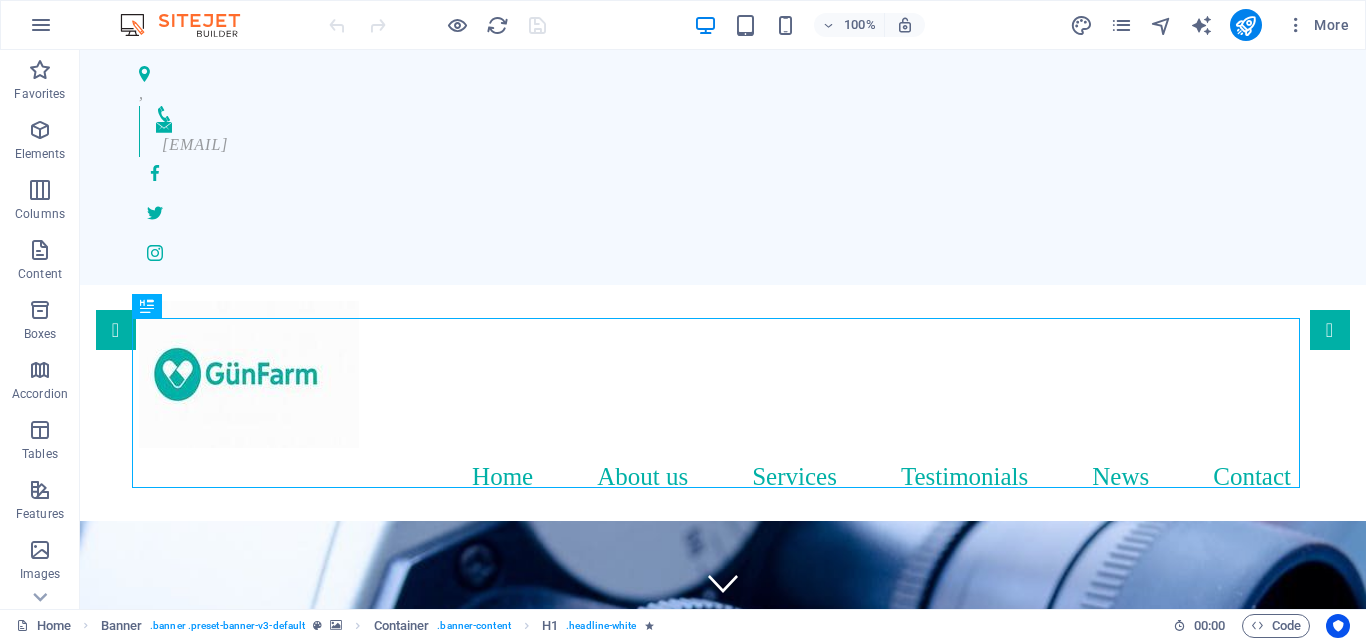scroll, scrollTop: 0, scrollLeft: 0, axis: both 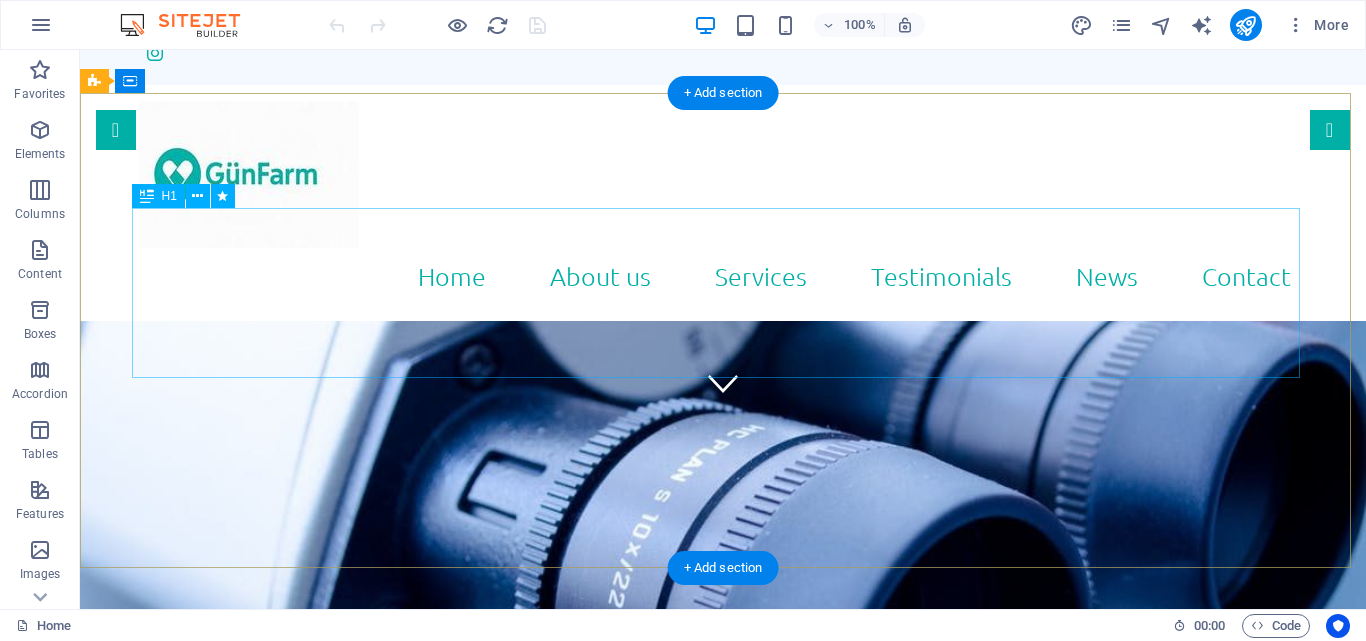 click on "Individual" at bounding box center (723, 961) 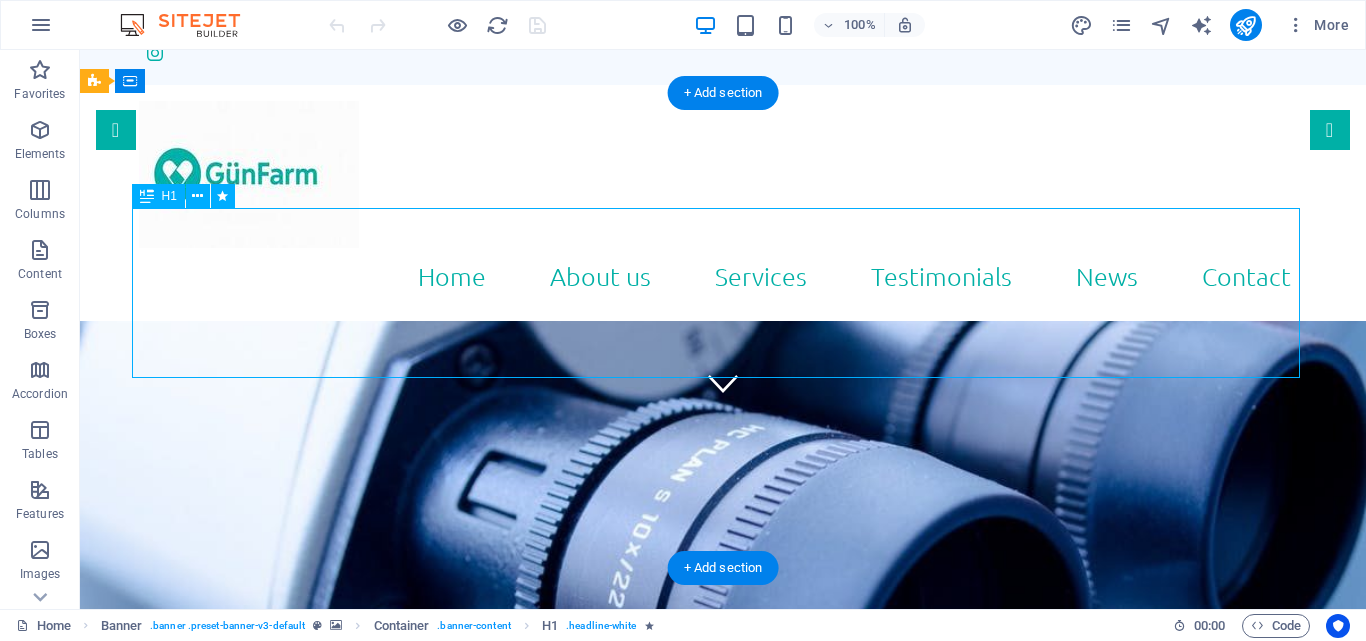 click on "Individual" at bounding box center (723, 961) 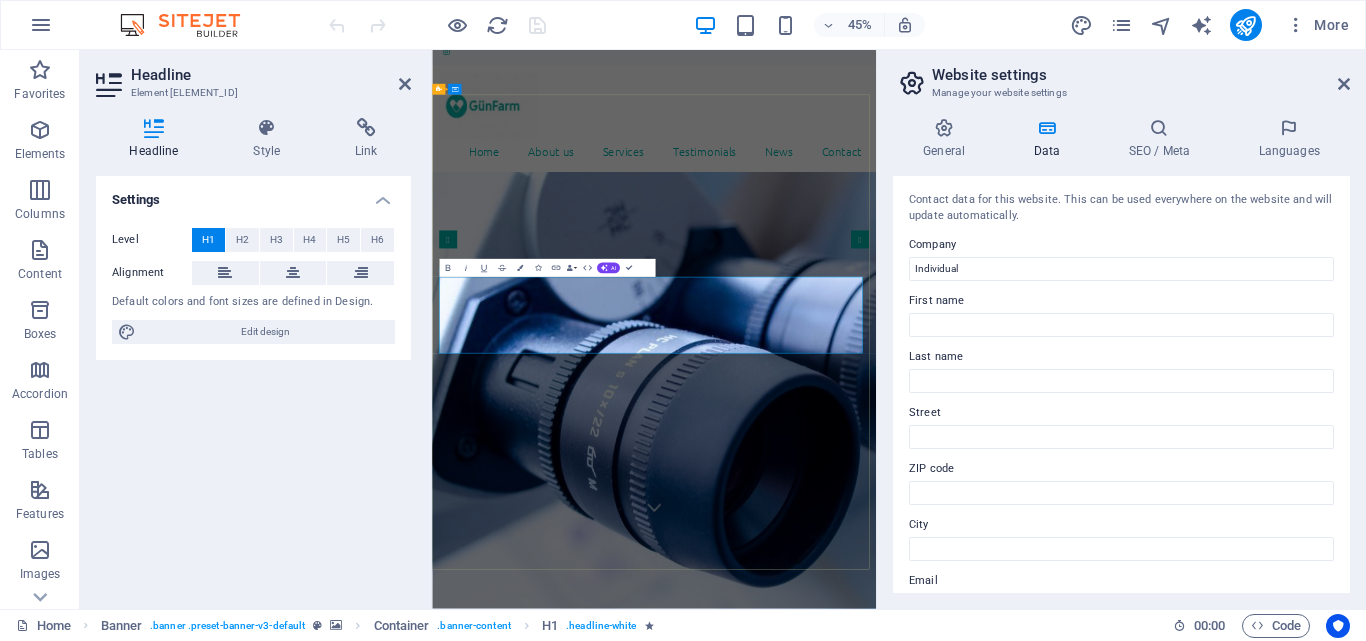 type 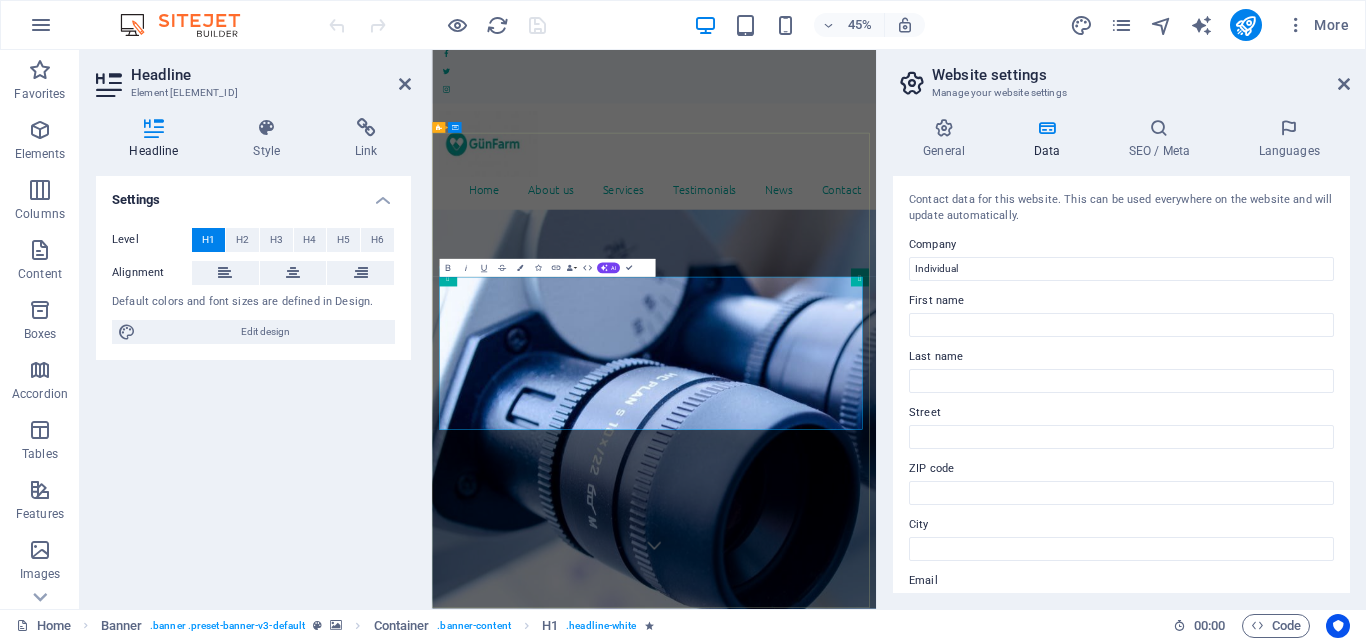 click on "Gün Farm" at bounding box center (925, 1712) 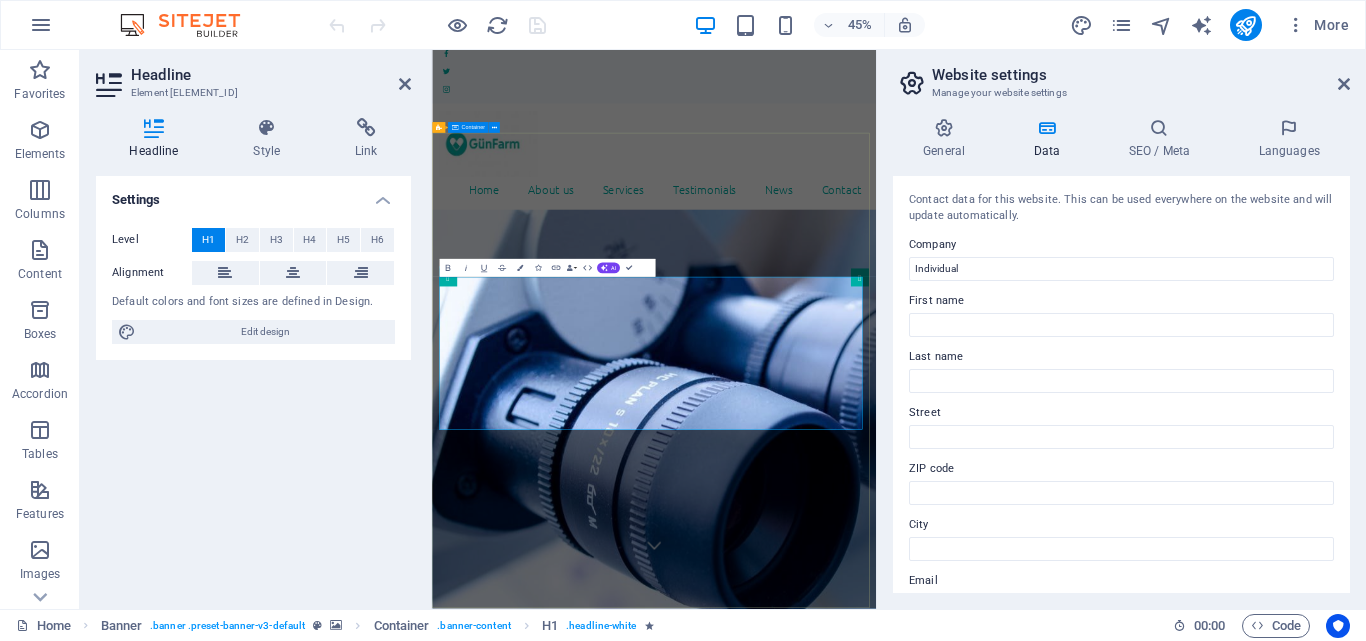 click on "Gün Farm Biz sizin qayğınıza qalırıq!" at bounding box center [925, 1749] 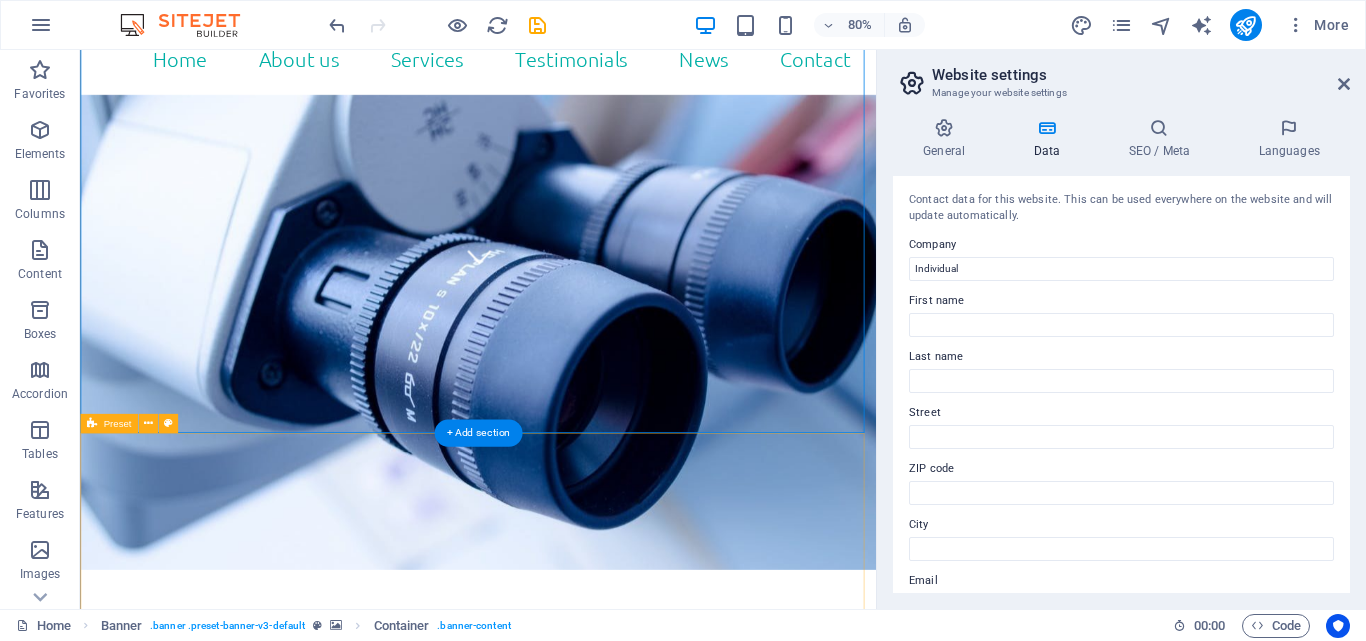 scroll, scrollTop: 15, scrollLeft: 0, axis: vertical 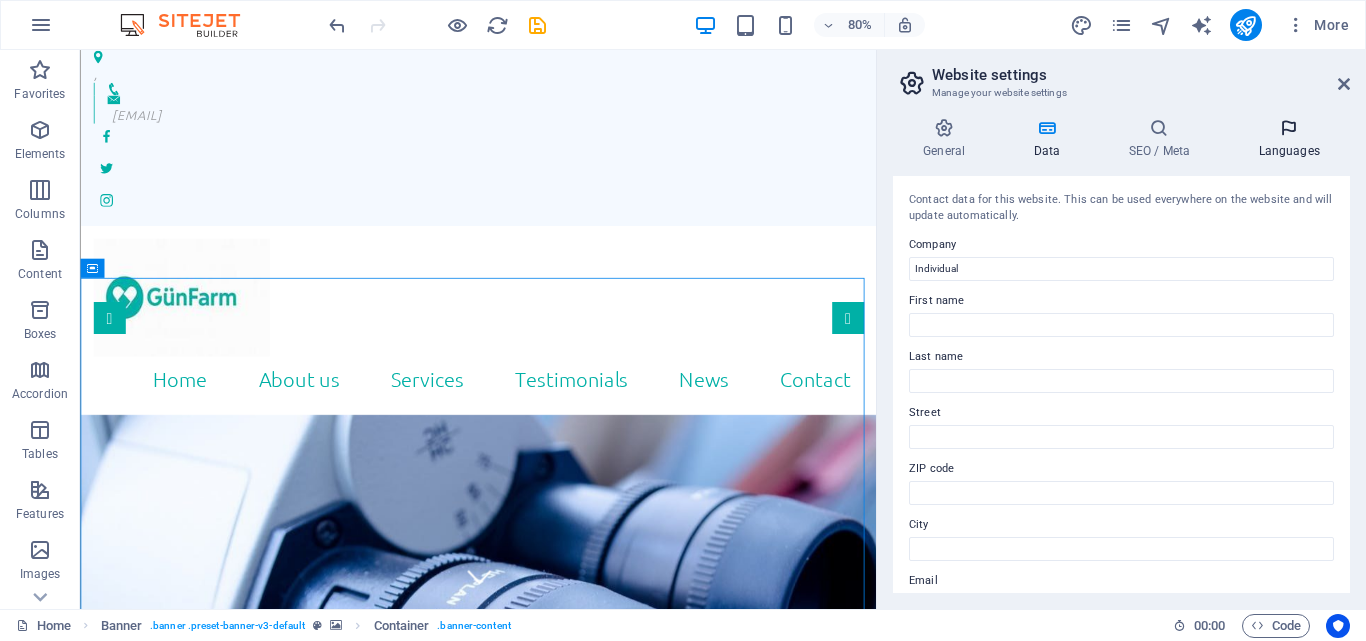 click on "Languages" at bounding box center (1289, 139) 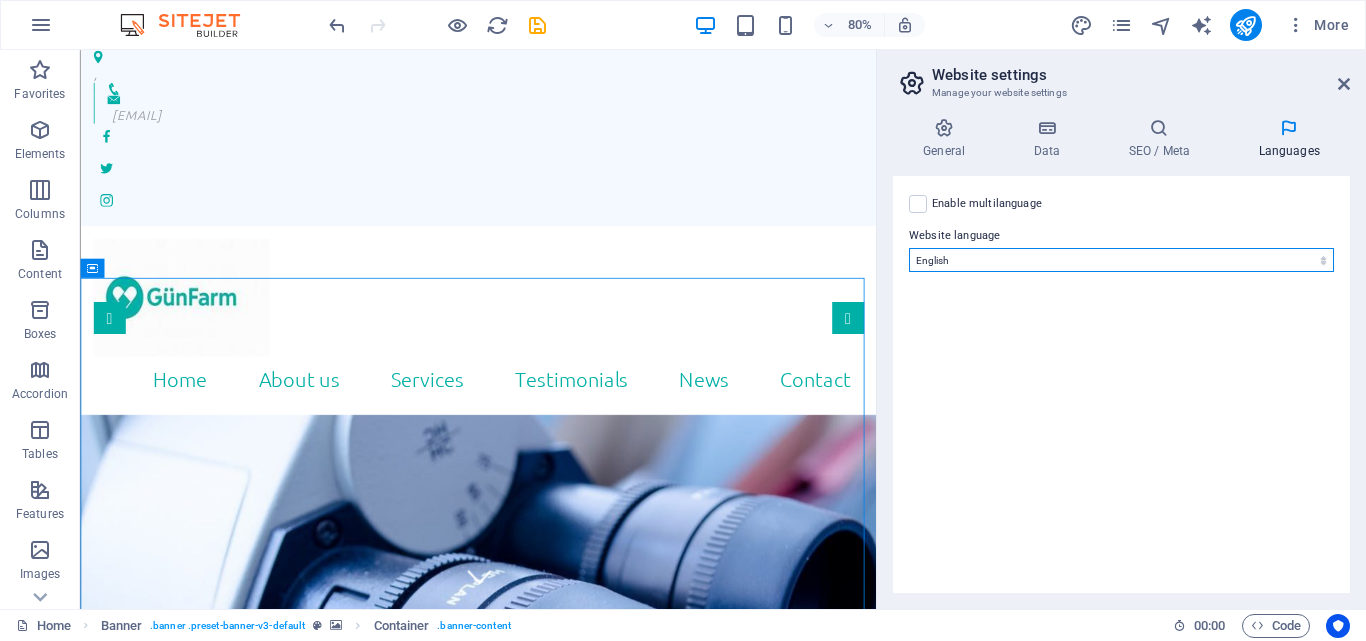 click on "Abkhazian Afar Afrikaans Akan Albanian Amharic Arabic Aragonese Armenian Assamese Avaric Avestan Aymara Azerbaijani Bambara Bashkir Basque Belarusian Bengali Bihari languages Bislama Bokmål Bosnian Breton Bulgarian Burmese Catalan Central Khmer Chamorro Chechen Chinese Church Slavic Chuvash Cornish Corsican Cree Croatian Czech Danish Dutch Dzongkha English Esperanto Estonian Ewe Faroese Farsi (Persian) Fijian Finnish French Fulah Gaelic Galician Ganda Georgian German Greek Greenlandic Guaraní Gujarati Haitian Creole Hausa Hebrew Herero Hindi Hiri Motu Hungarian Icelandic Ido Igbo Indonesian Interlingua Interlingue Inuktitut Inupiaq Irish Italian Japanese Javanese Kannada Kanuri Kashmiri Kazakh Kikuyu Kinyarwanda Komi Kongo Korean Kurdish Kwanyama Kyrgyz Lao Latin Latvian Limburgish Lingala Lithuanian Luba-Katanga Luxembourgish Macedonian Malagasy Malay Malayalam Maldivian Maltese Manx Maori Marathi Marshallese Mongolian Nauru Navajo Ndonga Nepali North Ndebele Northern Sami Norwegian Norwegian Nynorsk Nuosu" at bounding box center (1121, 260) 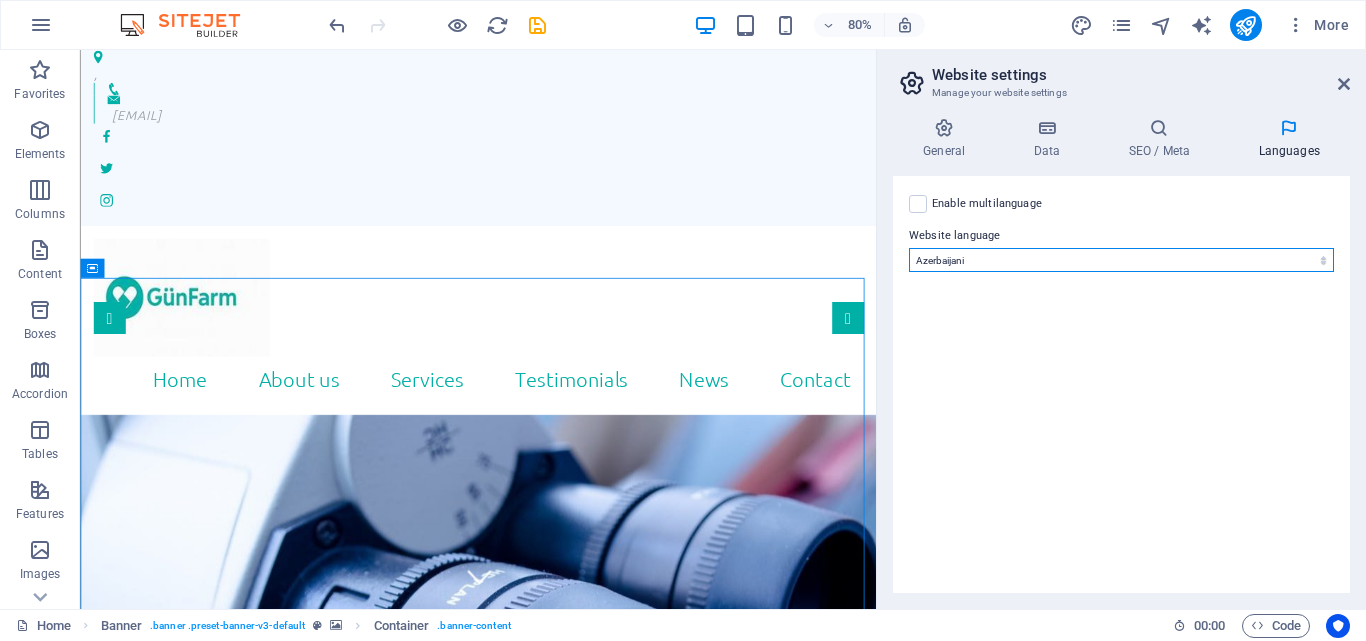 click on "Abkhazian Afar Afrikaans Akan Albanian Amharic Arabic Aragonese Armenian Assamese Avaric Avestan Aymara Azerbaijani Bambara Bashkir Basque Belarusian Bengali Bihari languages Bislama Bokmål Bosnian Breton Bulgarian Burmese Catalan Central Khmer Chamorro Chechen Chinese Church Slavic Chuvash Cornish Corsican Cree Croatian Czech Danish Dutch Dzongkha English Esperanto Estonian Ewe Faroese Farsi (Persian) Fijian Finnish French Fulah Gaelic Galician Ganda Georgian German Greek Greenlandic Guaraní Gujarati Haitian Creole Hausa Hebrew Herero Hindi Hiri Motu Hungarian Icelandic Ido Igbo Indonesian Interlingua Interlingue Inuktitut Inupiaq Irish Italian Japanese Javanese Kannada Kanuri Kashmiri Kazakh Kikuyu Kinyarwanda Komi Kongo Korean Kurdish Kwanyama Kyrgyz Lao Latin Latvian Limburgish Lingala Lithuanian Luba-Katanga Luxembourgish Macedonian Malagasy Malay Malayalam Maldivian Maltese Manx Maori Marathi Marshallese Mongolian Nauru Navajo Ndonga Nepali North Ndebele Northern Sami Norwegian Norwegian Nynorsk Nuosu" at bounding box center [1121, 260] 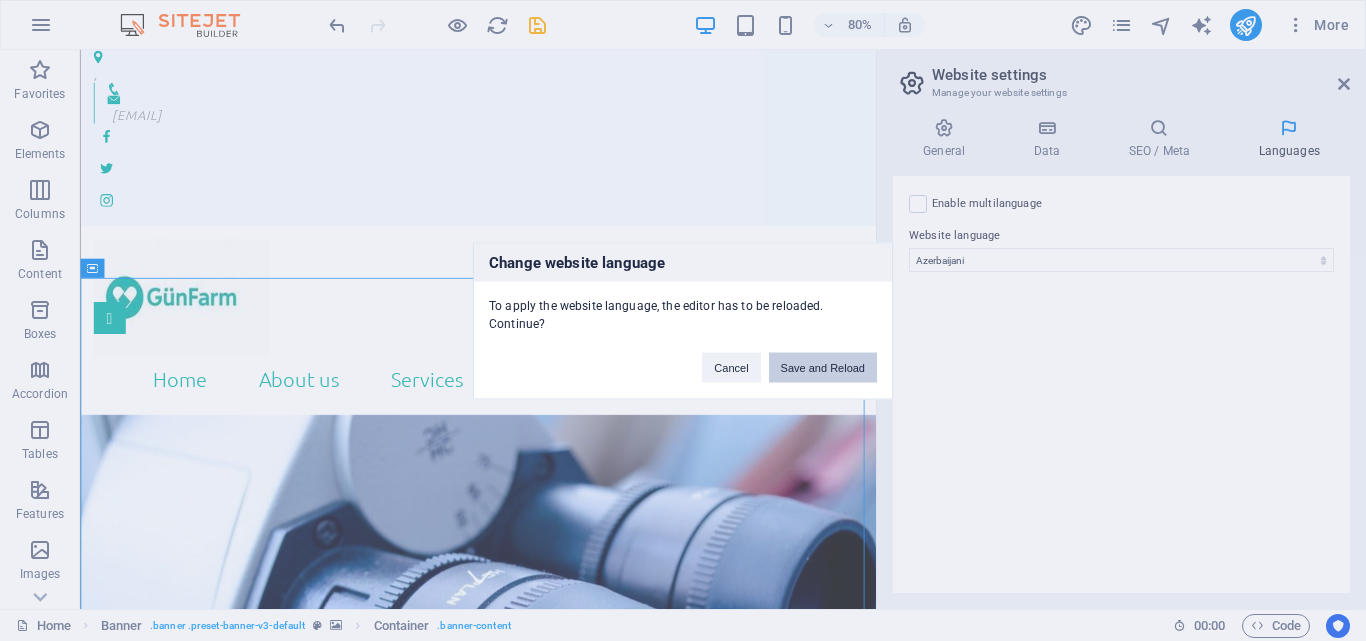 click on "Save and Reload" at bounding box center (823, 367) 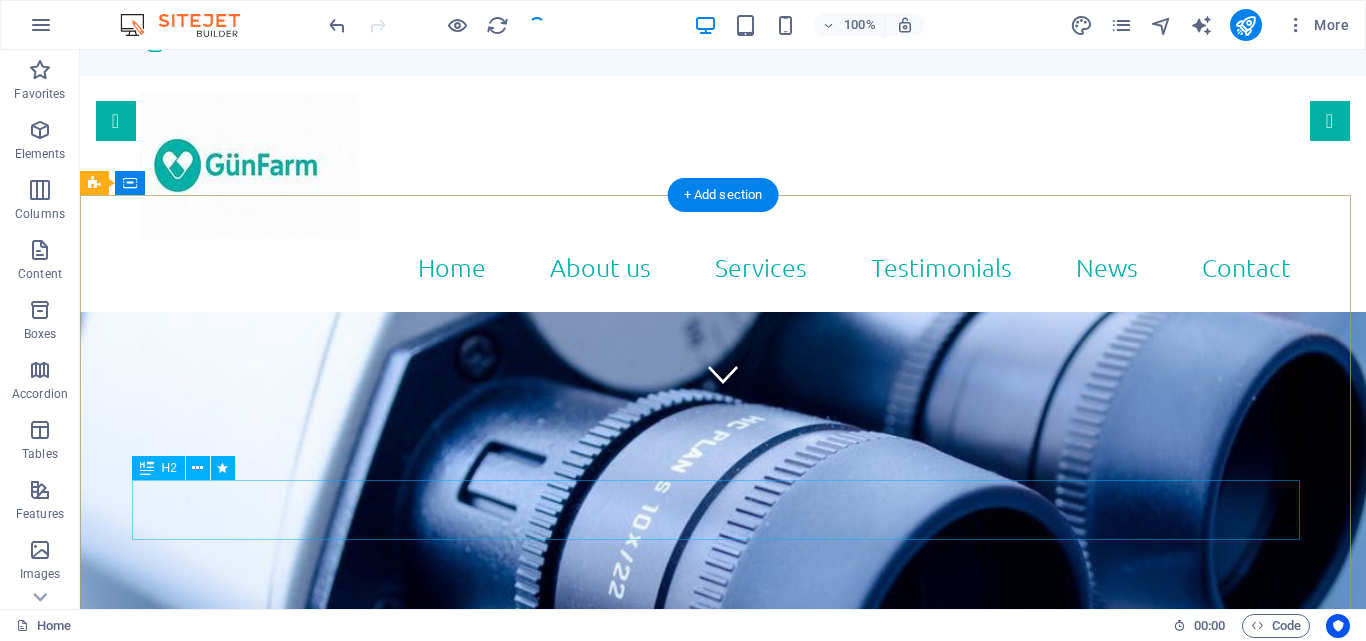 scroll, scrollTop: 215, scrollLeft: 0, axis: vertical 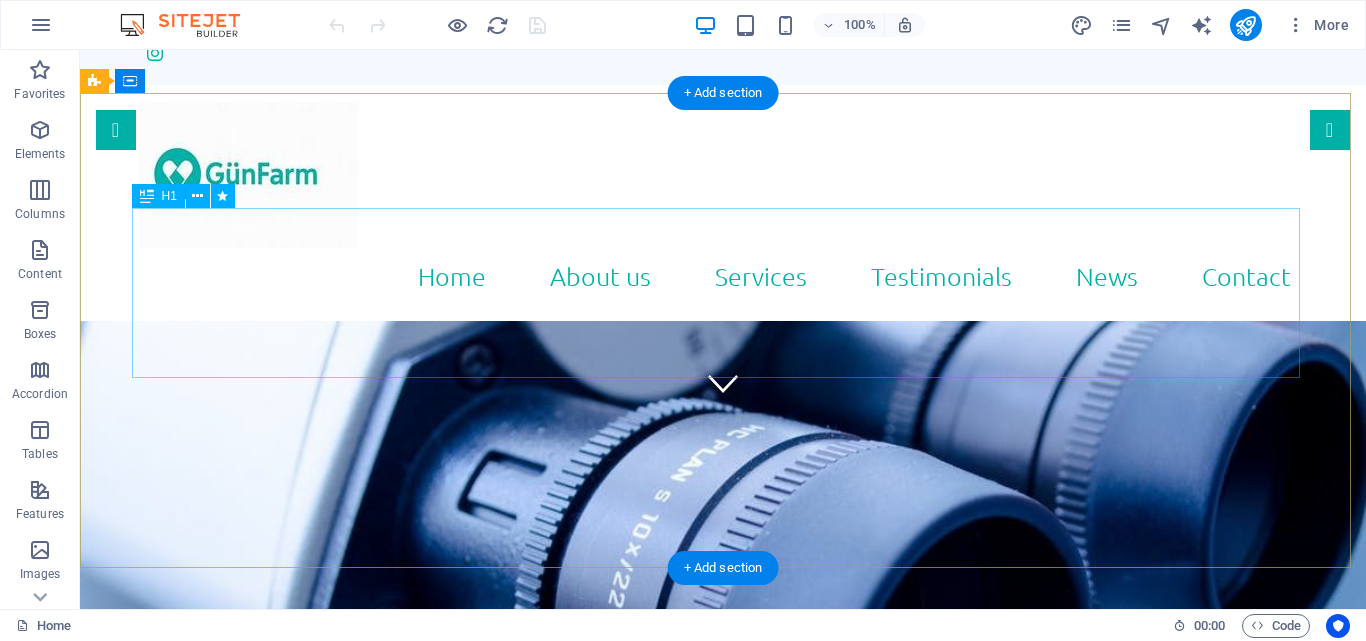 click on "Individual" at bounding box center [723, 961] 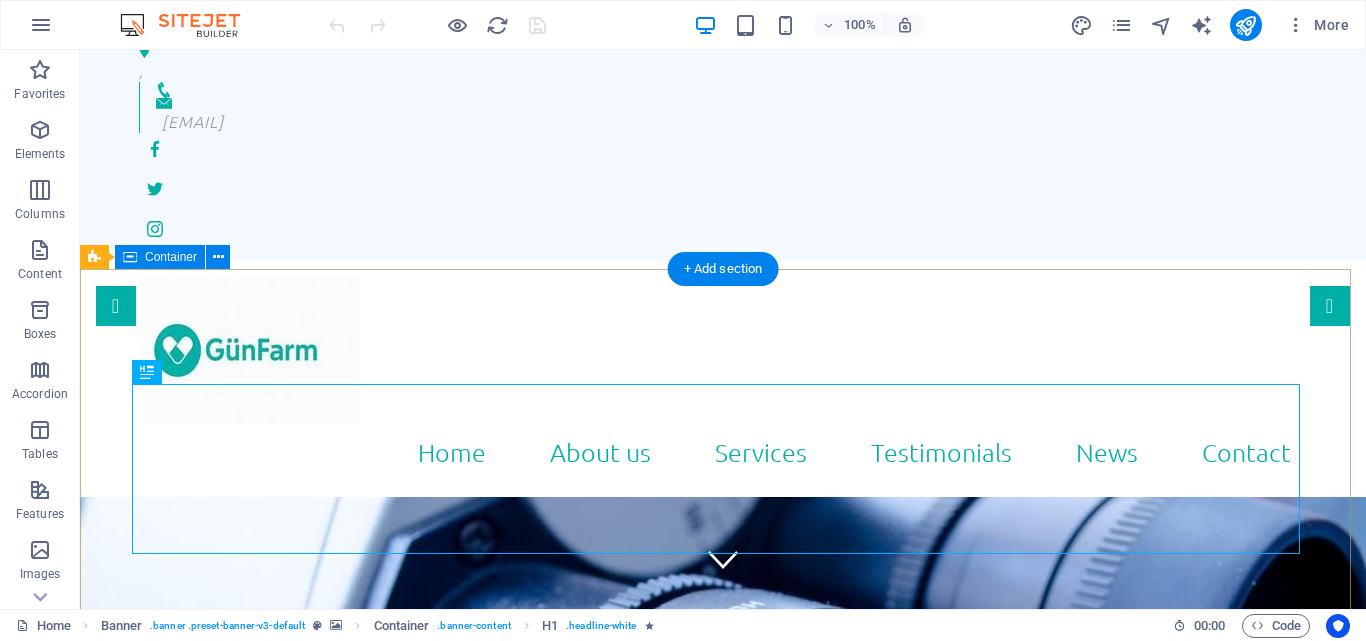 scroll, scrollTop: 0, scrollLeft: 0, axis: both 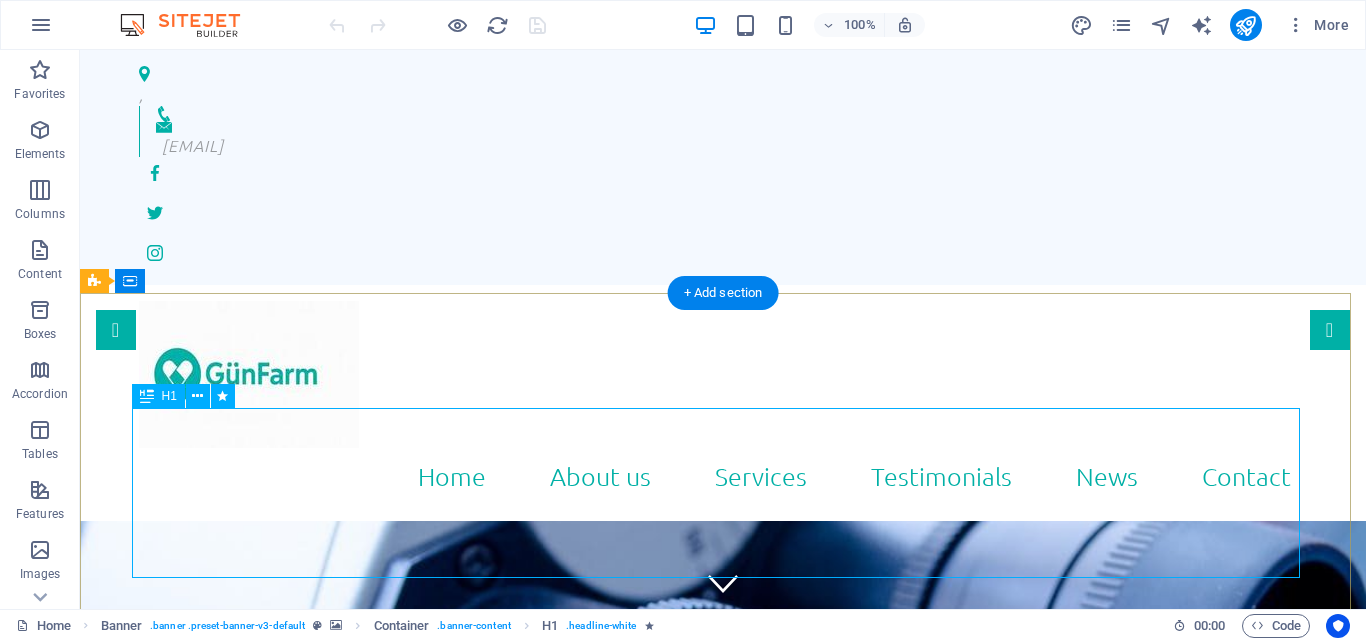 click on "Individual" at bounding box center [723, 1161] 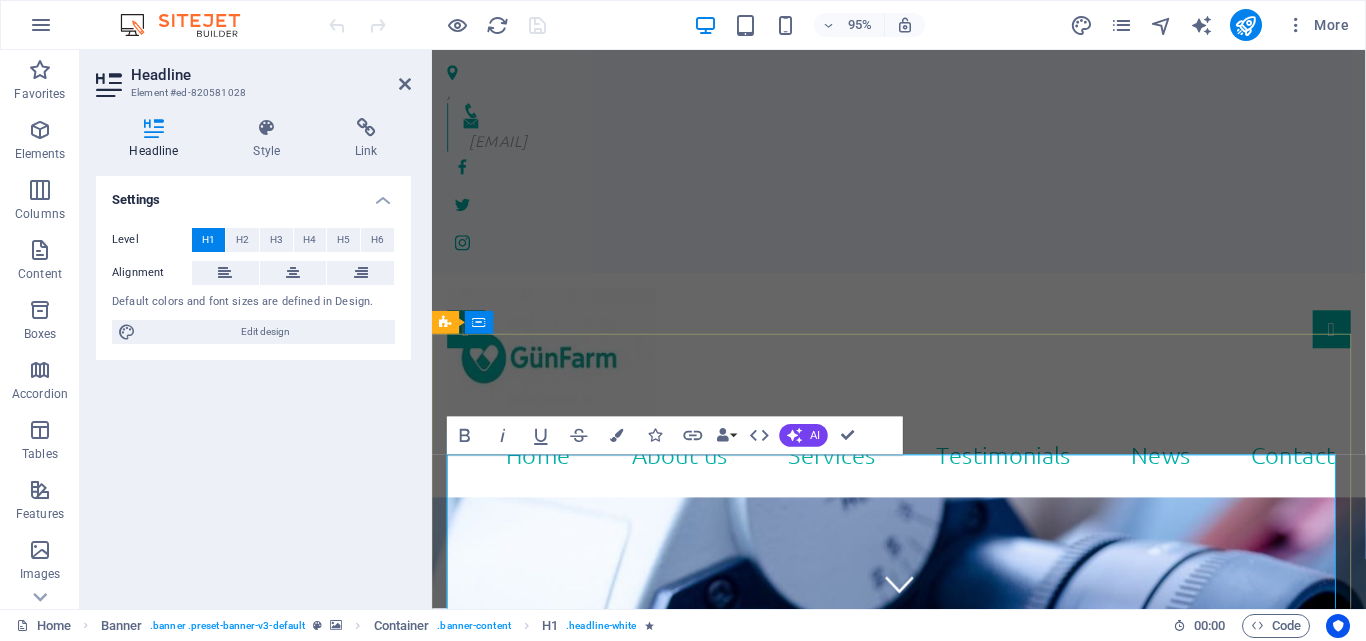 scroll, scrollTop: 1, scrollLeft: 0, axis: vertical 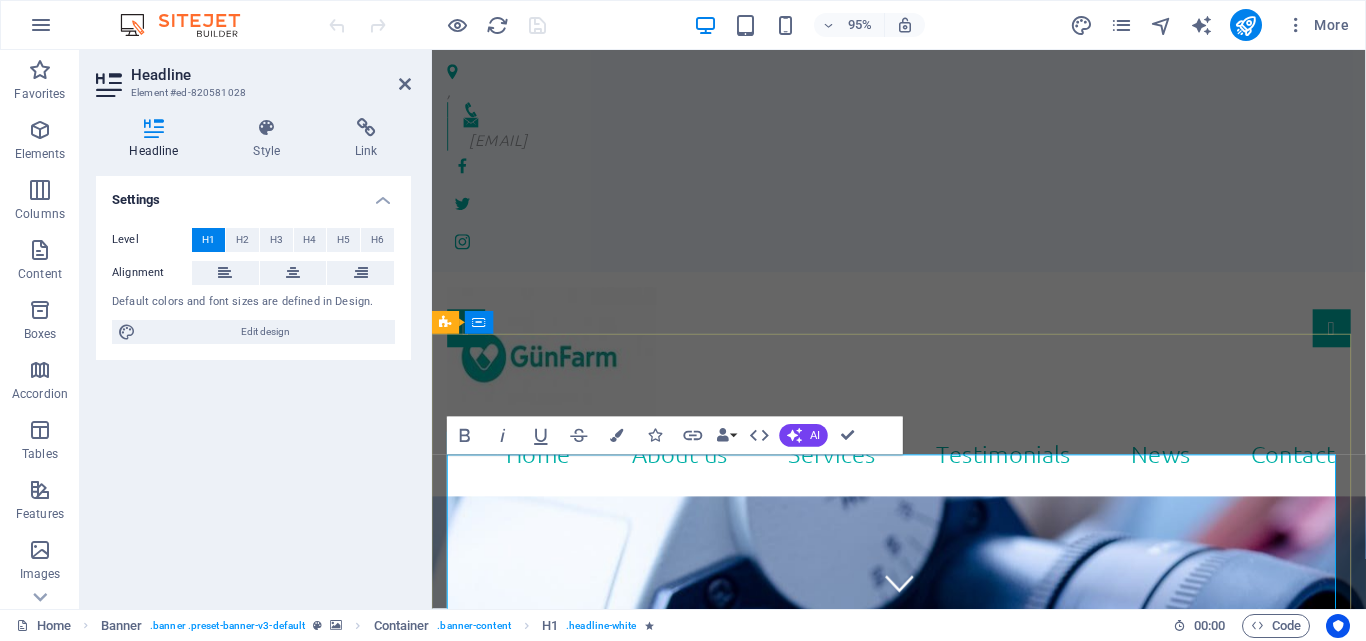 type 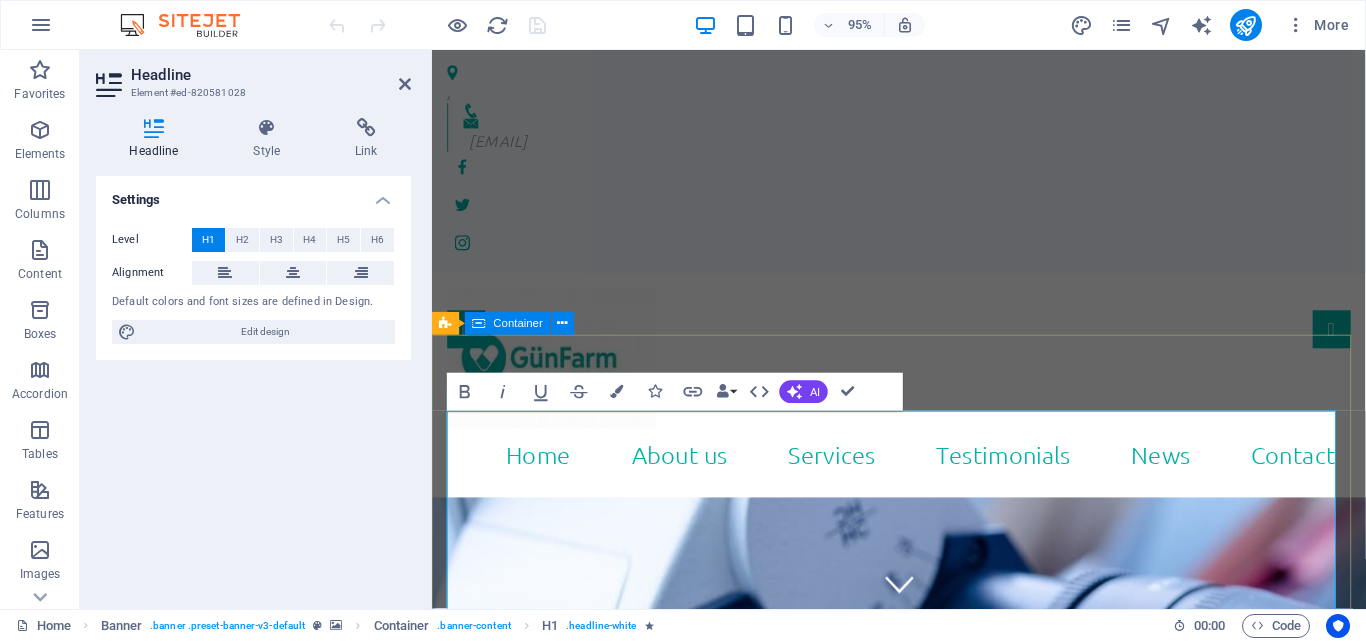 click on "Gün Farm ‌ Biz sizin qayğınıza qalırıq!" at bounding box center (923, 1383) 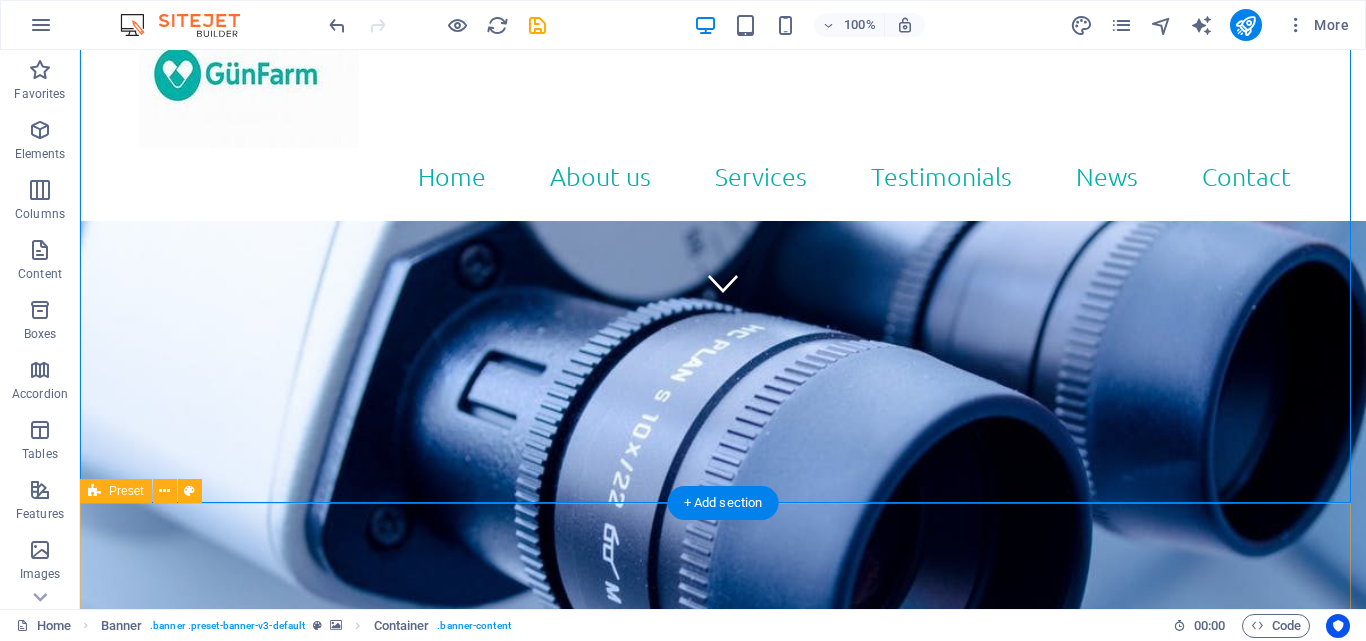 scroll, scrollTop: 0, scrollLeft: 0, axis: both 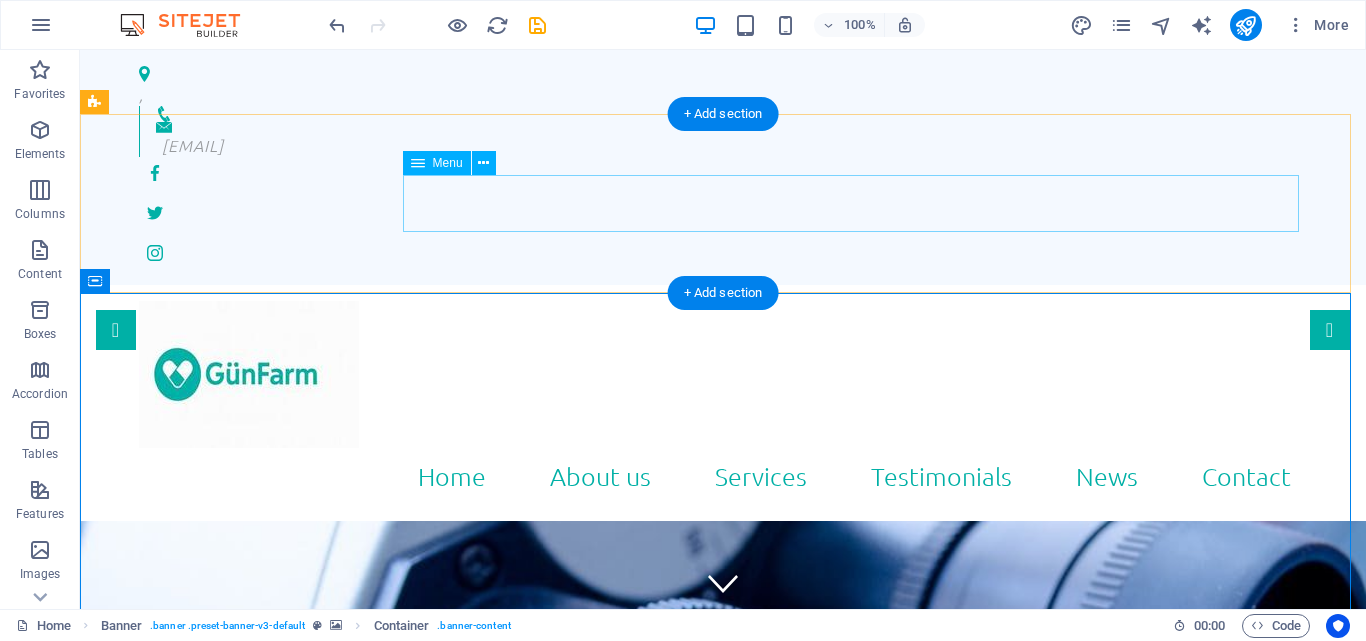 click on "Home About us Services Testimonials News Contact" at bounding box center (723, 476) 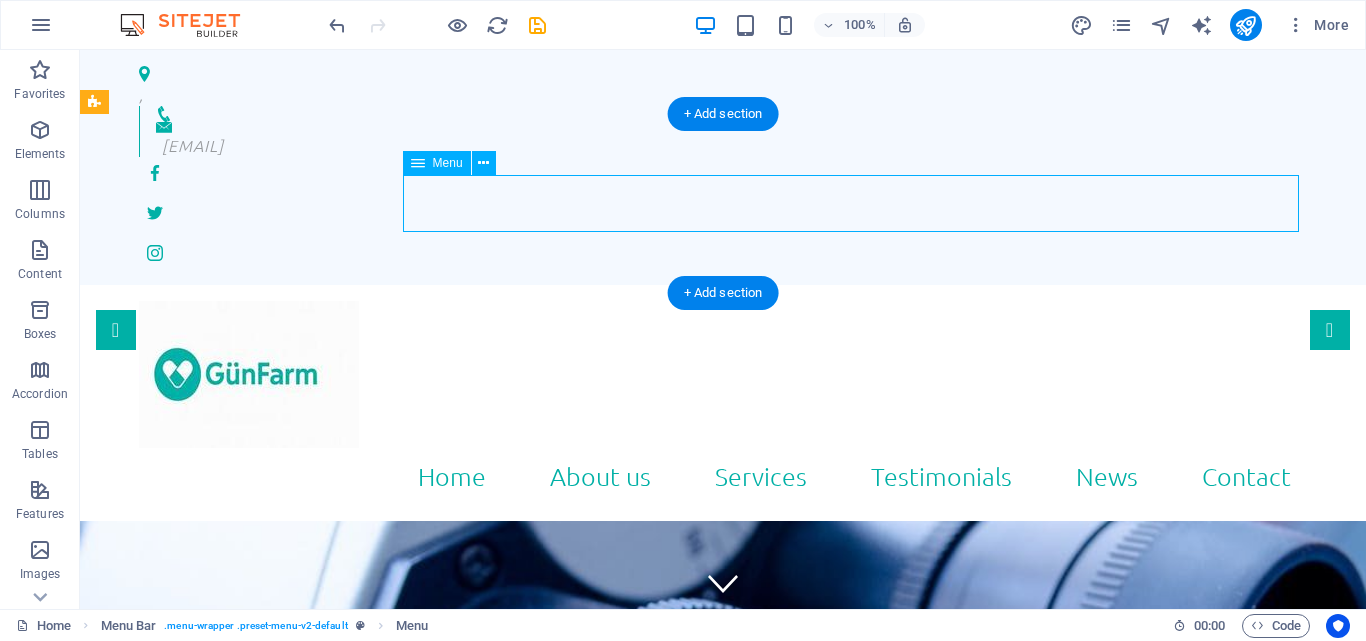 click on "Home About us Services Testimonials News Contact" at bounding box center [723, 476] 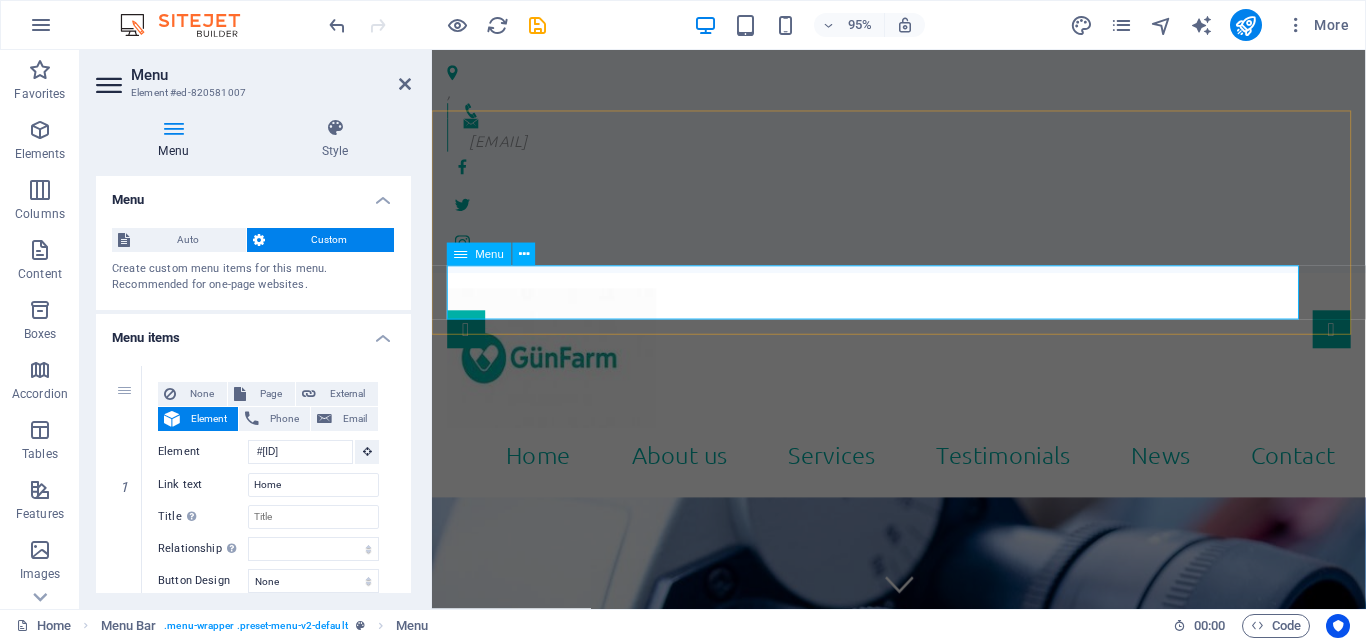 click on "Home About us Services Testimonials News Contact" at bounding box center (923, 476) 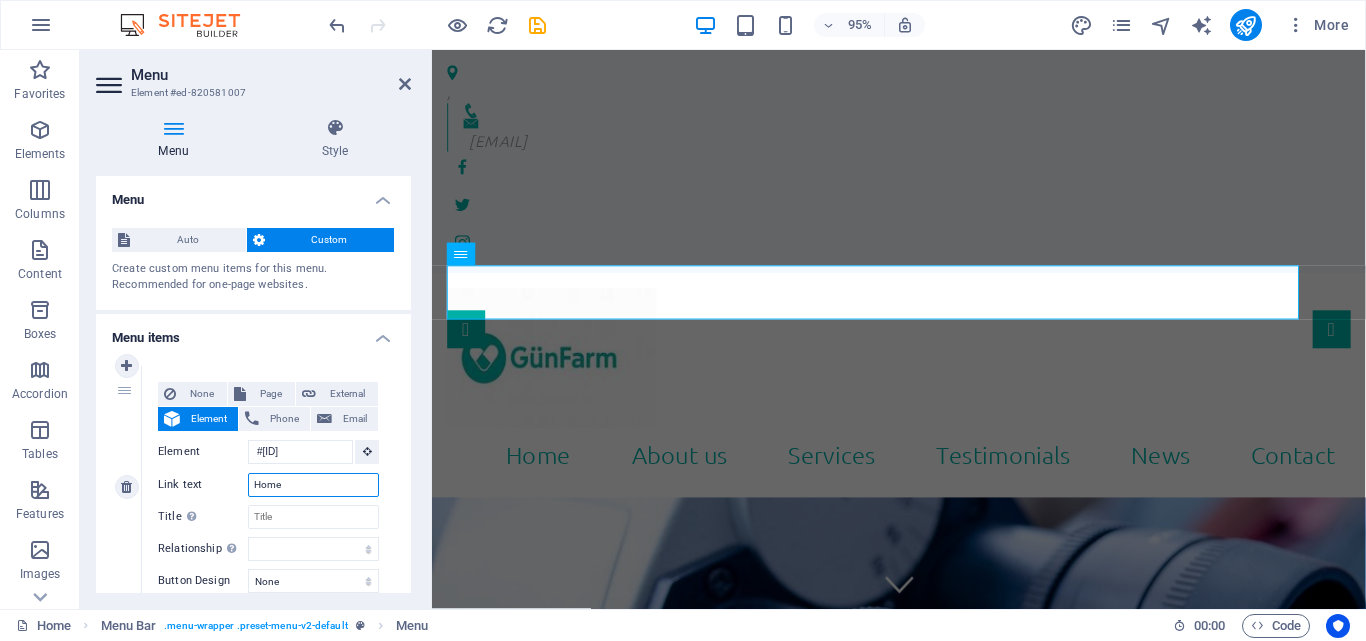 drag, startPoint x: 304, startPoint y: 489, endPoint x: 208, endPoint y: 476, distance: 96.87621 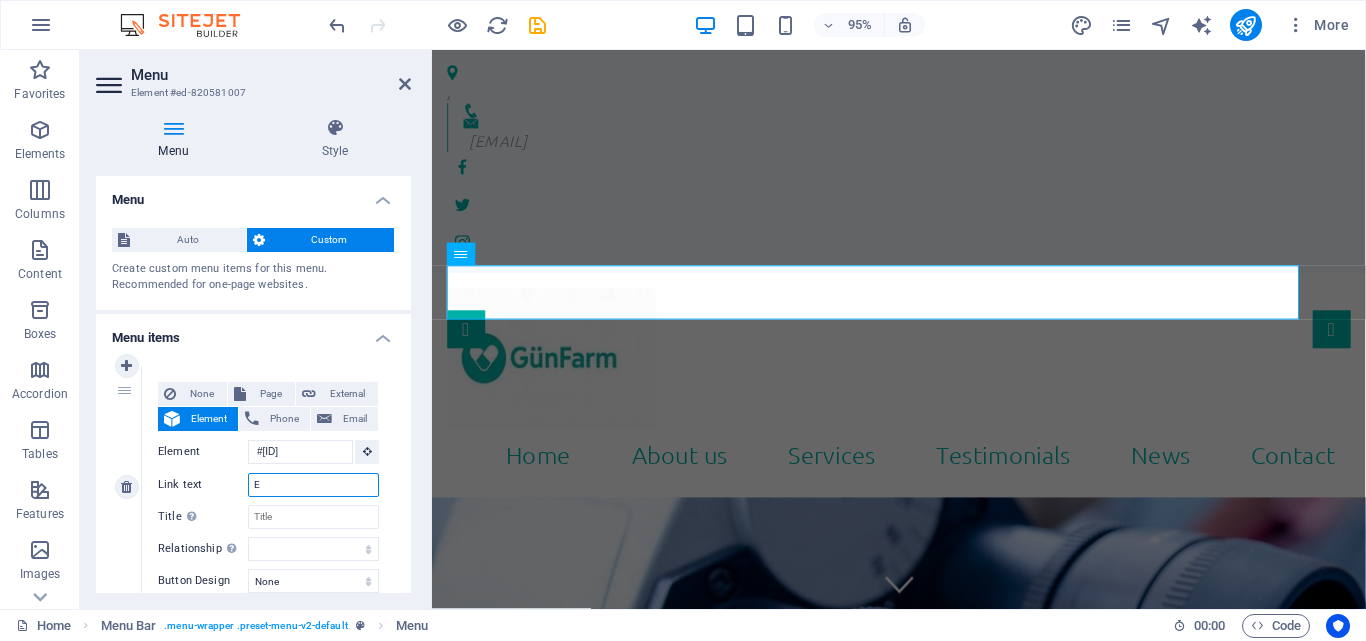 type on "Ev" 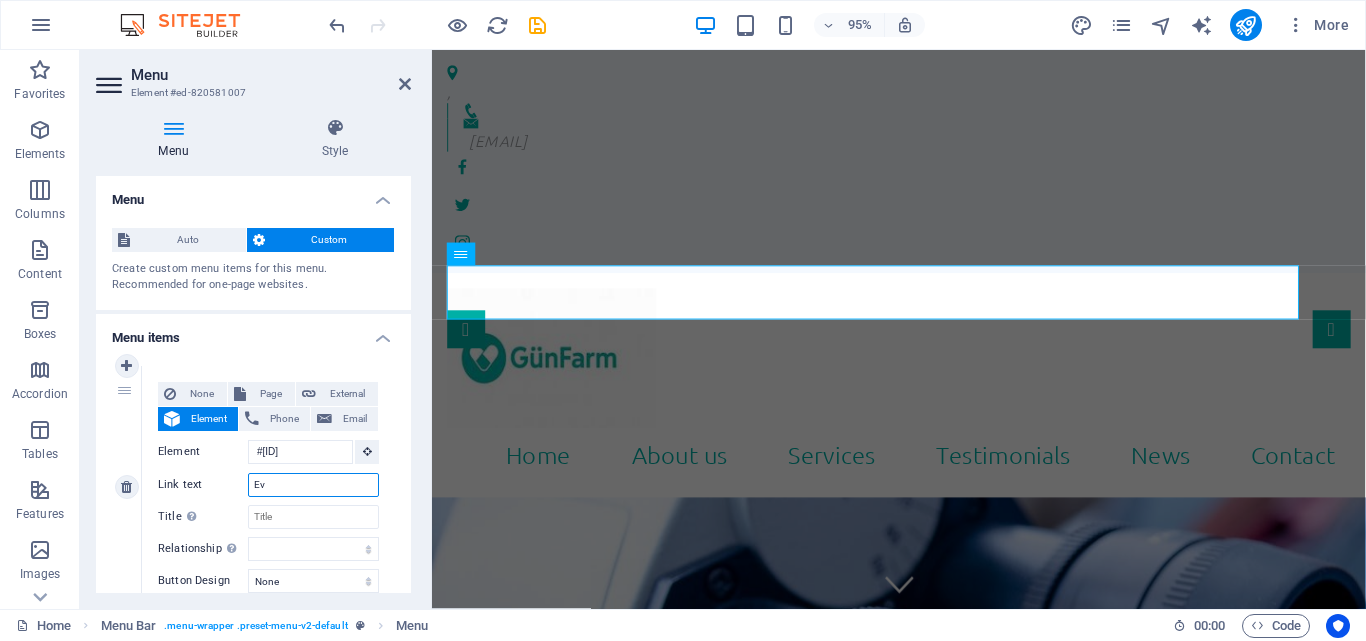 select 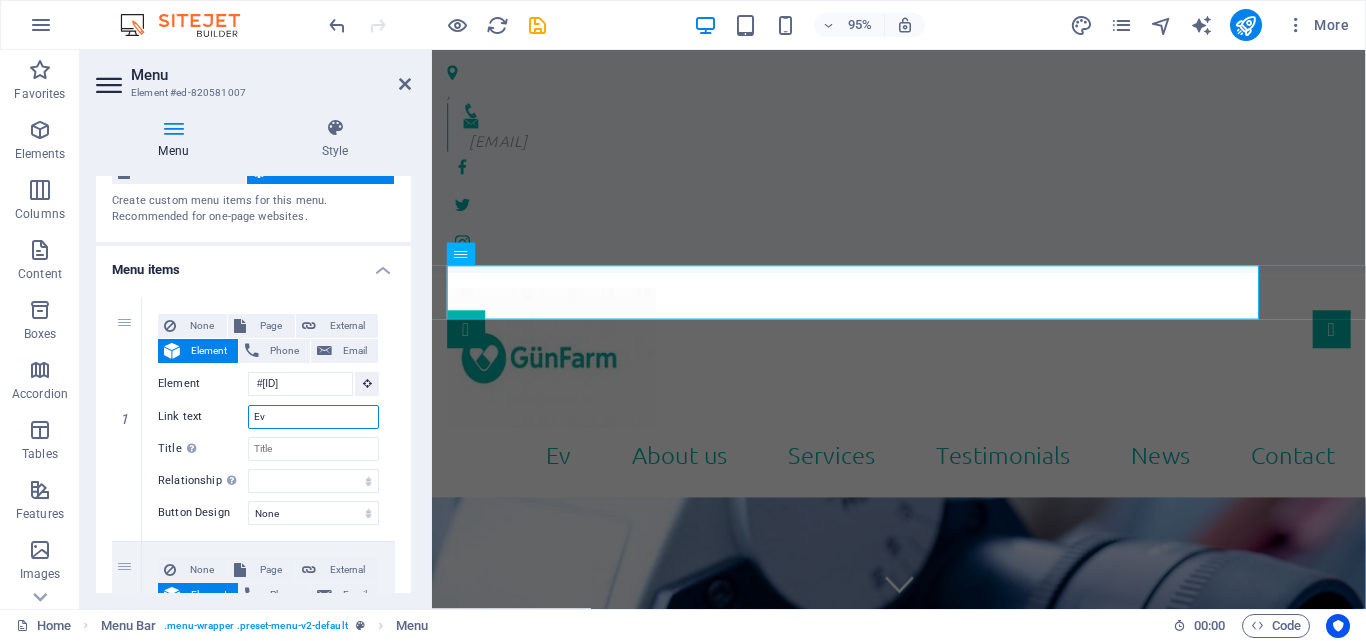 scroll, scrollTop: 100, scrollLeft: 0, axis: vertical 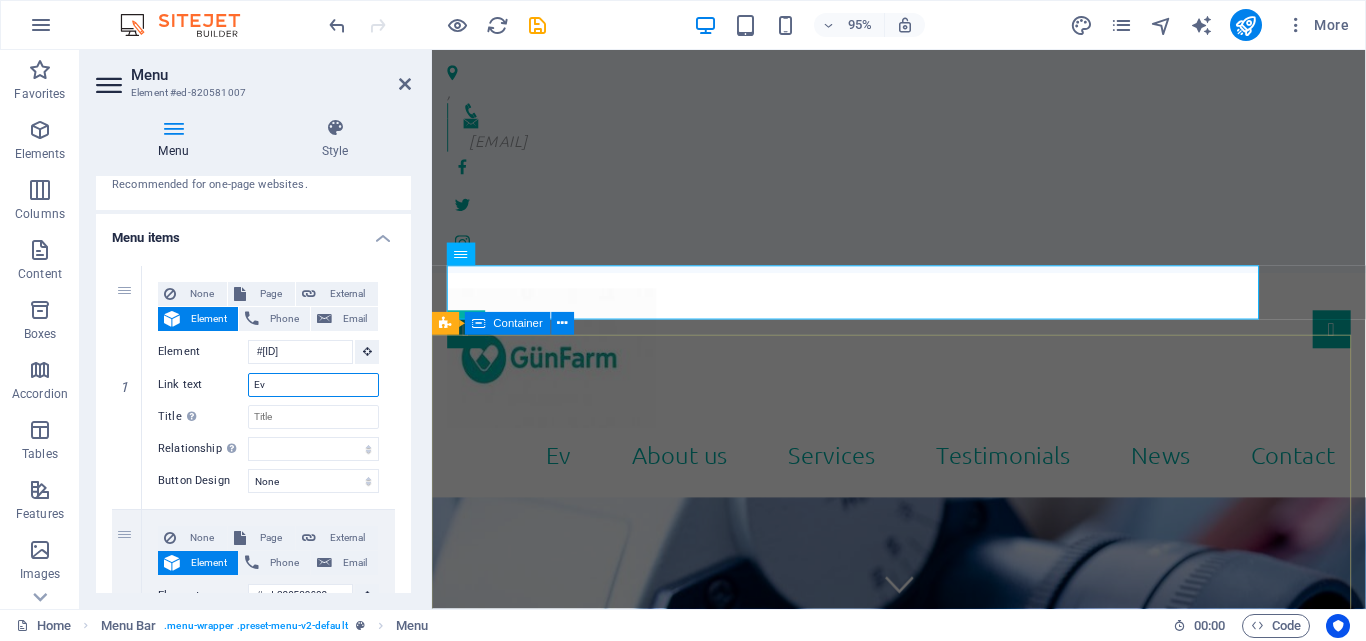 type on "Ev" 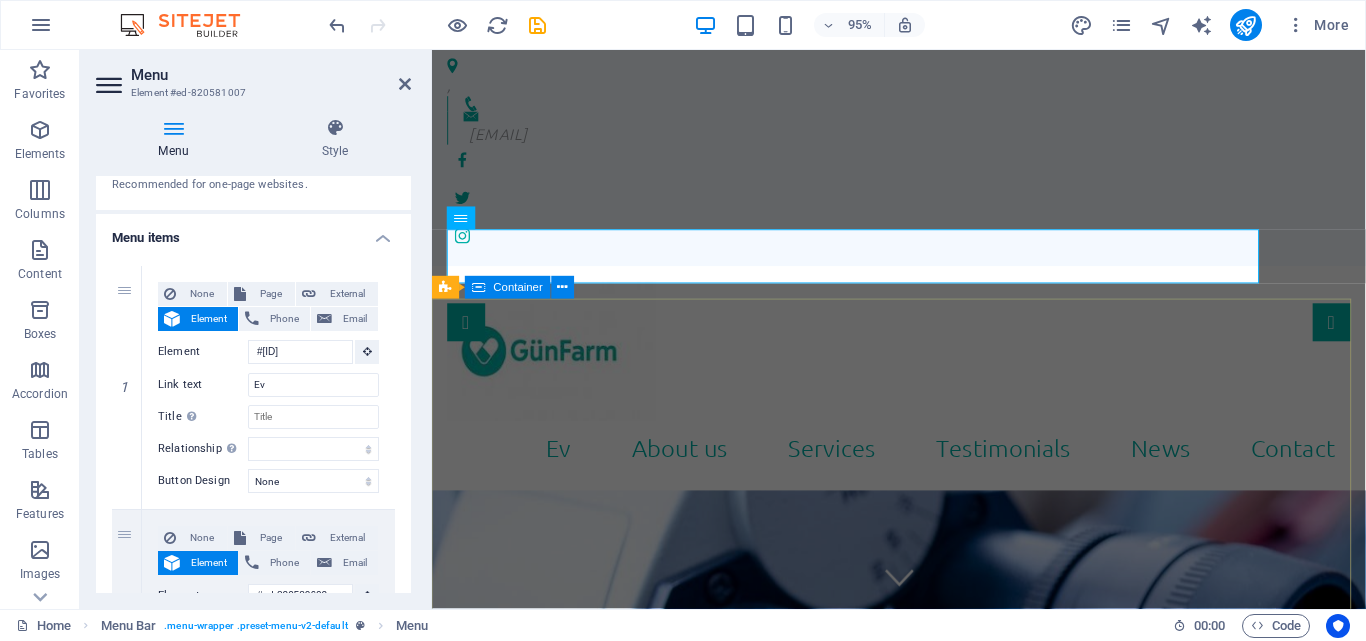 scroll, scrollTop: 0, scrollLeft: 0, axis: both 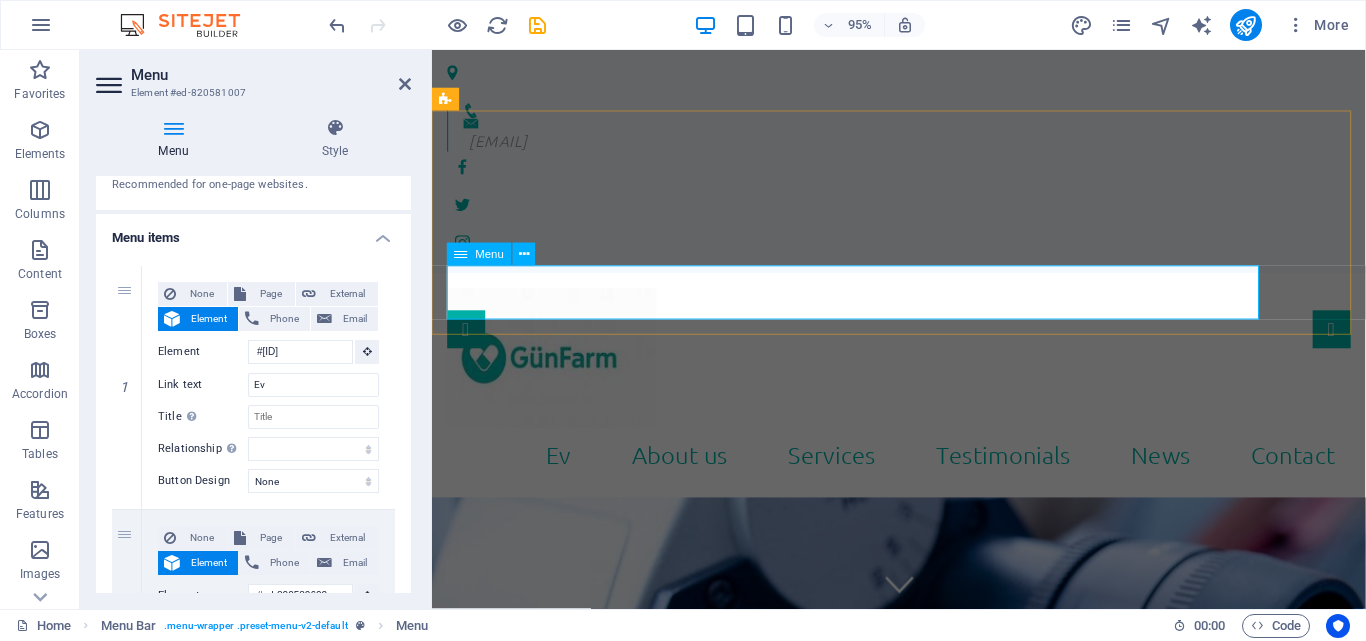 click on "Ev About us Services Testimonials News Contact" at bounding box center (923, 476) 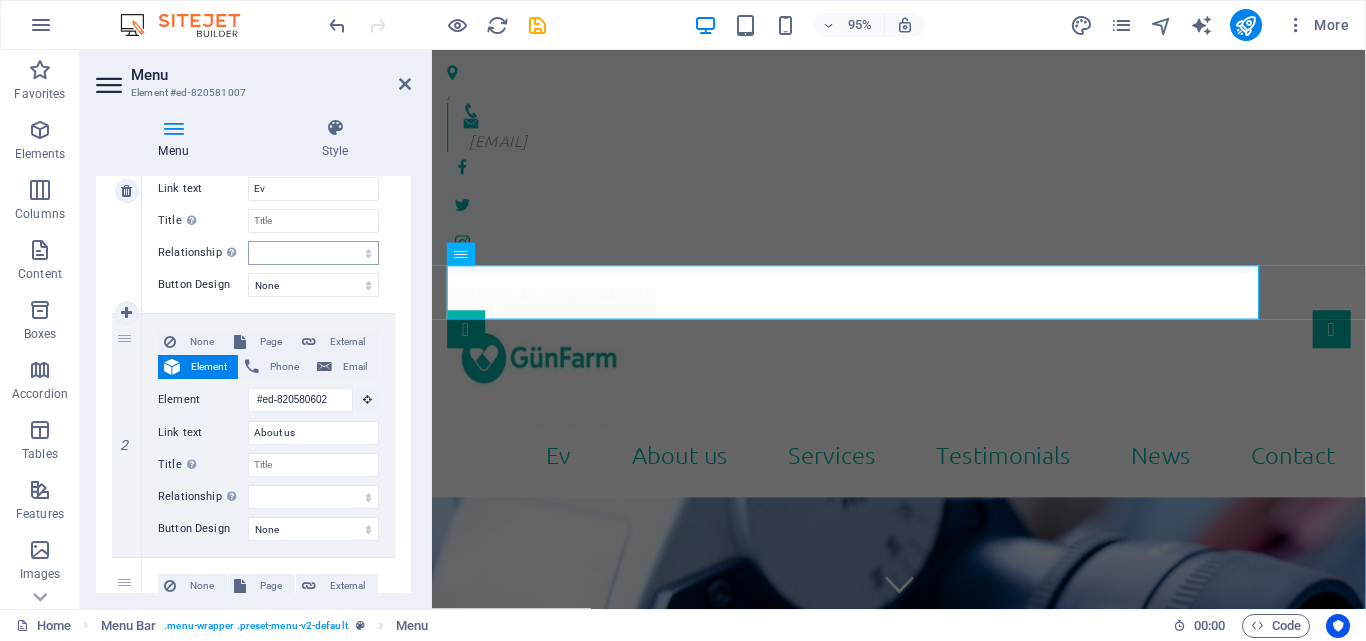 scroll, scrollTop: 300, scrollLeft: 0, axis: vertical 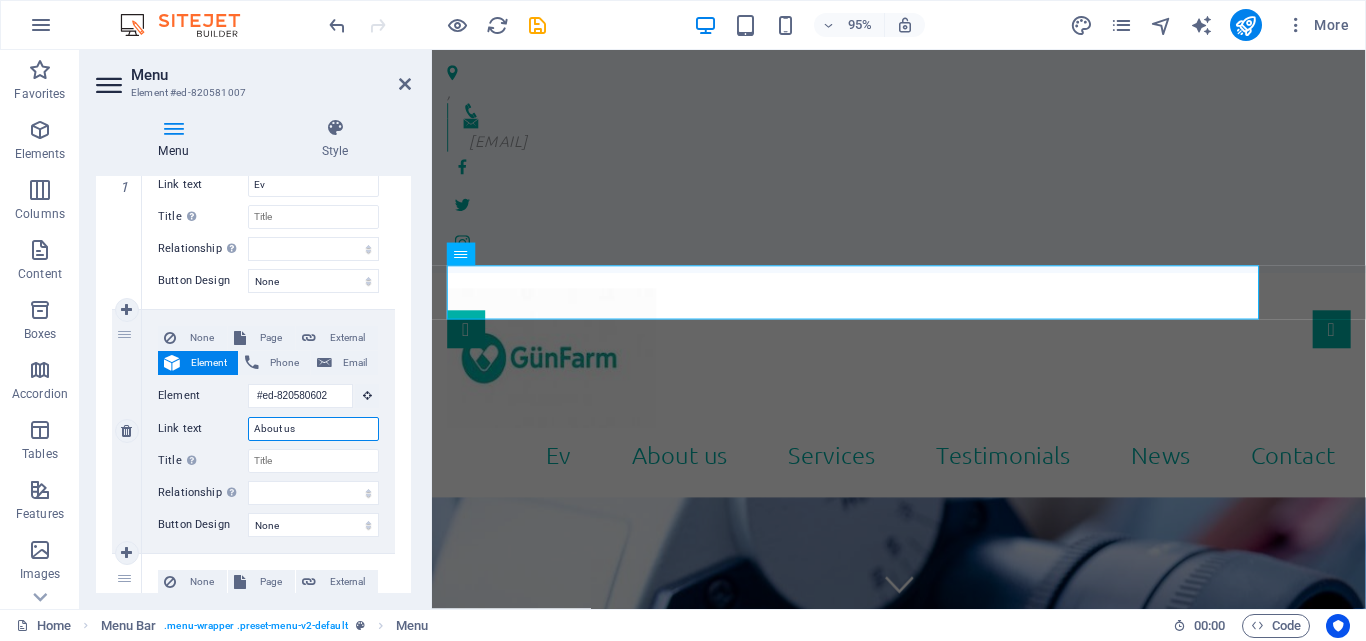 drag, startPoint x: 301, startPoint y: 428, endPoint x: 256, endPoint y: 427, distance: 45.01111 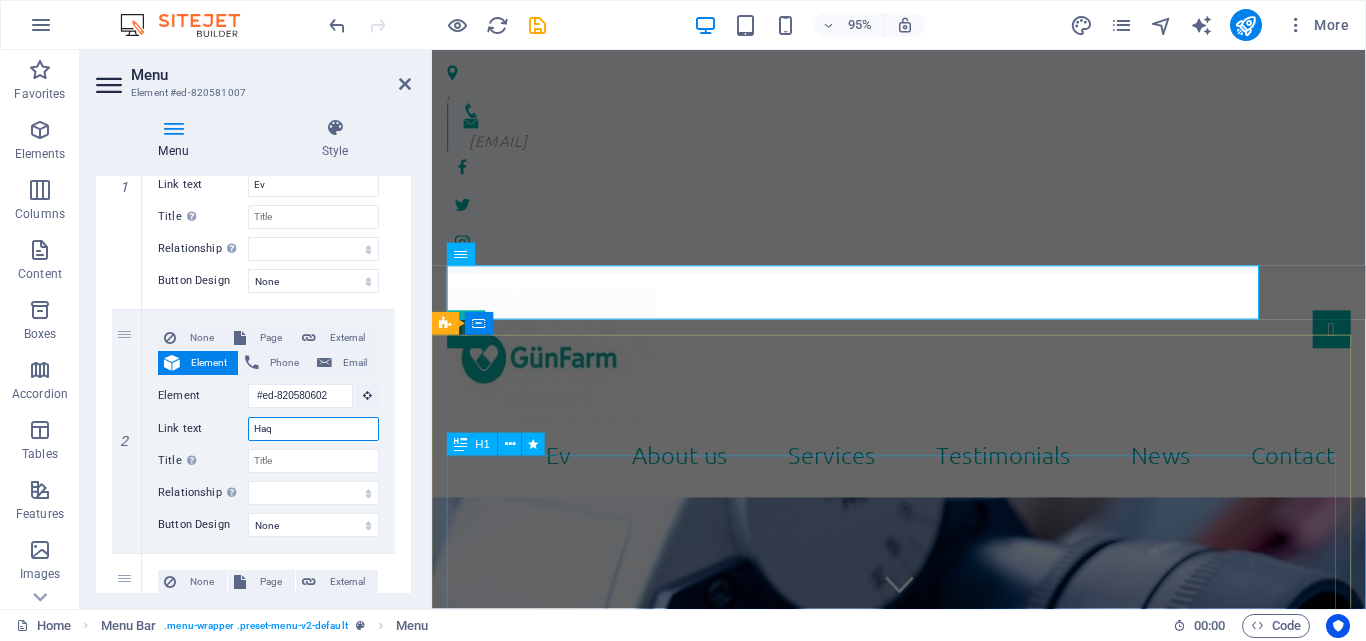 type on "Haqq" 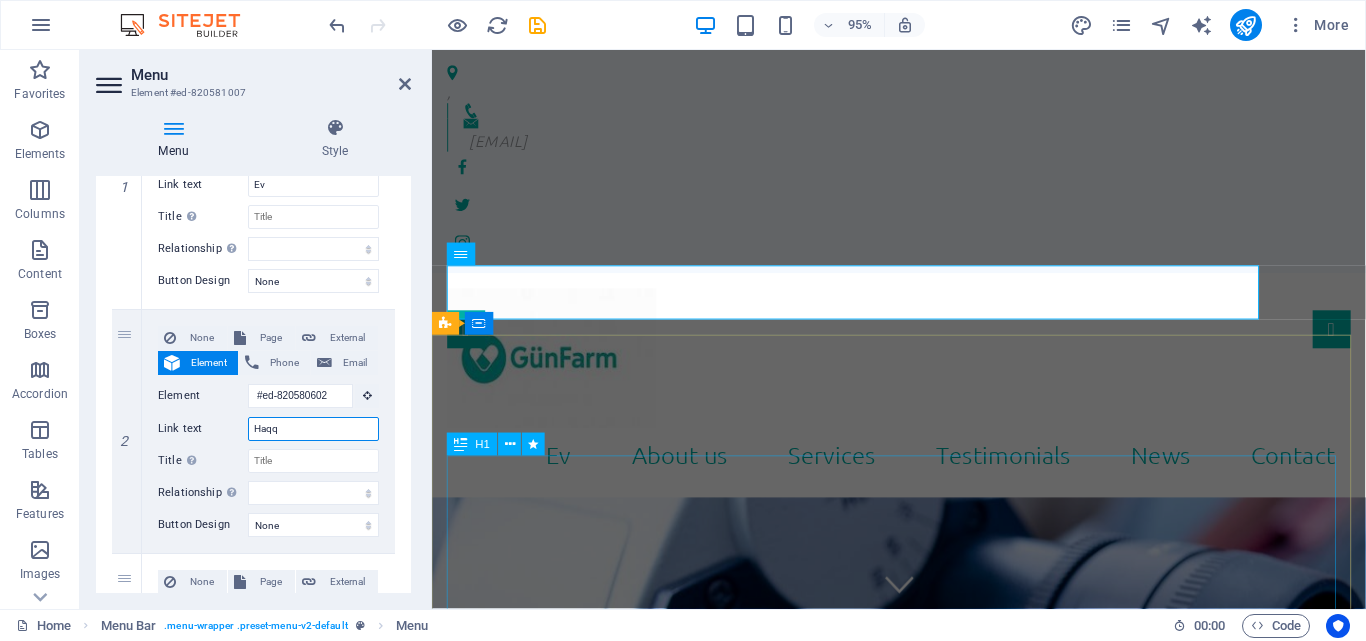 select 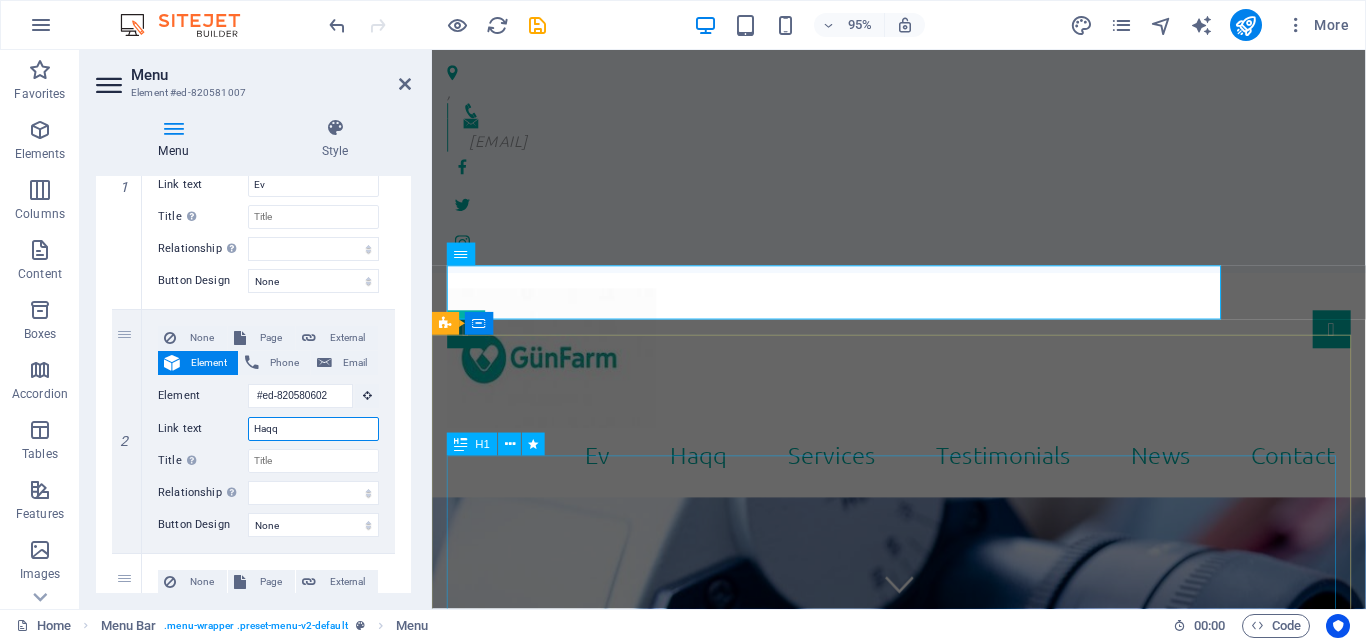 type on "Haqqı" 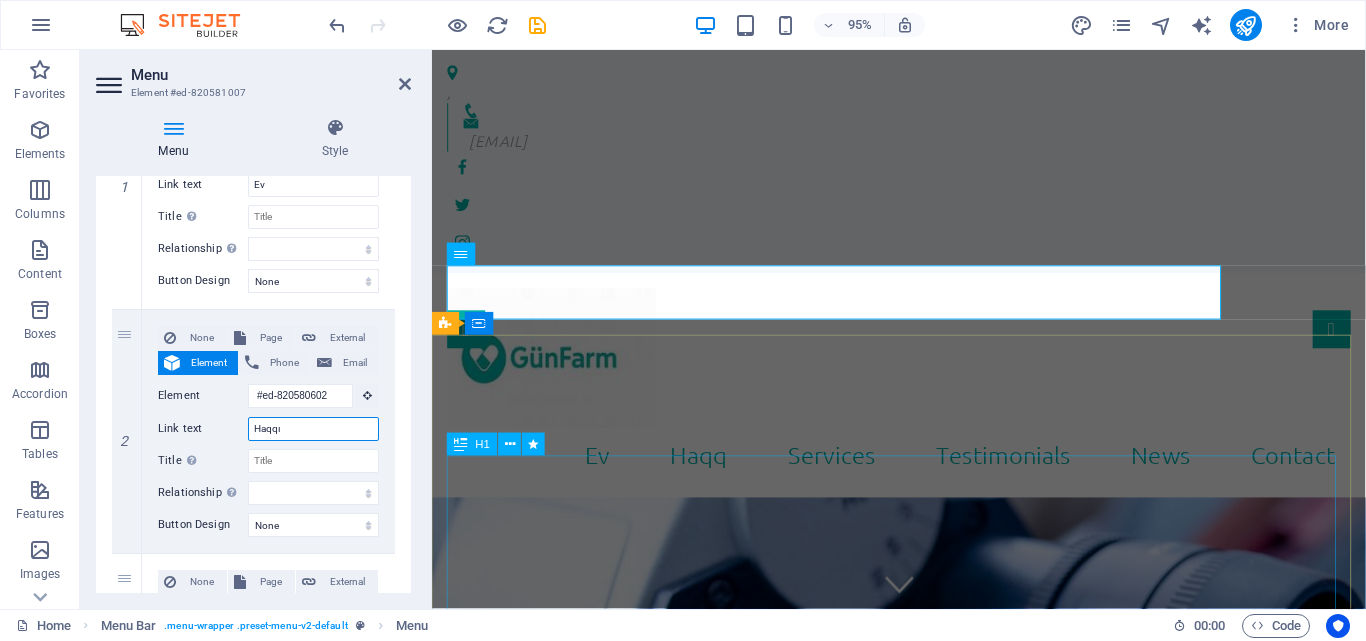 select 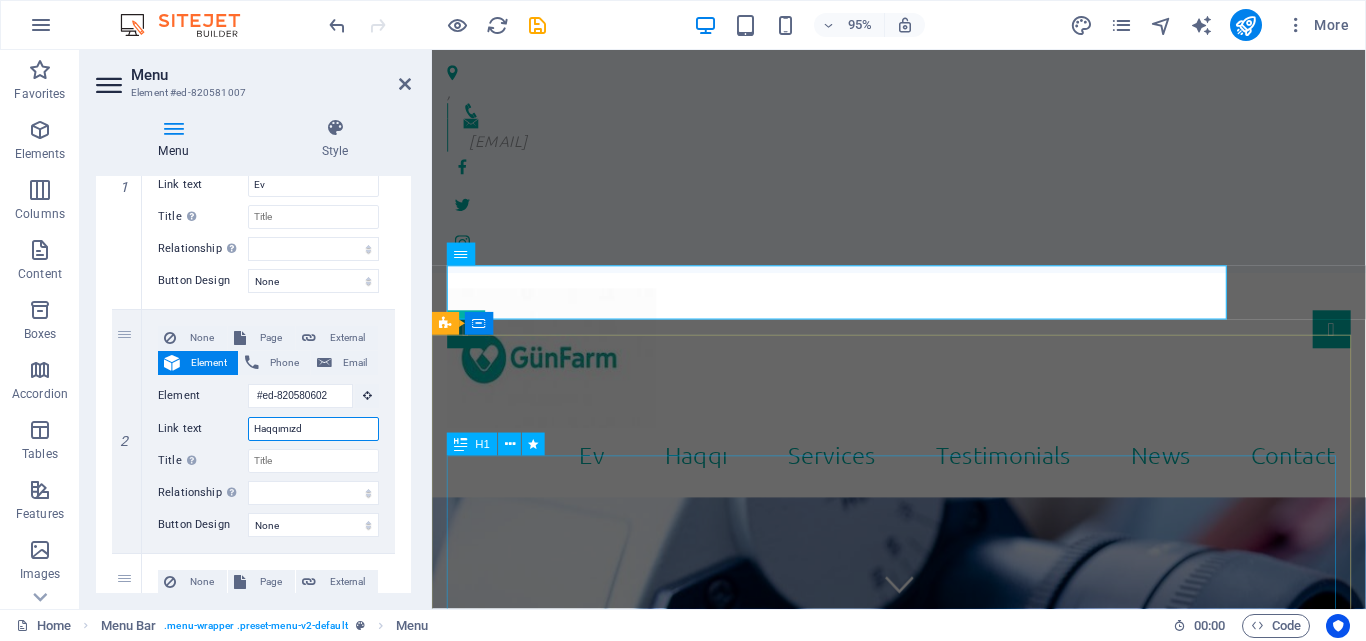 type on "Haqqımızda" 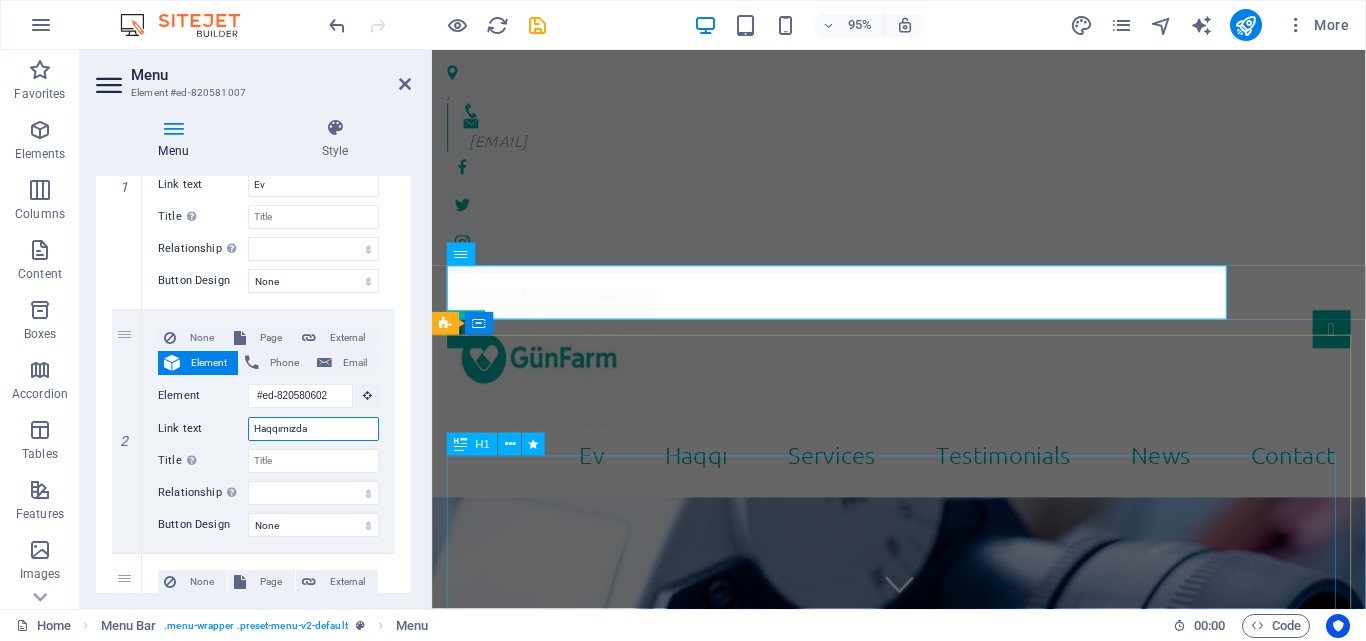 select 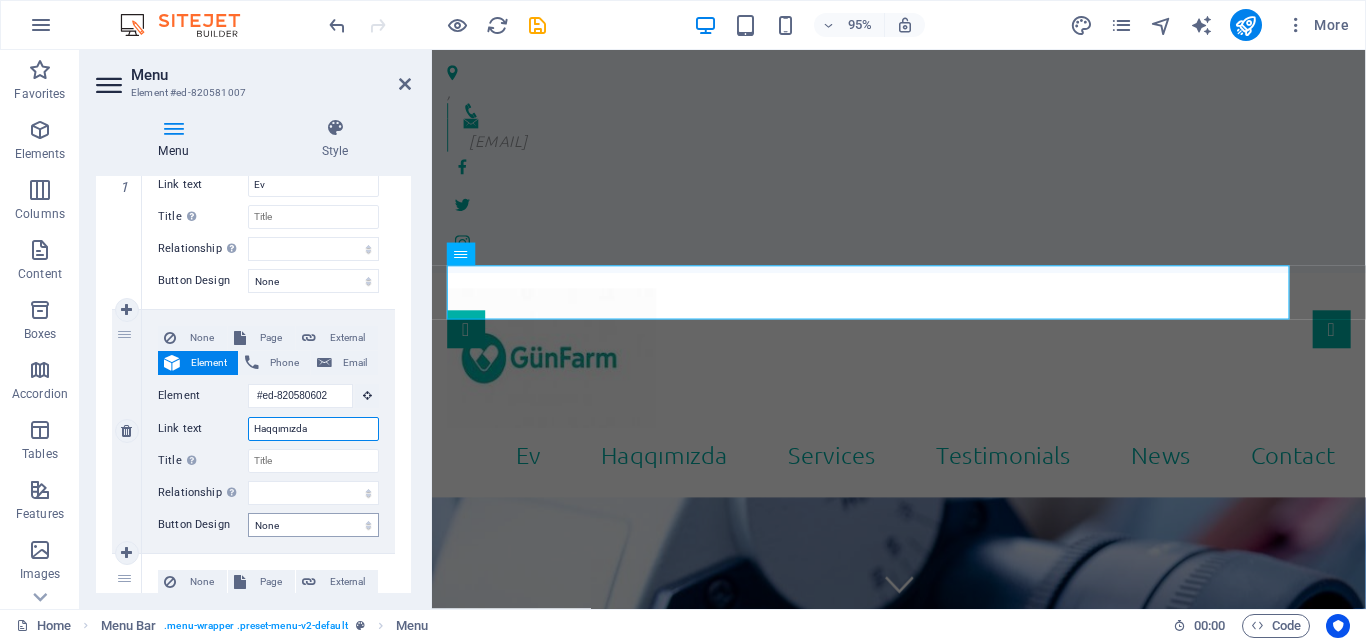 scroll, scrollTop: 500, scrollLeft: 0, axis: vertical 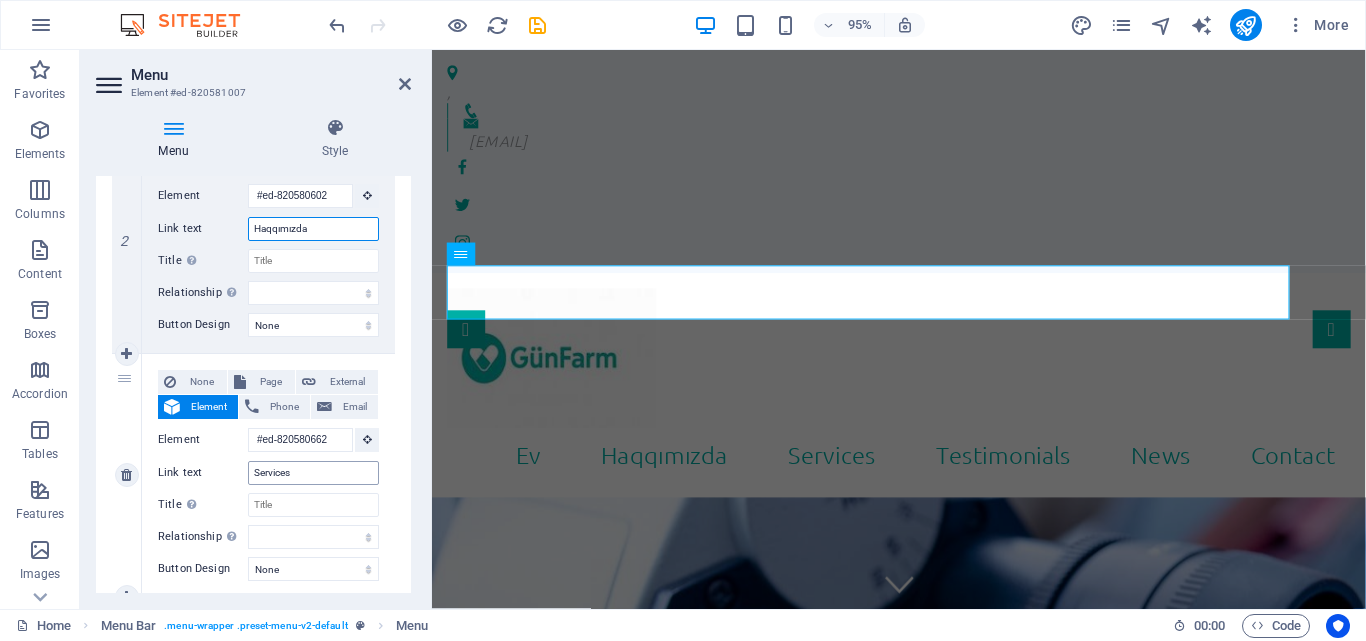 type on "Haqqımızda" 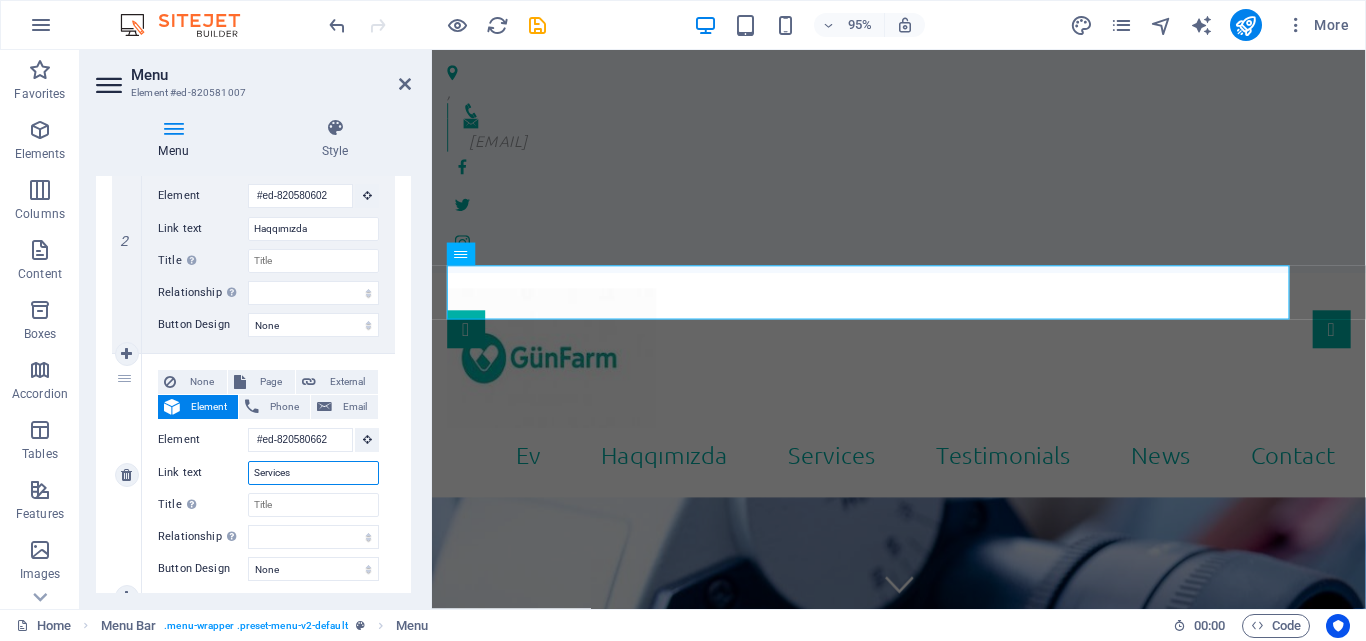 drag, startPoint x: 310, startPoint y: 472, endPoint x: 219, endPoint y: 471, distance: 91.00549 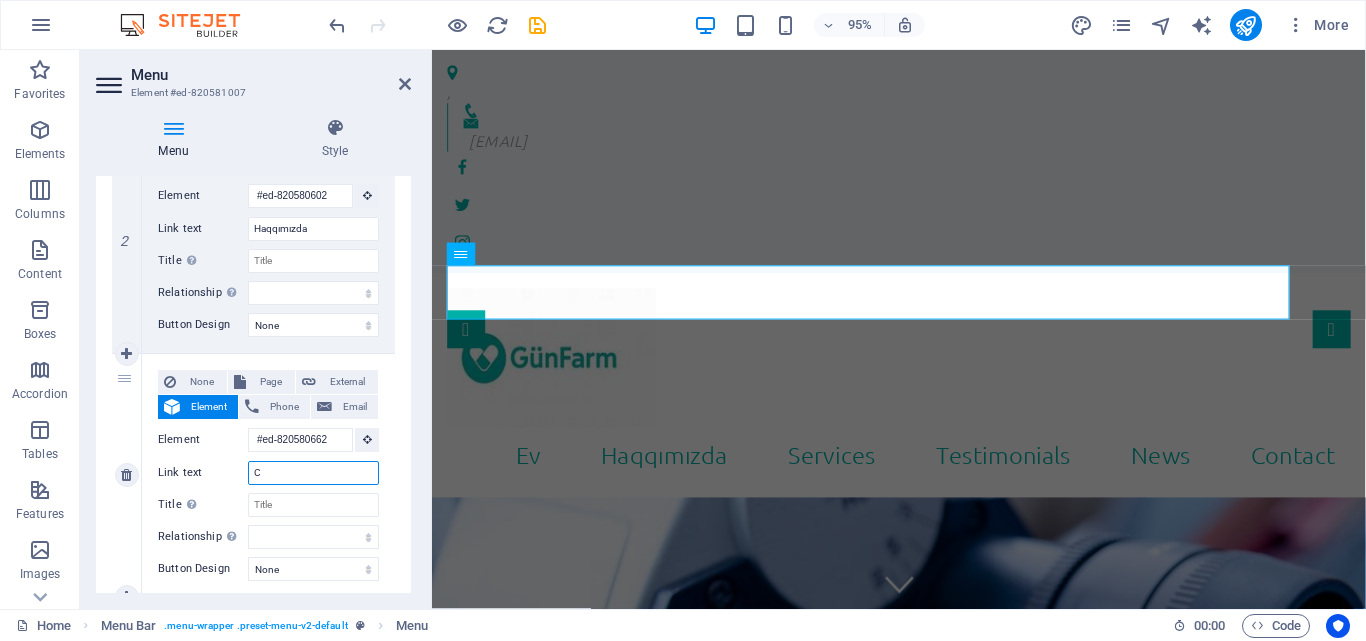 select 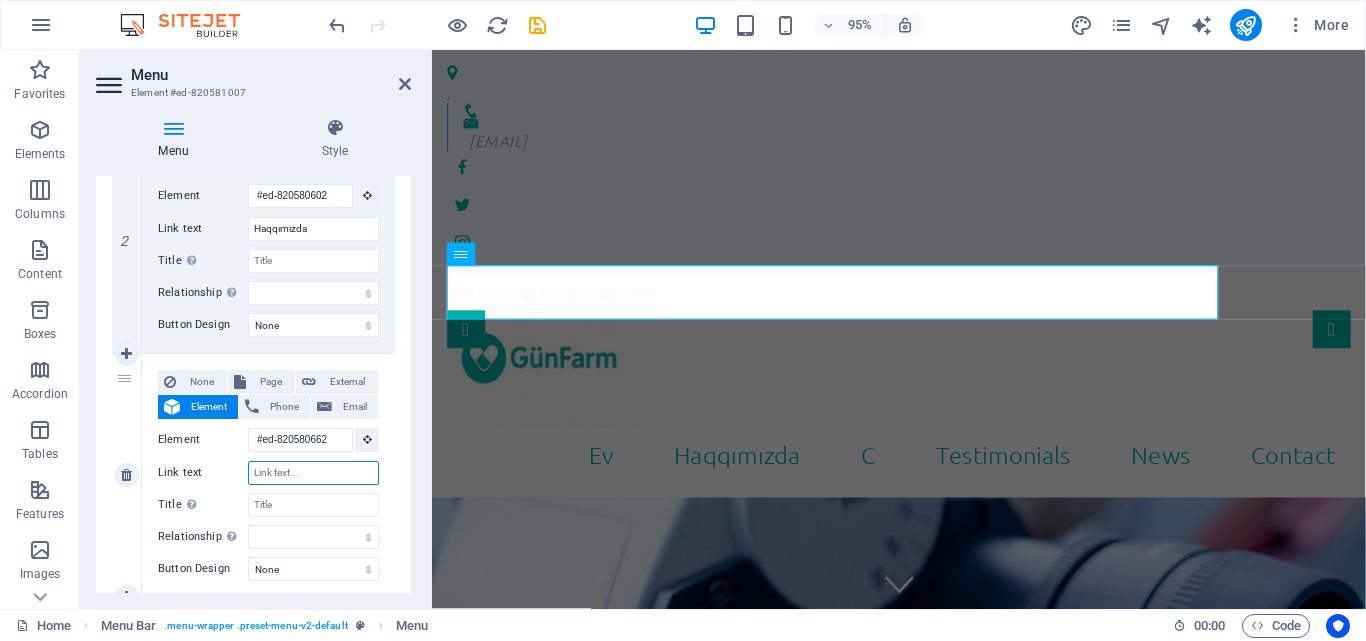 type on "X" 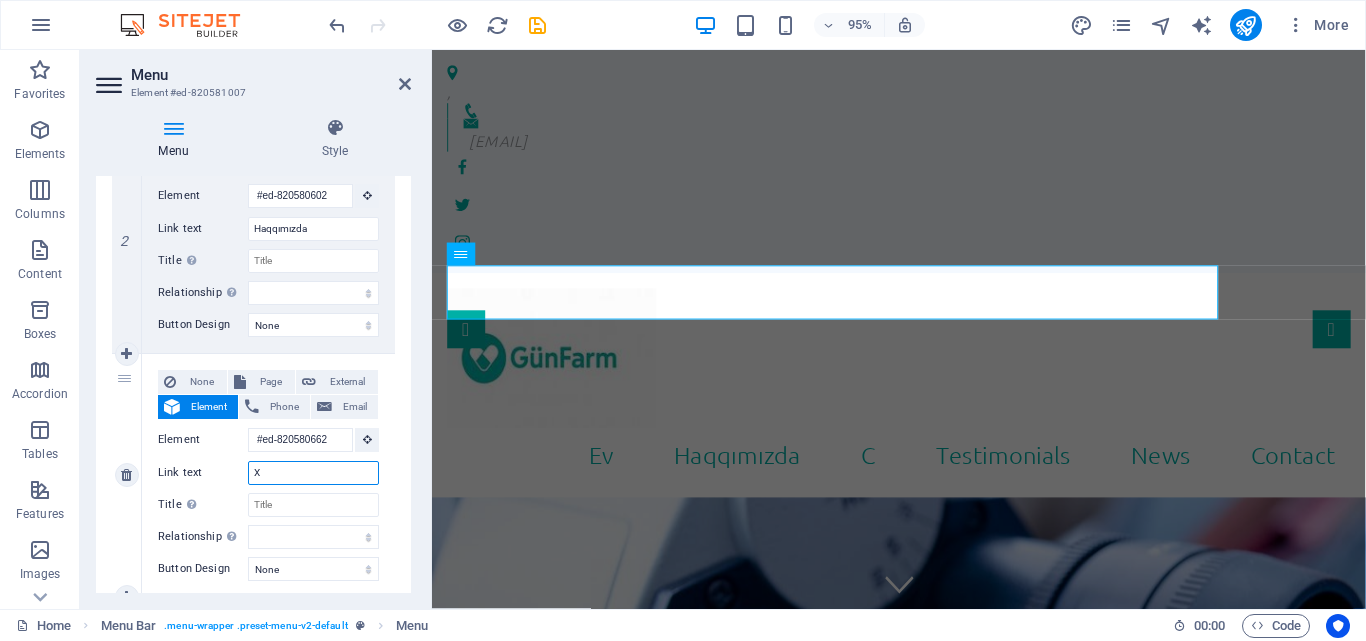 select 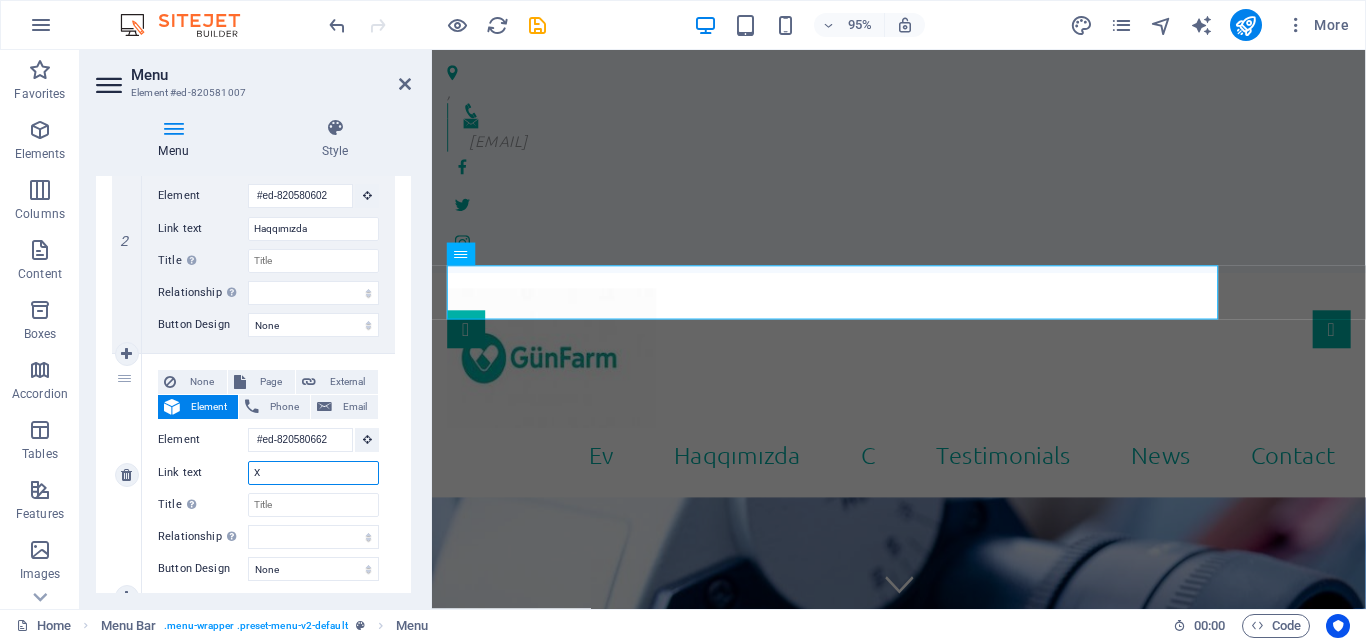 select 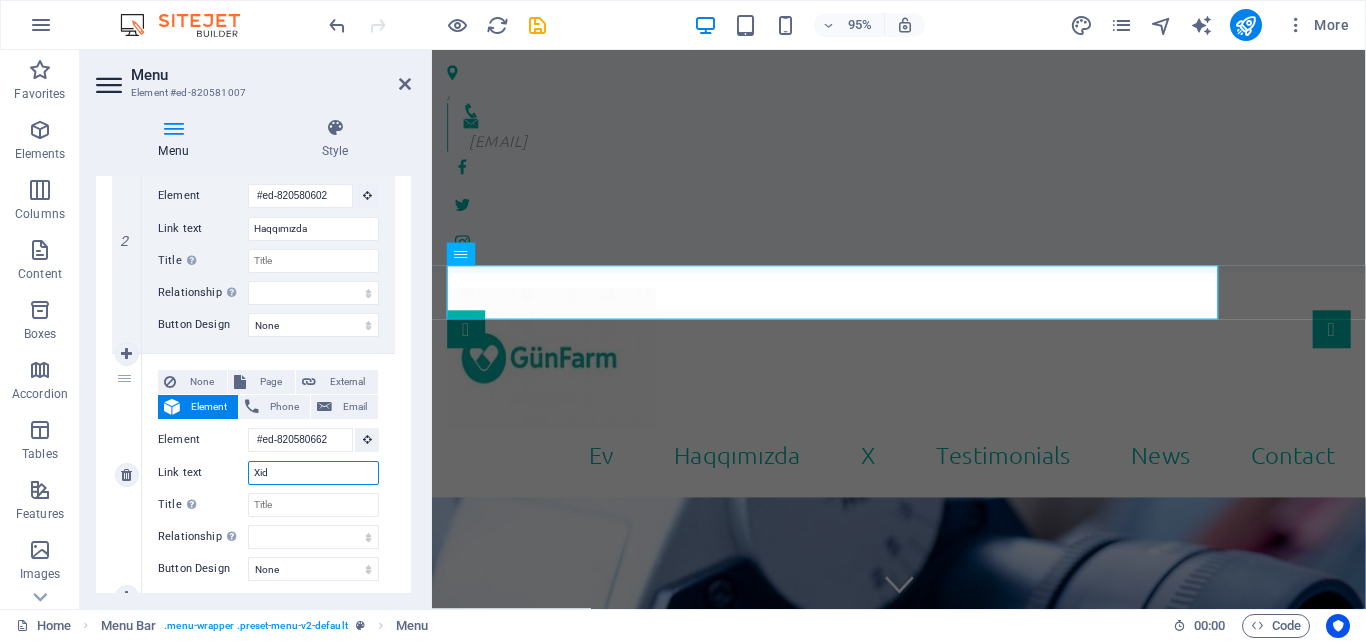 type on "Xidm" 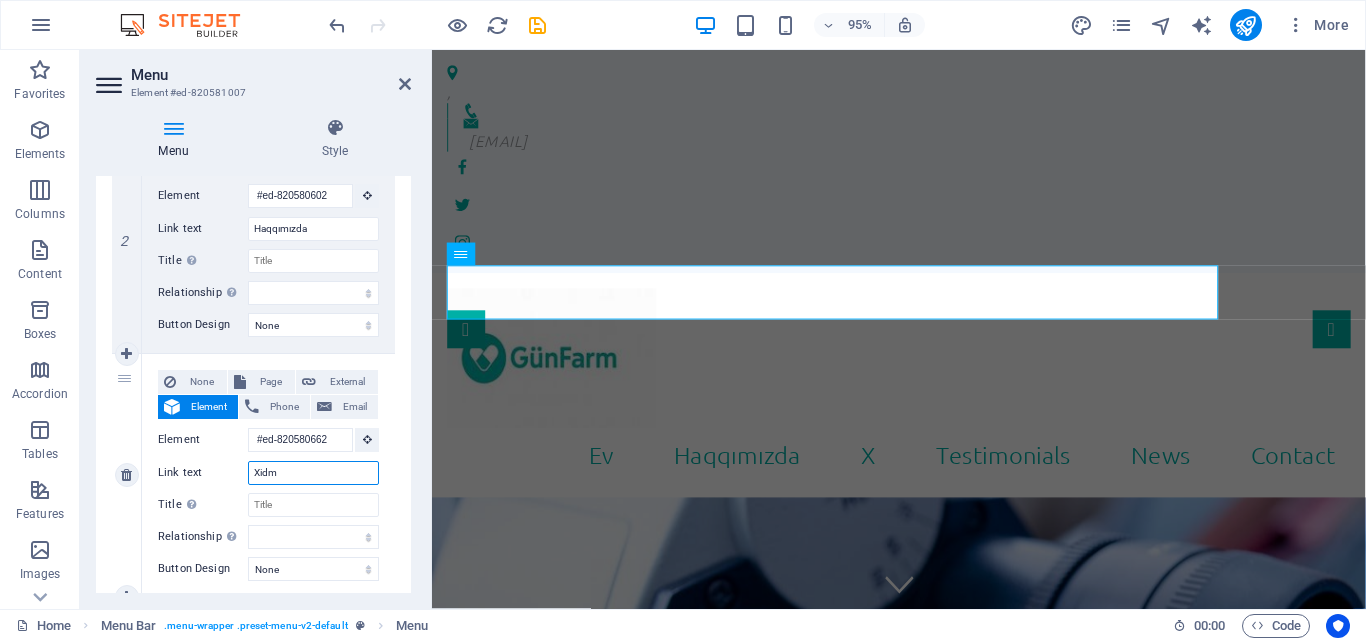select 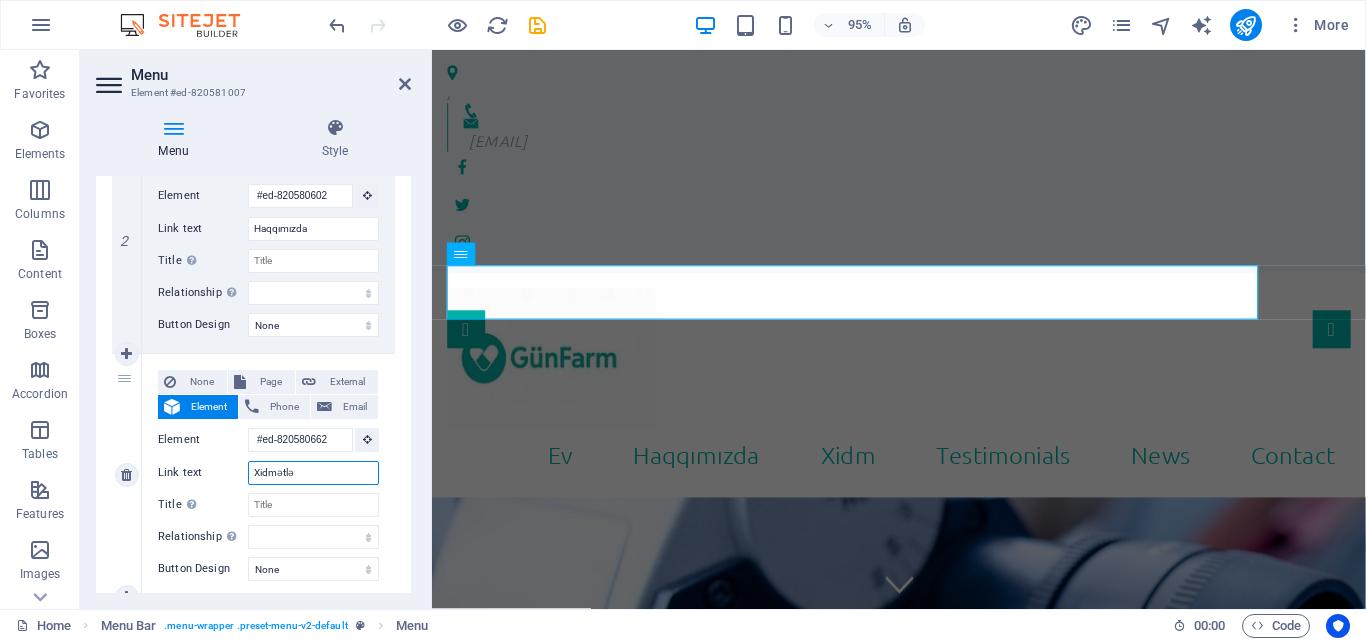 type on "Xidmətlər" 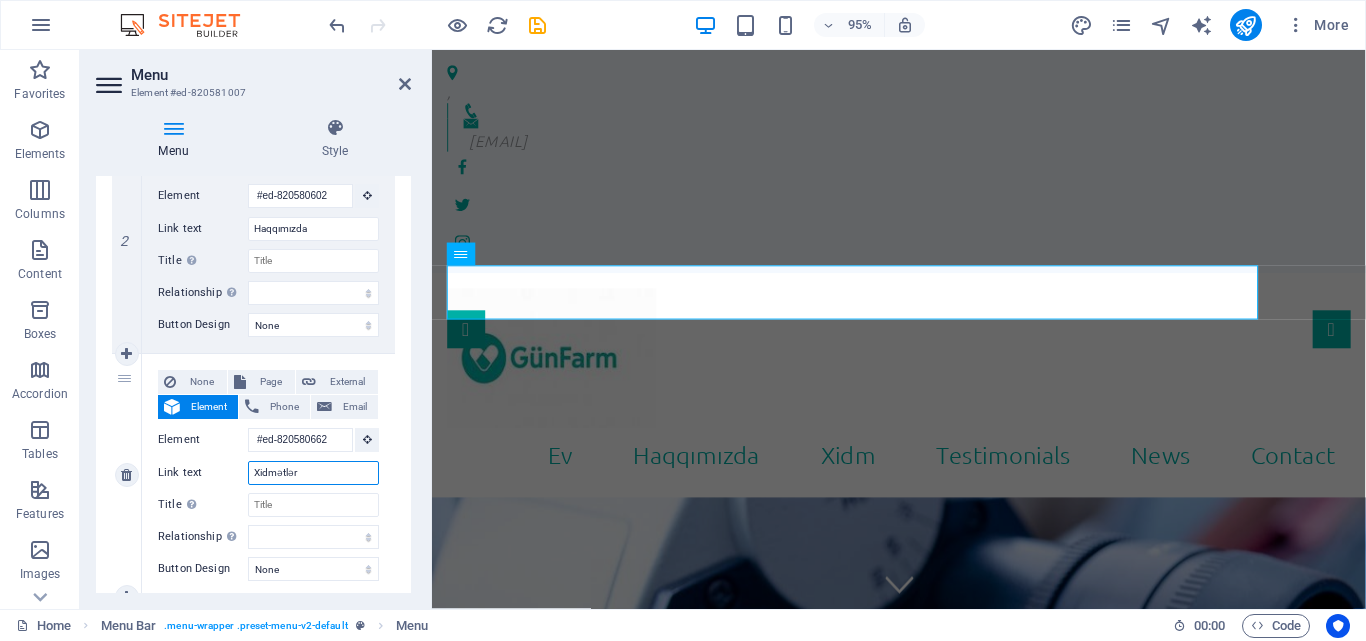 select 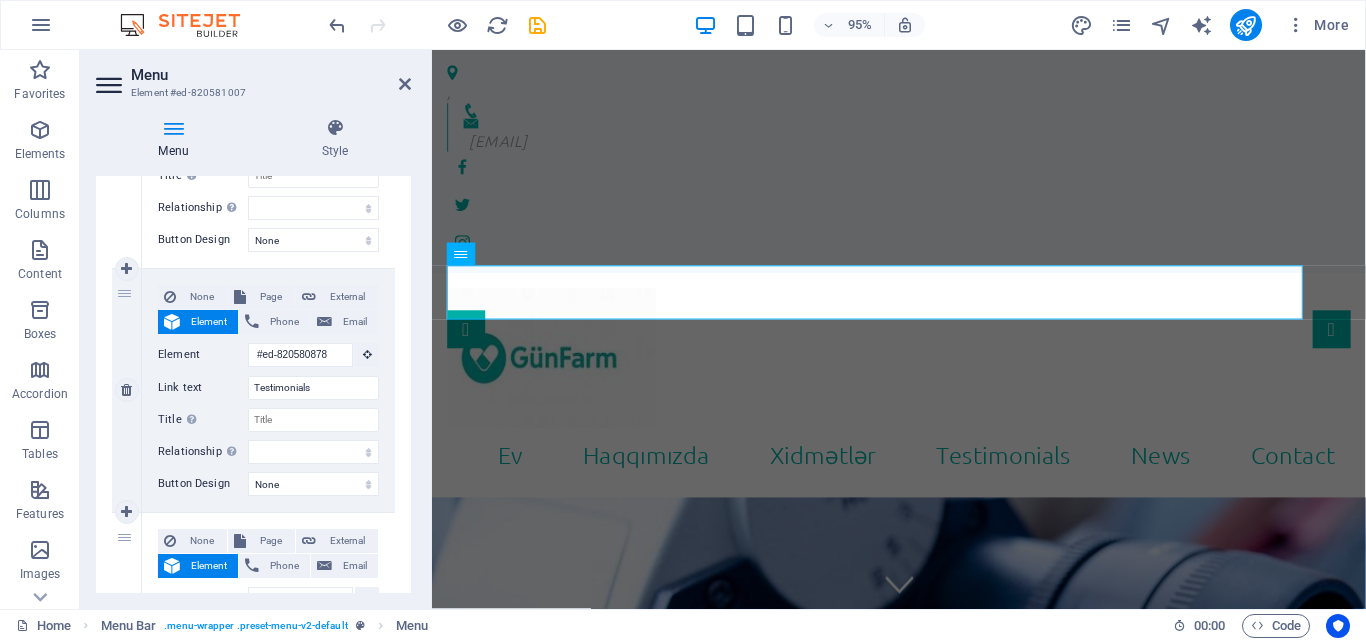 scroll, scrollTop: 800, scrollLeft: 0, axis: vertical 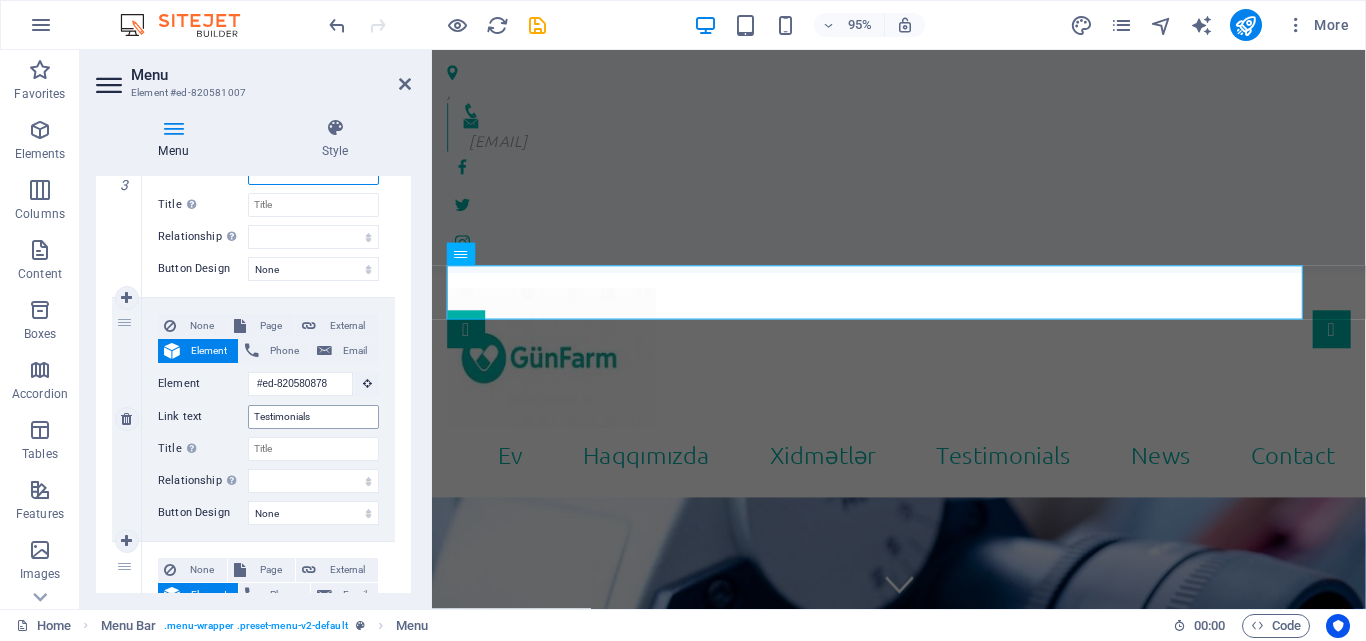 type on "Xidmətlər" 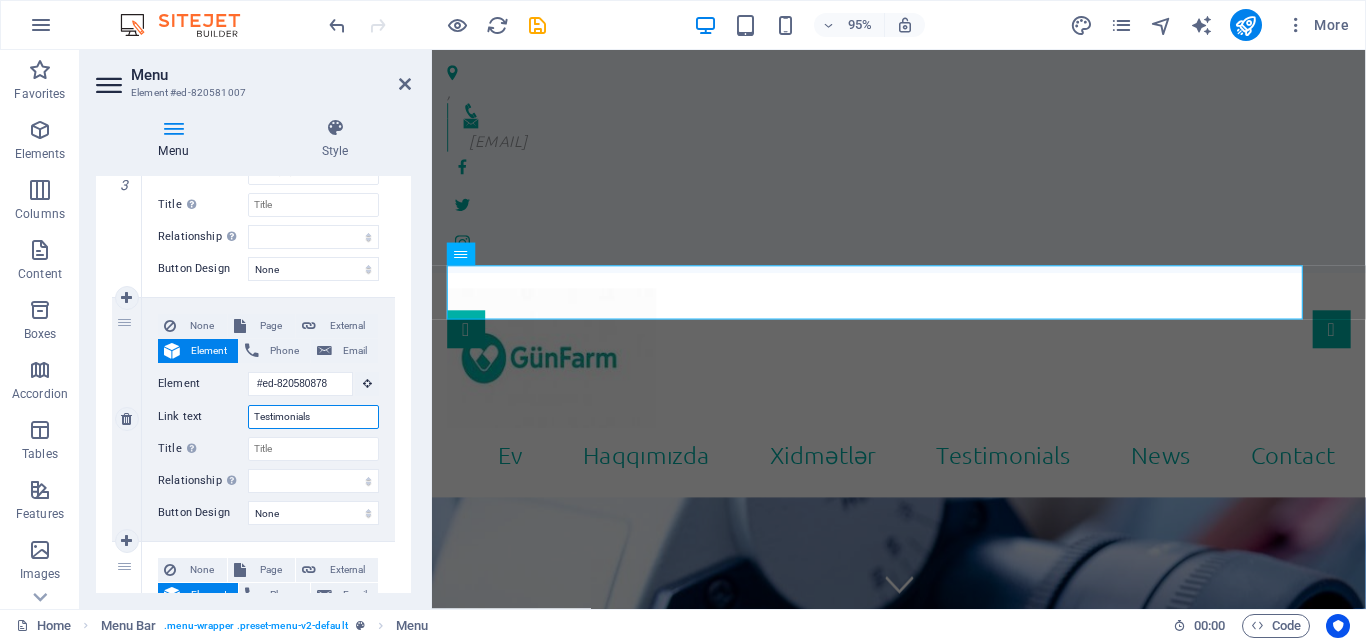 drag, startPoint x: 325, startPoint y: 422, endPoint x: 201, endPoint y: 421, distance: 124.004036 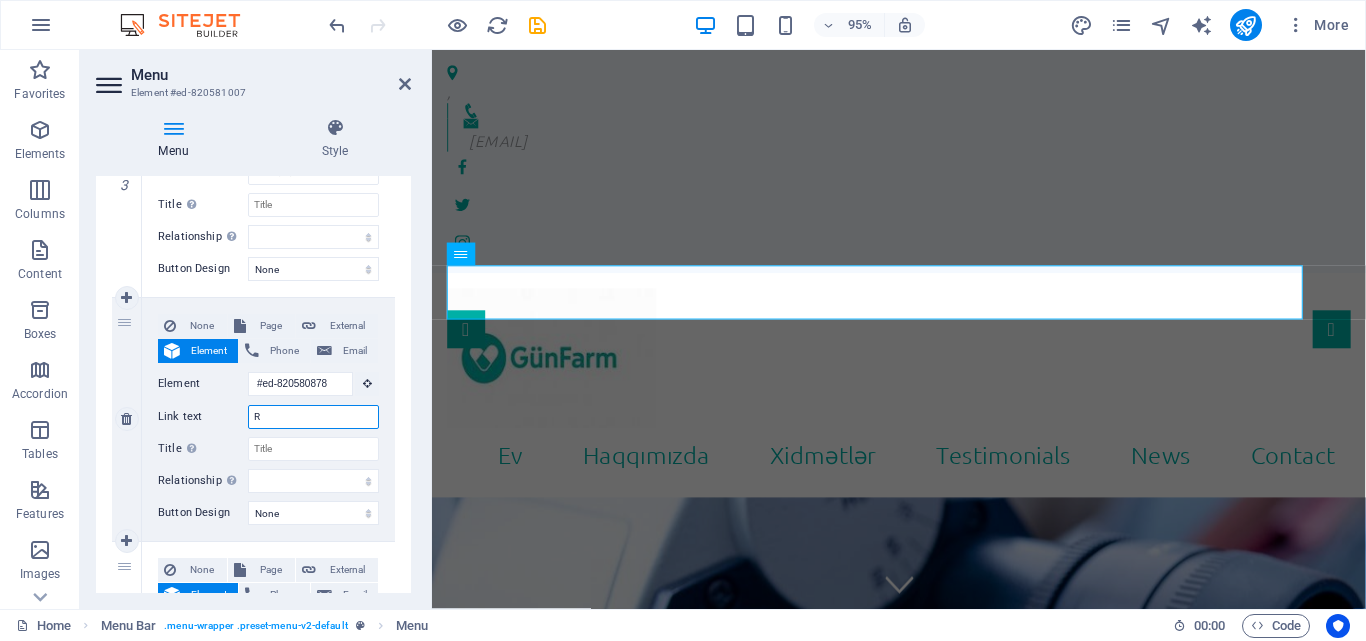 select 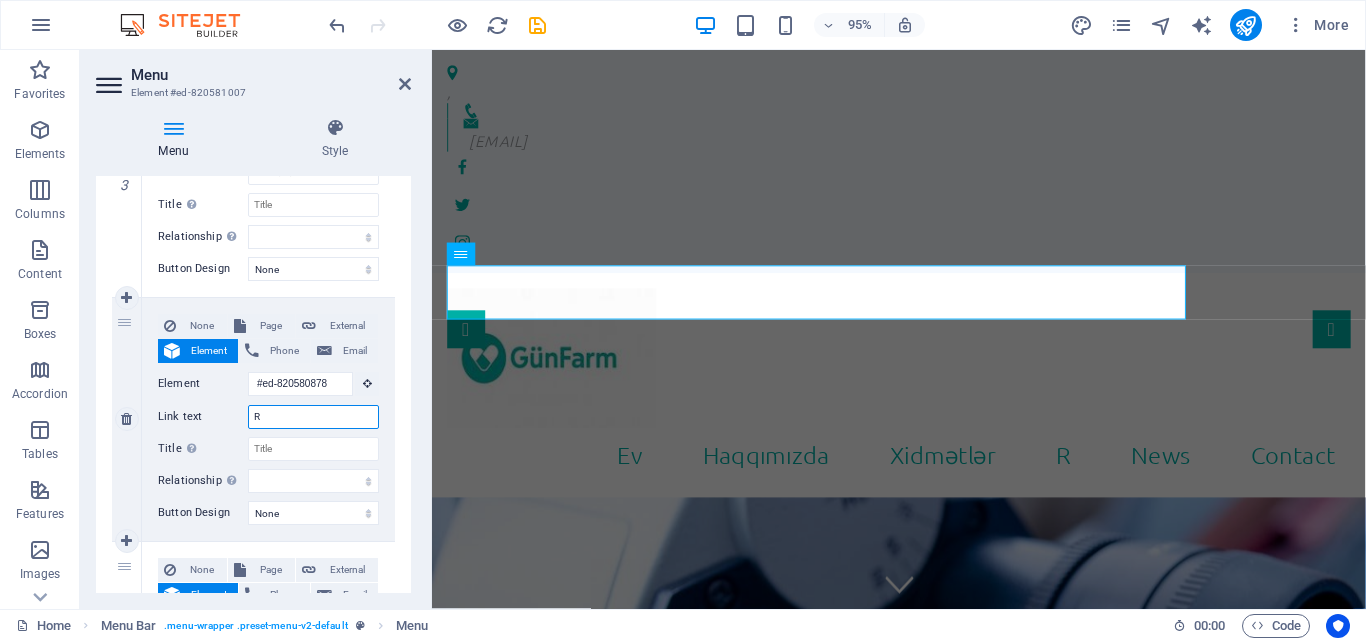 type on "Rə" 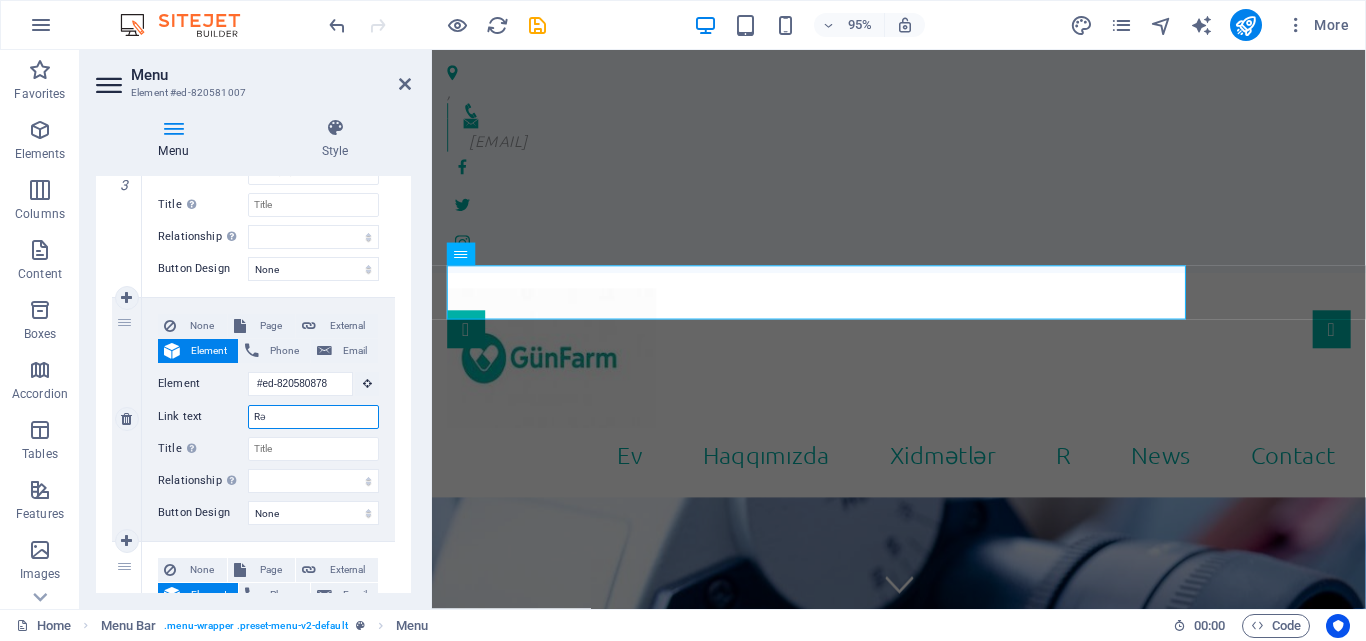 select 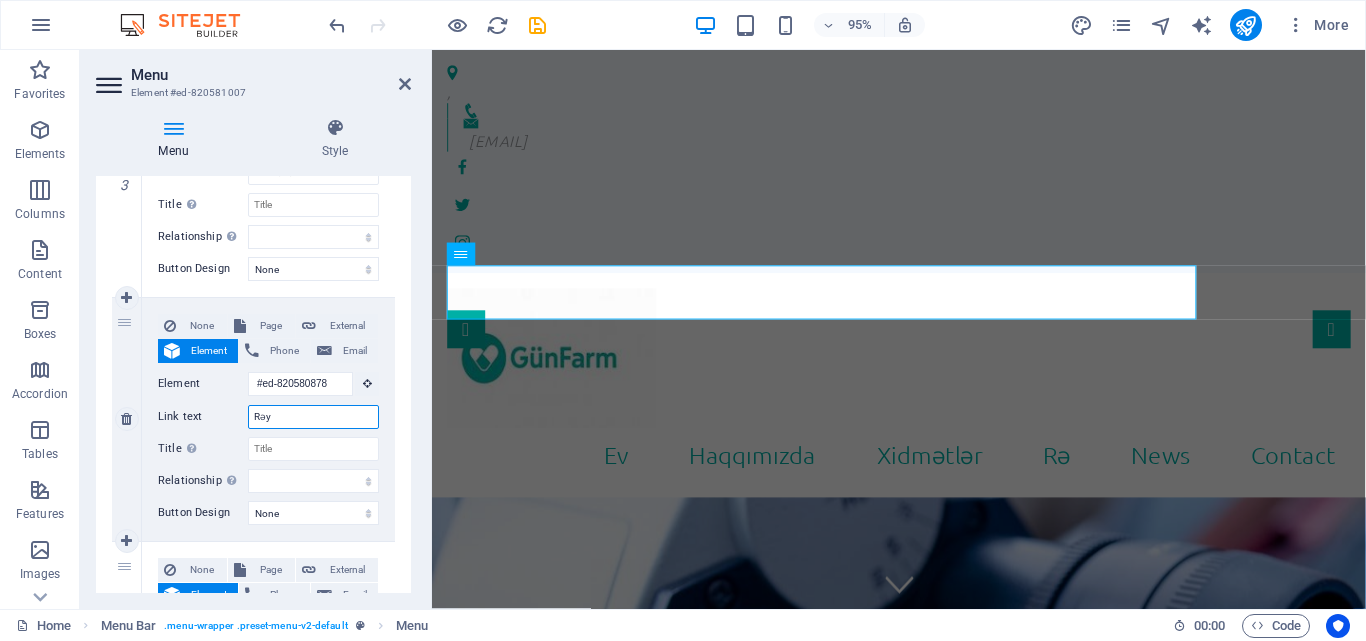 type on "Rəyl" 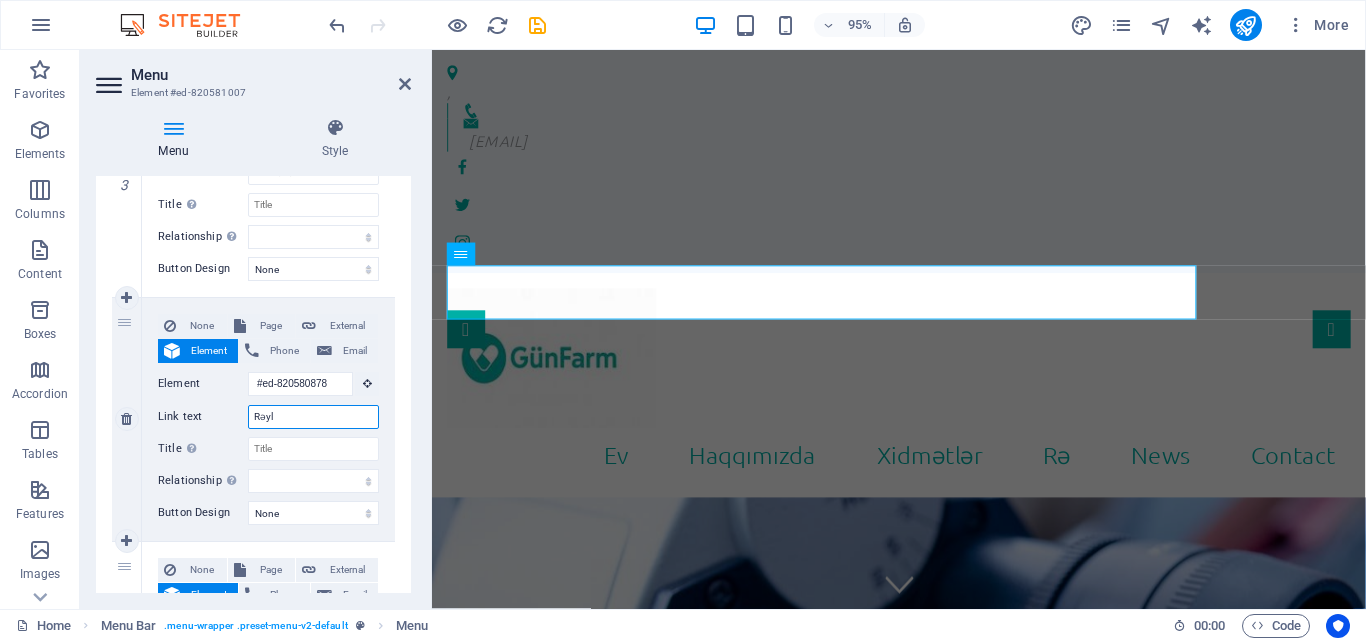 select 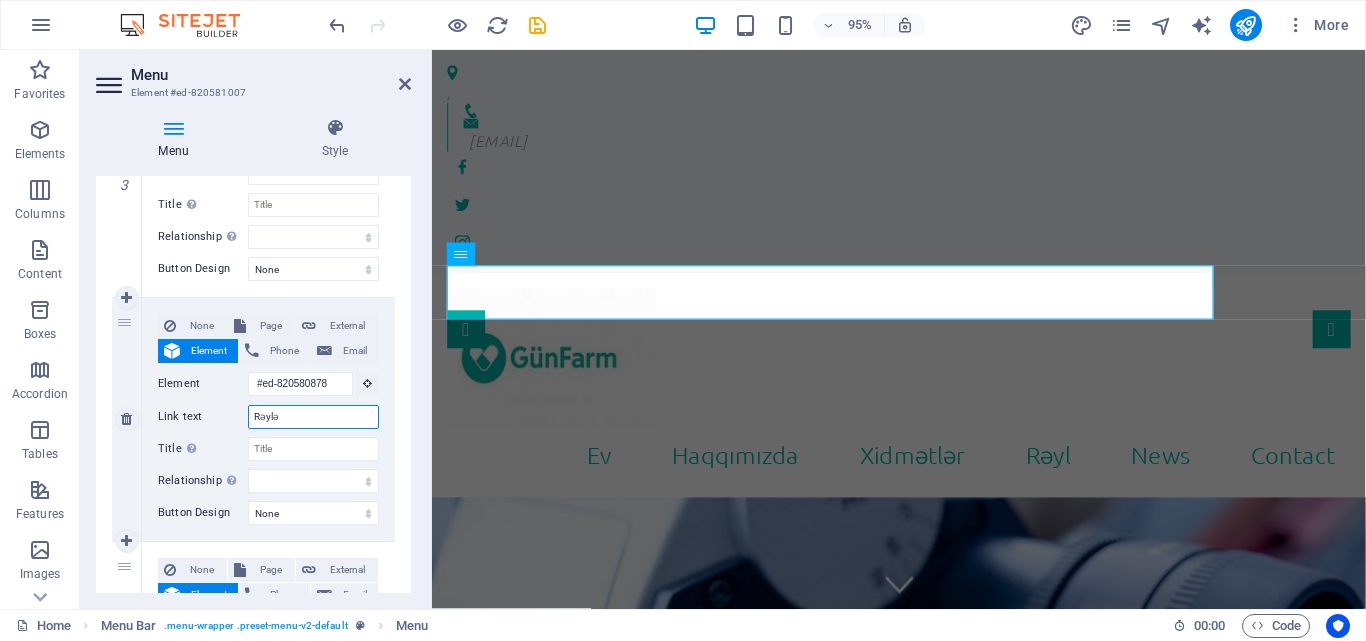 type on "Rəylər" 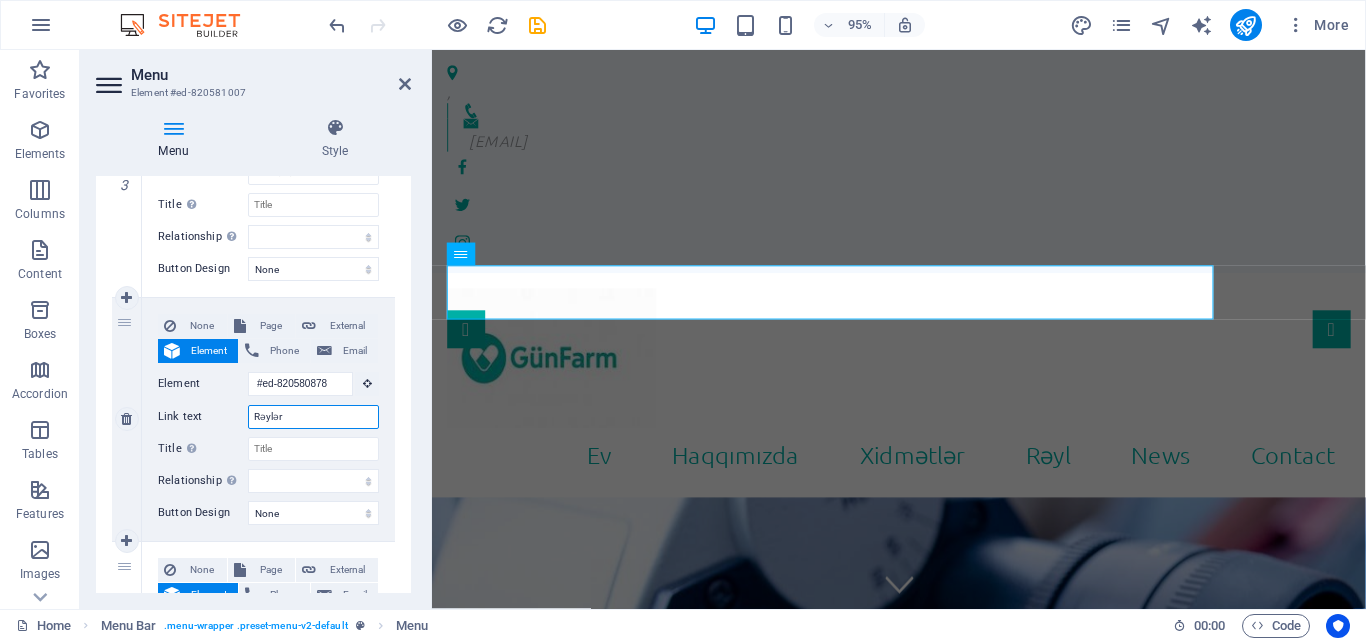 select 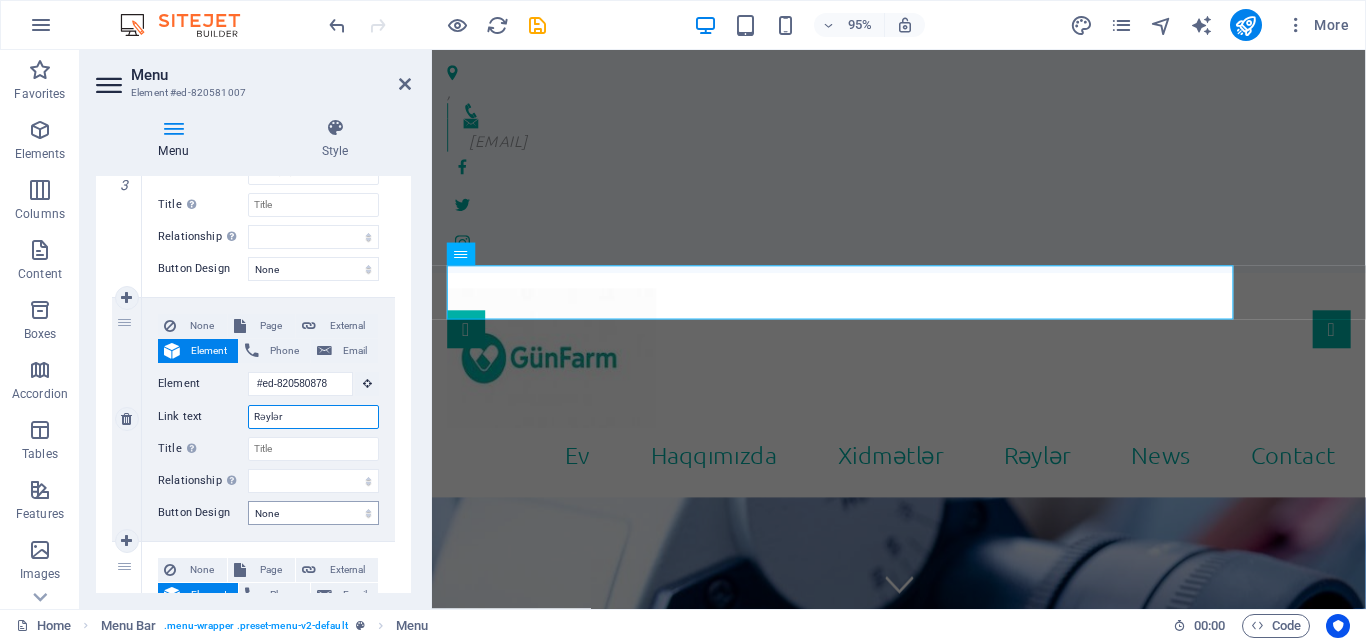 scroll, scrollTop: 1000, scrollLeft: 0, axis: vertical 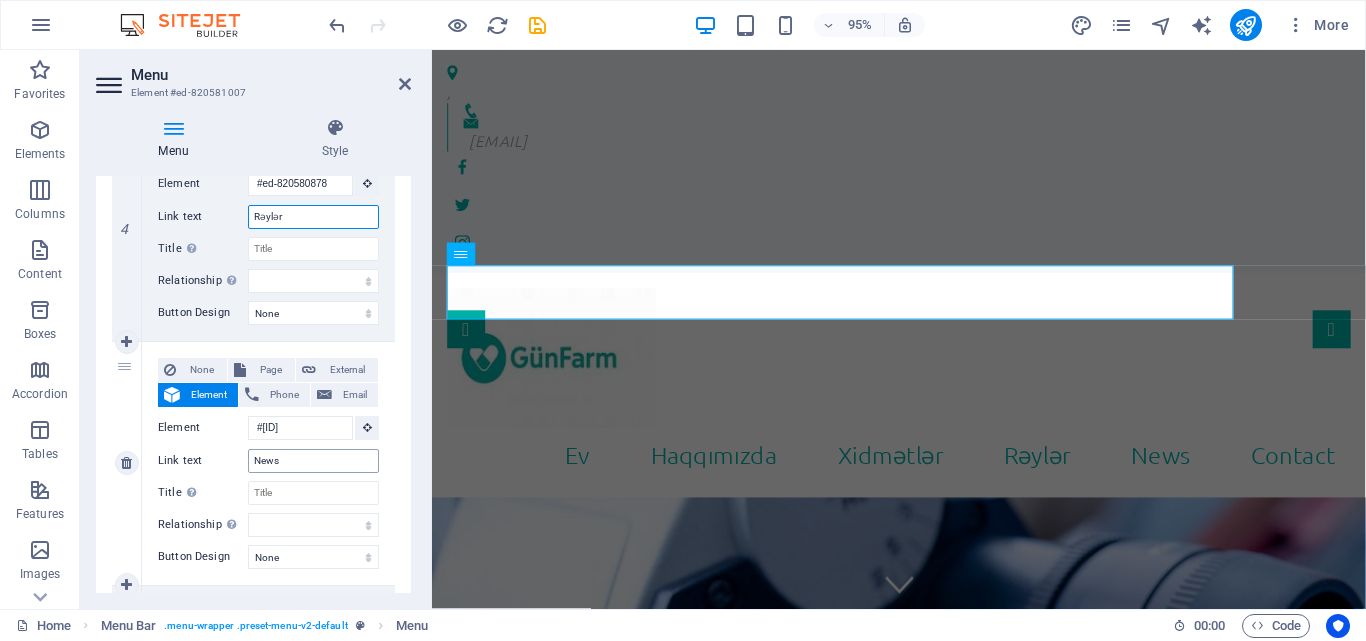 type on "Rəylər" 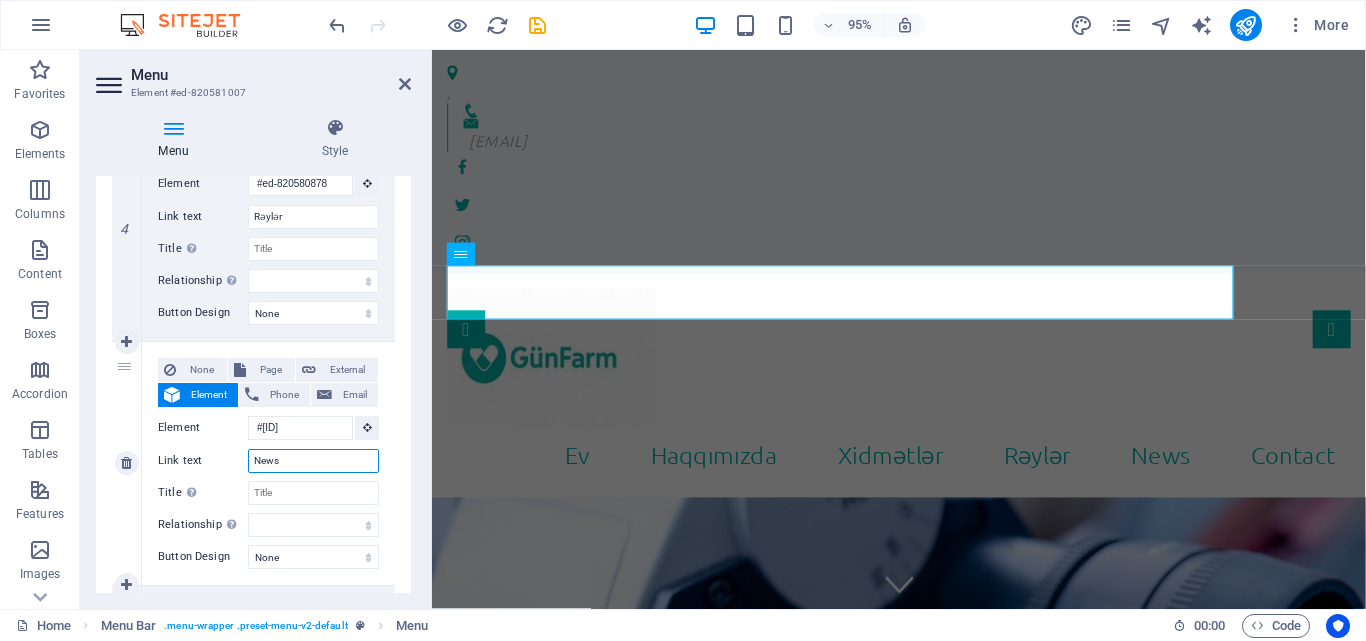 click on "News" at bounding box center (313, 461) 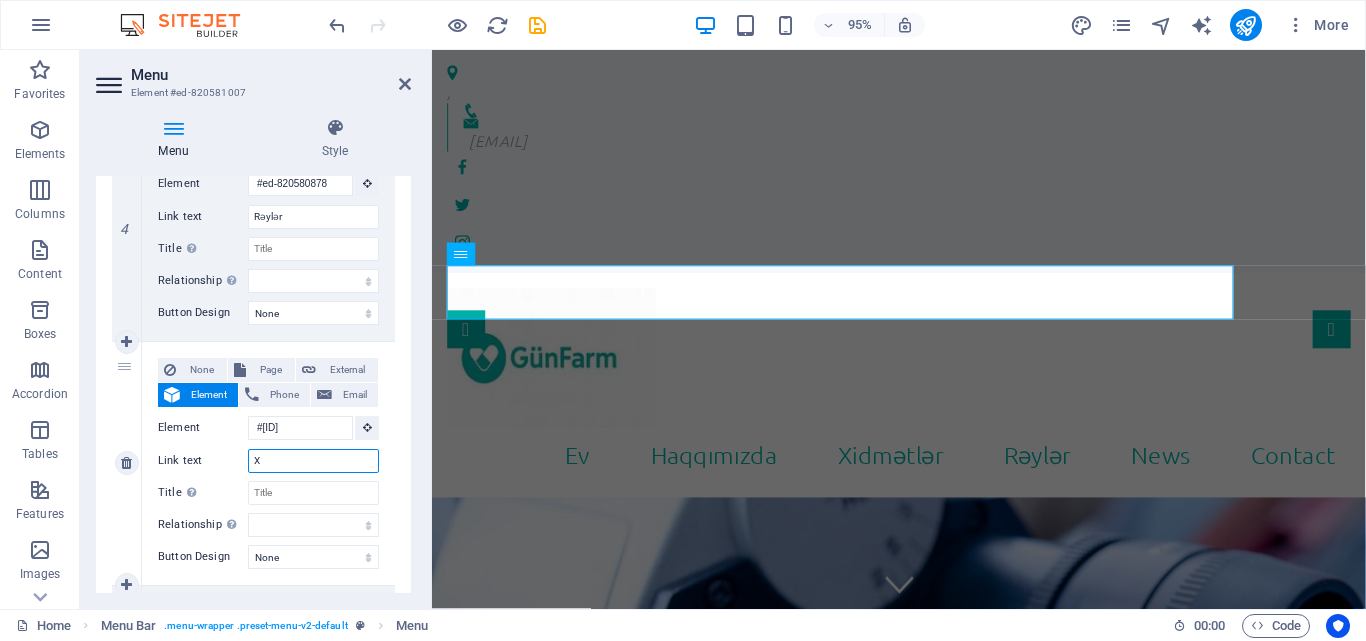 select 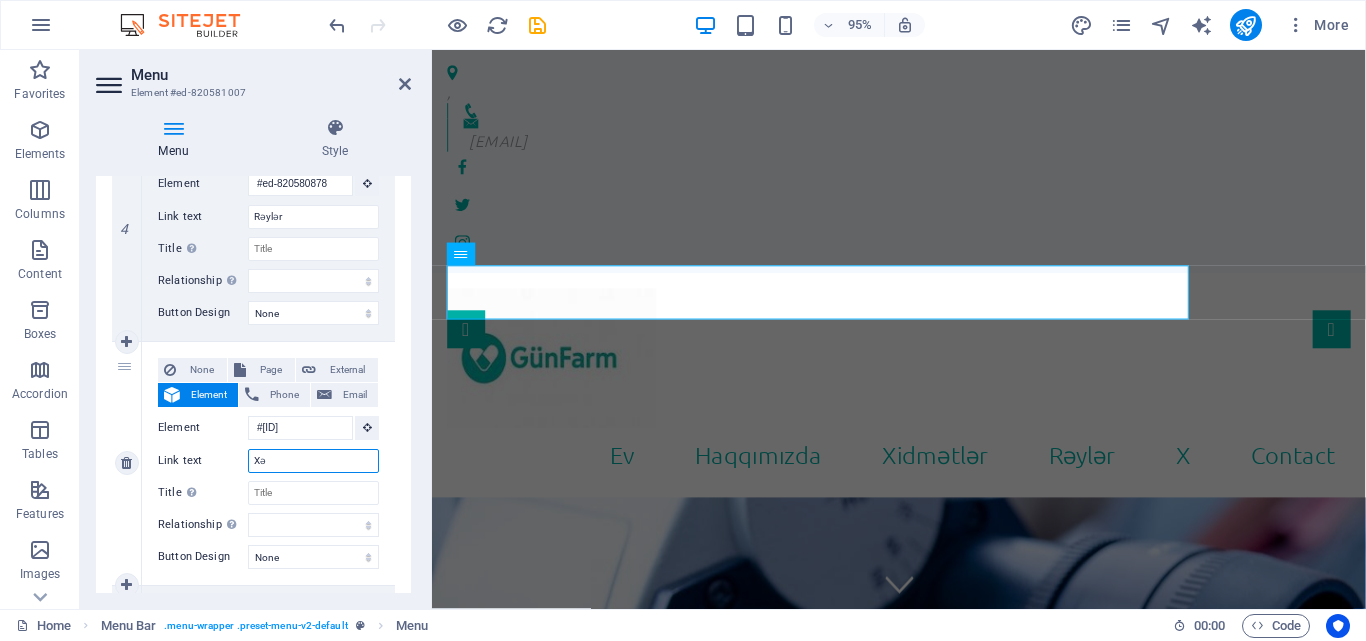type on "Xəb" 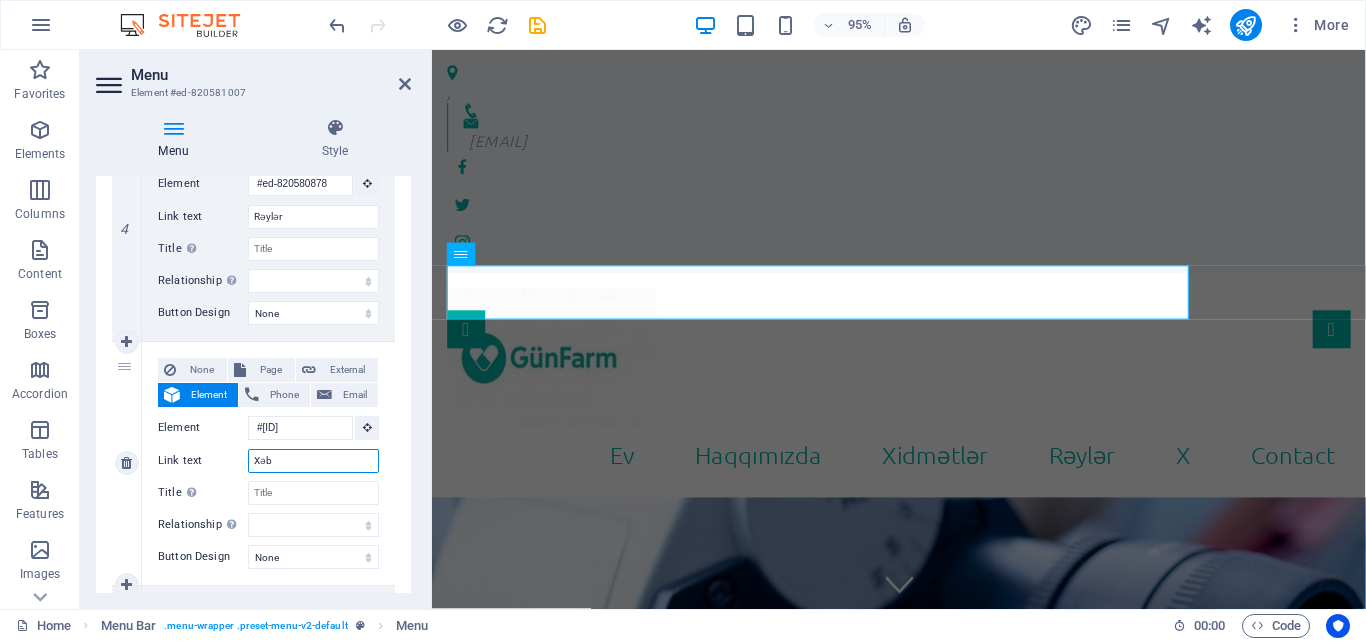 select 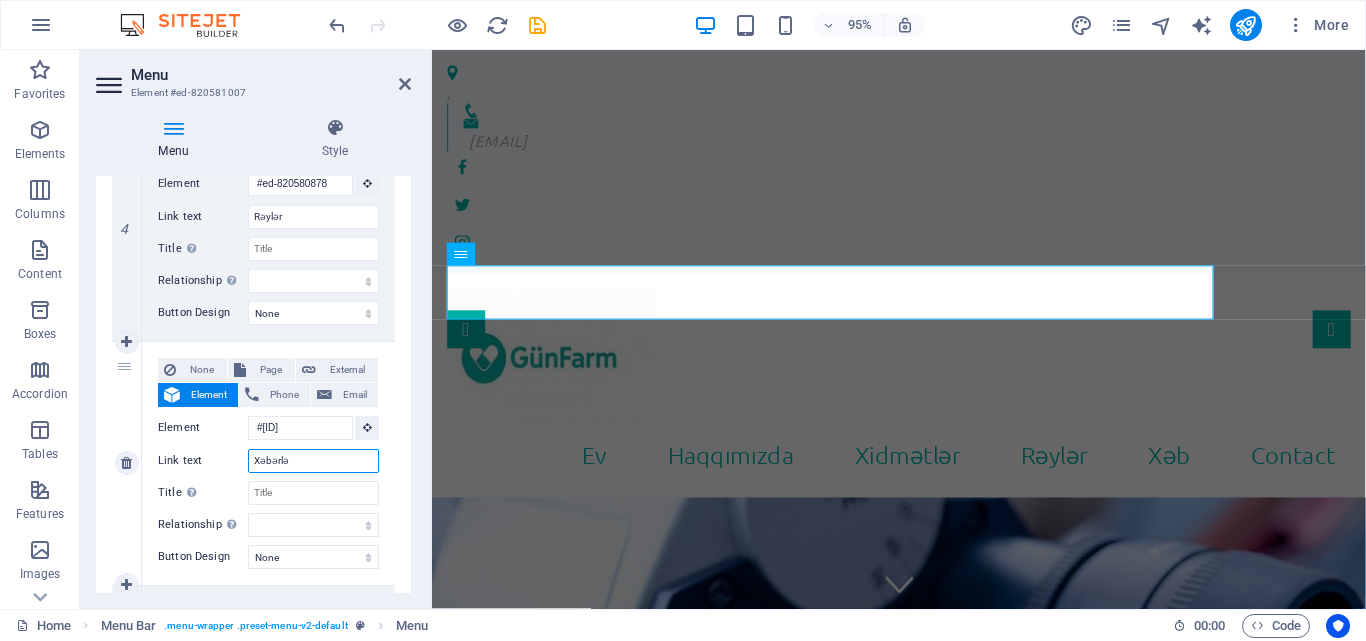 type on "Xəbərlər" 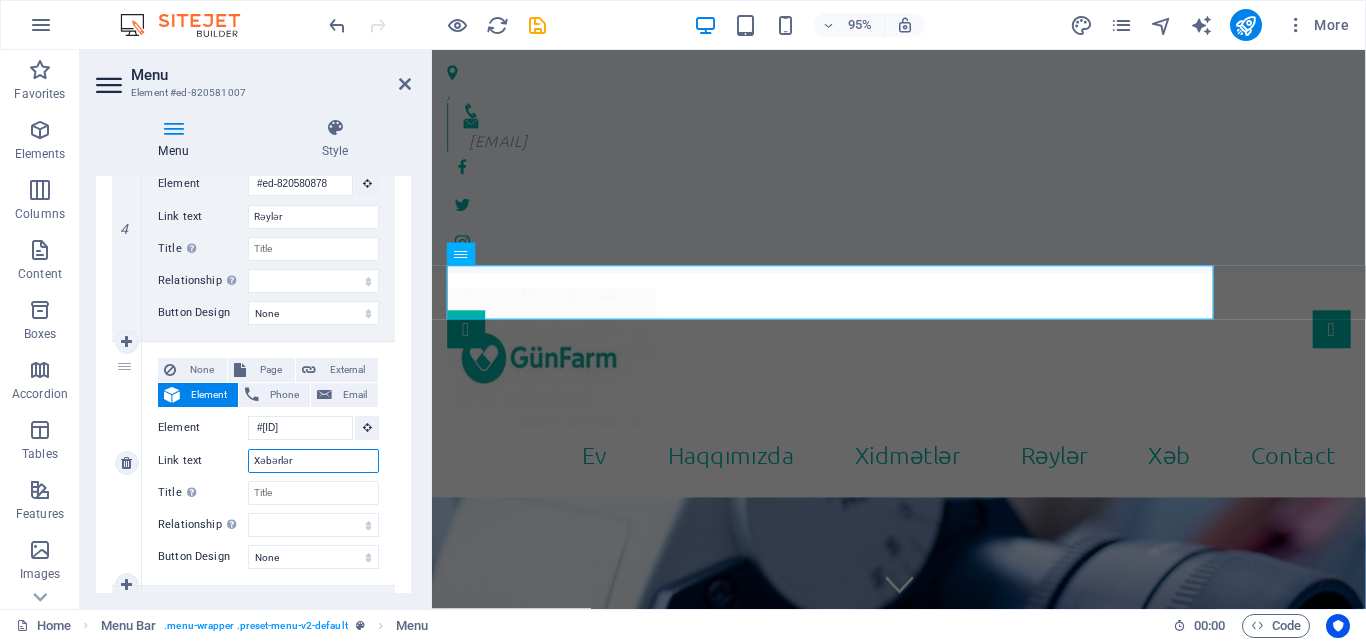 select 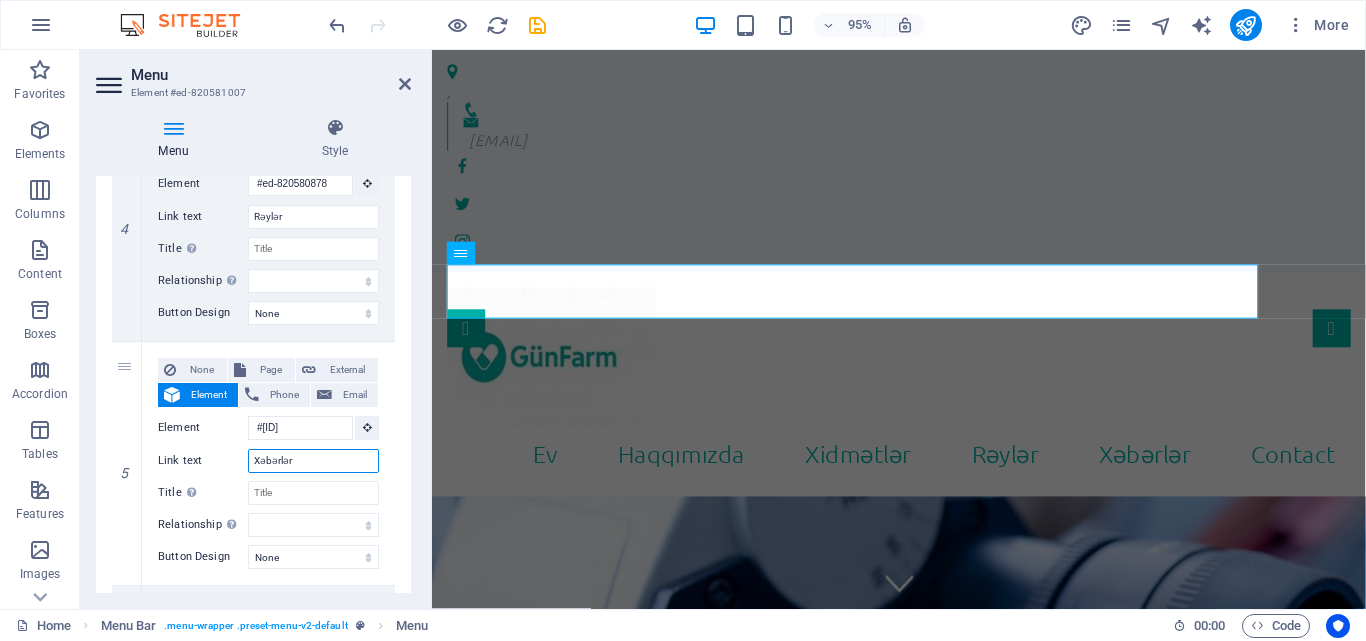 scroll, scrollTop: 0, scrollLeft: 0, axis: both 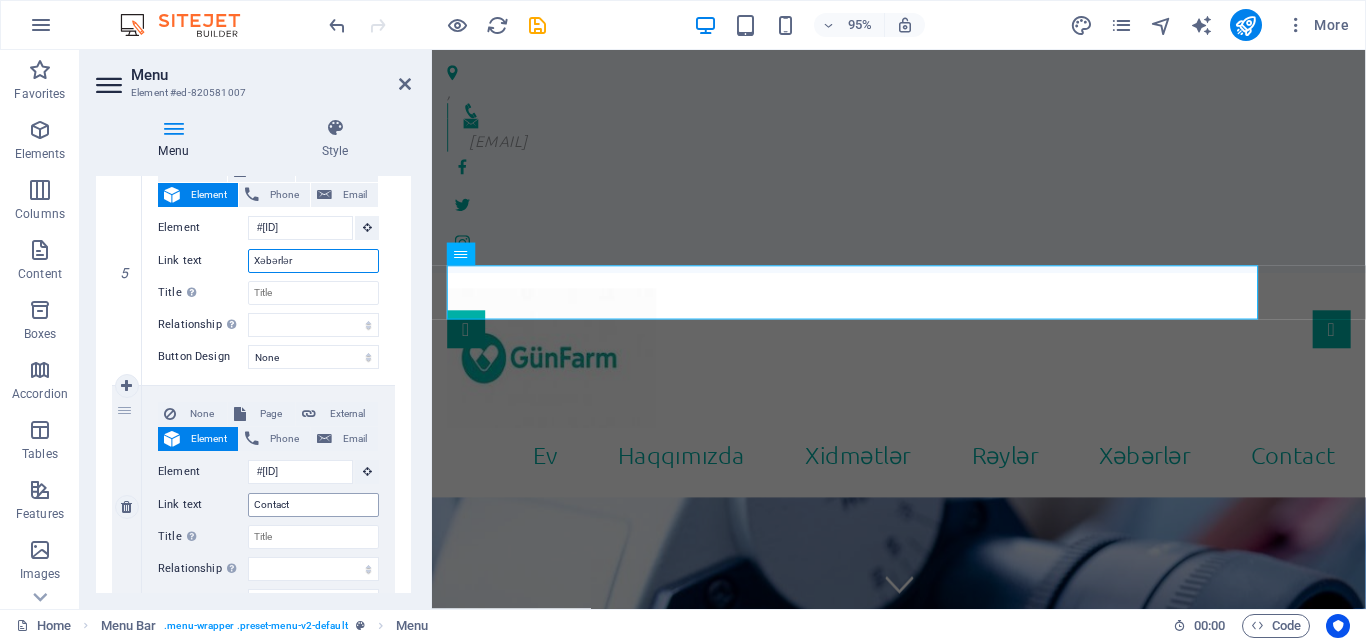 type on "Xəbərlər" 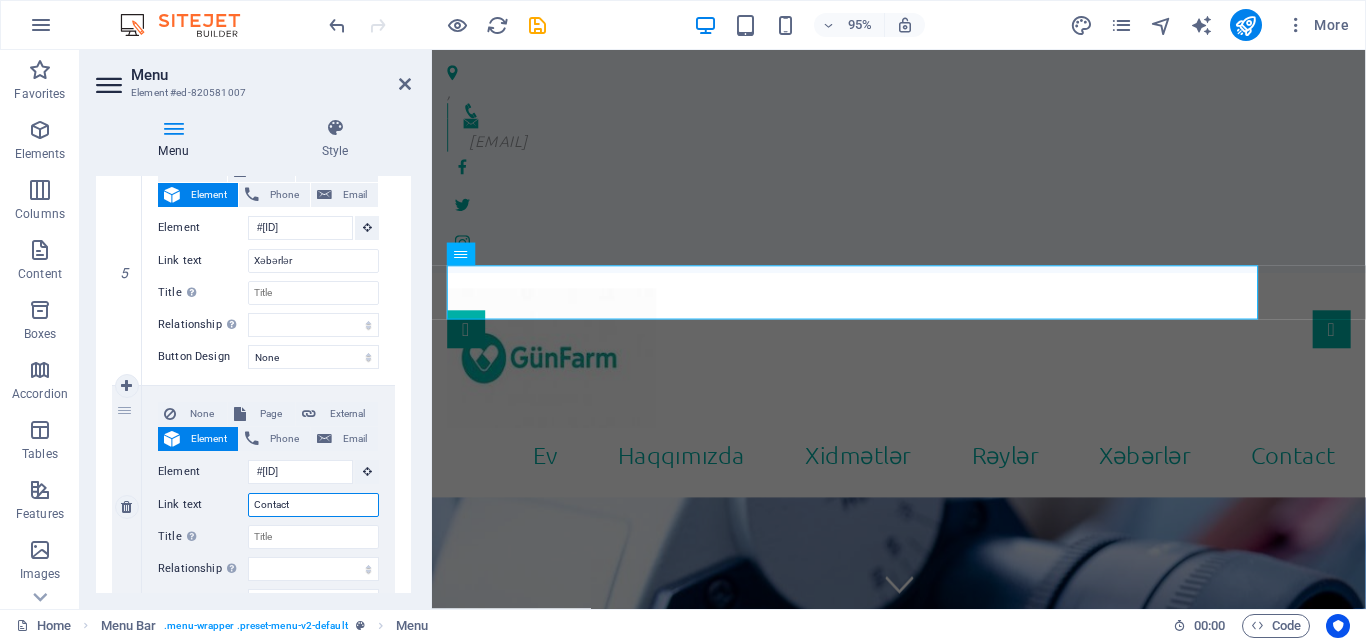 drag, startPoint x: 255, startPoint y: 506, endPoint x: 214, endPoint y: 506, distance: 41 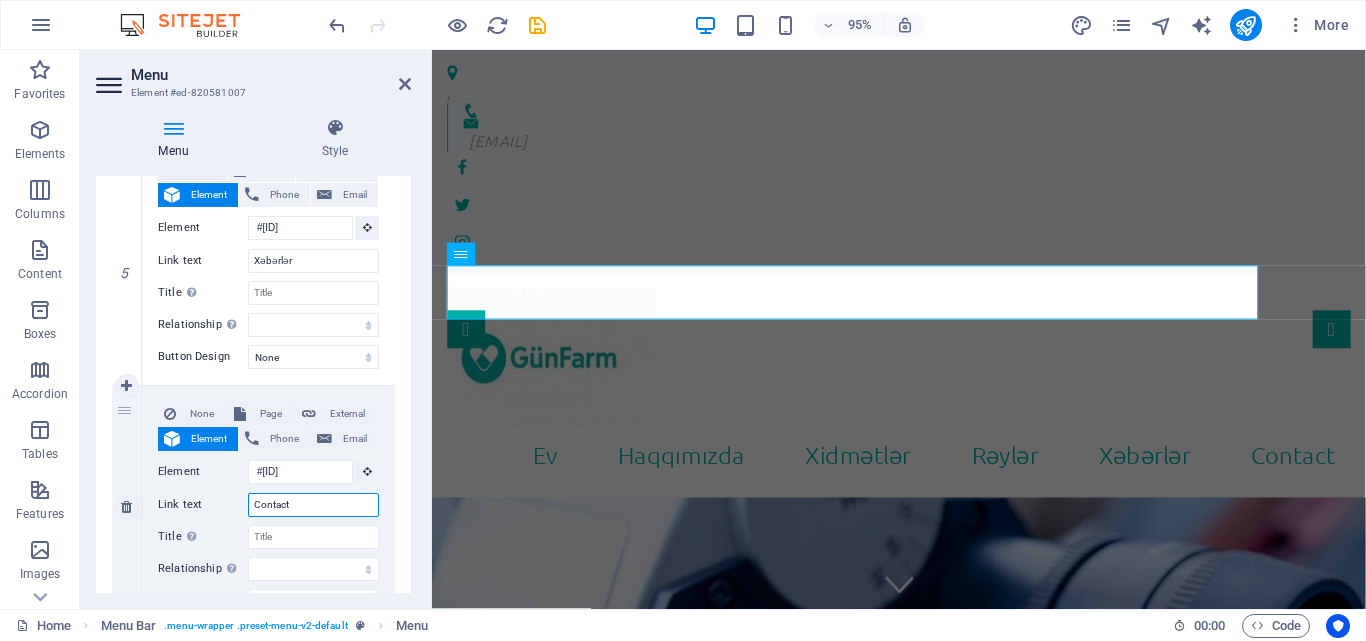 type on "Ə" 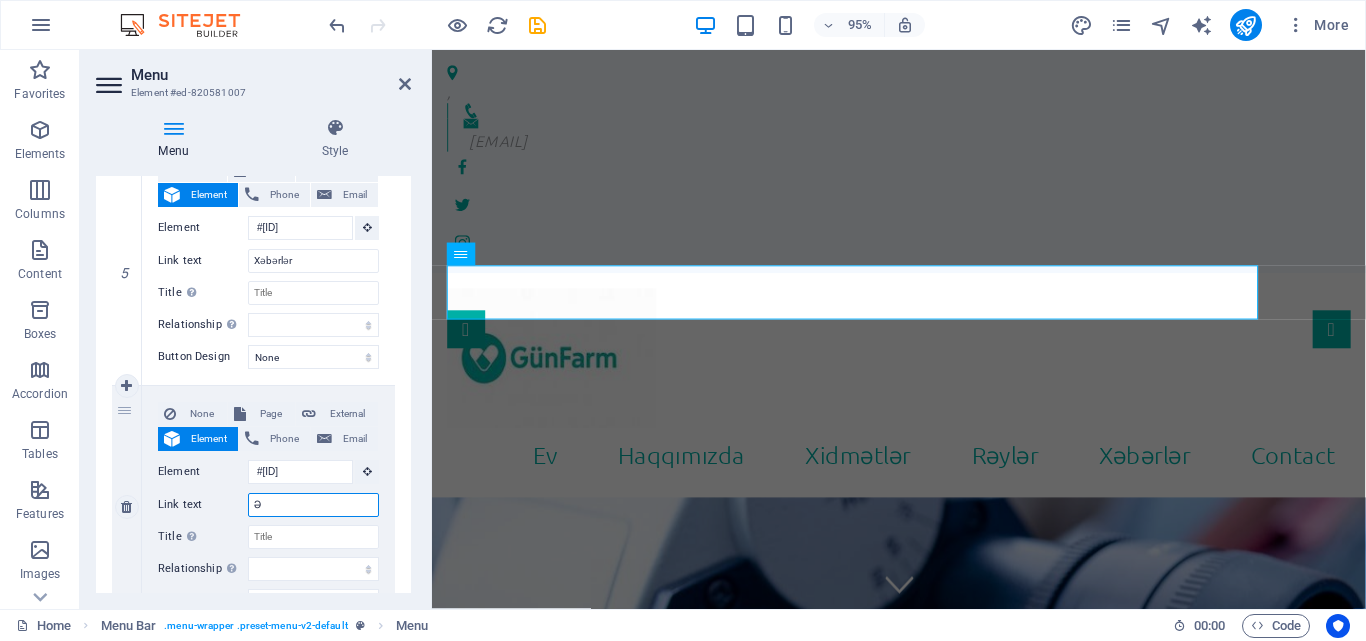 select 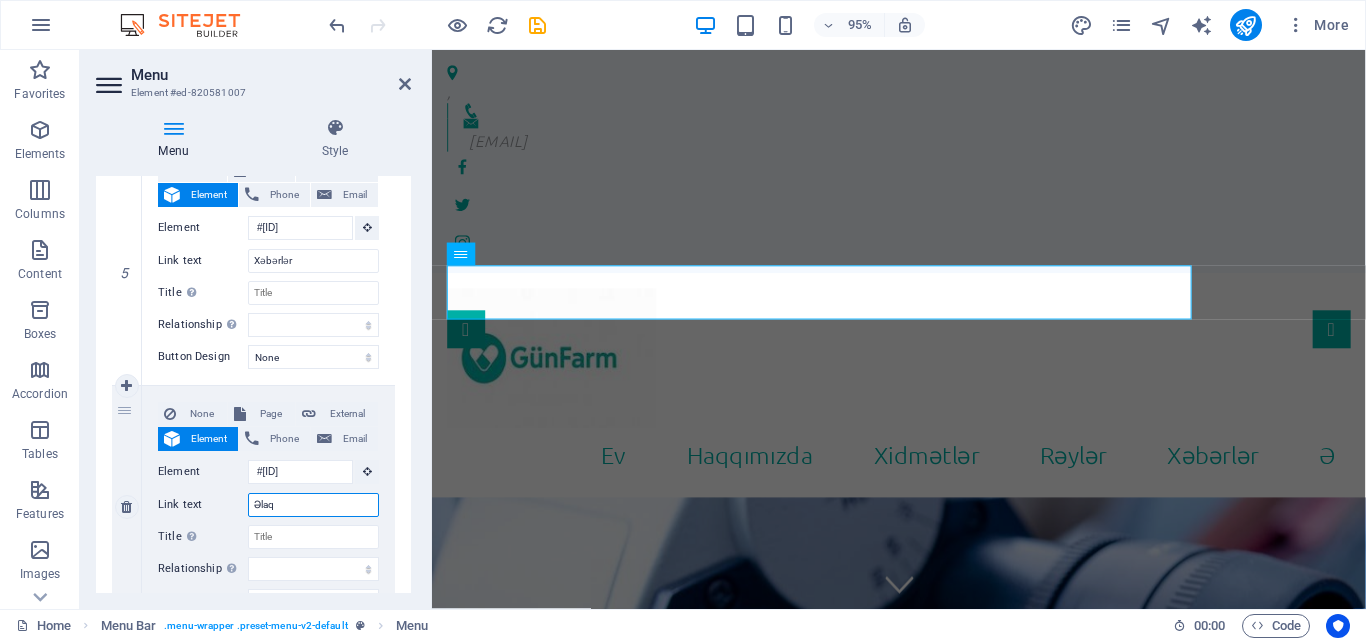 type on "Əlaqə" 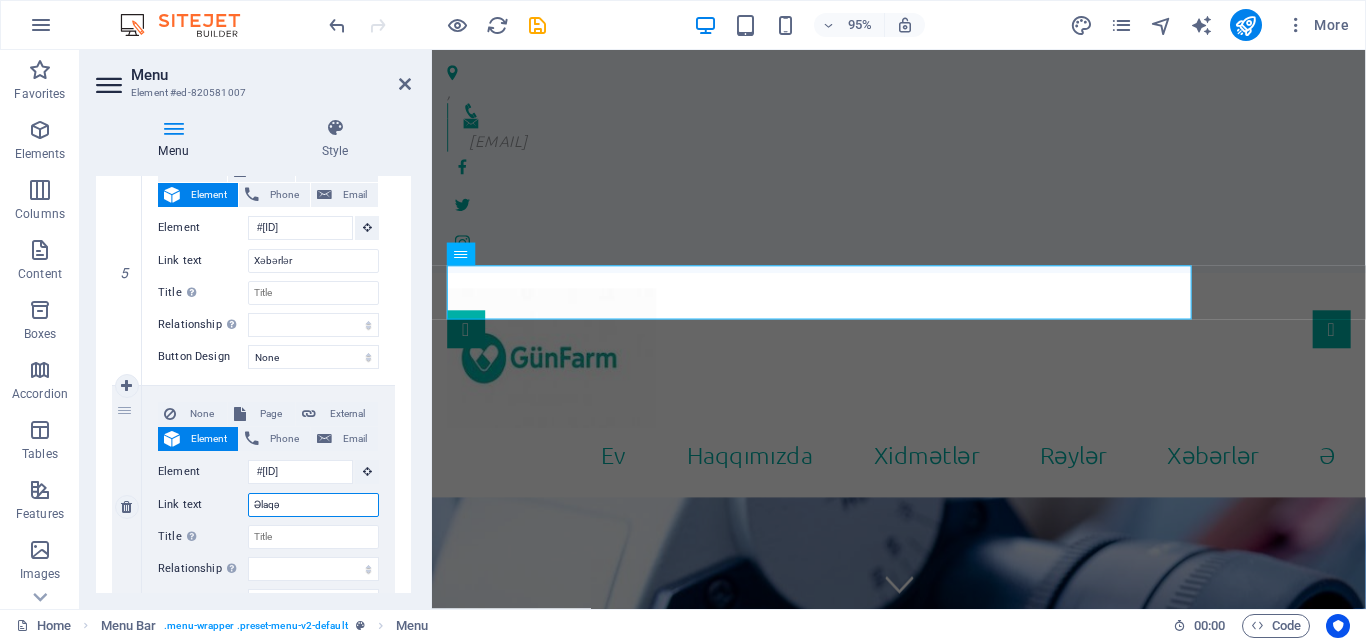 select 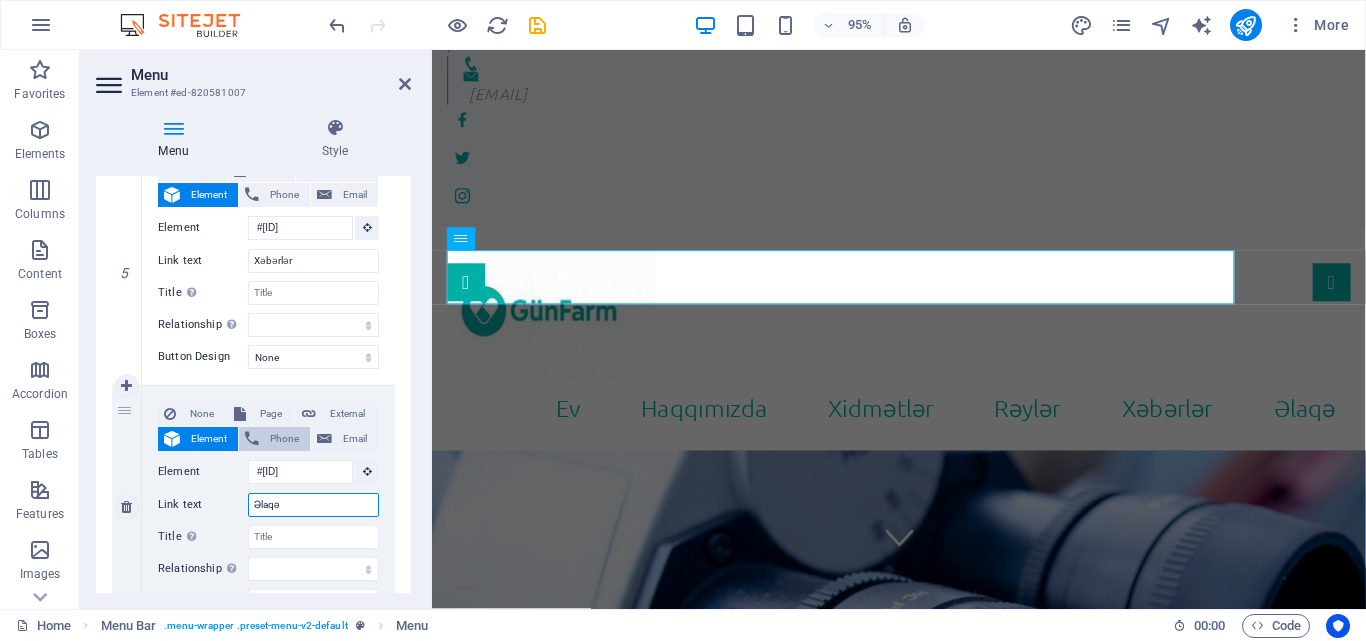 scroll, scrollTop: 0, scrollLeft: 0, axis: both 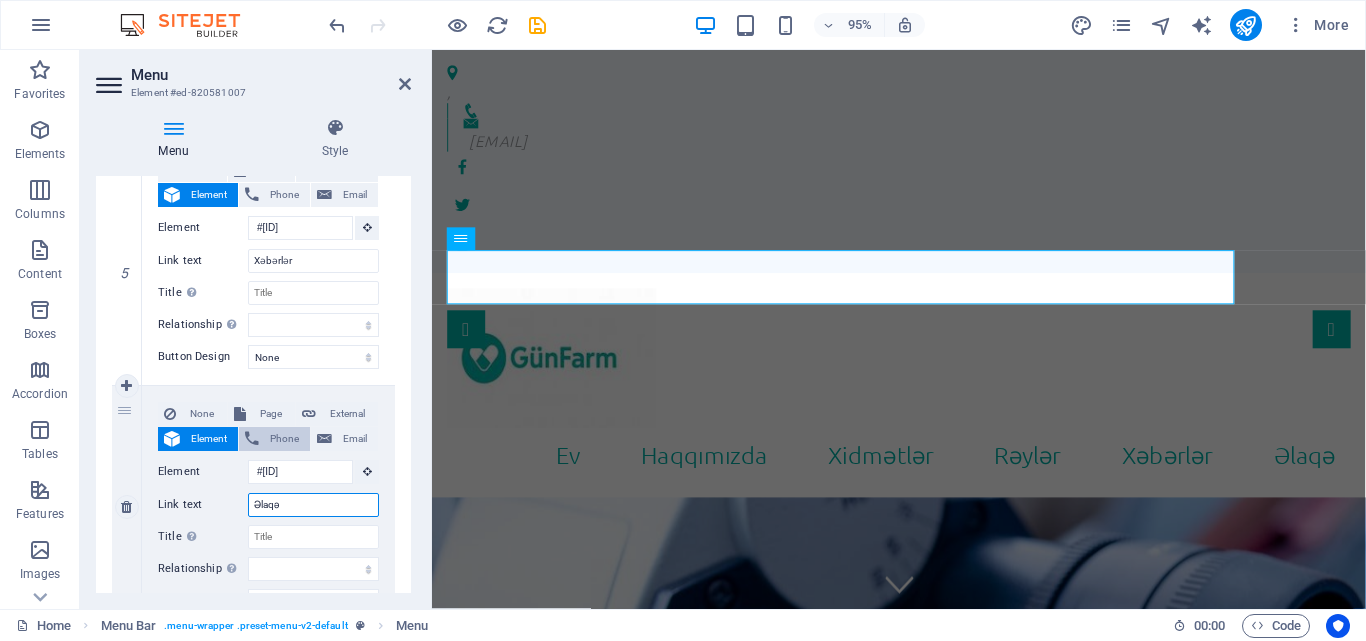 type on "Əlaqə" 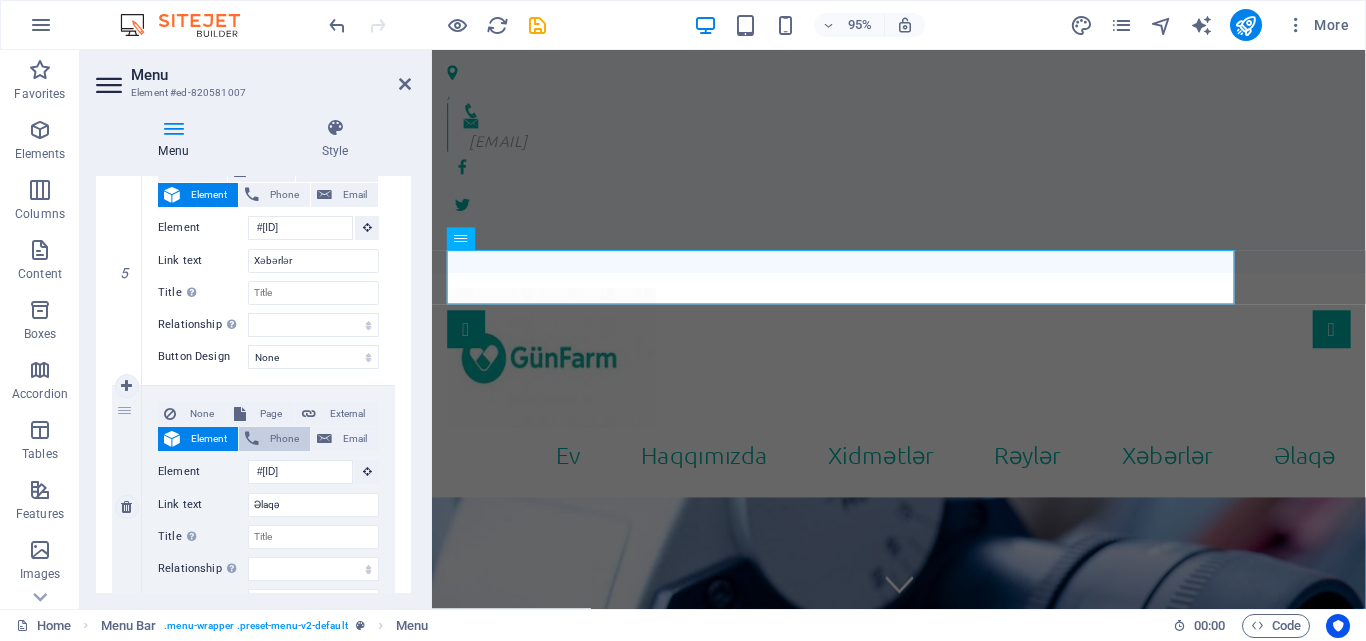click on "Phone" at bounding box center [284, 439] 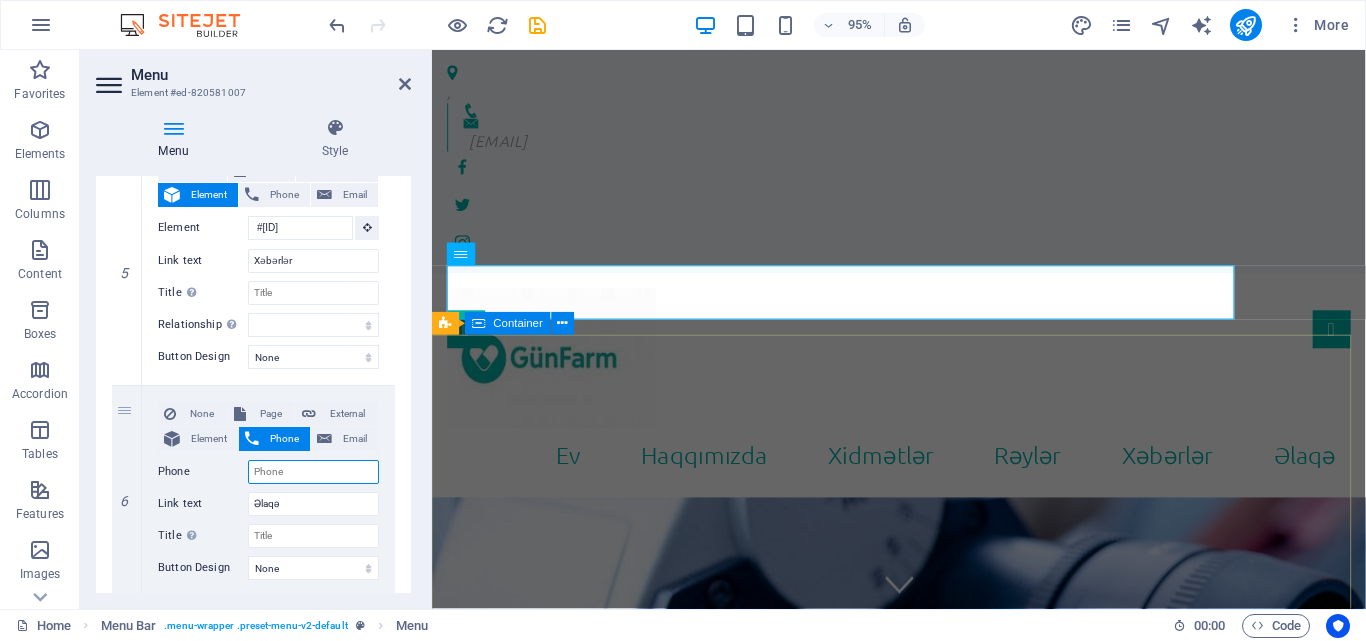 type on "+" 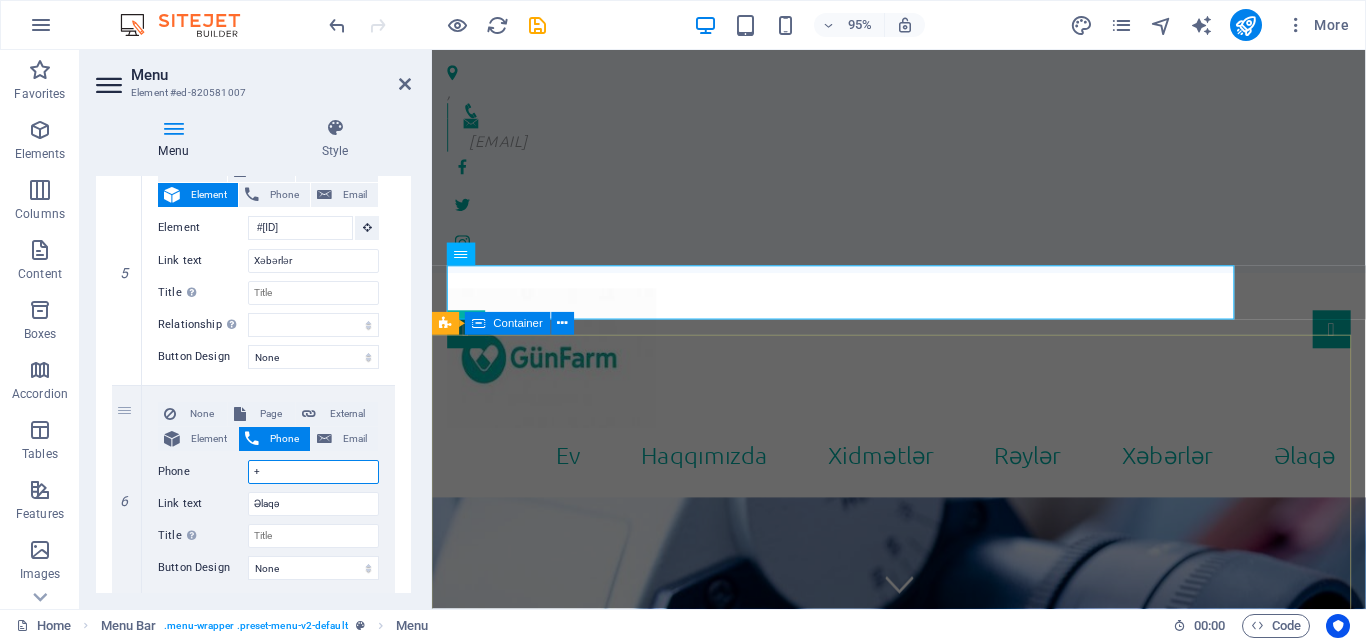 select 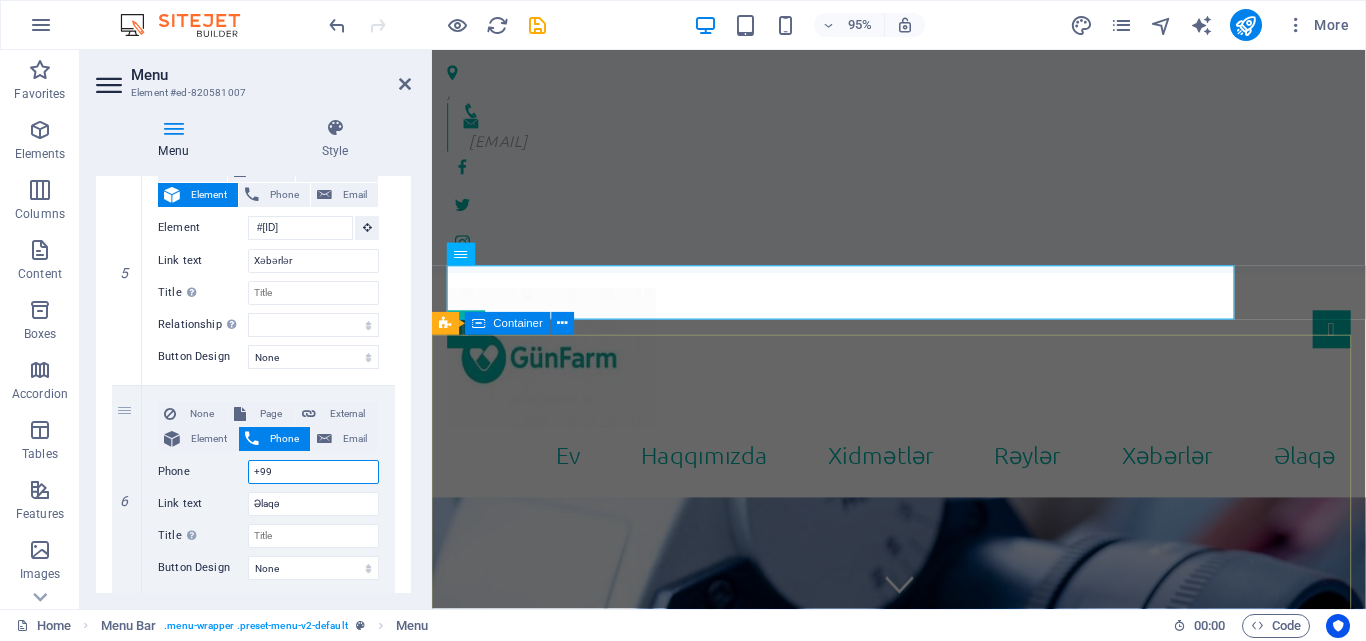 type on "+994" 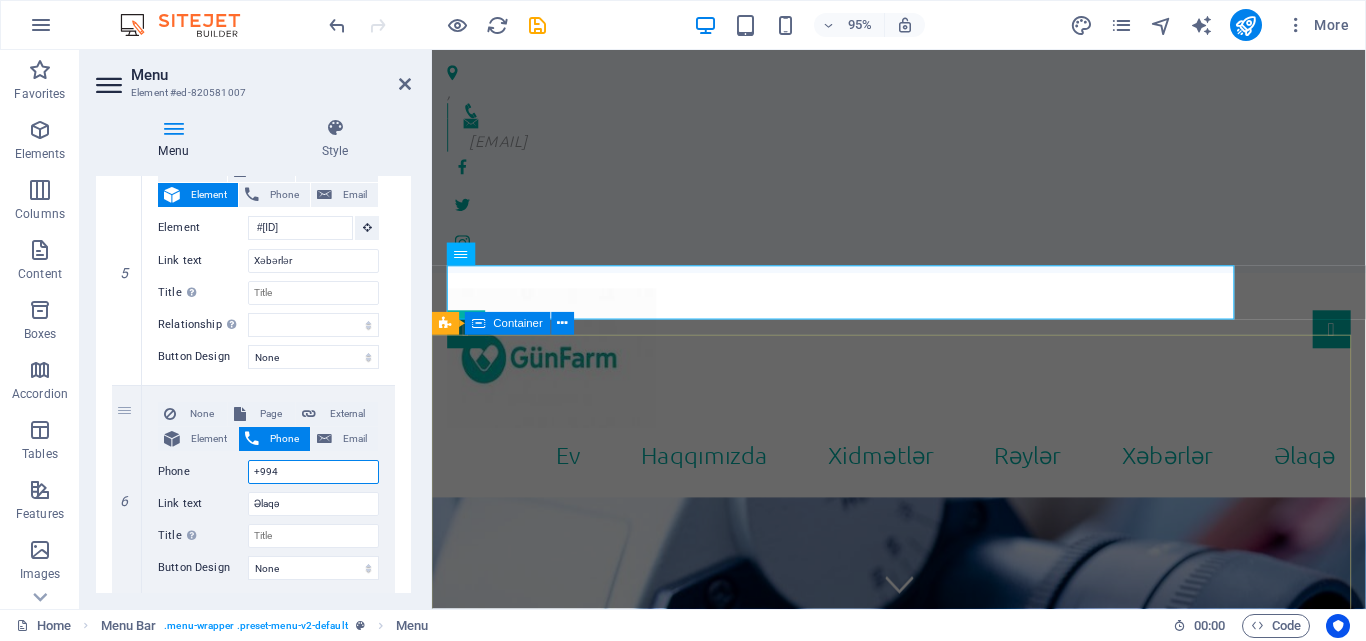 select 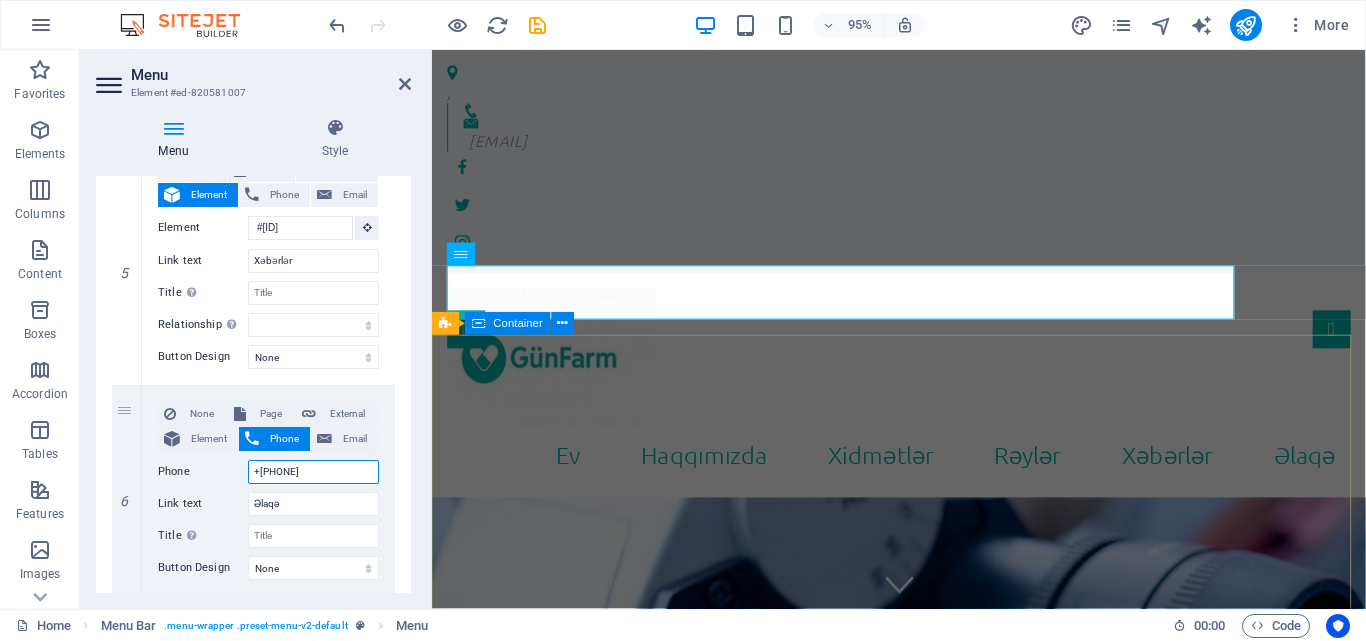 type on "[PHONE]" 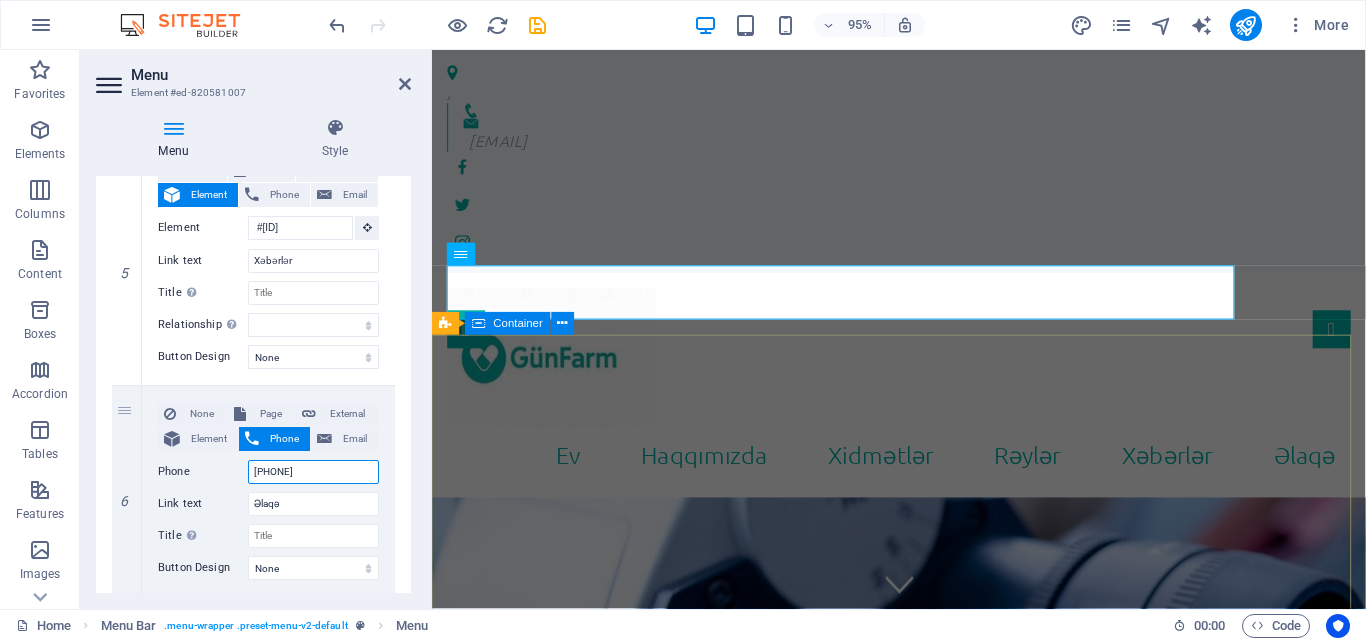 select 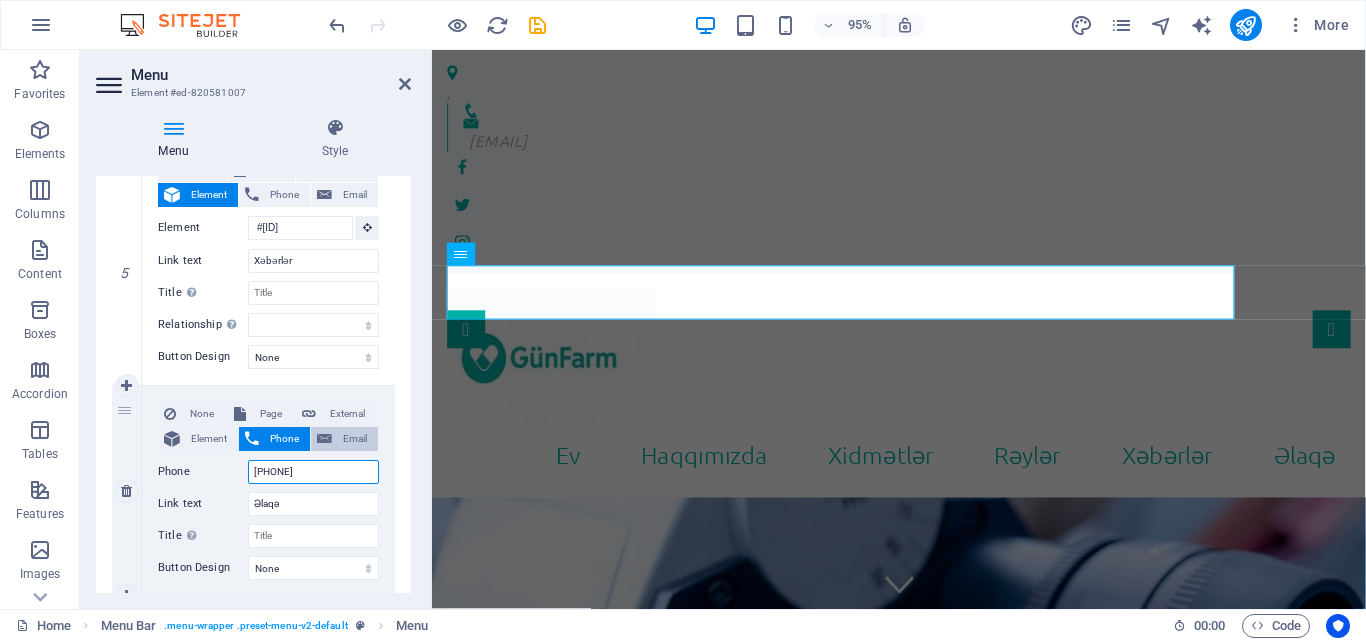 type on "[PHONE]" 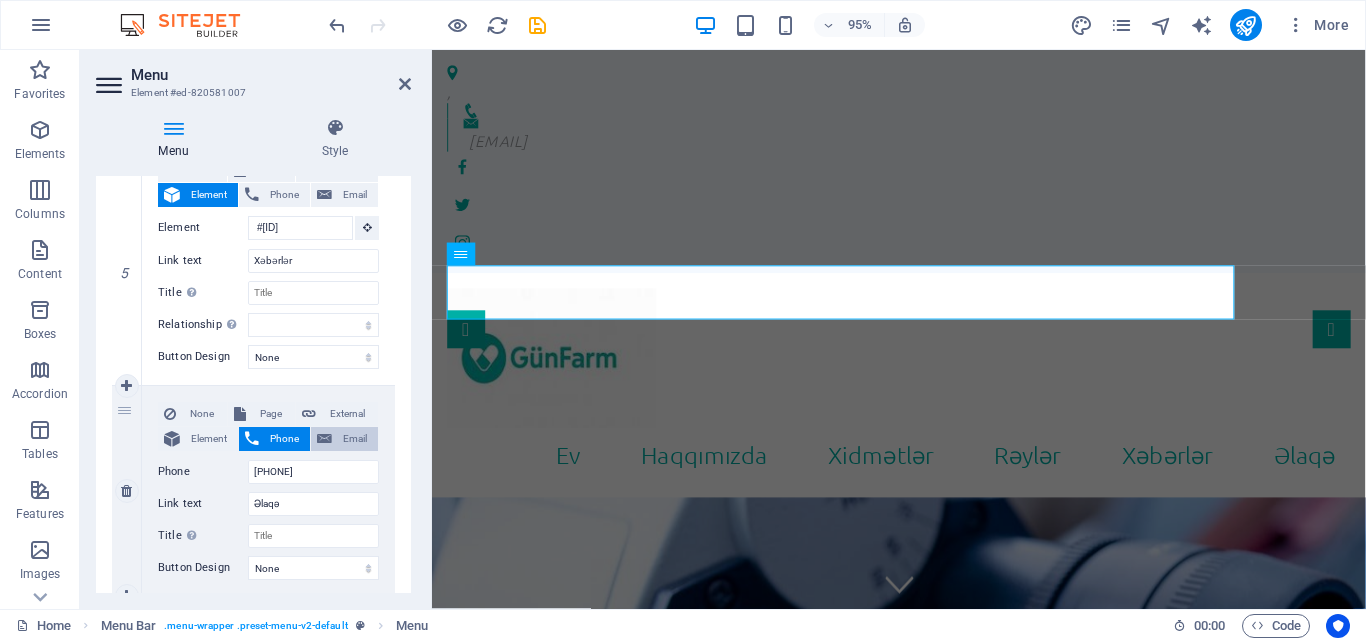 click on "Email" at bounding box center (355, 439) 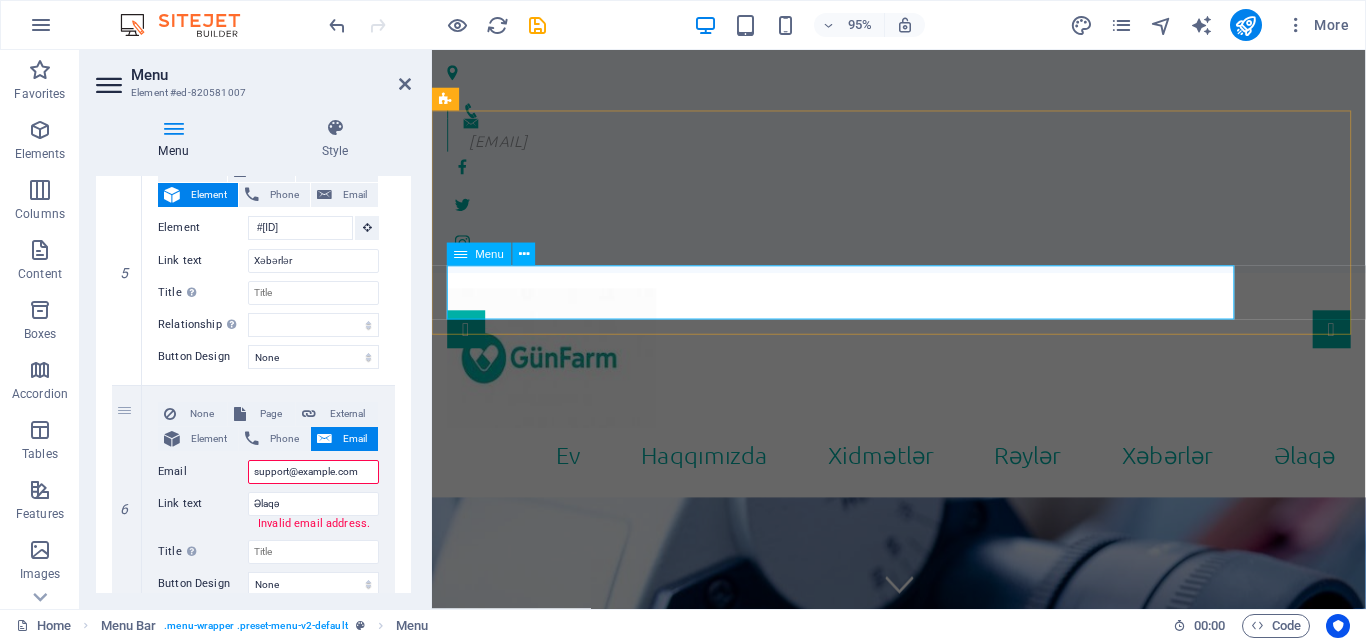 type on "support@example.com" 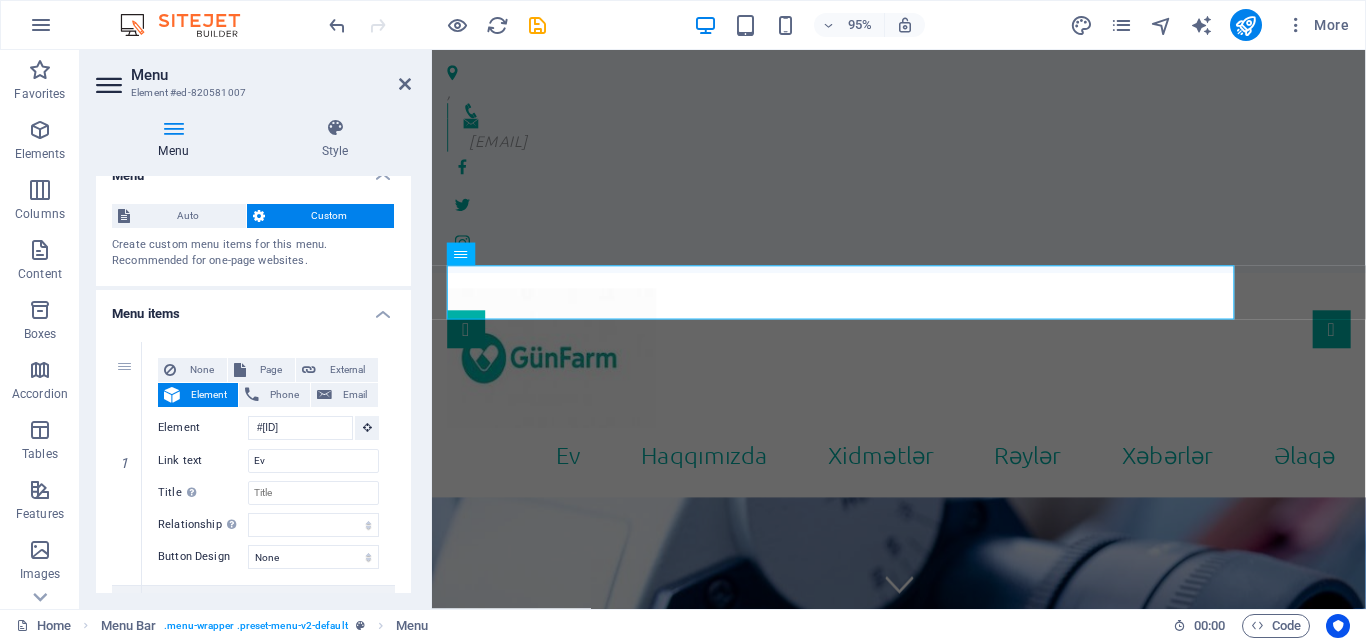scroll, scrollTop: 0, scrollLeft: 0, axis: both 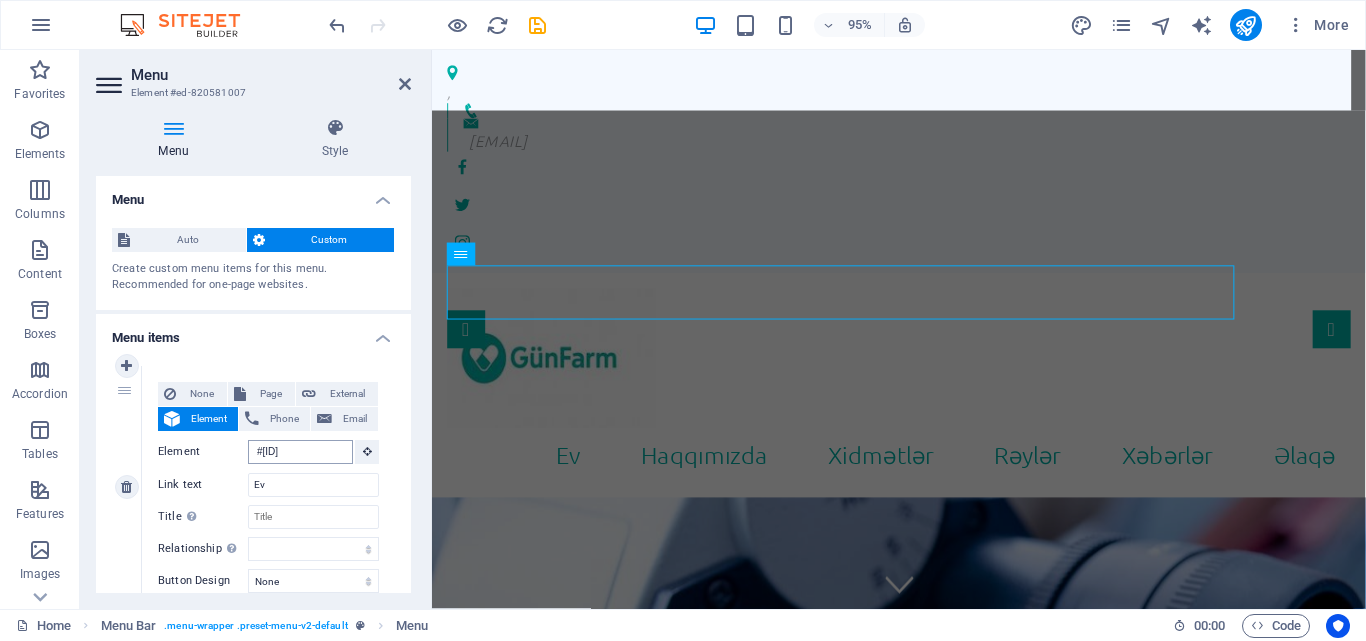 type on "support@example.com" 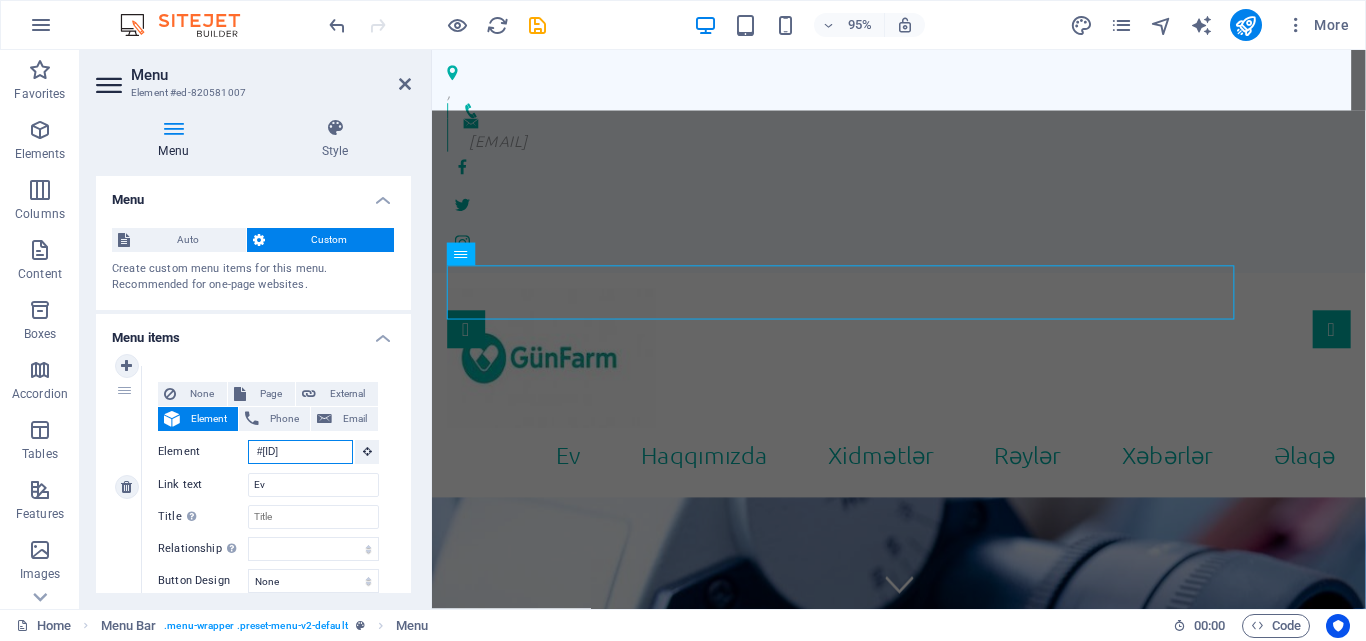 click on "#ed-820580959" at bounding box center [300, 452] 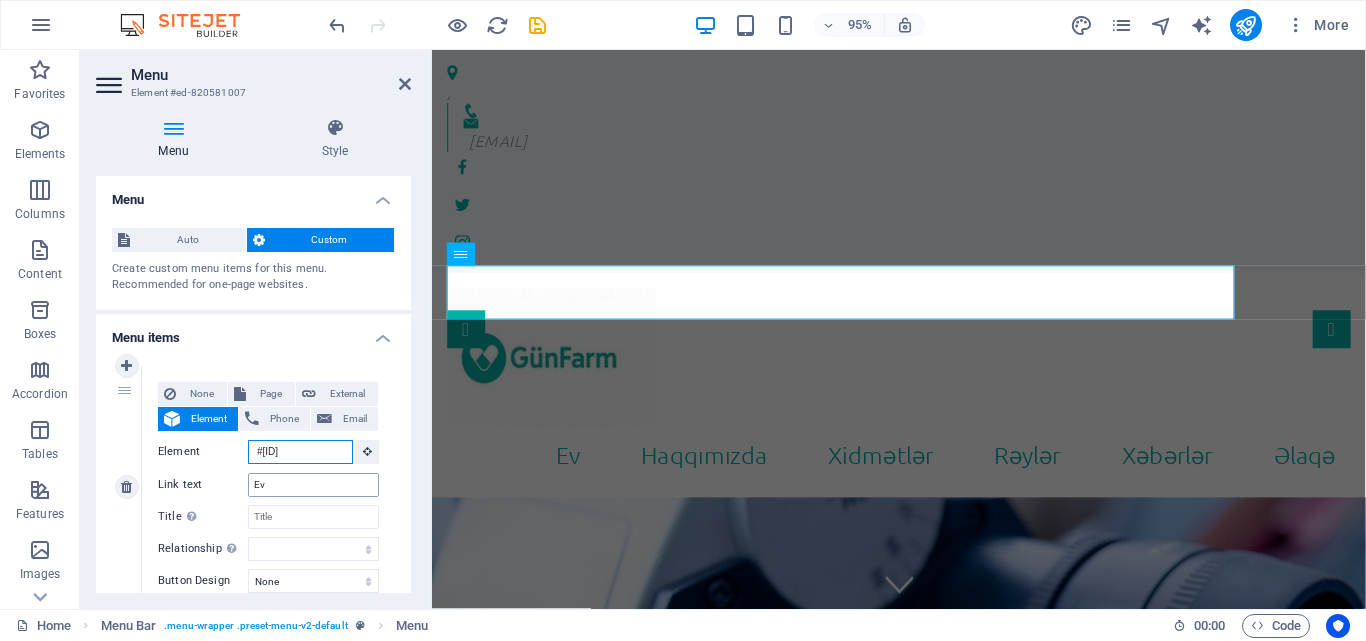 scroll, scrollTop: 0, scrollLeft: 3, axis: horizontal 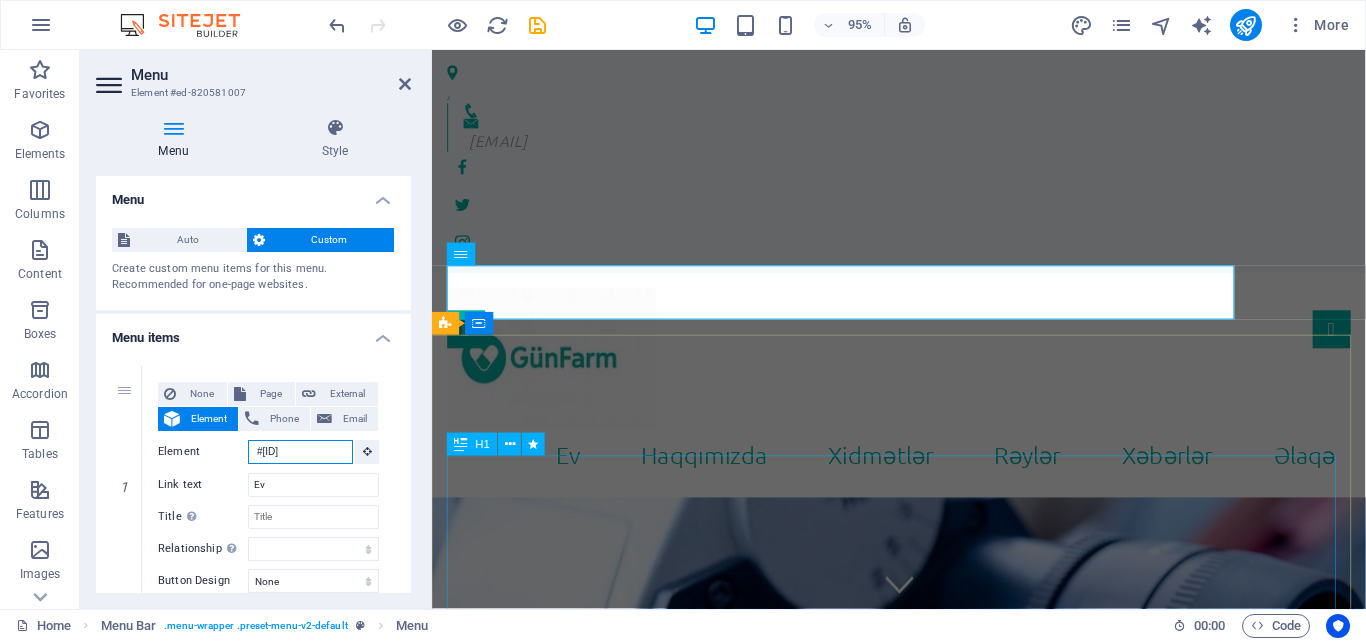 type on "#ed-82058095" 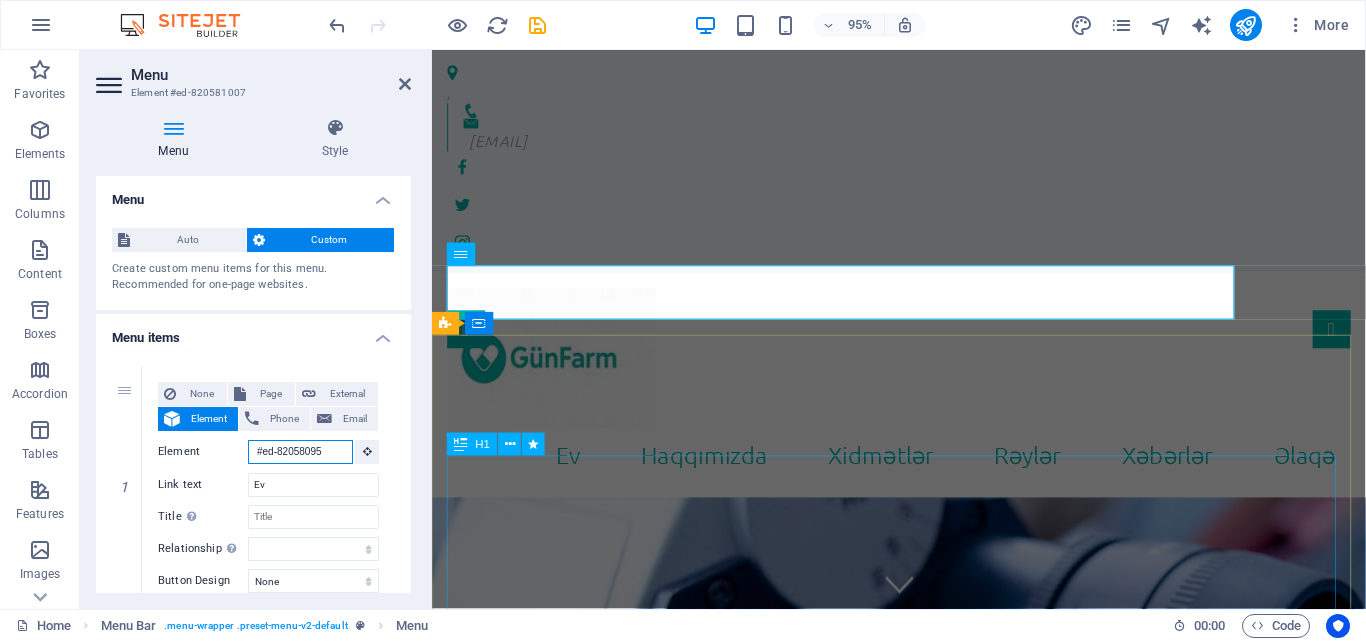 scroll, scrollTop: 0, scrollLeft: 0, axis: both 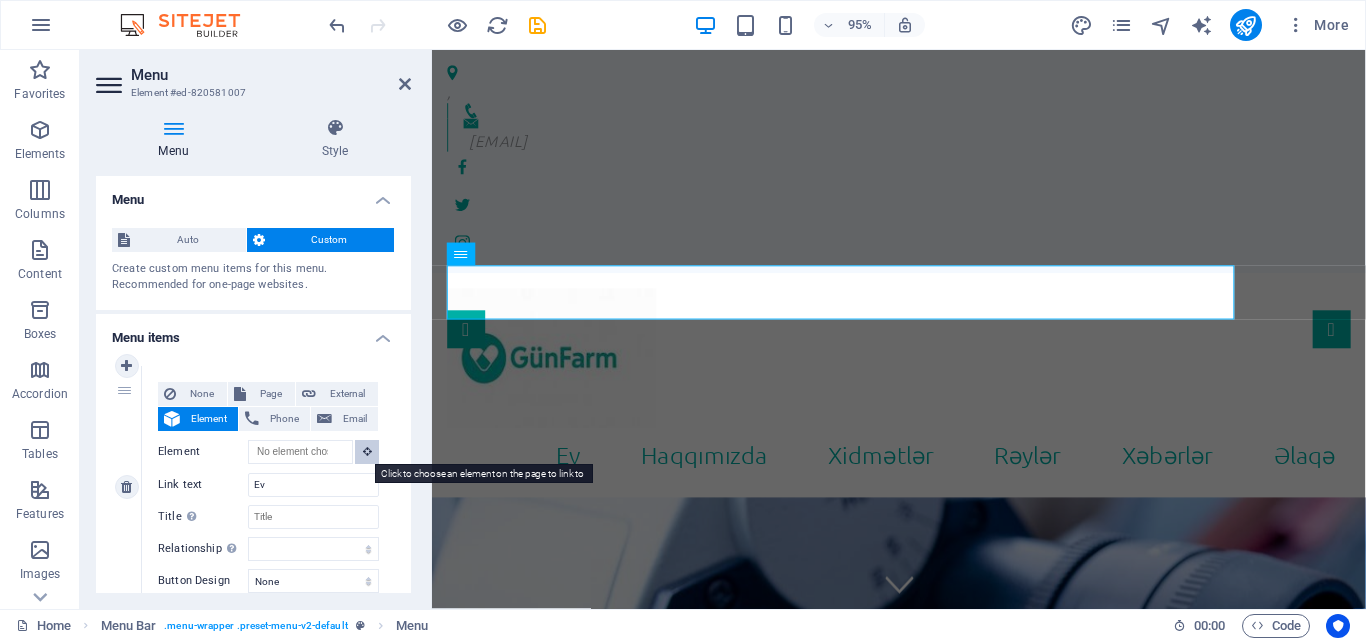 click at bounding box center [367, 451] 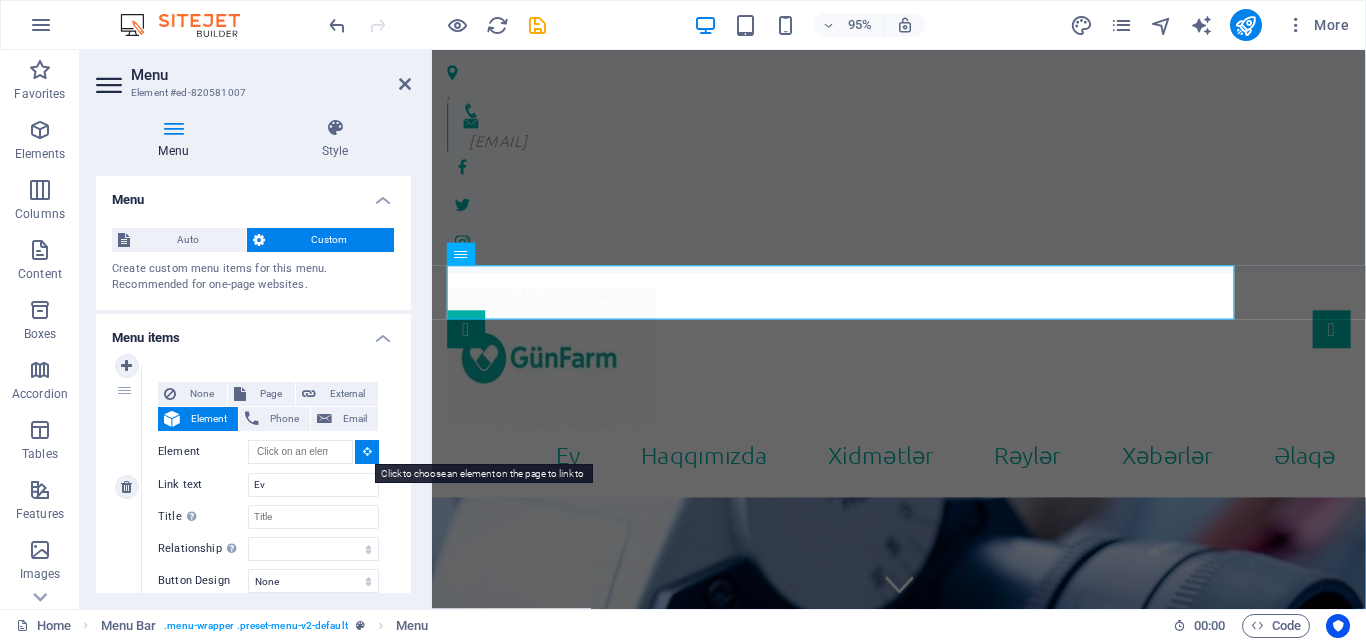 click at bounding box center [367, 451] 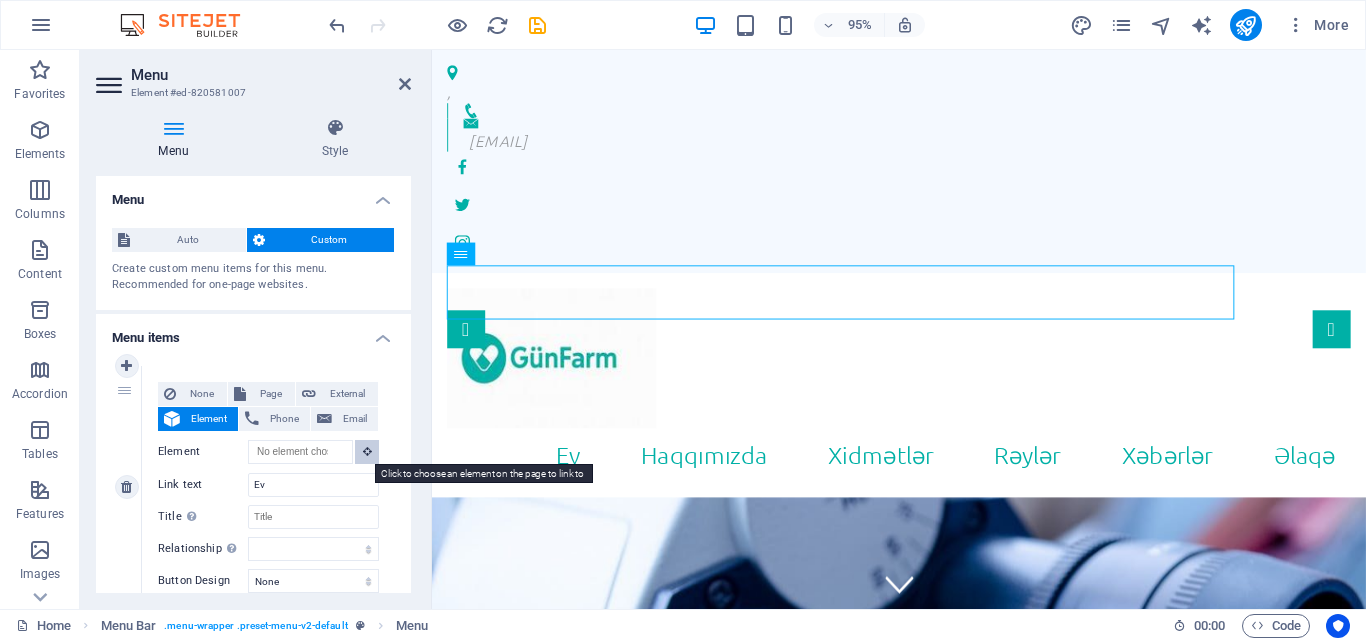 click at bounding box center (367, 451) 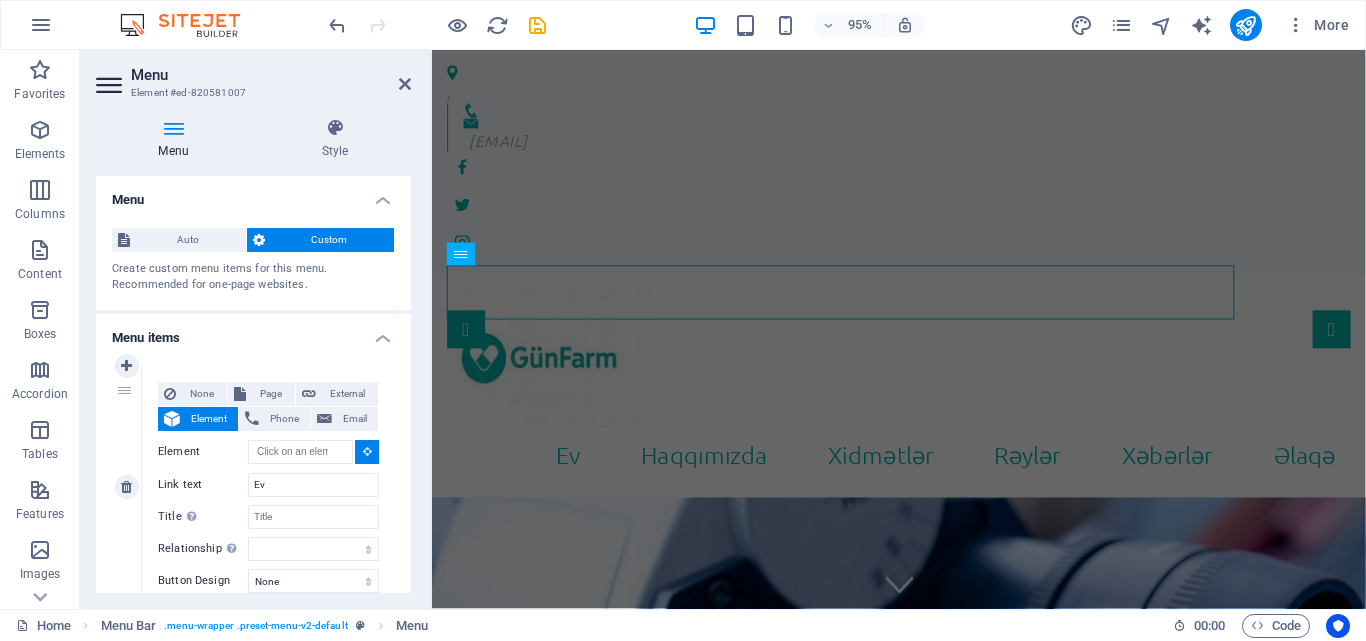 click at bounding box center (367, 451) 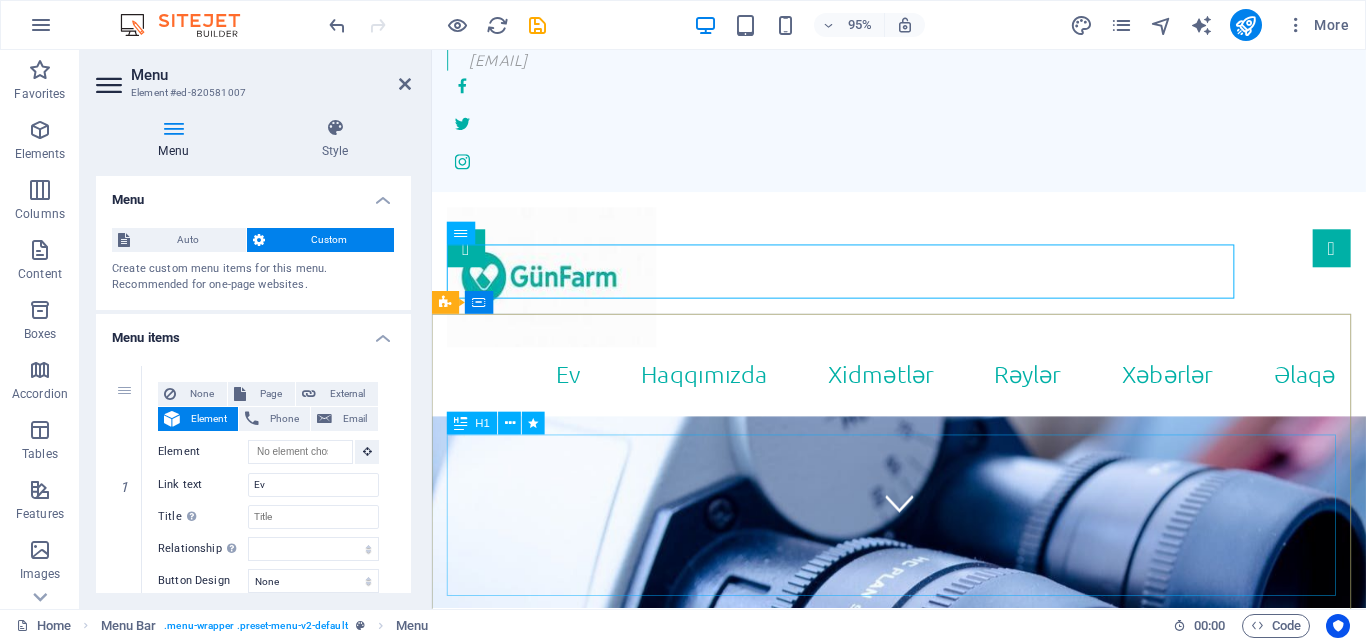scroll, scrollTop: 0, scrollLeft: 0, axis: both 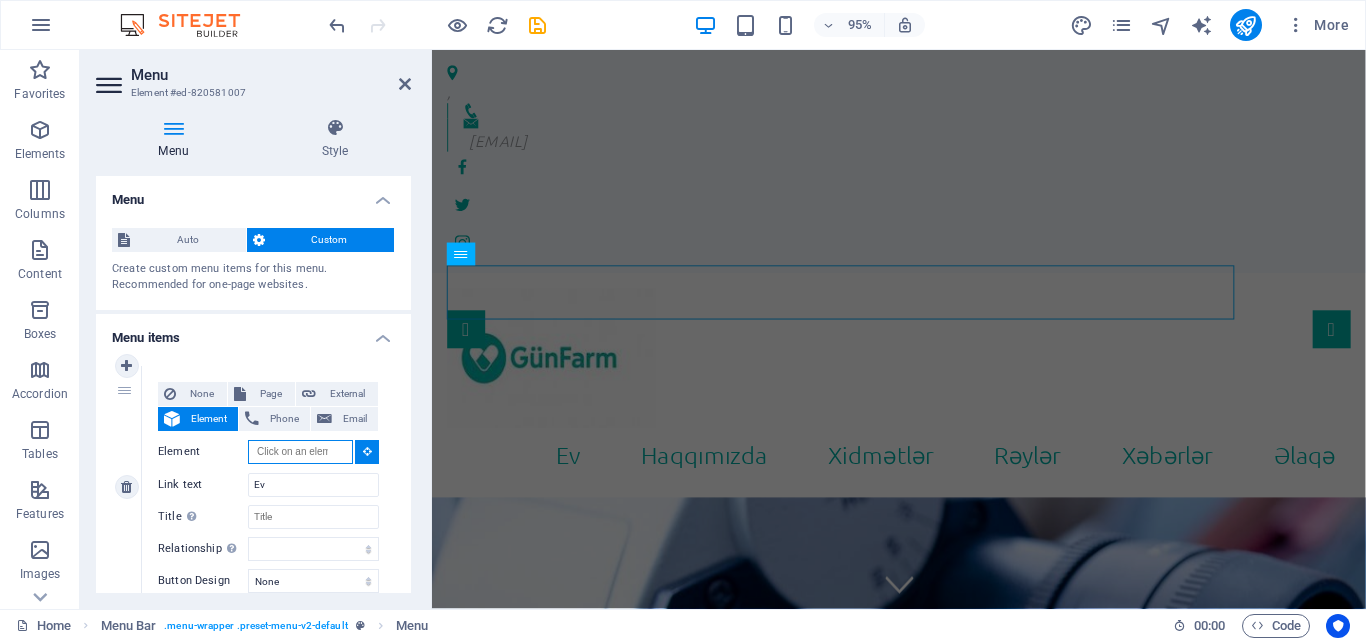 click on "Element" at bounding box center (300, 452) 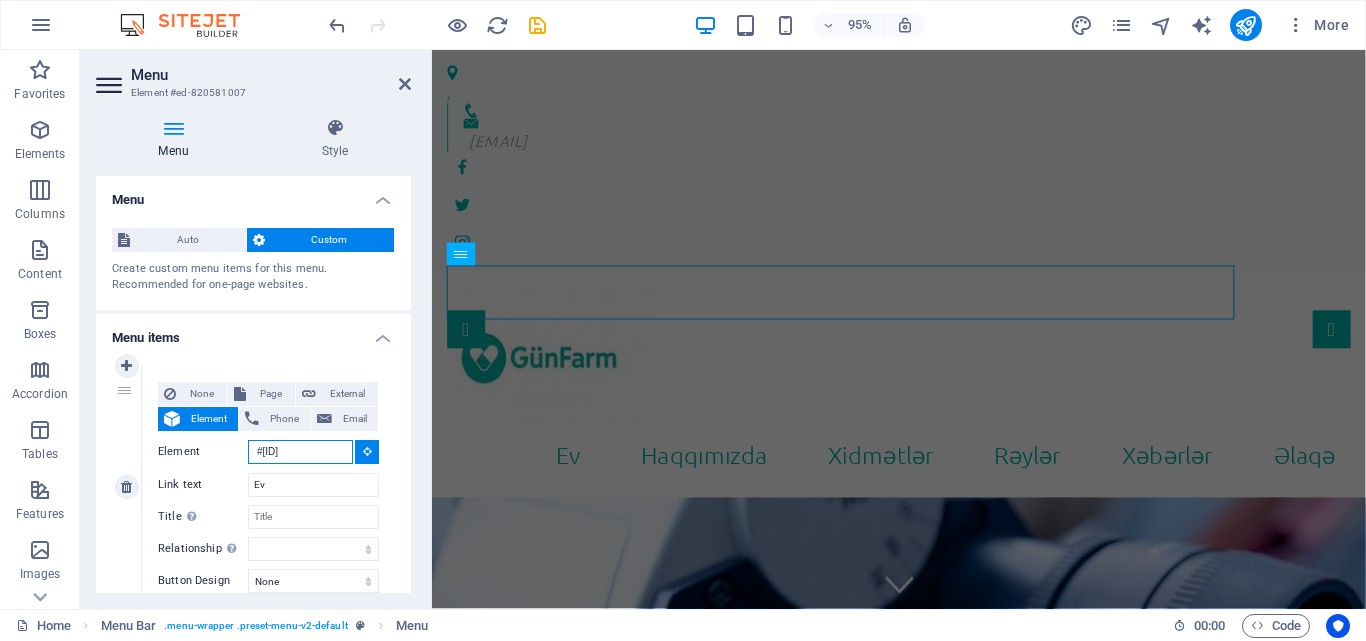 type on "#ed-820580959" 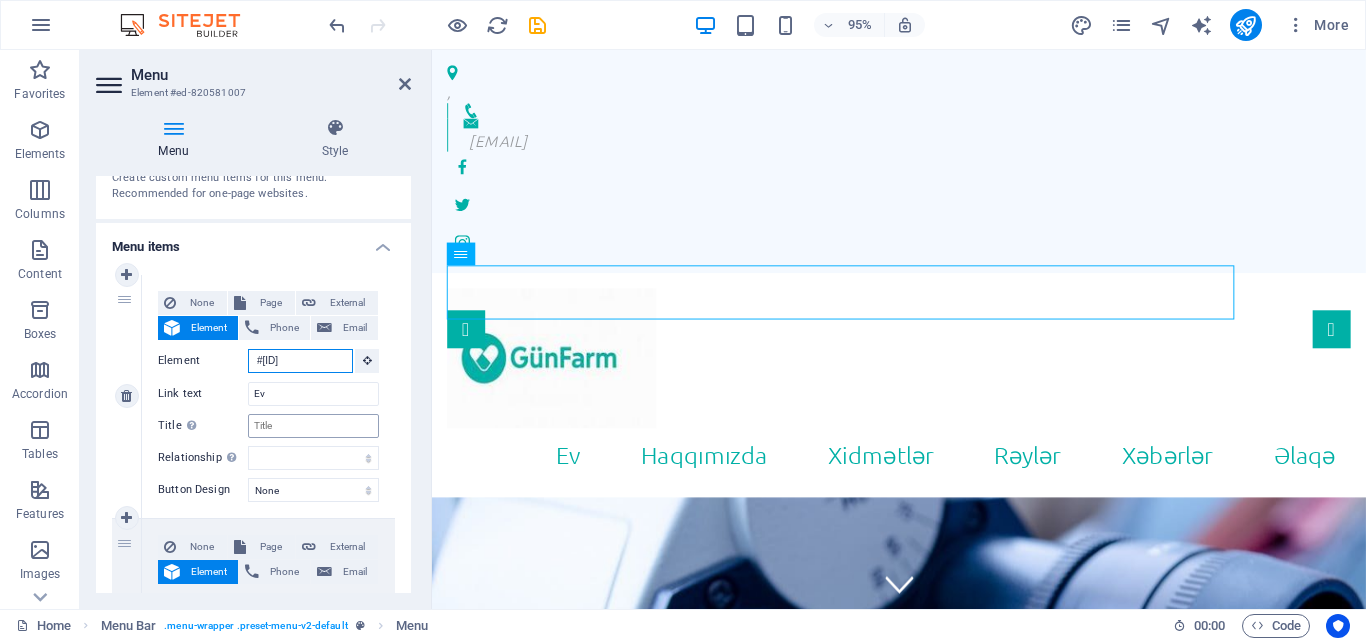 scroll, scrollTop: 0, scrollLeft: 0, axis: both 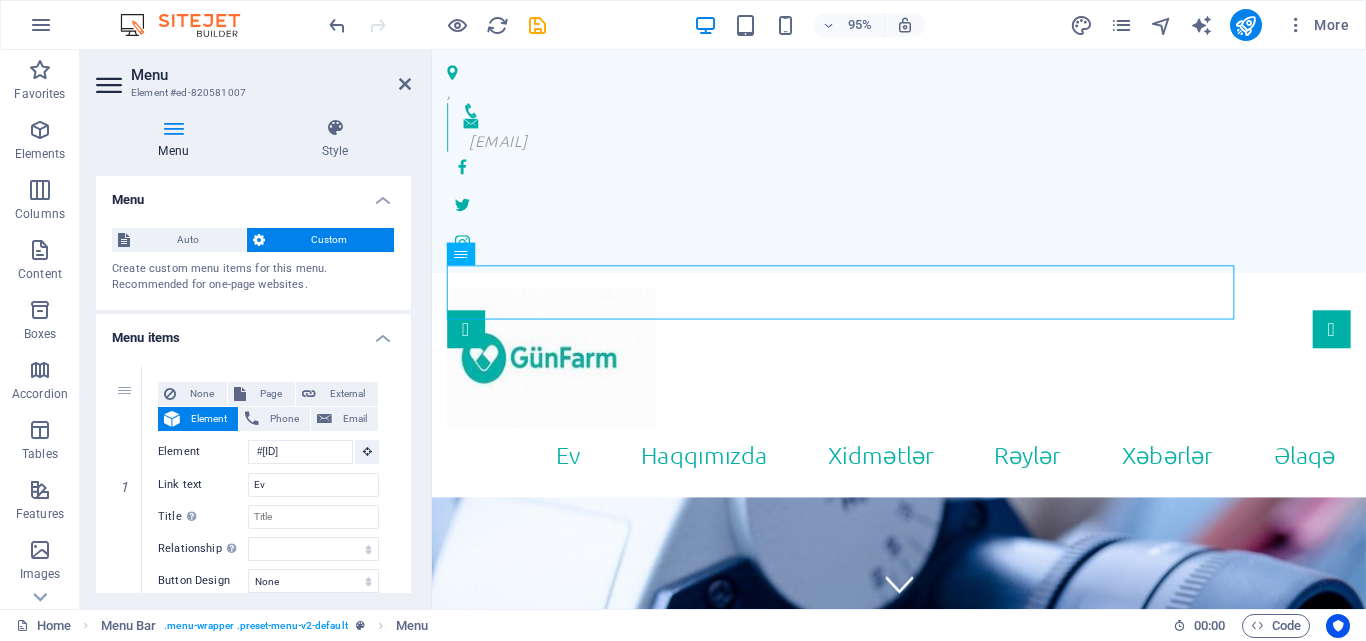 click at bounding box center (259, 240) 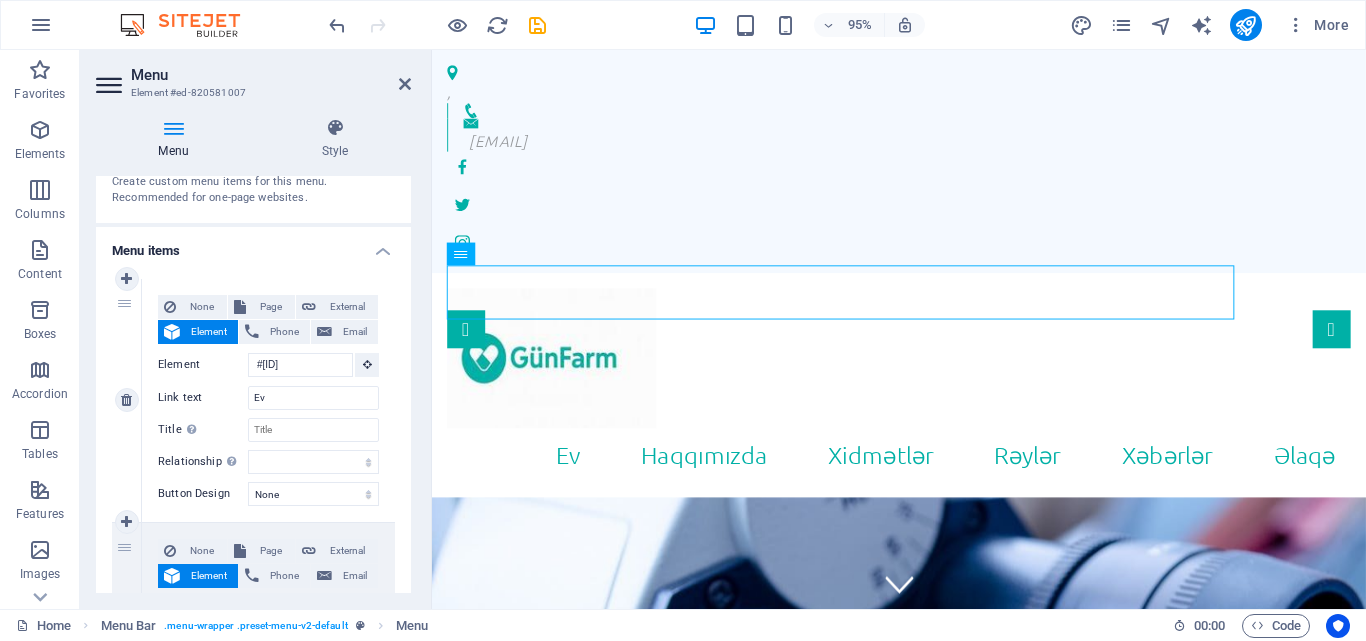 scroll, scrollTop: 200, scrollLeft: 0, axis: vertical 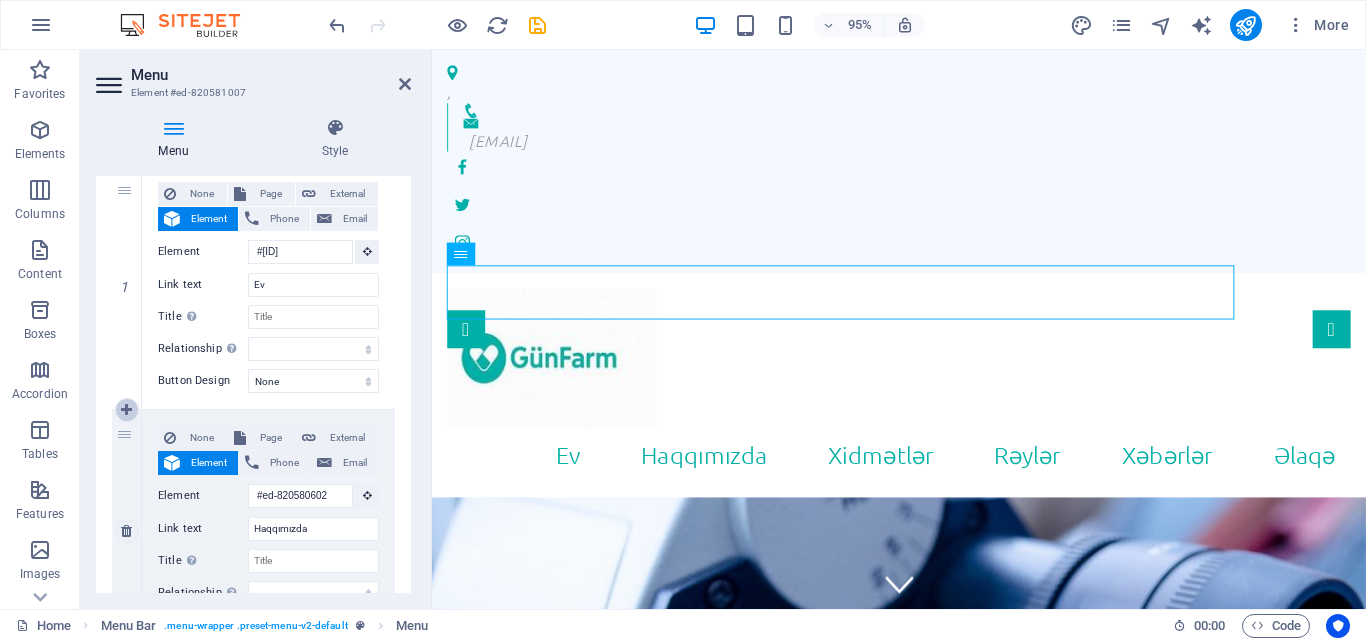 click at bounding box center [126, 410] 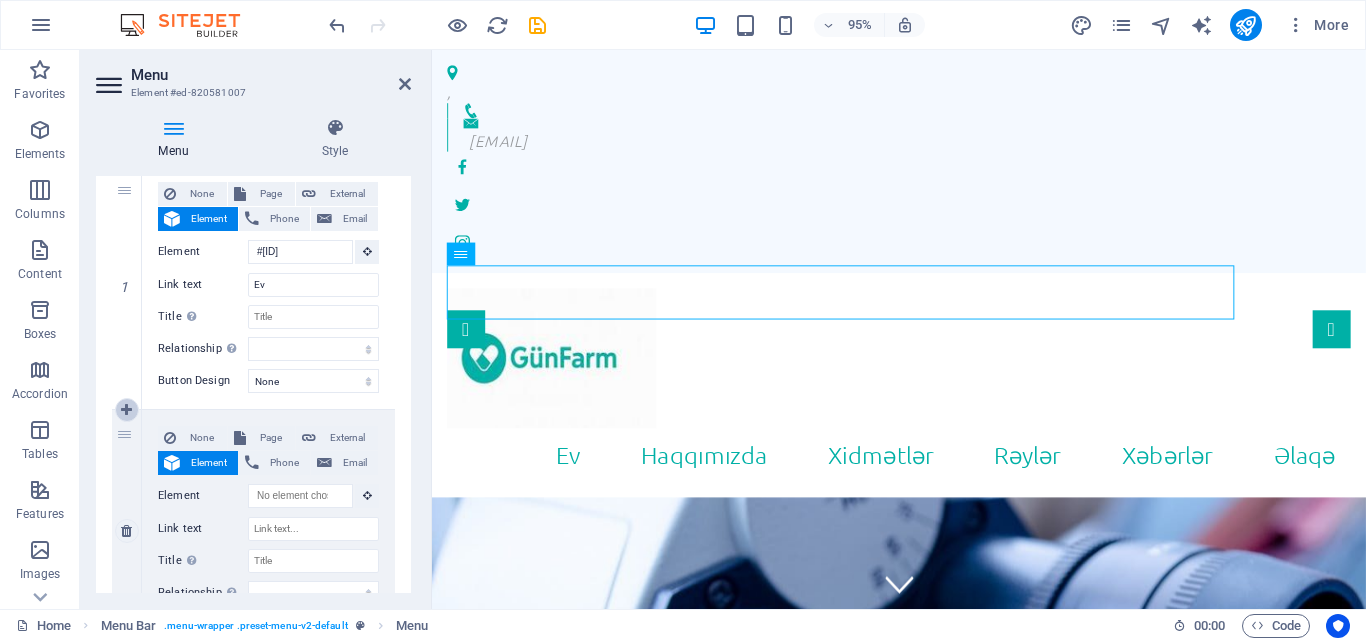 type on "#ed-820580761" 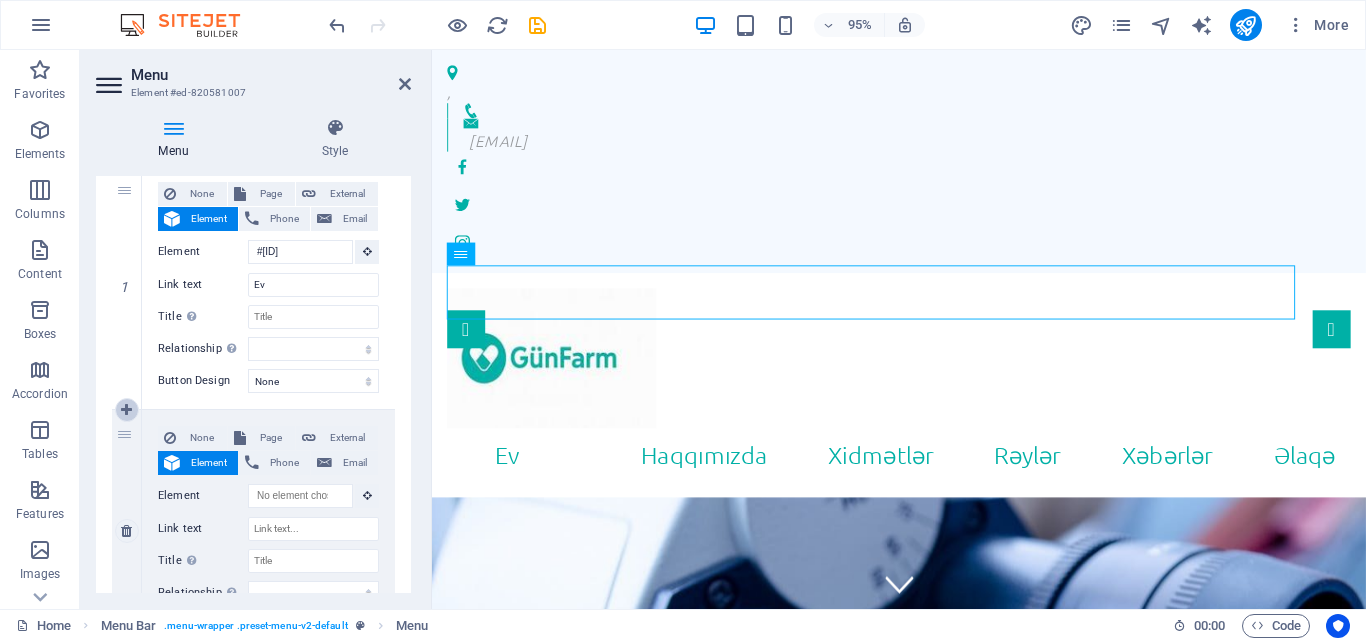 click at bounding box center [126, 410] 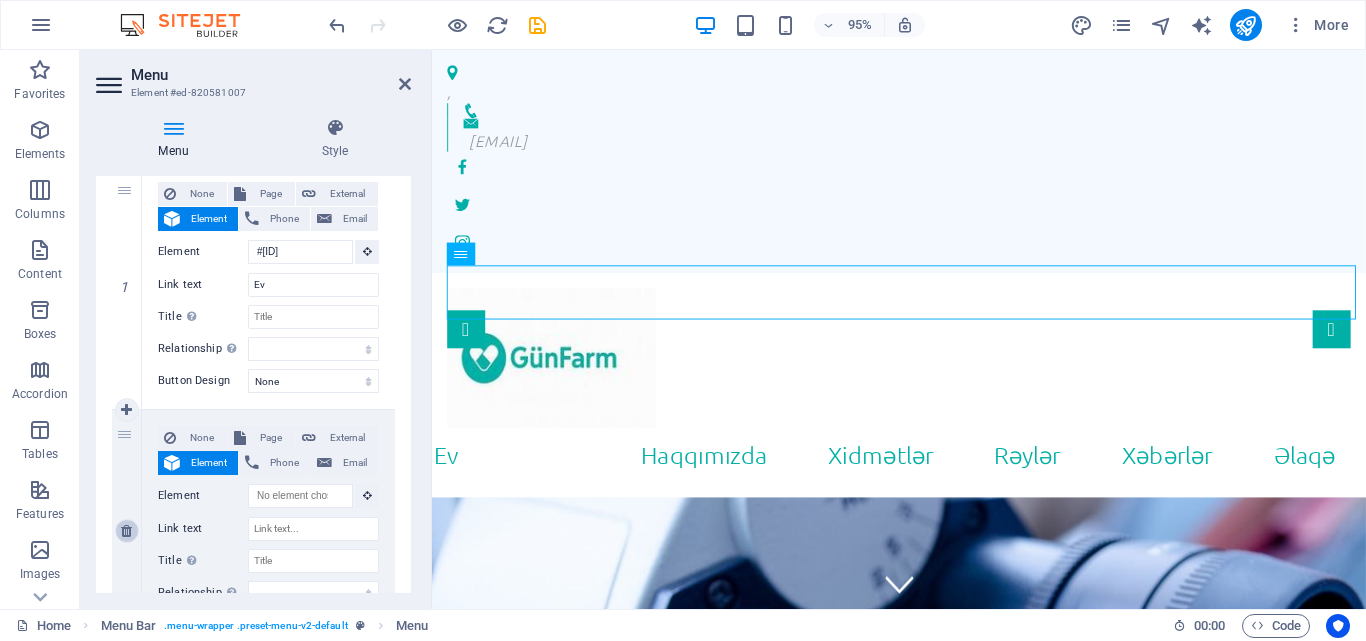 click at bounding box center [126, 531] 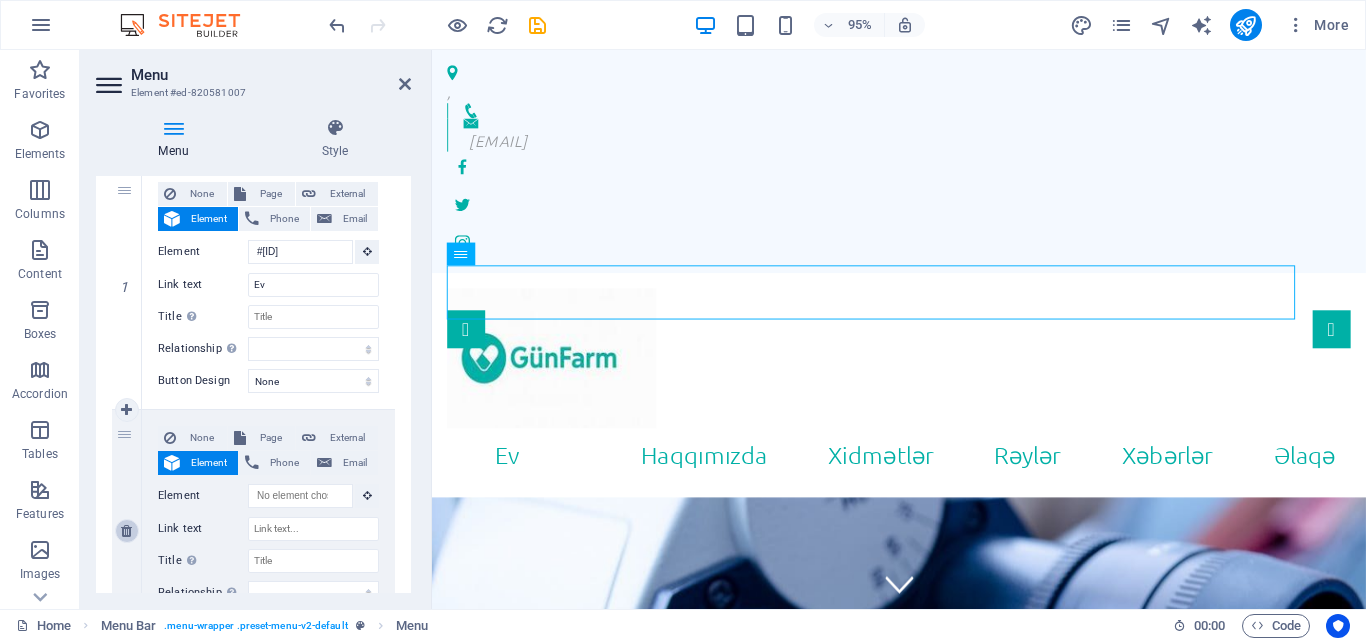 click at bounding box center [126, 531] 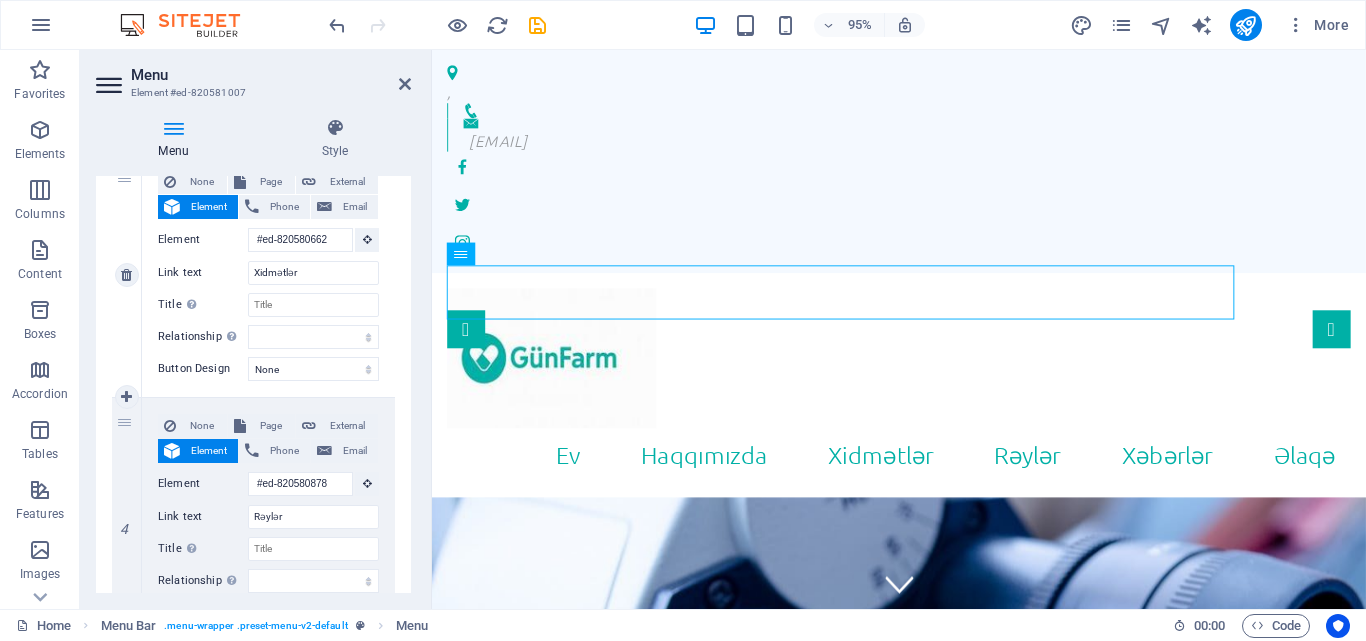 scroll, scrollTop: 800, scrollLeft: 0, axis: vertical 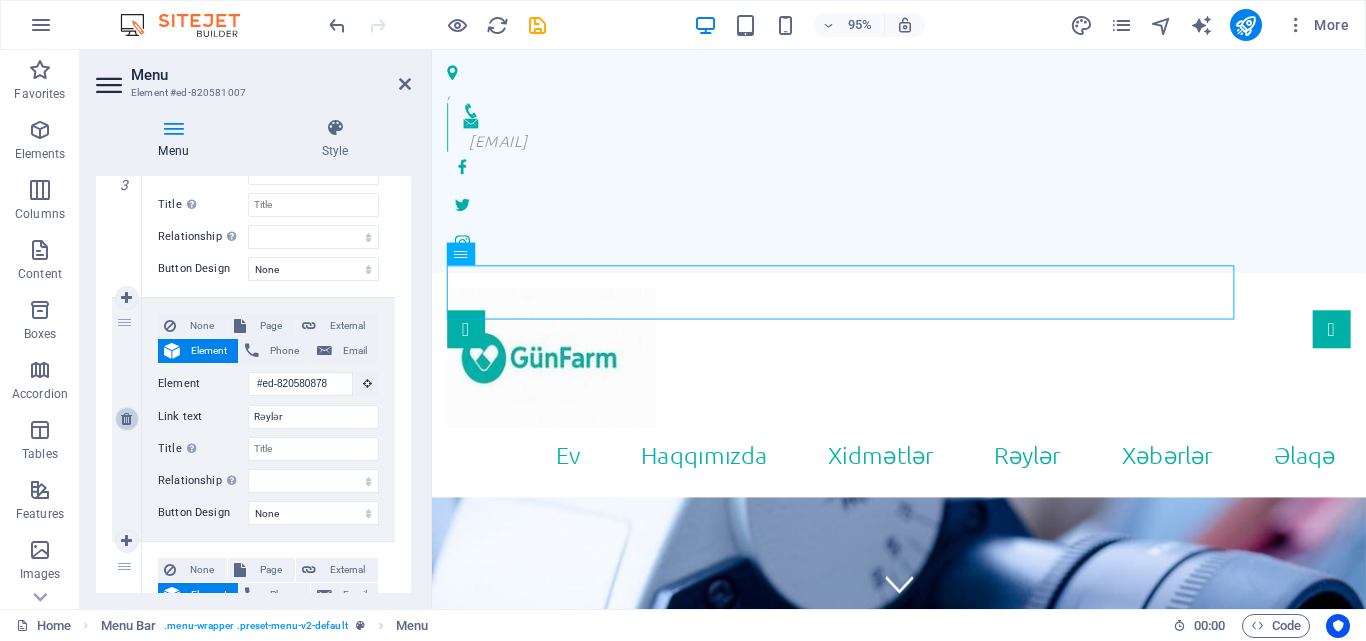 click at bounding box center (126, 419) 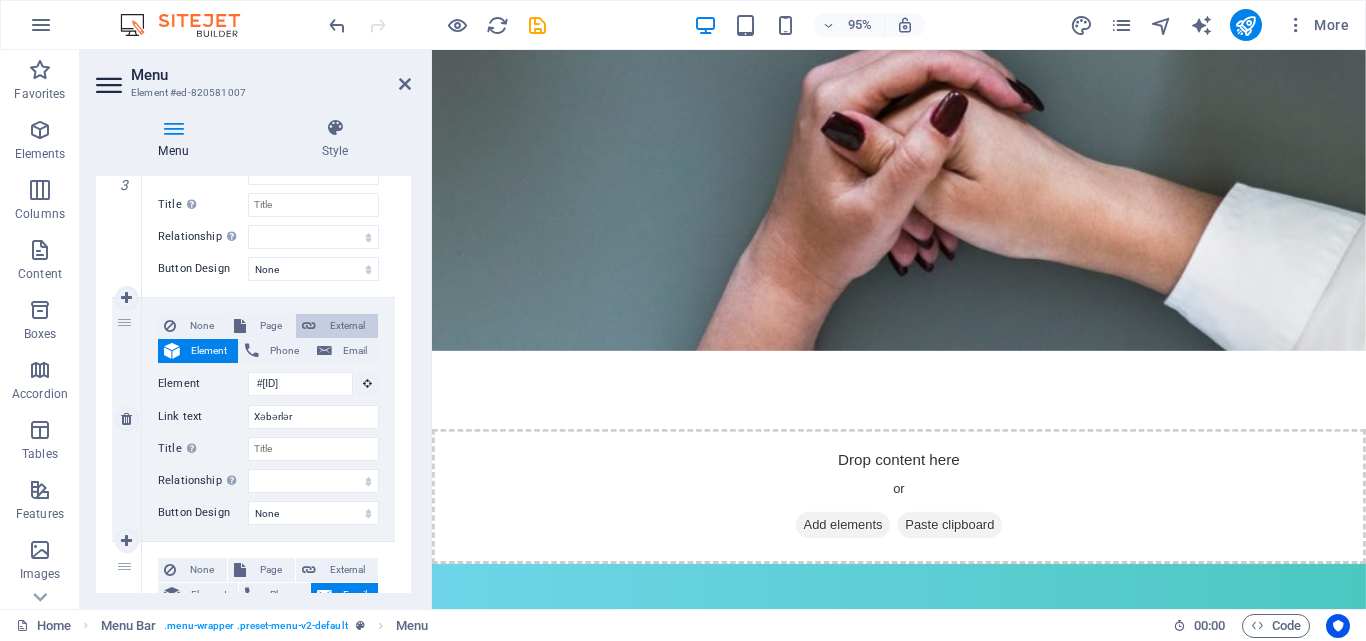scroll, scrollTop: 0, scrollLeft: 0, axis: both 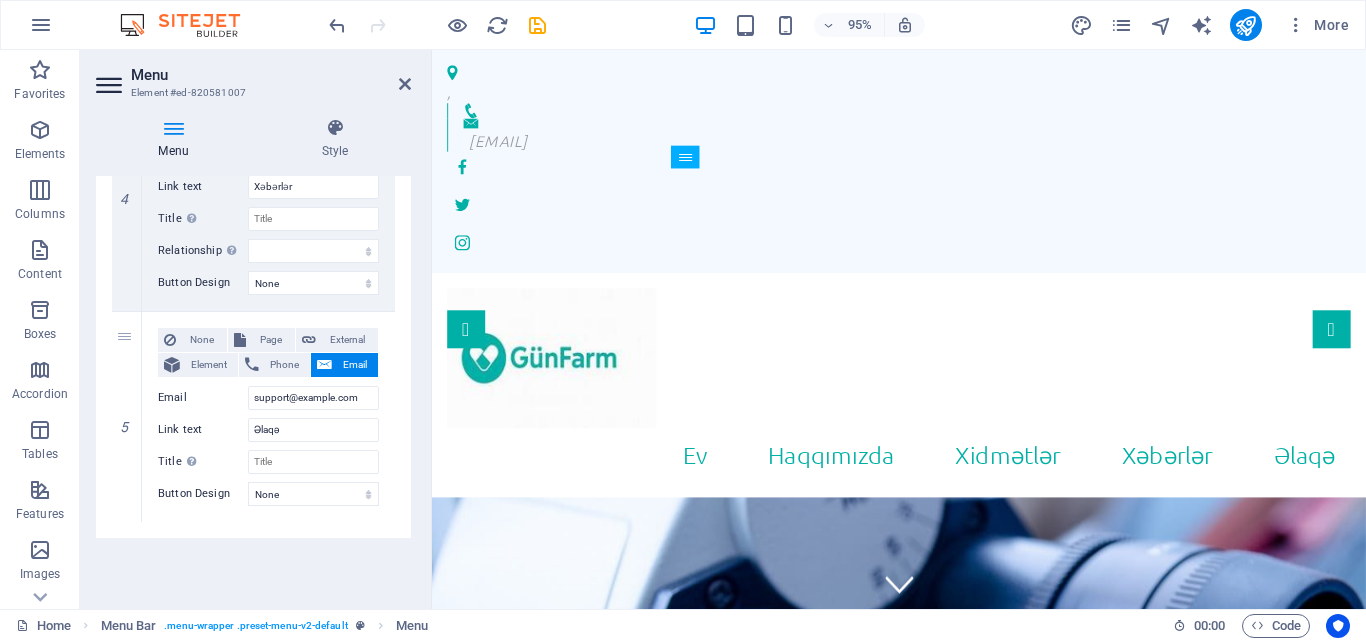 click at bounding box center (111, 85) 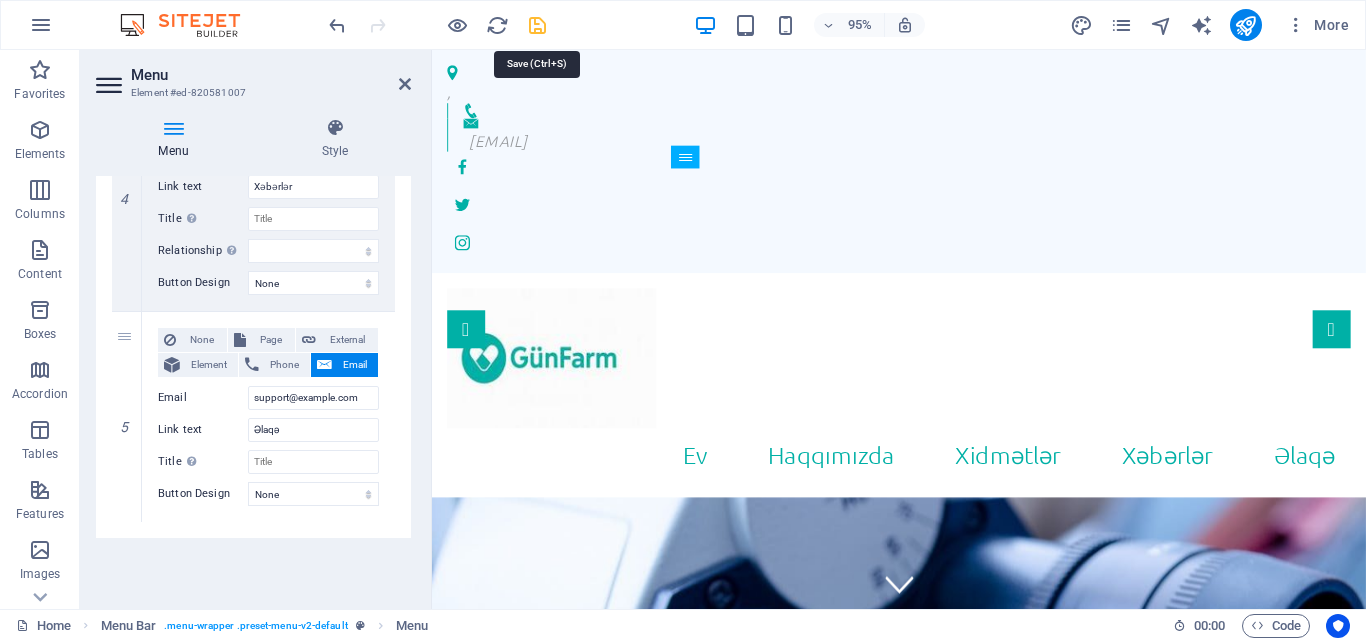 click at bounding box center [537, 25] 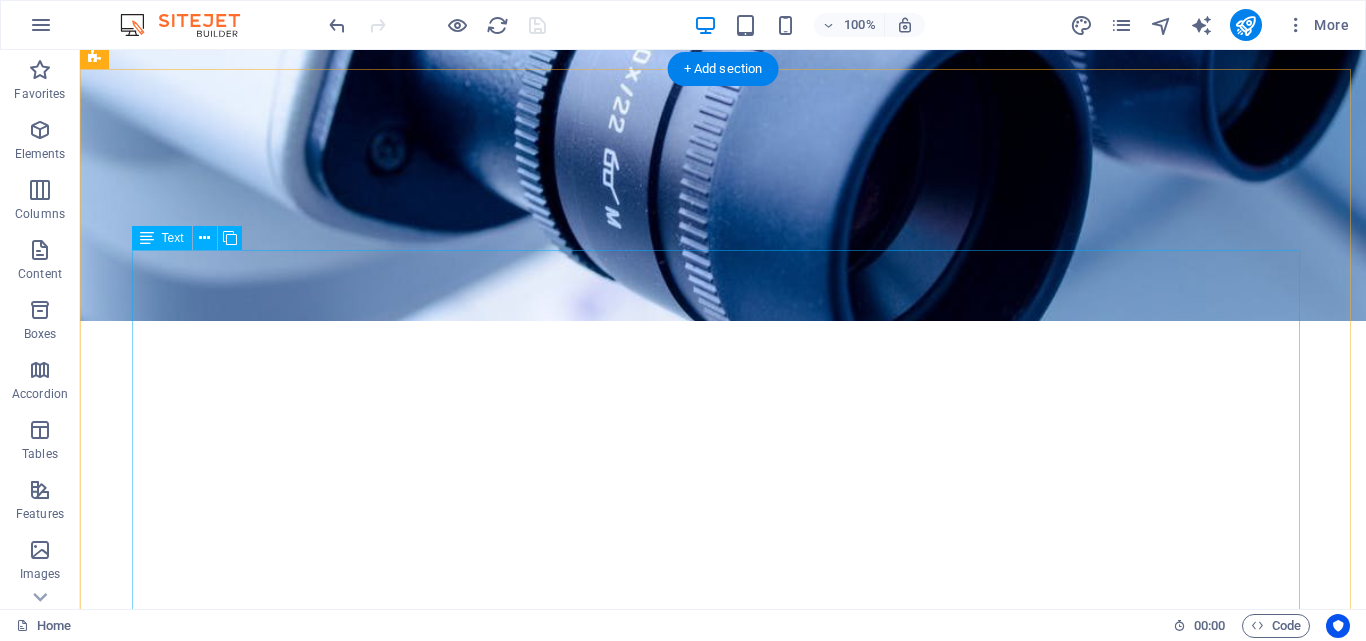 scroll, scrollTop: 600, scrollLeft: 0, axis: vertical 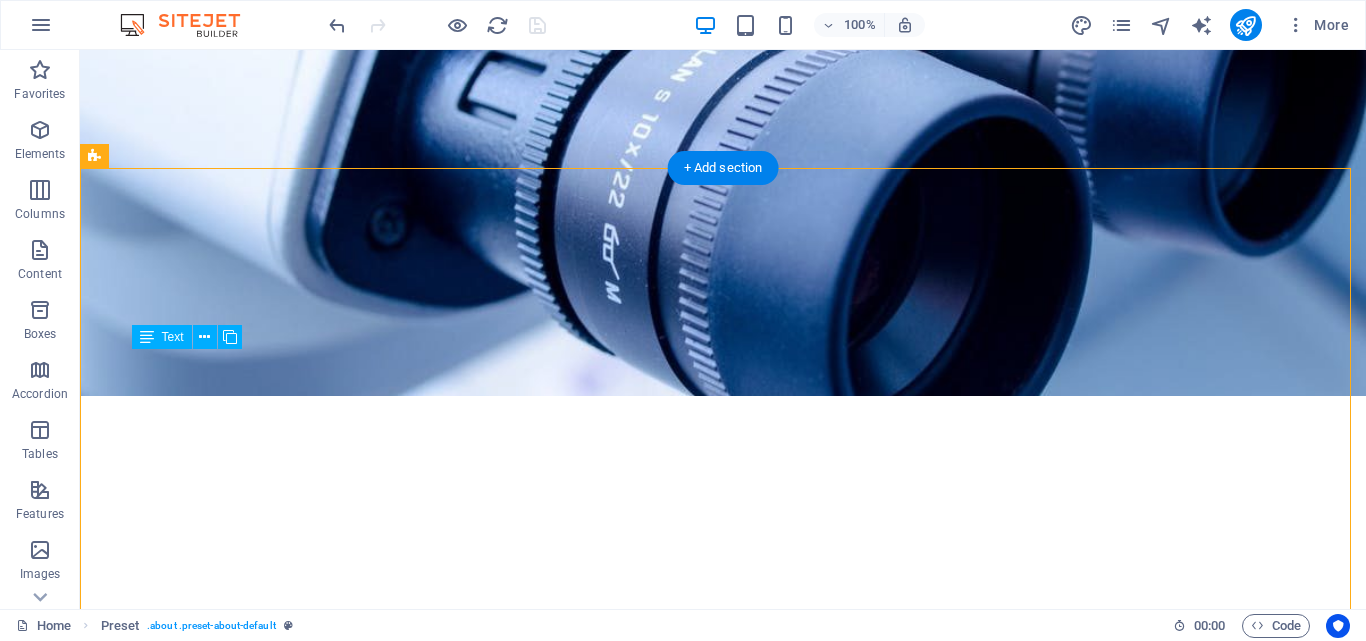 click on "Gün Farm - əczaçılıq sahəsində keyfiyyətli və etibarlı xidmət göstərməyi qarşısında məqsəd qoymuşdur.Şirkətimiz əczaçılıq (aptek) fəaliyyəti,tibbi ləvazimatların satışı ilə müasir tələblərə uyğun şəkildə xidmət göstərir. Məqsədimiz- əhalinin sağlamlıq ehtiyaclarını vaxtında və keyfiyyətli şəkildə qarşılamaq,beynəlxalq standartlara uyğun məhsul və xidmətləri cəmiyyətə təqdim etməkdir.Bu yolda biz daim yenilənən bazar tələblərinə uyğunlaşaraq yerli və xarici istehsalçılarla  sıx əməkdaşlıq edirik. Gün Farm olaraq,güvənli tibbi məhsulları,orijinal dərman vasitələrini müştərilərimizə təqdim etməklə,sağlamlıq sektoruna real töhvə verməyə davam edirik. Sizin sağlamlığınız- bizim məsuliyyətimizdir!" at bounding box center [723, 1301] 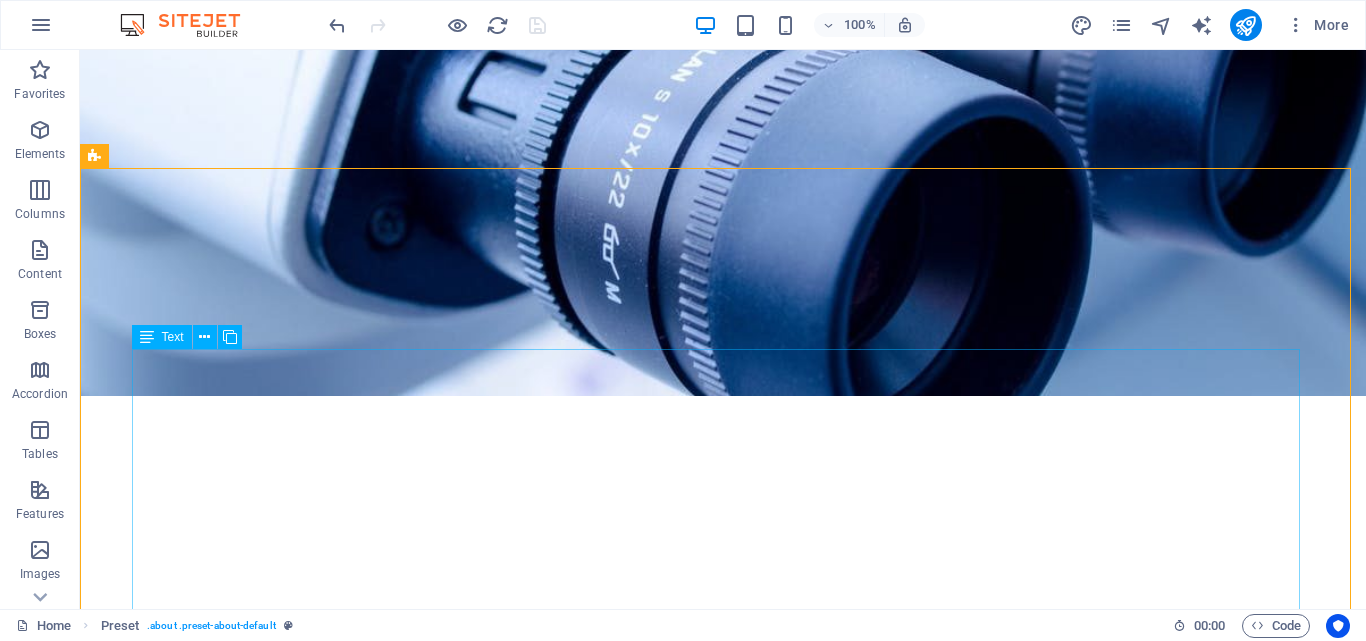 click on "Text" at bounding box center (173, 337) 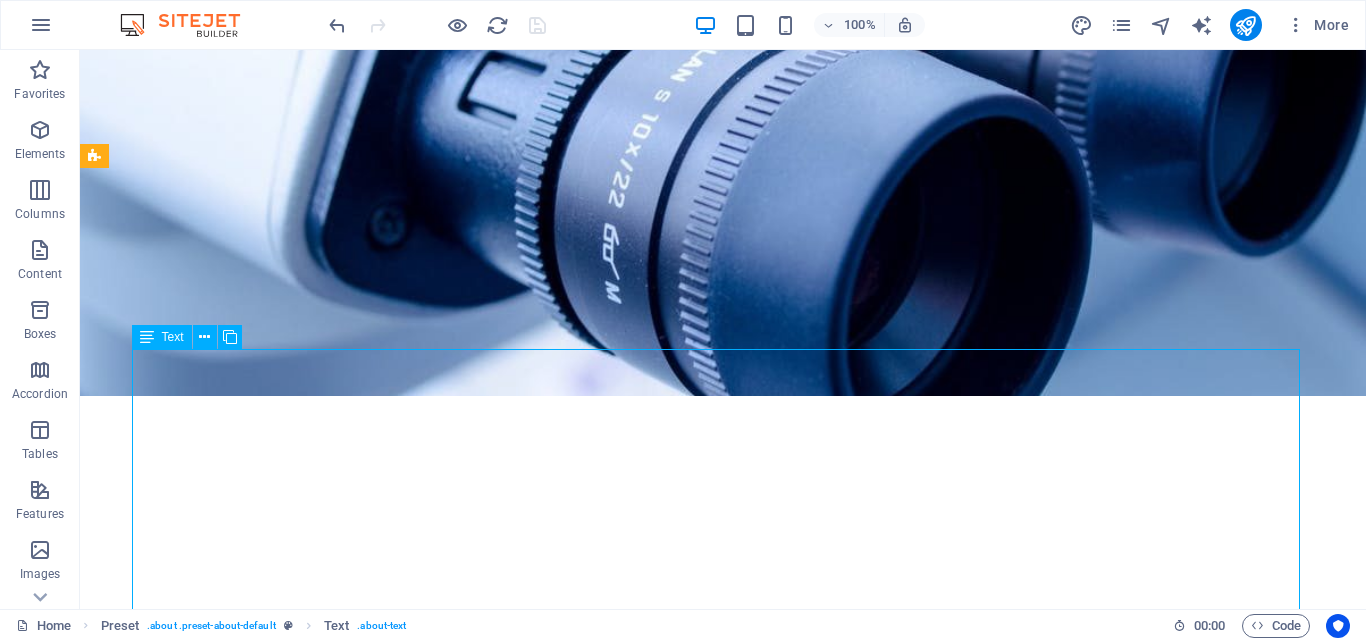 click on "Text" at bounding box center (173, 337) 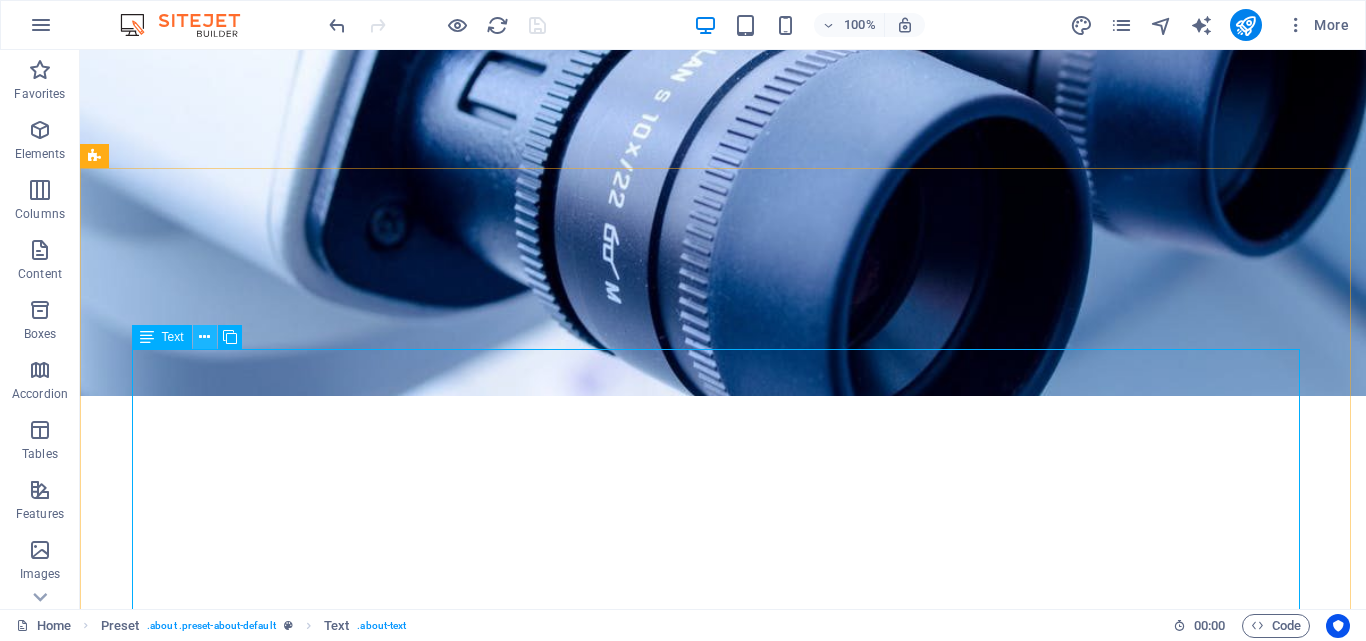 click at bounding box center (204, 337) 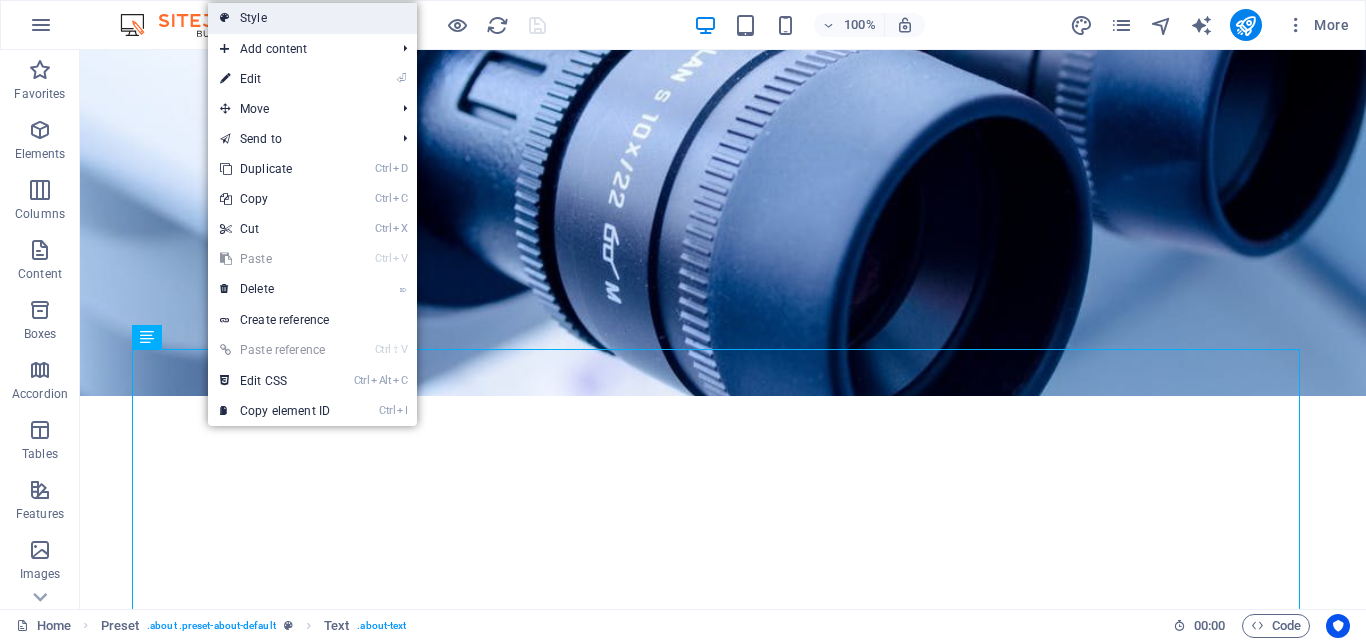 click on "Style" at bounding box center [312, 18] 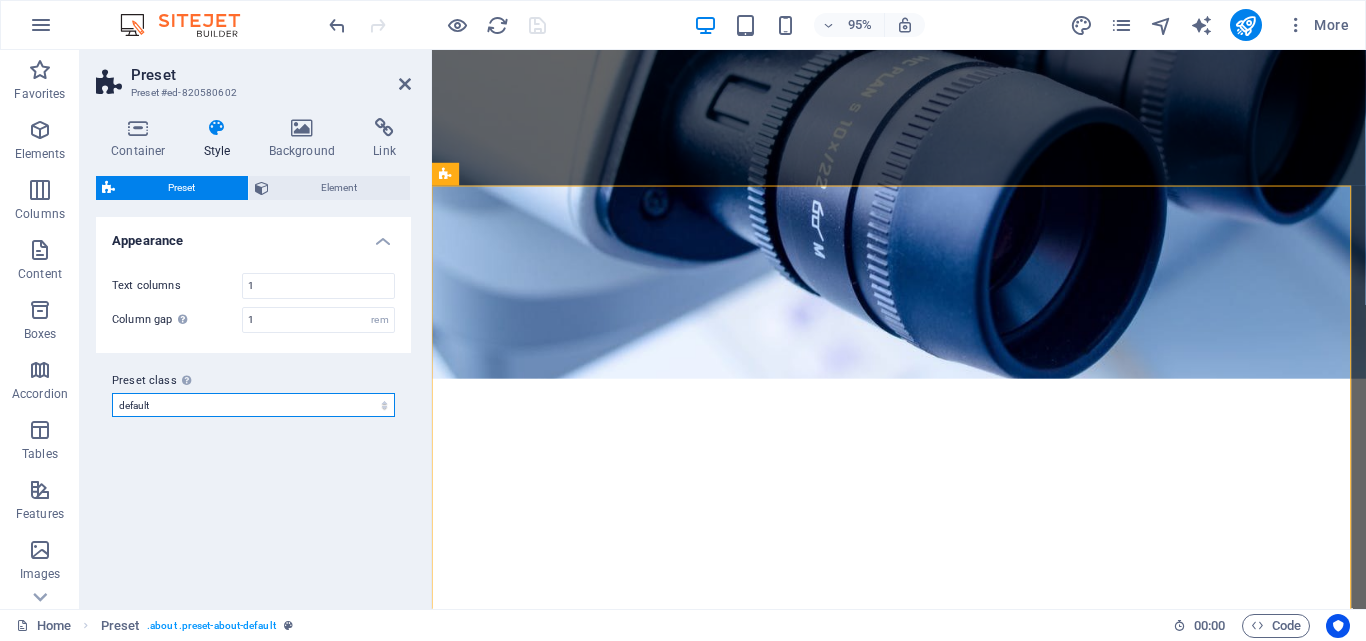 click on "default Add preset class" at bounding box center (253, 405) 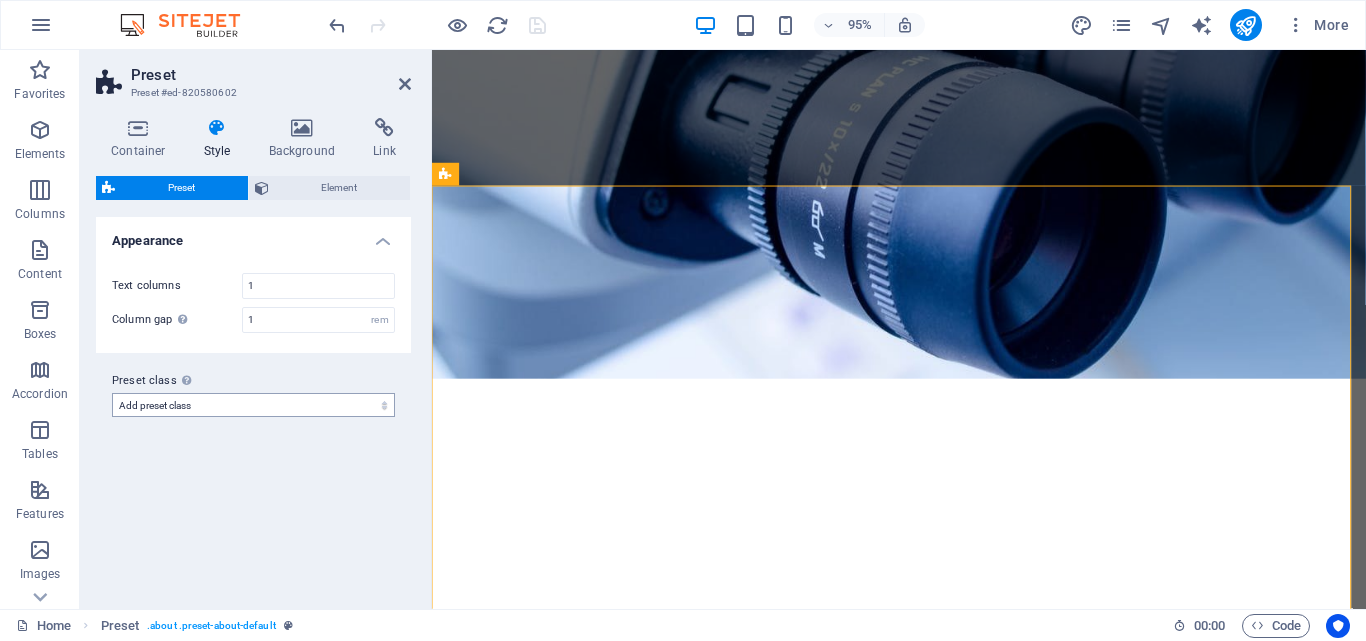 click on "default Add preset class" at bounding box center [253, 405] 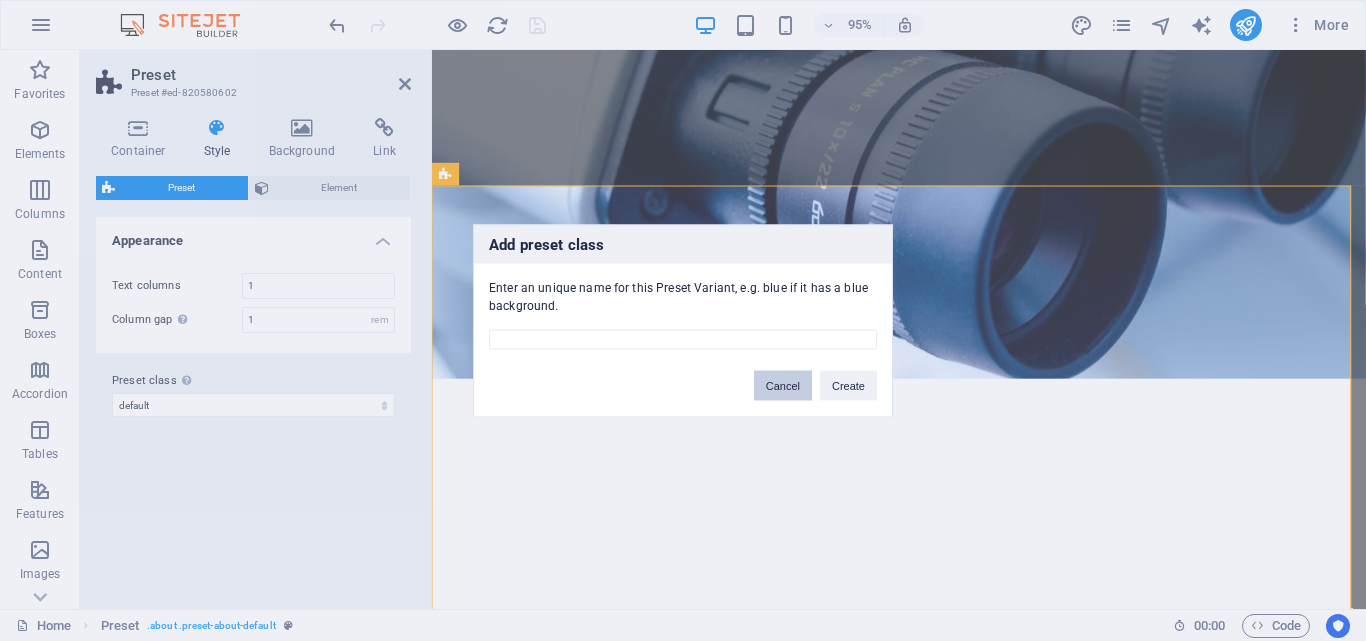 click on "Cancel" at bounding box center [783, 385] 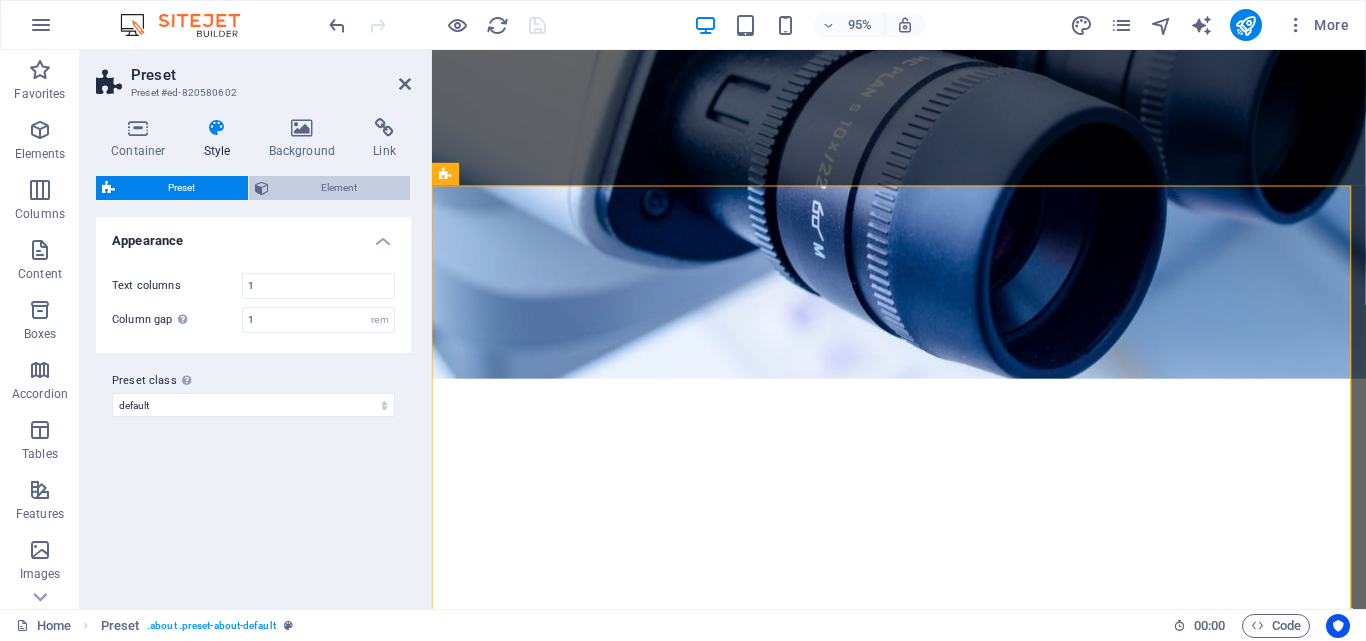click on "Element" at bounding box center (340, 188) 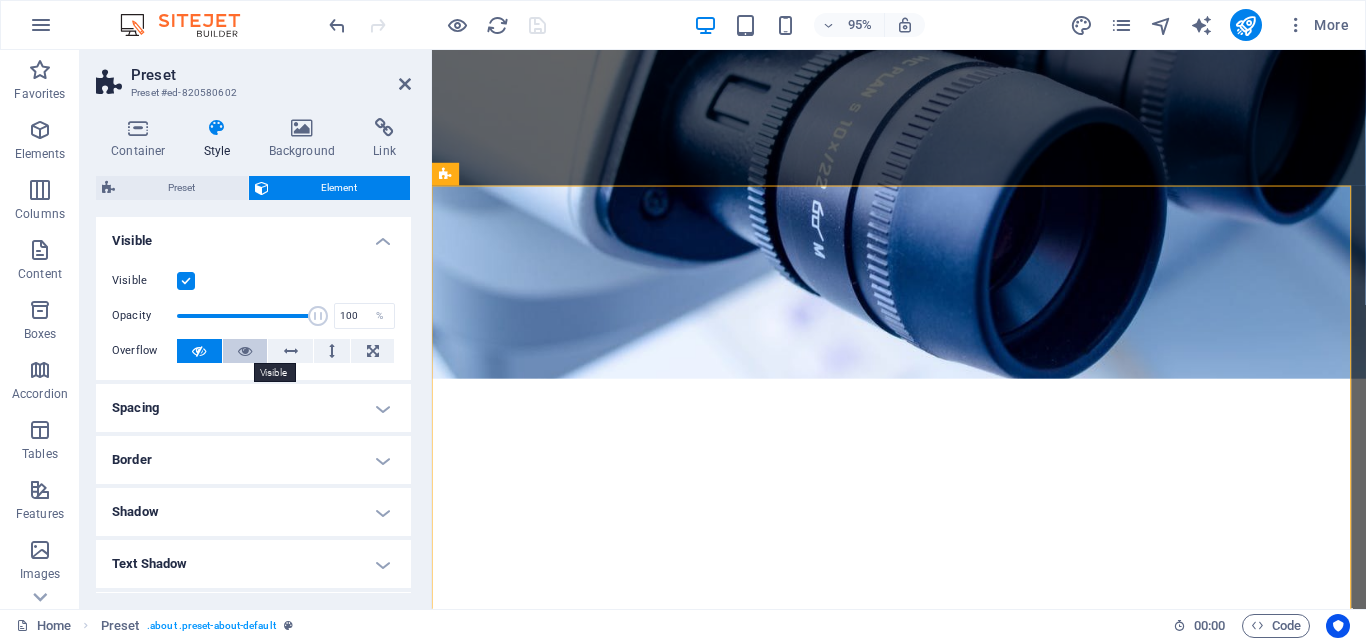 click at bounding box center (245, 351) 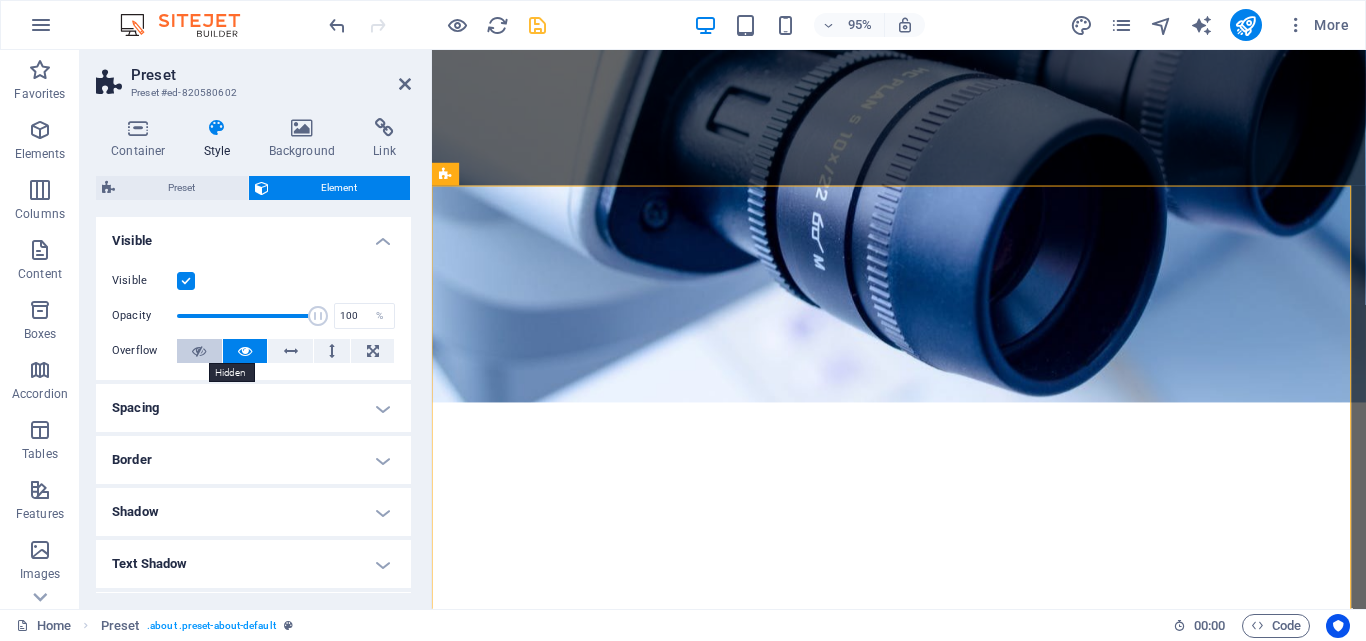 click at bounding box center [199, 351] 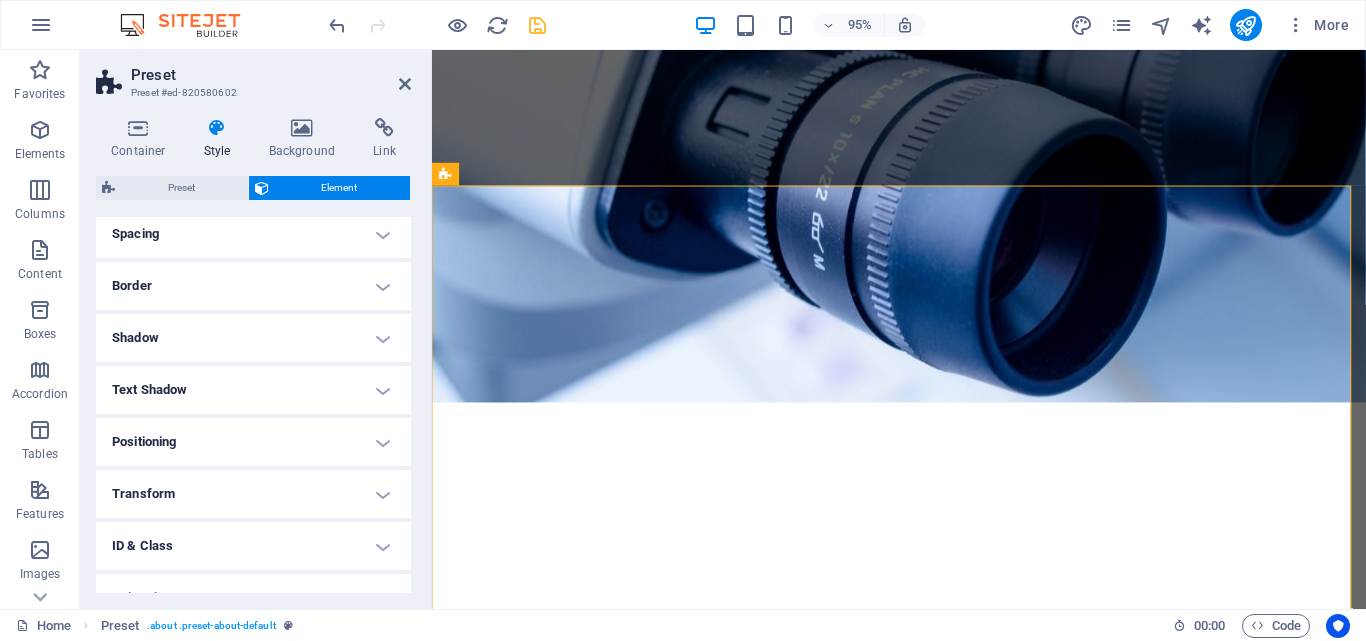 scroll, scrollTop: 200, scrollLeft: 0, axis: vertical 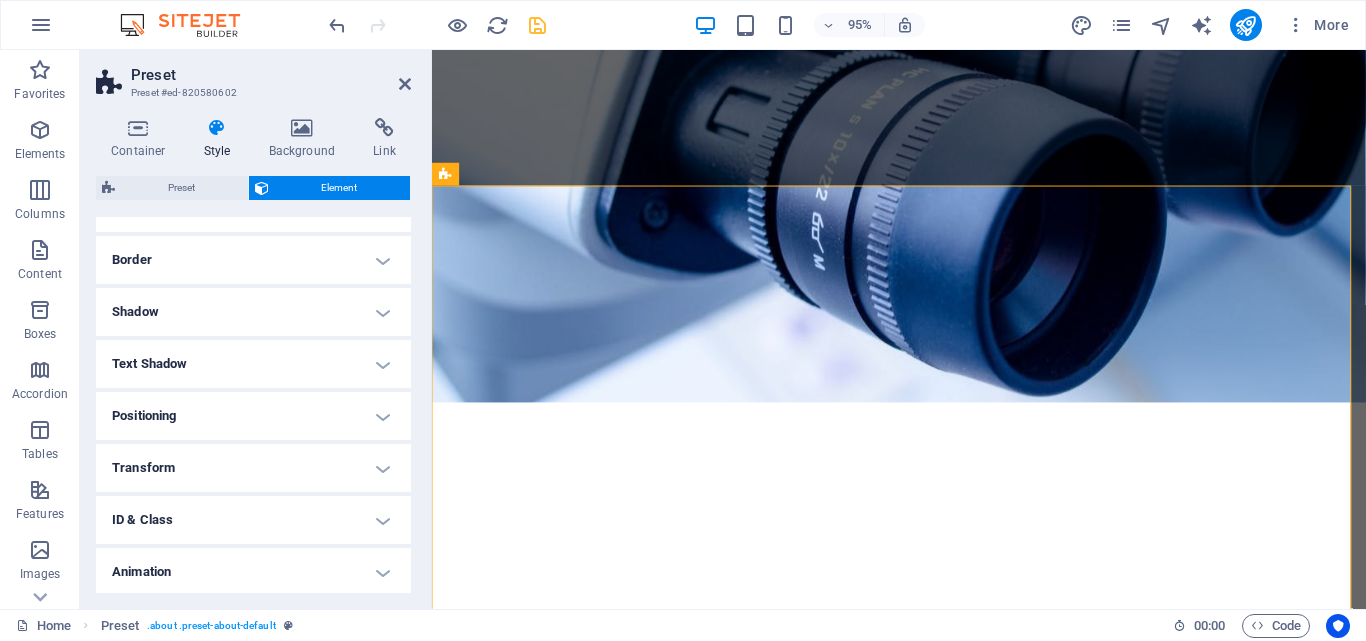click on "Text Shadow" at bounding box center [253, 364] 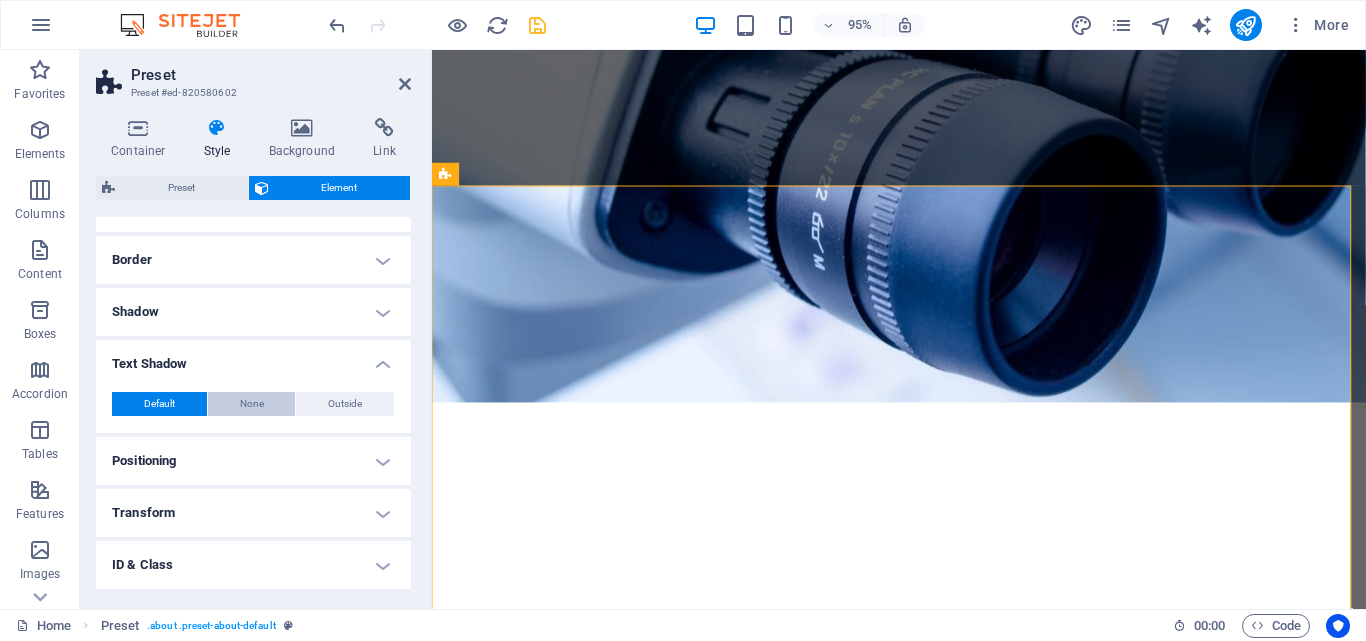 click on "None" at bounding box center (252, 404) 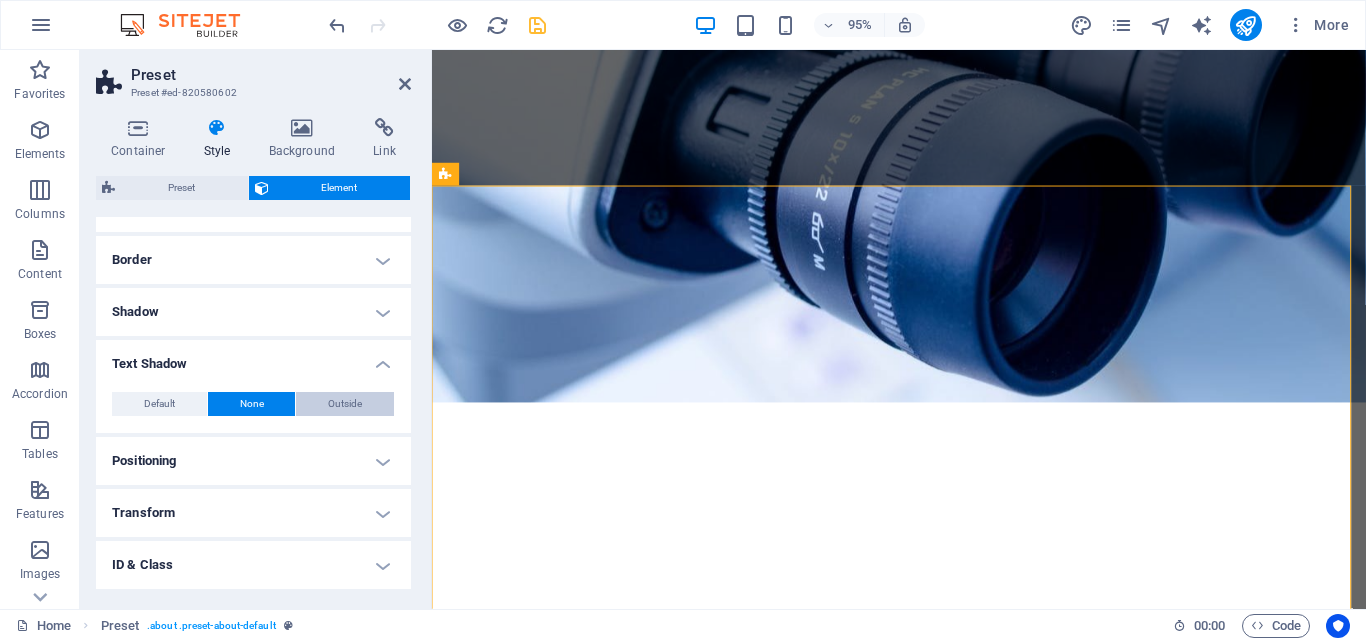 click on "Outside" at bounding box center (345, 404) 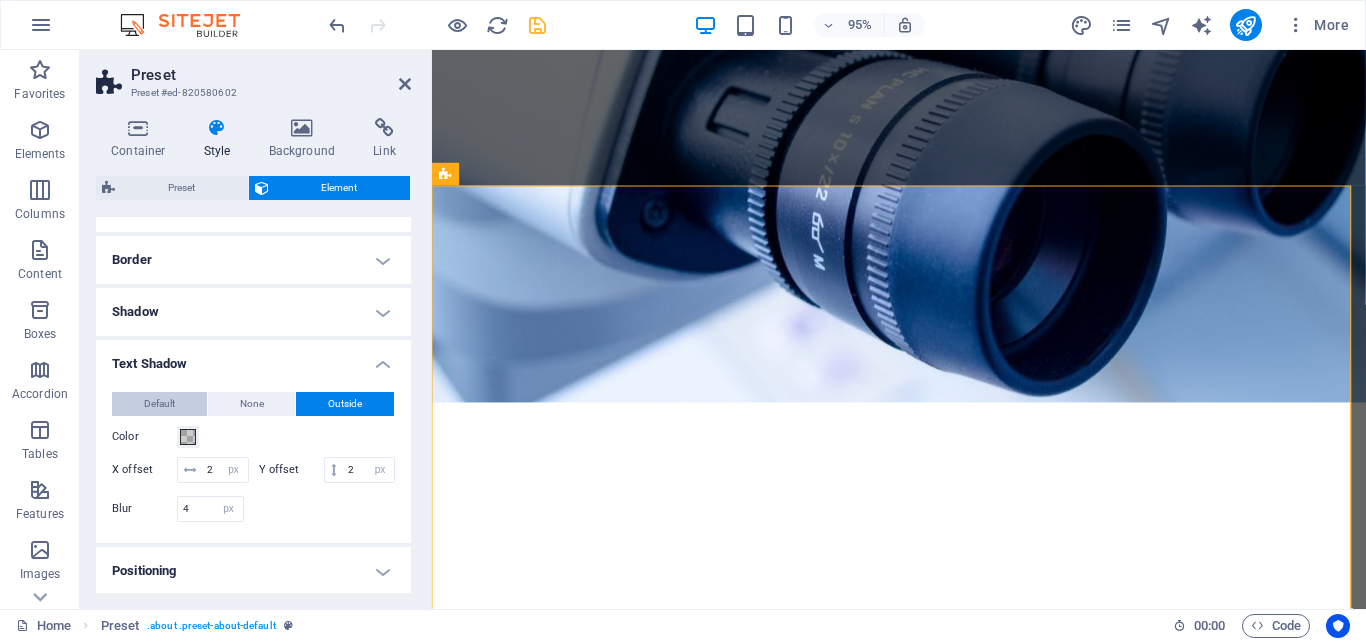 click on "Default" at bounding box center (159, 404) 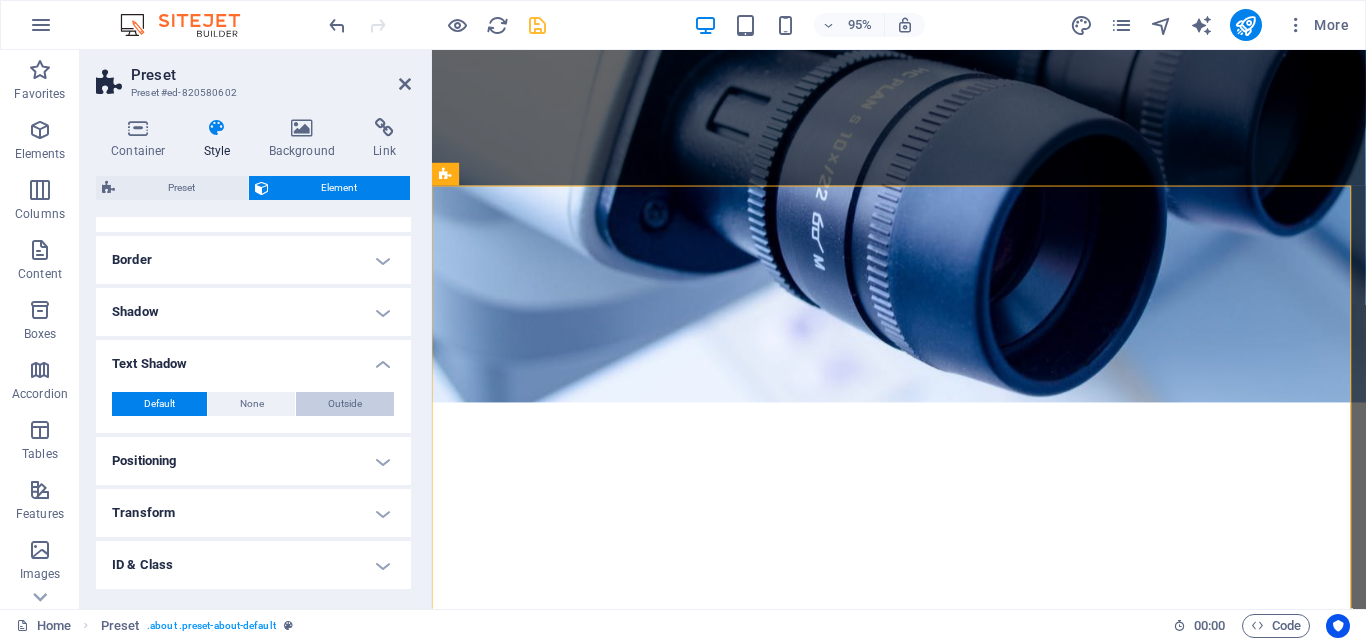 click on "Outside" at bounding box center [345, 404] 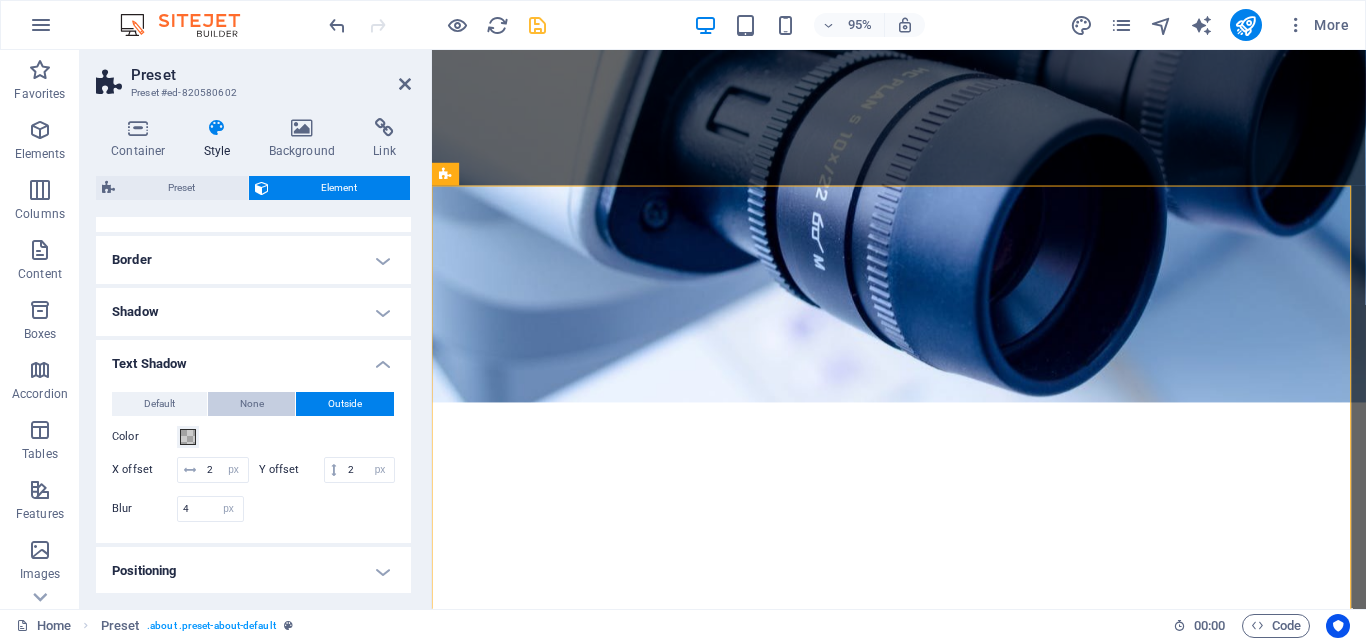click on "None" at bounding box center [252, 404] 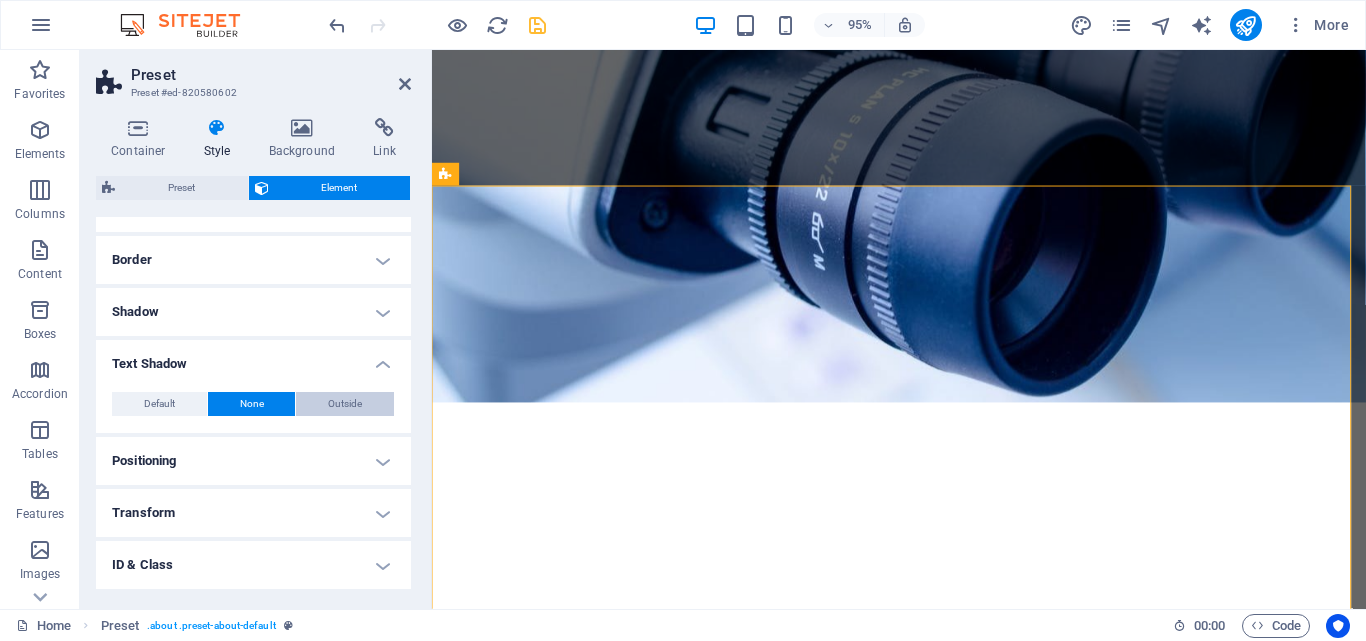 click on "Outside" at bounding box center (345, 404) 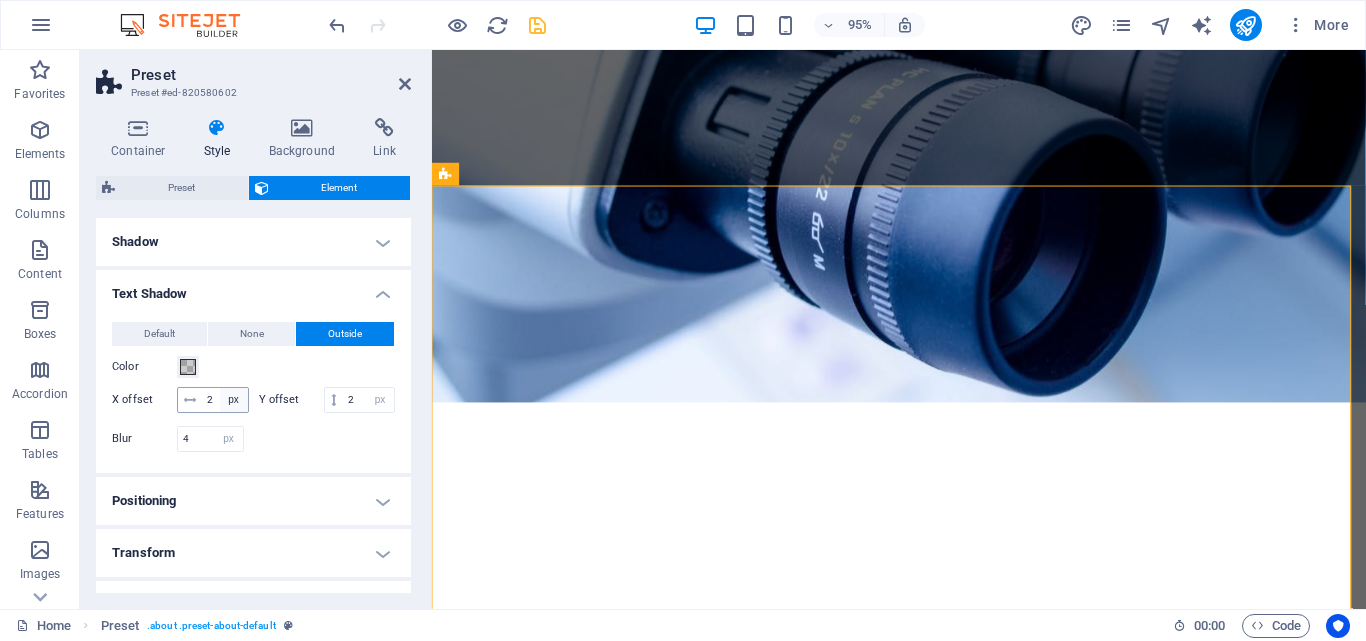 scroll, scrollTop: 300, scrollLeft: 0, axis: vertical 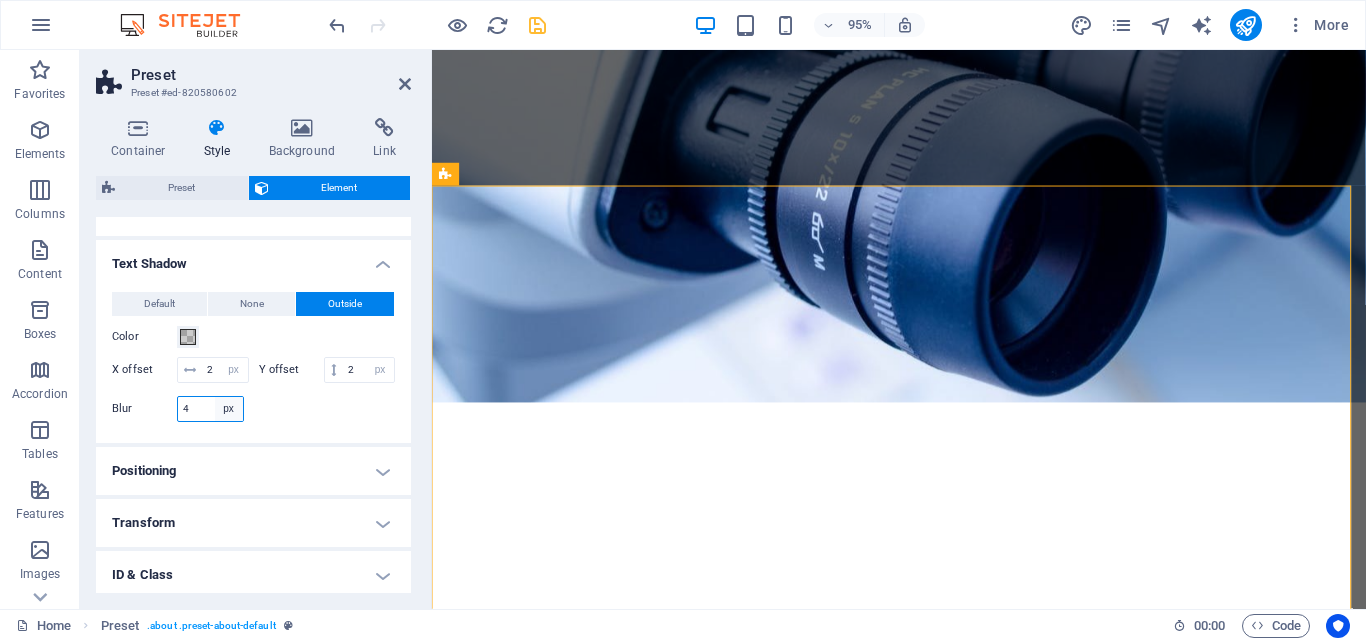 click on "px rem % vh vw" at bounding box center [229, 409] 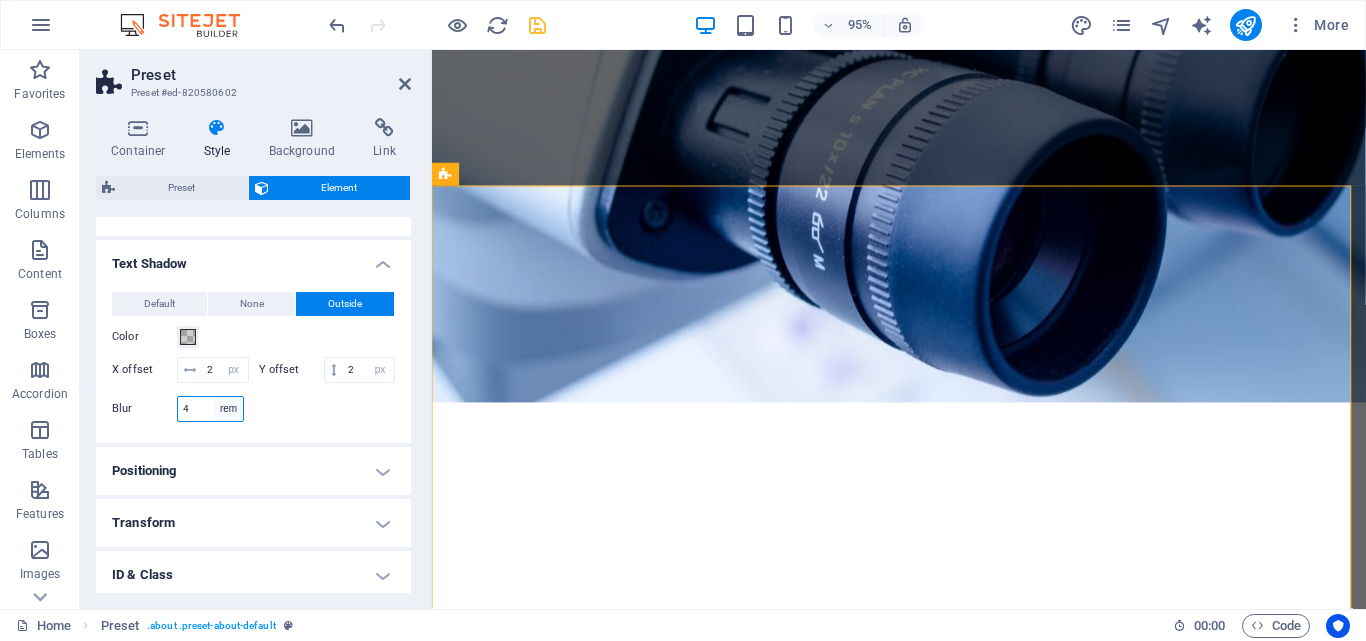 click on "px rem % vh vw" at bounding box center [229, 409] 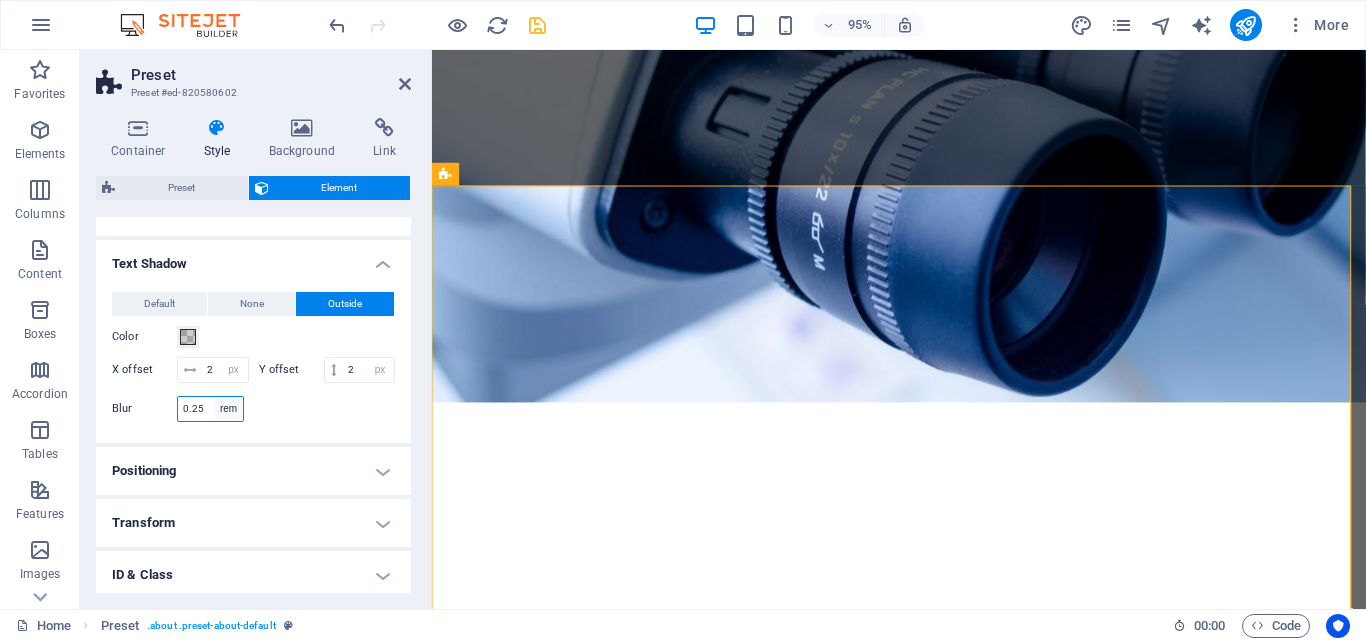 click on "px rem % vh vw" at bounding box center (229, 409) 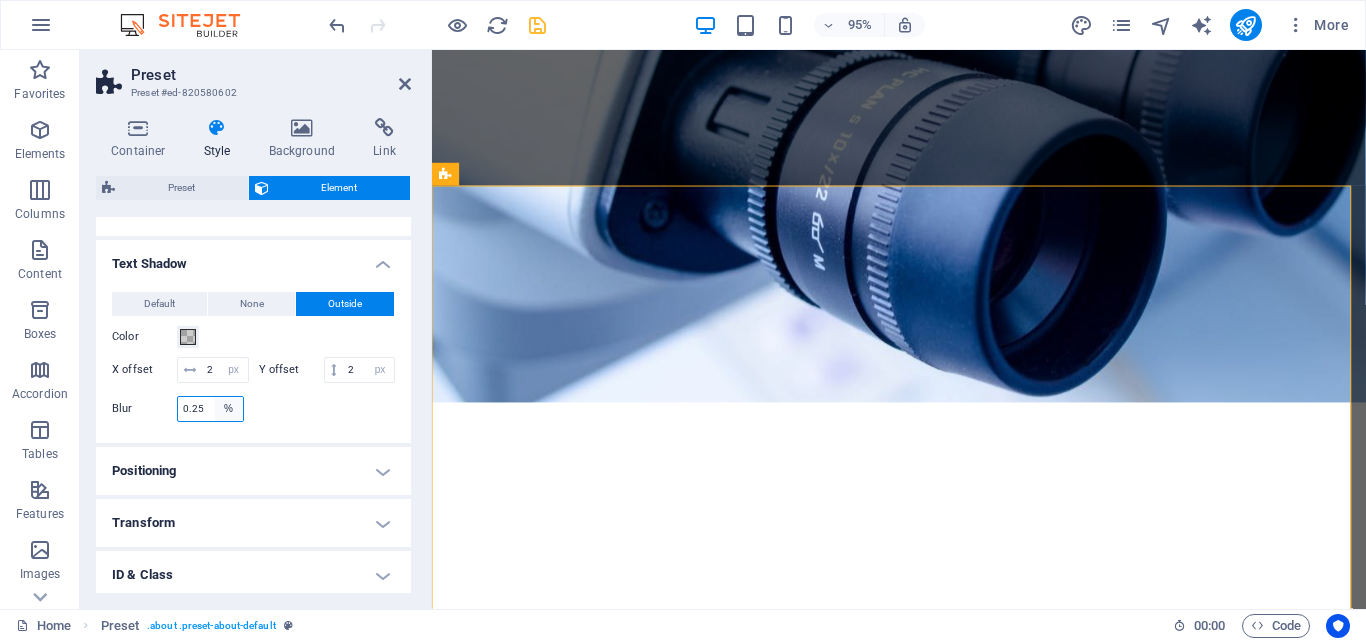 click on "px rem % vh vw" at bounding box center [229, 409] 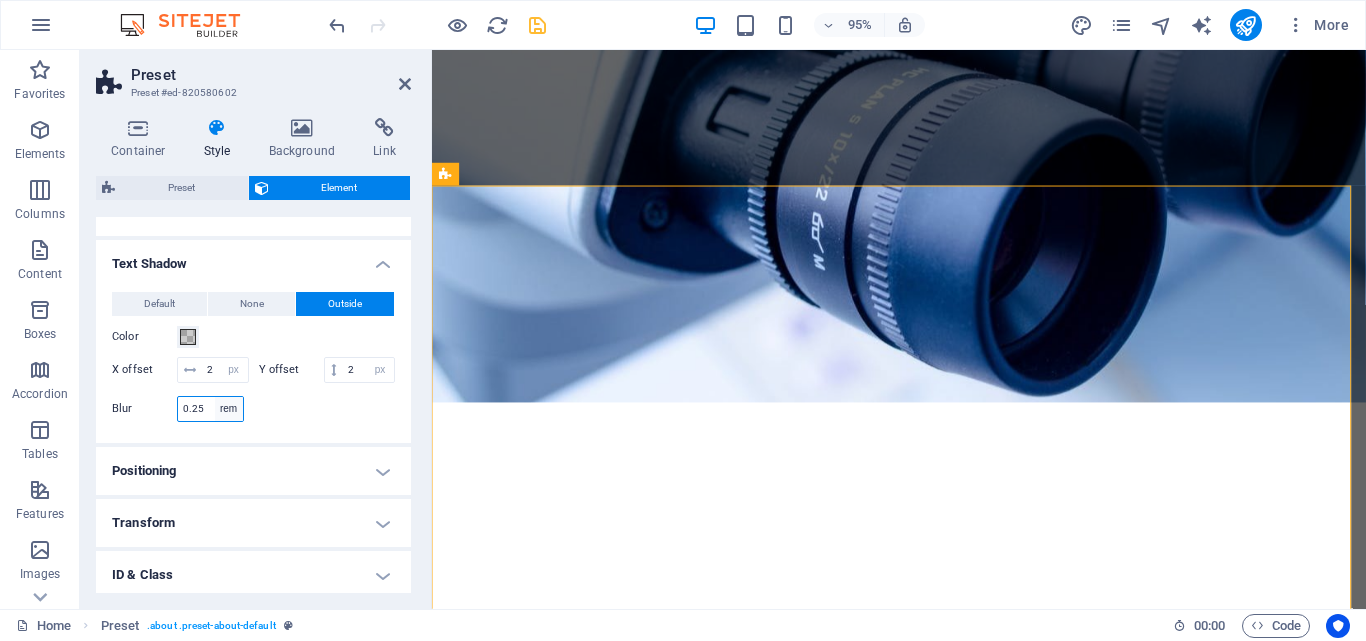 click on "px rem % vh vw" at bounding box center [229, 409] 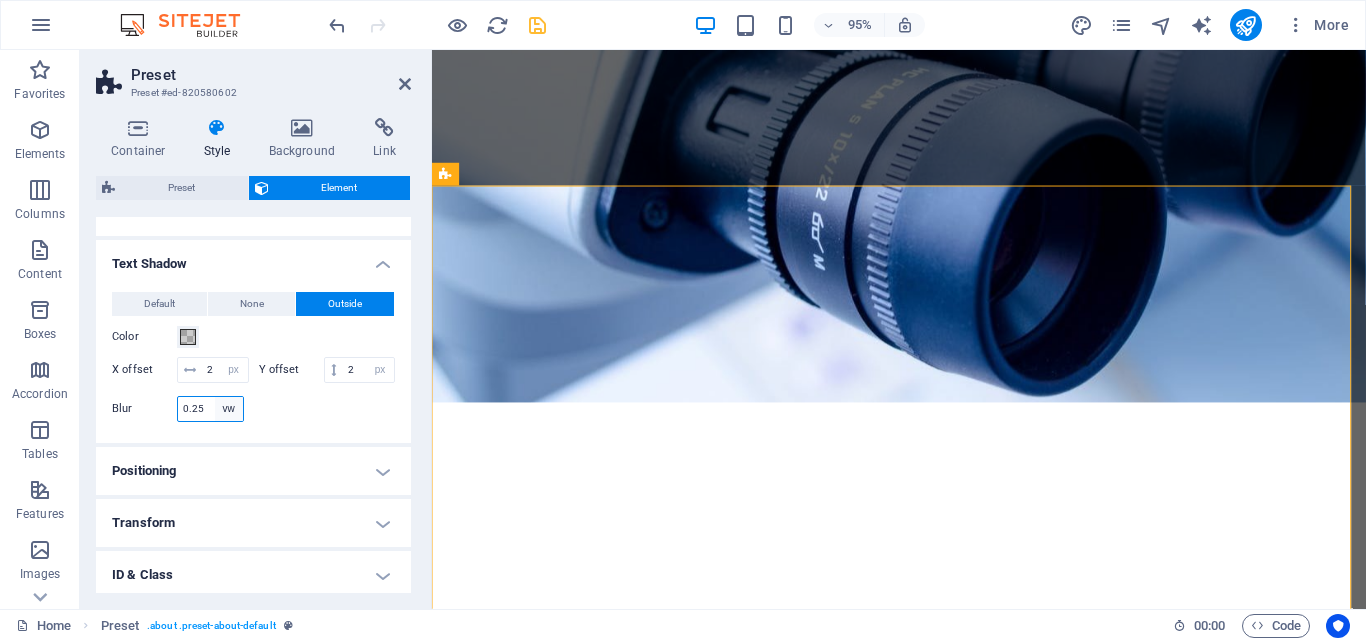 click on "px rem % vh vw" at bounding box center [229, 409] 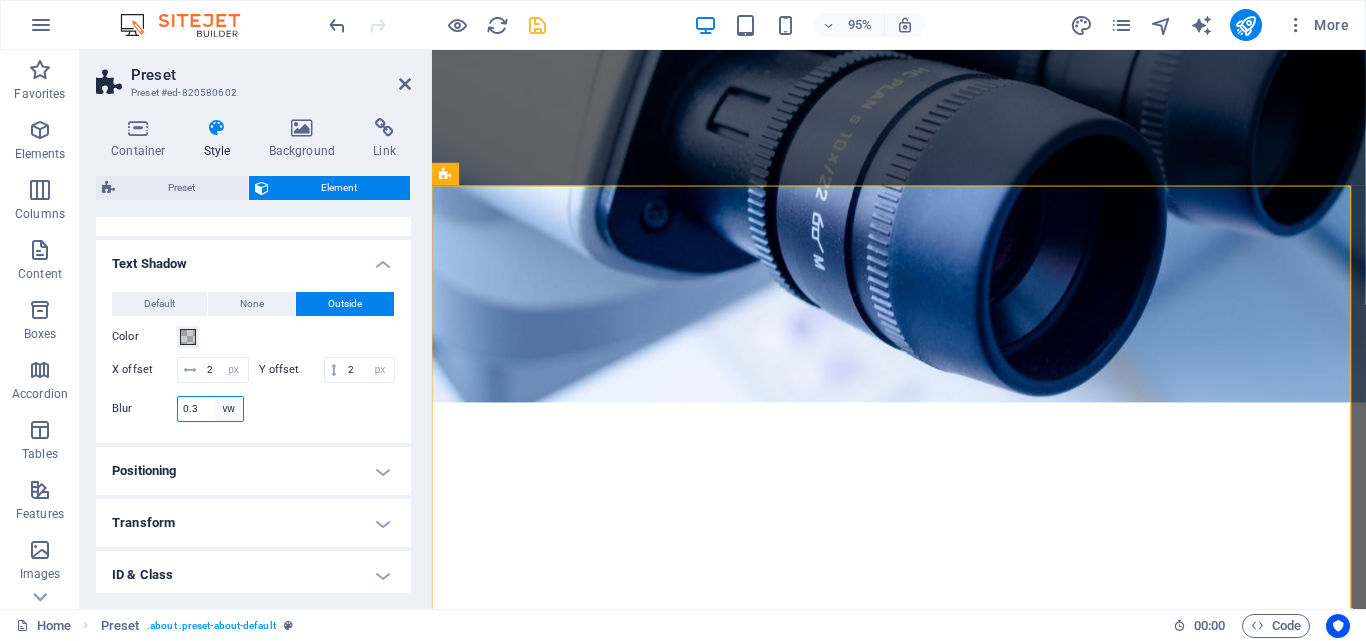 click on "px rem % vh vw" at bounding box center (229, 409) 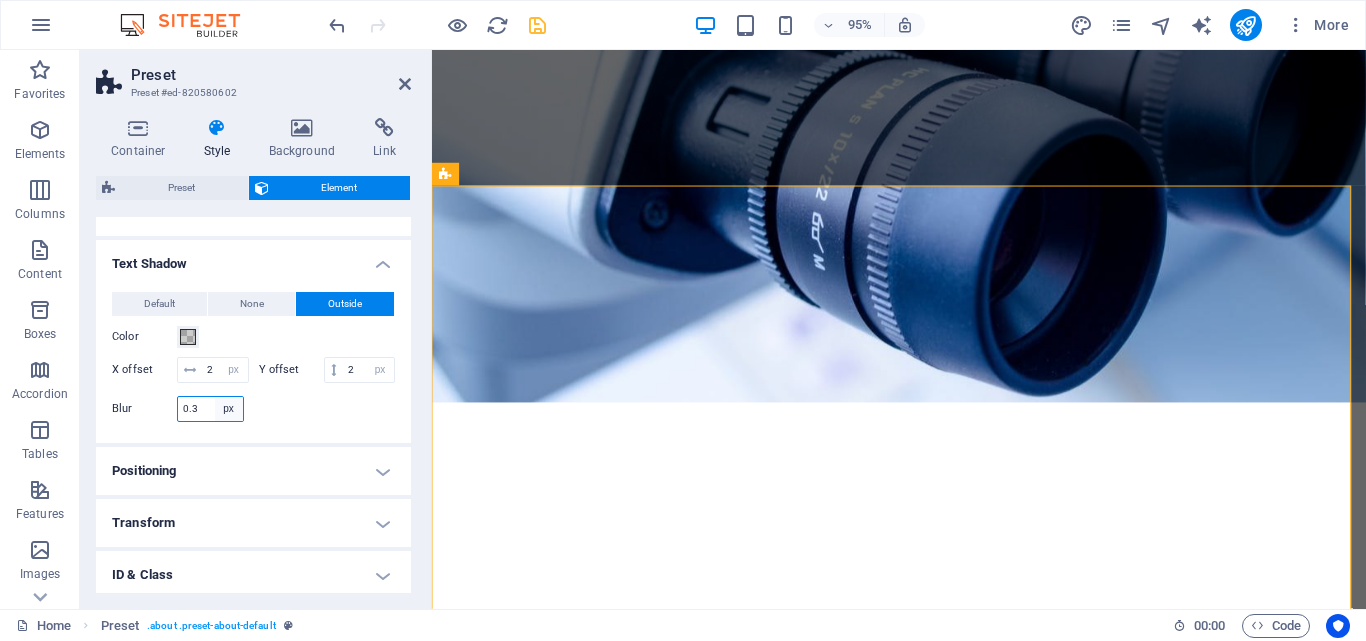 click on "px rem % vh vw" at bounding box center [229, 409] 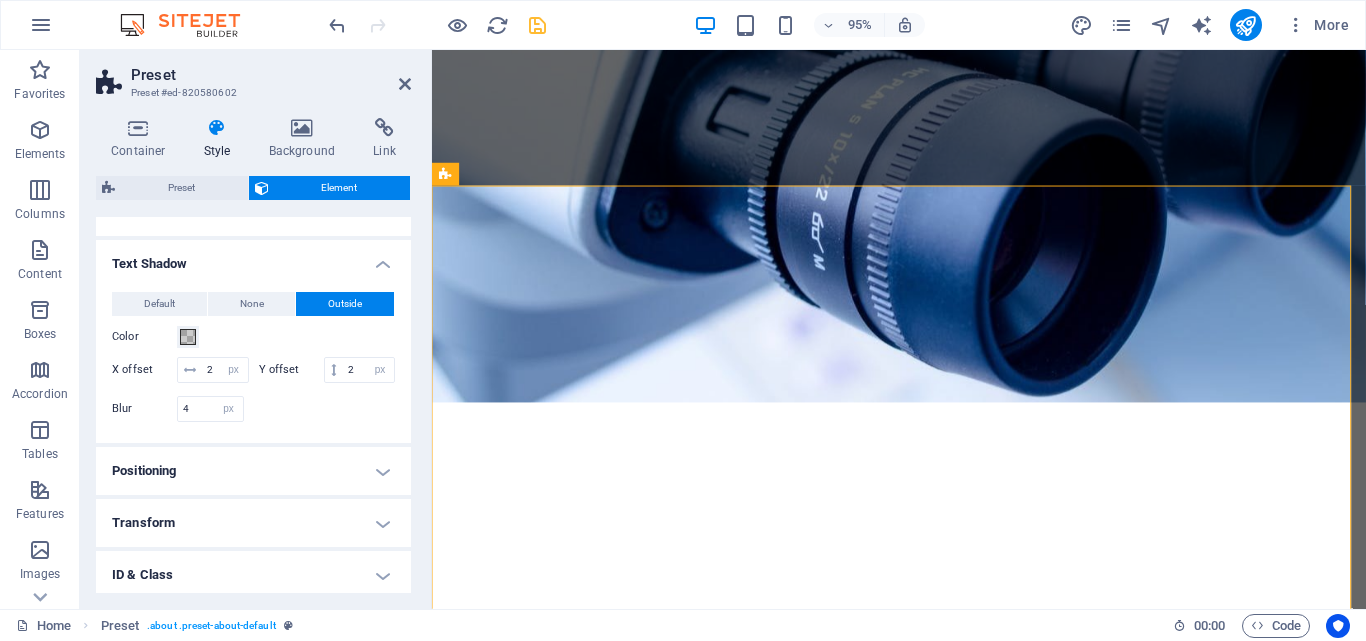 click at bounding box center [325, 409] 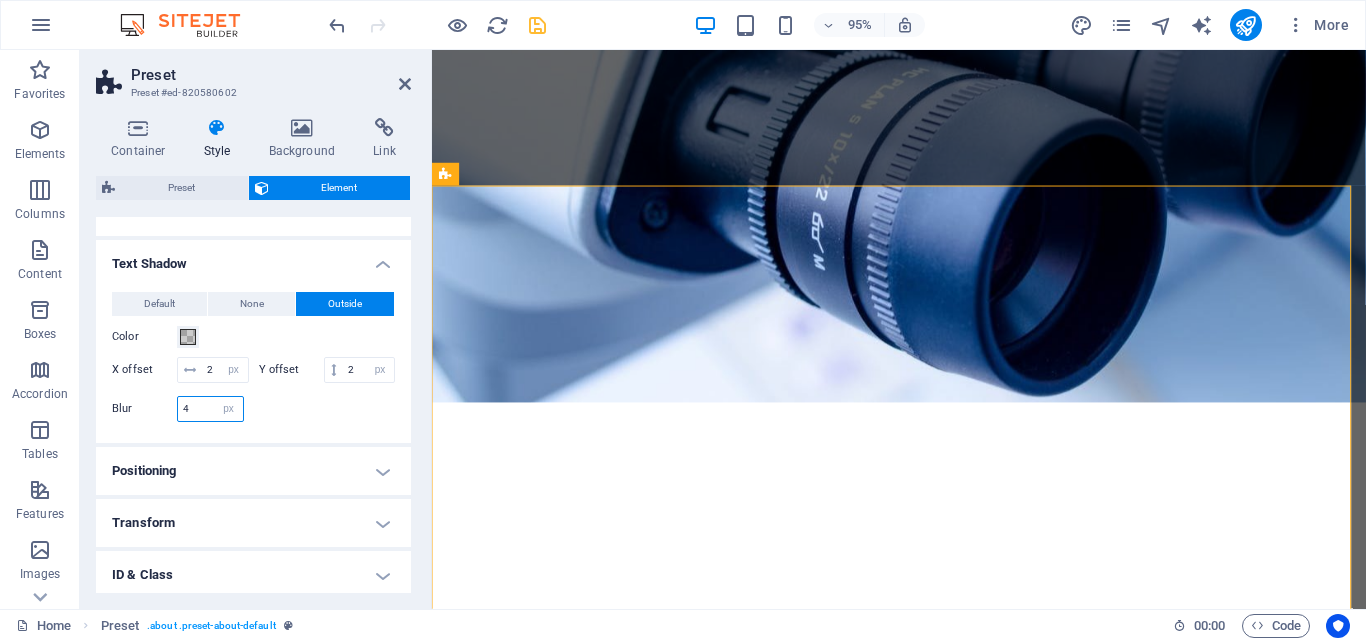 click on "4" at bounding box center (210, 409) 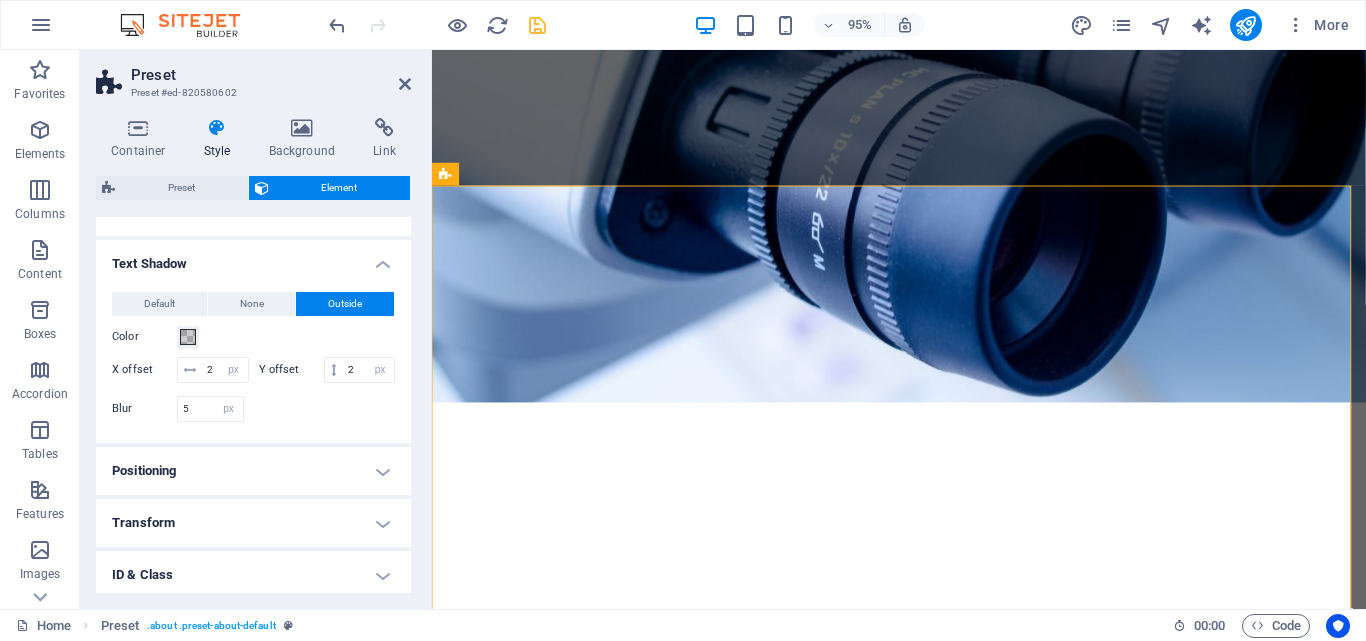 click at bounding box center [325, 409] 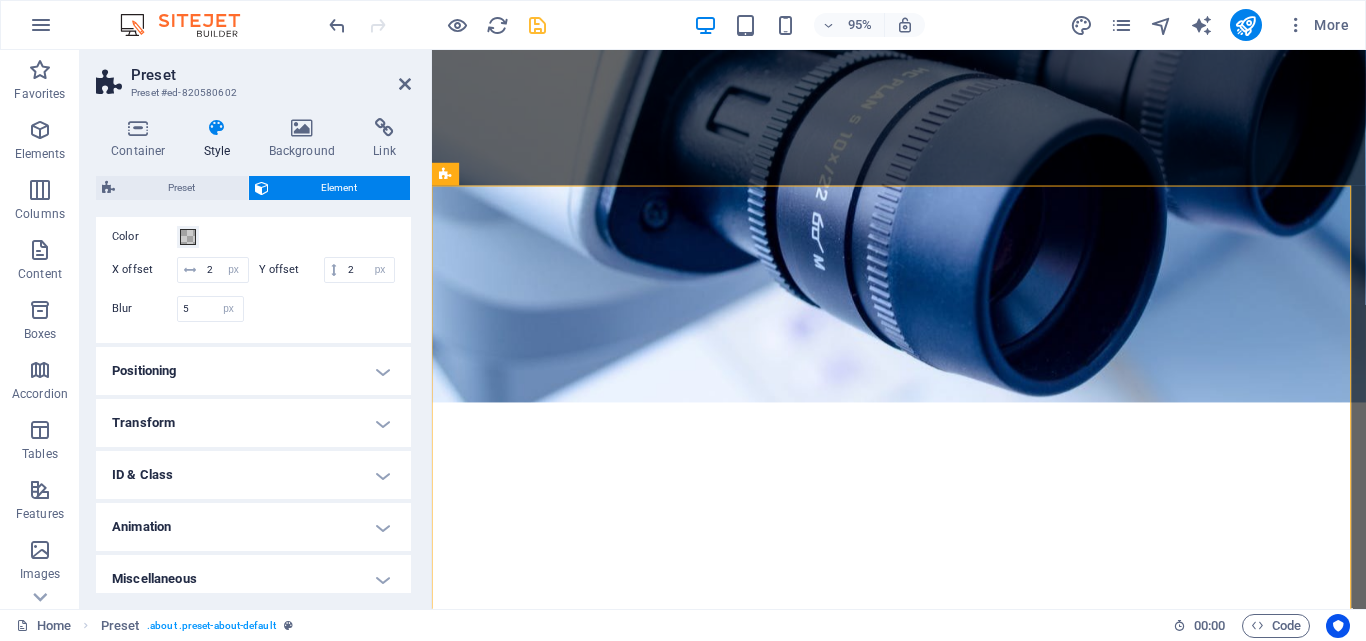 scroll, scrollTop: 436, scrollLeft: 0, axis: vertical 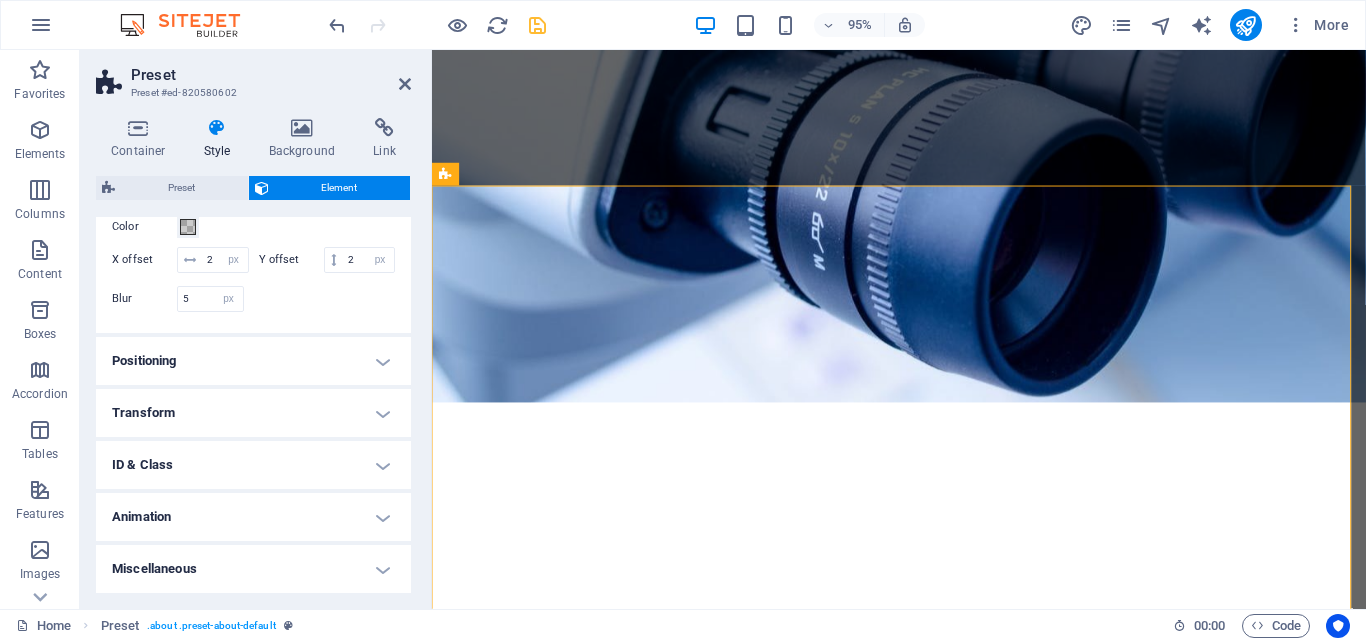 click on "Transform" at bounding box center (253, 413) 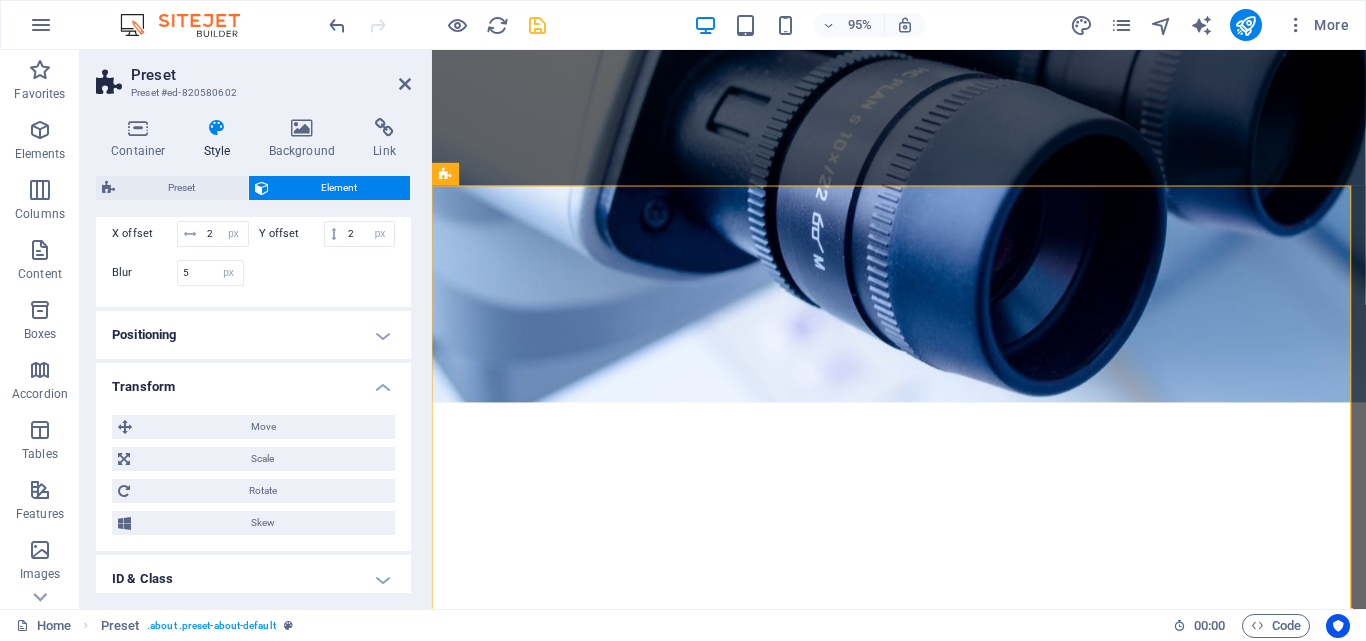 click on "Transform" at bounding box center [253, 381] 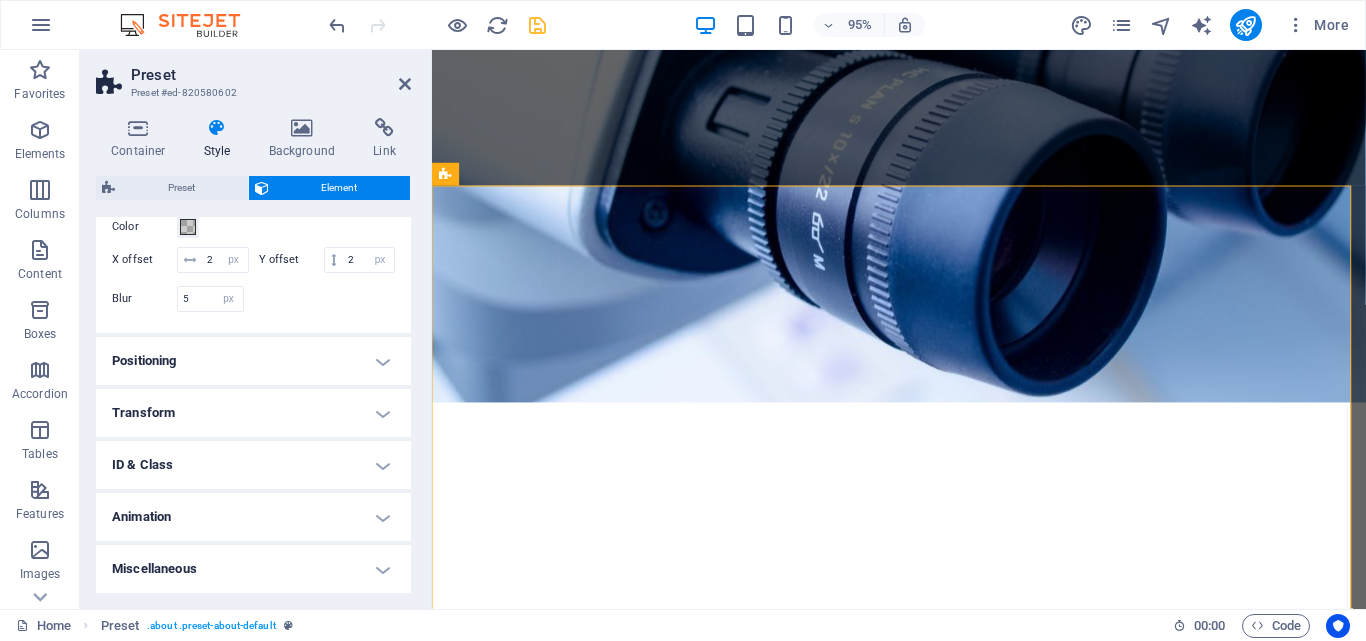 click on "Animation" at bounding box center (253, 517) 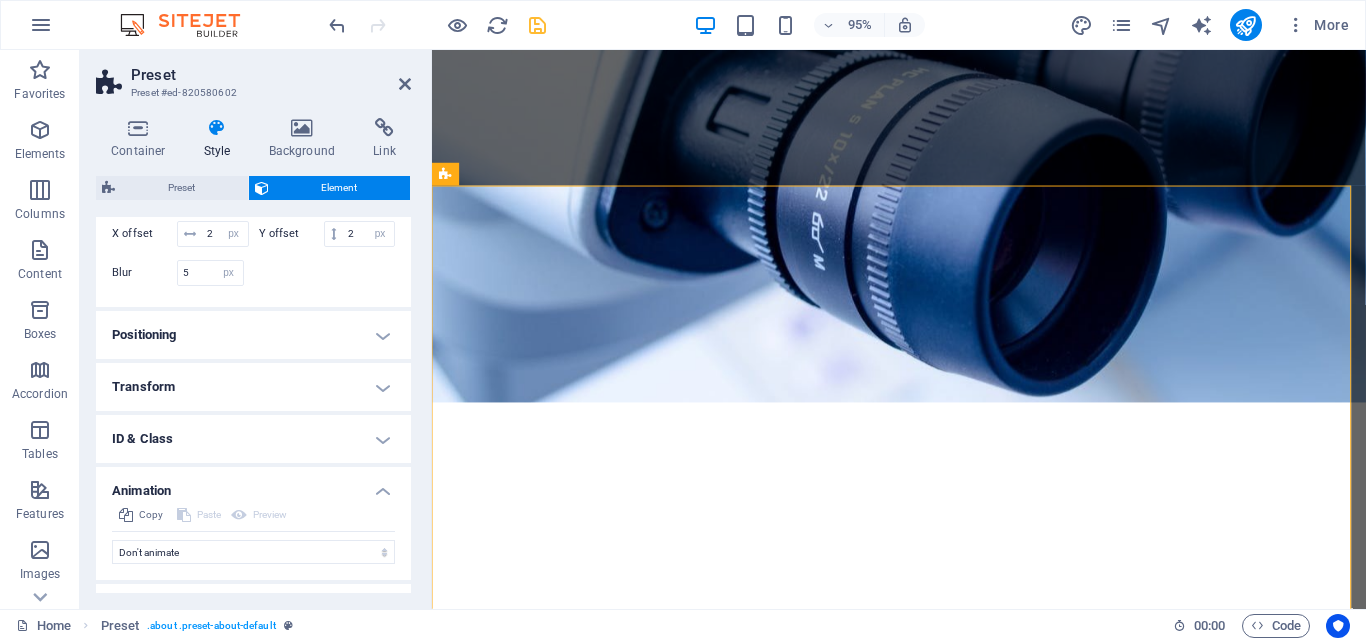 click on "Animation" at bounding box center [253, 485] 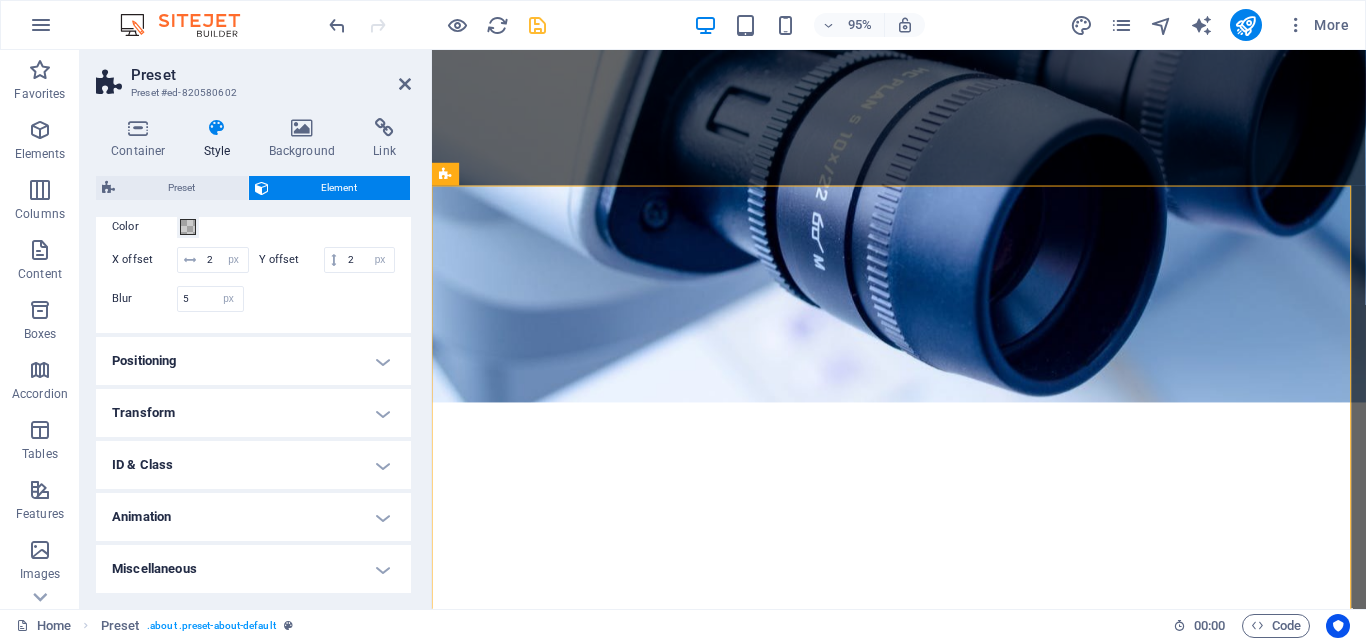 click on "Miscellaneous" at bounding box center (253, 569) 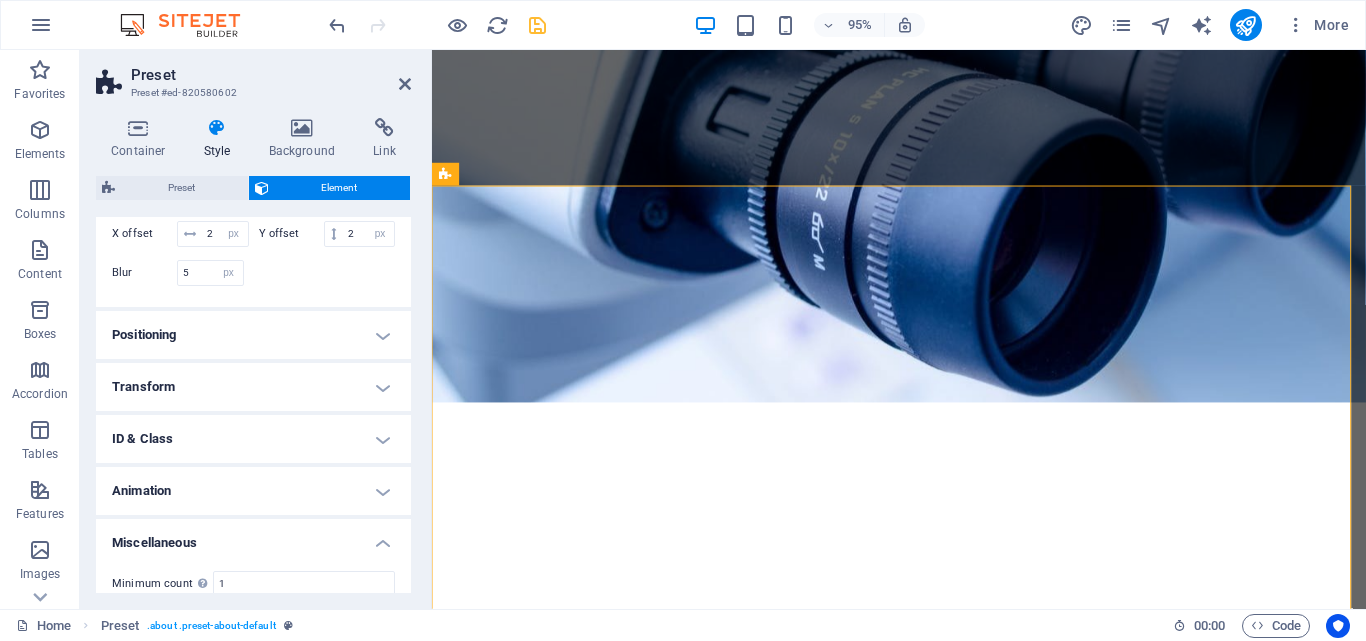 click on "Miscellaneous" at bounding box center (253, 537) 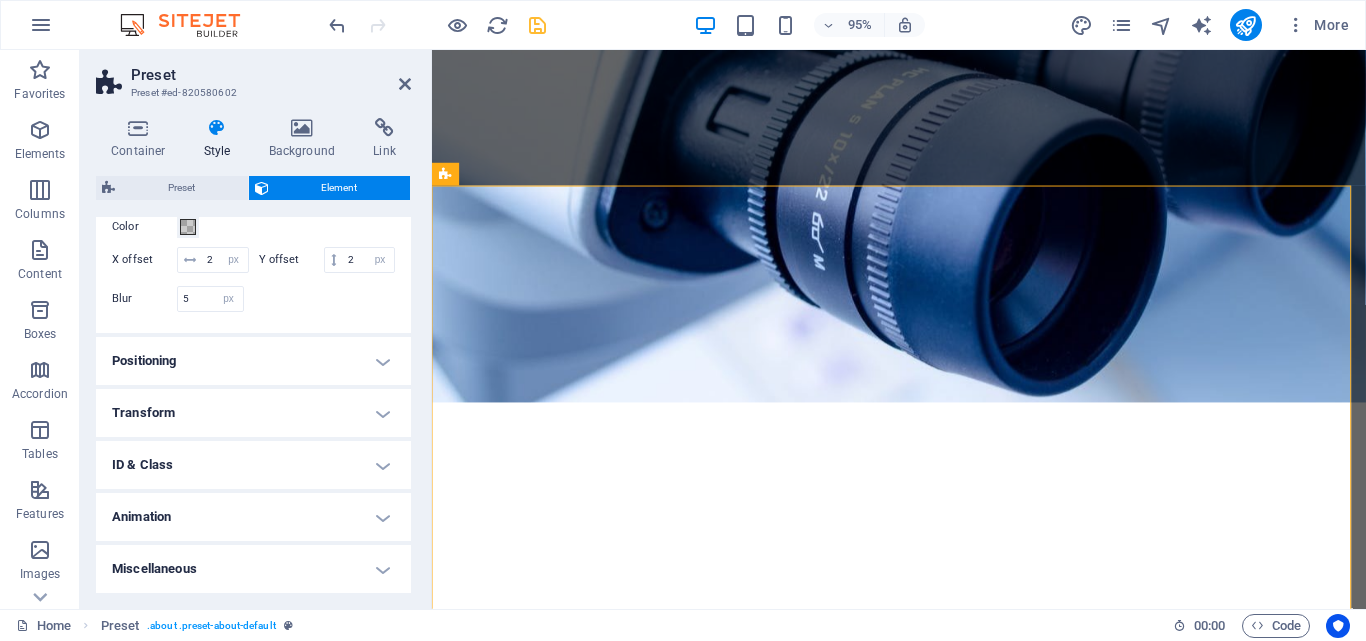 click on "Miscellaneous" at bounding box center (253, 569) 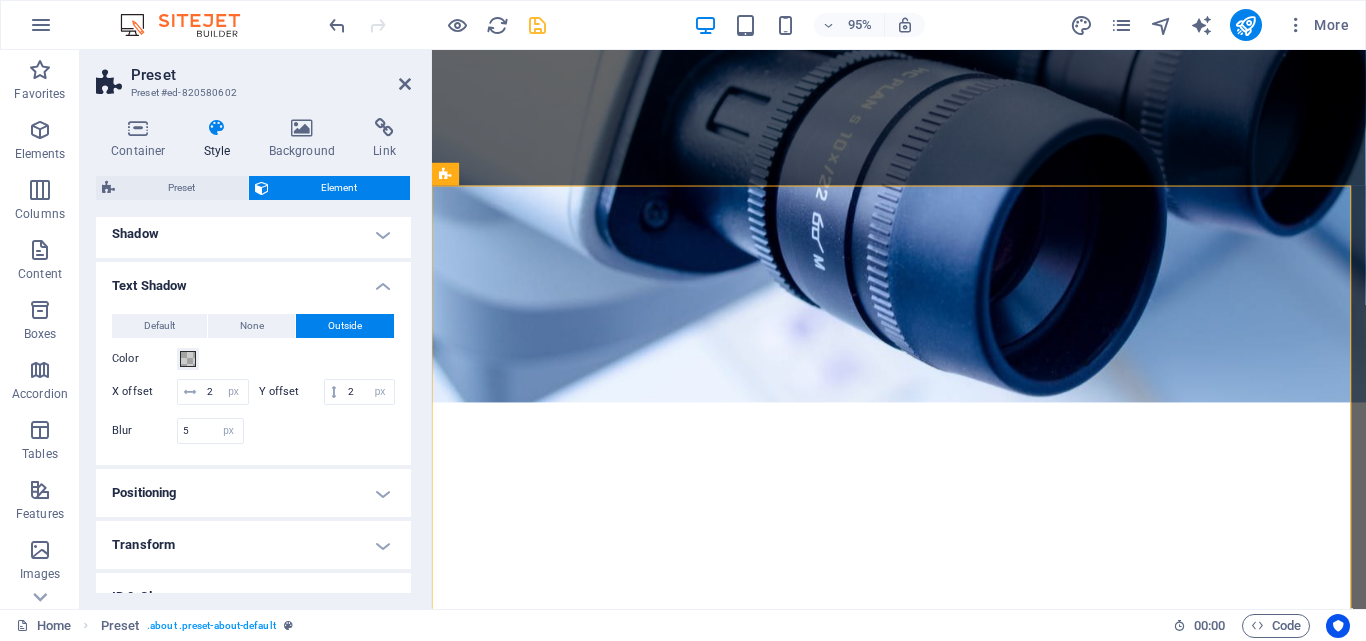 scroll, scrollTop: 300, scrollLeft: 0, axis: vertical 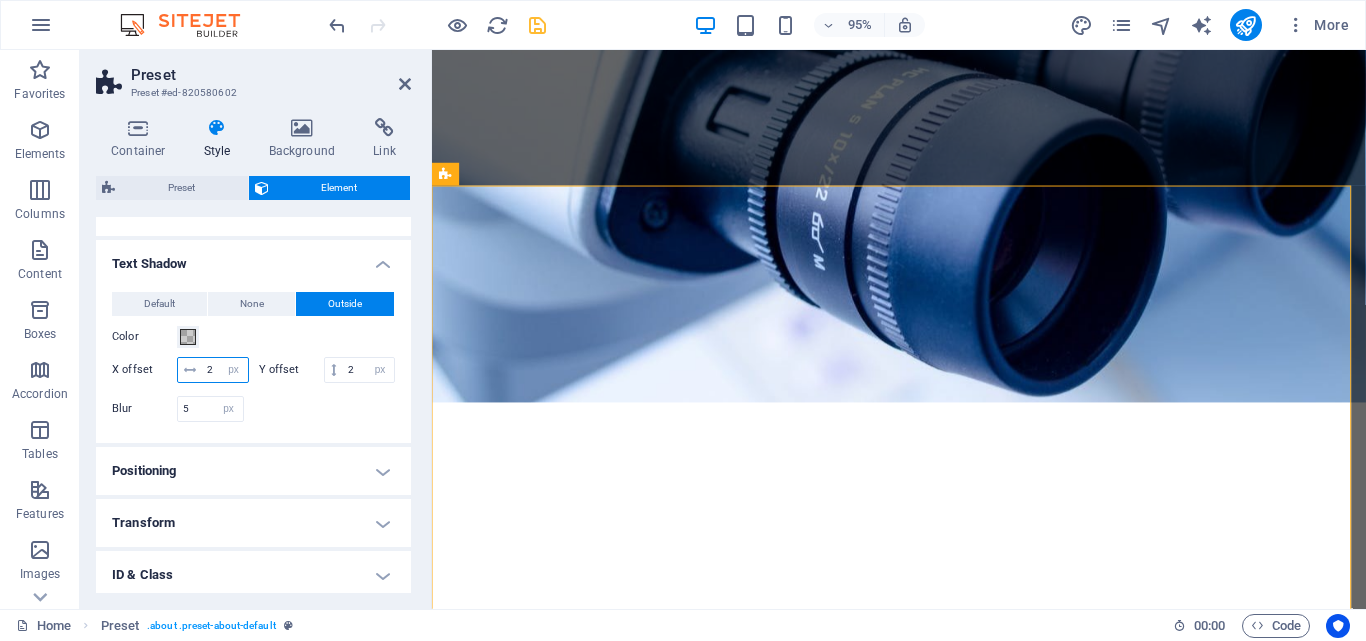 click on "2" at bounding box center (225, 370) 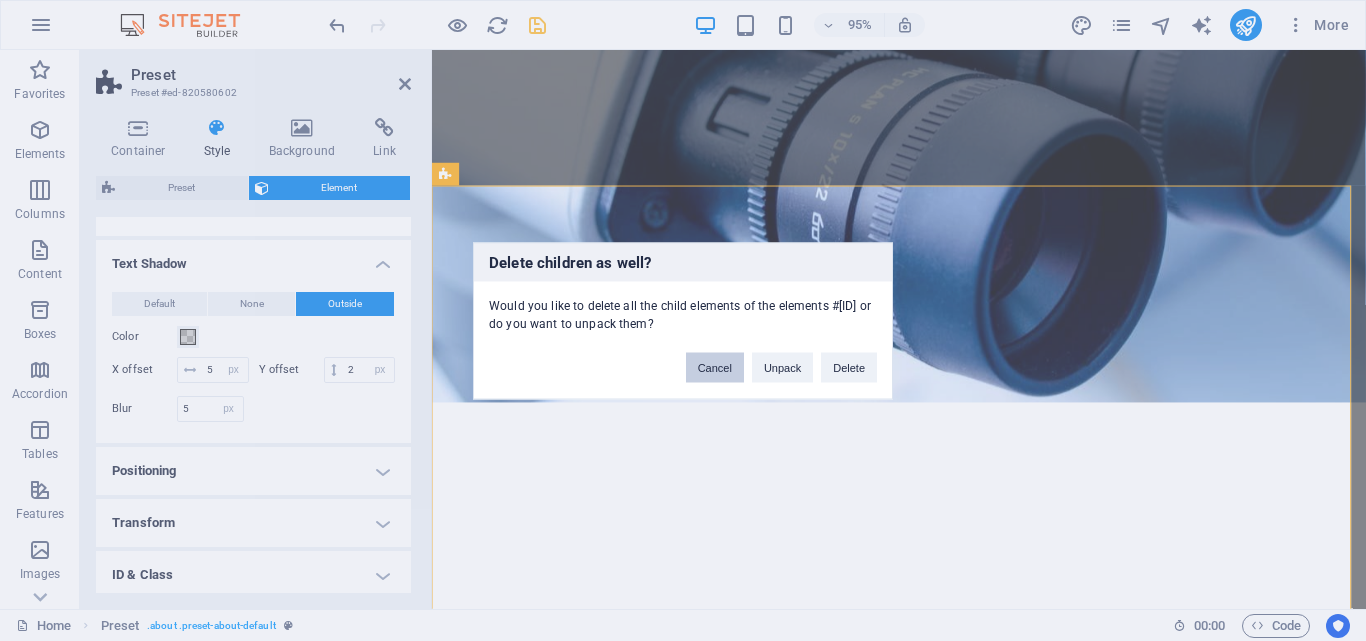 drag, startPoint x: 709, startPoint y: 363, endPoint x: 174, endPoint y: 323, distance: 536.4932 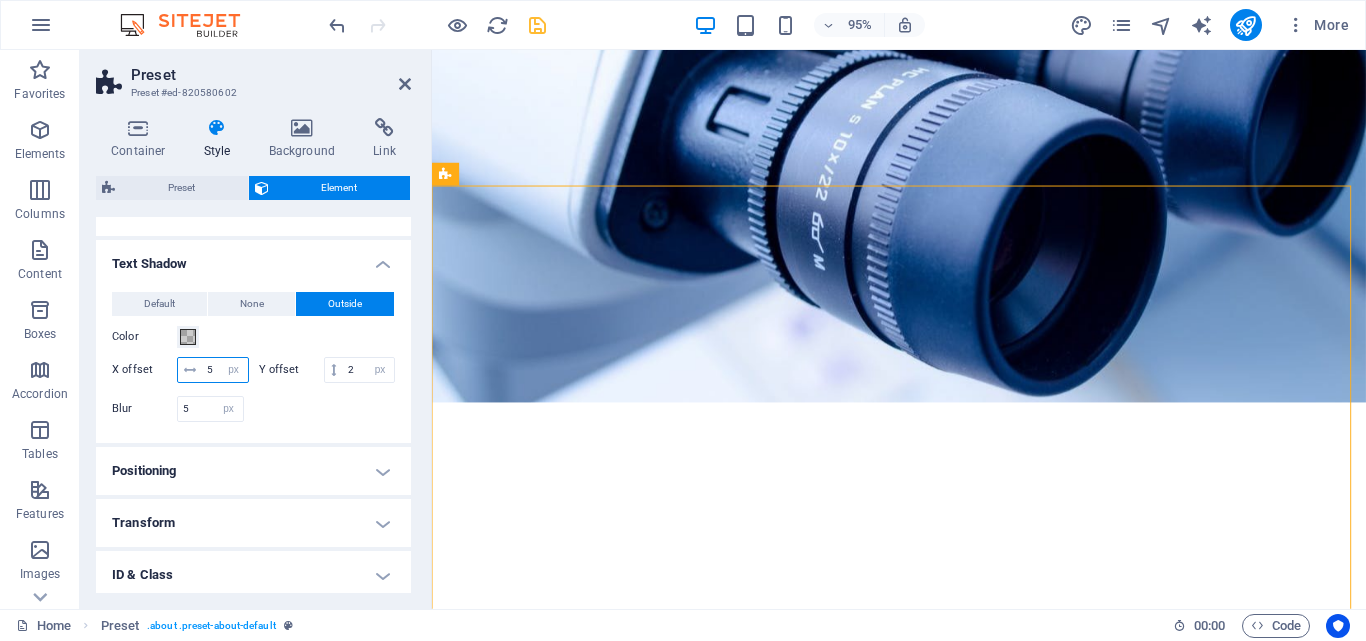 click on "5" at bounding box center [225, 370] 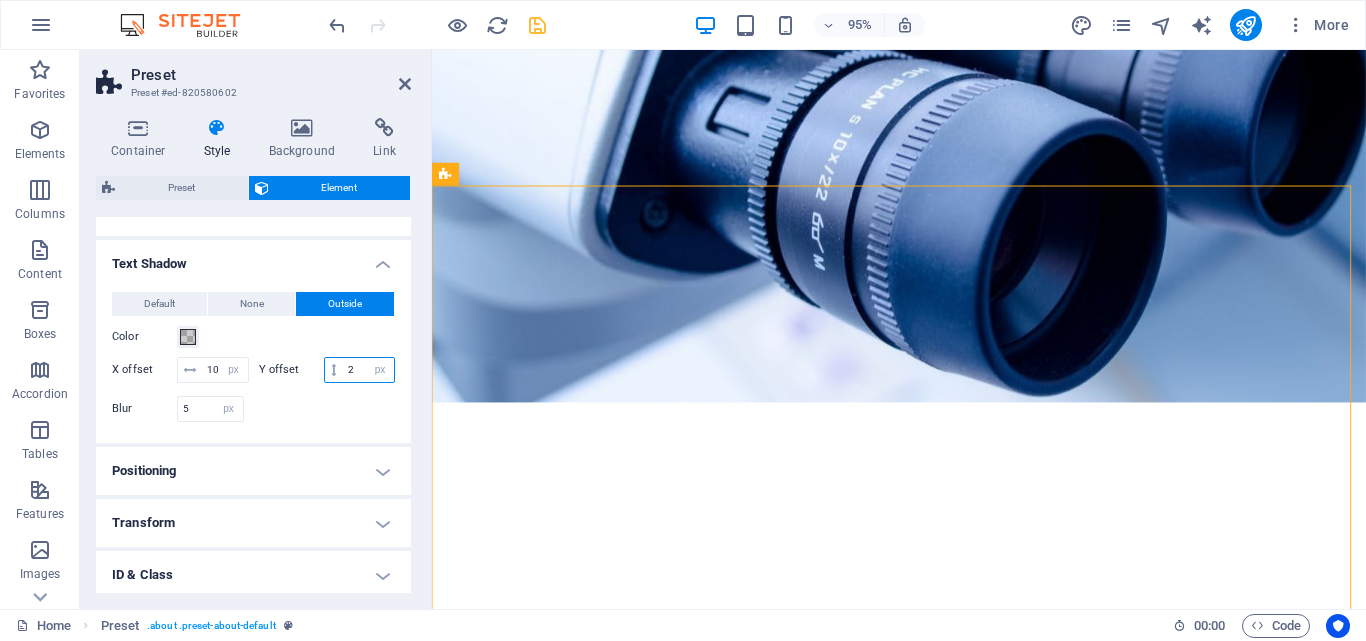 click on "2" at bounding box center (368, 370) 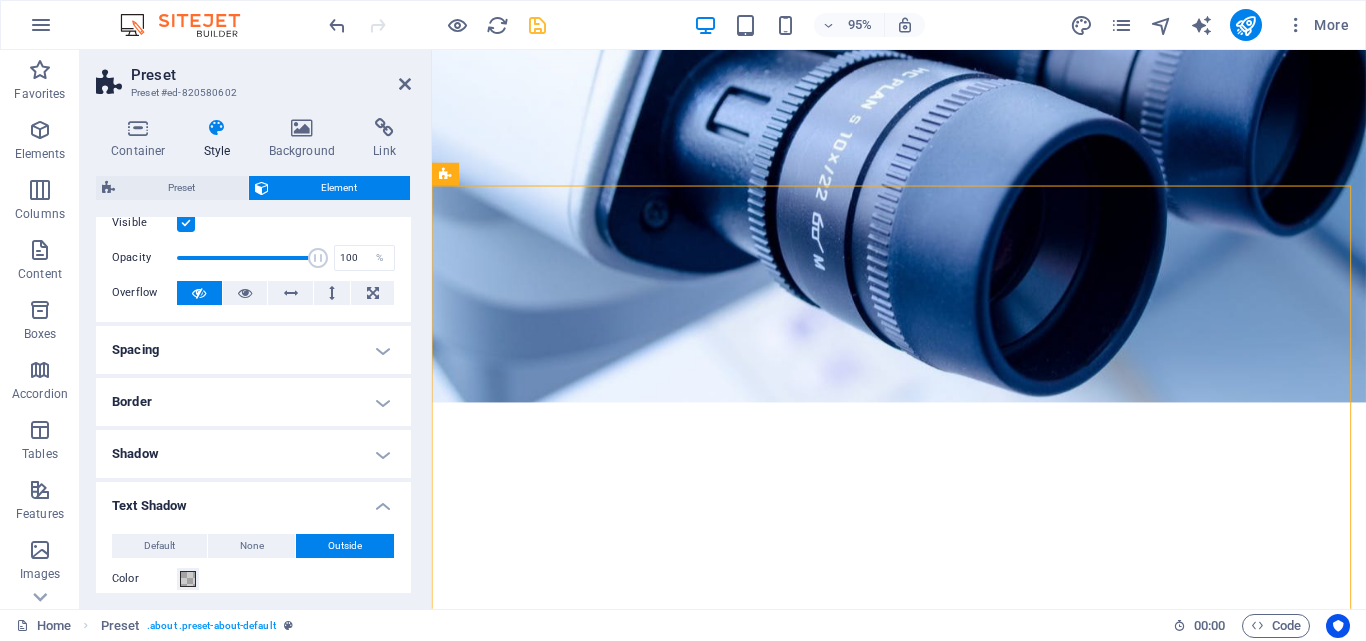 scroll, scrollTop: 0, scrollLeft: 0, axis: both 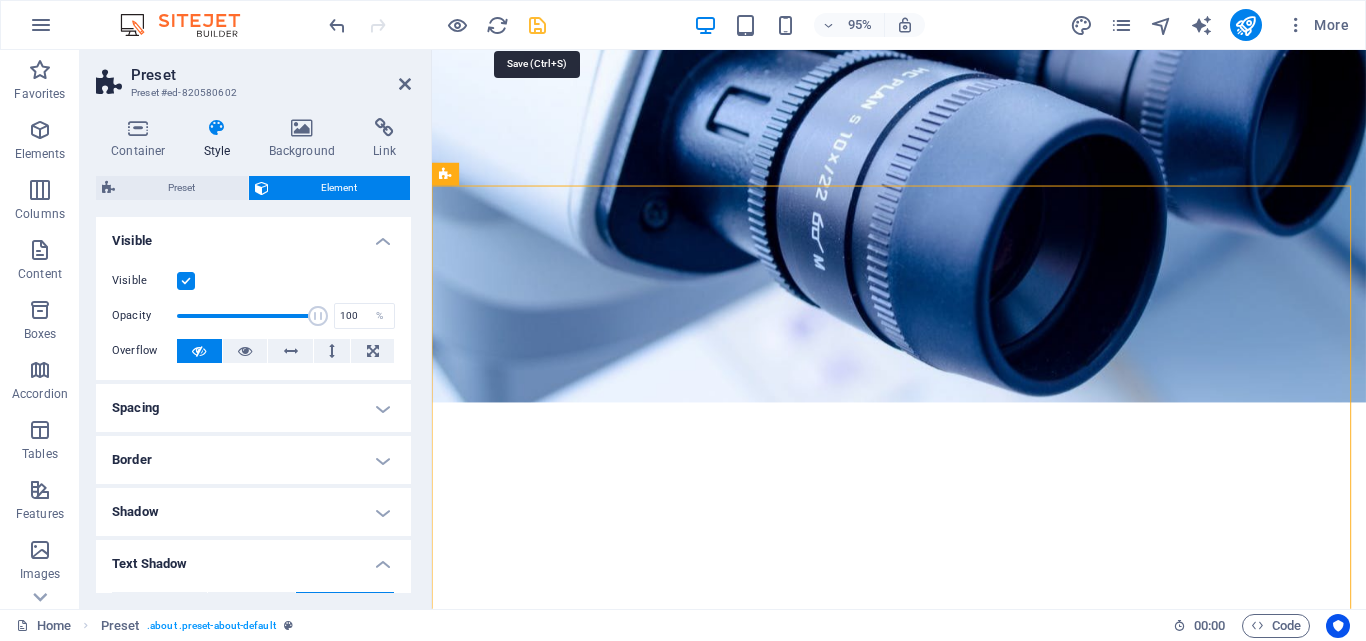 click at bounding box center [537, 25] 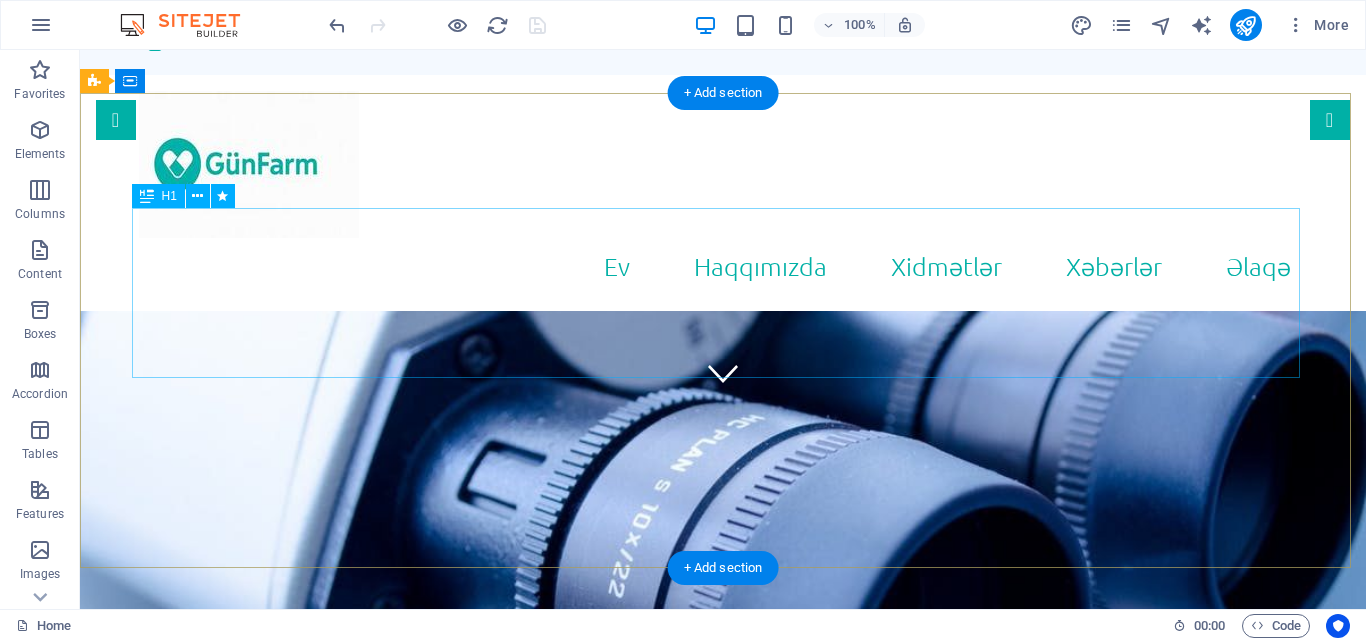 scroll, scrollTop: 200, scrollLeft: 0, axis: vertical 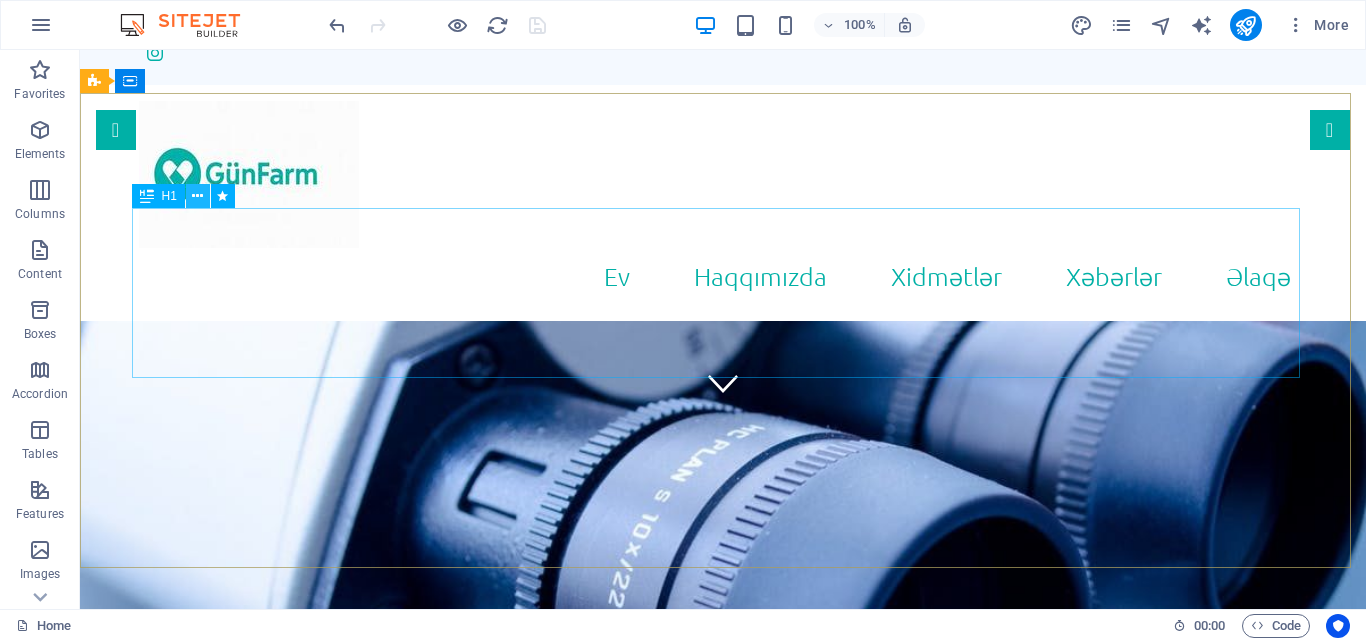 click at bounding box center (197, 196) 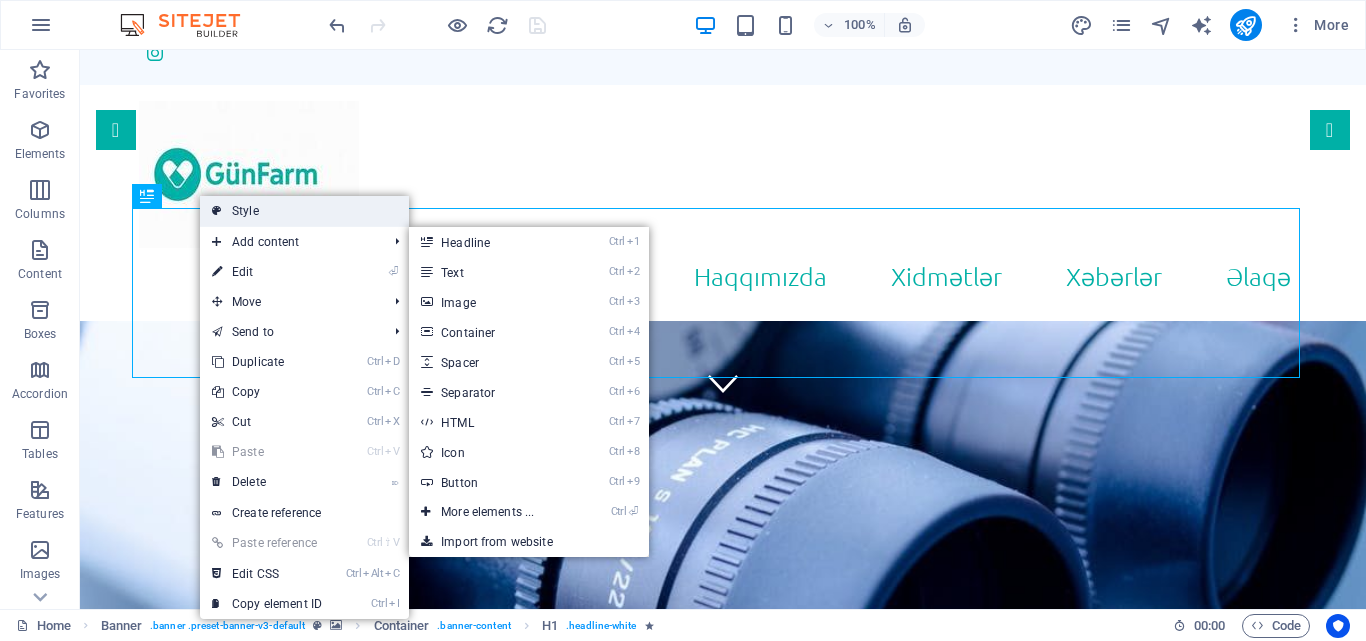 click on "Style" at bounding box center (304, 211) 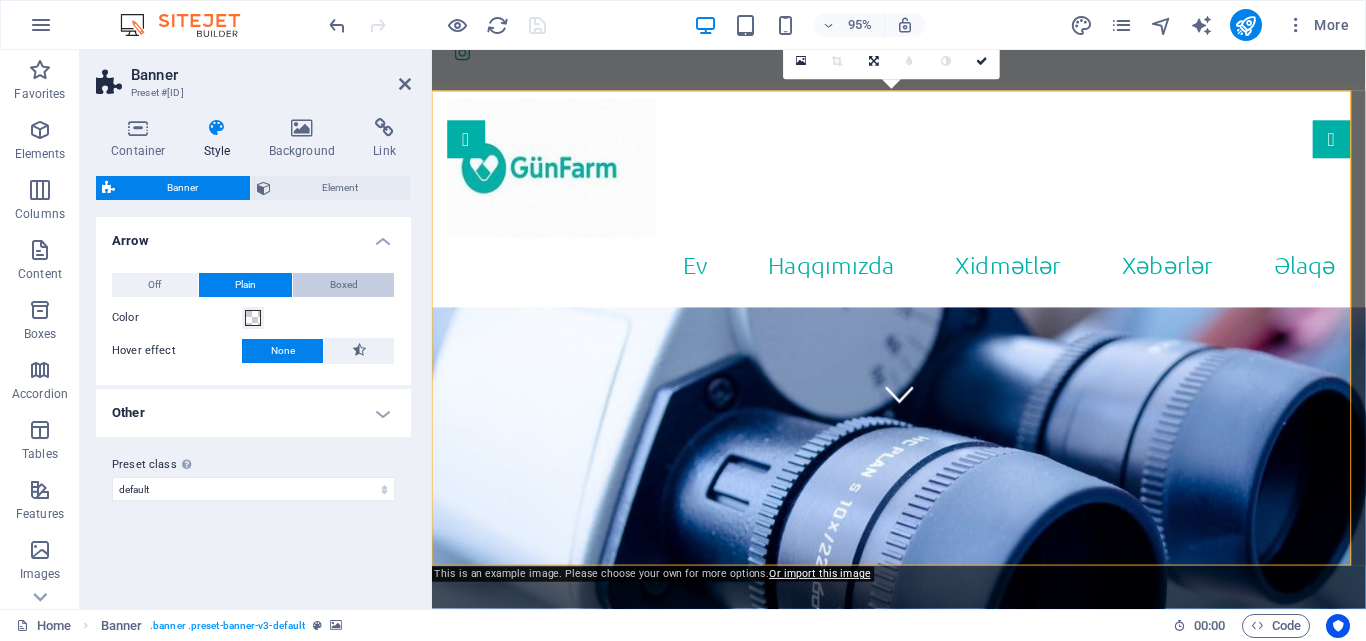 click on "Boxed" at bounding box center [344, 285] 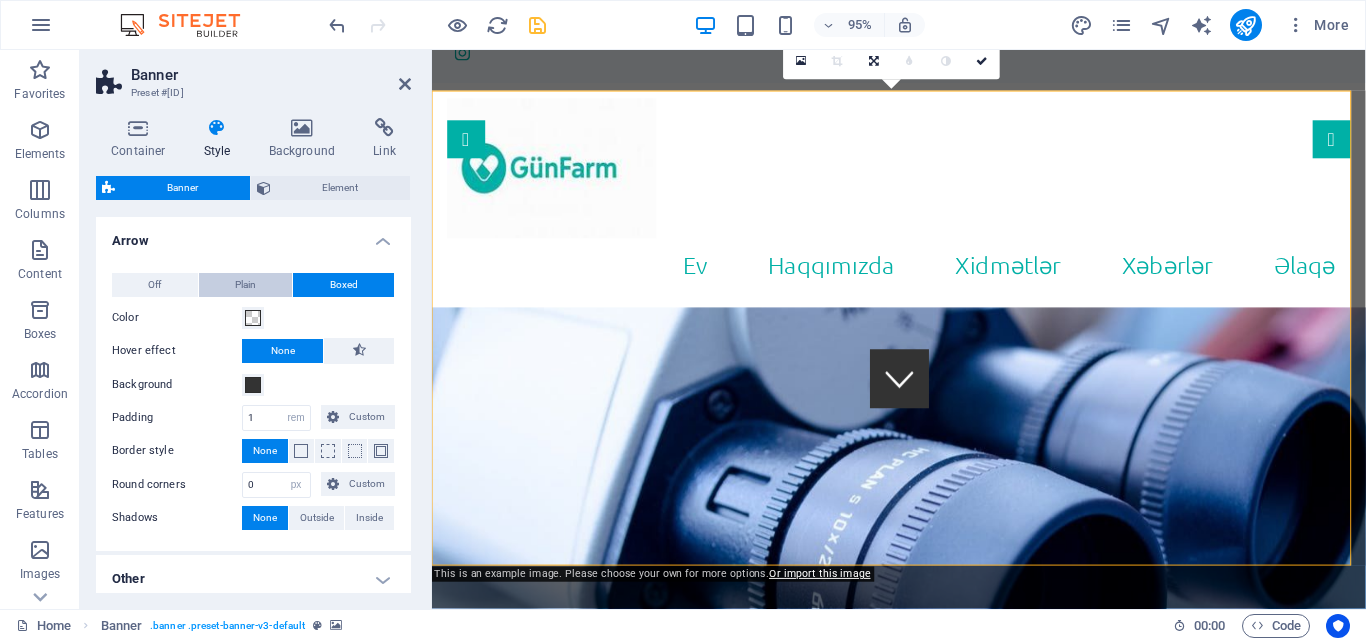 click on "Plain" at bounding box center (245, 285) 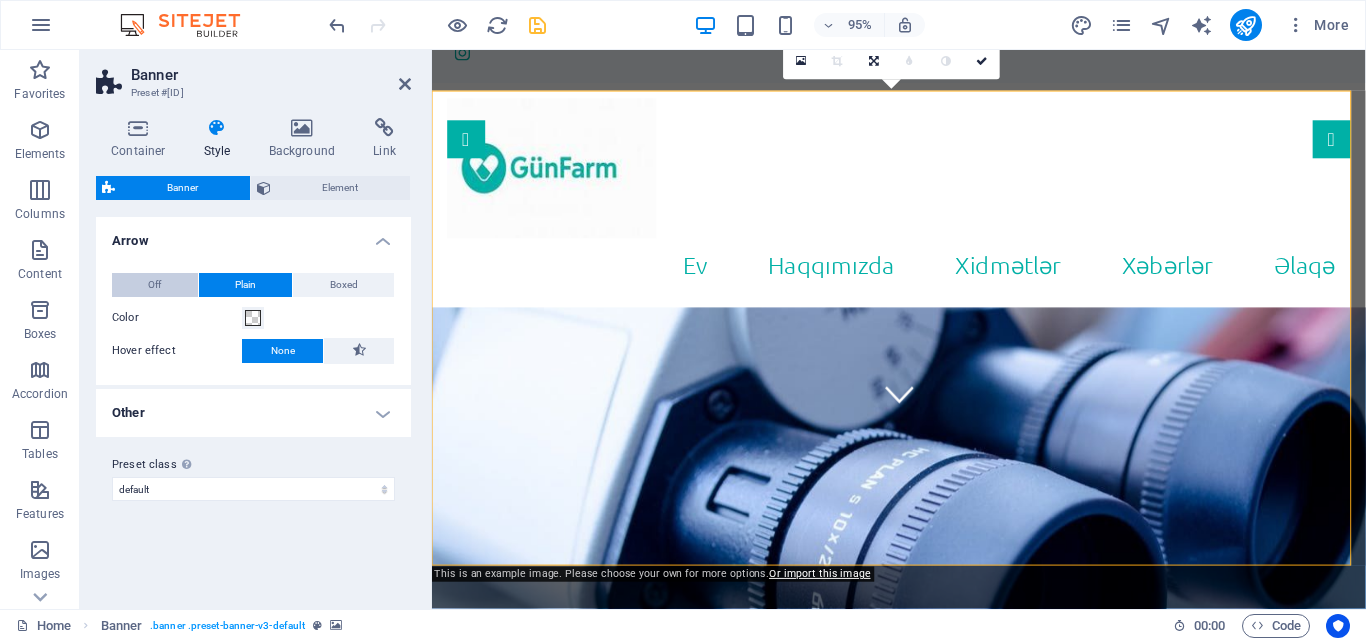 click on "Off" at bounding box center (155, 285) 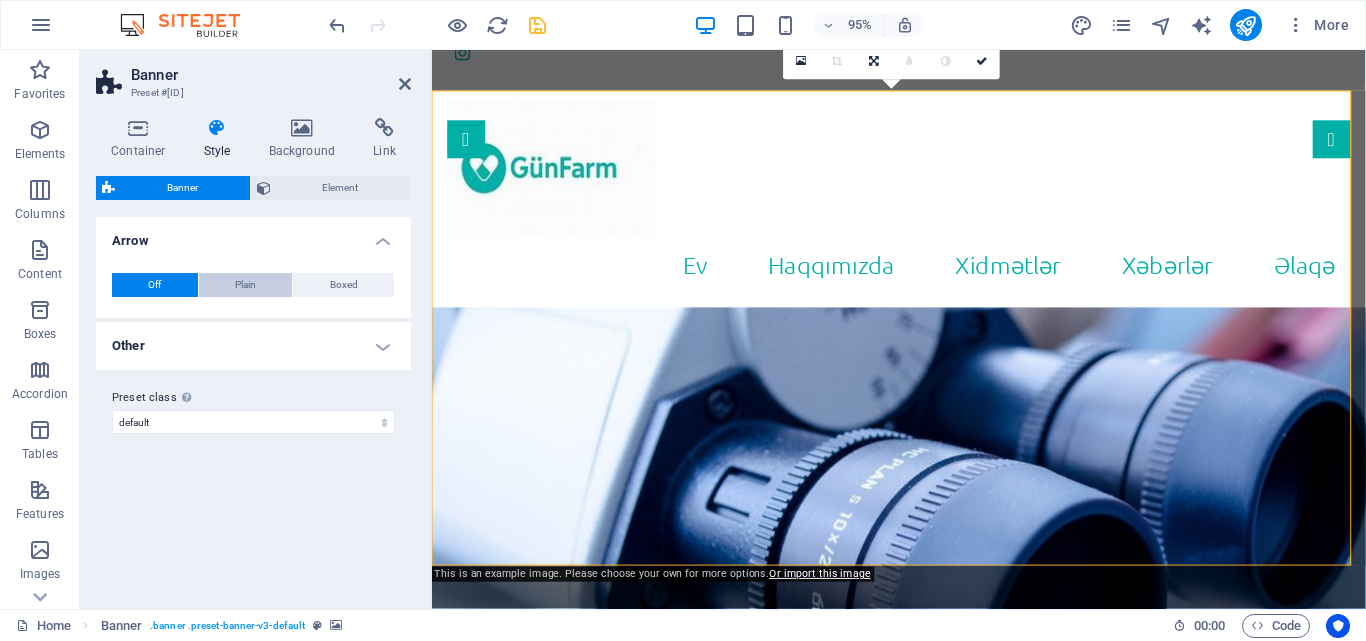 click on "Plain" at bounding box center [246, 285] 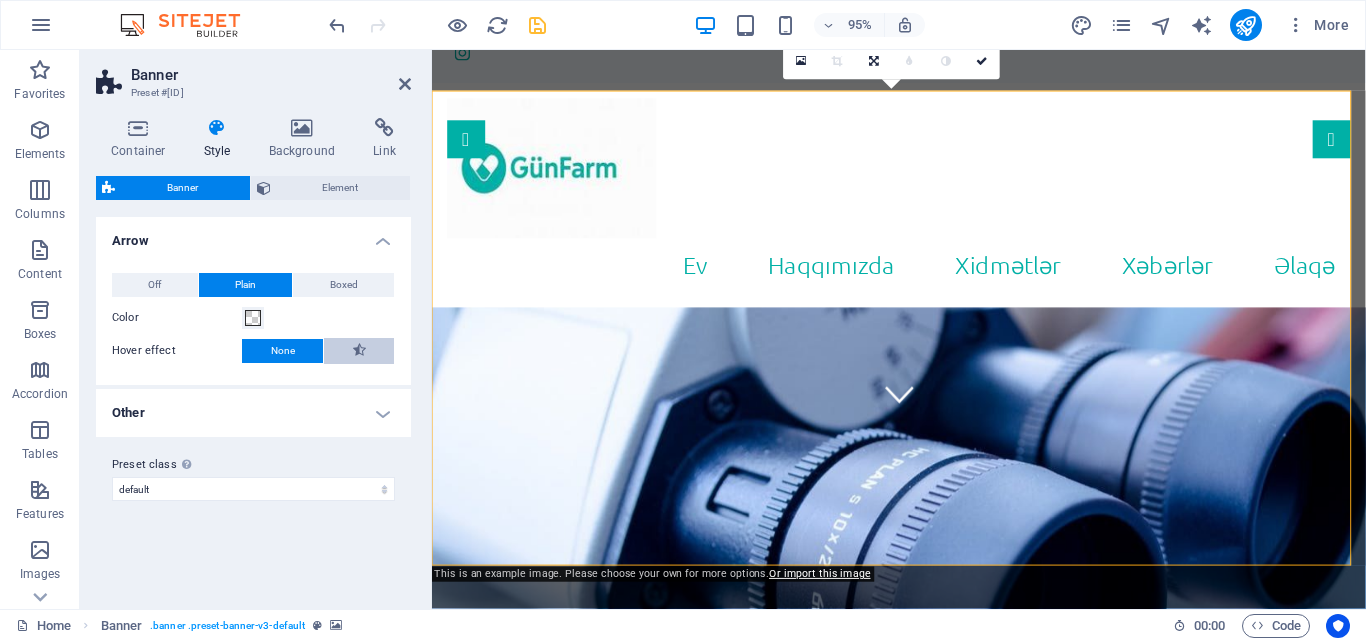 click at bounding box center [359, 350] 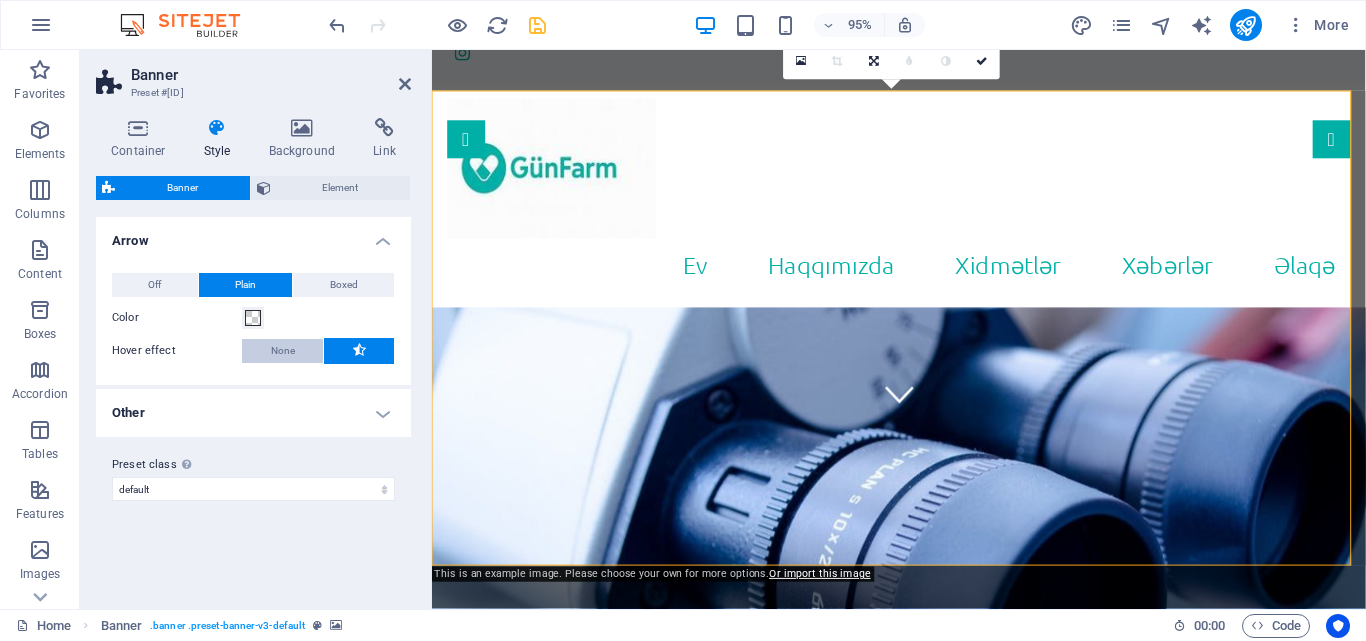 click on "None" at bounding box center (283, 351) 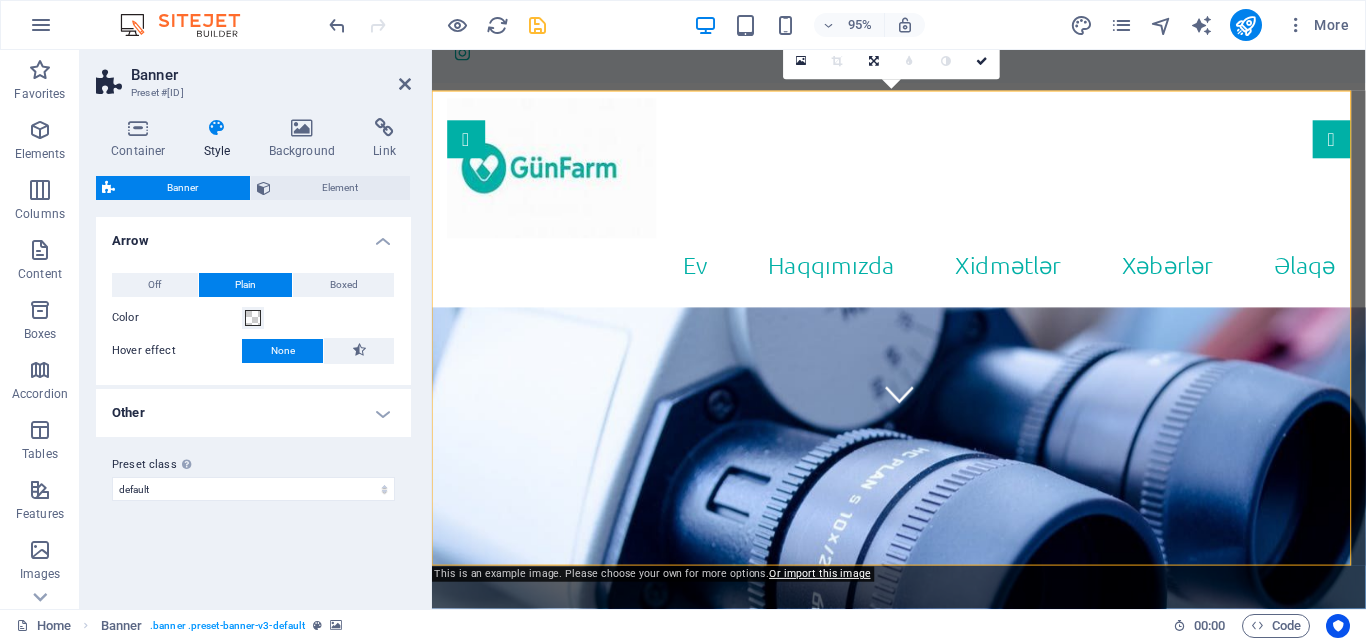 click on "Other" at bounding box center (253, 413) 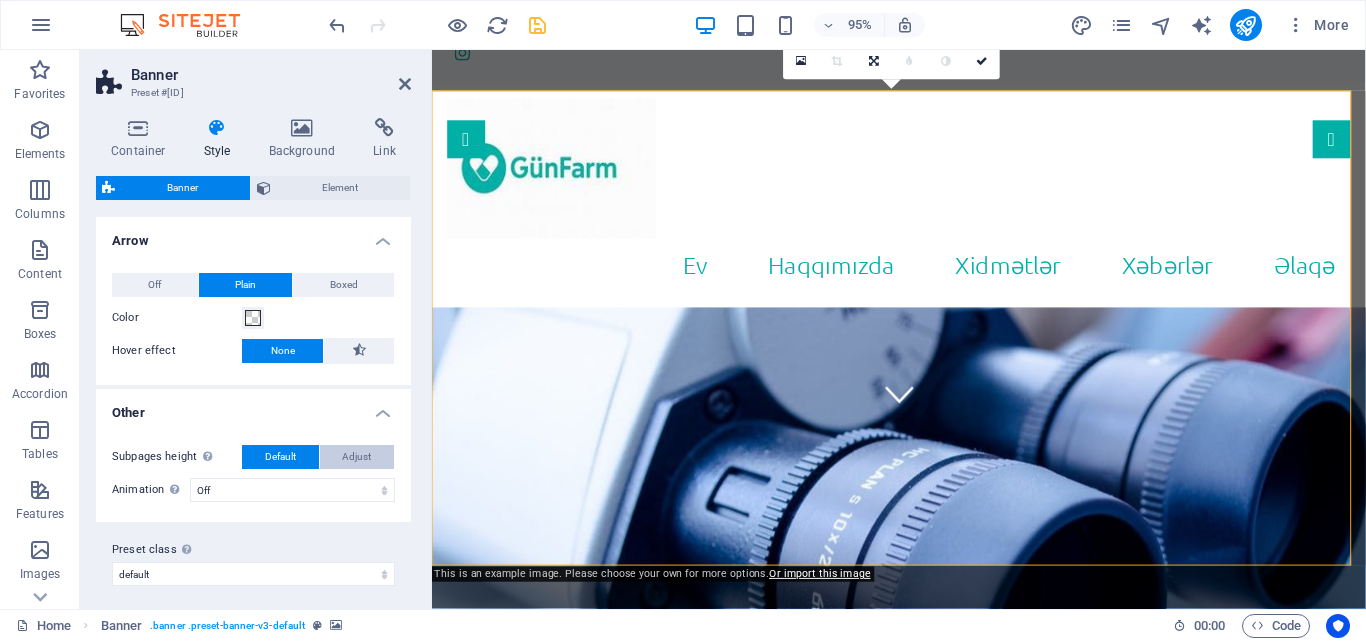 scroll, scrollTop: 9, scrollLeft: 0, axis: vertical 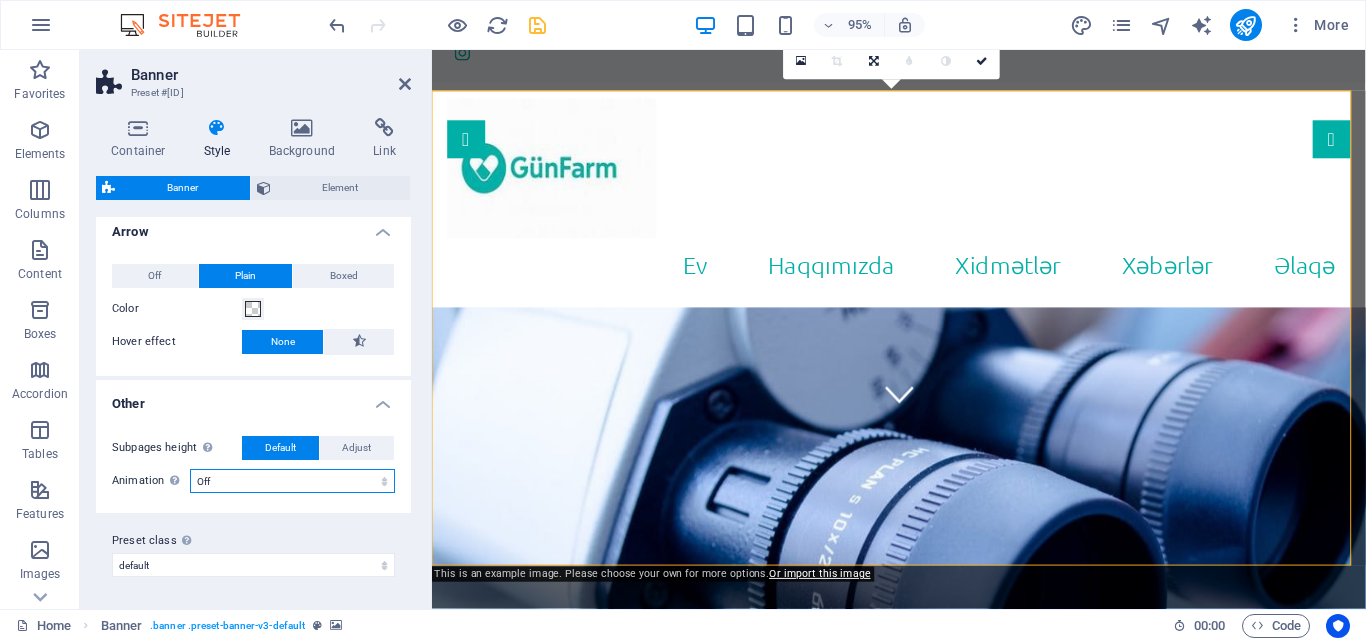 click on "Off Zoom: in & out Slide: left to right Slide: up to down" at bounding box center (292, 481) 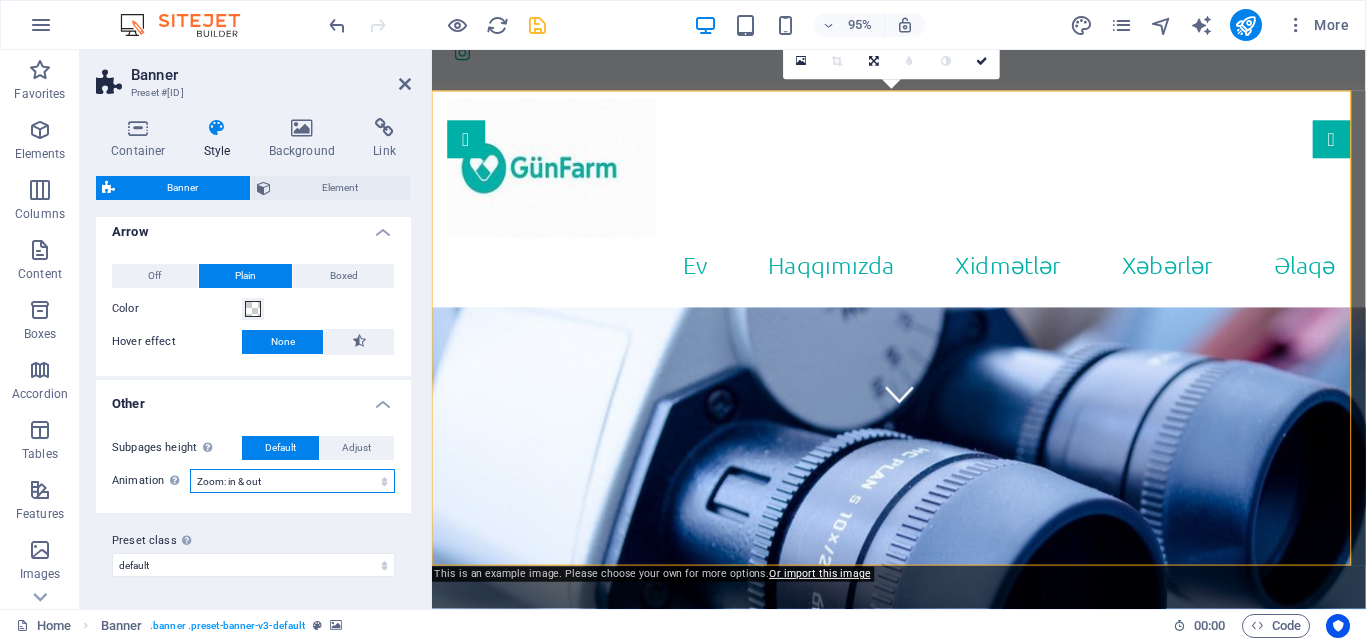 click on "Off Zoom: in & out Slide: left to right Slide: up to down" at bounding box center (292, 481) 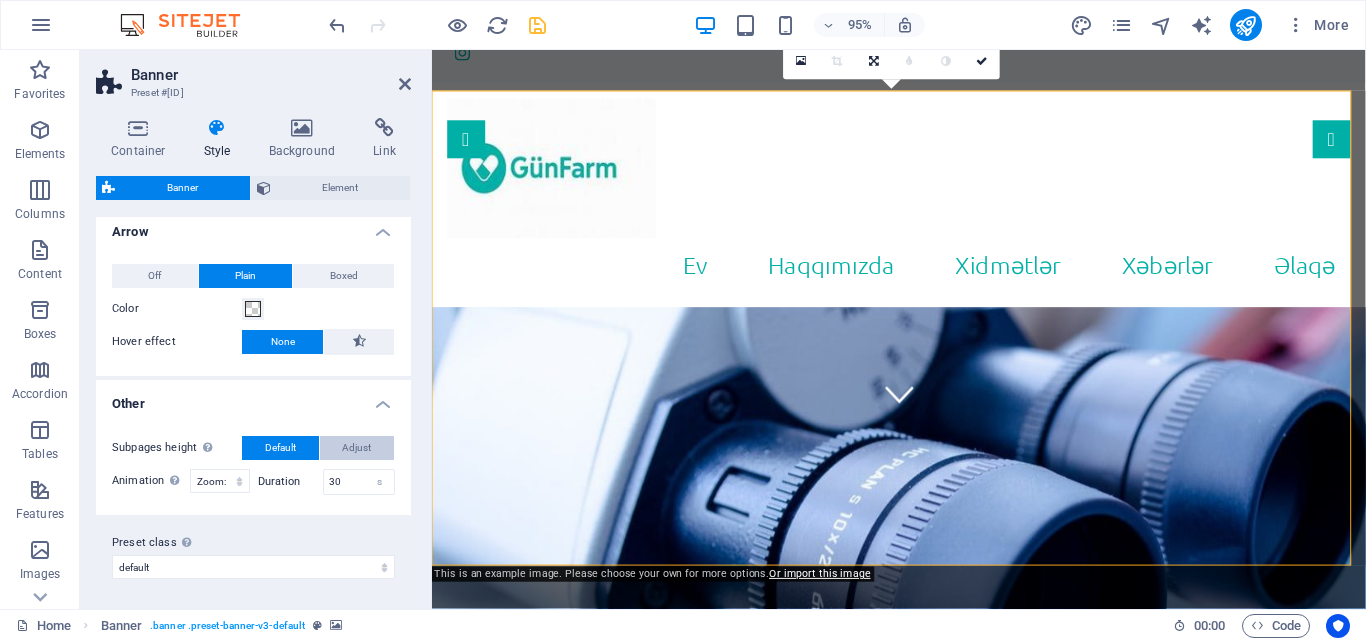 click on "Adjust" at bounding box center [356, 448] 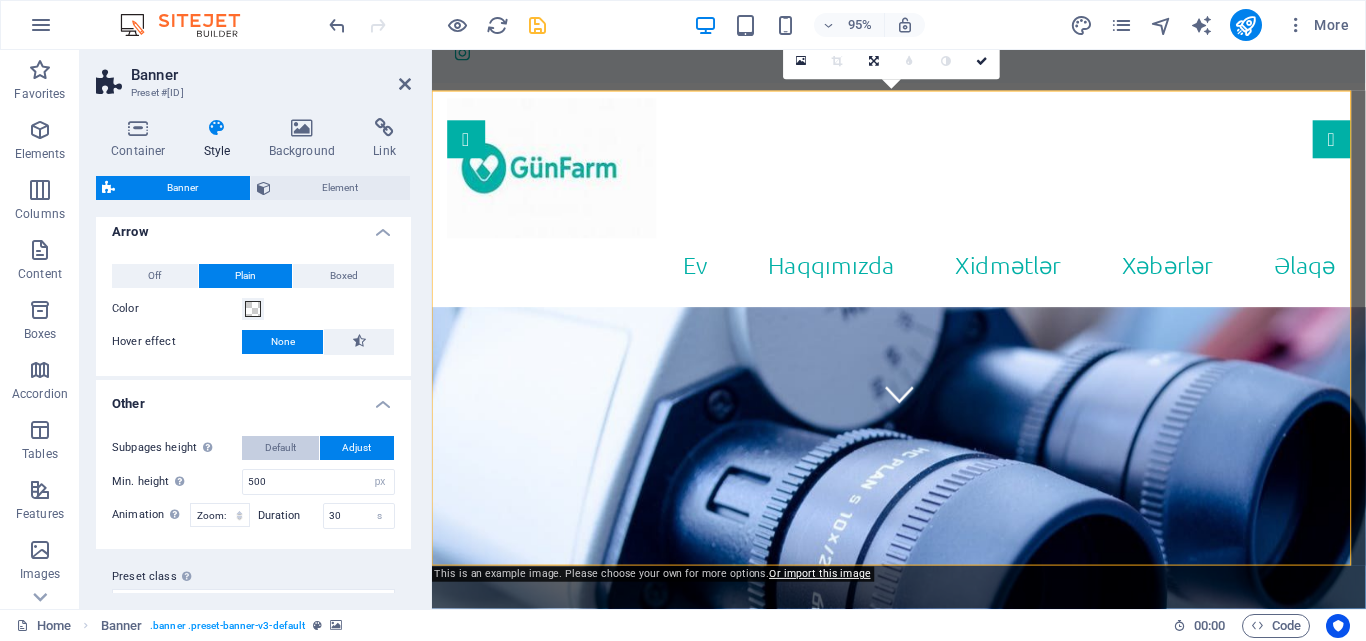 click on "Default" at bounding box center [280, 448] 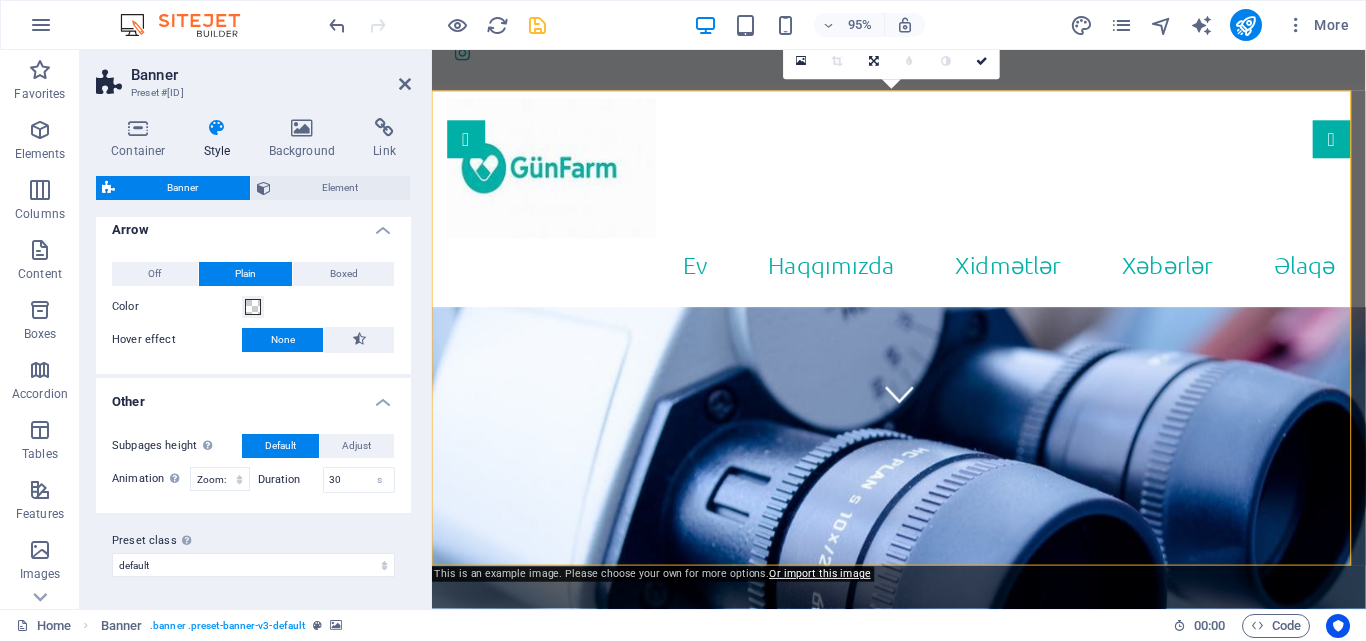 scroll, scrollTop: 0, scrollLeft: 0, axis: both 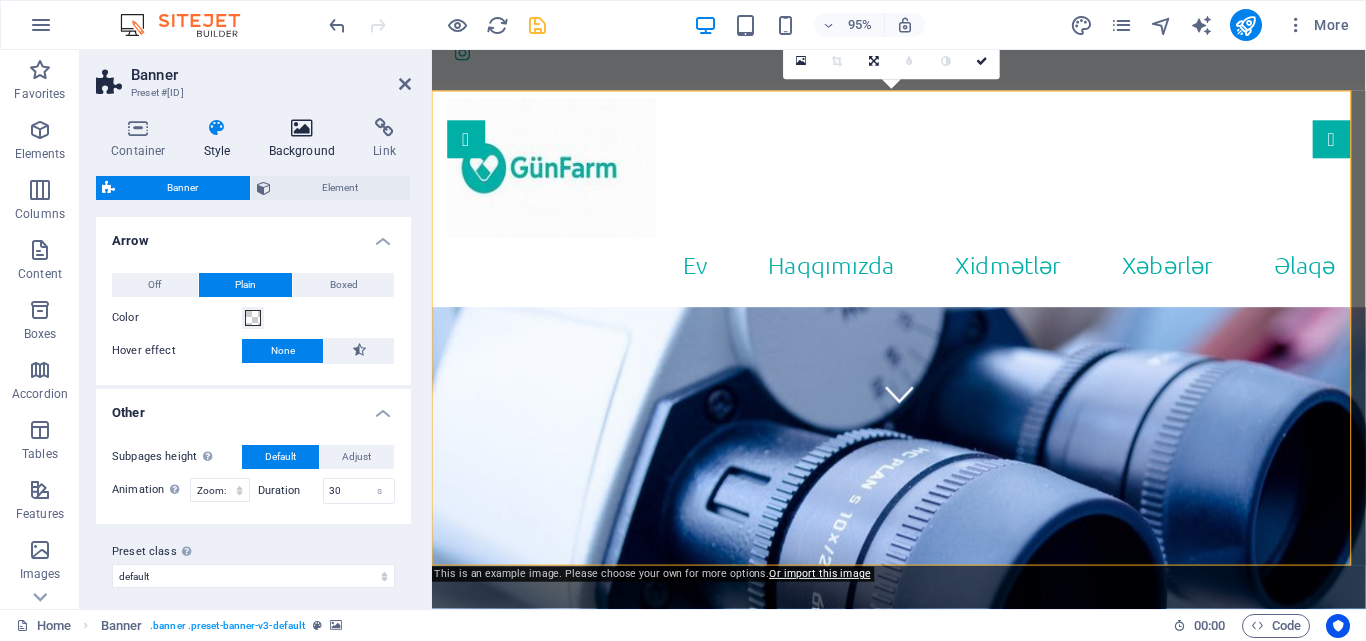 click at bounding box center (302, 128) 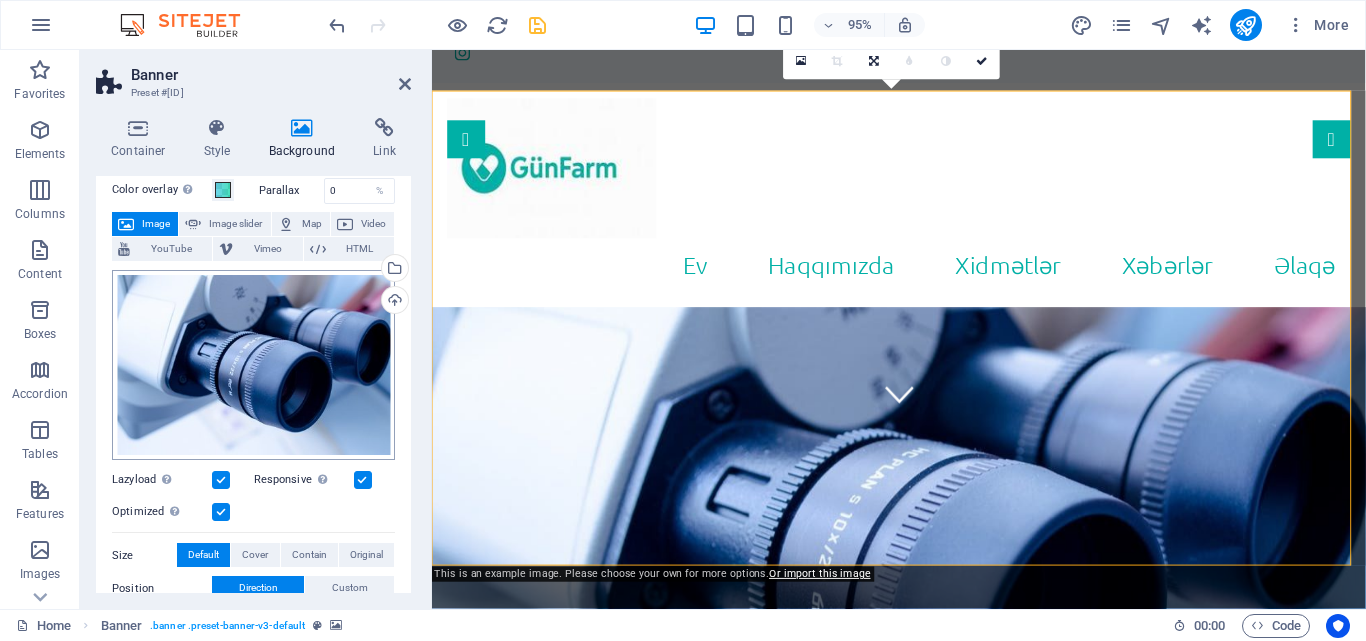 scroll, scrollTop: 49, scrollLeft: 0, axis: vertical 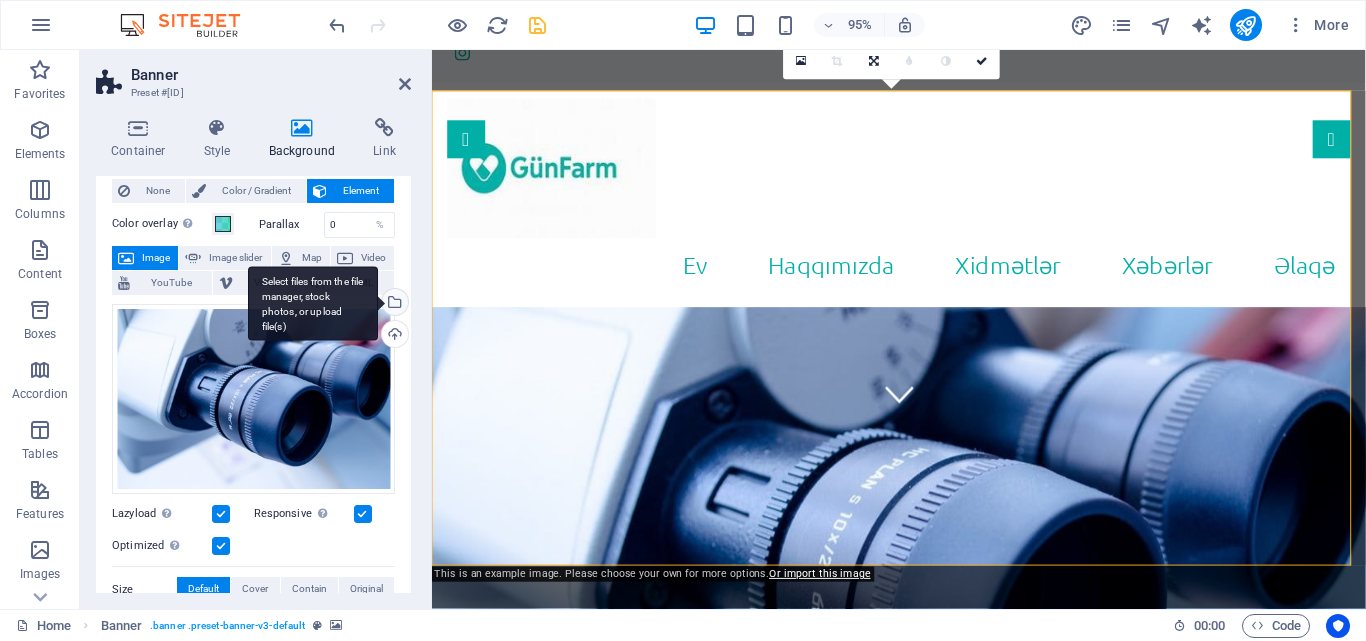 click on "Select files from the file manager, stock photos, or upload file(s)" at bounding box center [393, 304] 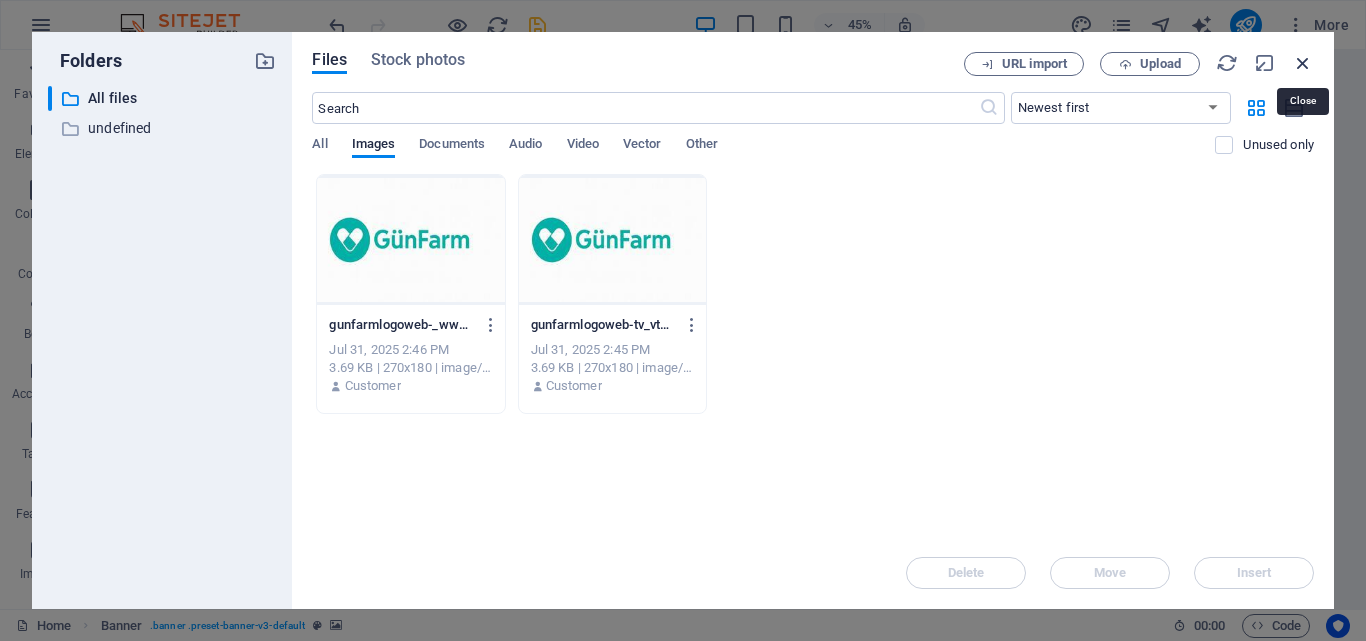 click at bounding box center [1303, 63] 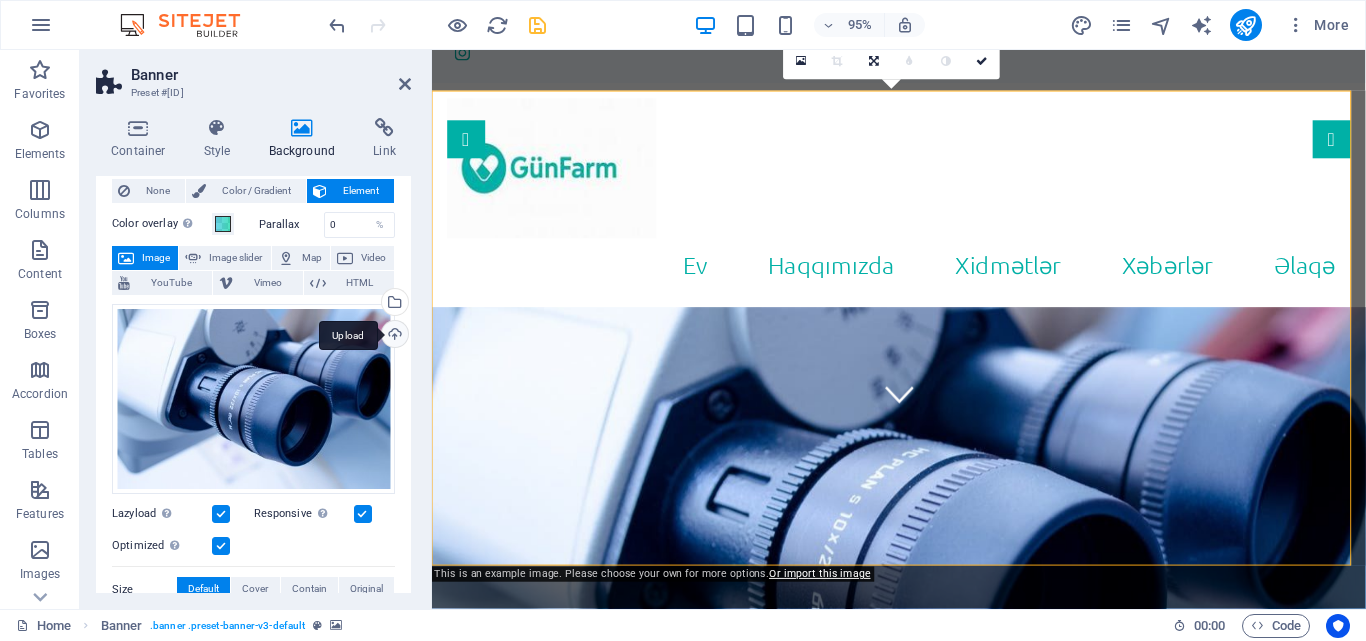 click on "Upload" at bounding box center [393, 336] 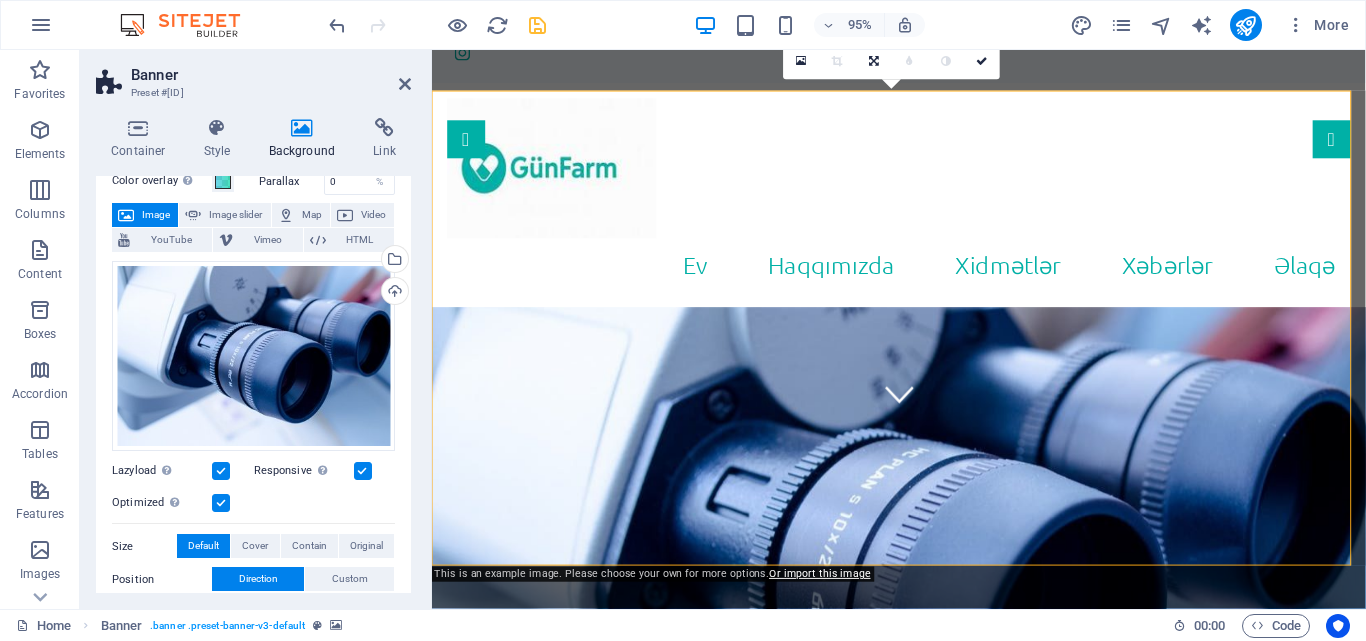 scroll, scrollTop: 49, scrollLeft: 0, axis: vertical 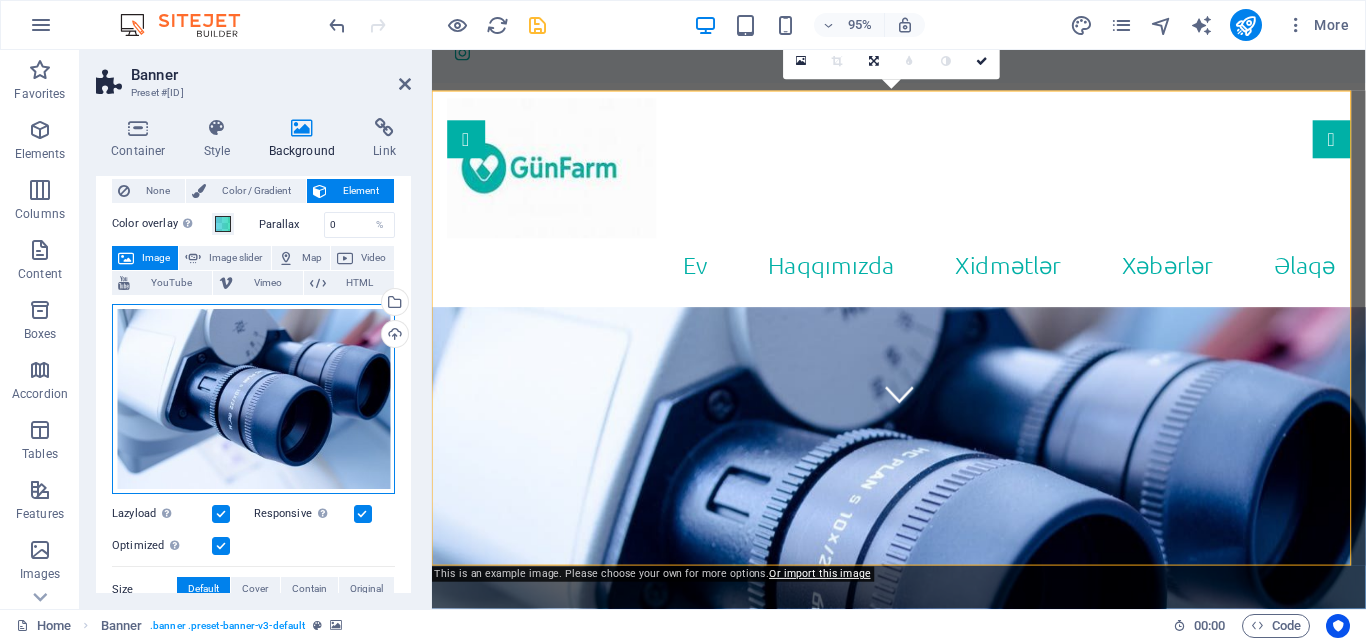 drag, startPoint x: 283, startPoint y: 367, endPoint x: 268, endPoint y: 369, distance: 15.132746 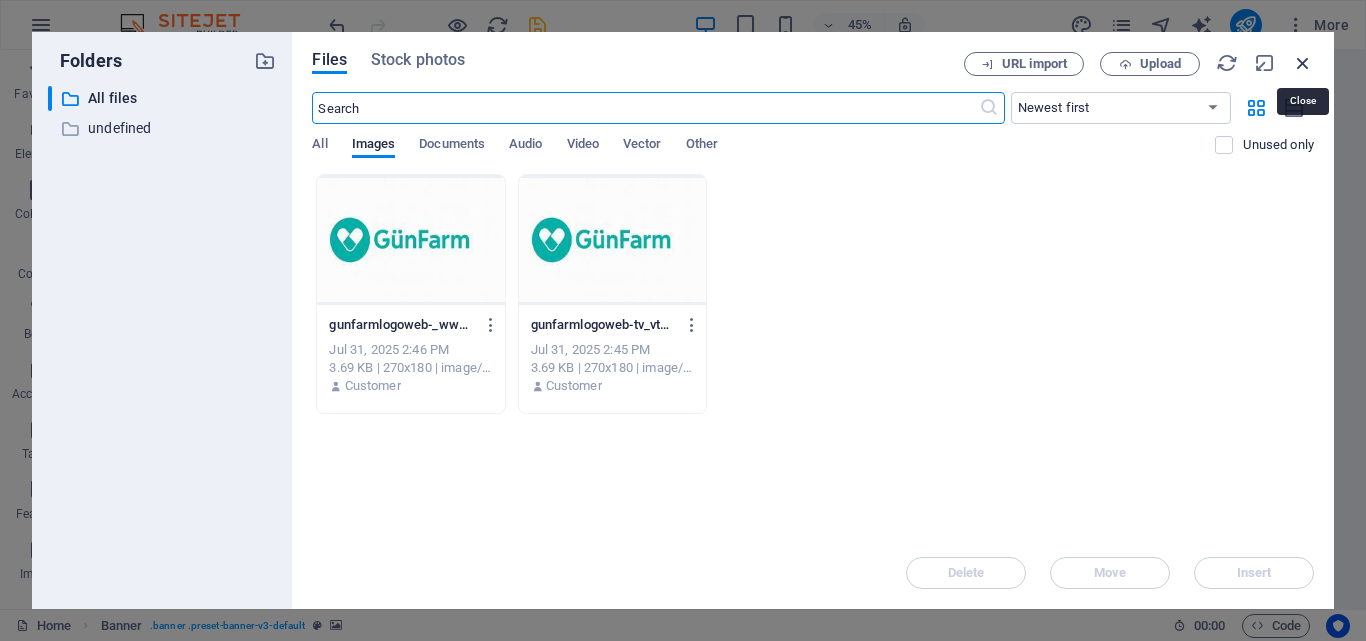 click at bounding box center [1303, 63] 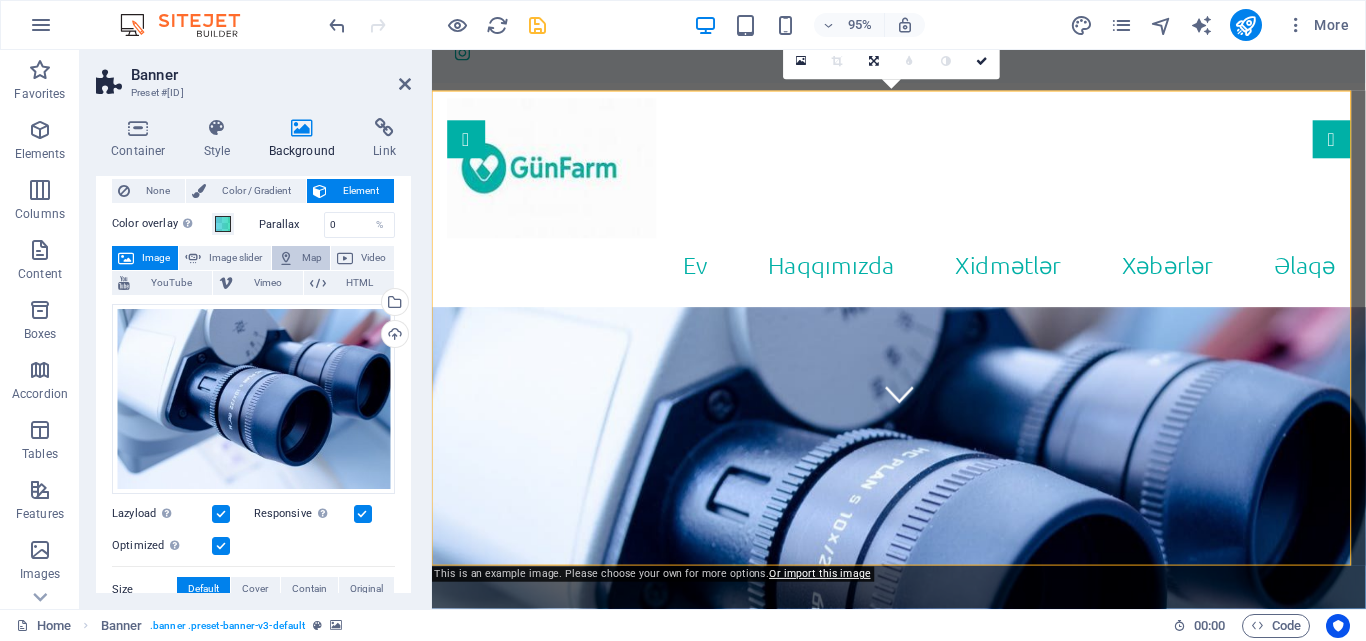 click on "Map" at bounding box center (301, 258) 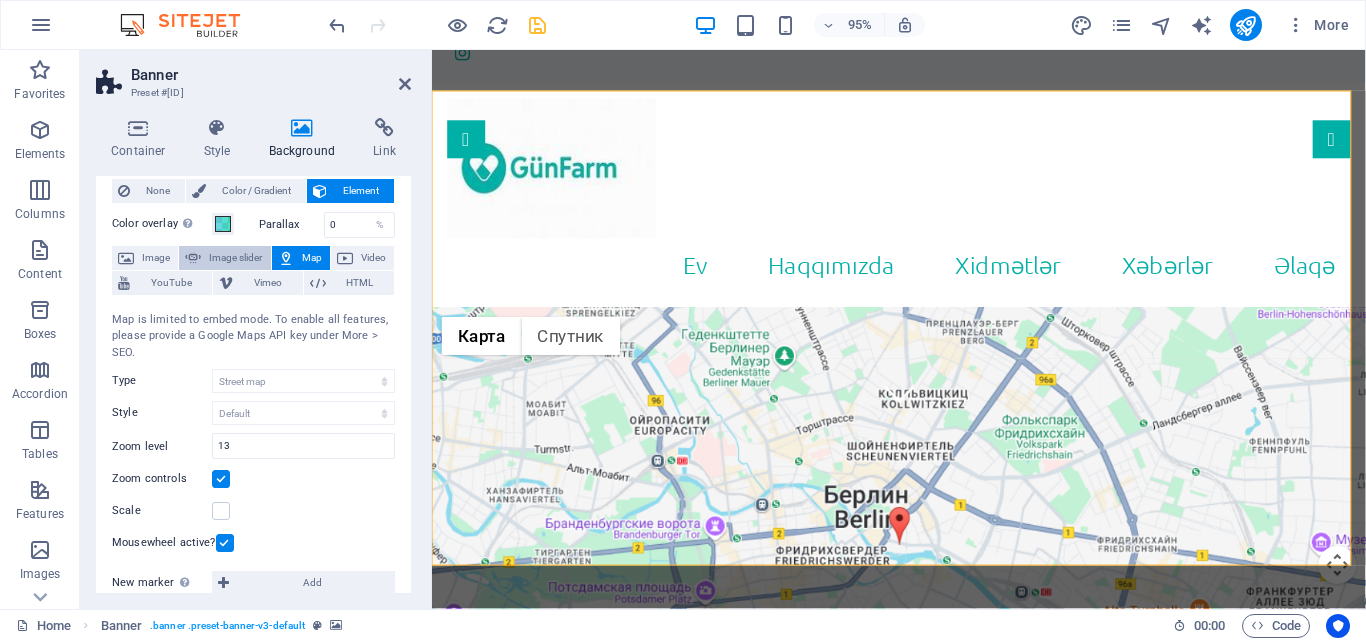 click on "Image slider" at bounding box center (235, 258) 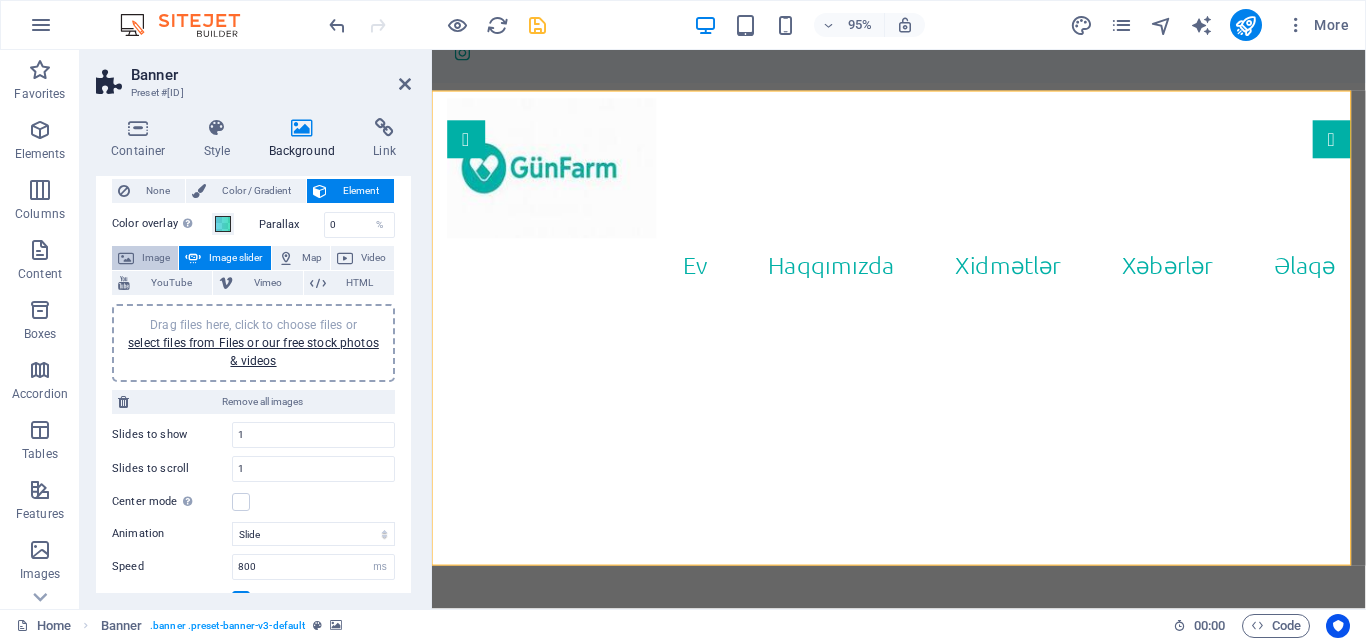 click on "Image" at bounding box center [156, 258] 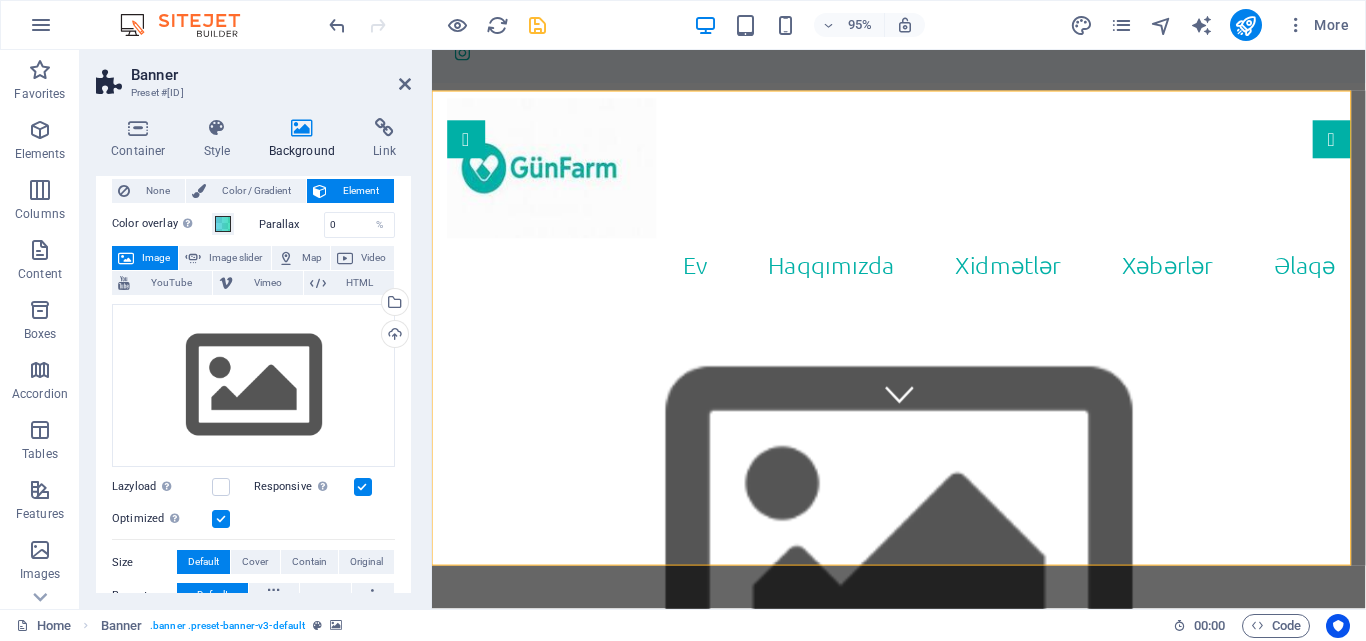 scroll, scrollTop: 0, scrollLeft: 0, axis: both 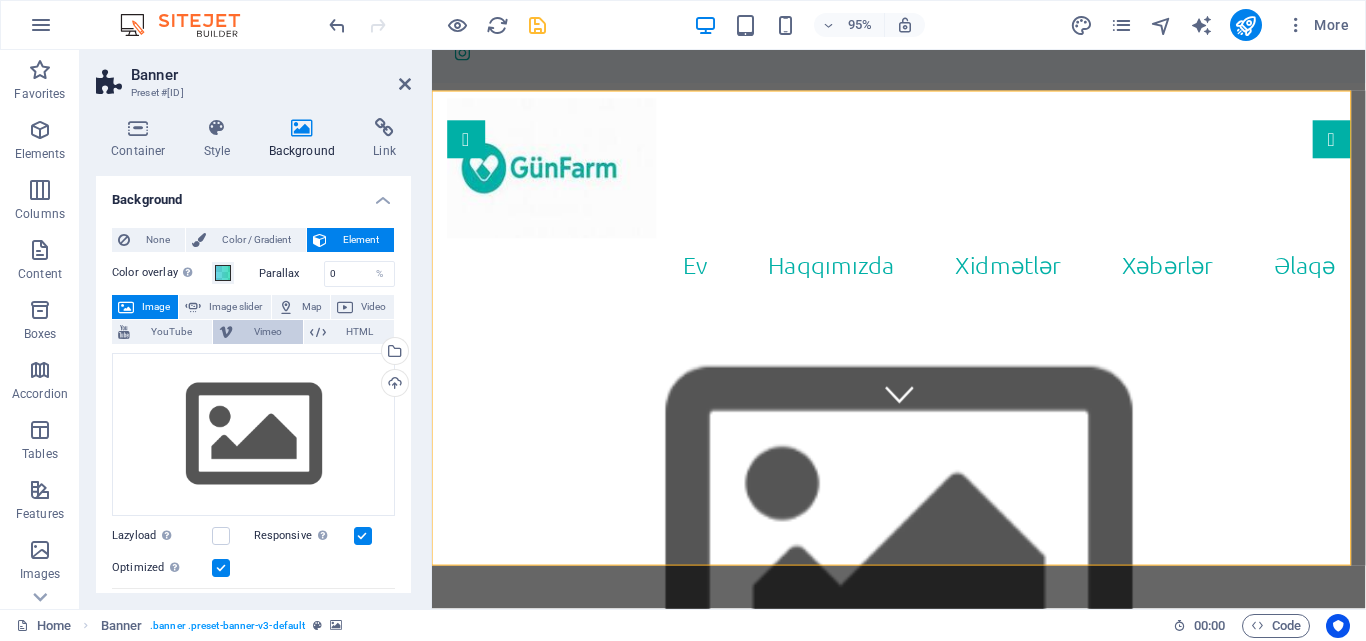 click on "Vimeo" at bounding box center [267, 332] 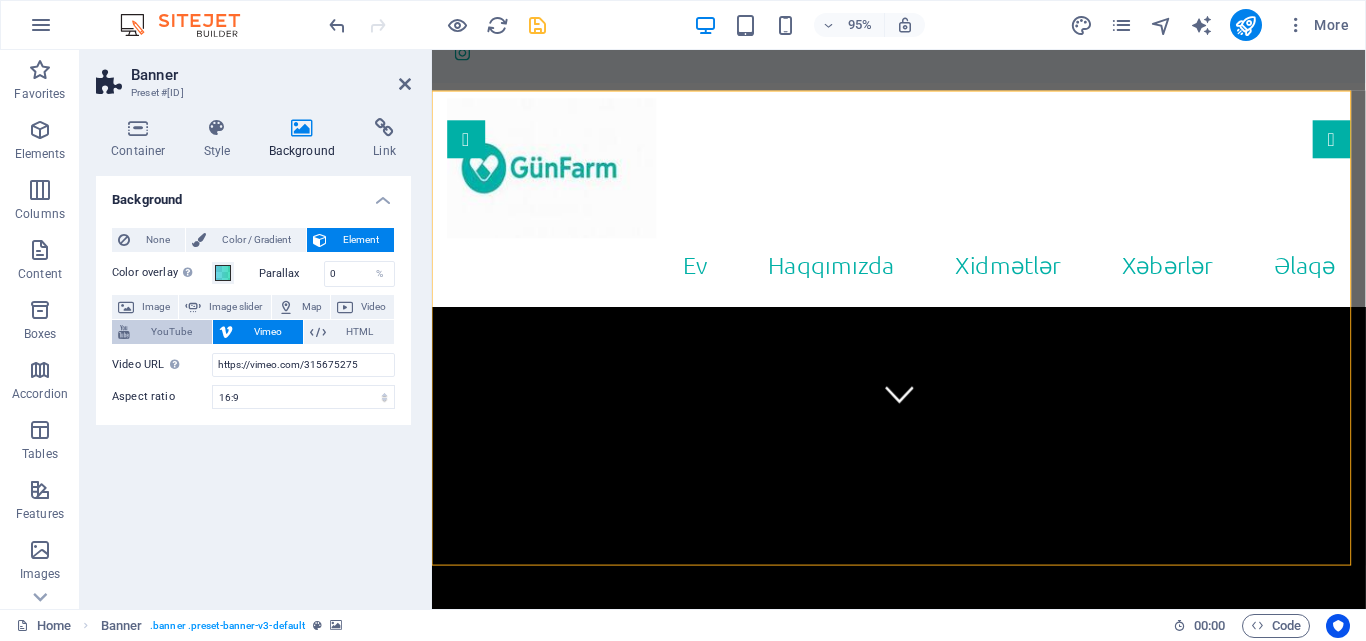 click on "YouTube" at bounding box center (171, 332) 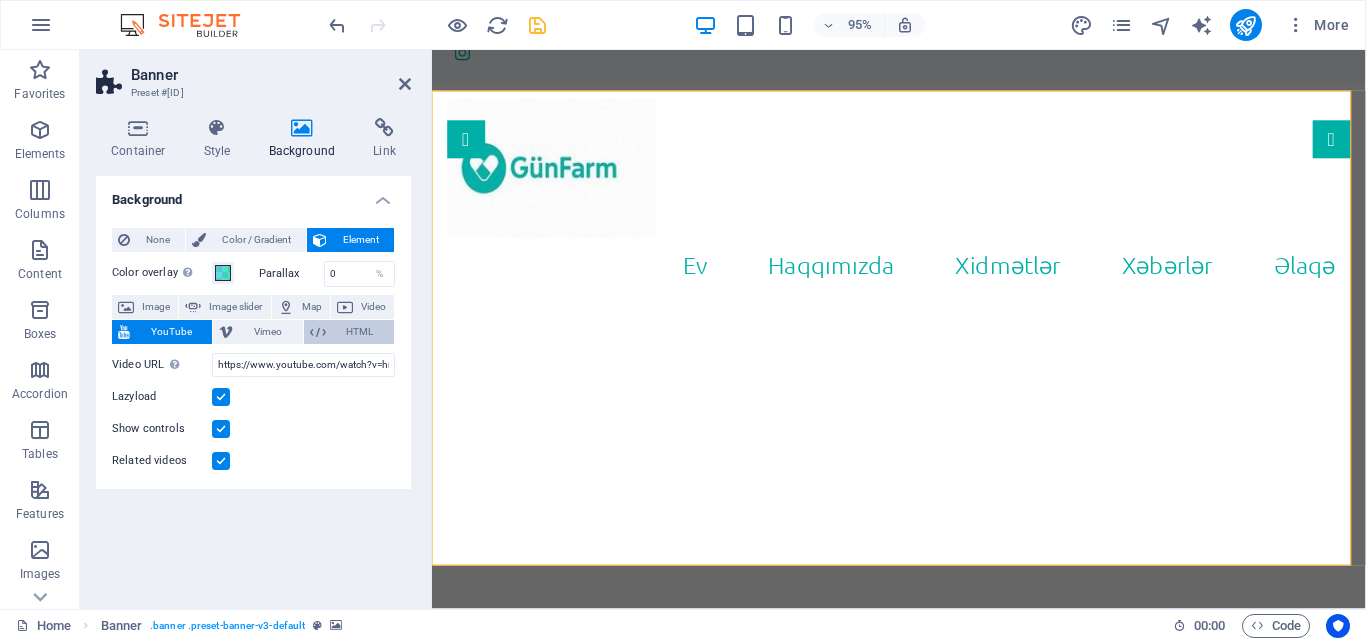 click on "HTML" at bounding box center (349, 332) 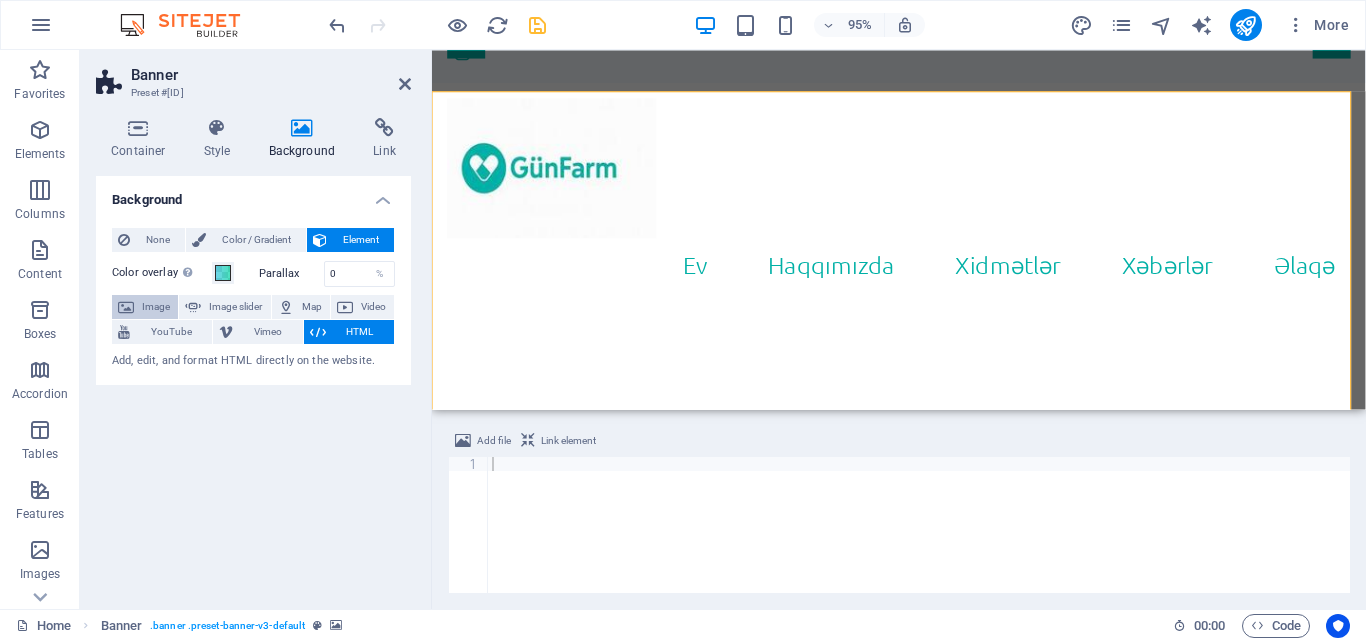 click on "Image" at bounding box center (156, 307) 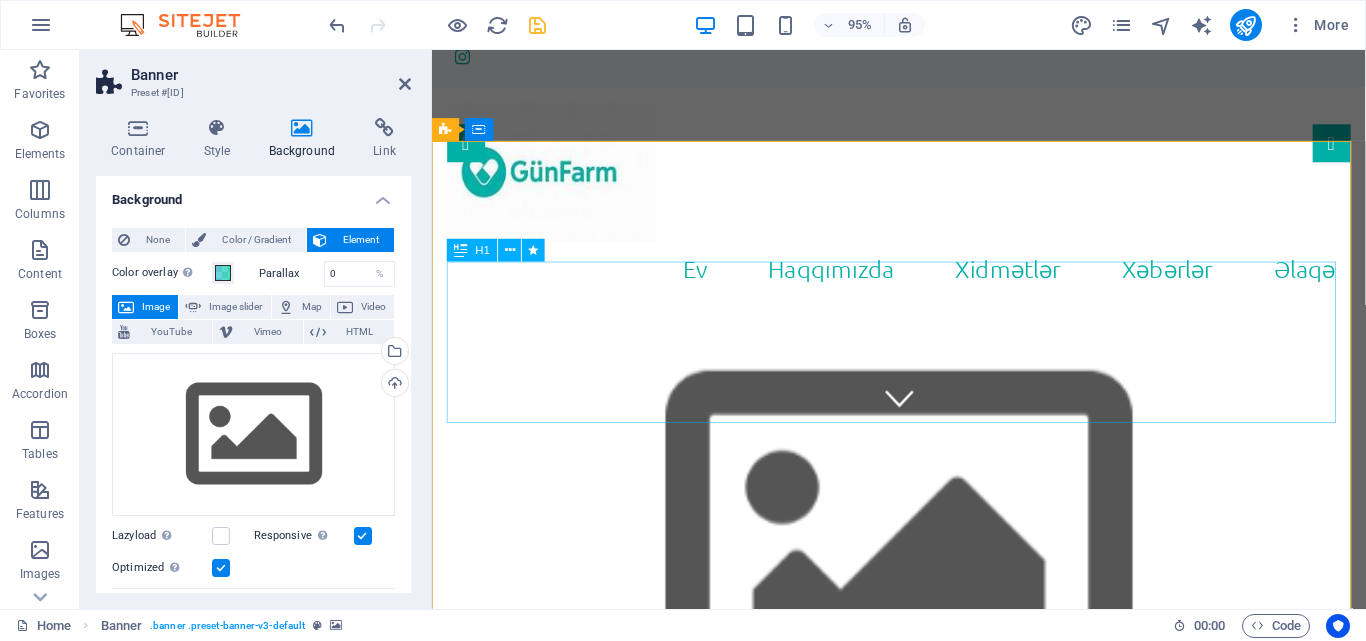 scroll, scrollTop: 200, scrollLeft: 0, axis: vertical 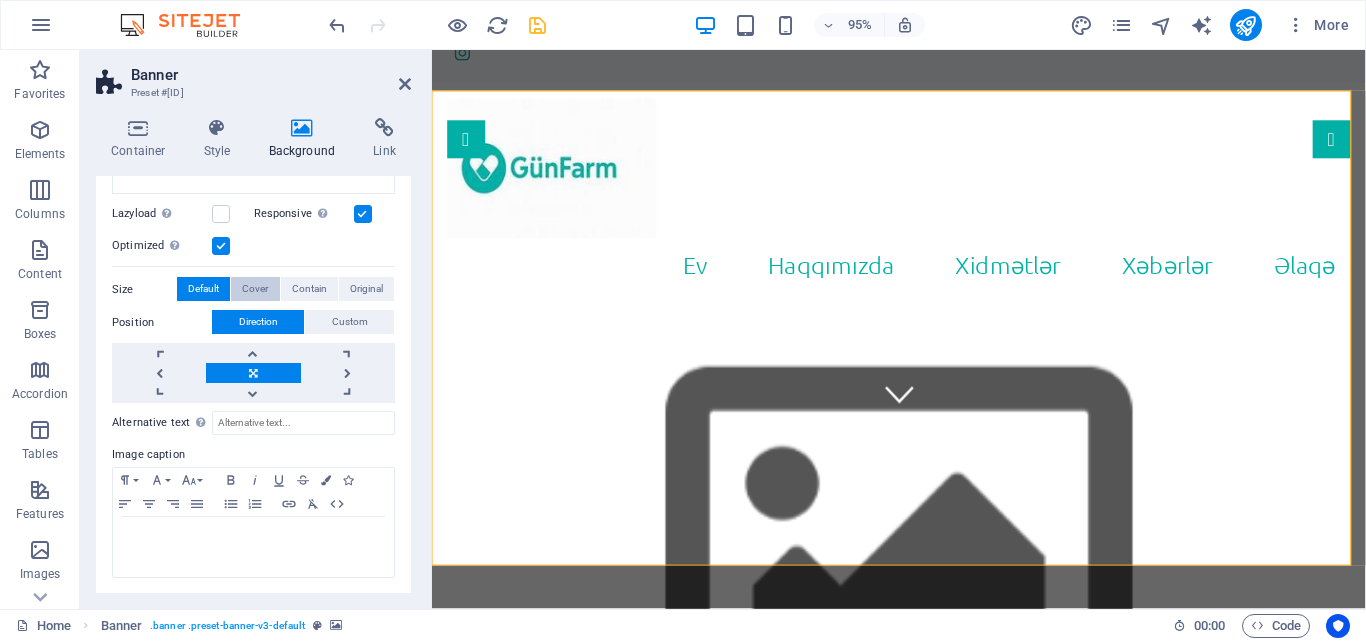 click on "Cover" at bounding box center (255, 289) 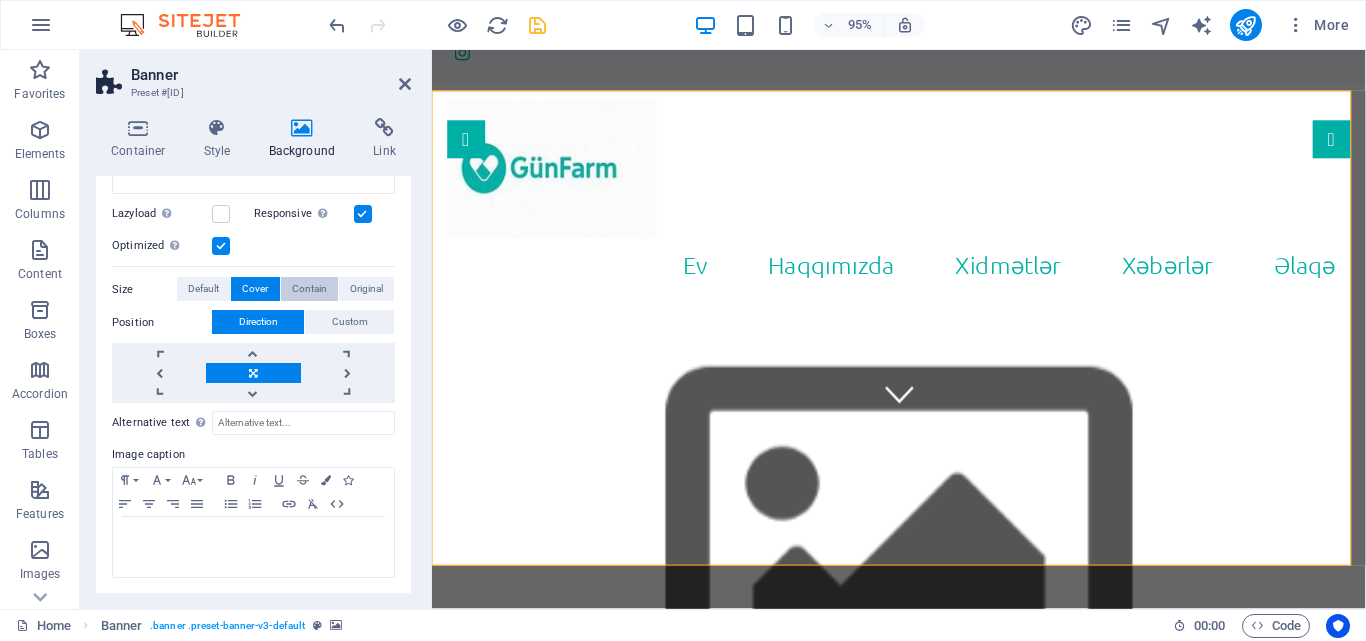 click on "Contain" at bounding box center [309, 289] 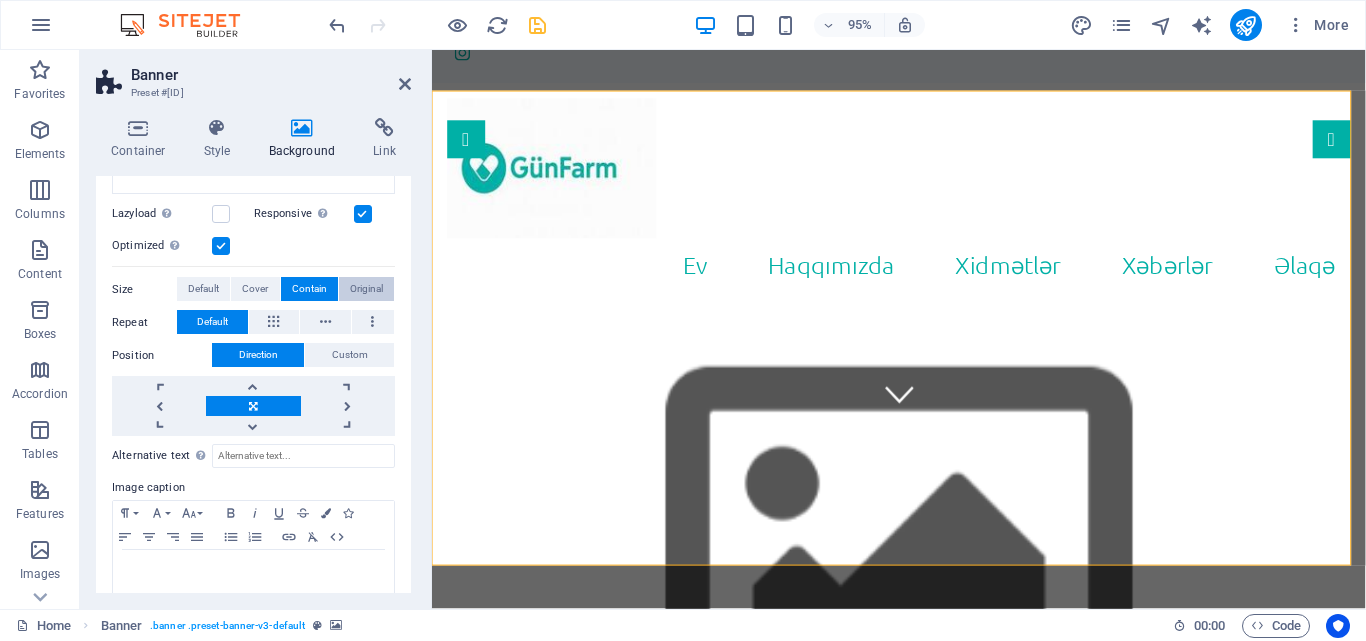 click on "Original" at bounding box center (366, 289) 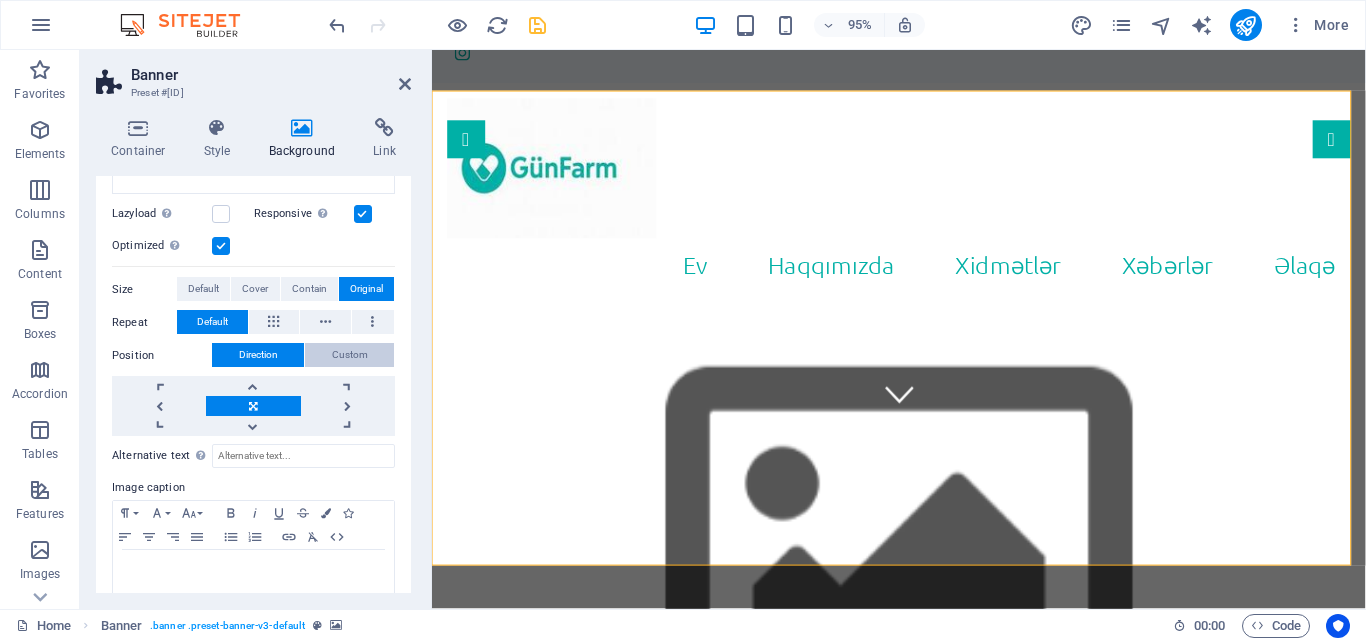 click on "Custom" at bounding box center [349, 355] 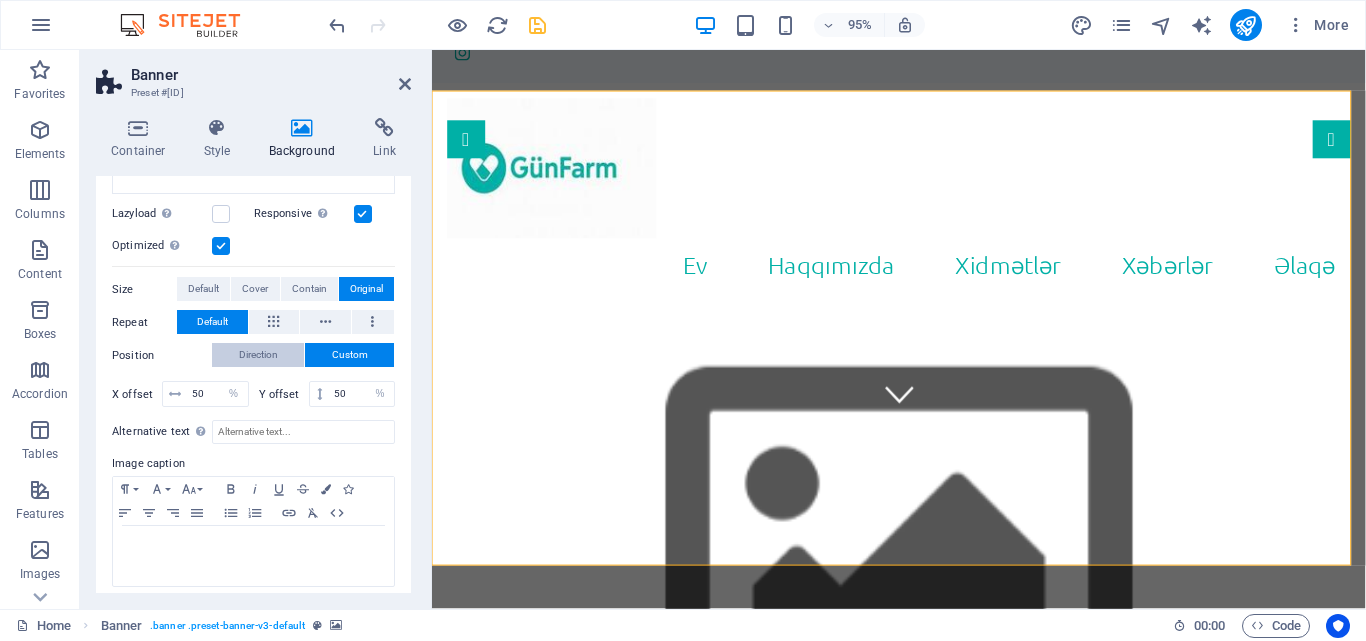 click on "Direction" at bounding box center [258, 355] 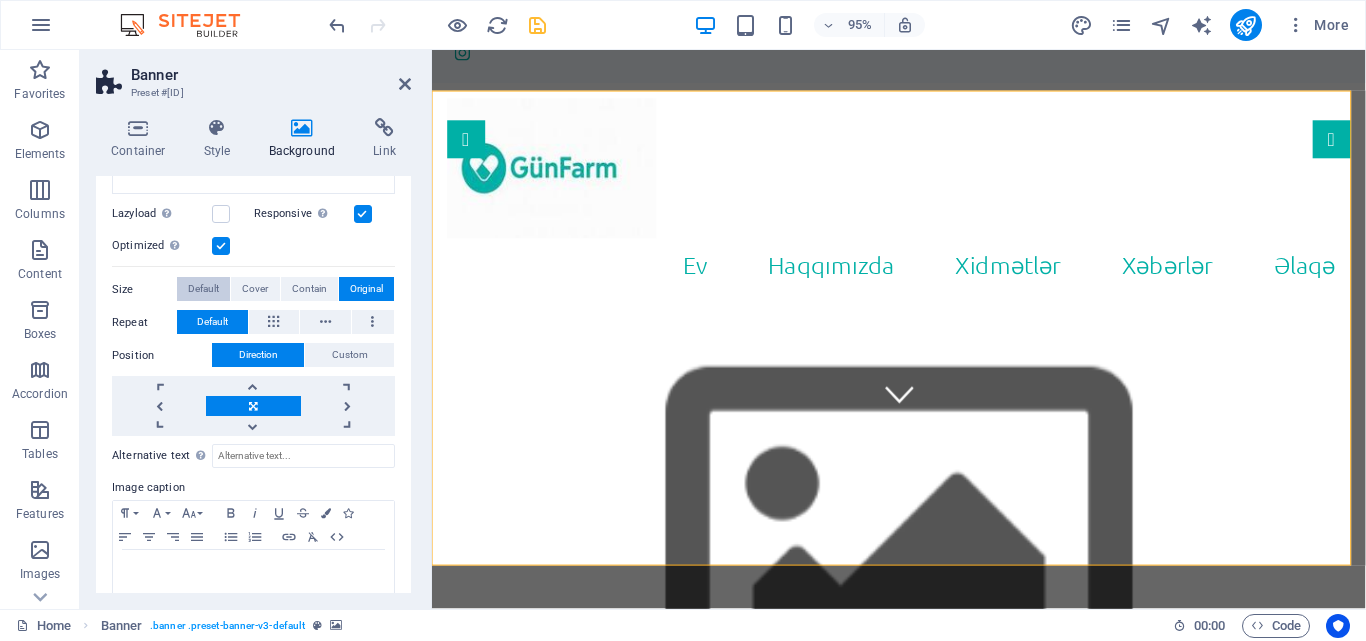 click on "Default" at bounding box center [203, 289] 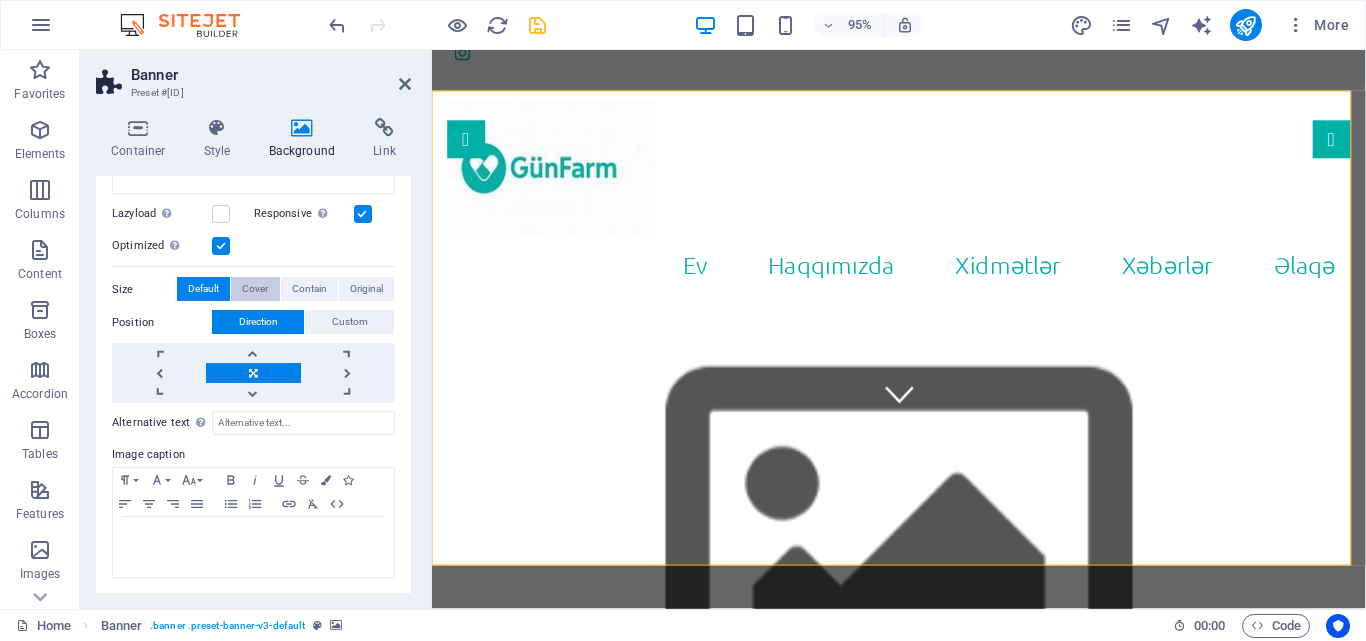 click on "Cover" at bounding box center [255, 289] 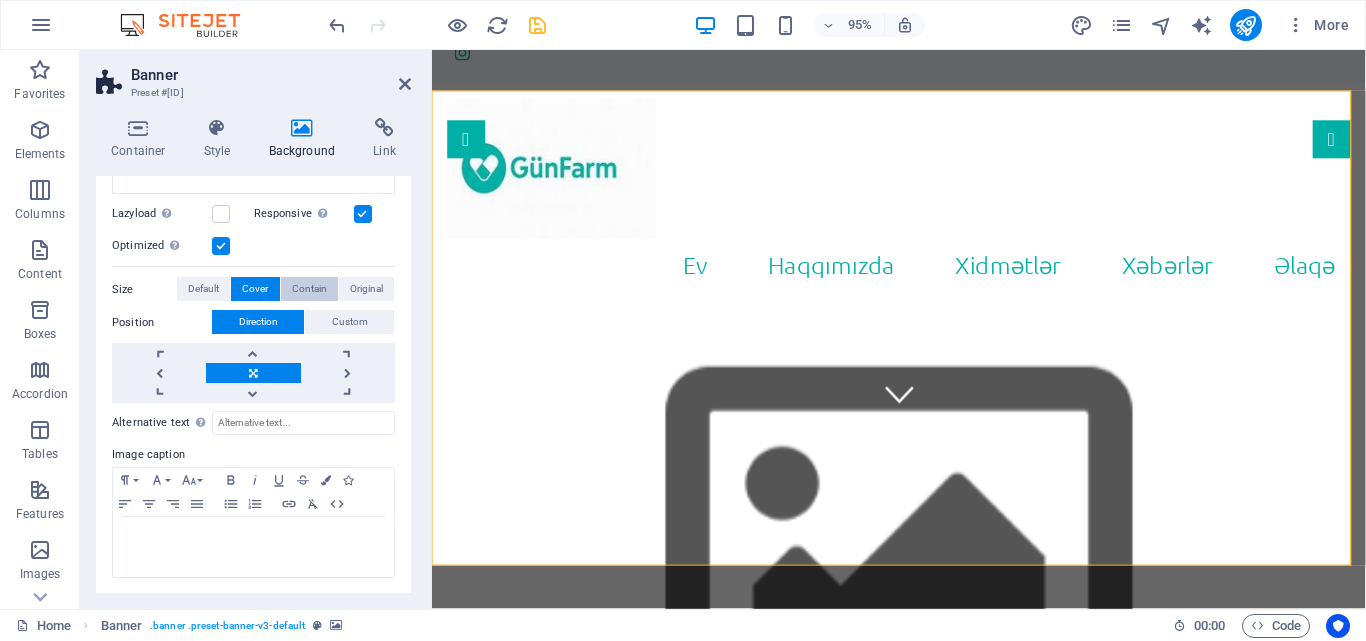 click on "Contain" at bounding box center [309, 289] 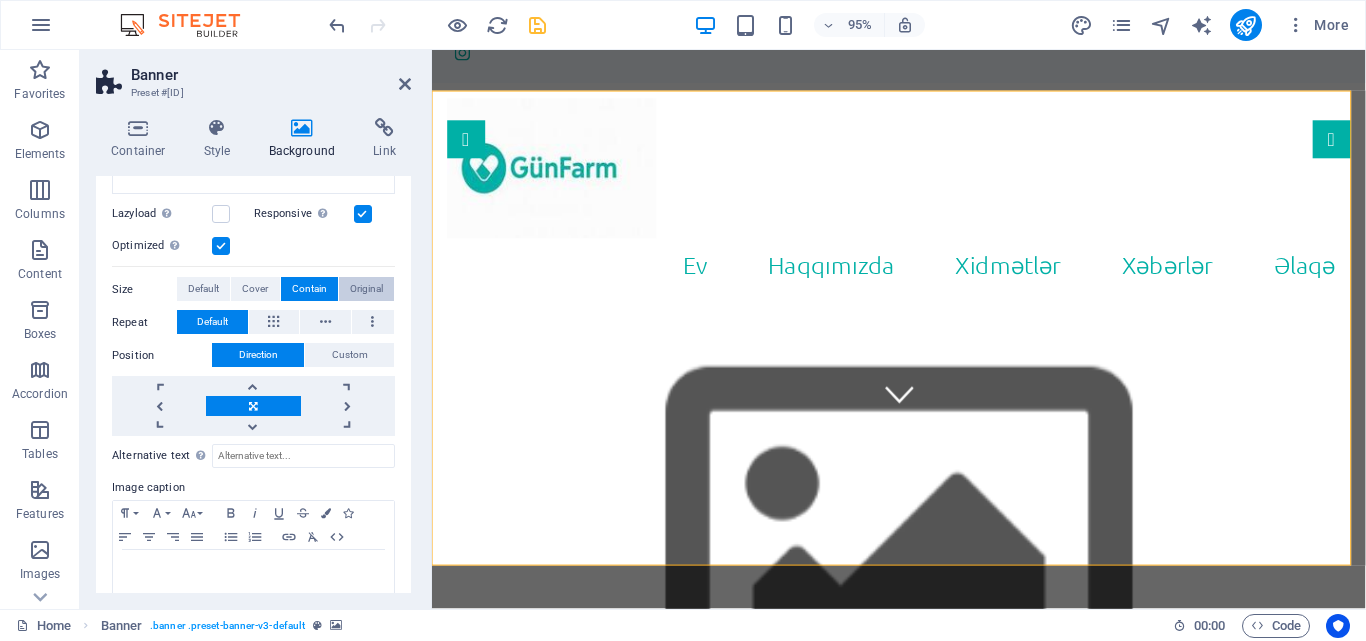 click on "Original" at bounding box center (366, 289) 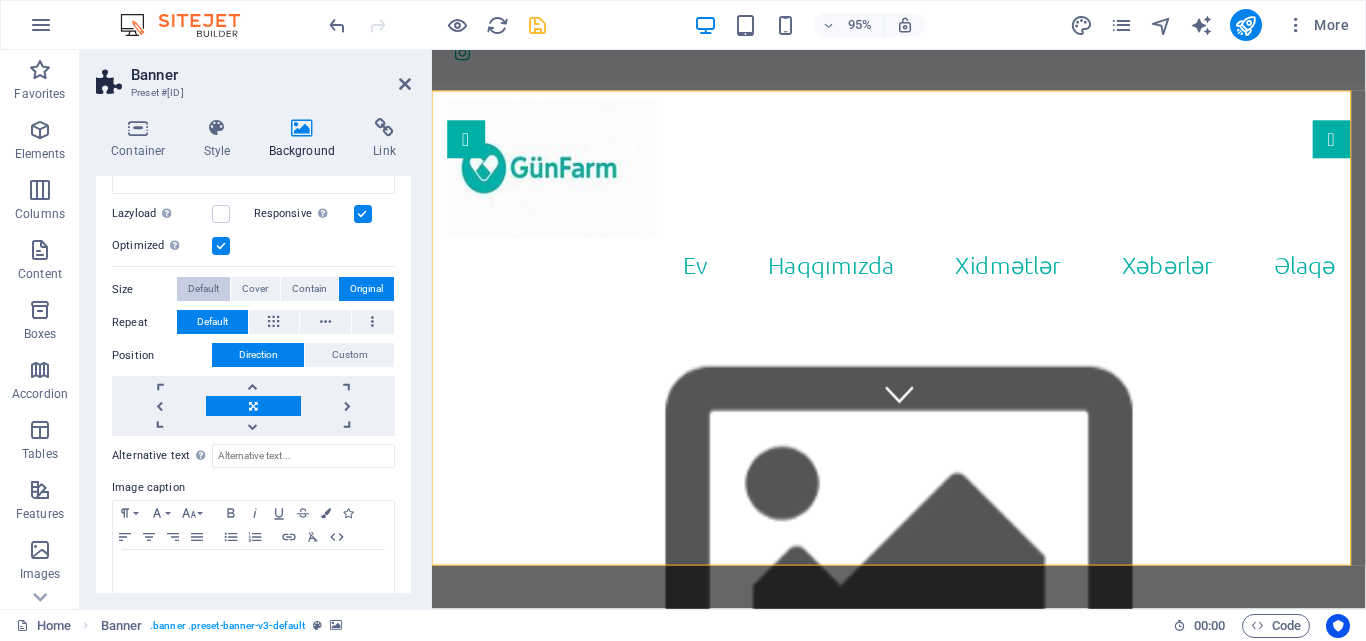 click on "Default" at bounding box center (203, 289) 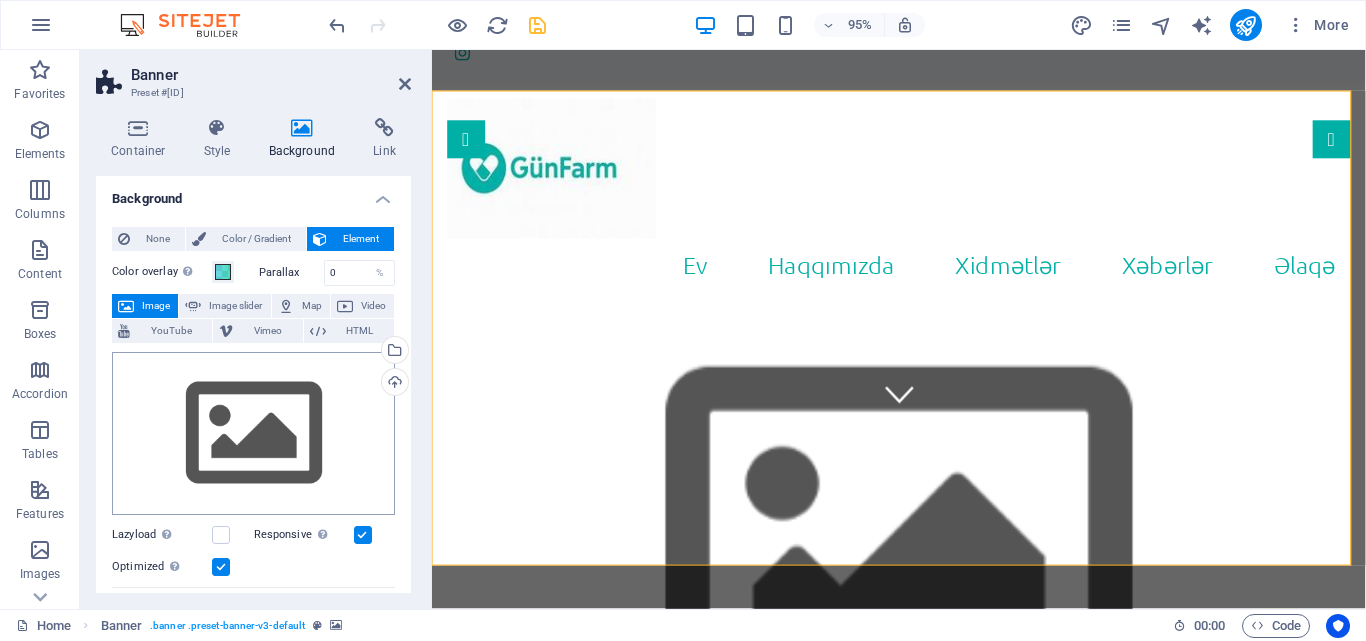 scroll, scrollTop: 0, scrollLeft: 0, axis: both 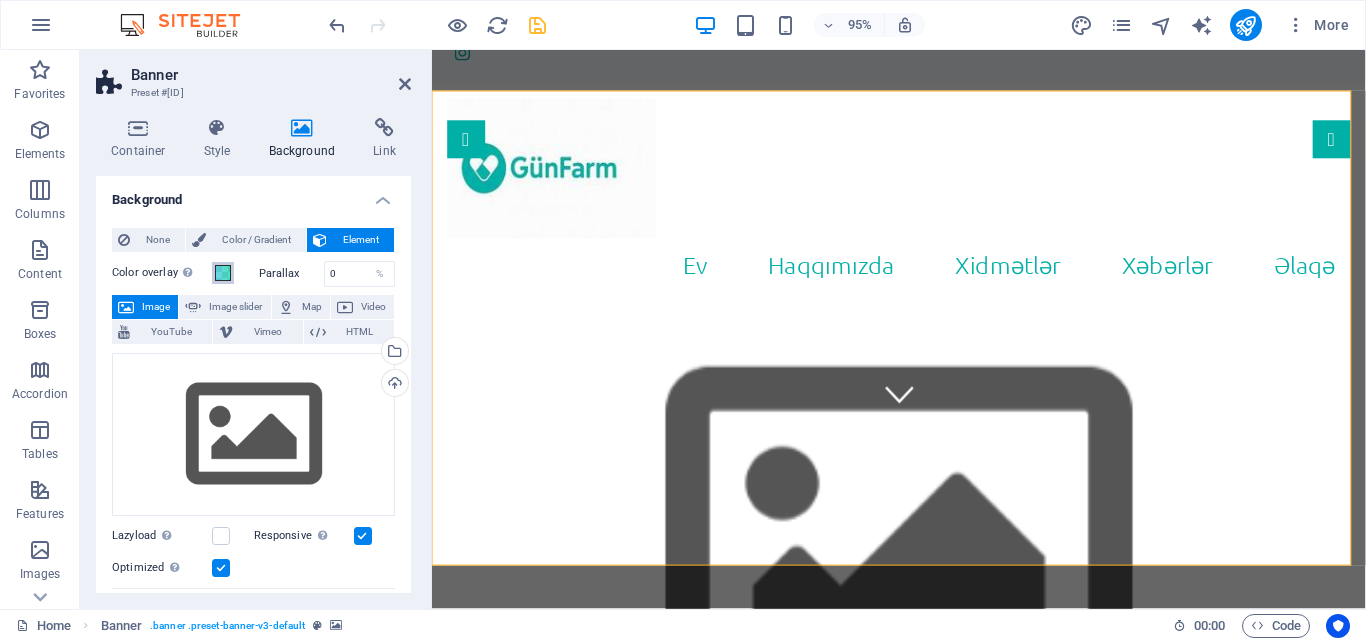 click on "Color overlay Places an overlay over the background to colorize it" at bounding box center [223, 273] 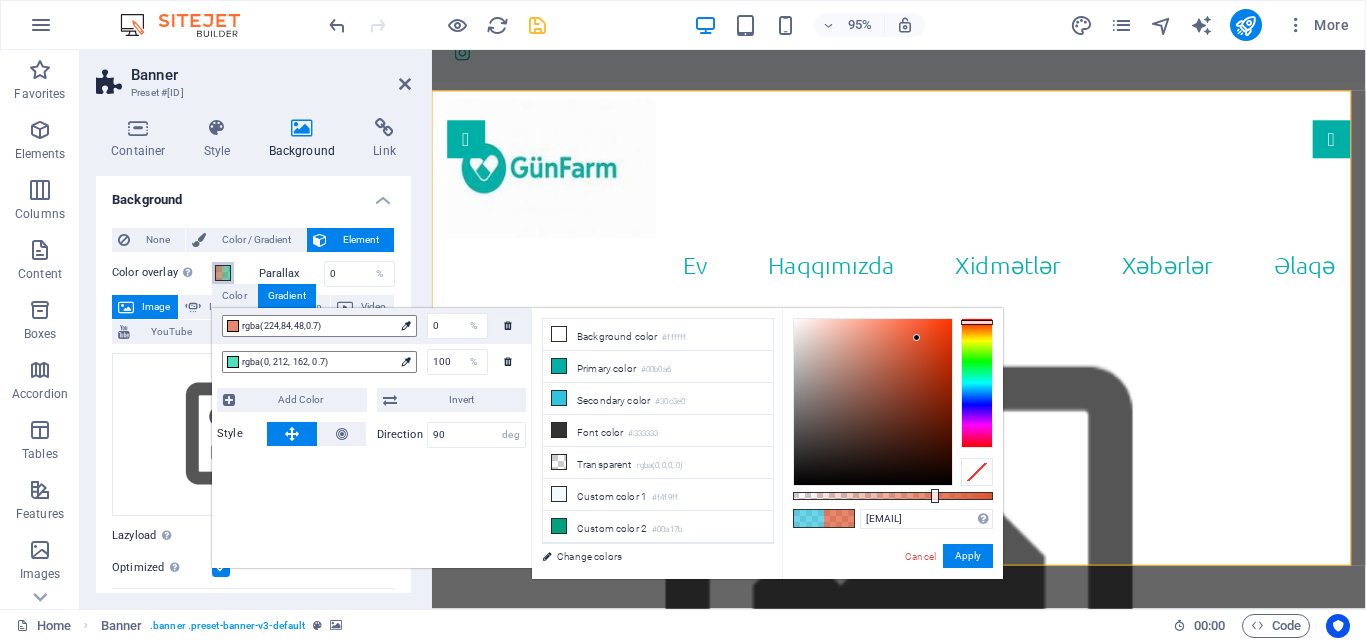 click at bounding box center [977, 383] 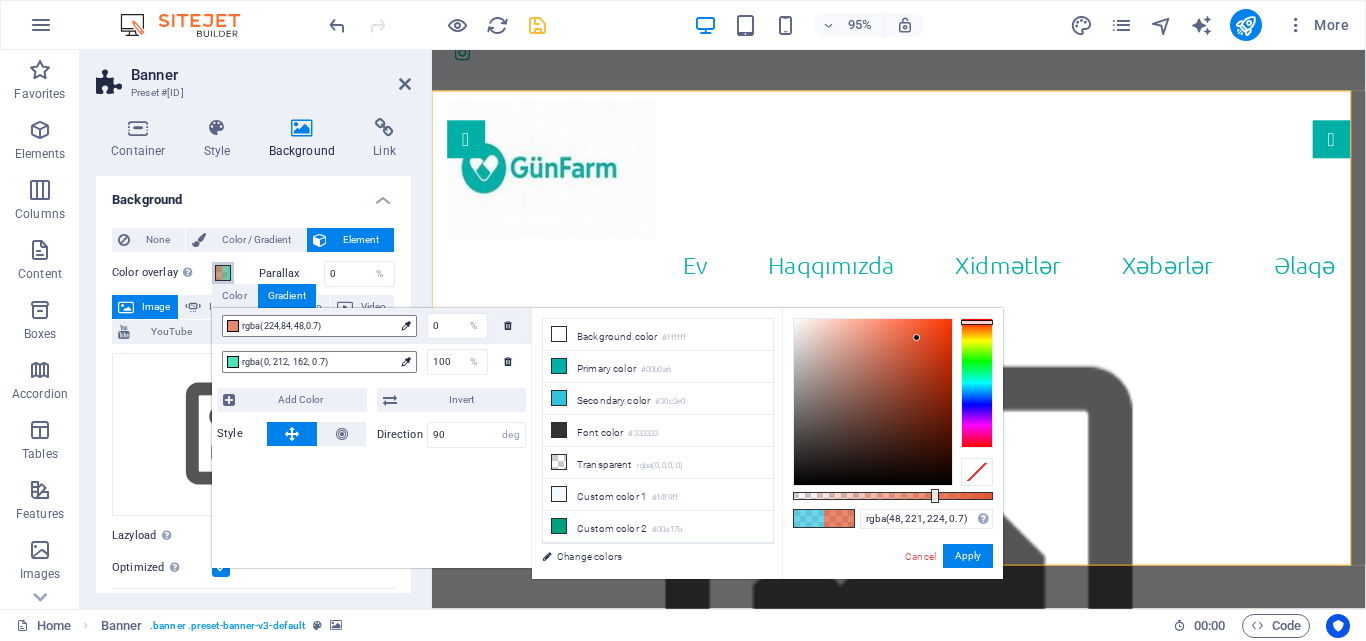 click at bounding box center (977, 383) 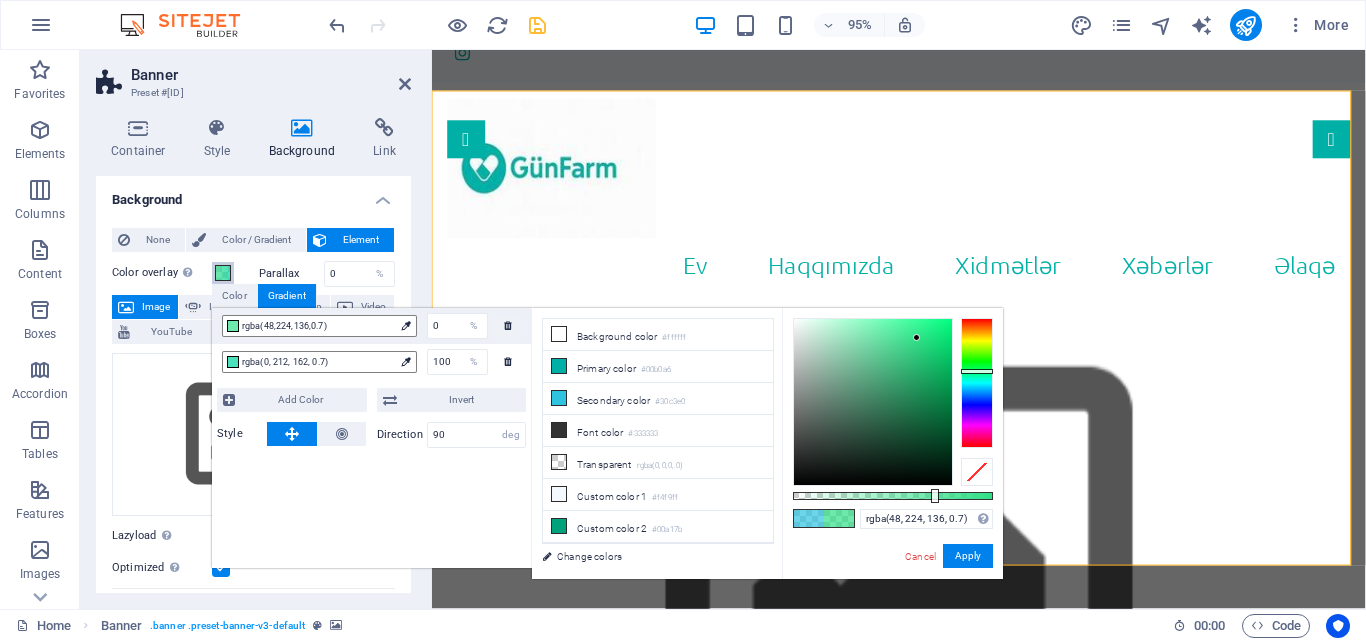 click at bounding box center [977, 383] 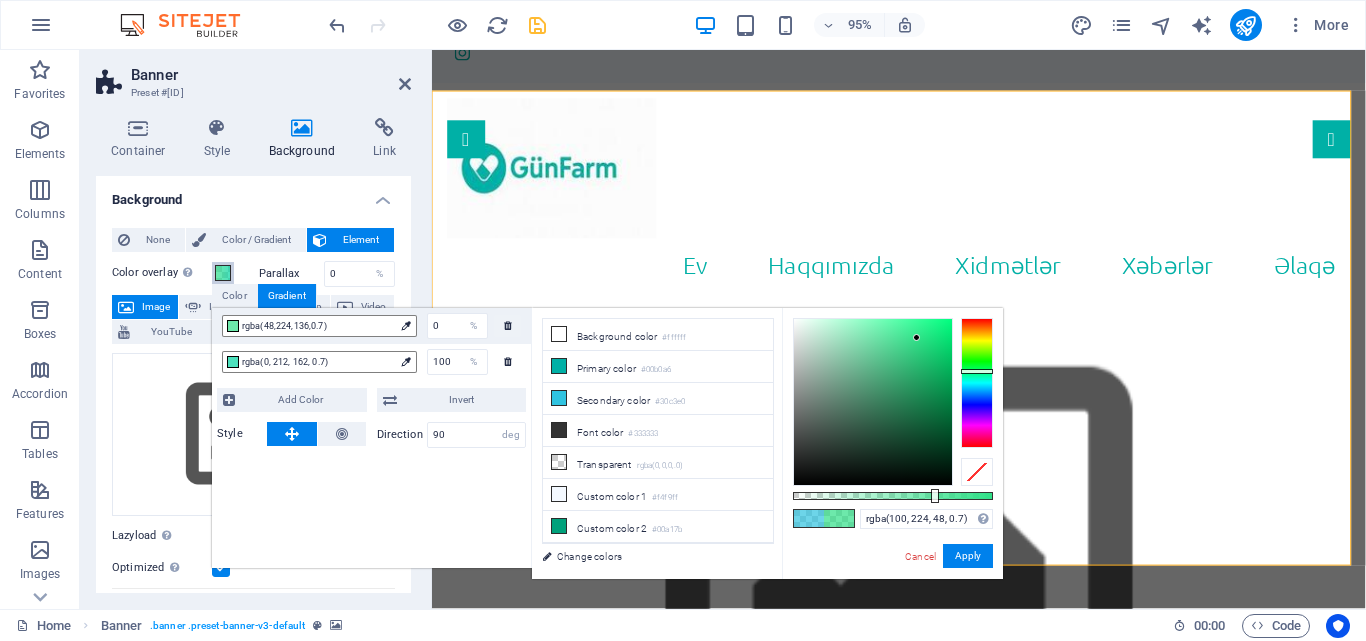click at bounding box center [977, 383] 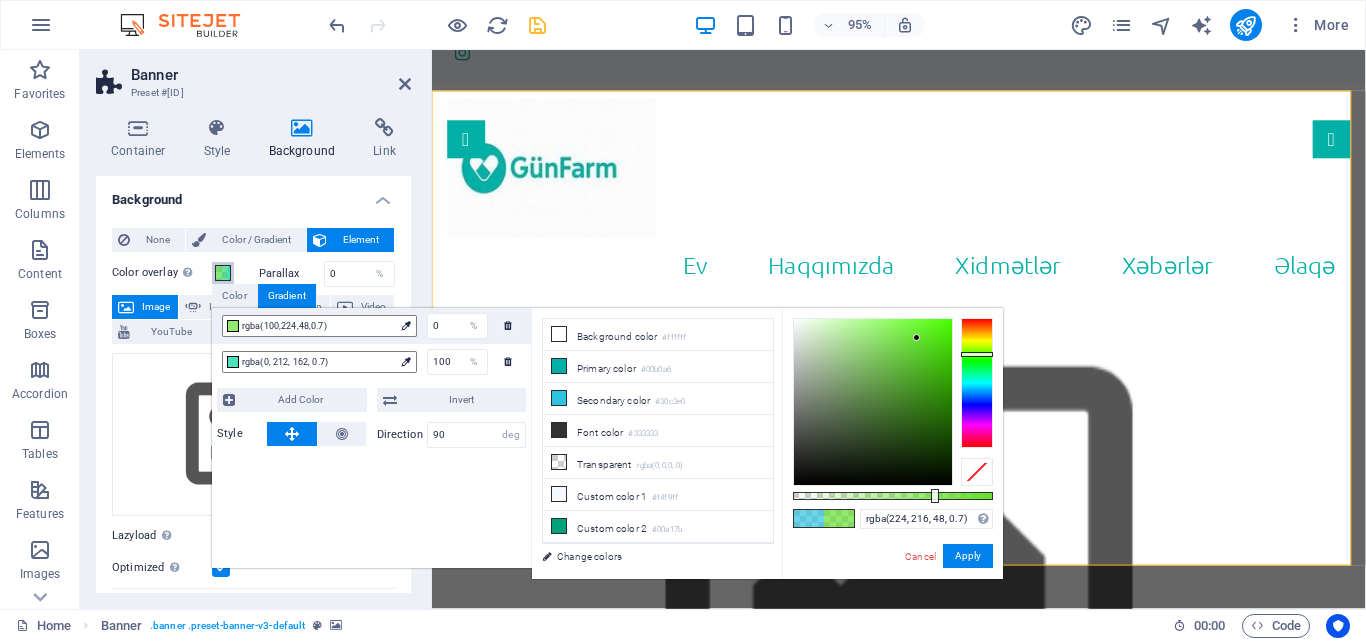 click at bounding box center [977, 383] 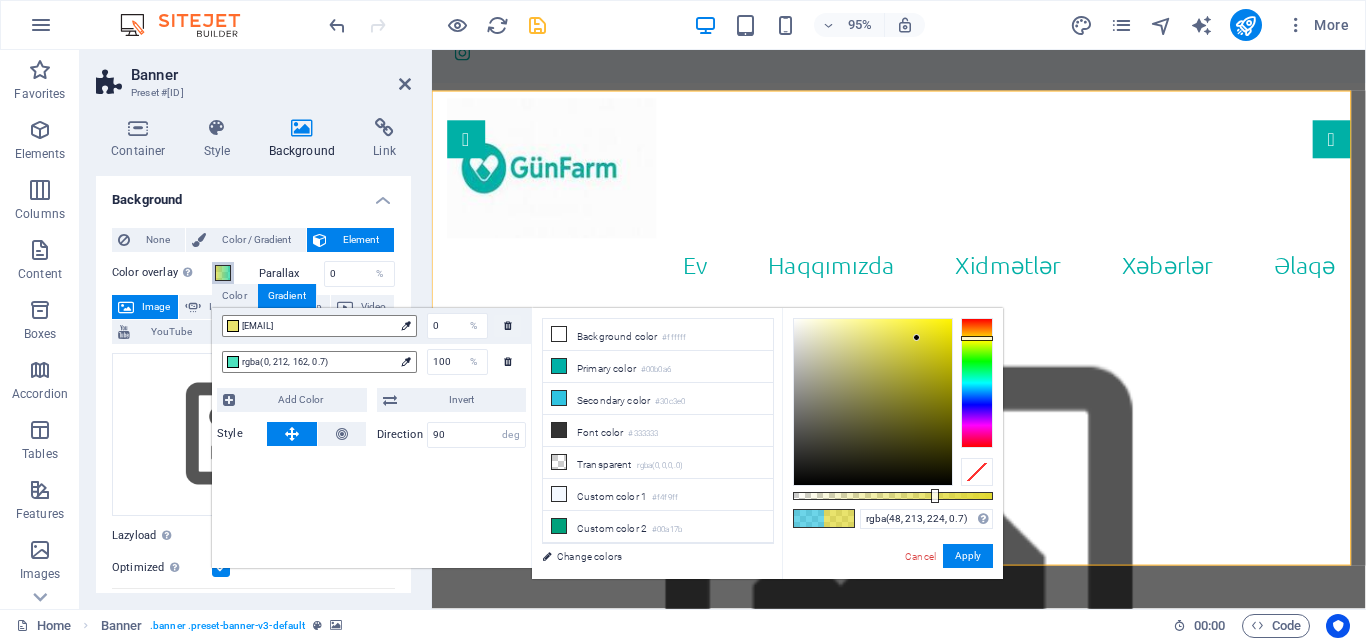click at bounding box center (977, 383) 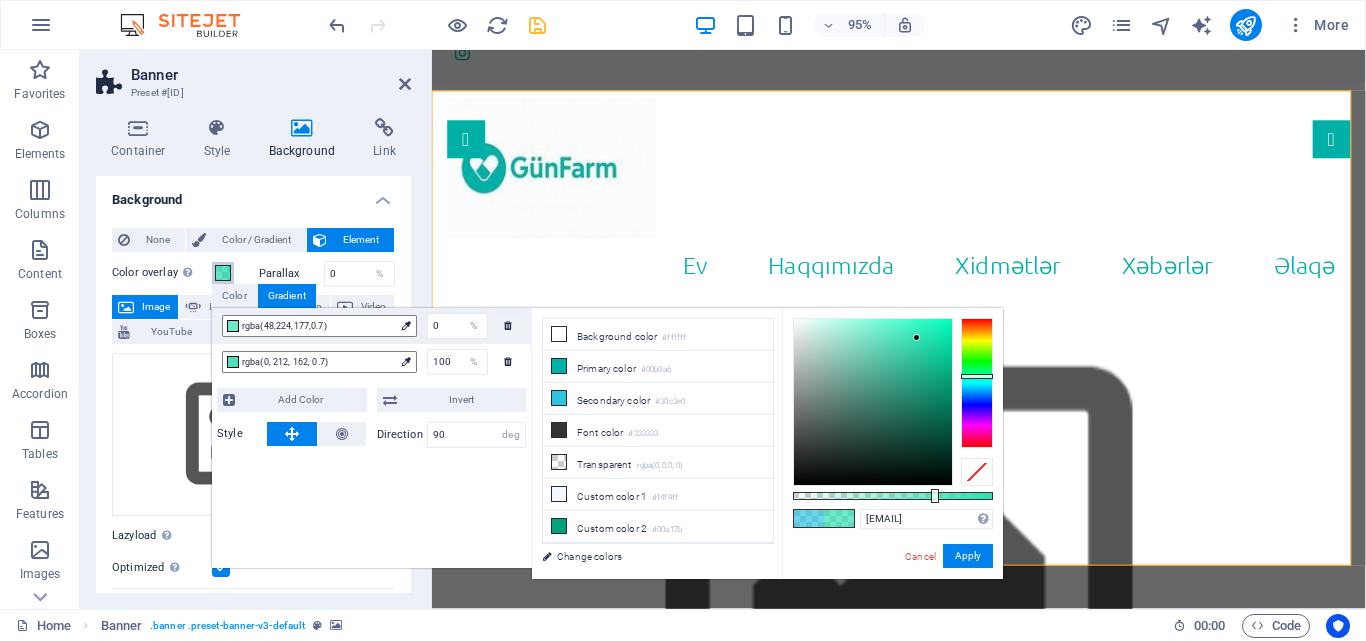 click at bounding box center [977, 383] 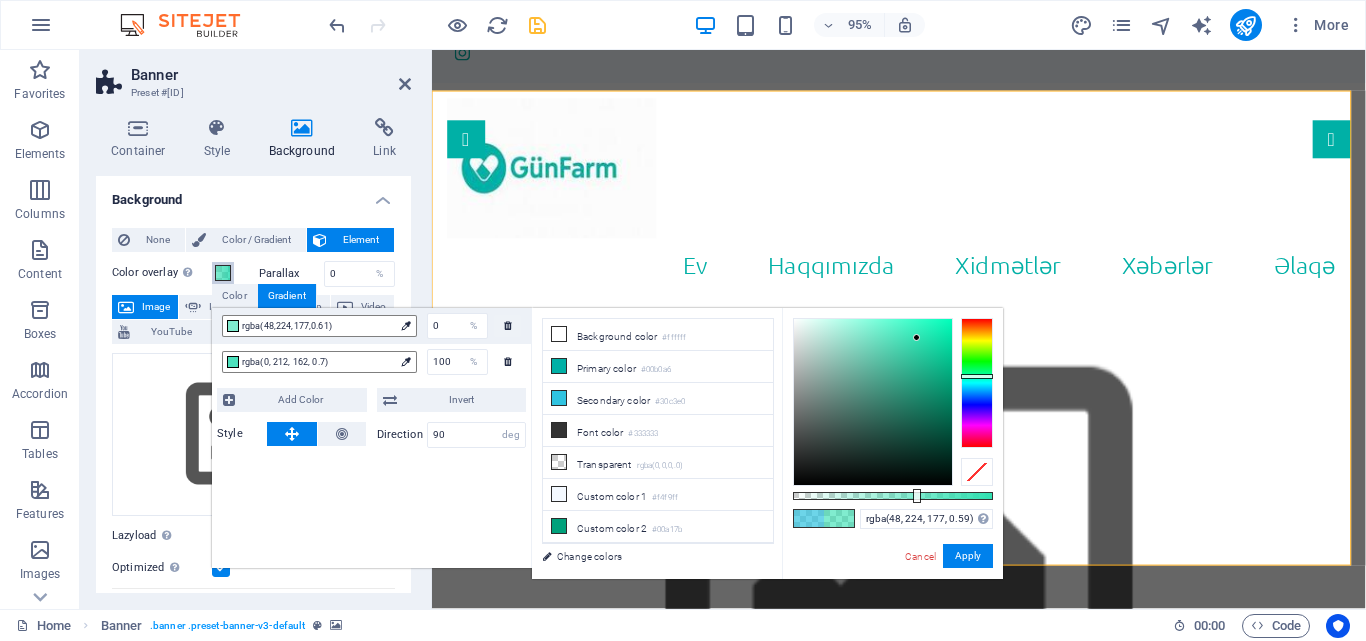 drag, startPoint x: 933, startPoint y: 495, endPoint x: 911, endPoint y: 504, distance: 23.769728 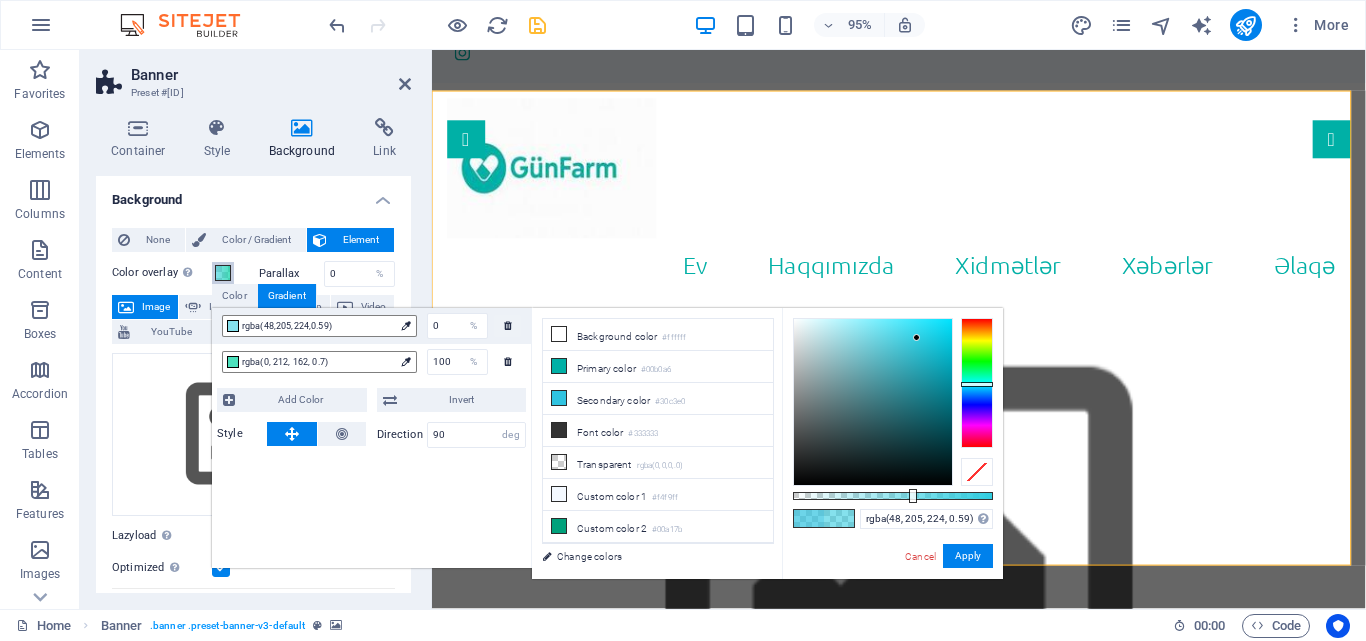 drag, startPoint x: 978, startPoint y: 371, endPoint x: 983, endPoint y: 384, distance: 13.928389 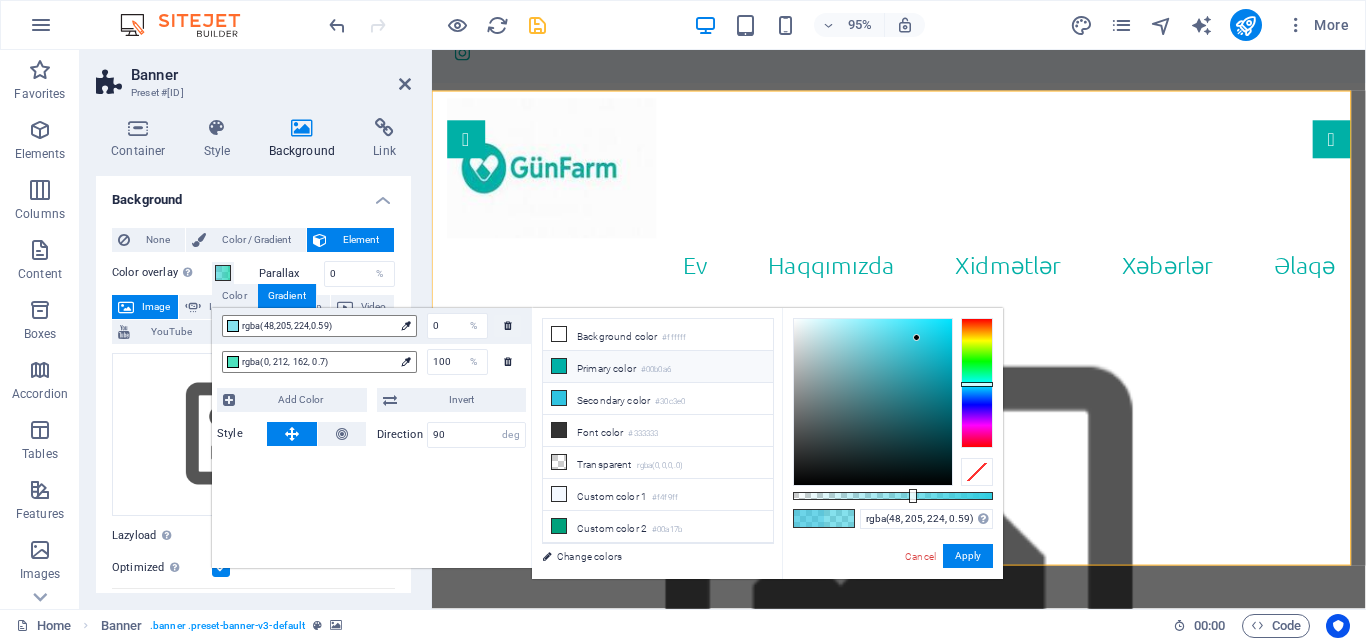 click on "Primary color
#00b0a6" at bounding box center (658, 367) 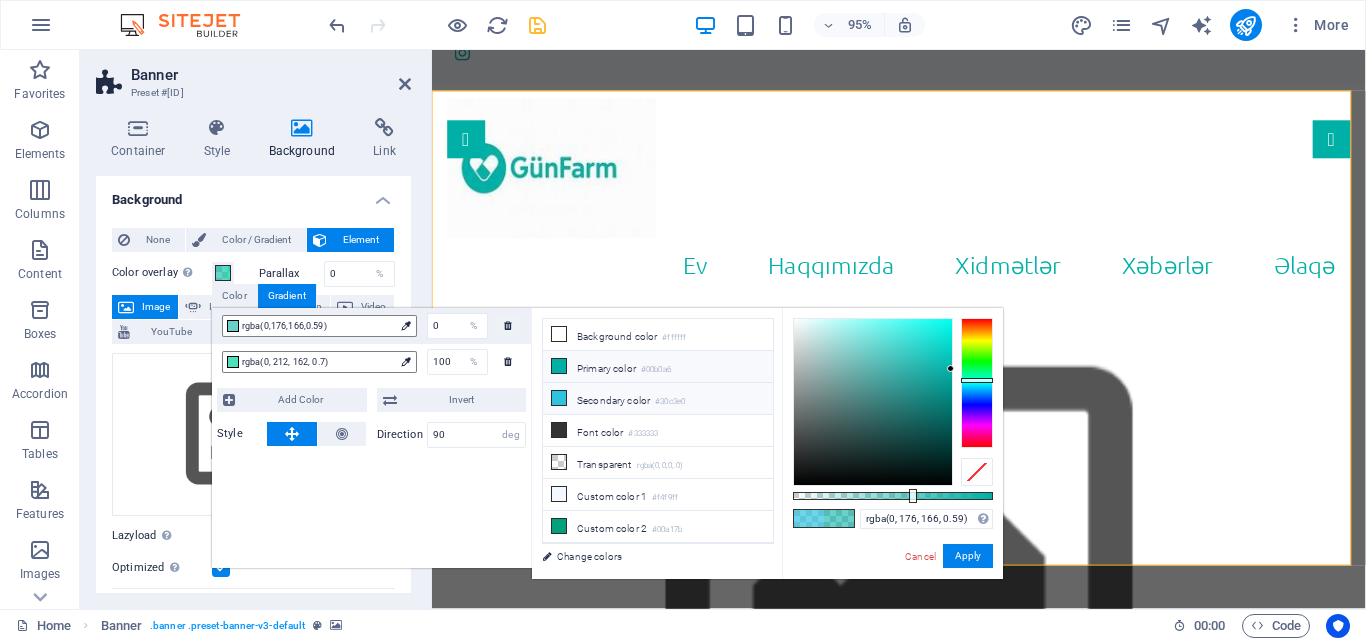 click on "Secondary color
#30c3e0" at bounding box center (658, 399) 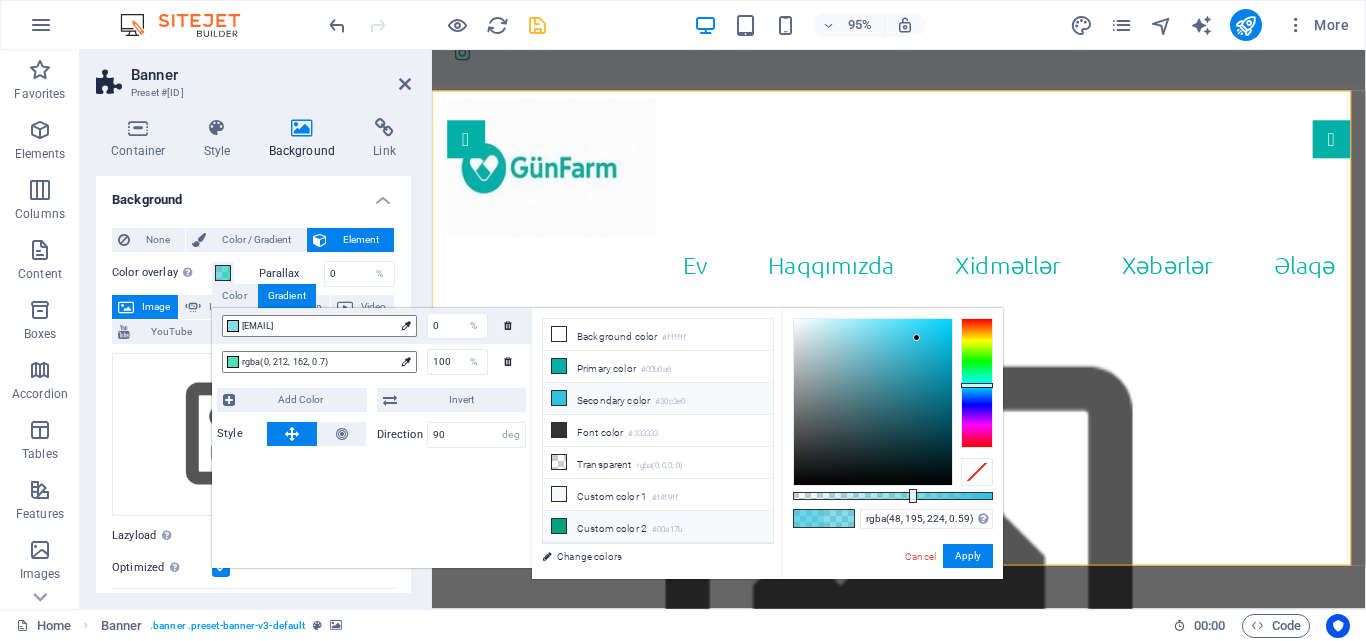 click on "Custom color 2
#00a17b" at bounding box center [658, 527] 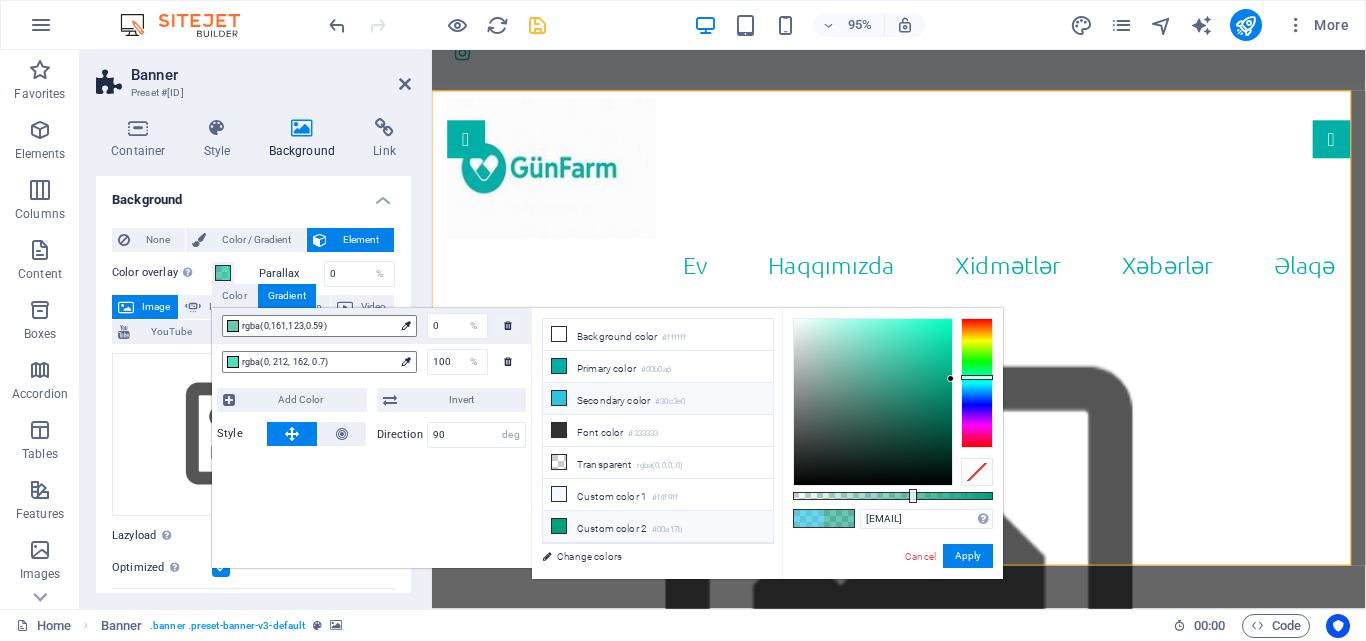 click on "Secondary color
#30c3e0" at bounding box center (658, 399) 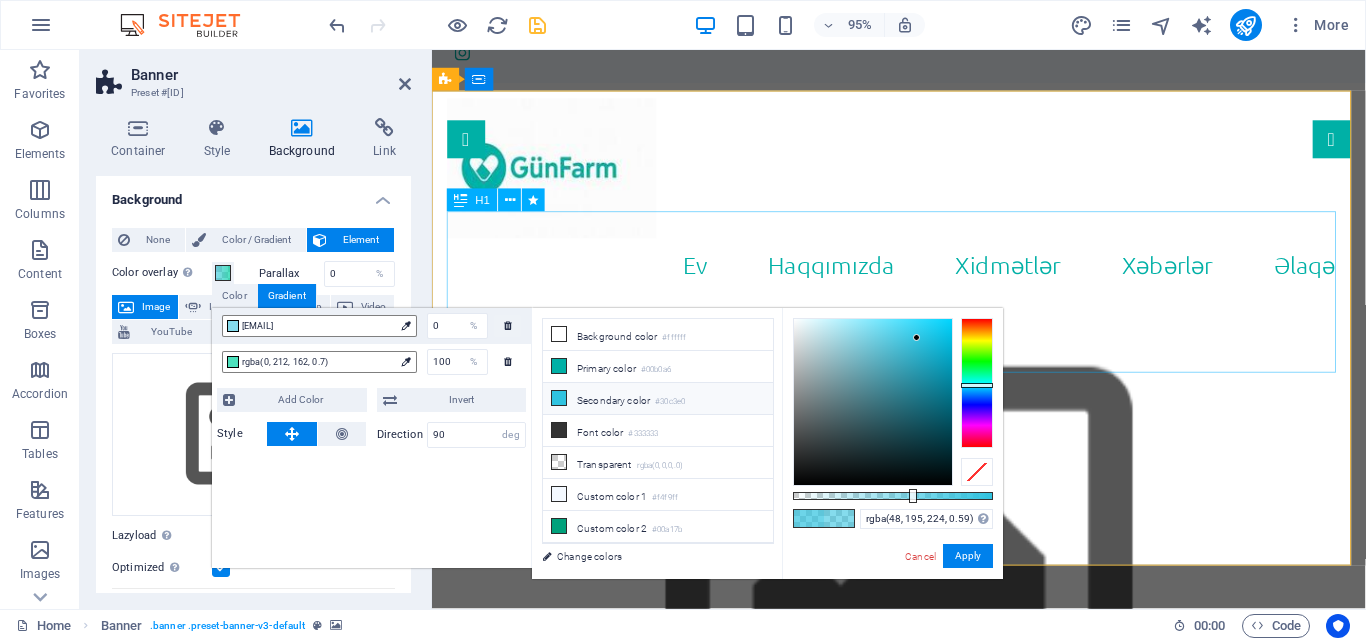 drag, startPoint x: 581, startPoint y: 243, endPoint x: 932, endPoint y: 234, distance: 351.11536 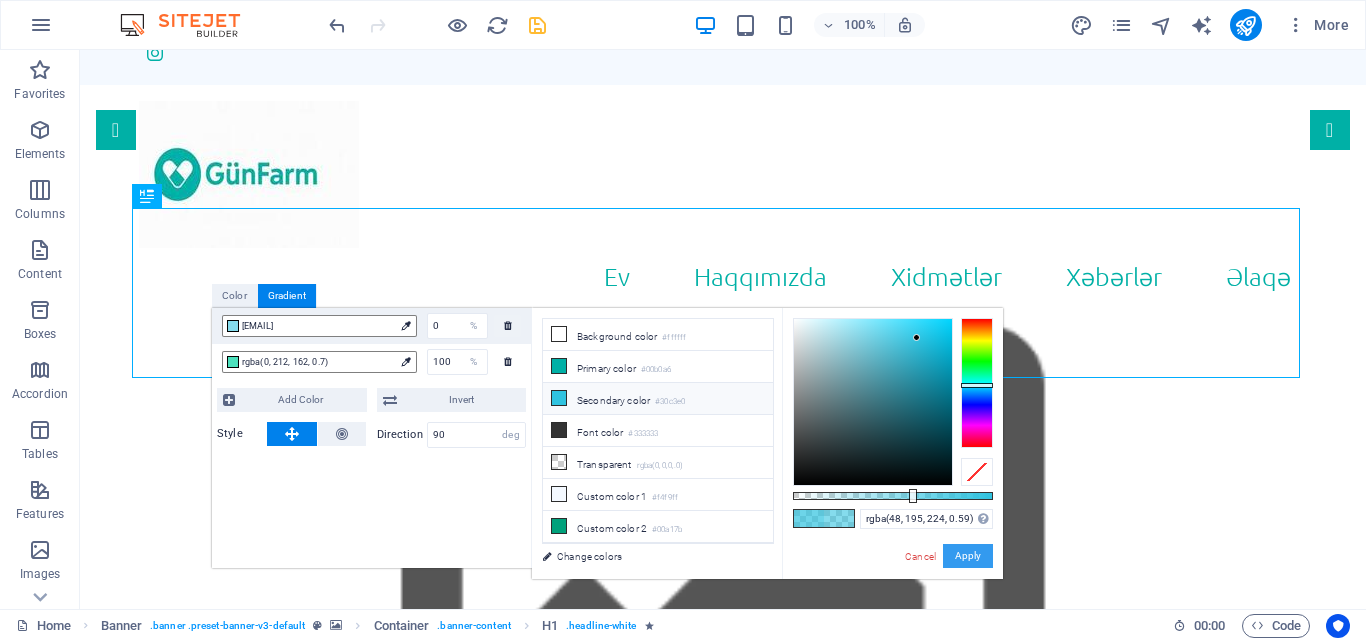 click on "Apply" at bounding box center (968, 556) 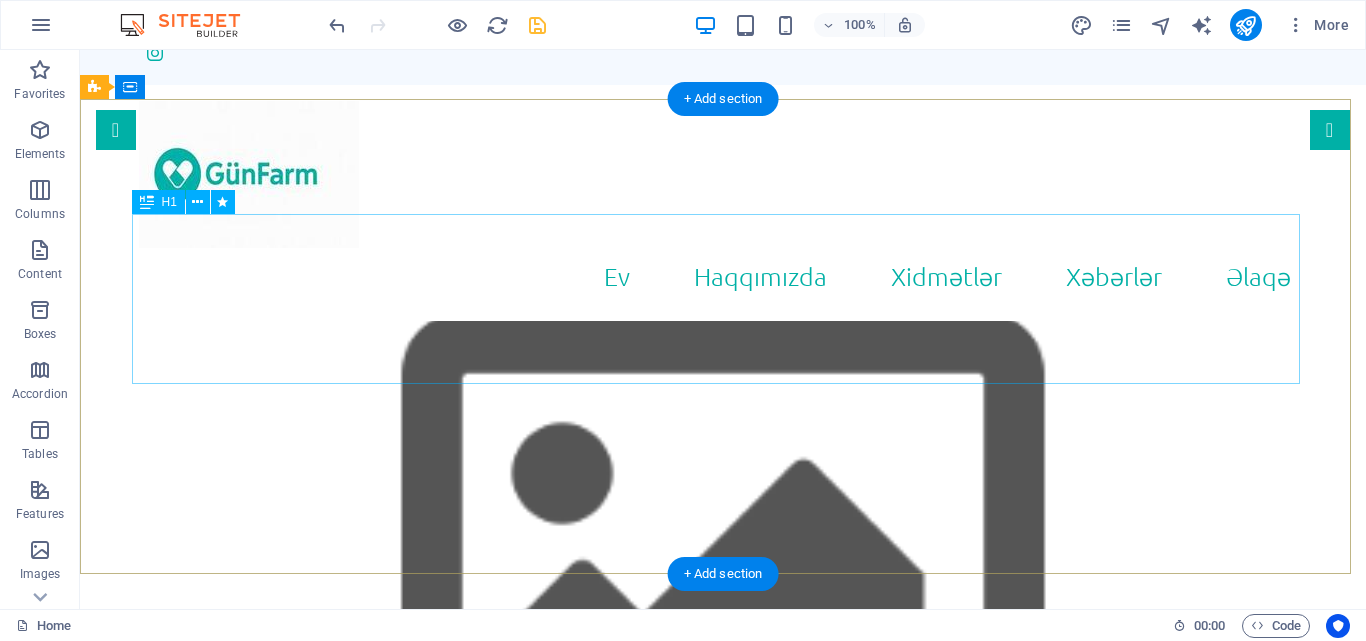 scroll, scrollTop: 100, scrollLeft: 0, axis: vertical 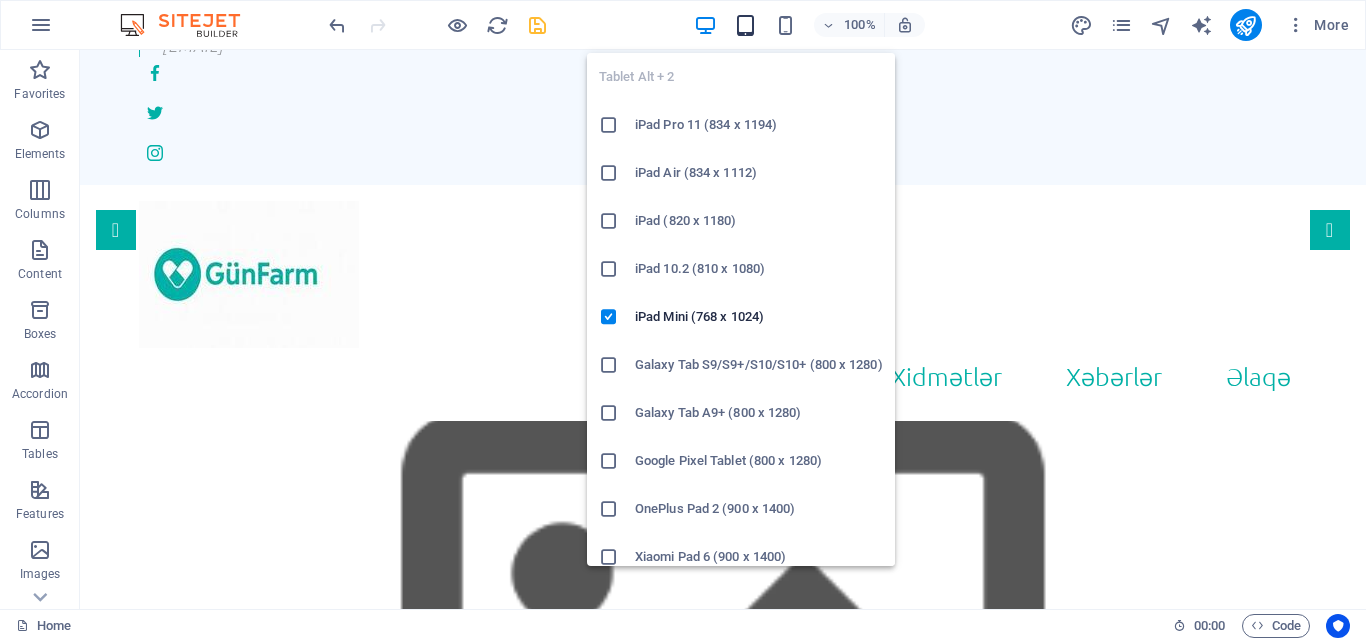 click at bounding box center (745, 25) 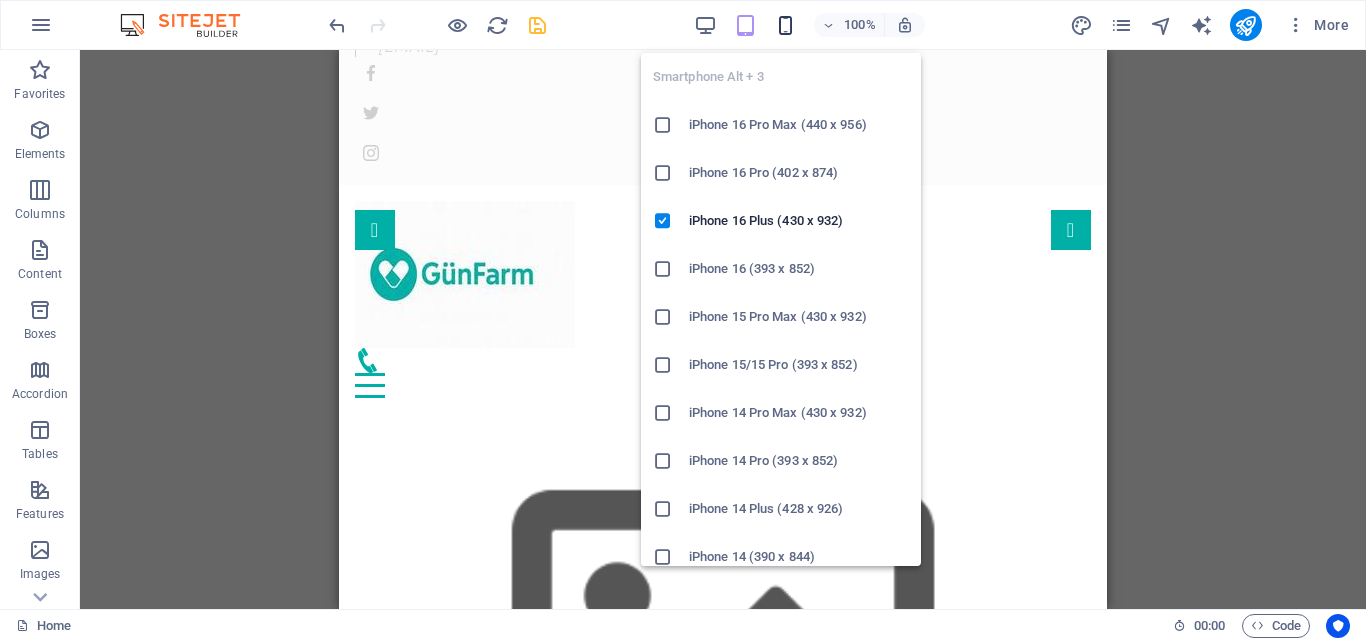 click at bounding box center (785, 25) 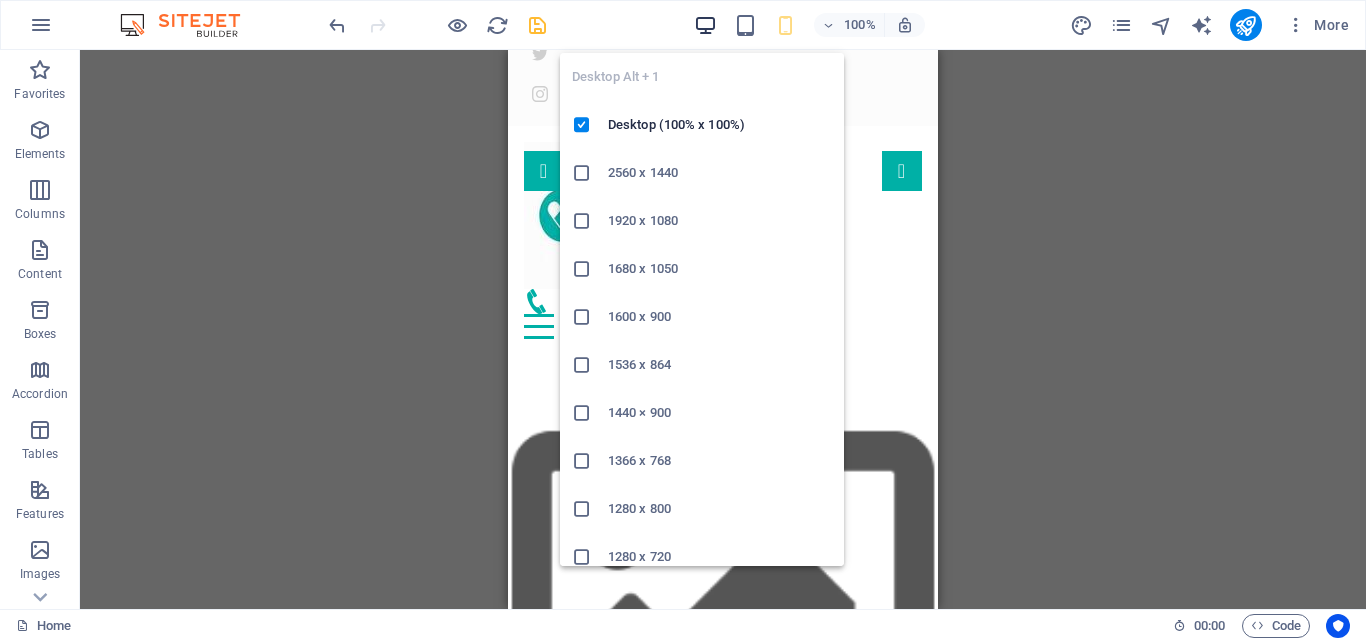 click at bounding box center [705, 25] 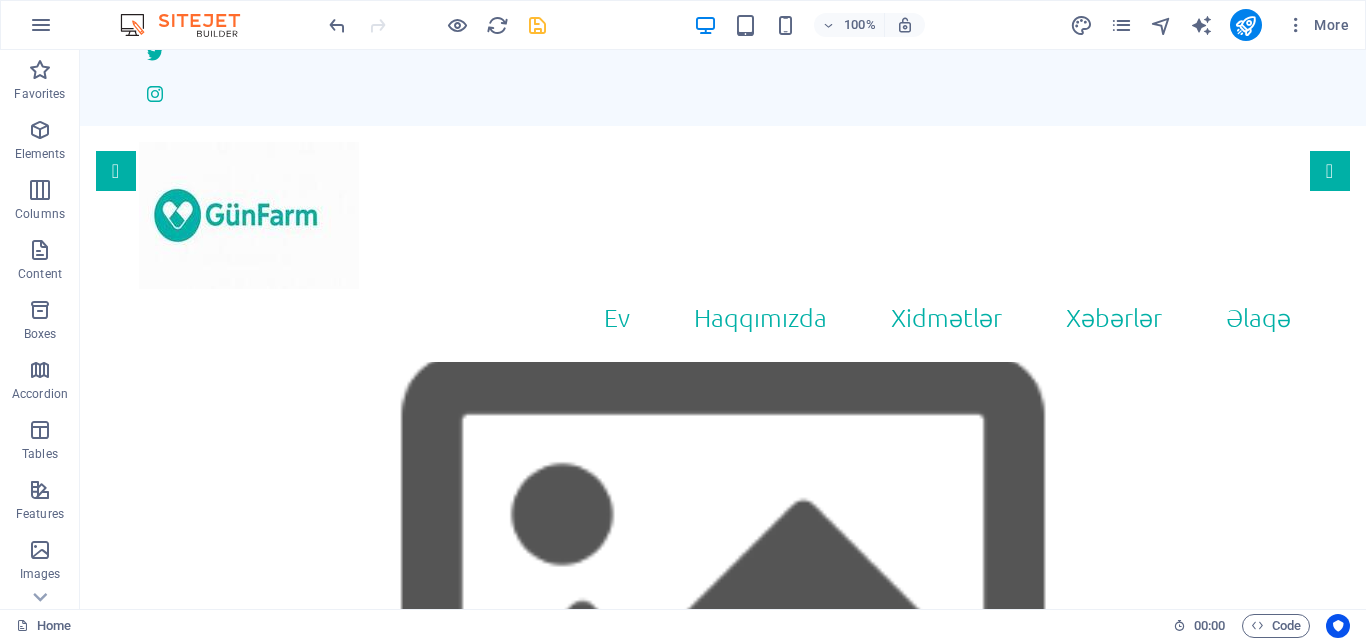 scroll, scrollTop: 100, scrollLeft: 0, axis: vertical 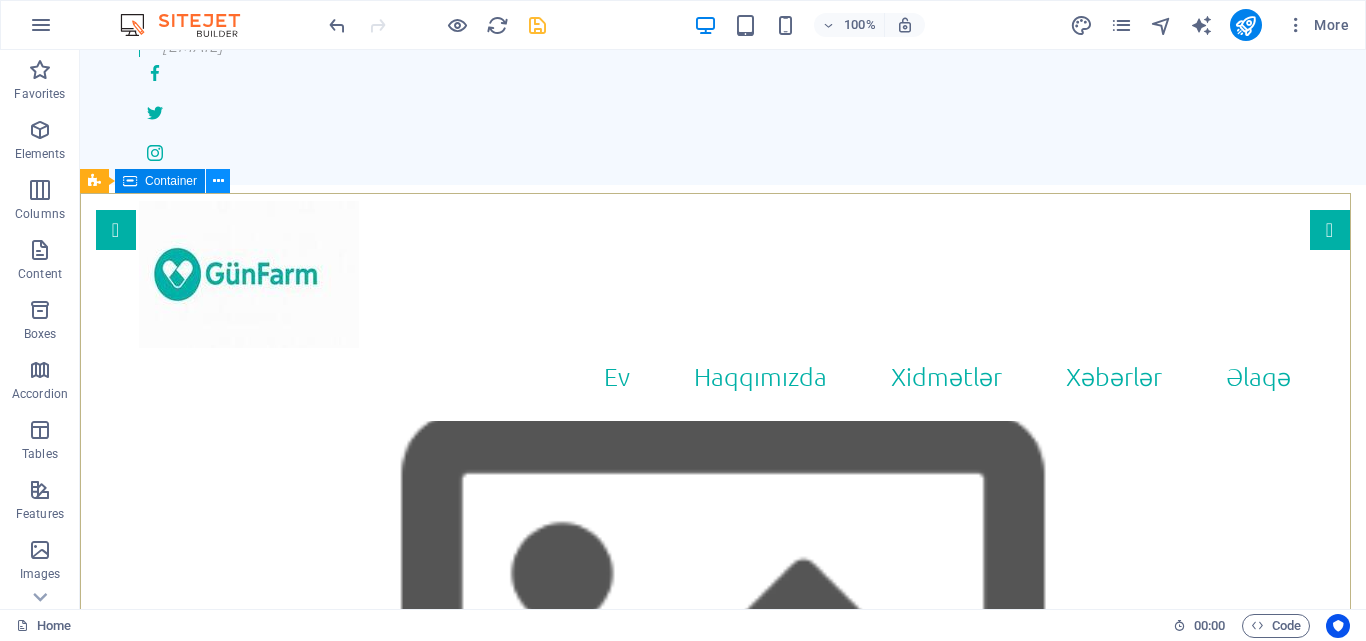 click at bounding box center [218, 181] 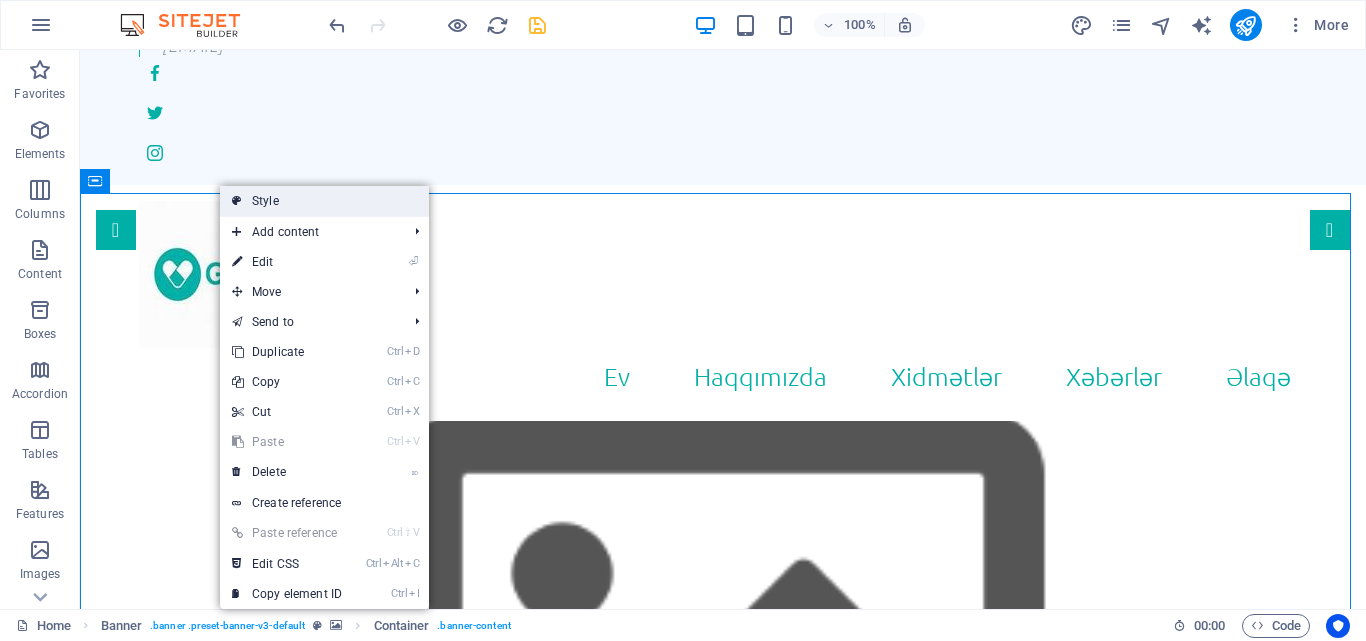 click on "Style" at bounding box center (324, 201) 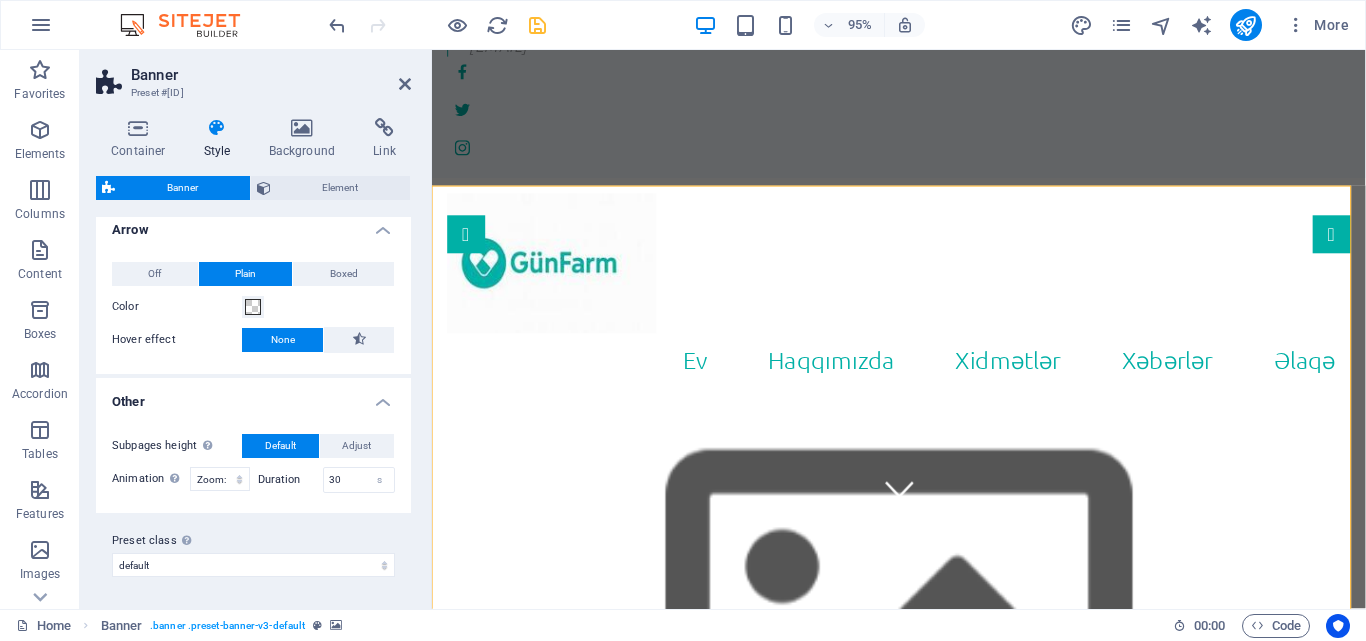 scroll, scrollTop: 0, scrollLeft: 0, axis: both 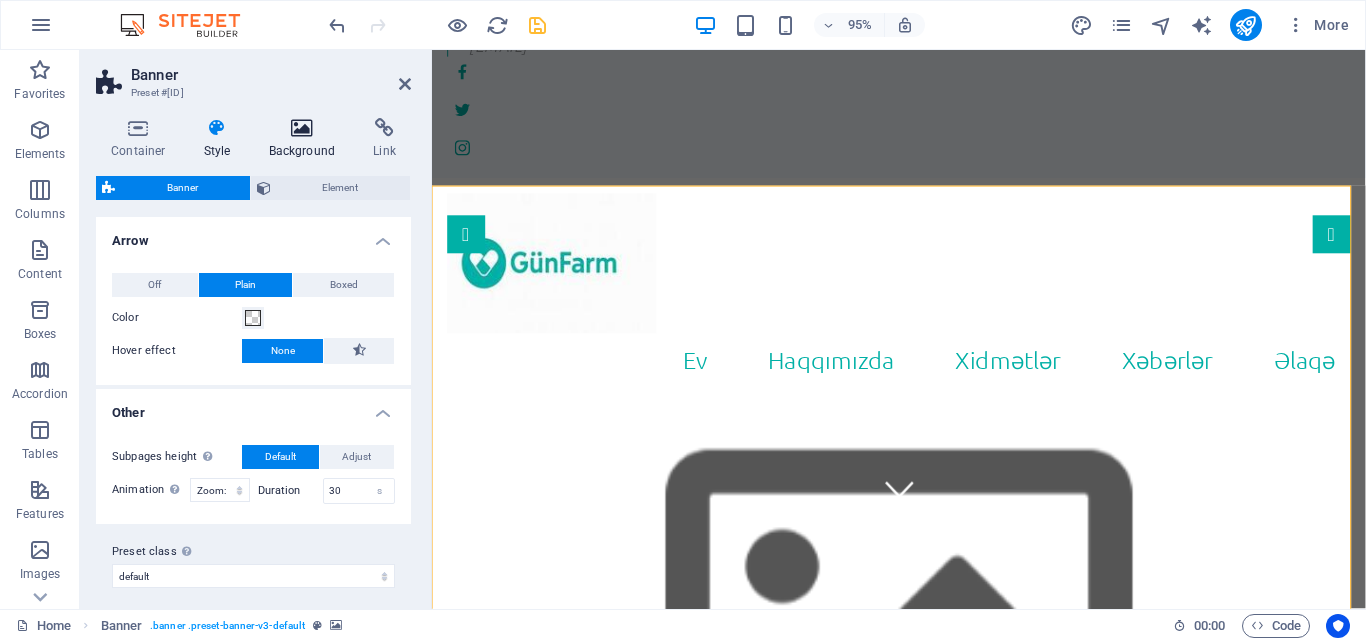 click on "Background" at bounding box center (306, 139) 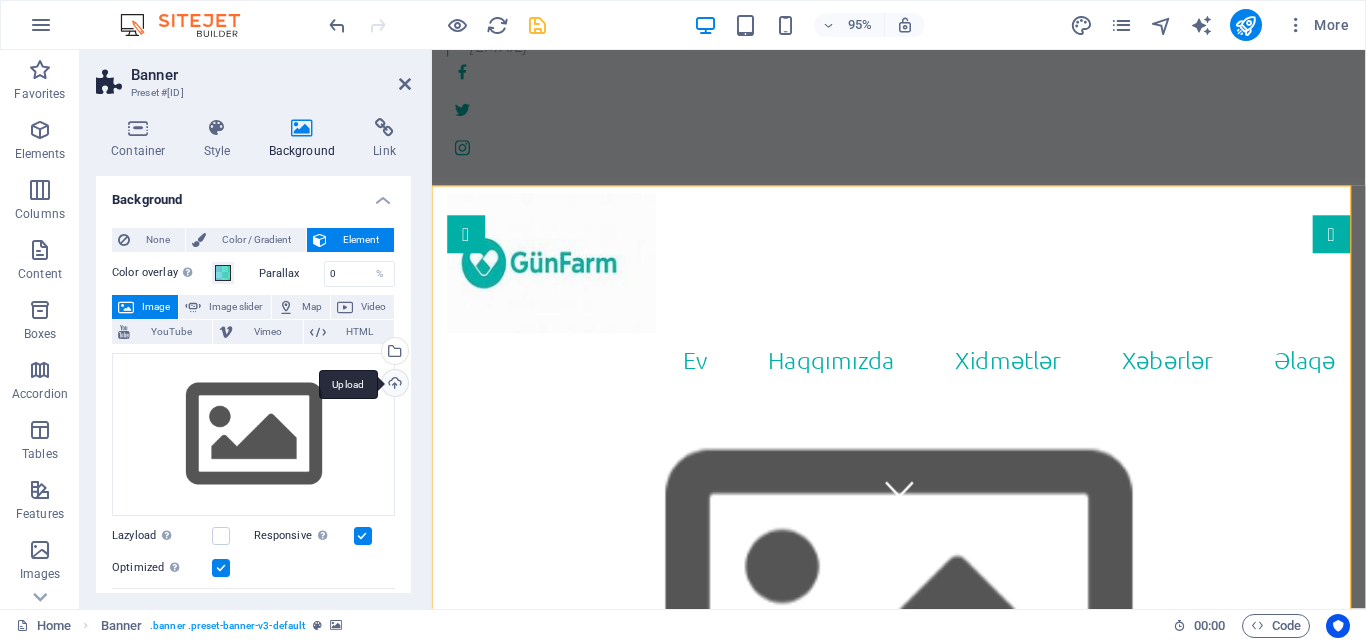 click on "Upload" at bounding box center [393, 385] 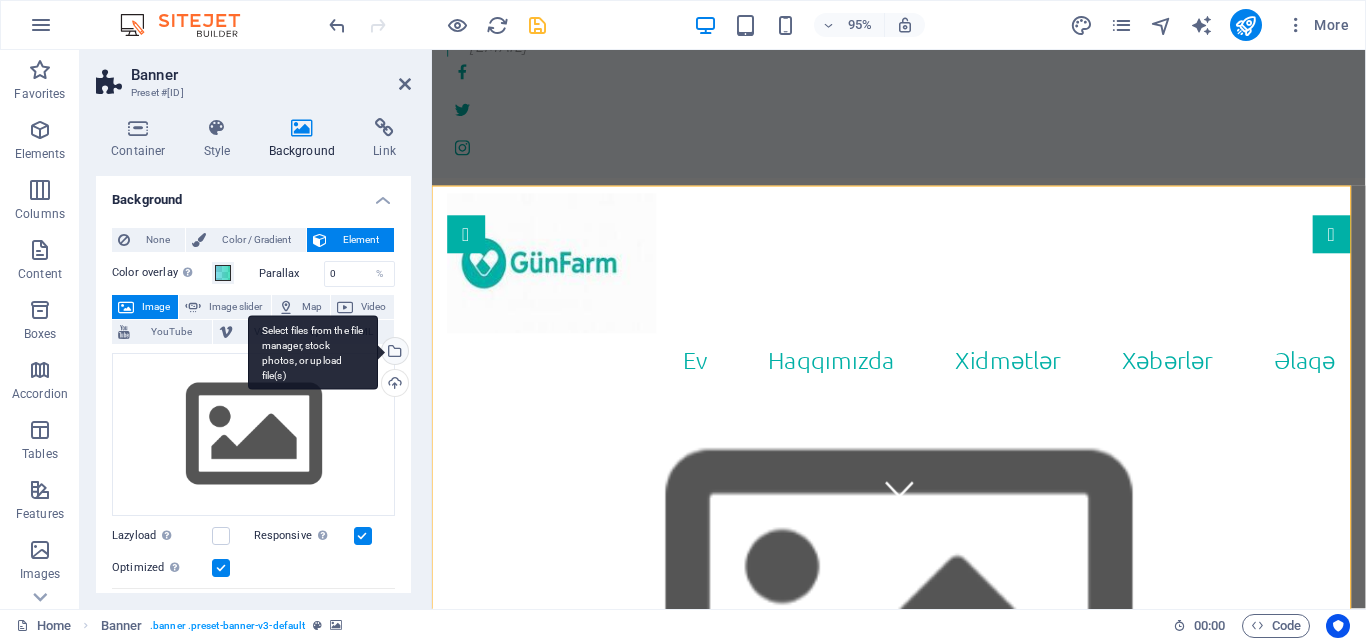 click on "Select files from the file manager, stock photos, or upload file(s)" at bounding box center [393, 353] 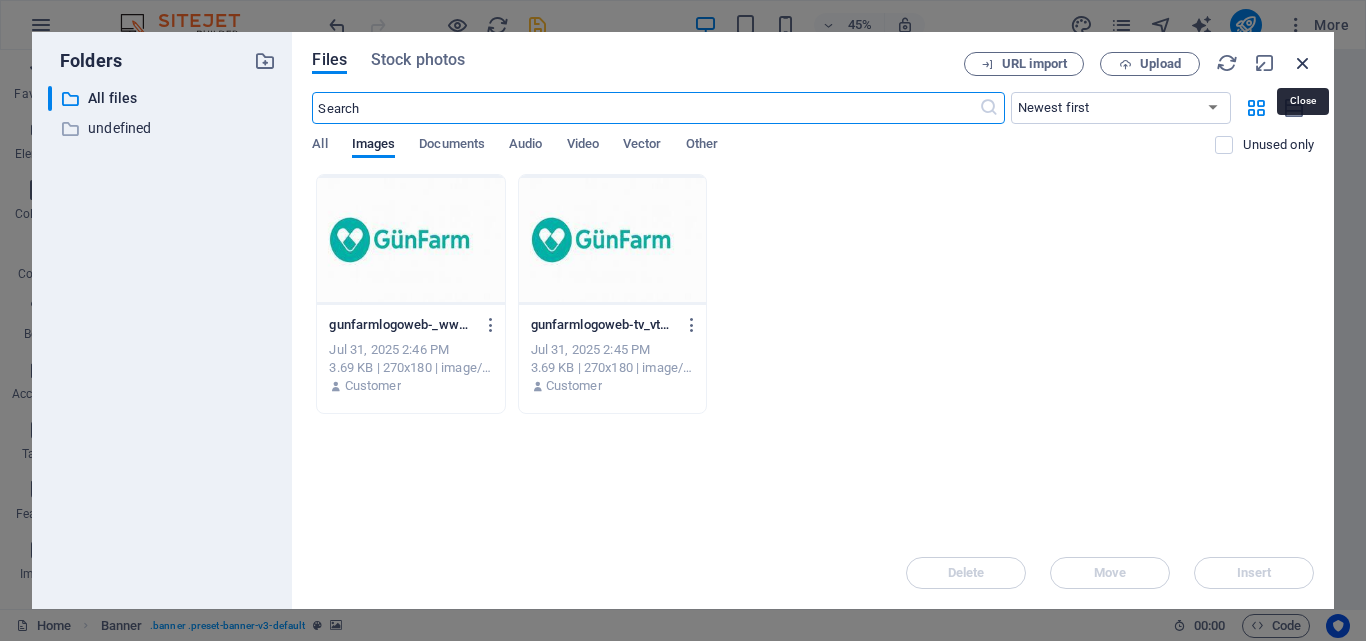 click at bounding box center (1303, 63) 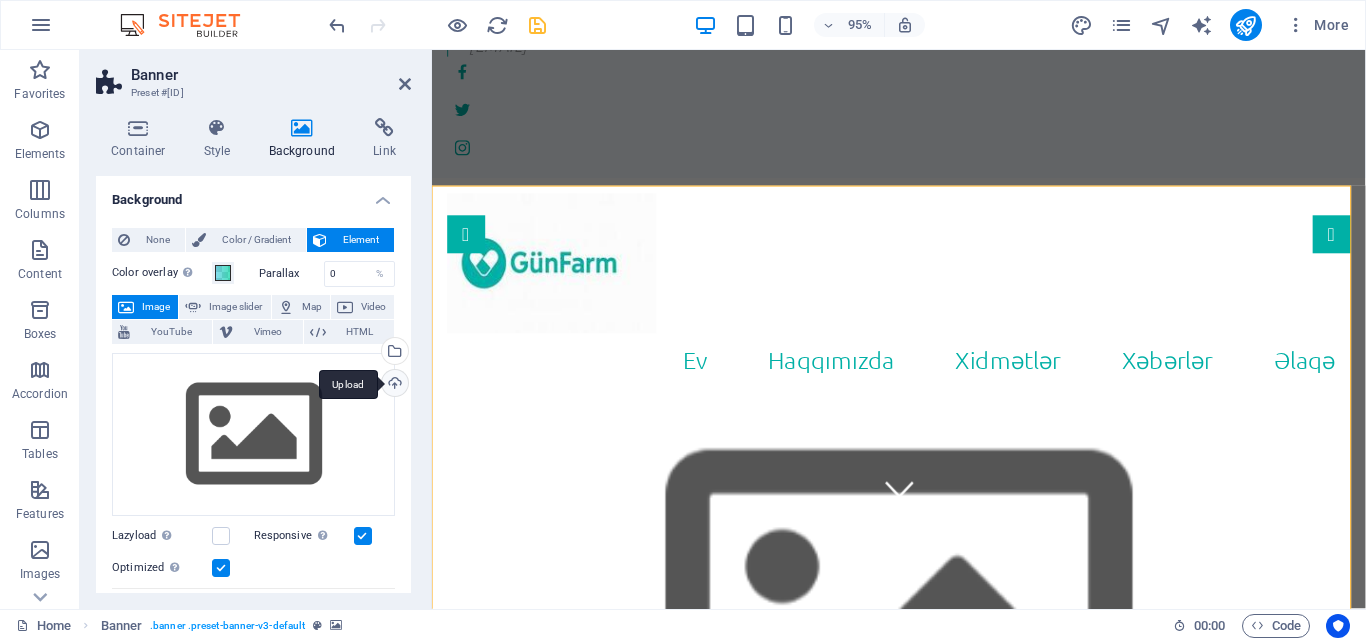 click on "Upload" at bounding box center (393, 385) 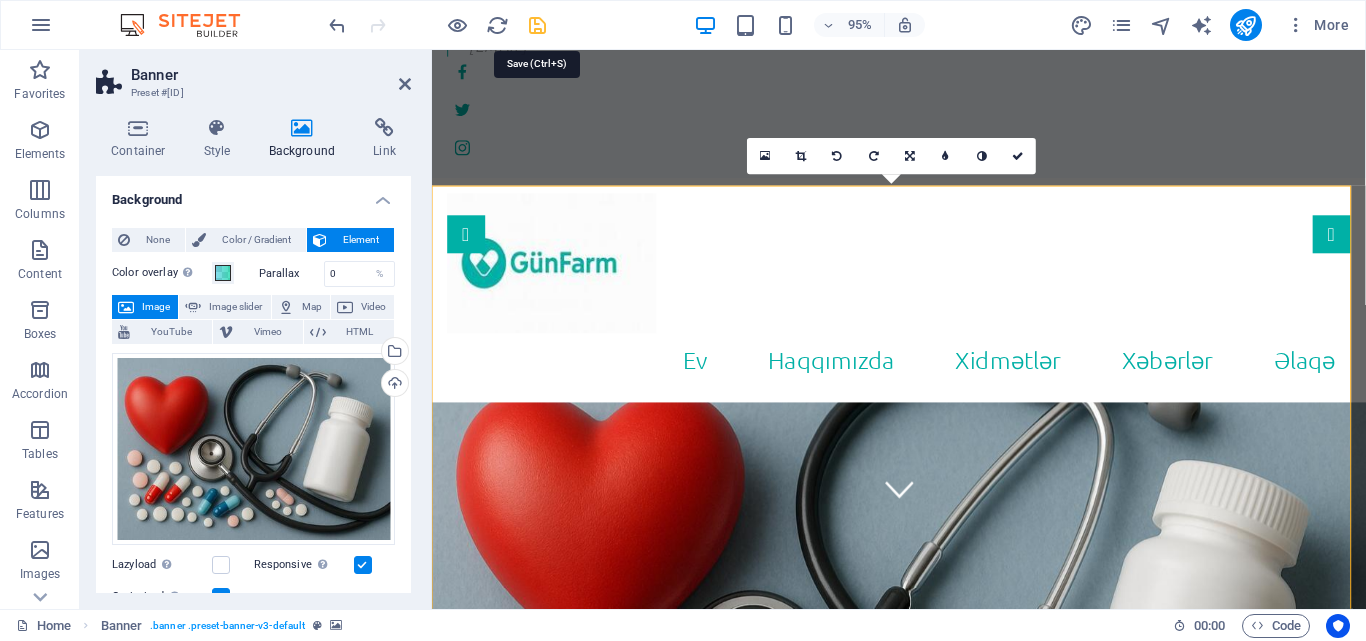 click at bounding box center (537, 25) 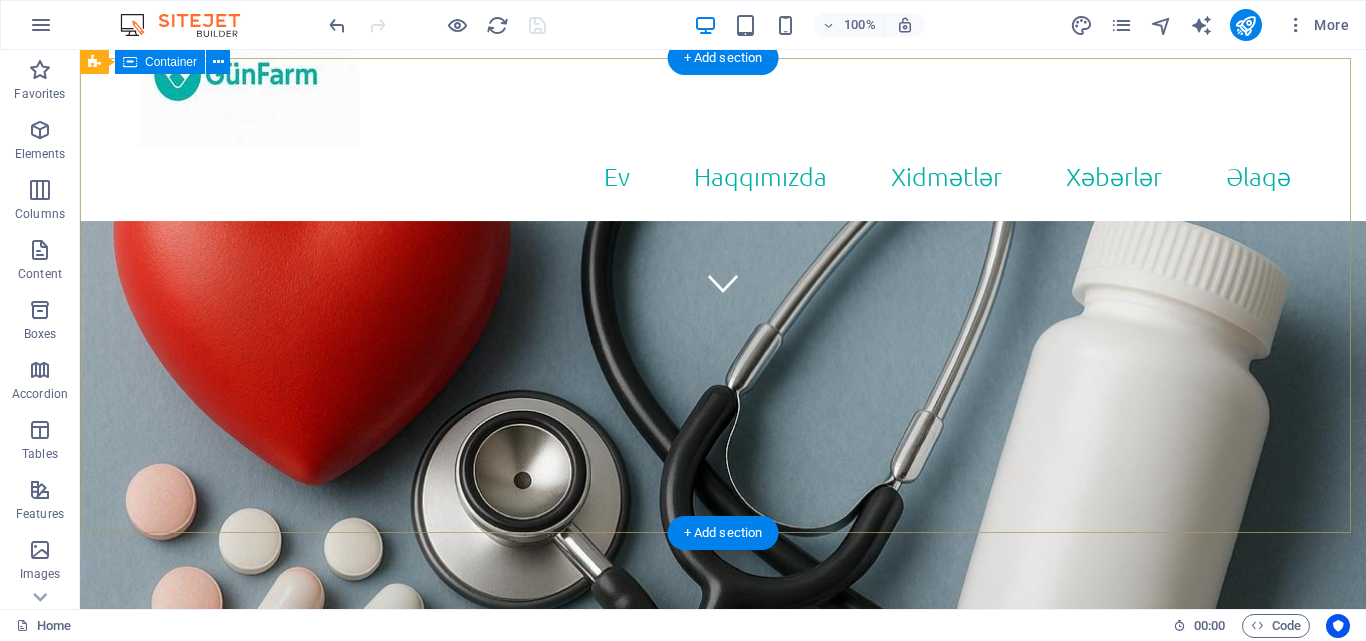 scroll, scrollTop: 100, scrollLeft: 0, axis: vertical 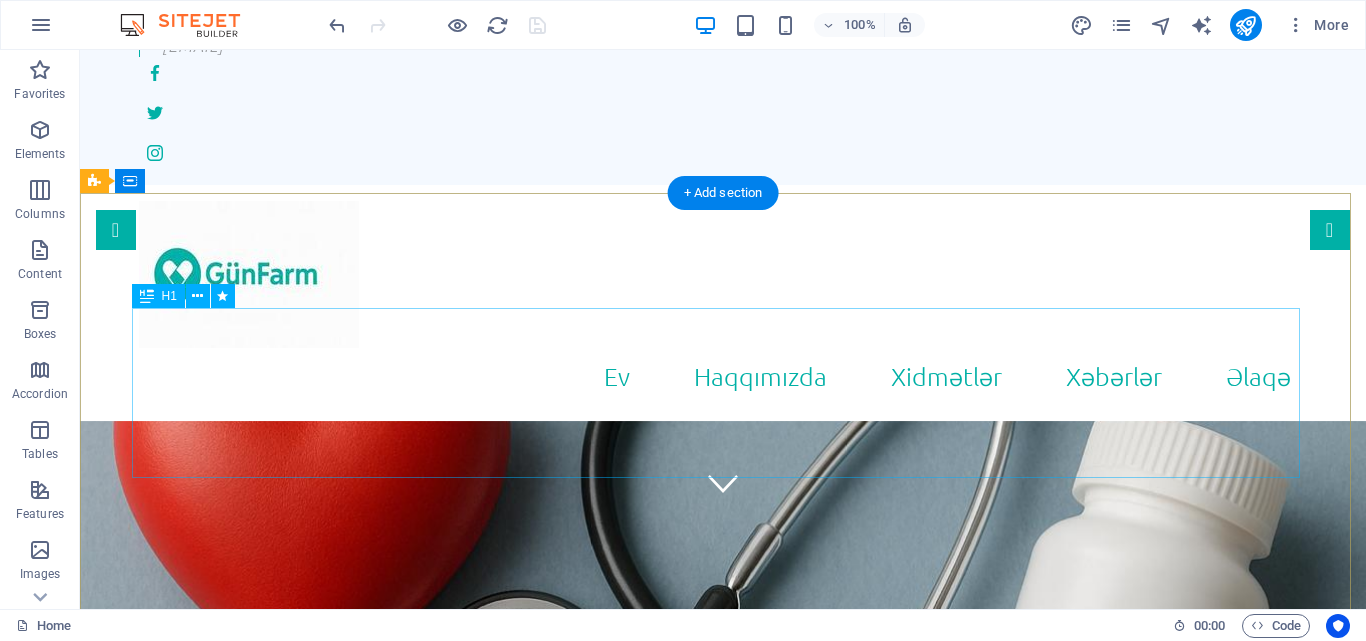 click on "Individual" at bounding box center (723, 1061) 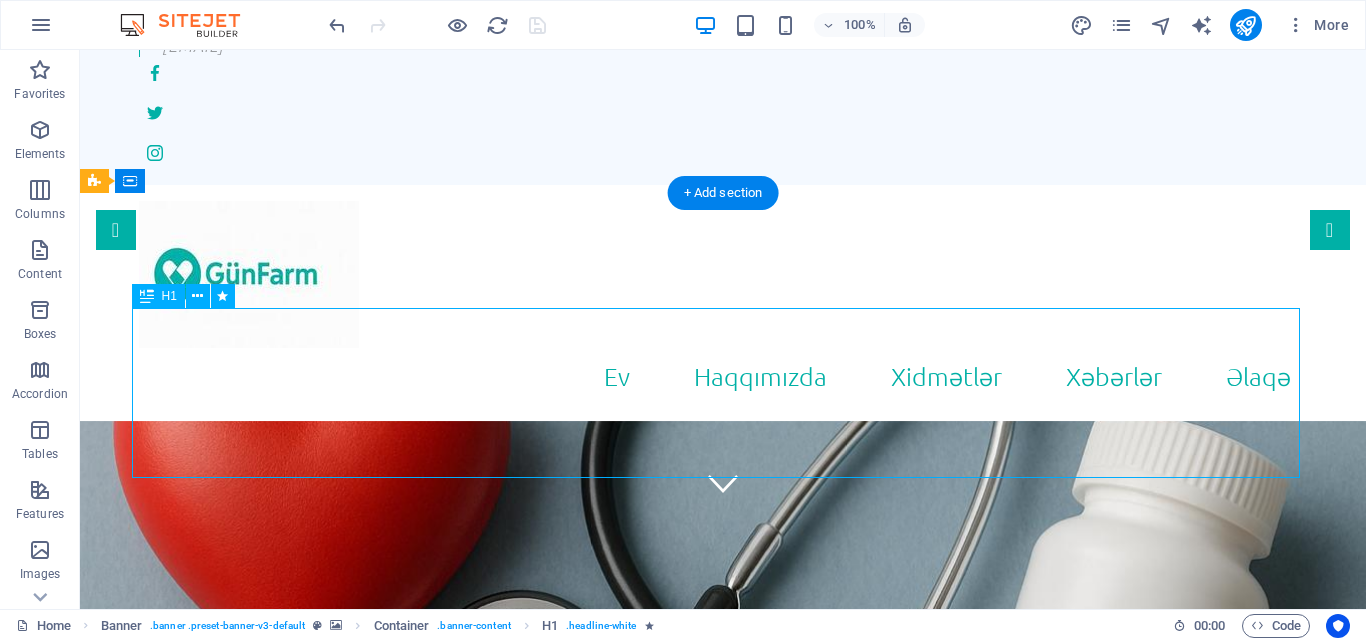 click on "Individual" at bounding box center [723, 1061] 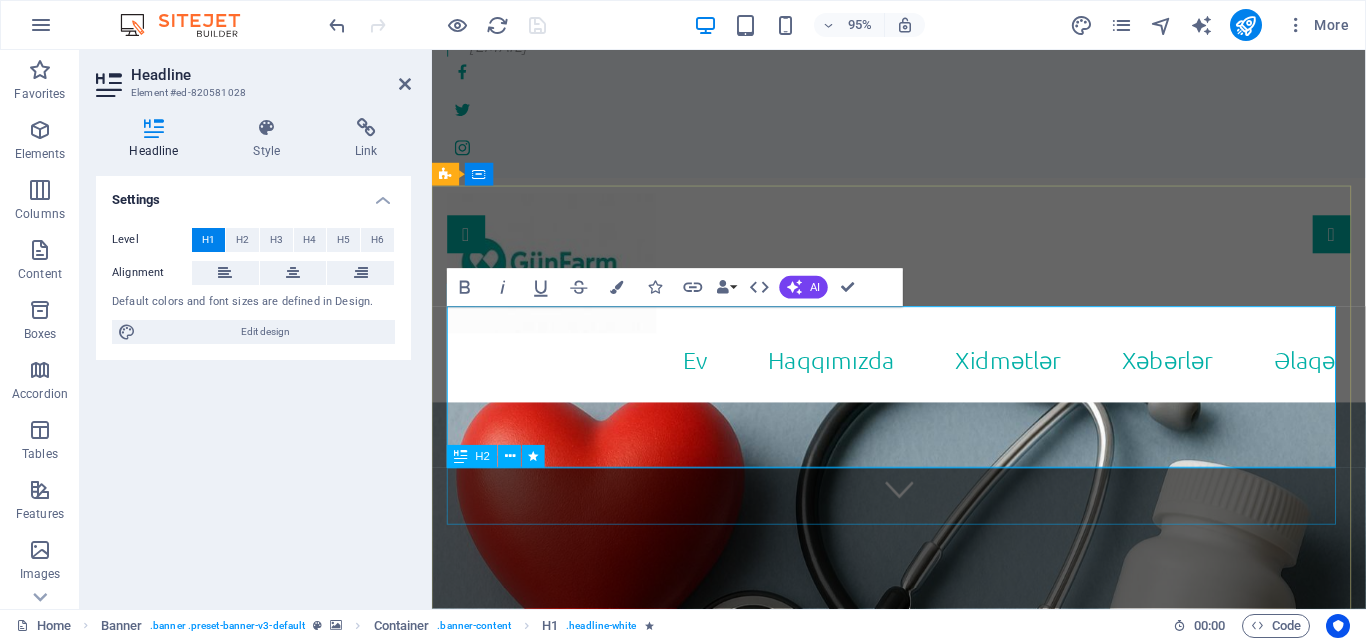 click on "Biz sizin qayğınıza qalırıq!" at bounding box center (923, 1201) 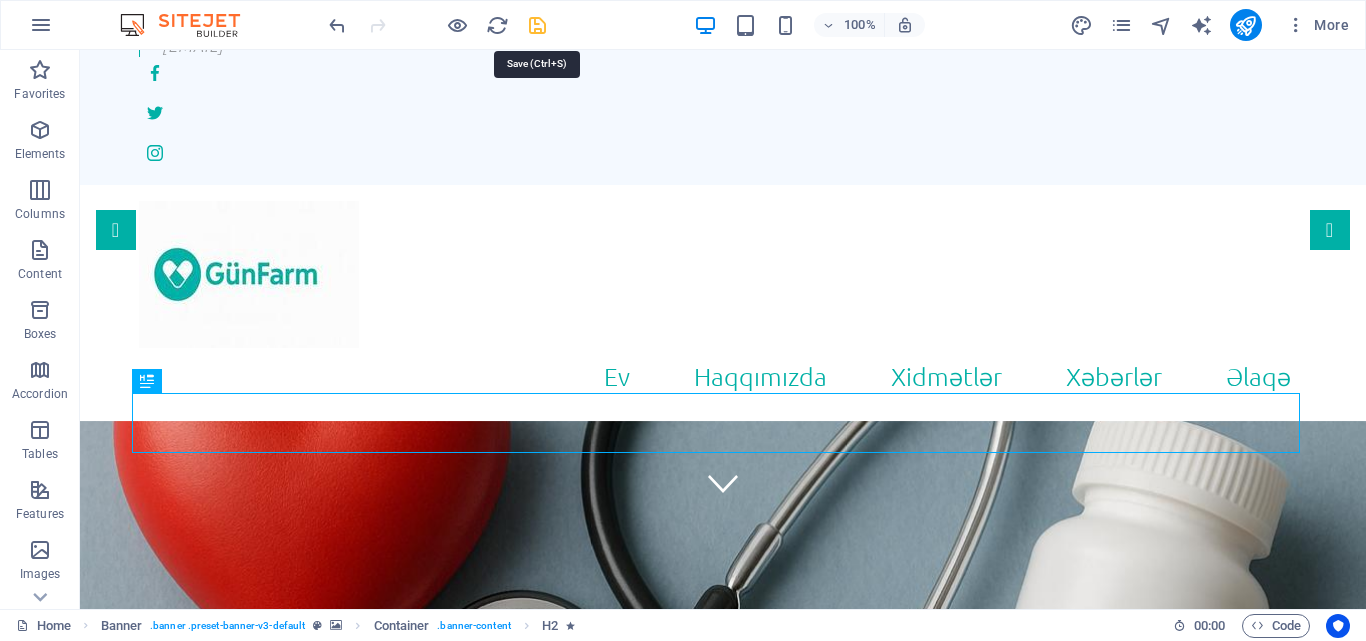 click at bounding box center [537, 25] 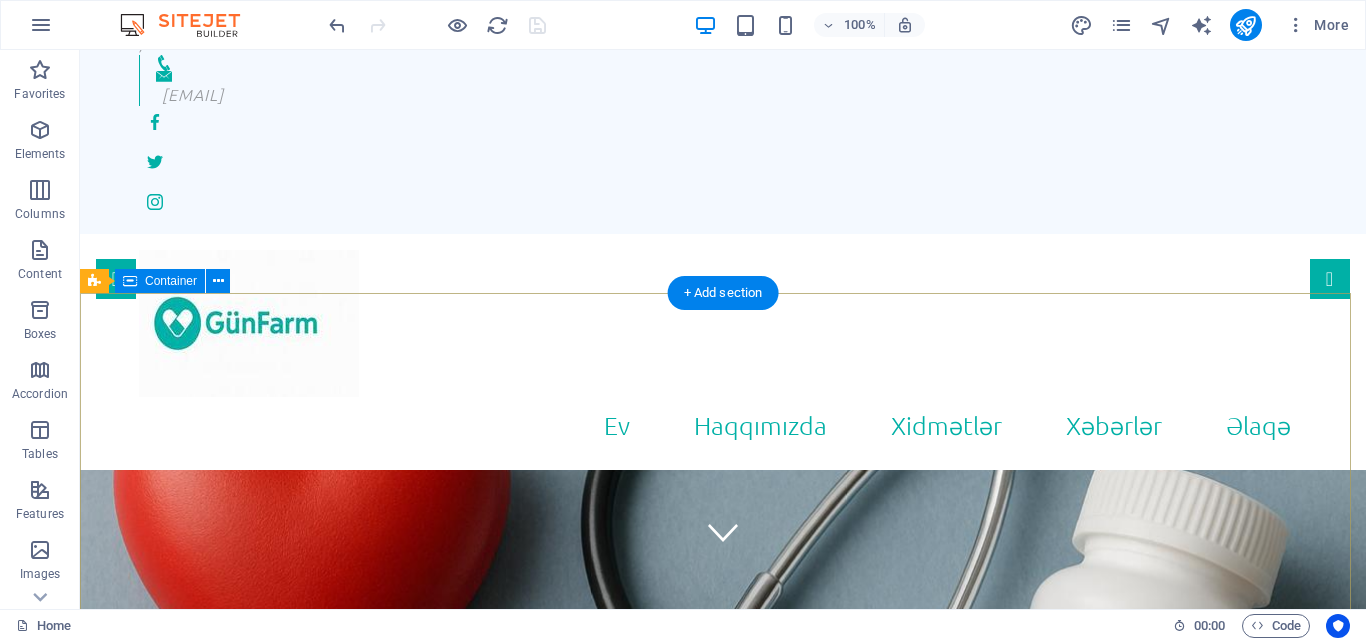 scroll, scrollTop: 0, scrollLeft: 0, axis: both 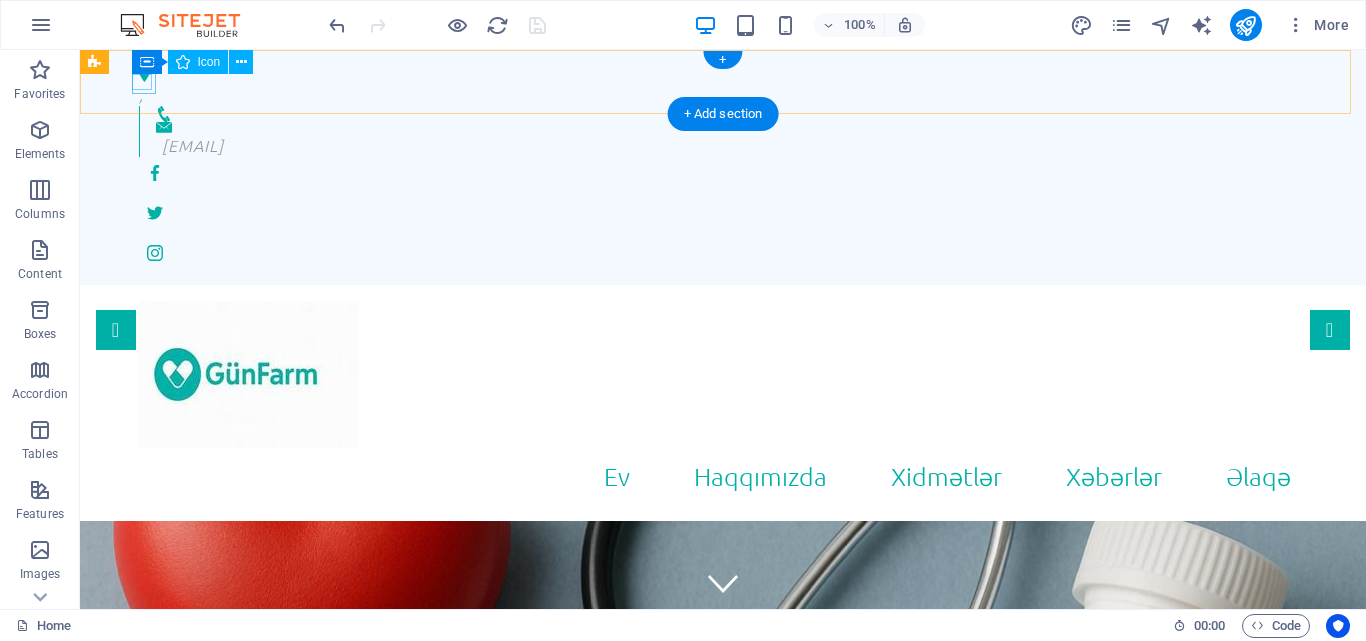 click at bounding box center (715, 74) 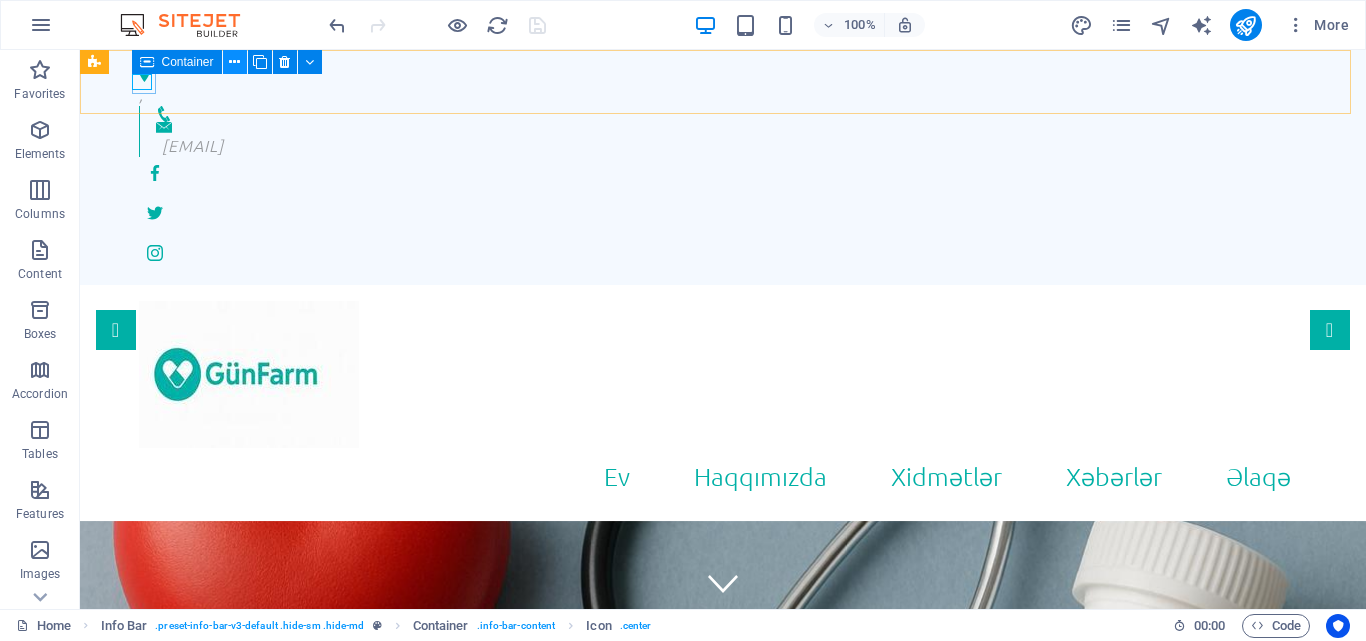 click at bounding box center (234, 62) 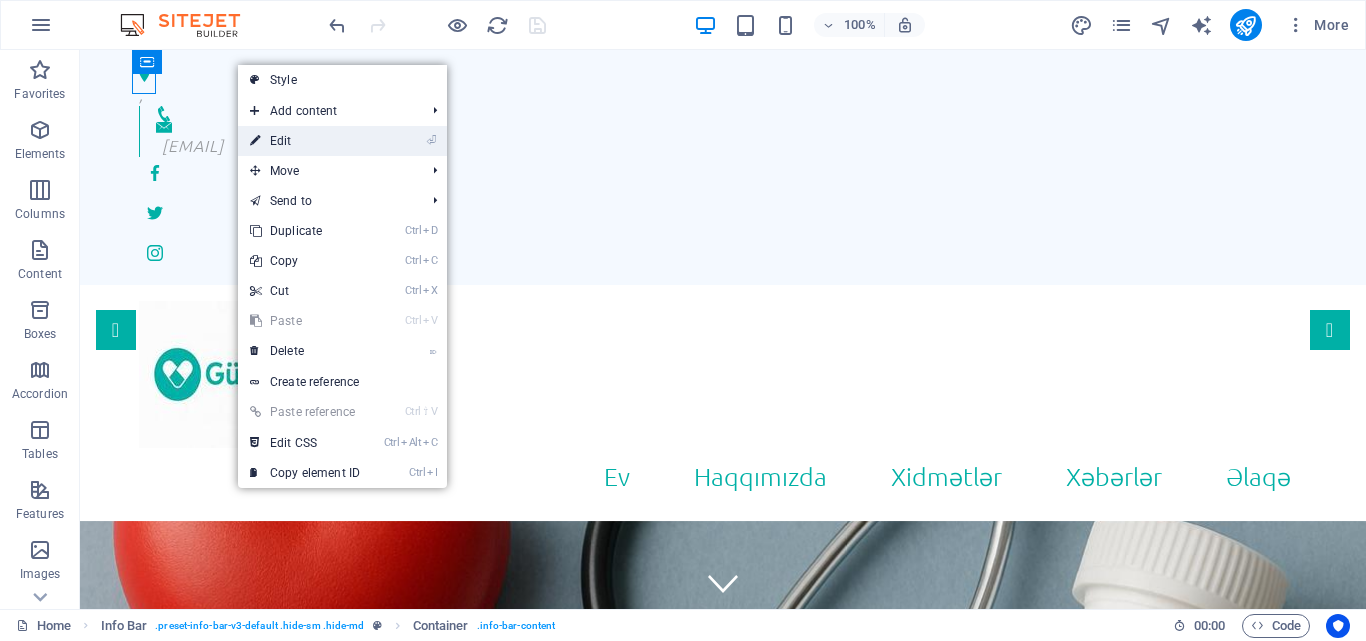 click on "⏎  Edit" at bounding box center (305, 141) 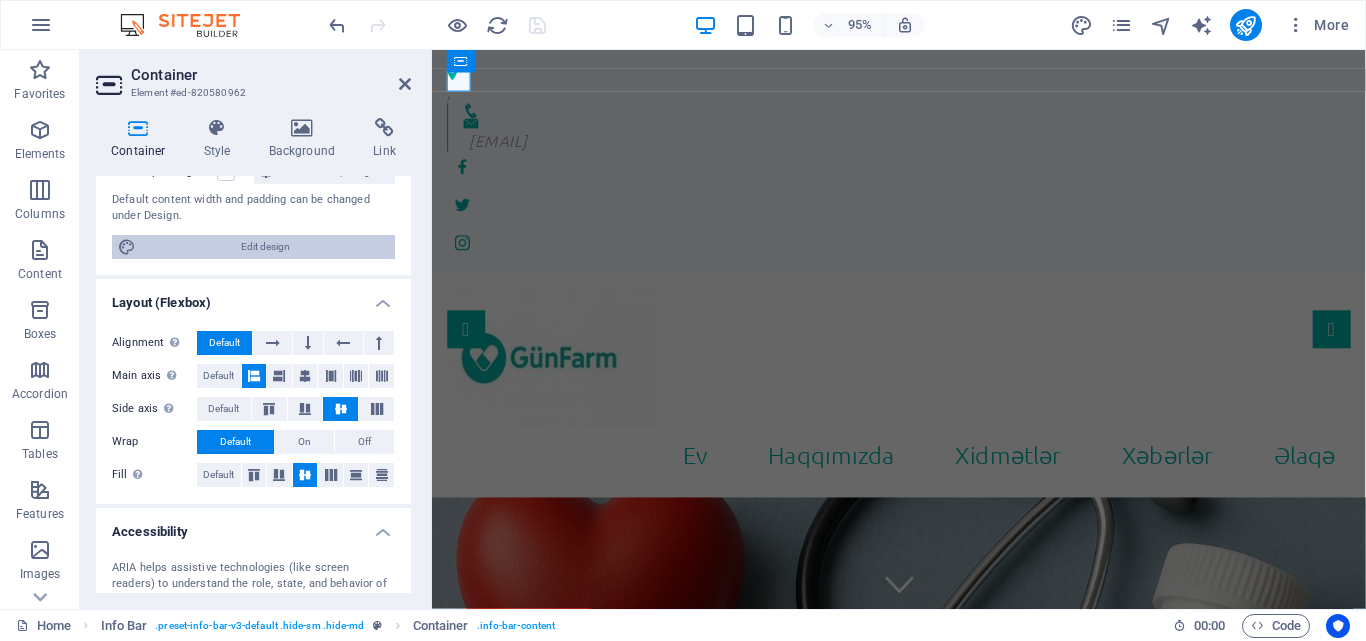 scroll, scrollTop: 0, scrollLeft: 0, axis: both 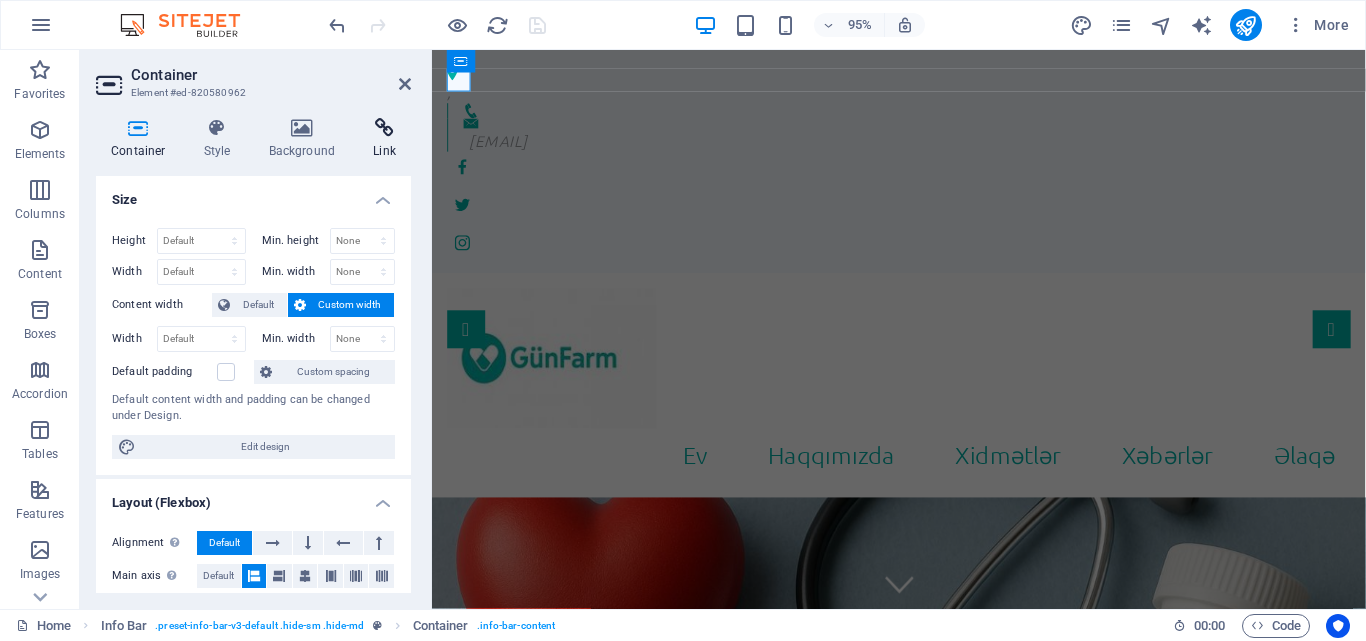 click at bounding box center (384, 128) 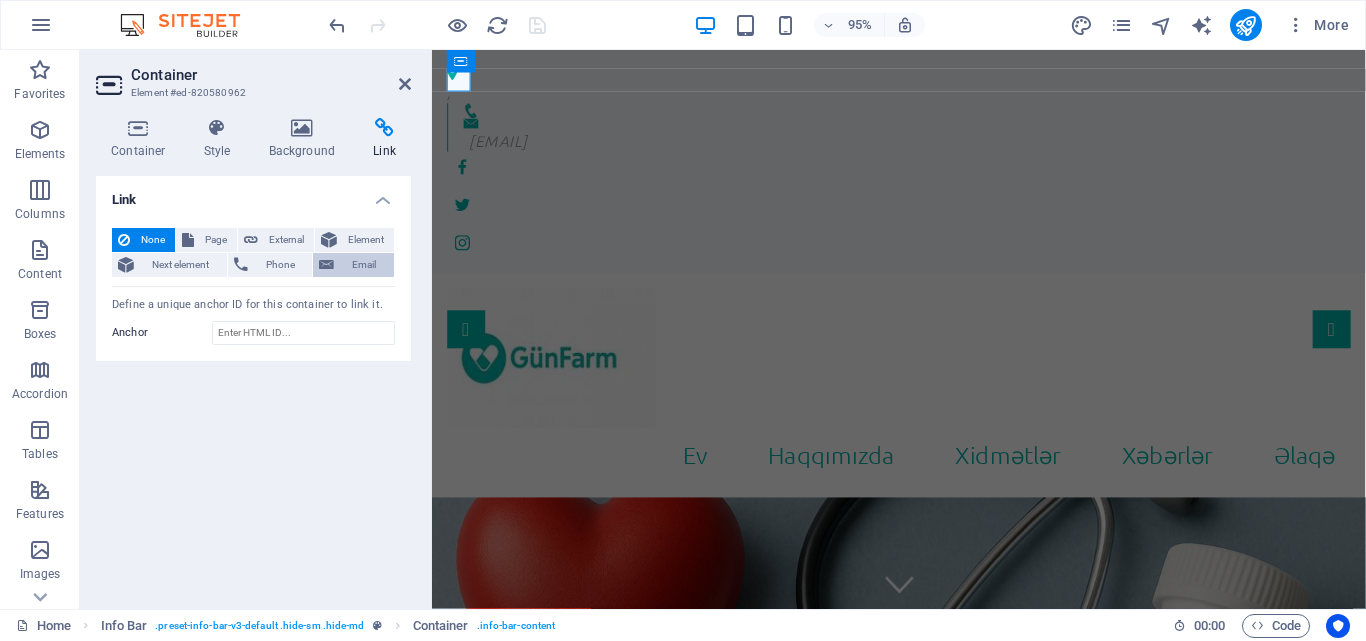 click on "Email" at bounding box center (364, 265) 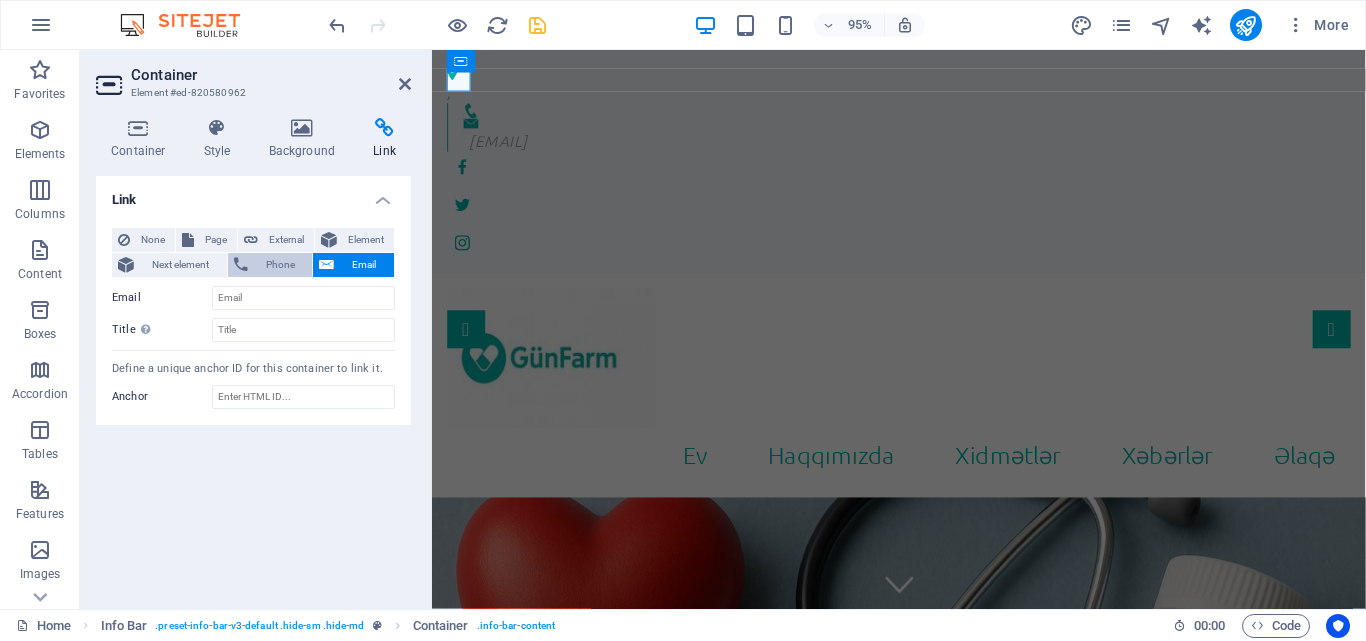 click on "Phone" at bounding box center [280, 265] 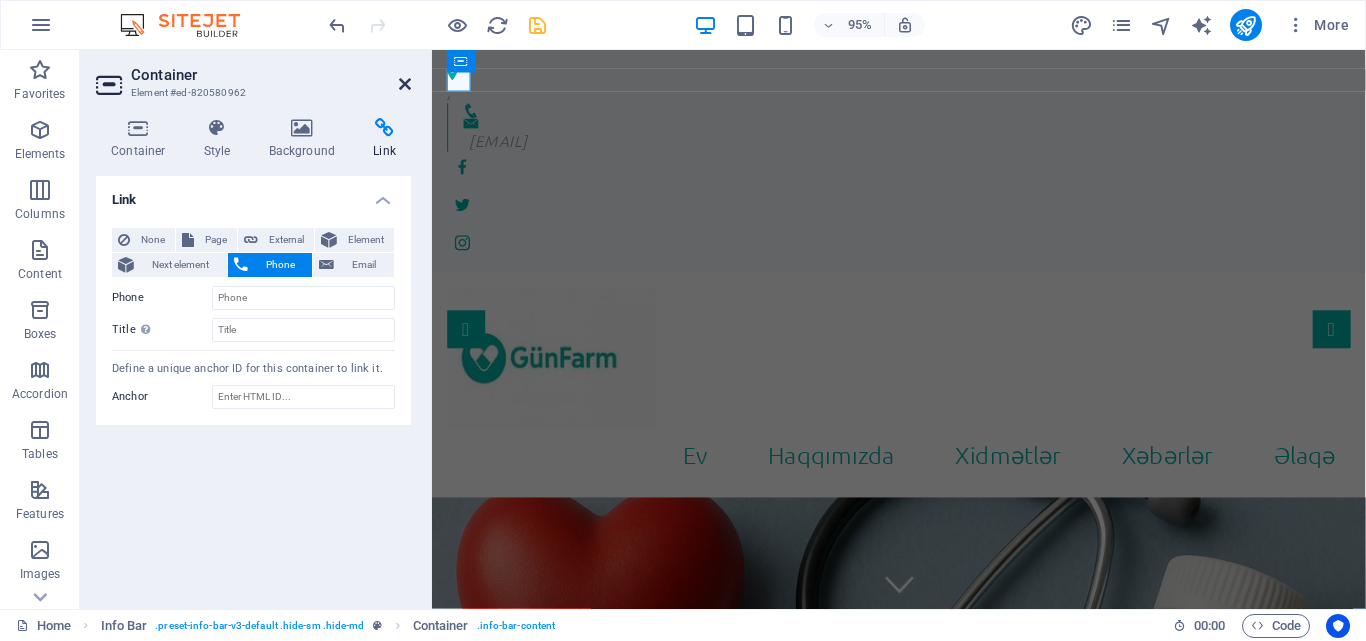 click at bounding box center (405, 84) 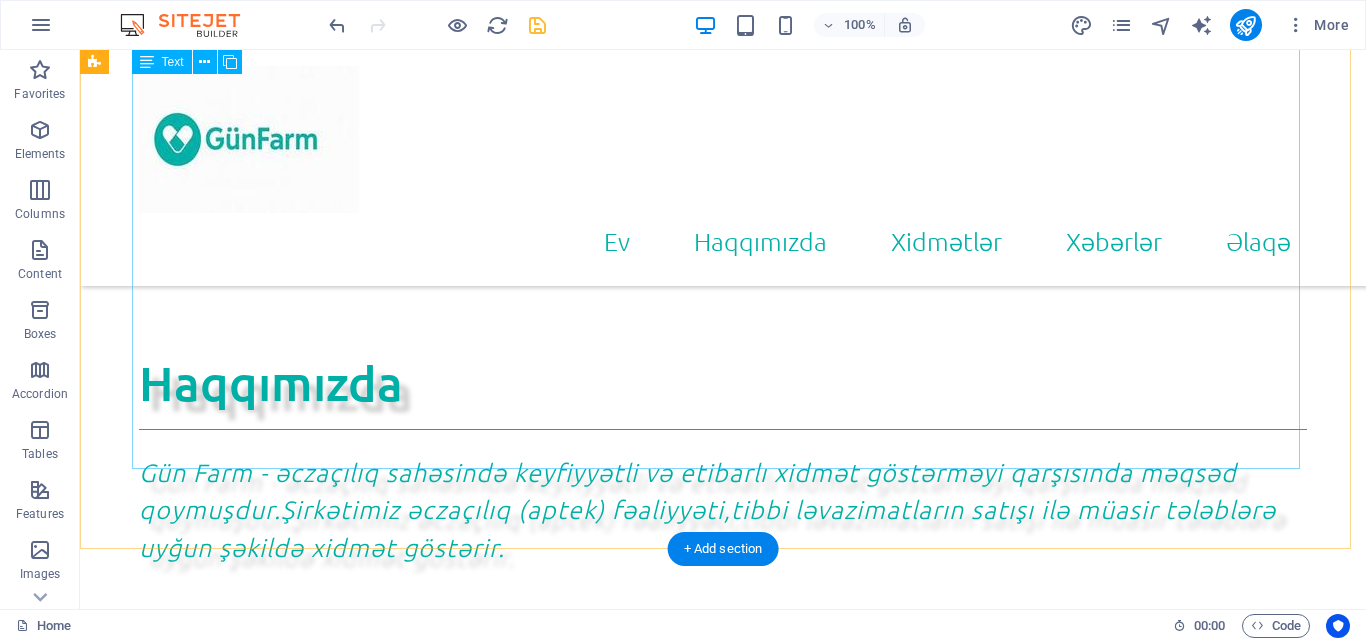 scroll, scrollTop: 800, scrollLeft: 0, axis: vertical 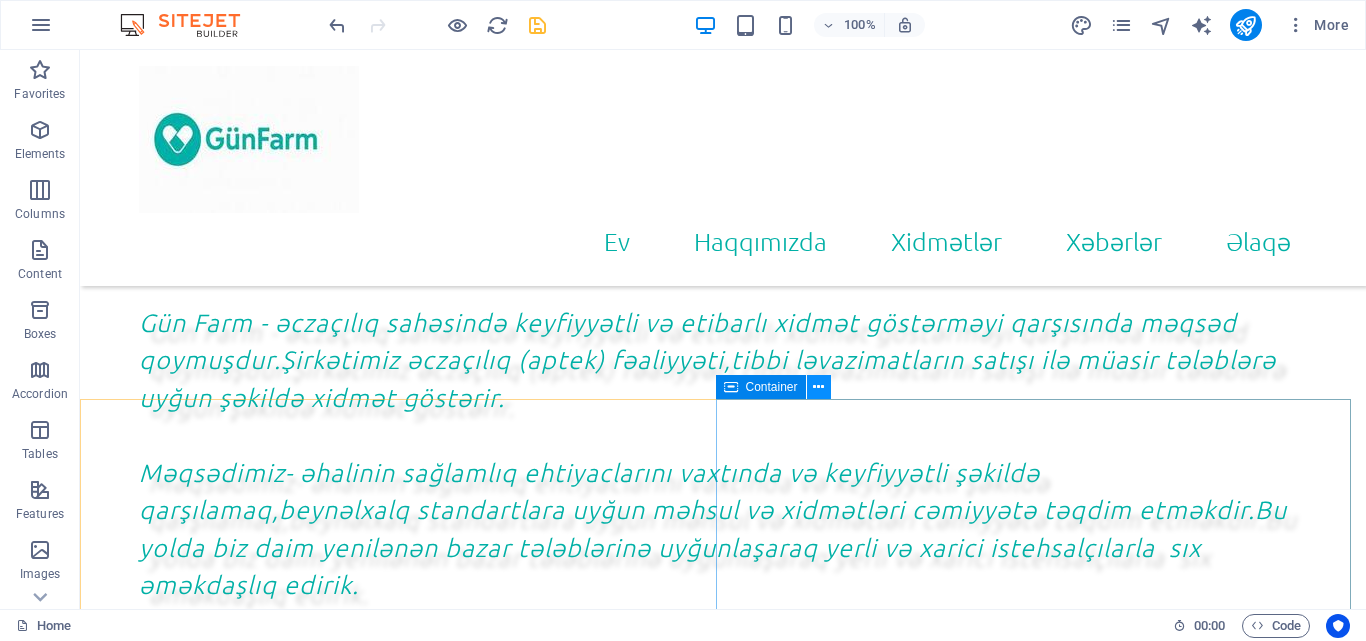 click at bounding box center [819, 387] 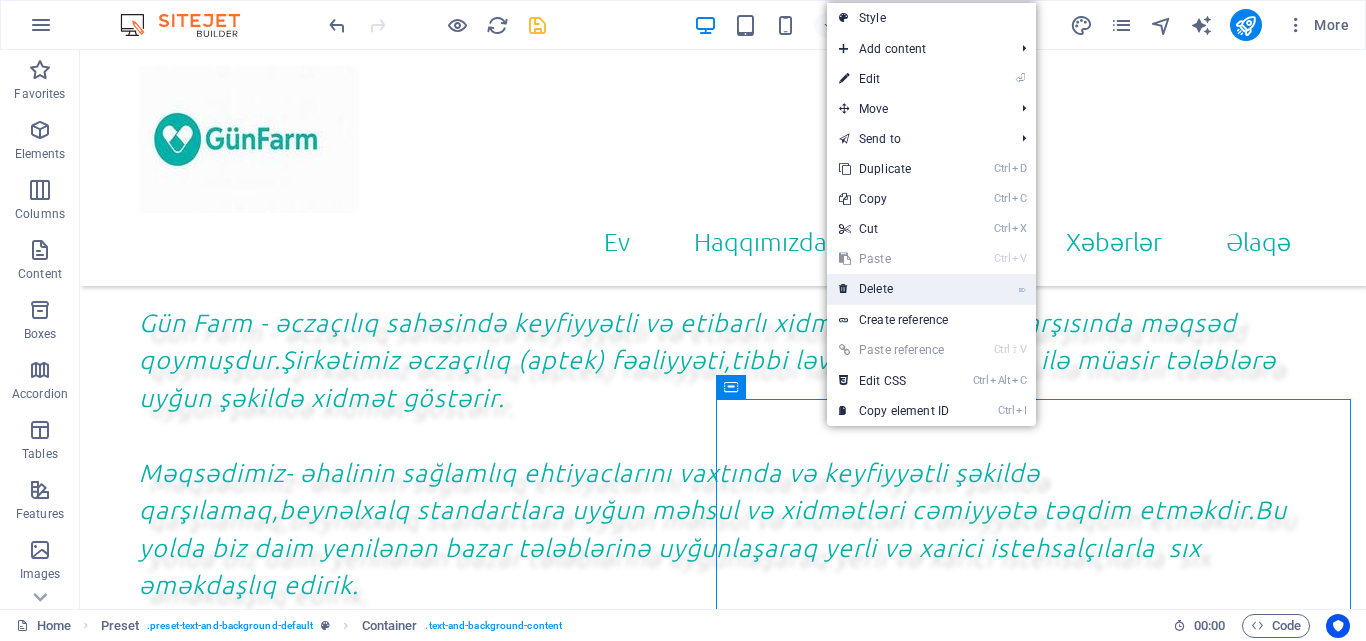 click on "⌦  Delete" at bounding box center (894, 289) 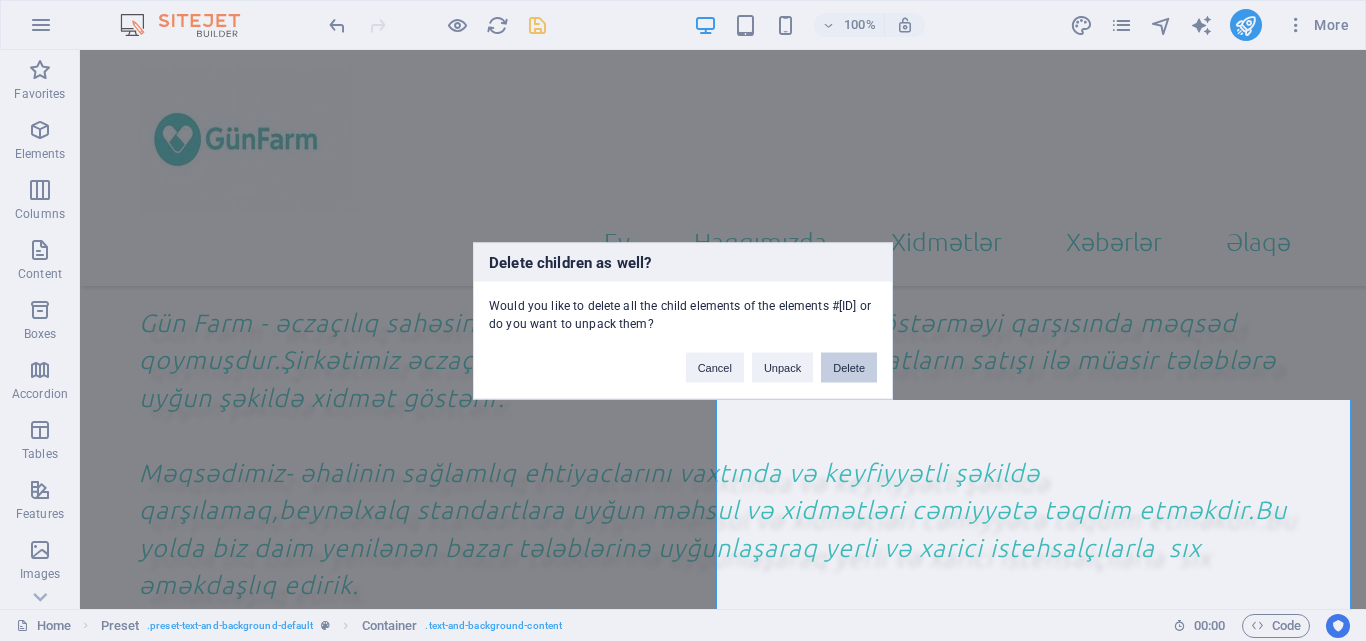 click on "Delete" at bounding box center [849, 367] 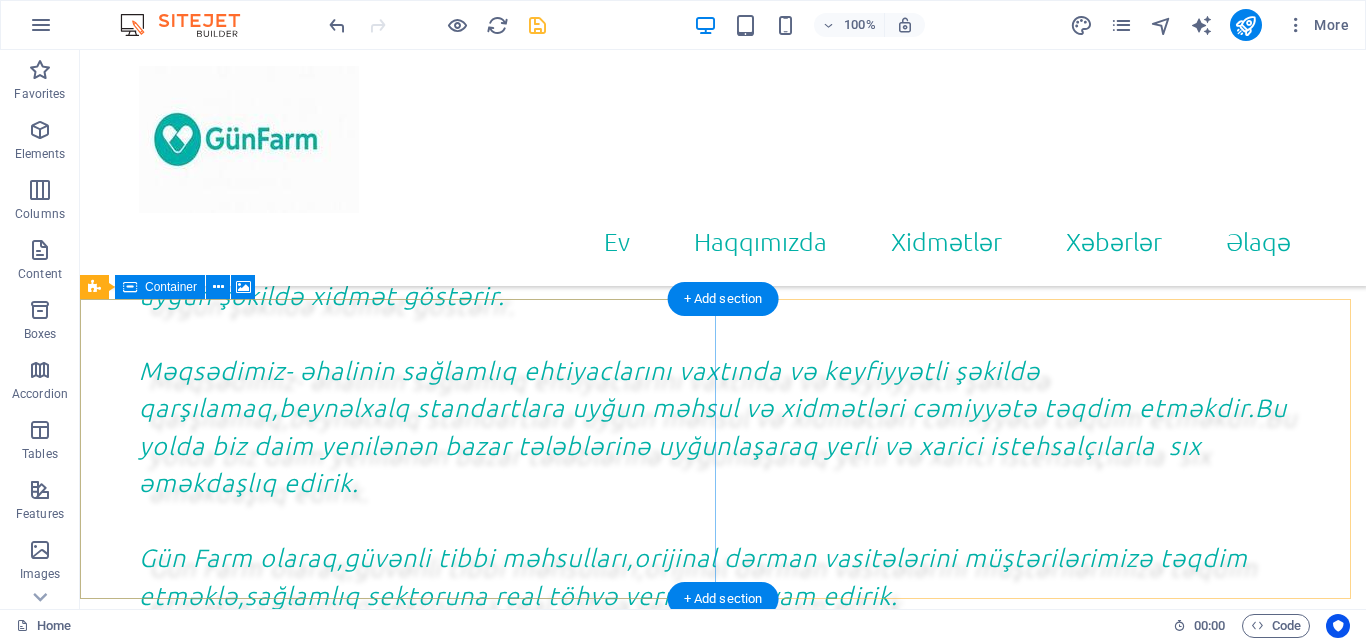 scroll, scrollTop: 1151, scrollLeft: 0, axis: vertical 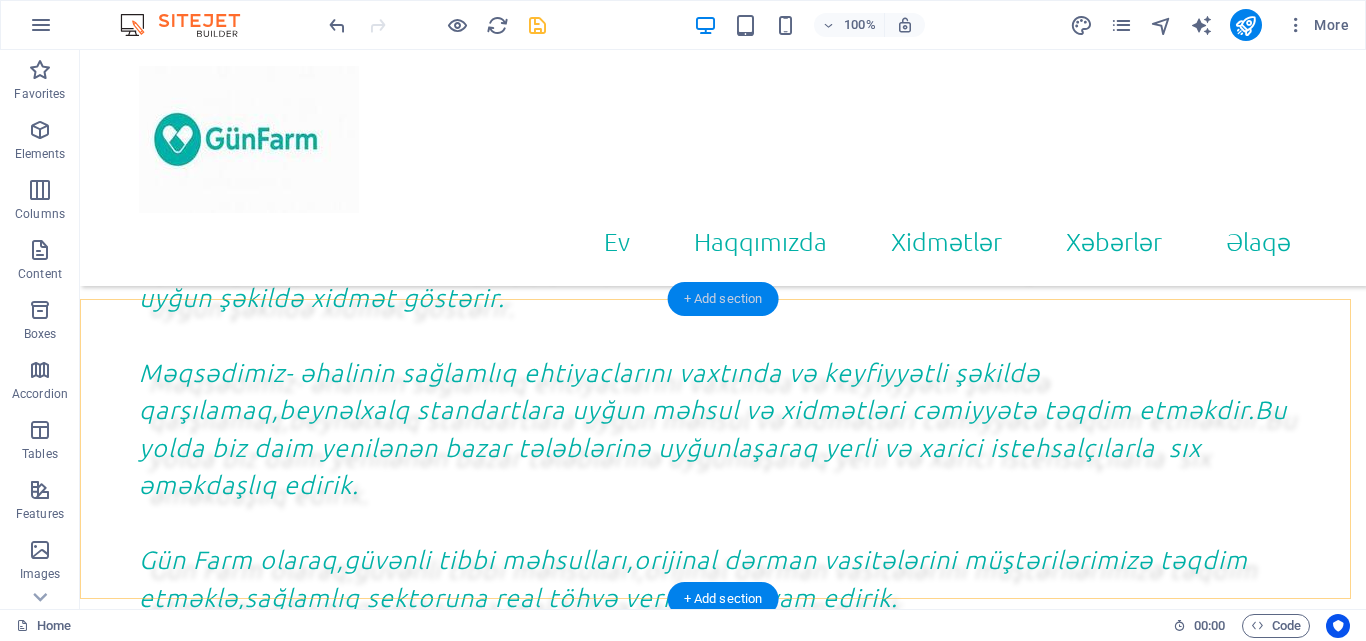 click on "+ Add section" at bounding box center [723, 299] 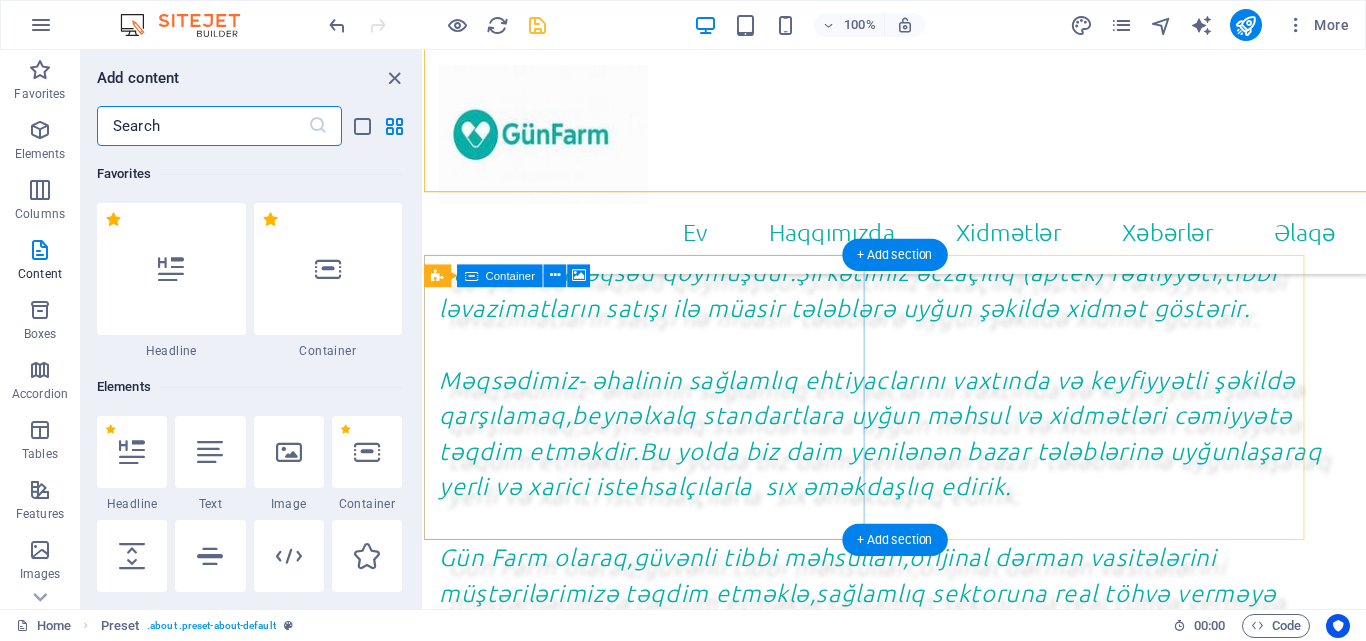 scroll, scrollTop: 1250, scrollLeft: 0, axis: vertical 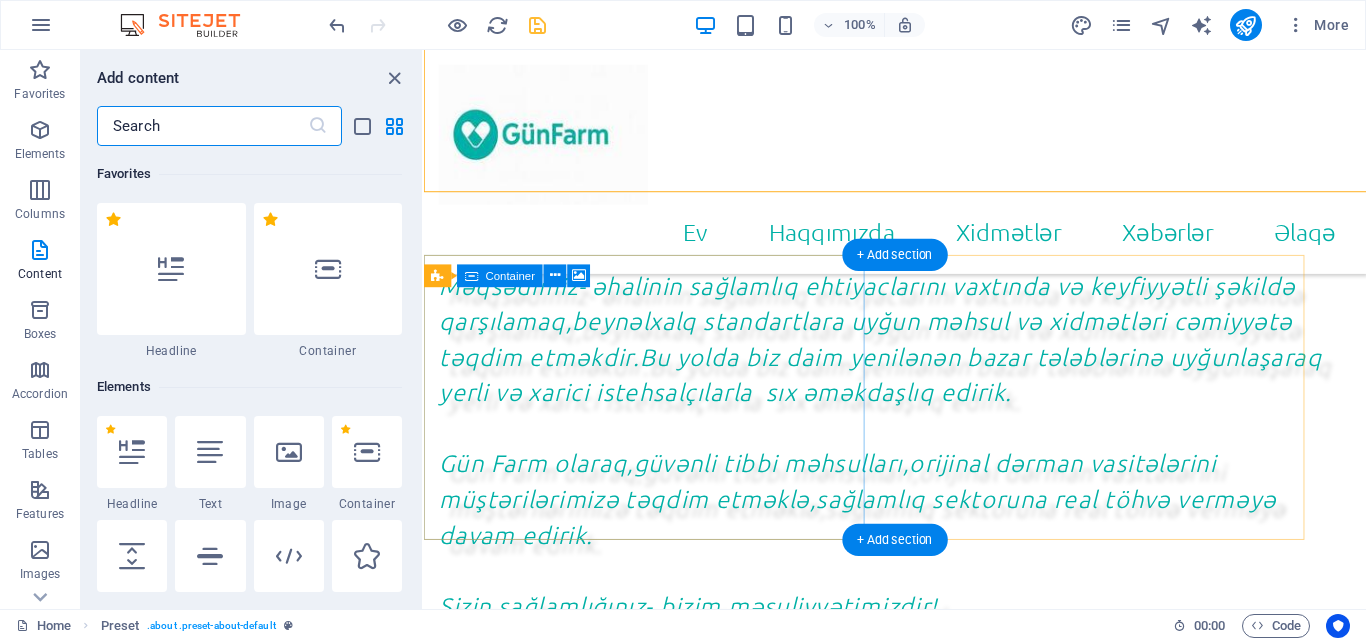 click on "Drop content here or  Add elements  Paste clipboard" at bounding box center (920, 1343) 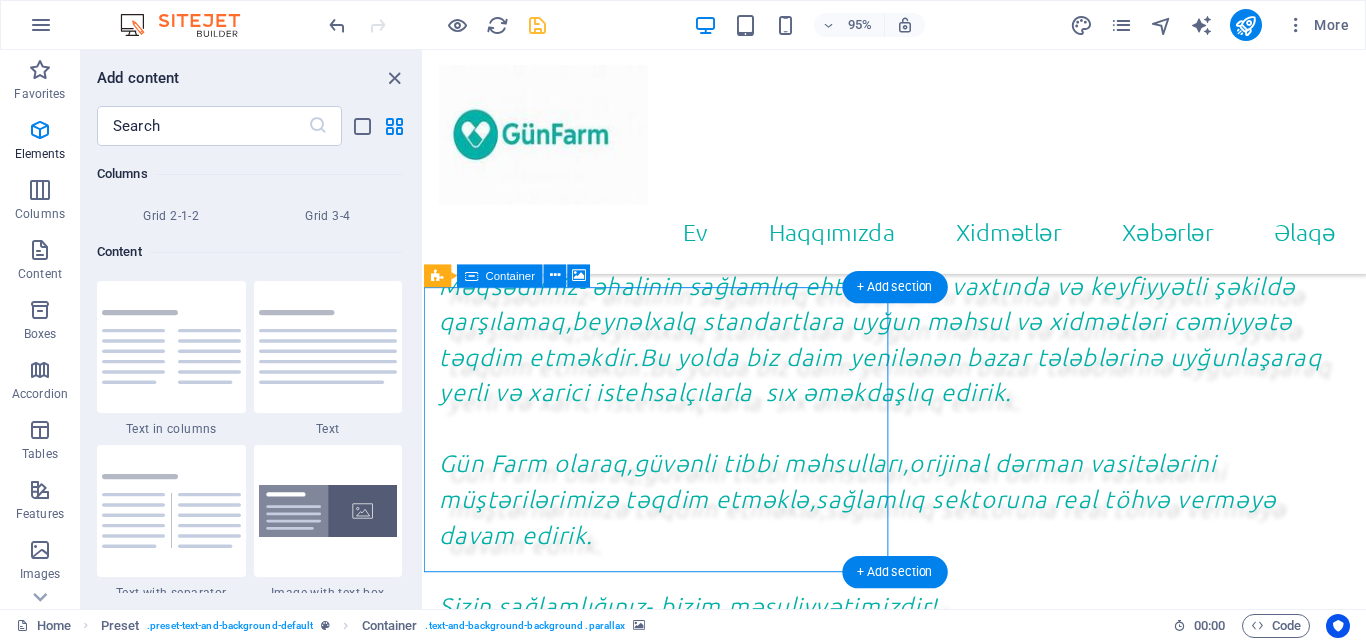 scroll, scrollTop: 3499, scrollLeft: 0, axis: vertical 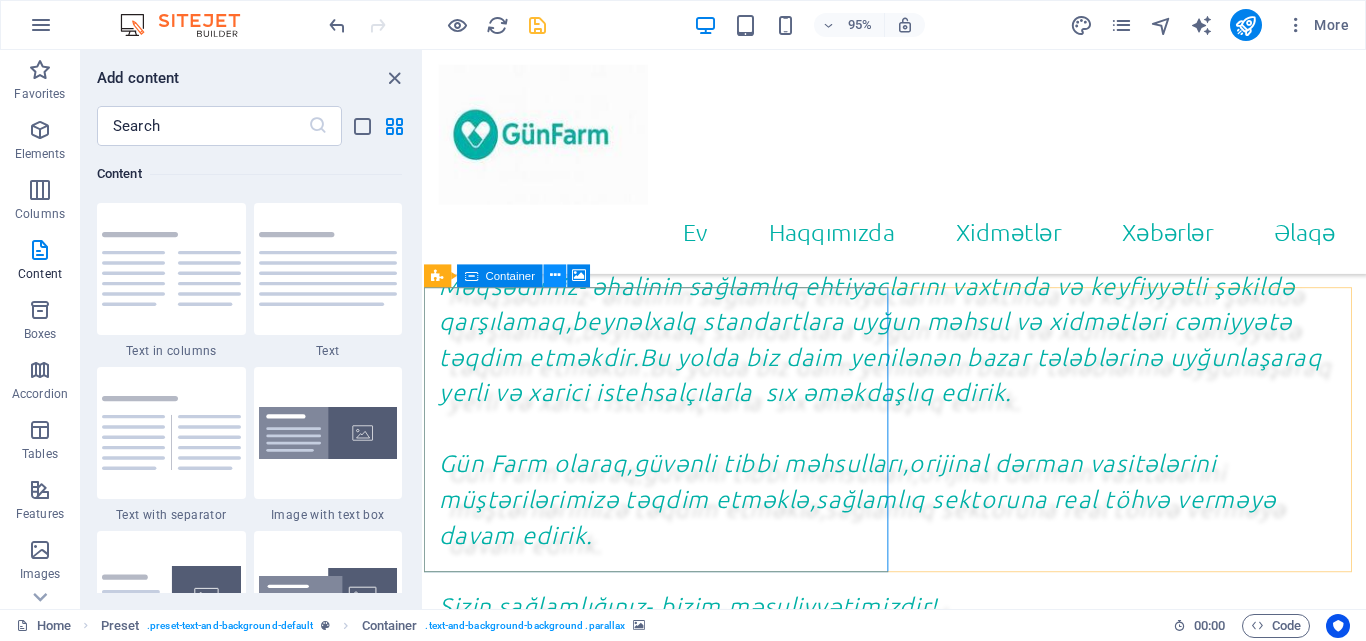 click at bounding box center [555, 276] 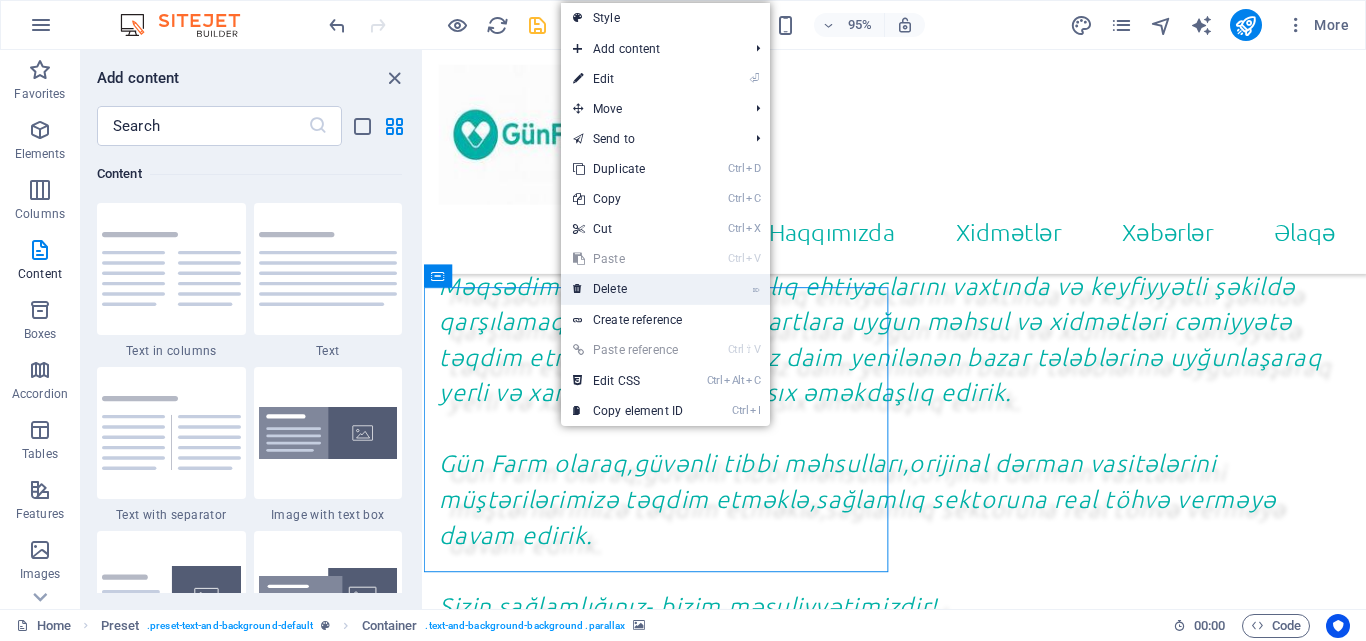 click on "⌦  Delete" at bounding box center [628, 289] 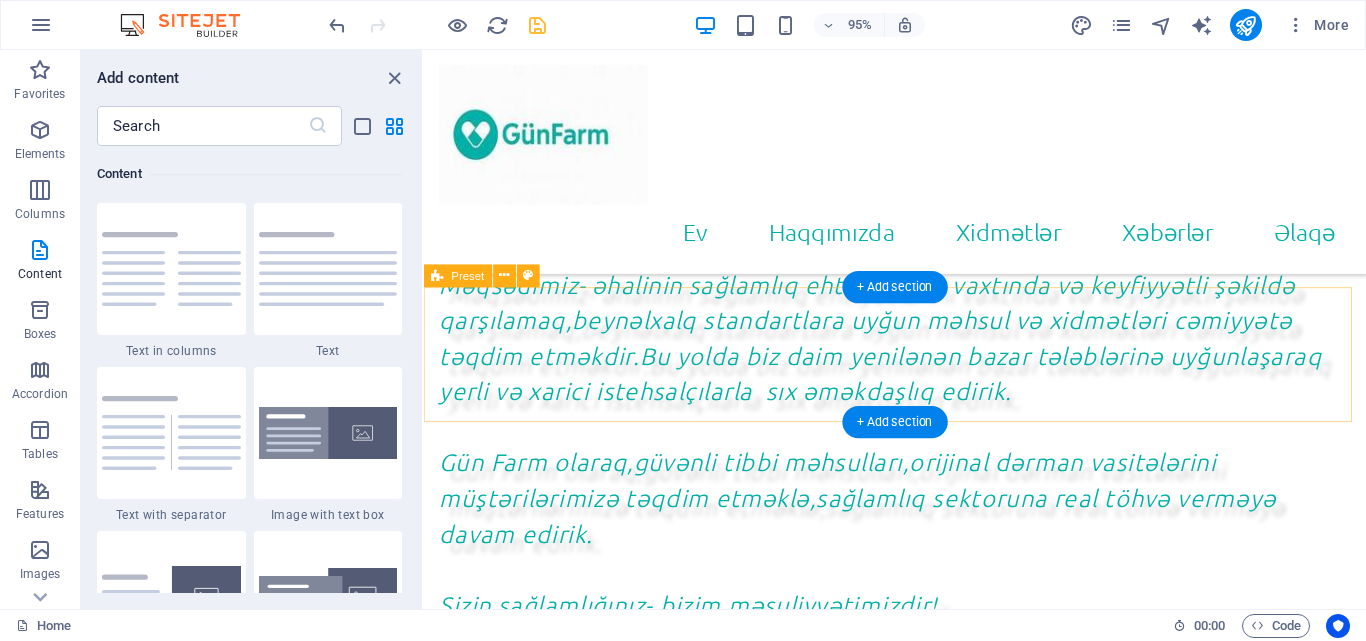 scroll, scrollTop: 1250, scrollLeft: 0, axis: vertical 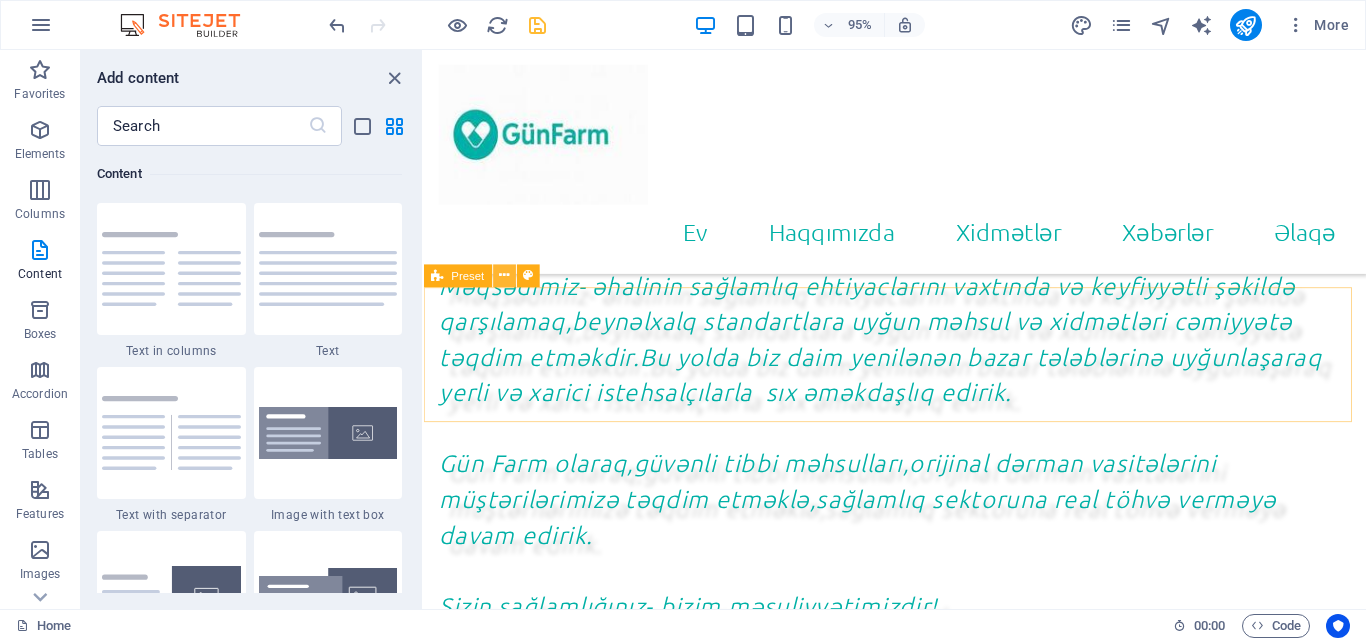 click at bounding box center (504, 276) 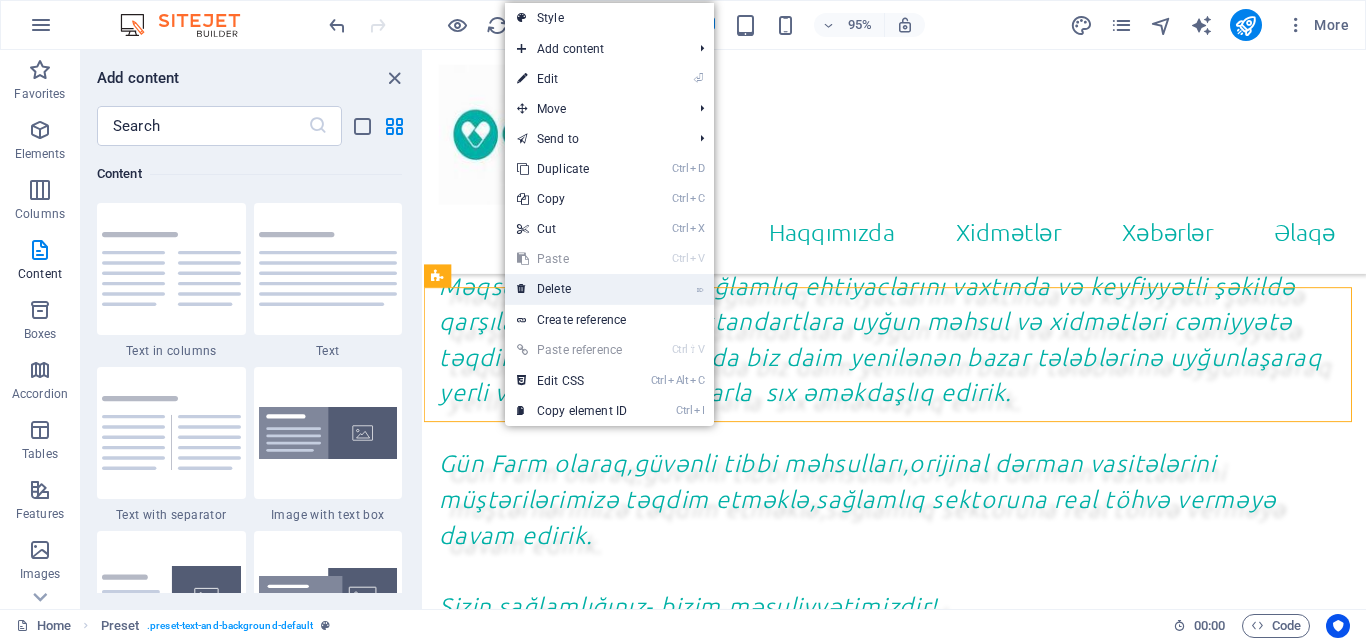 click on "⌦  Delete" at bounding box center (572, 289) 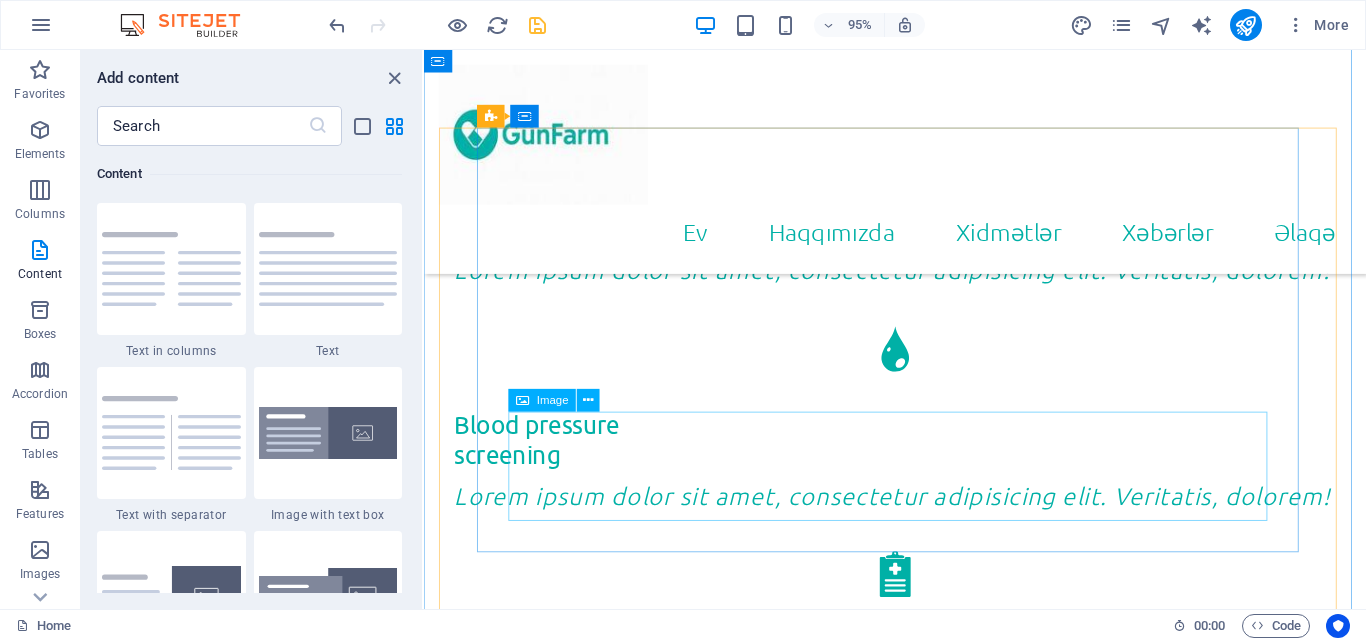scroll, scrollTop: 2550, scrollLeft: 0, axis: vertical 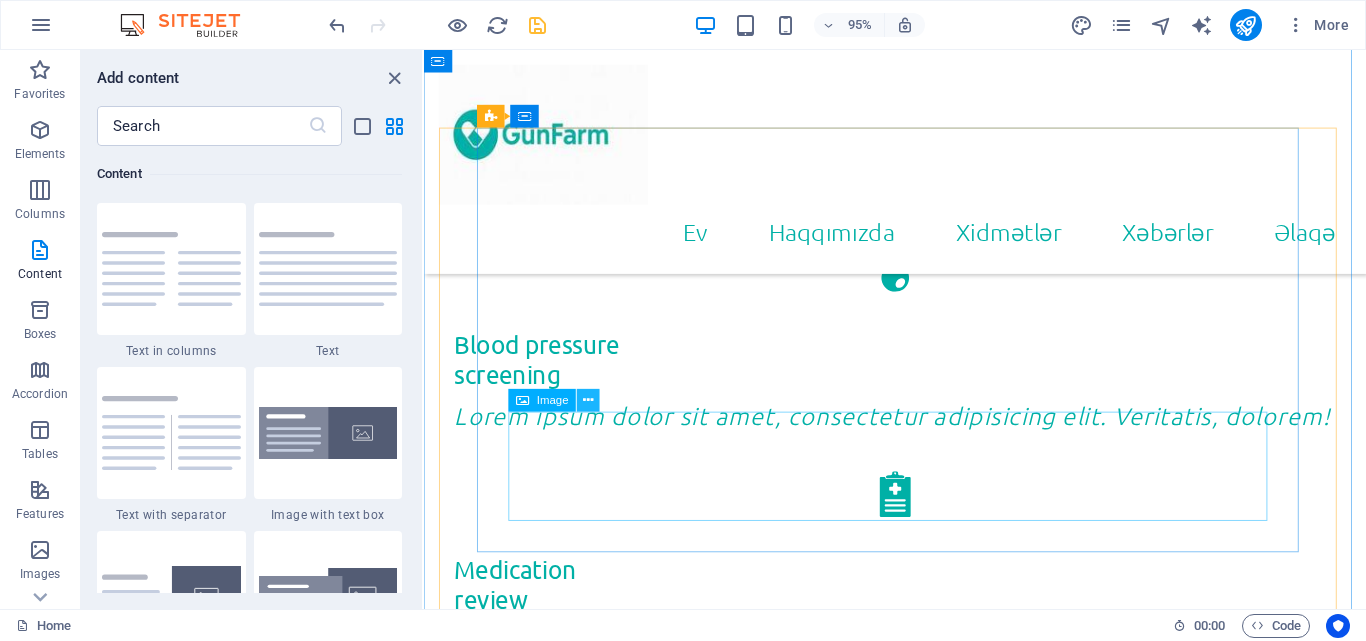 click at bounding box center (588, 401) 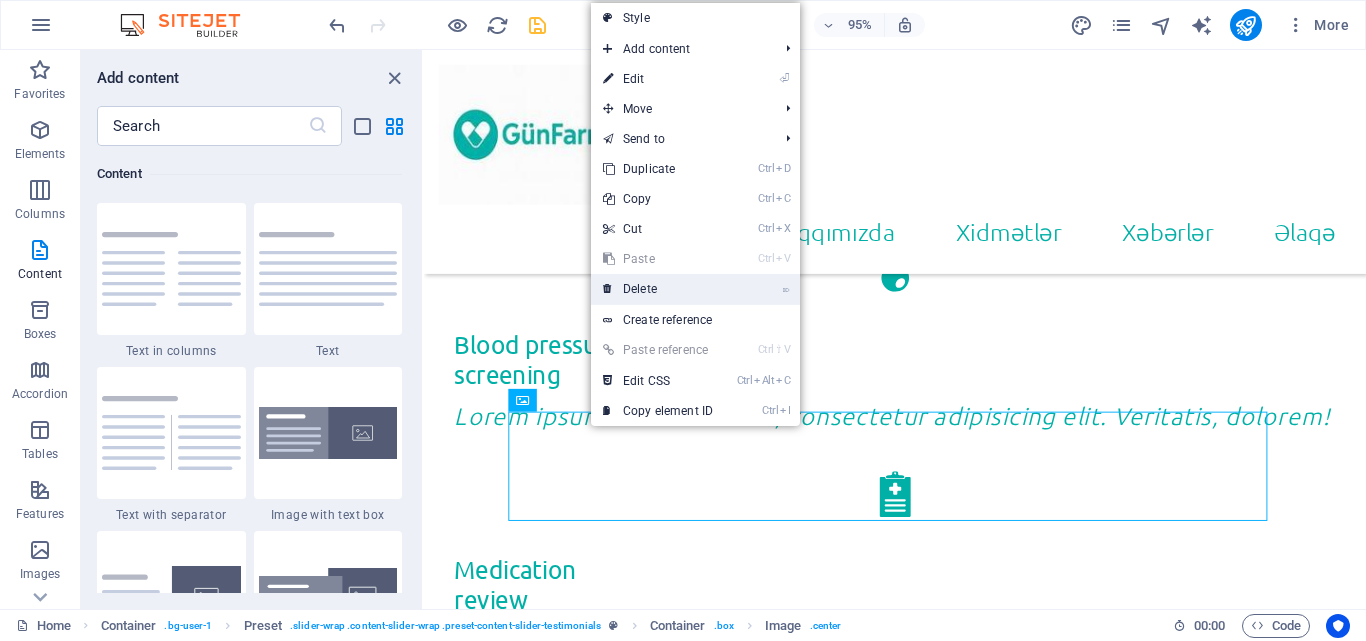 click on "⌦  Delete" at bounding box center (658, 289) 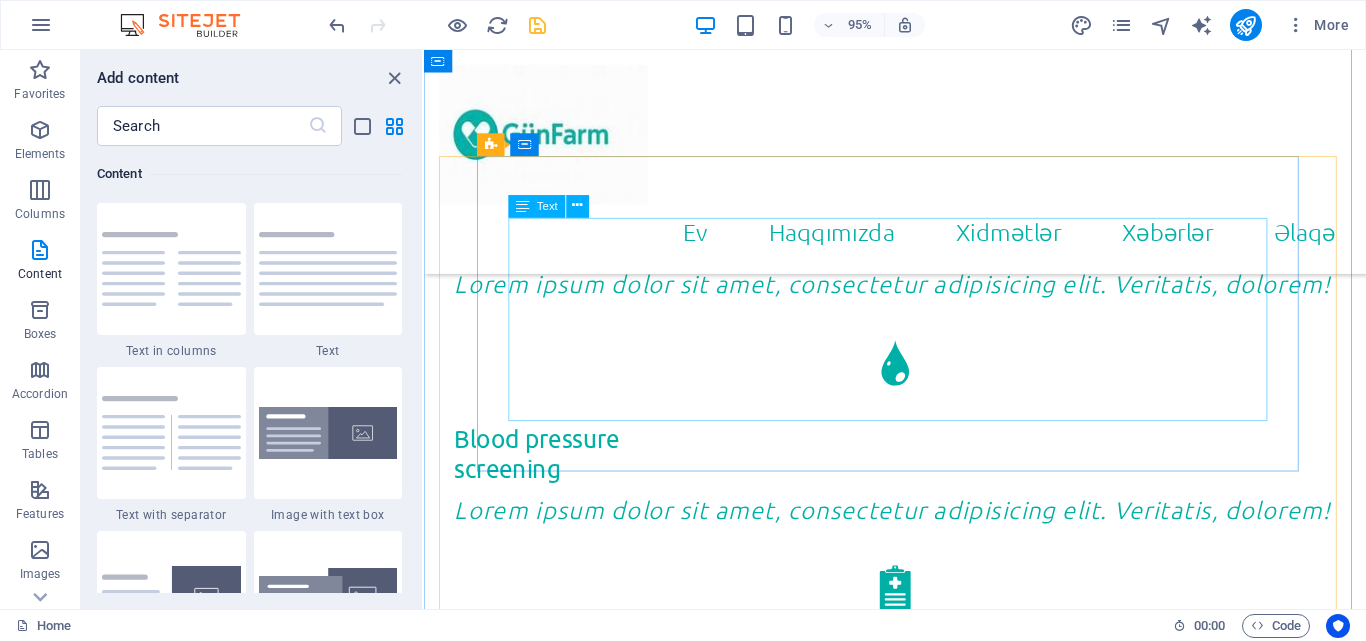 scroll, scrollTop: 2350, scrollLeft: 0, axis: vertical 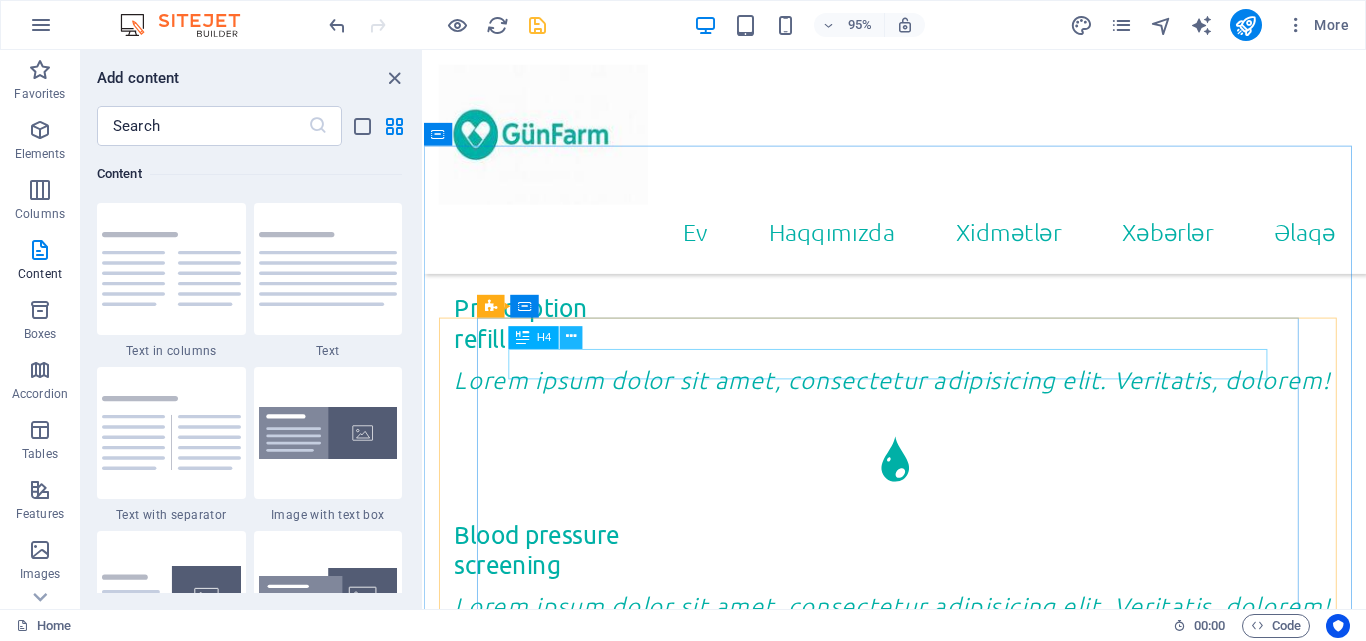 click at bounding box center (571, 338) 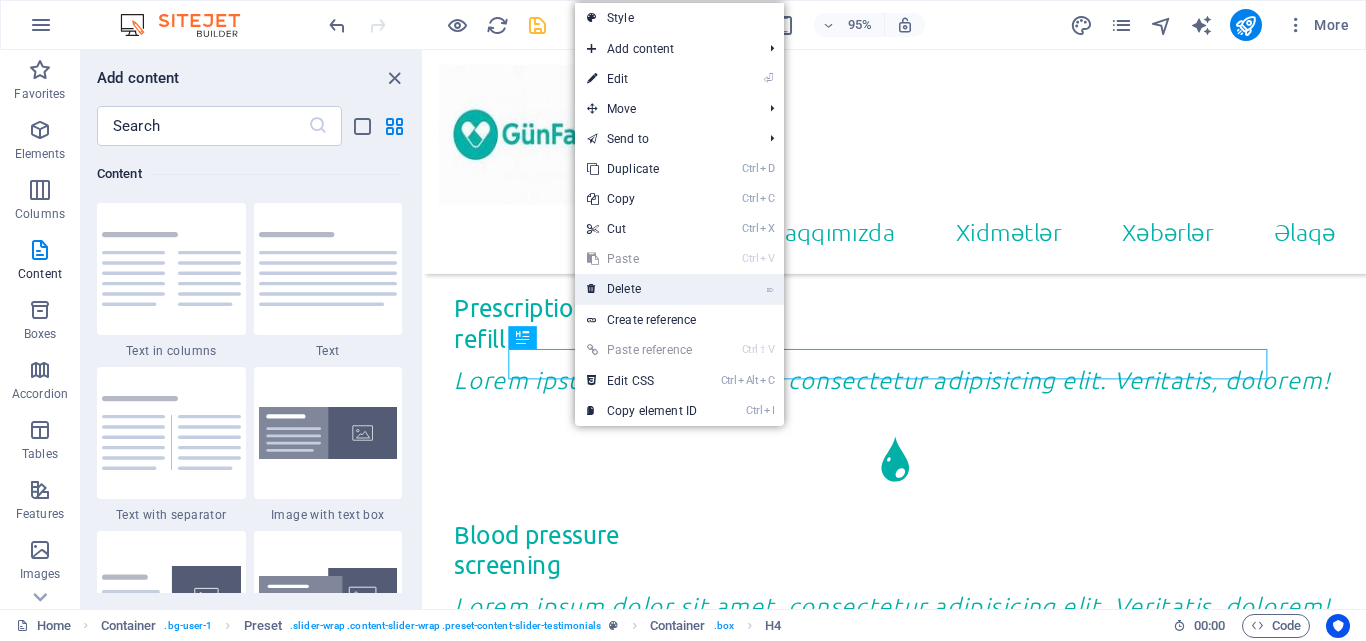 click on "⌦  Delete" at bounding box center (642, 289) 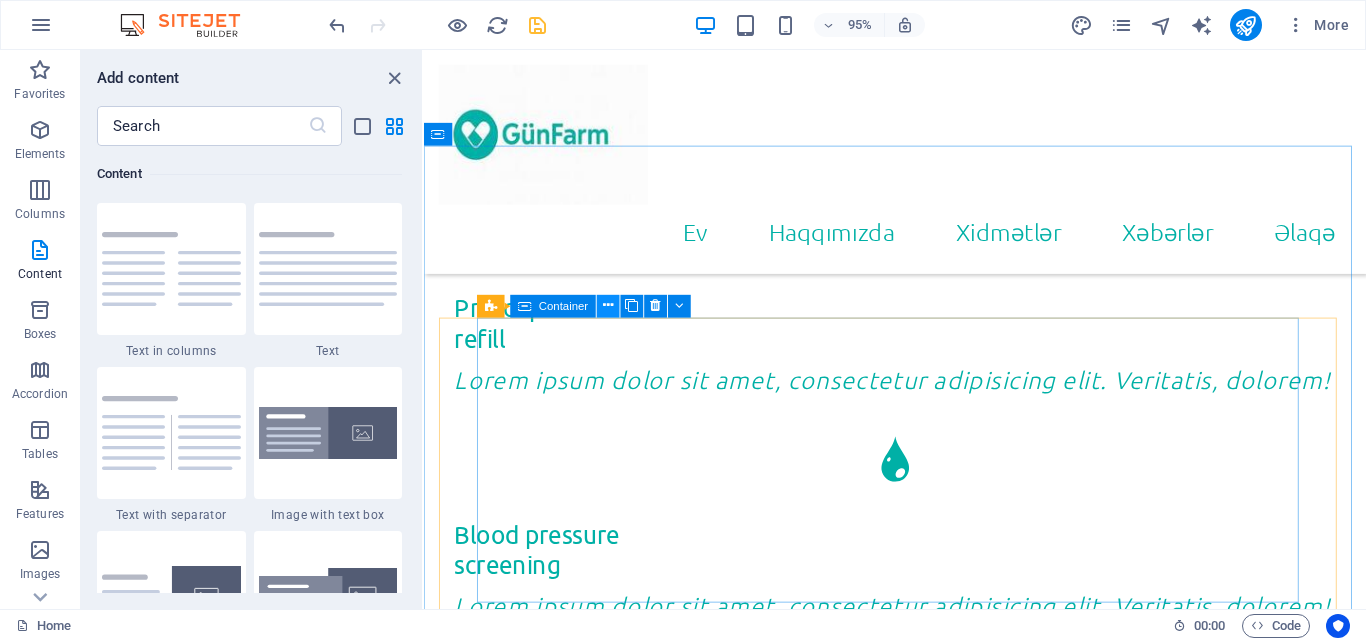 click at bounding box center [608, 306] 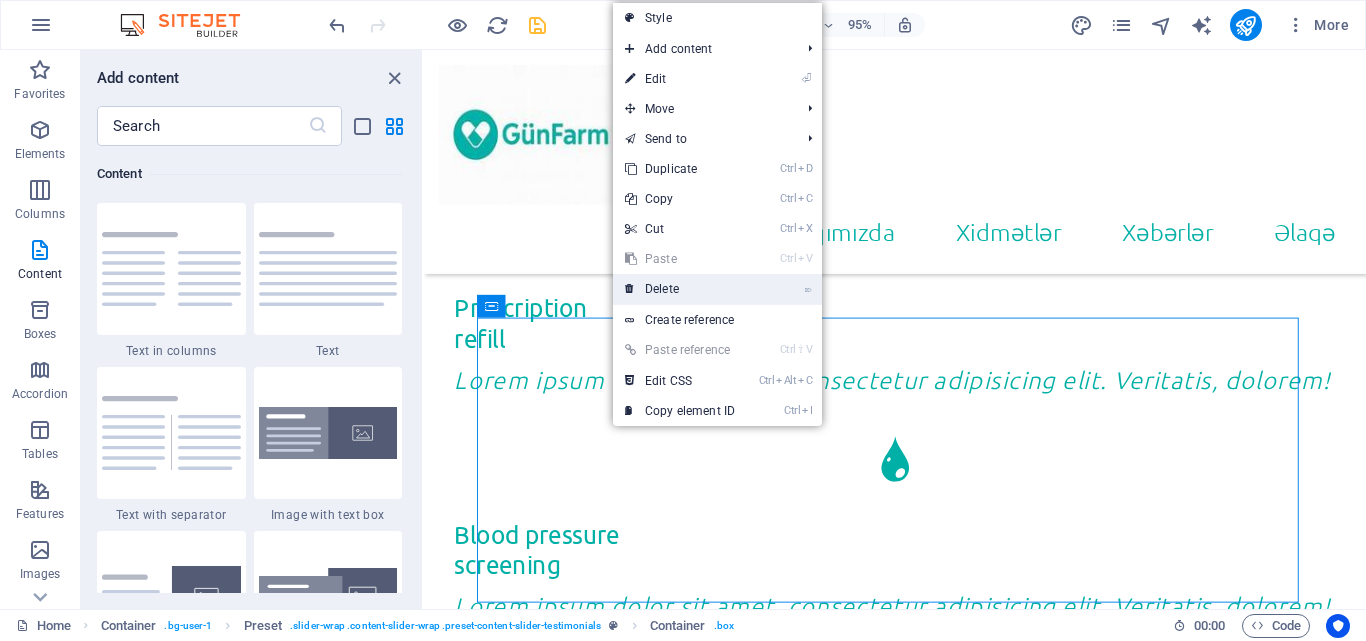 click on "⌦  Delete" at bounding box center [680, 289] 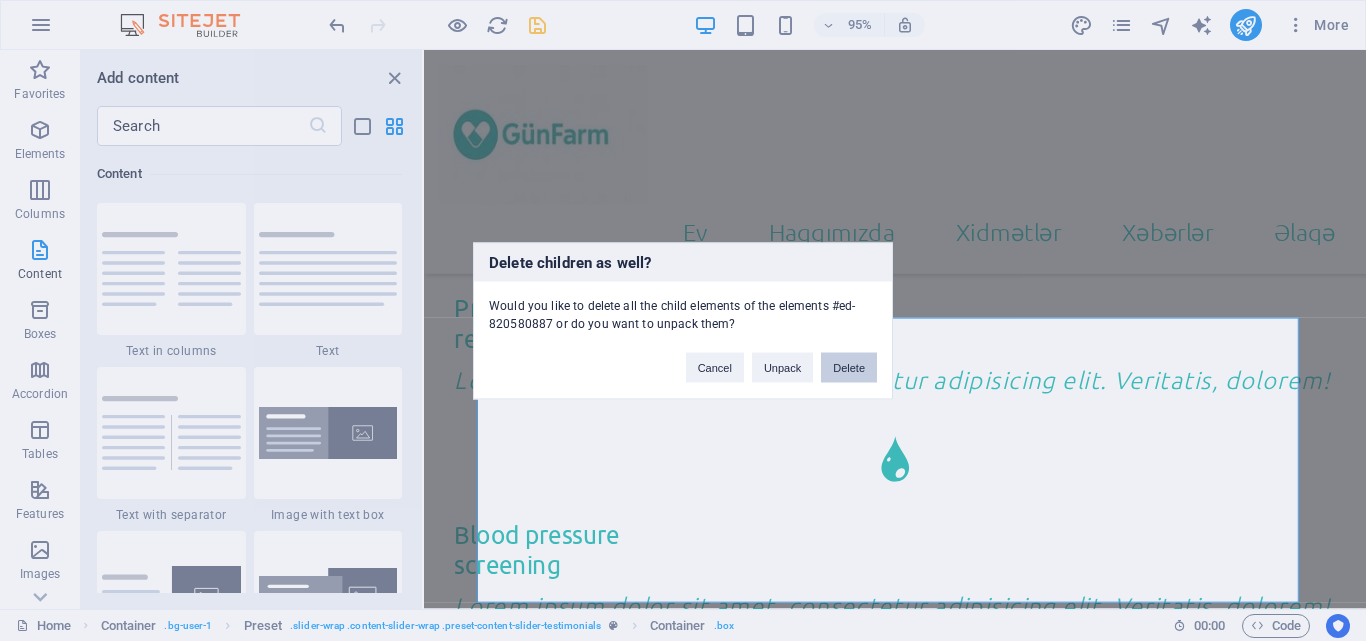 click on "Delete" at bounding box center (849, 367) 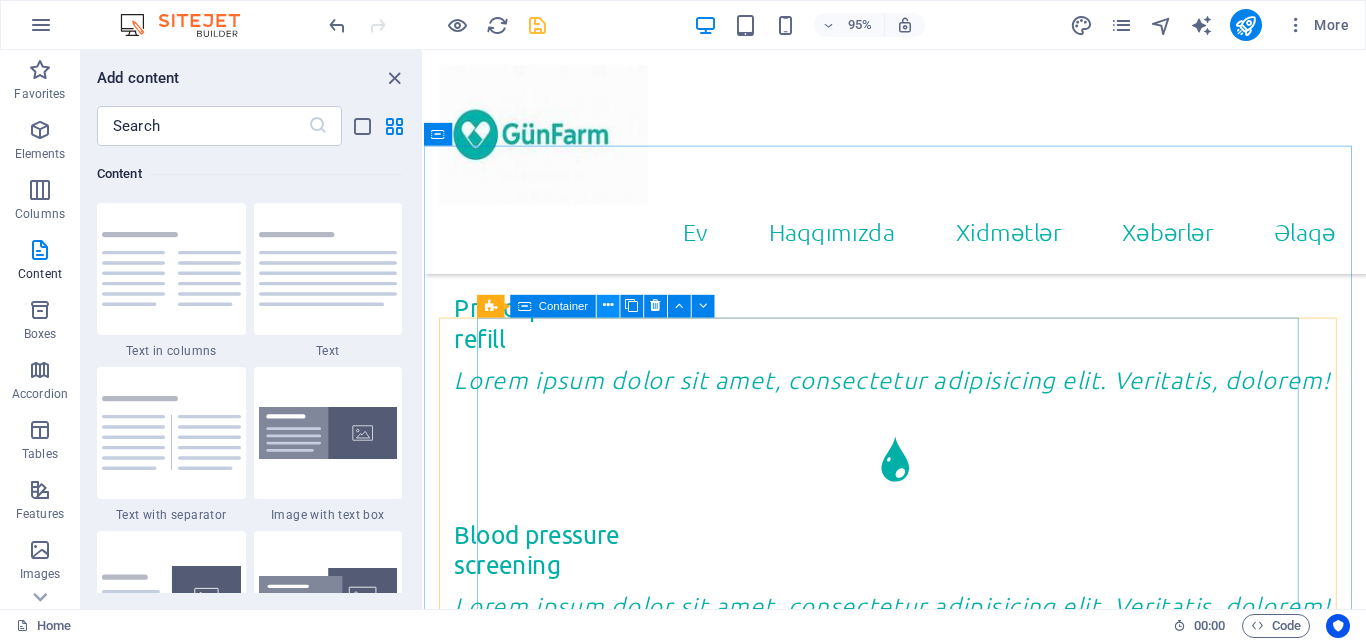 click at bounding box center (608, 306) 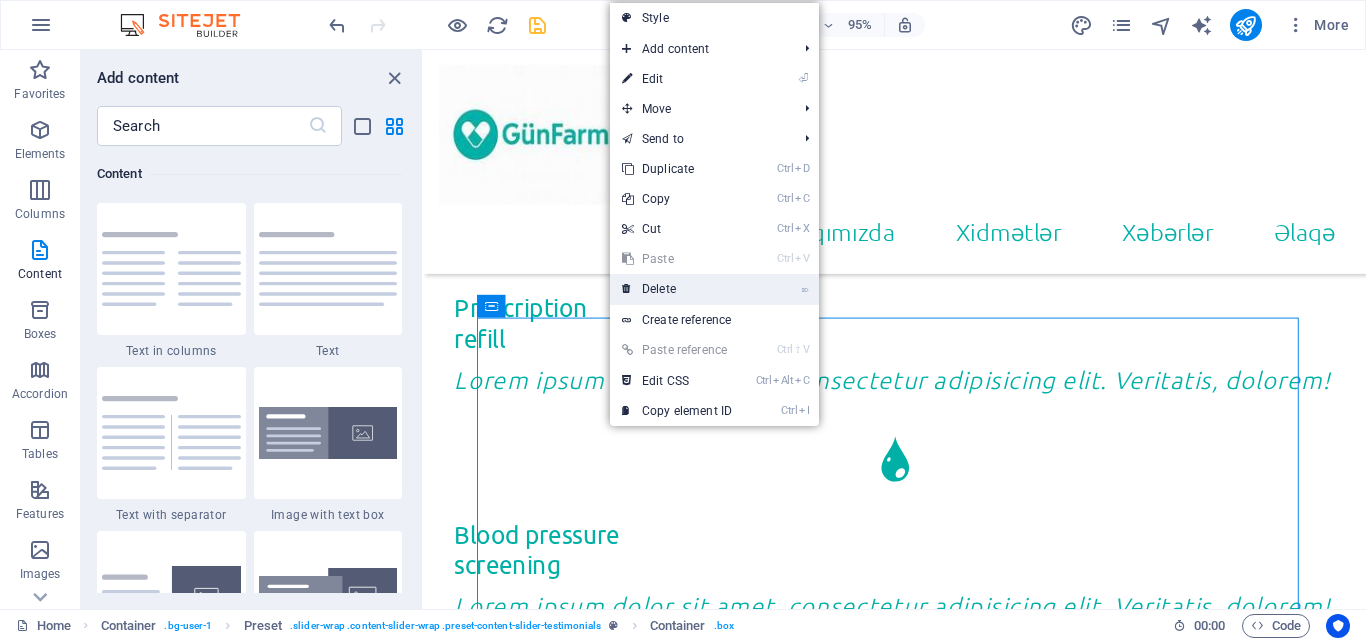 click on "⌦  Delete" at bounding box center (677, 289) 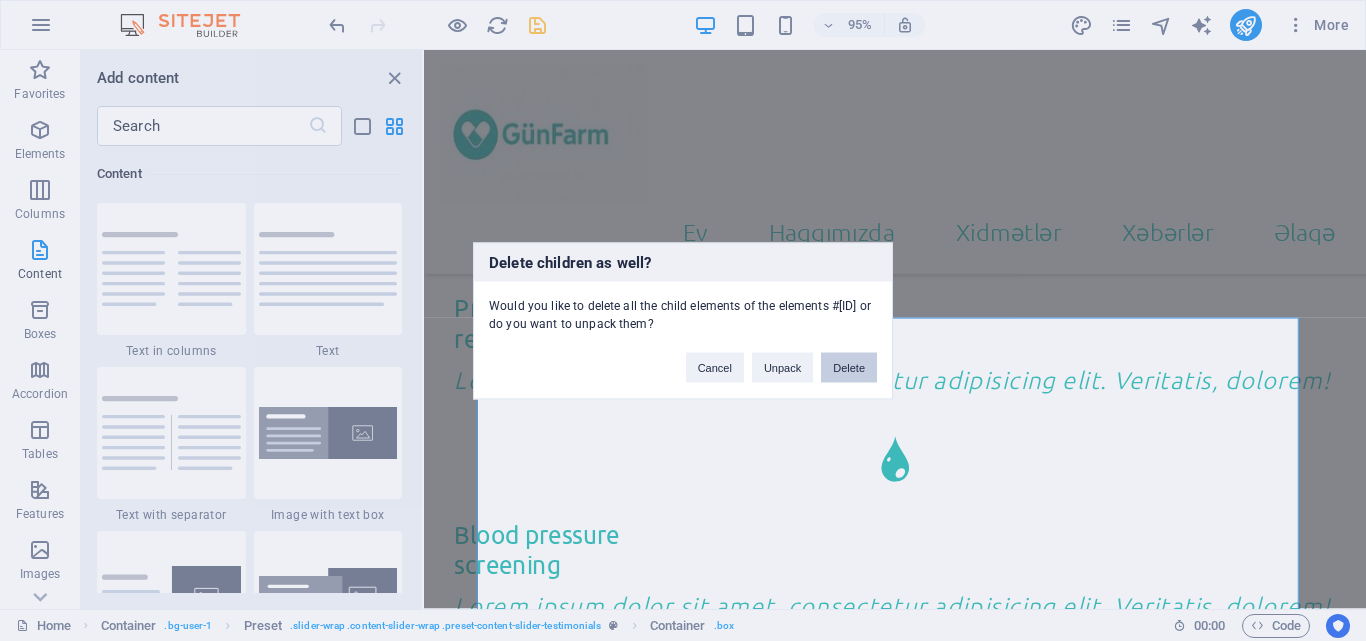 click on "Delete" at bounding box center (849, 367) 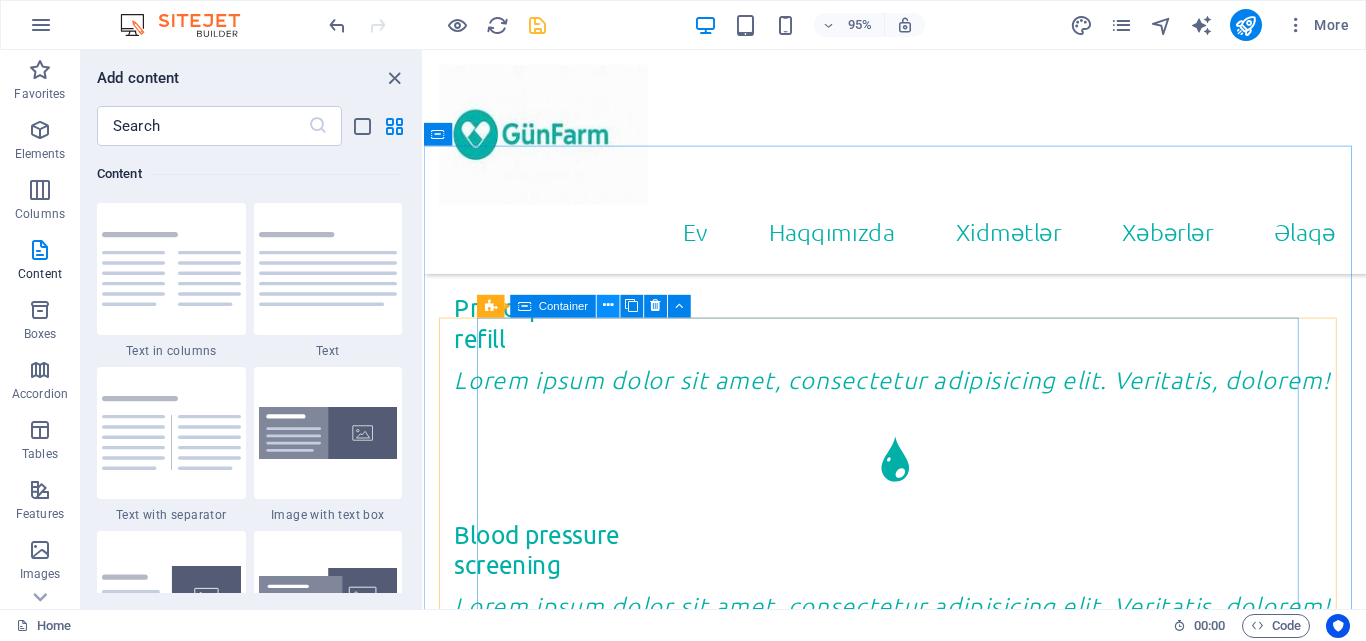 click at bounding box center [608, 306] 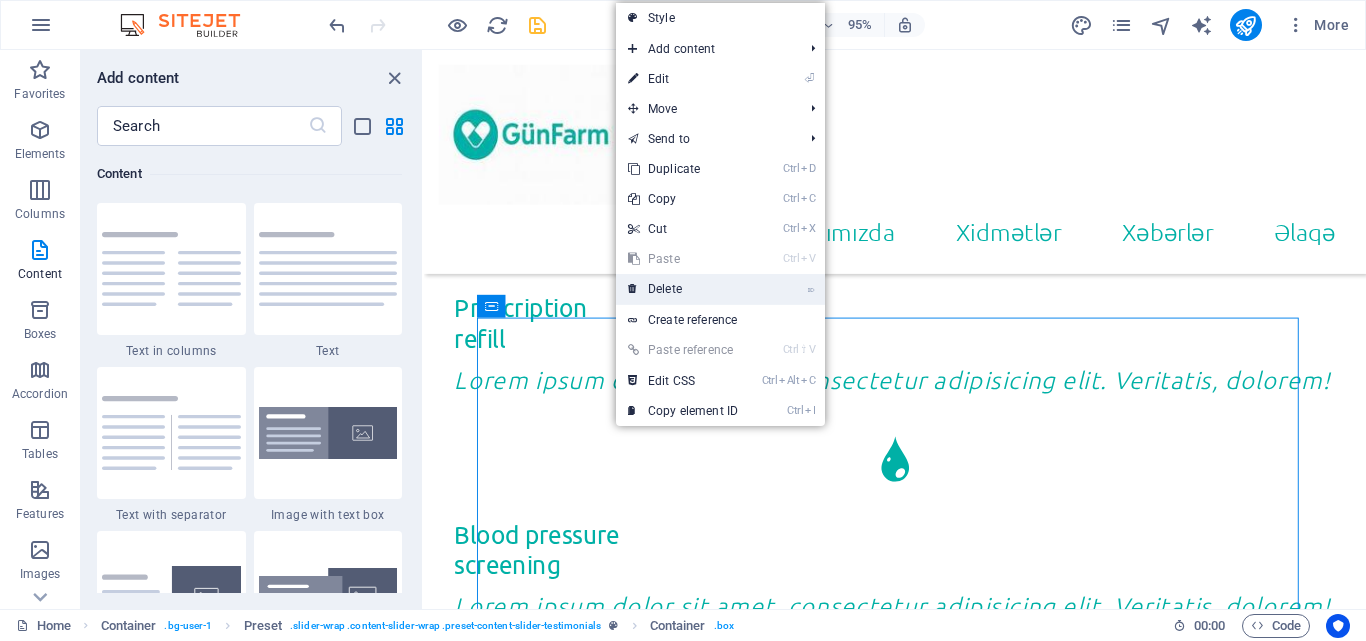 click on "⌦  Delete" at bounding box center (683, 289) 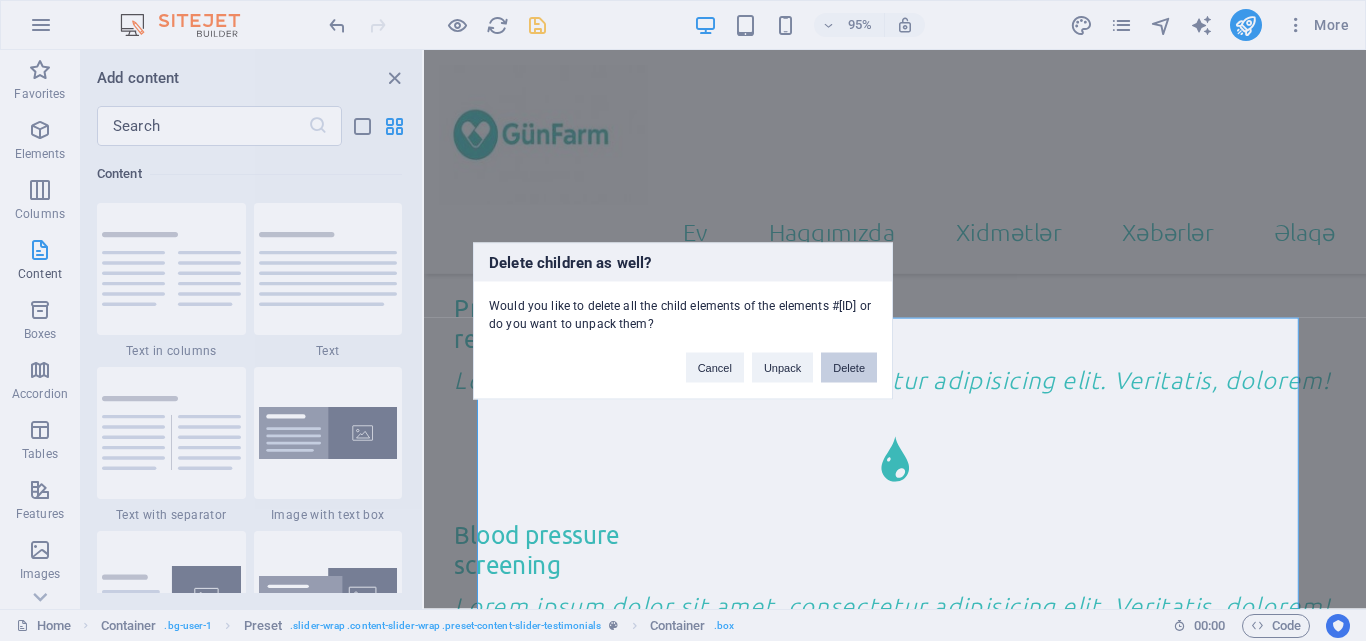 click on "Delete" at bounding box center (849, 367) 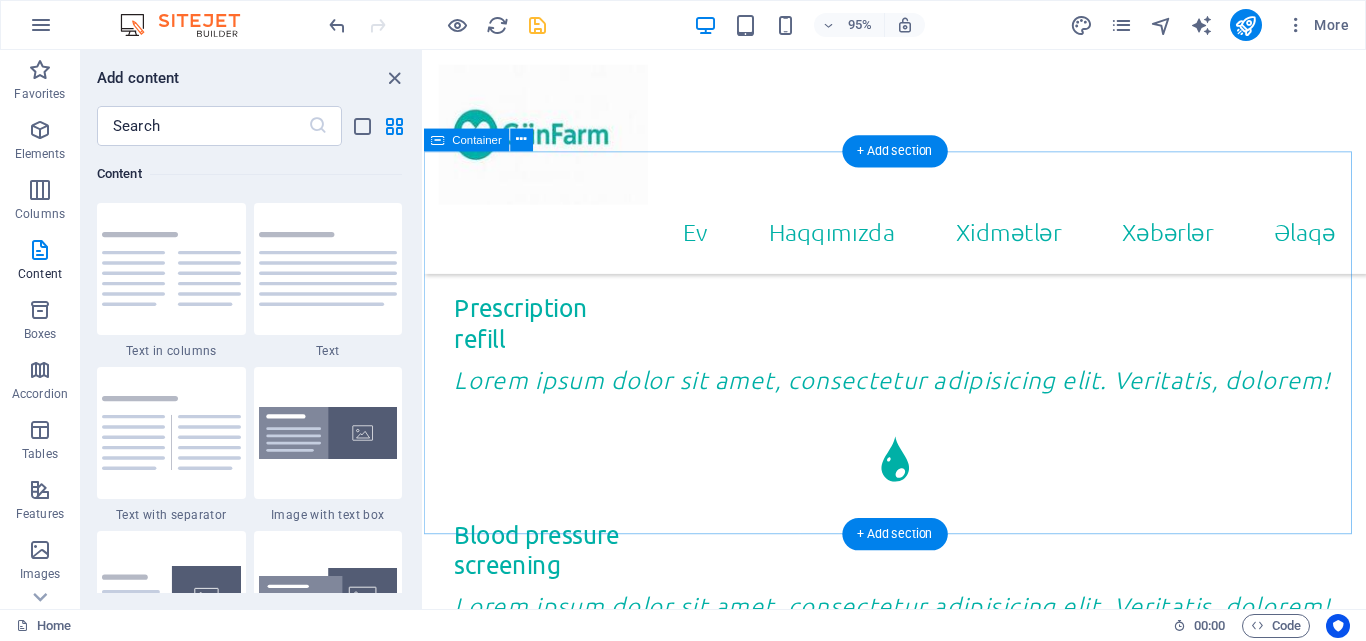 scroll, scrollTop: 2250, scrollLeft: 0, axis: vertical 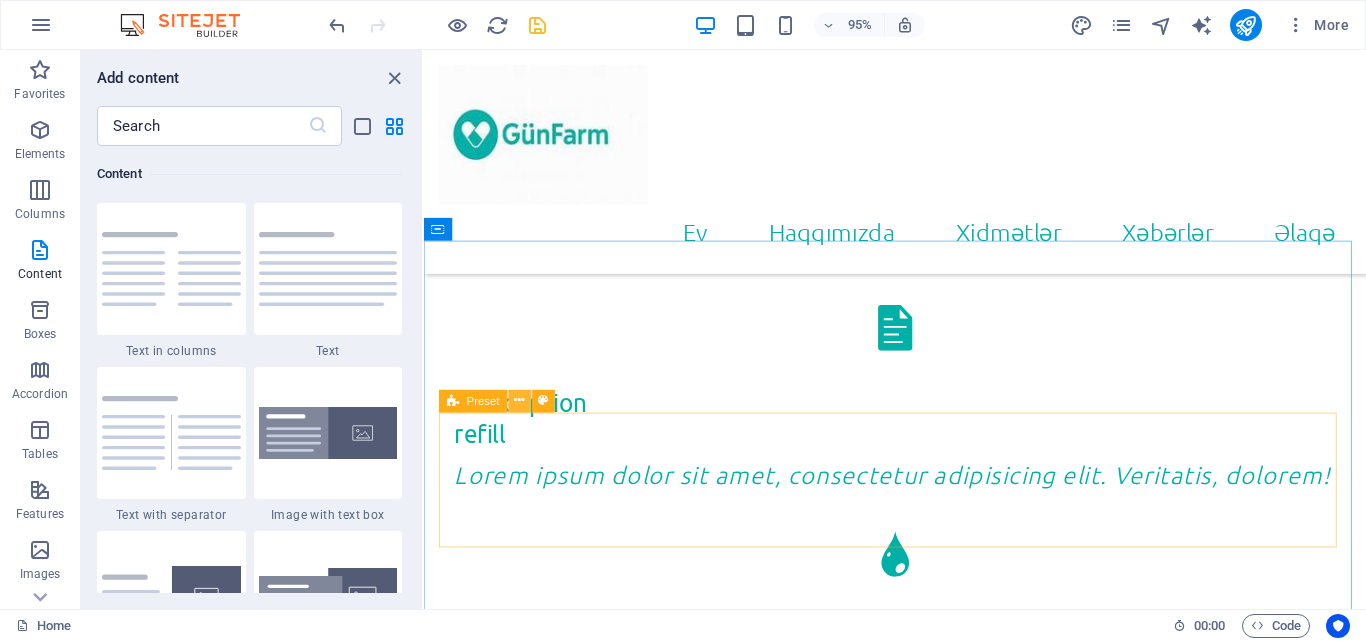 click at bounding box center [519, 401] 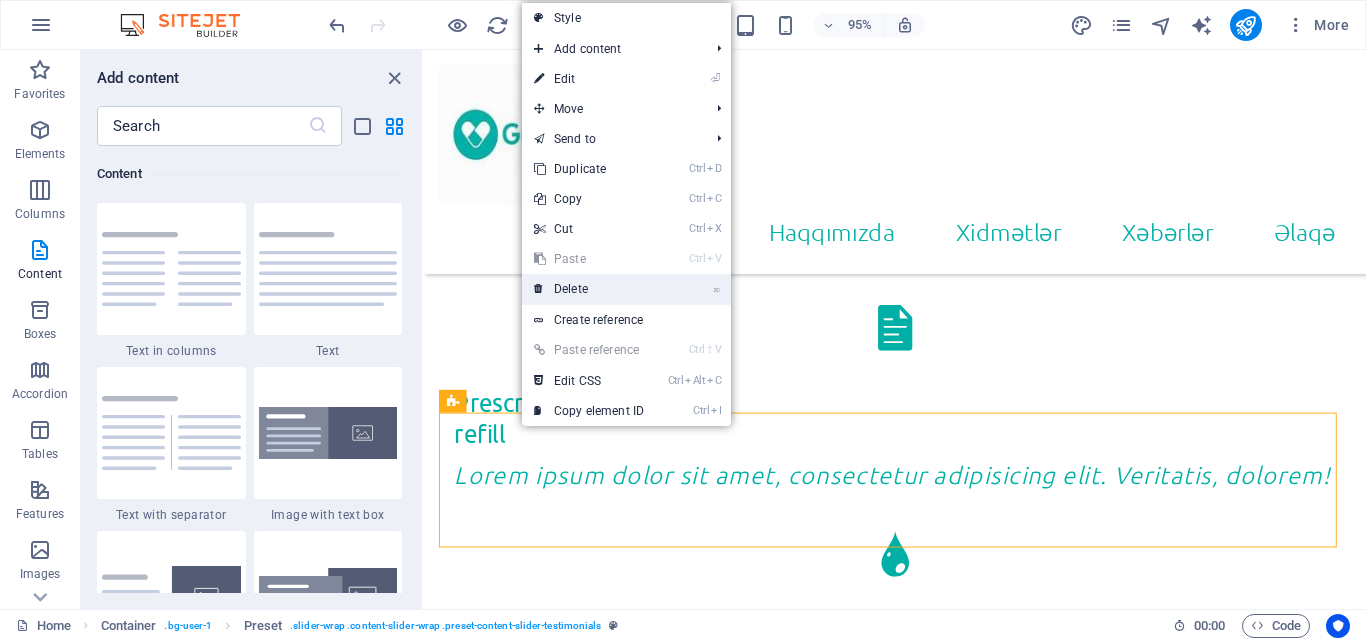 click on "⌦  Delete" at bounding box center (589, 289) 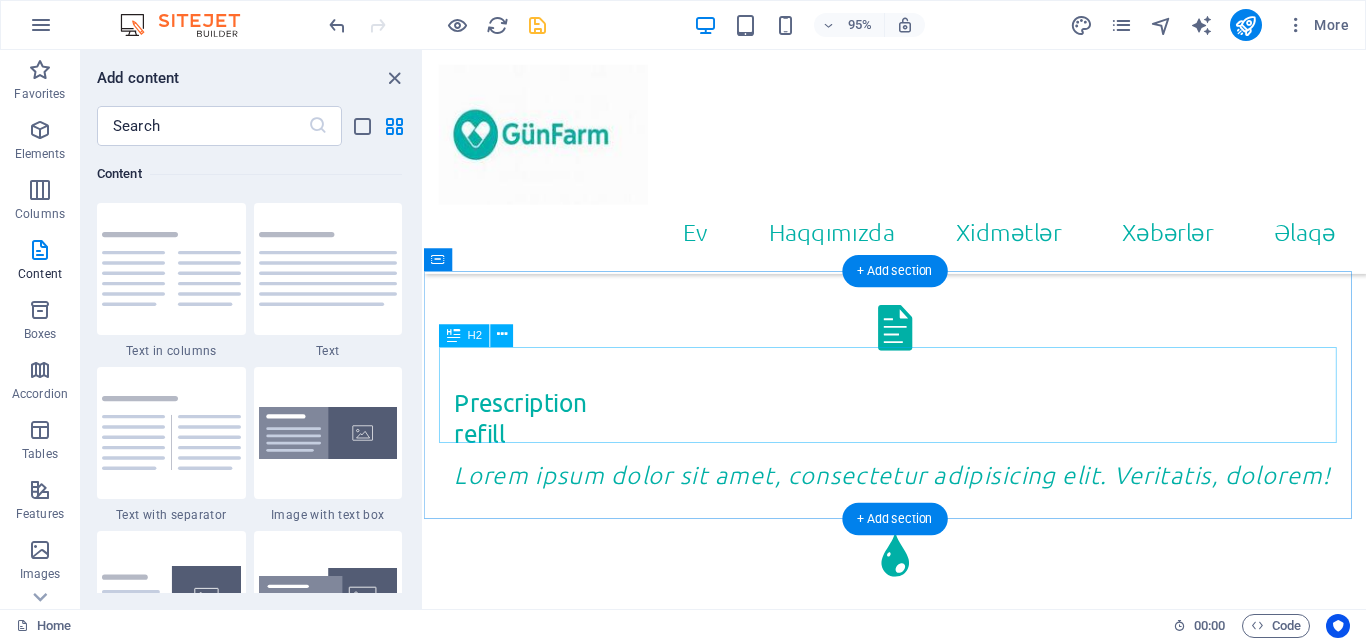 scroll, scrollTop: 2150, scrollLeft: 0, axis: vertical 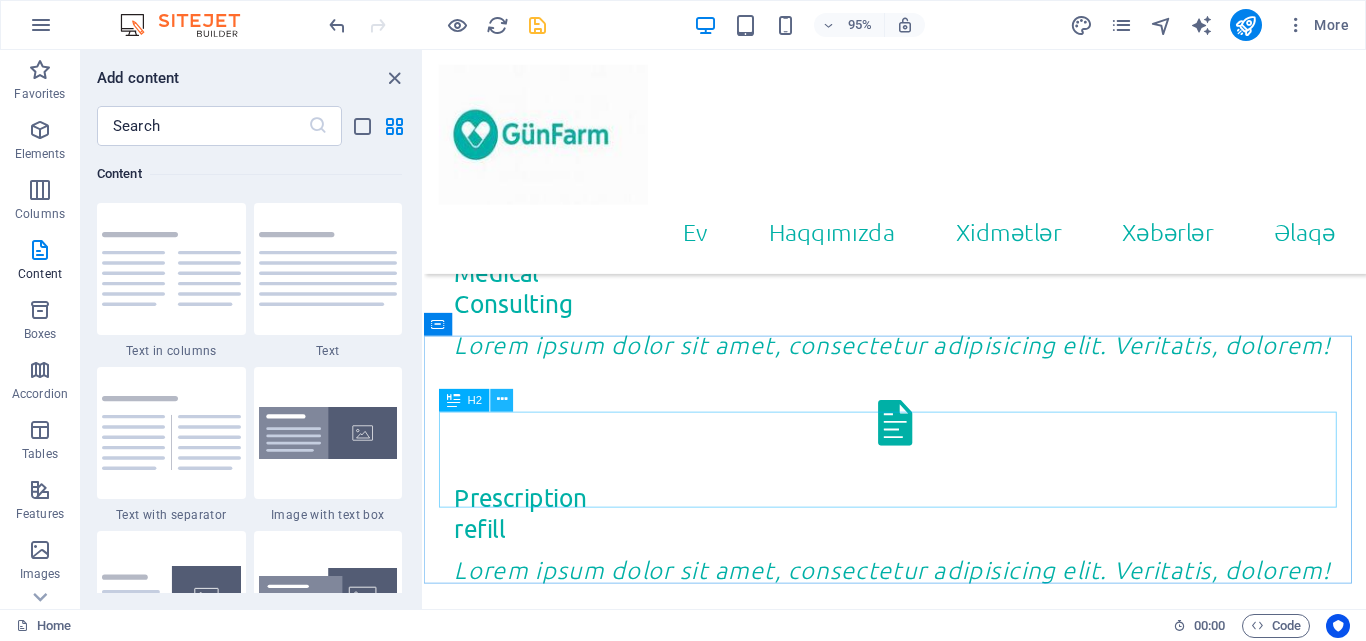 click at bounding box center (502, 400) 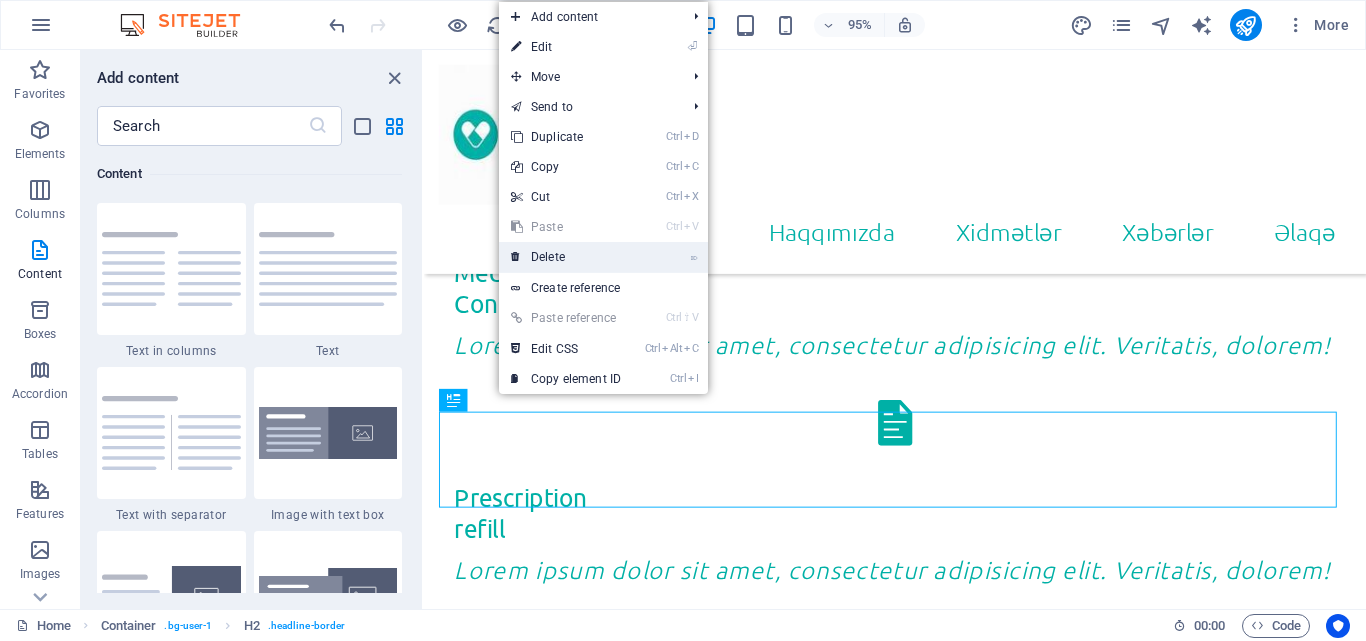 click on "⌦  Delete" at bounding box center (566, 257) 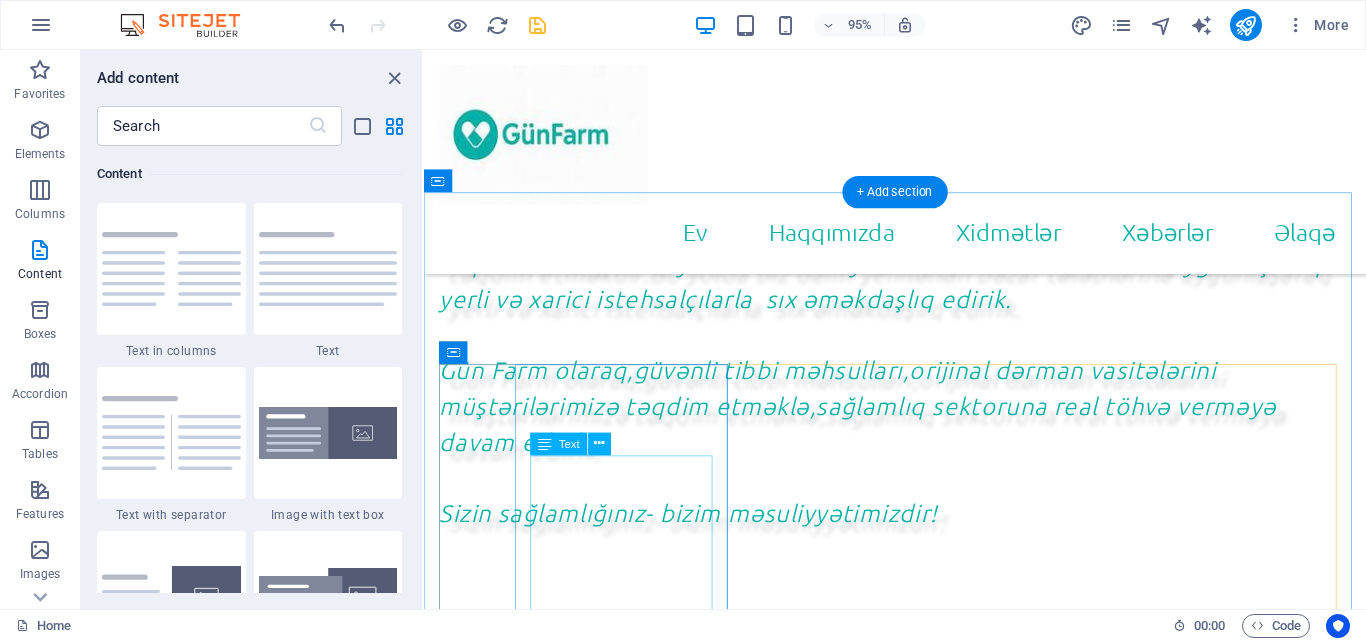 scroll, scrollTop: 1350, scrollLeft: 0, axis: vertical 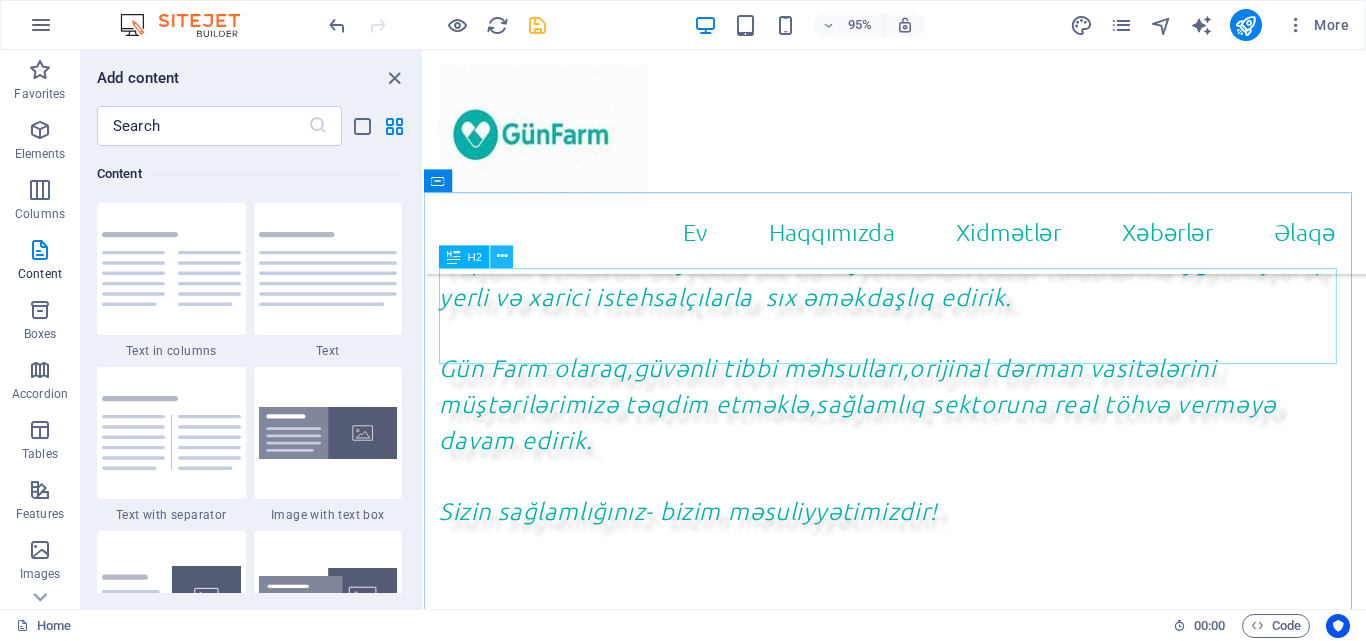 click at bounding box center (502, 257) 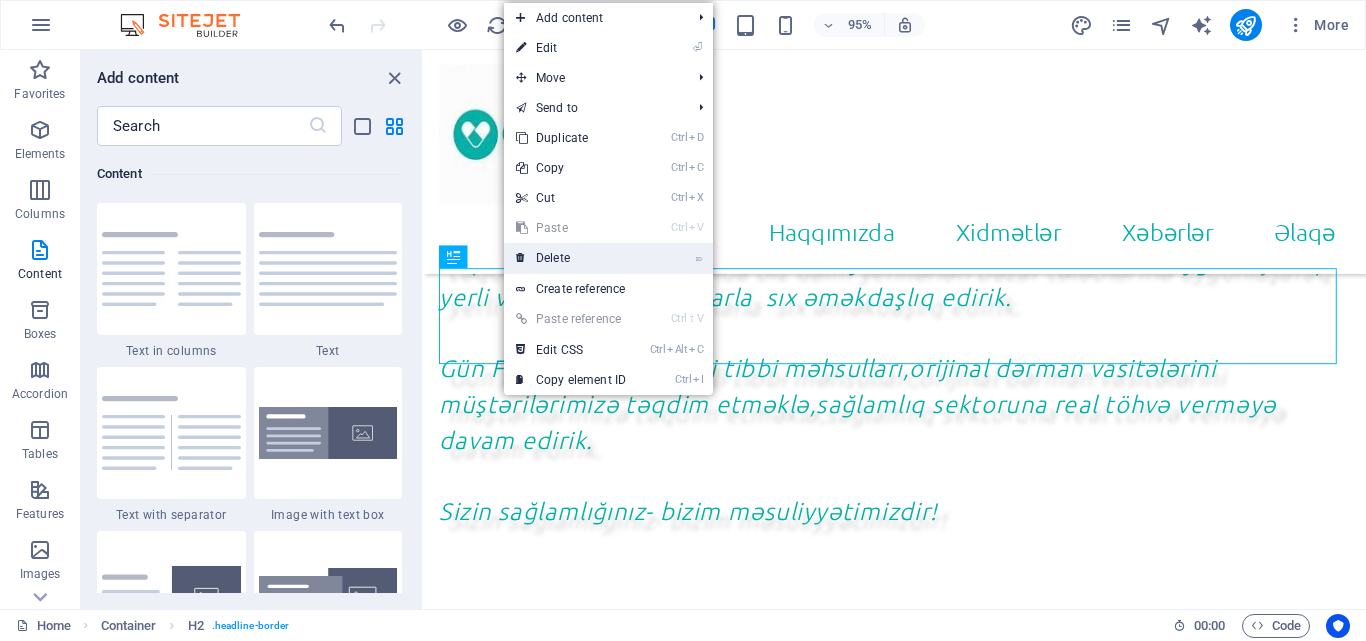 click on "⌦  Delete" at bounding box center (571, 258) 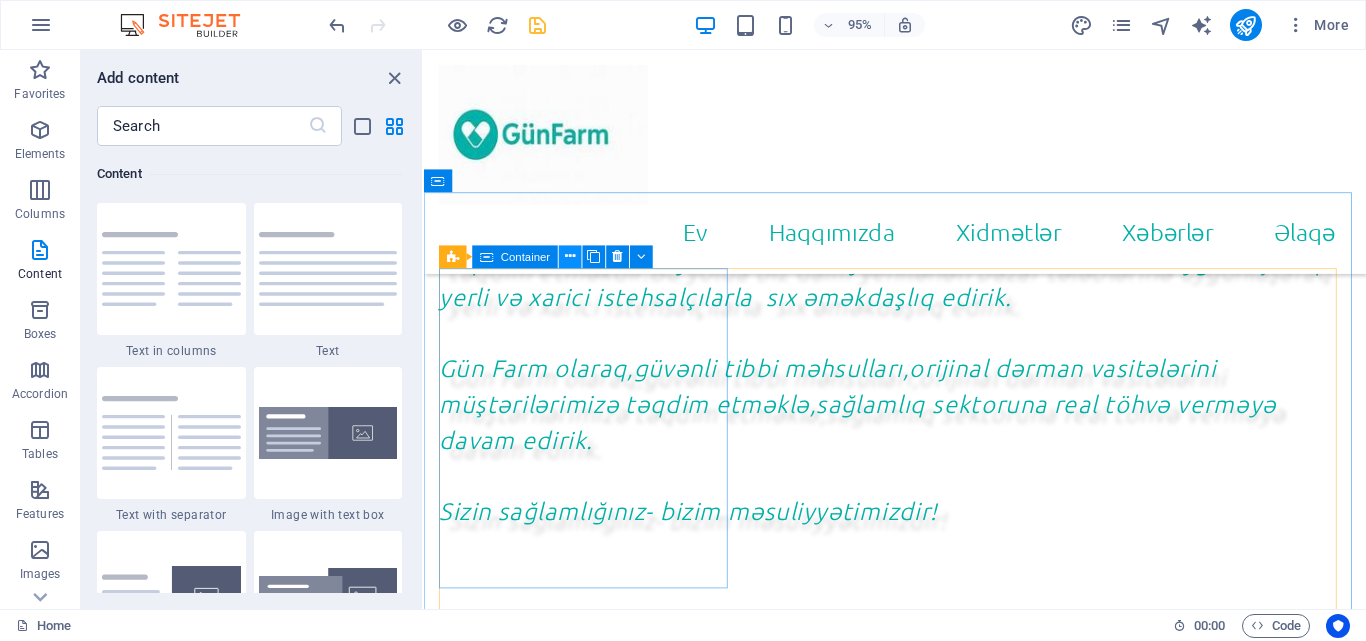 click at bounding box center (570, 257) 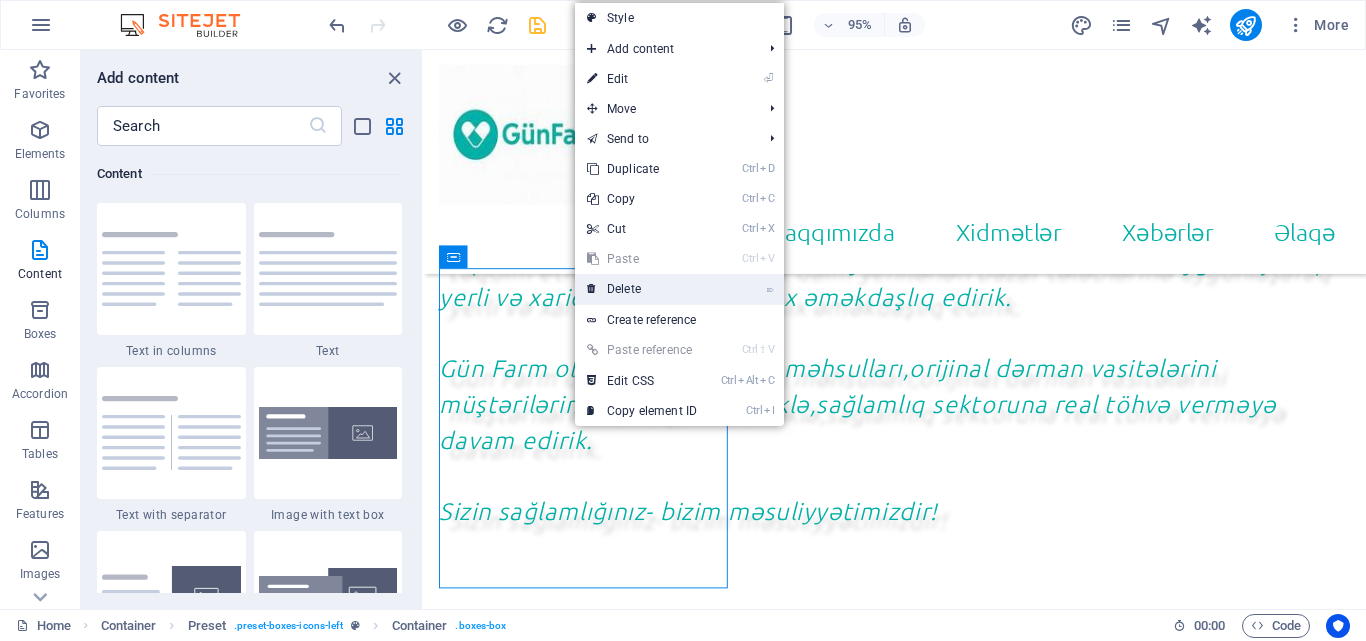 click on "⌦  Delete" at bounding box center (642, 289) 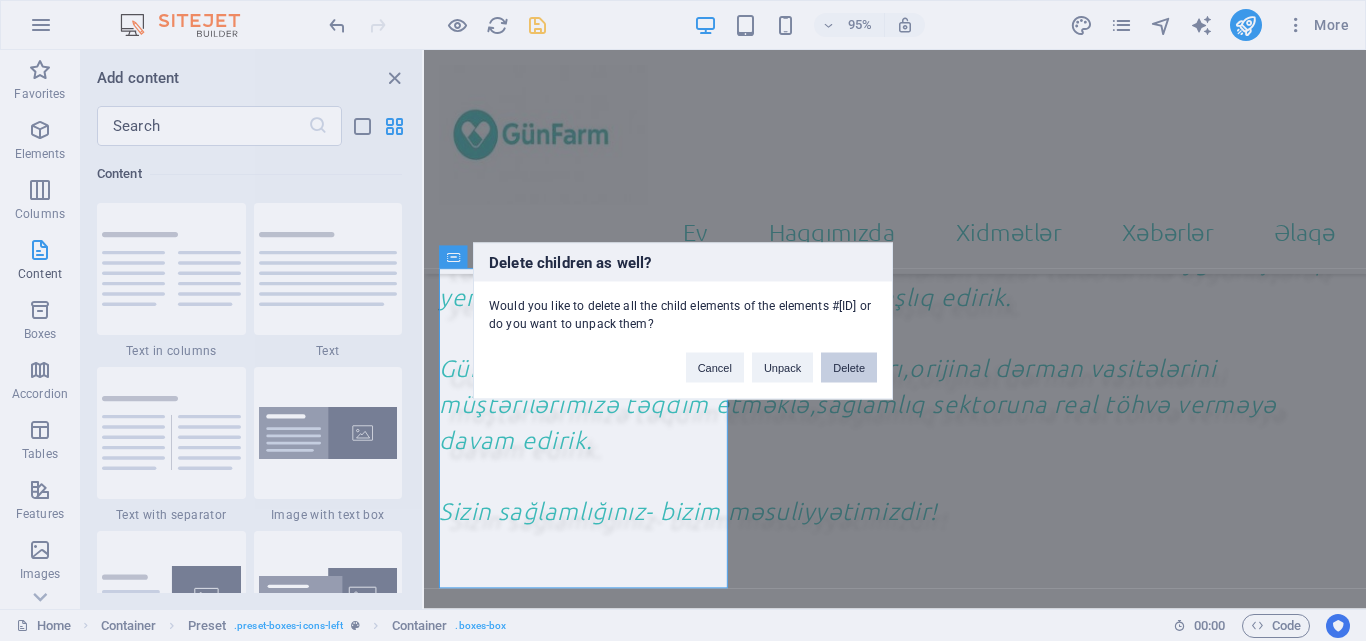 click on "Delete" at bounding box center [849, 367] 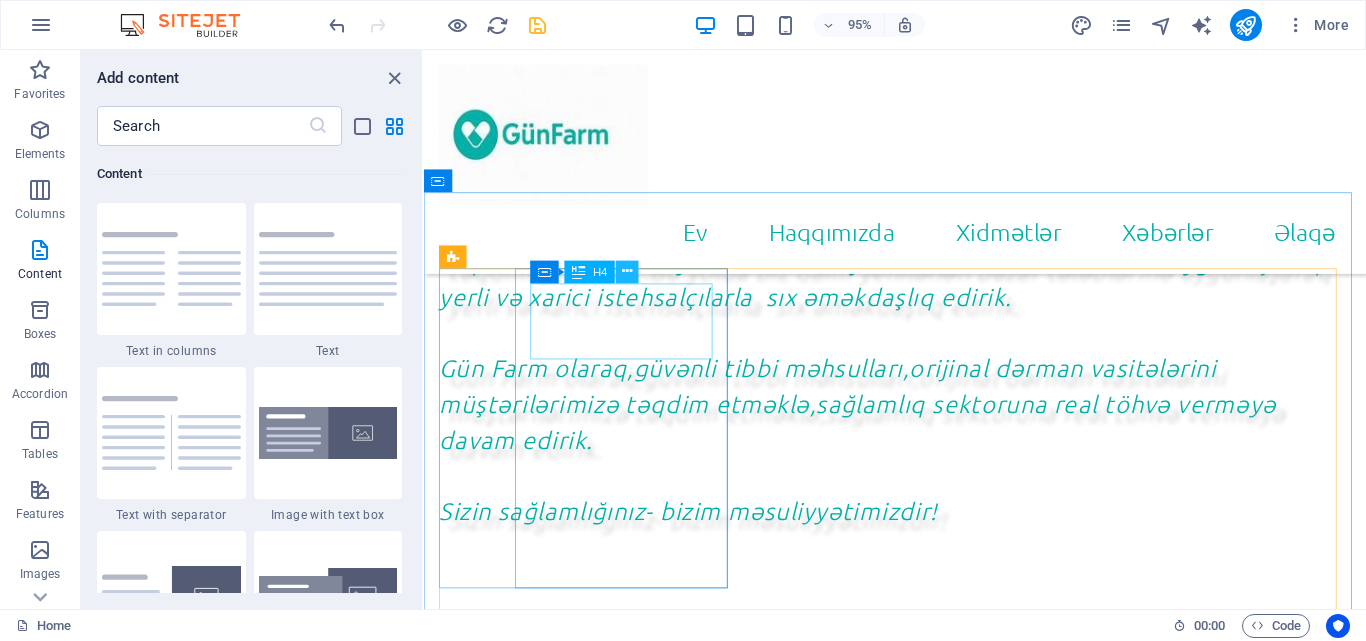 click at bounding box center [627, 272] 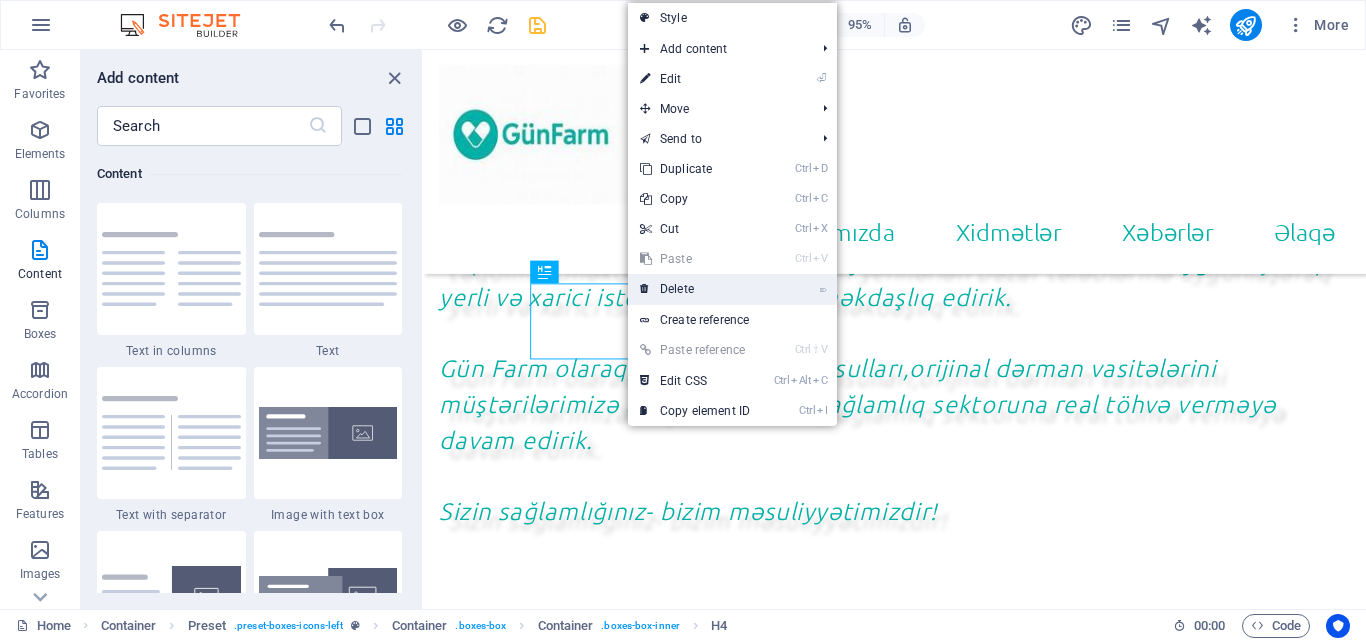 click on "⌦  Delete" at bounding box center [695, 289] 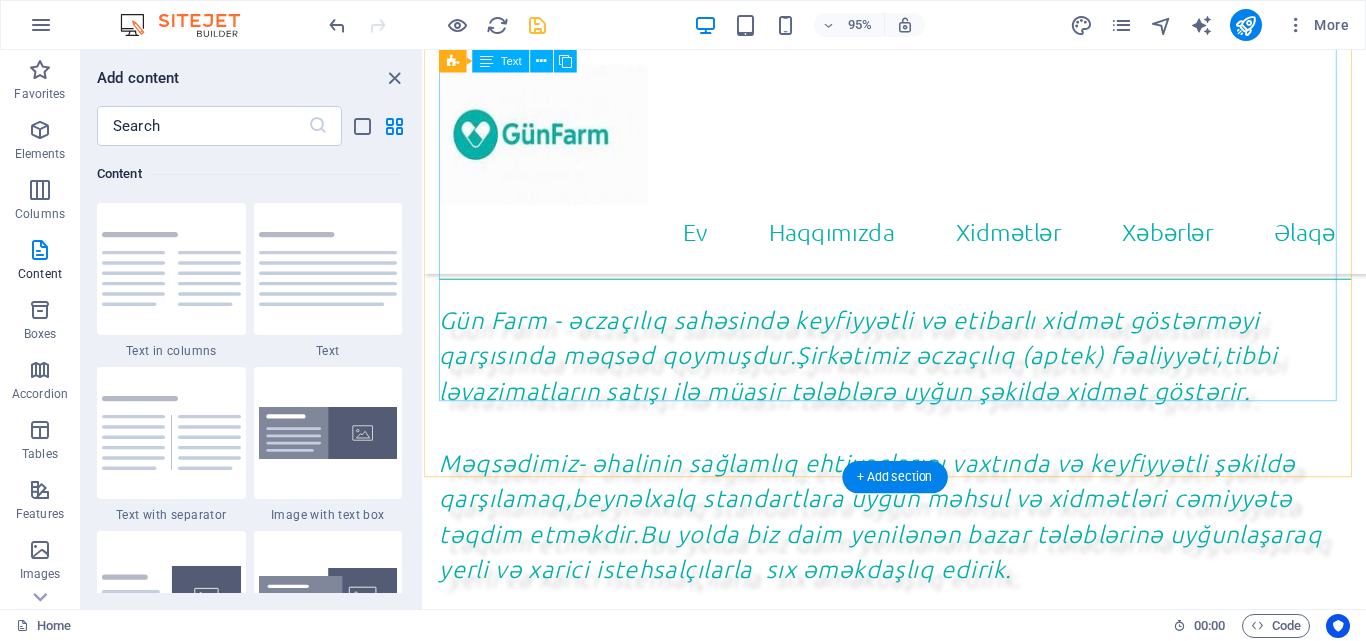 scroll, scrollTop: 1250, scrollLeft: 0, axis: vertical 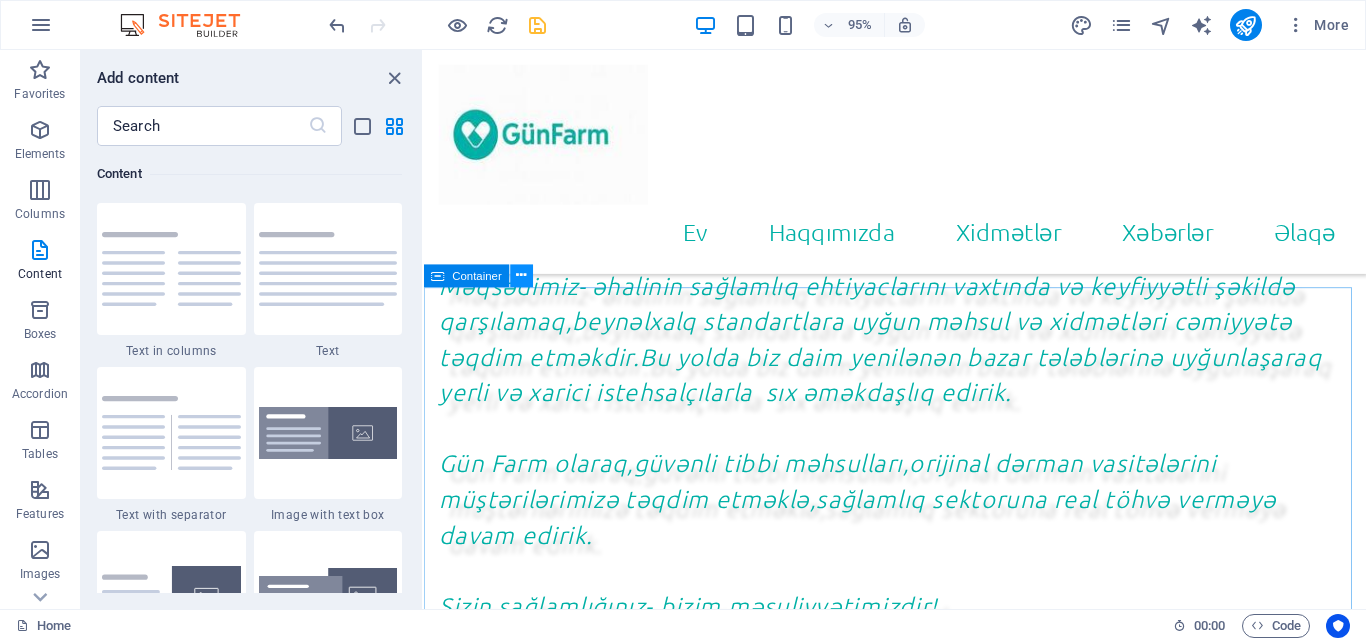 click at bounding box center (522, 276) 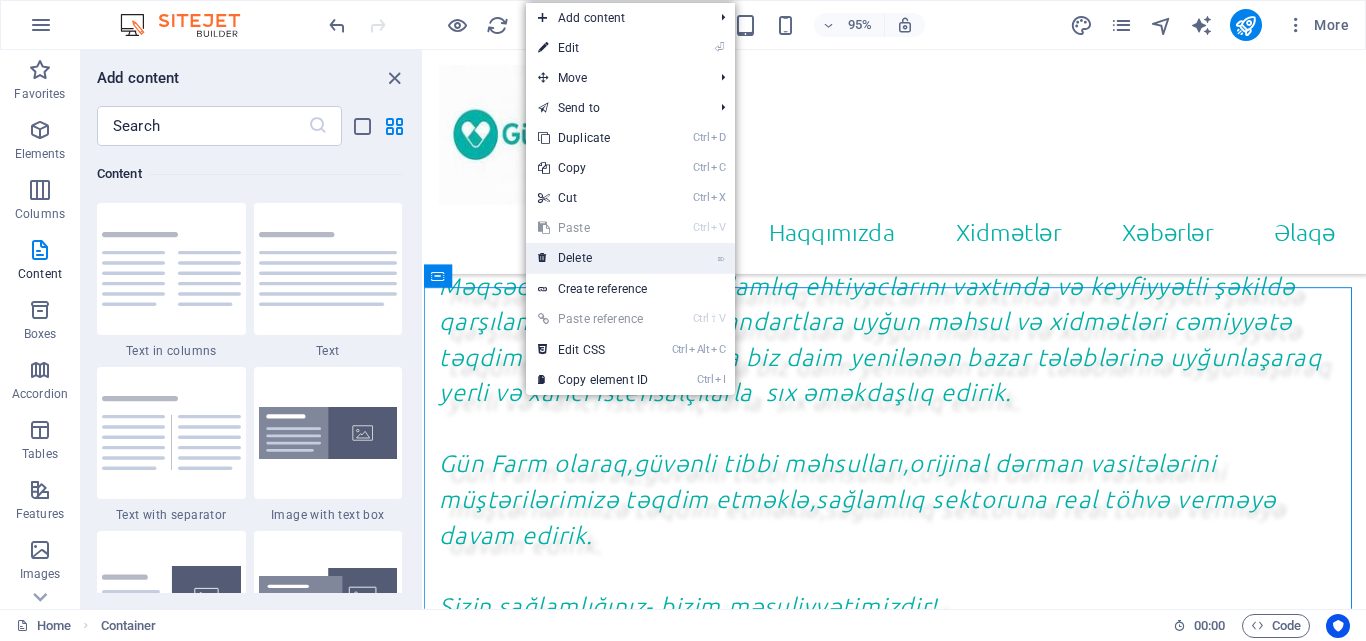 click on "⌦  Delete" at bounding box center [593, 258] 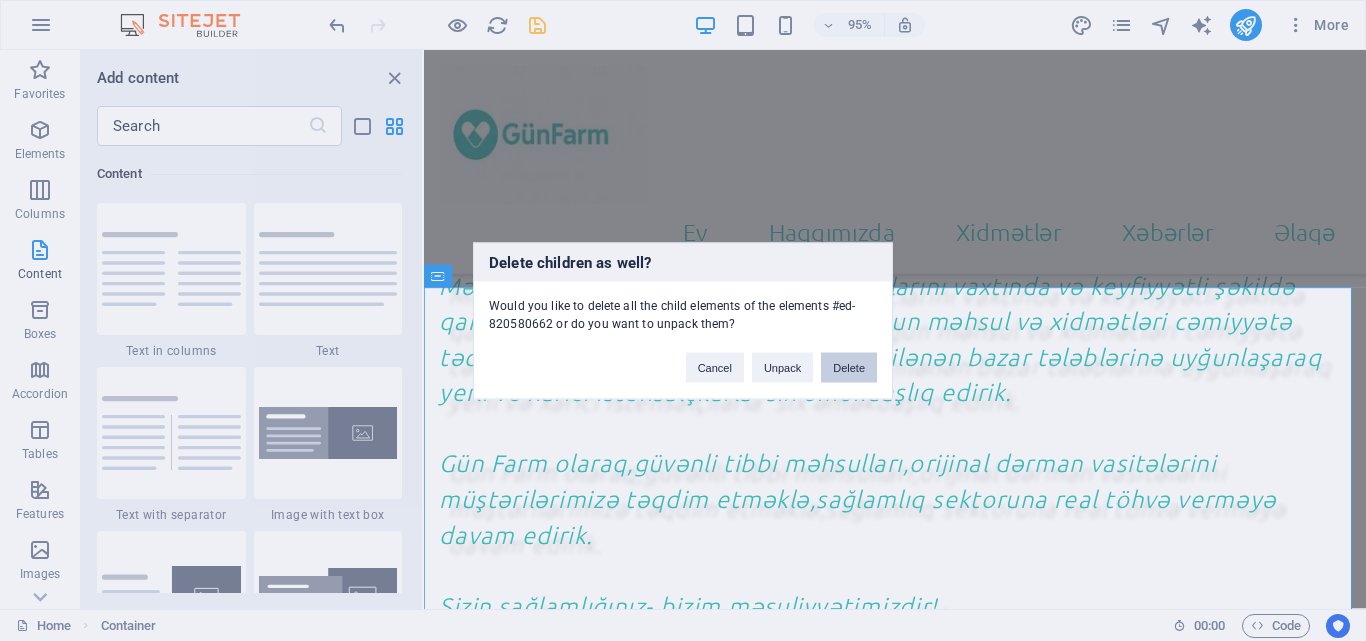 drag, startPoint x: 863, startPoint y: 366, endPoint x: 451, endPoint y: 332, distance: 413.40054 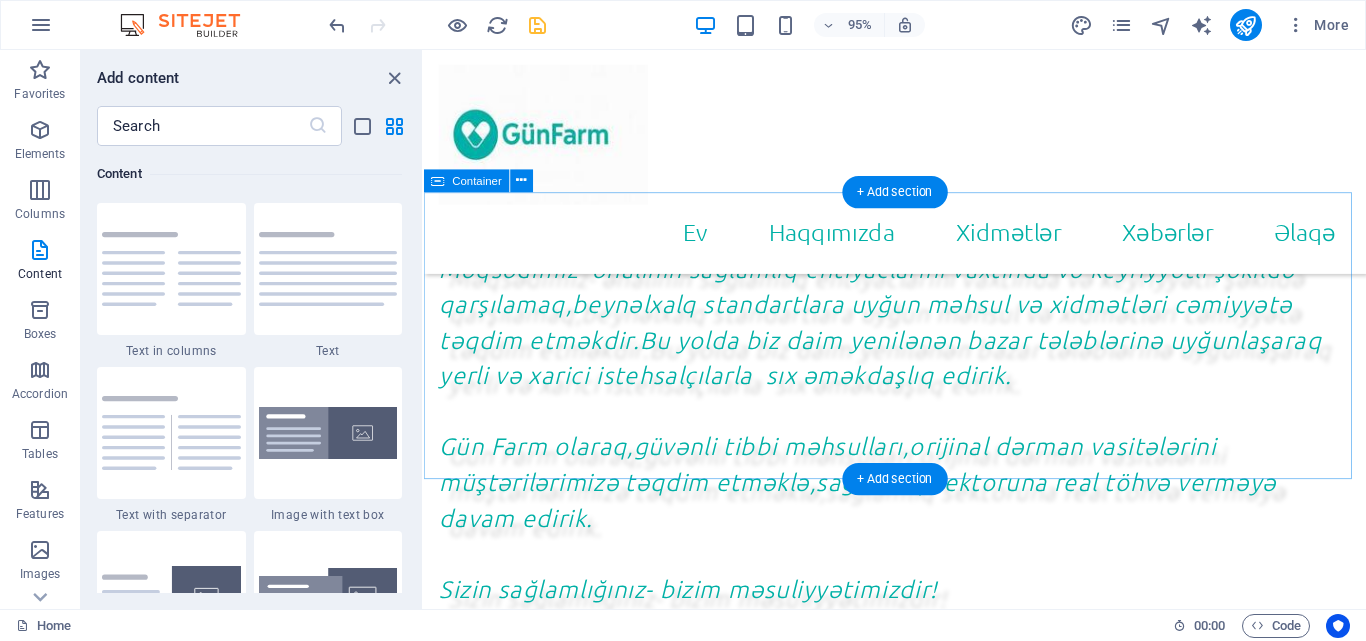 scroll, scrollTop: 1150, scrollLeft: 0, axis: vertical 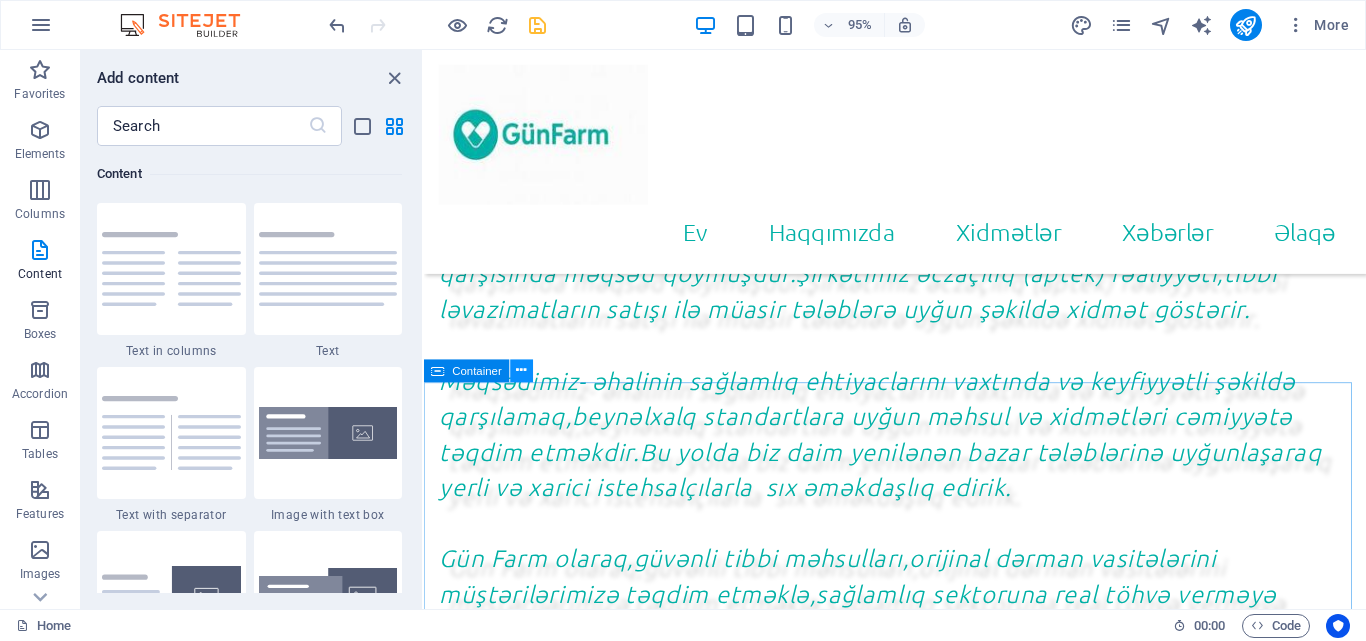 click at bounding box center [522, 371] 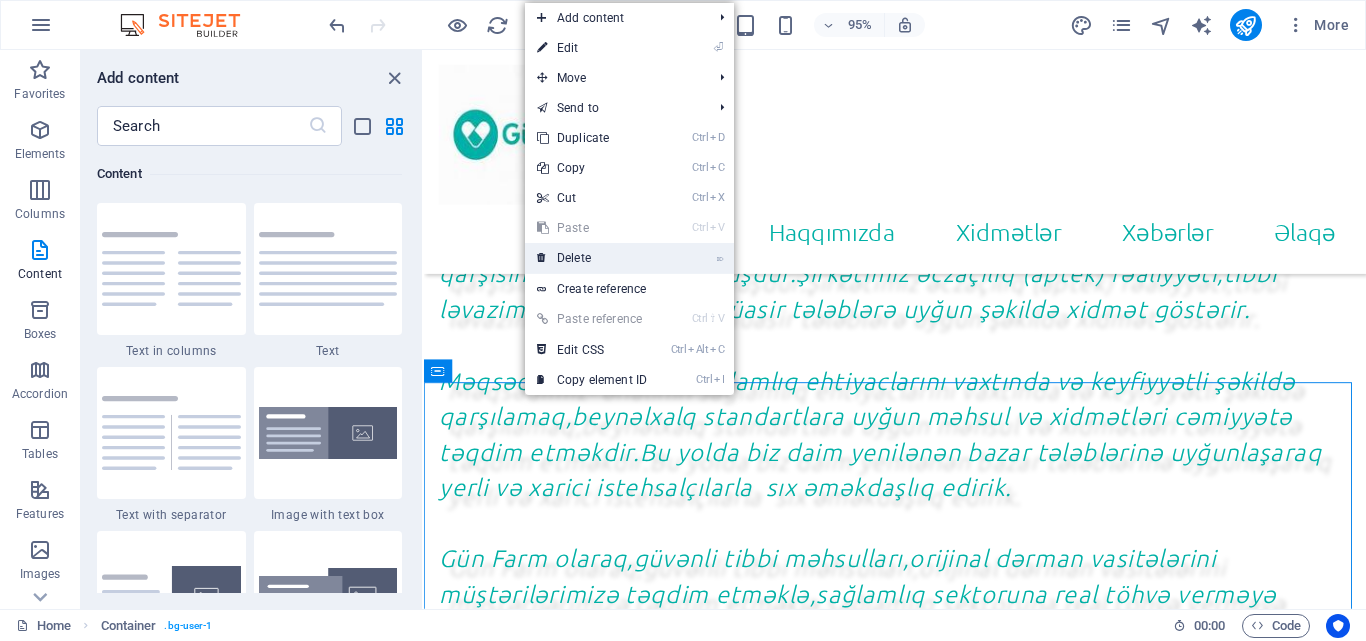 click on "⌦  Delete" at bounding box center (592, 258) 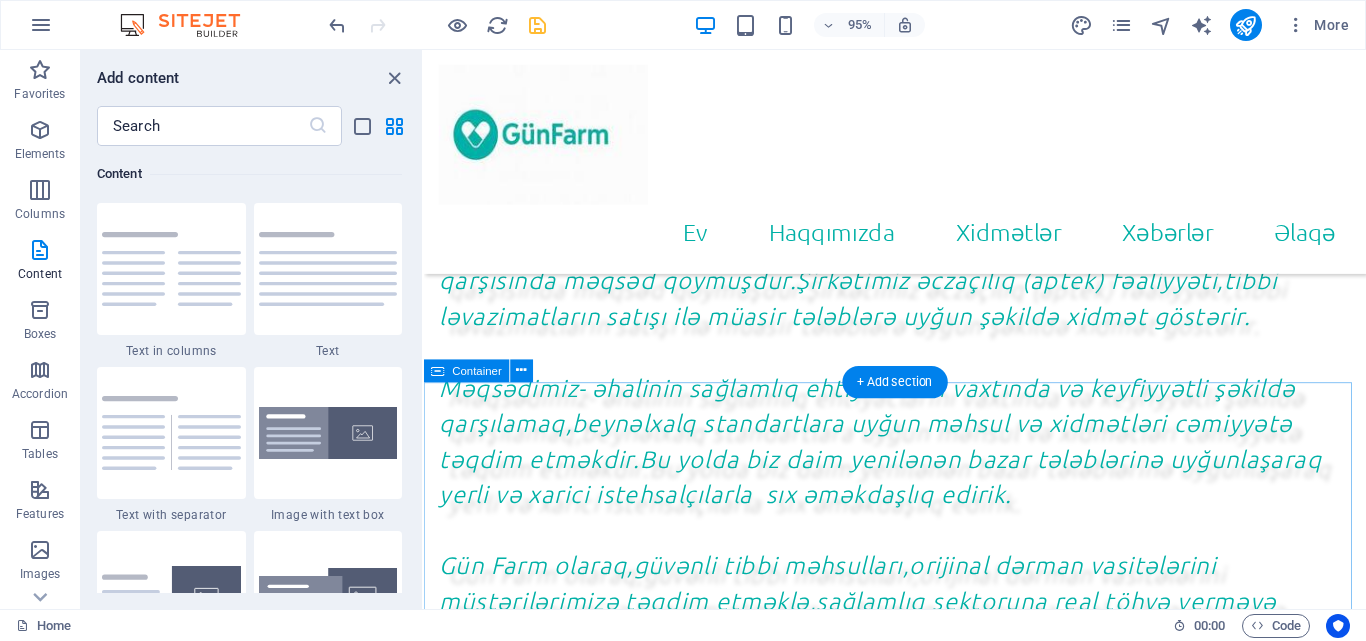 scroll, scrollTop: 1150, scrollLeft: 0, axis: vertical 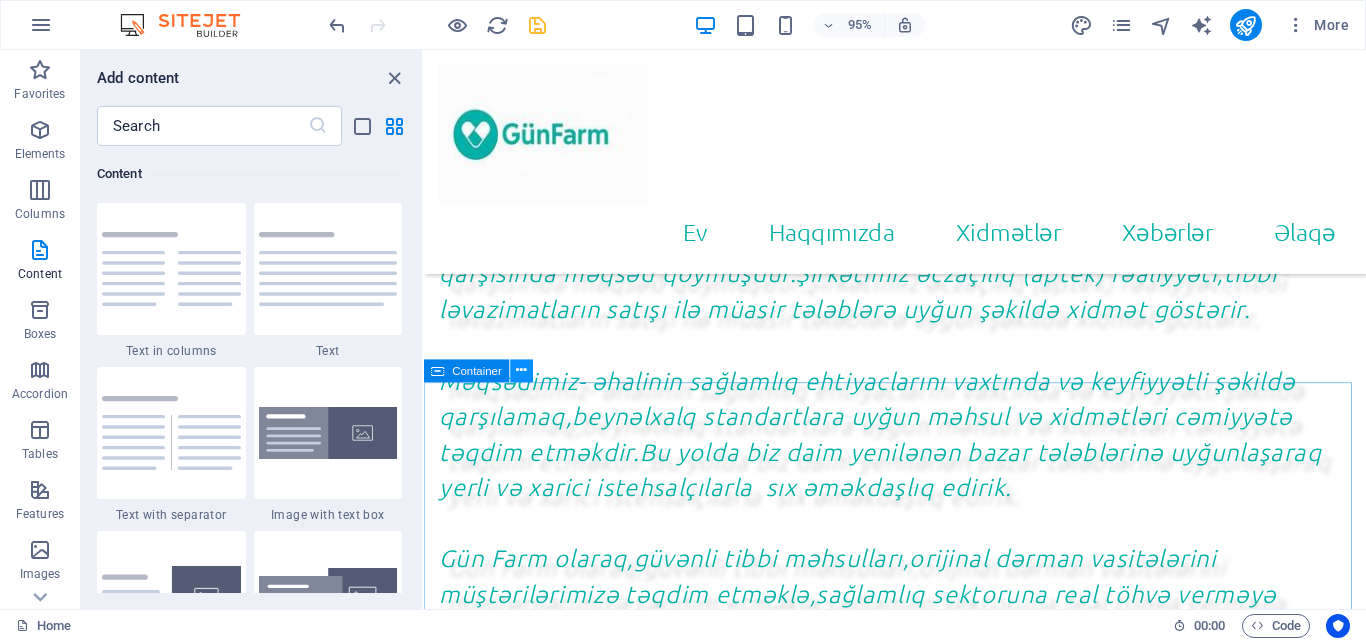 click at bounding box center [521, 371] 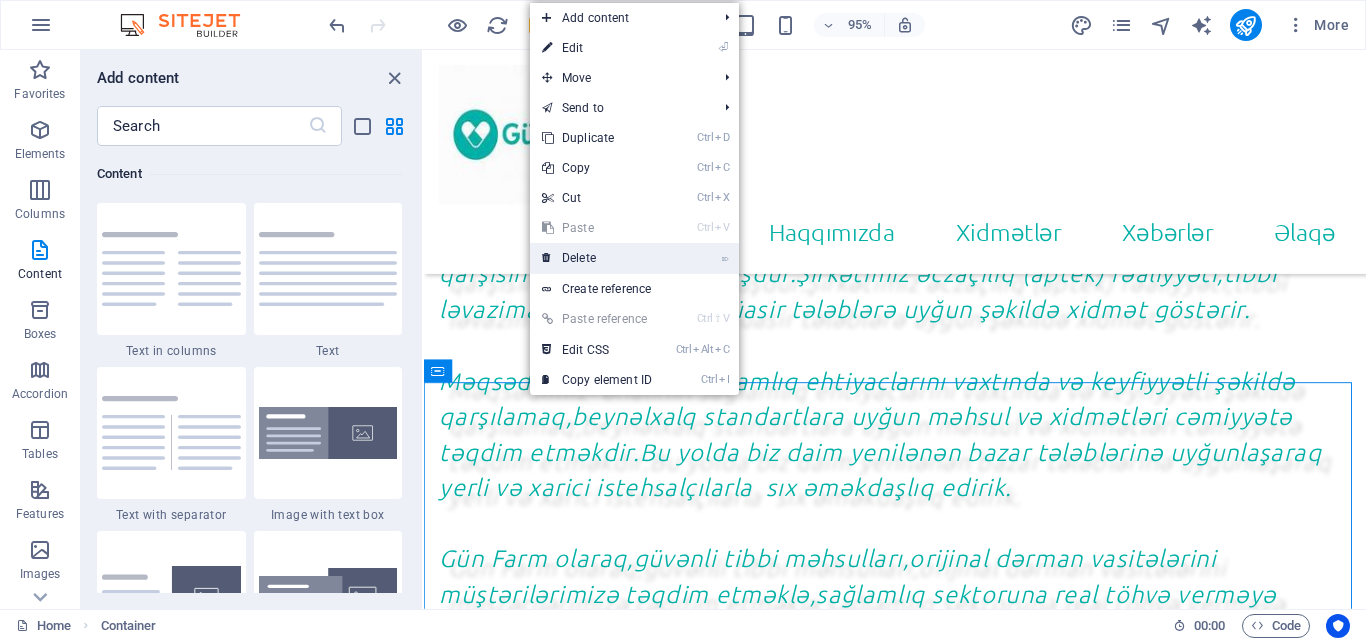 click on "⌦  Delete" at bounding box center (597, 258) 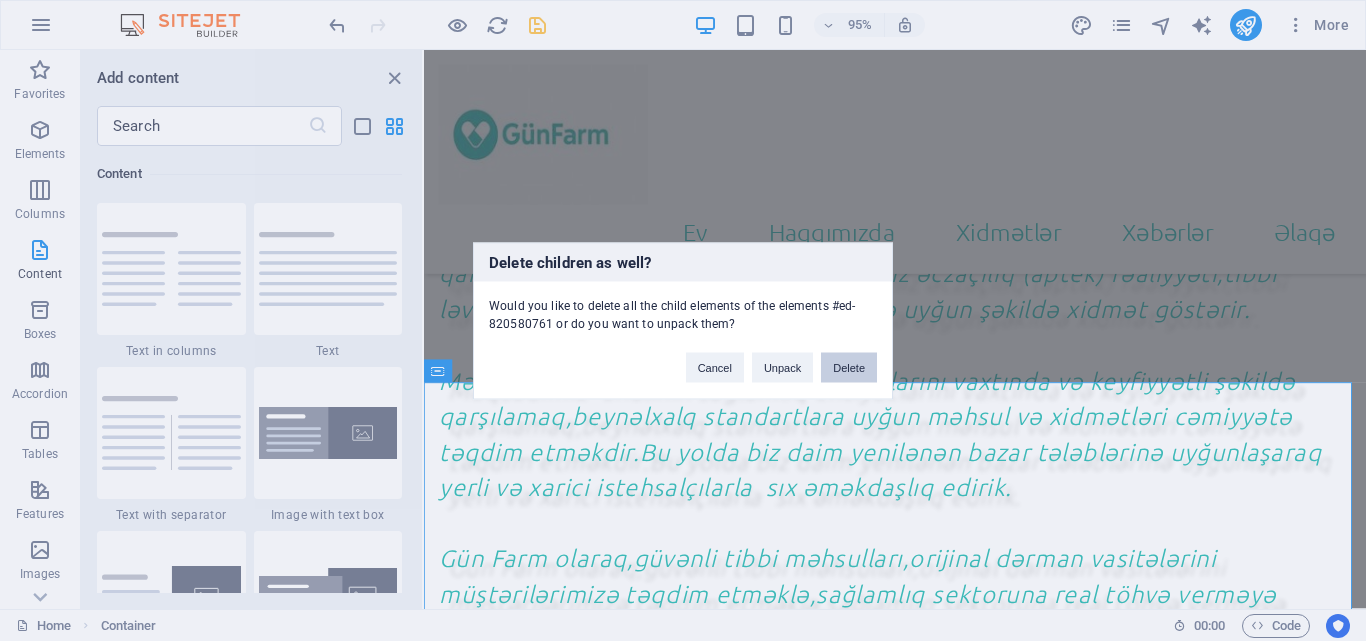 click on "Delete" at bounding box center [849, 367] 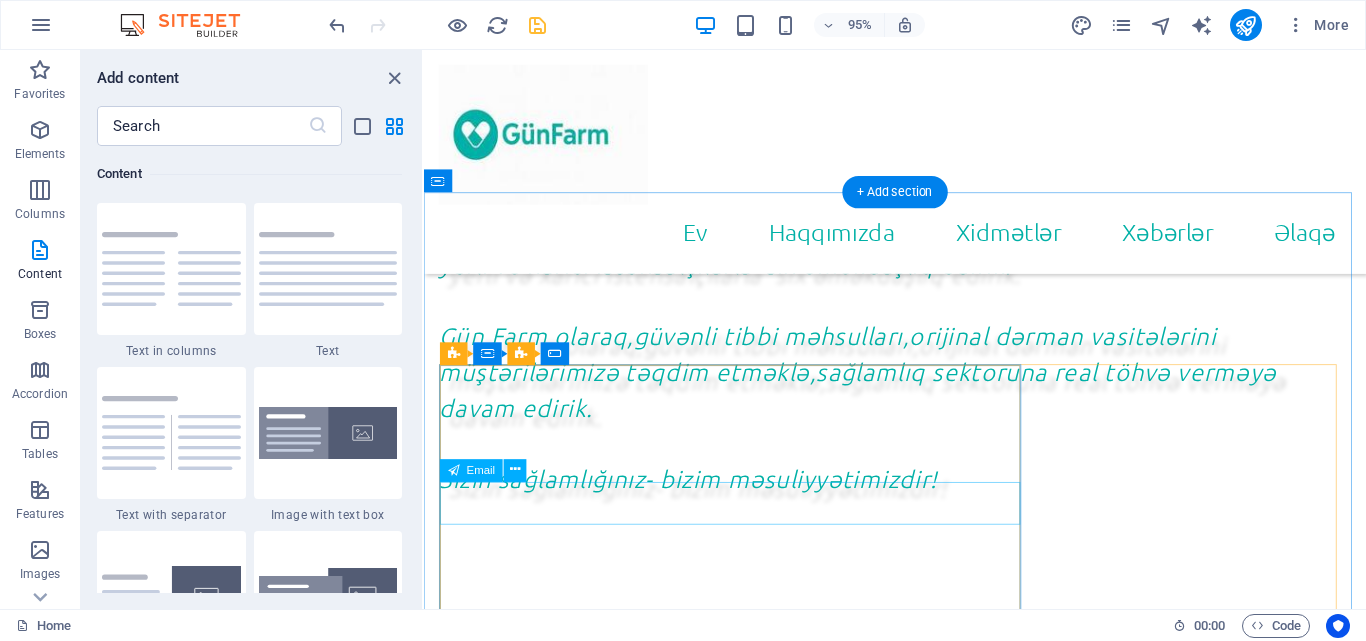 scroll, scrollTop: 1350, scrollLeft: 0, axis: vertical 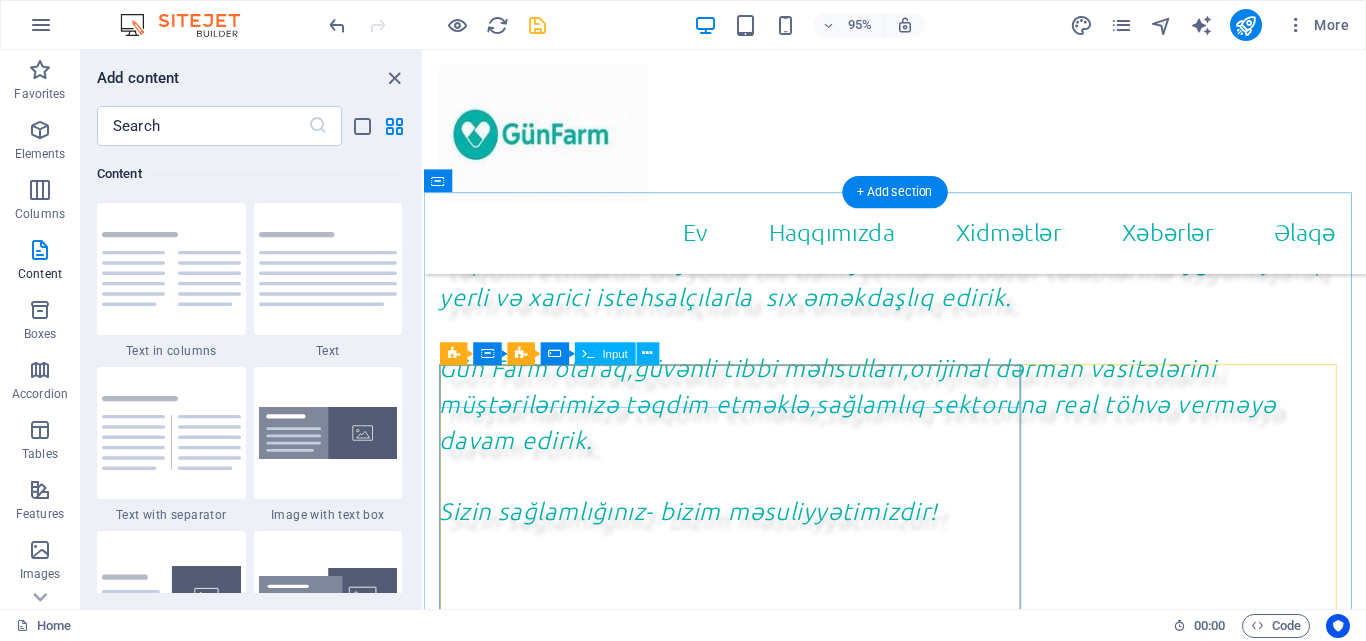 click on "Name" at bounding box center [920, 994] 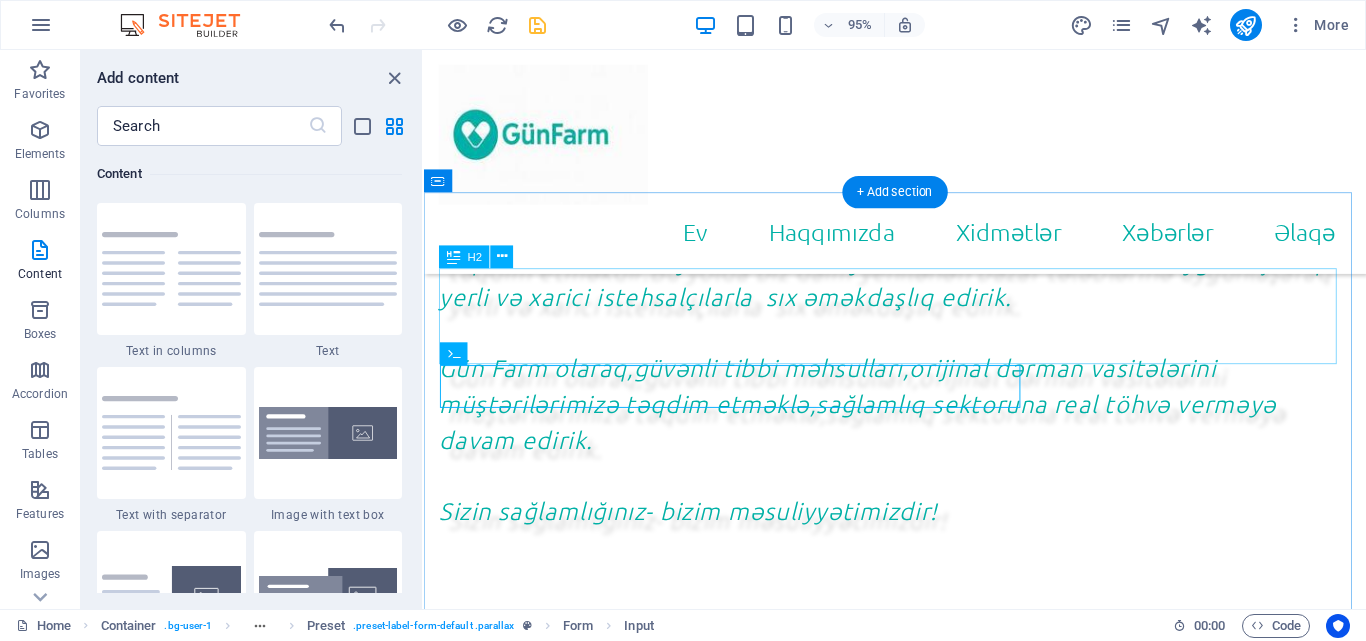 click on "Write us" at bounding box center (920, 903) 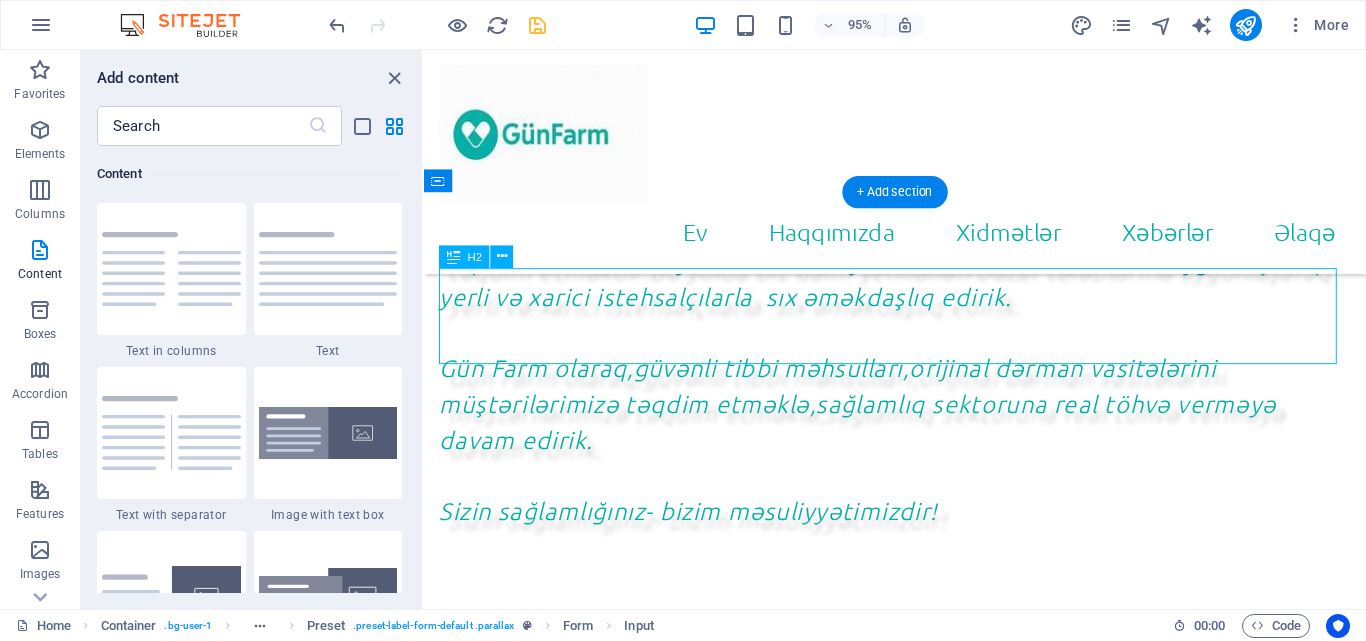 click on "Write us" at bounding box center [920, 903] 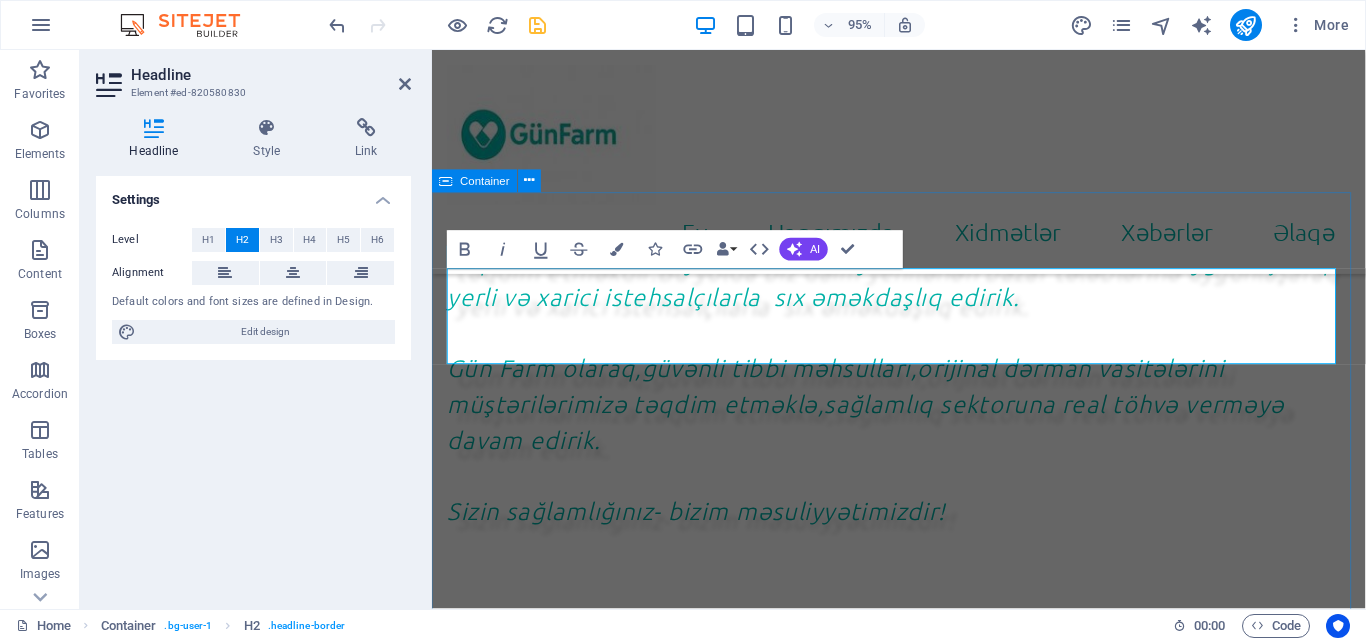 click on "Bizə yazın Name Phone E-mail Message   I have read and understand the privacy policy. Unreadable? Load new Send Lorem ipsum dolor sit amet, consetetur sadipscing elitr, sed diam nonumy eirmod tempor invidunt ut labore et dolore magna aliquyam erat, sed diam voluptua. At vero eos et accusam et justo duo dolores et ea rebum. Stet clita kasd gubergren, no sea takimata sanctus est Lorem ipsum dolor sit amet." at bounding box center [923, 1593] 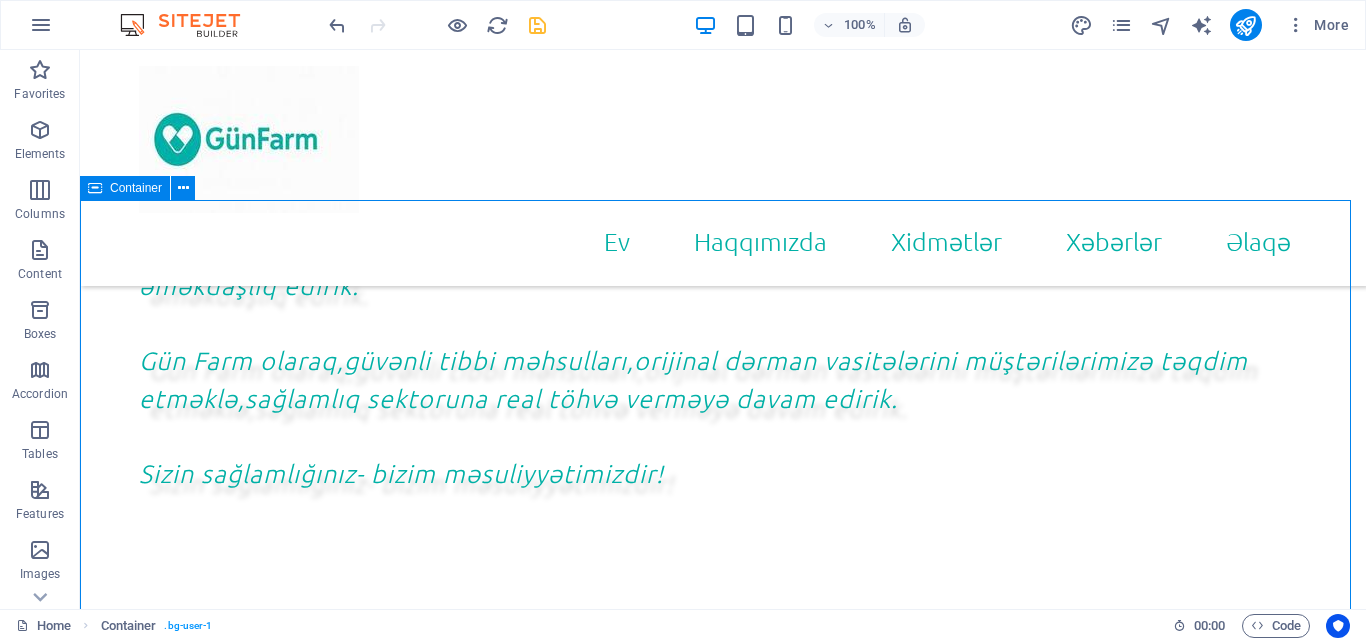 scroll, scrollTop: 1250, scrollLeft: 0, axis: vertical 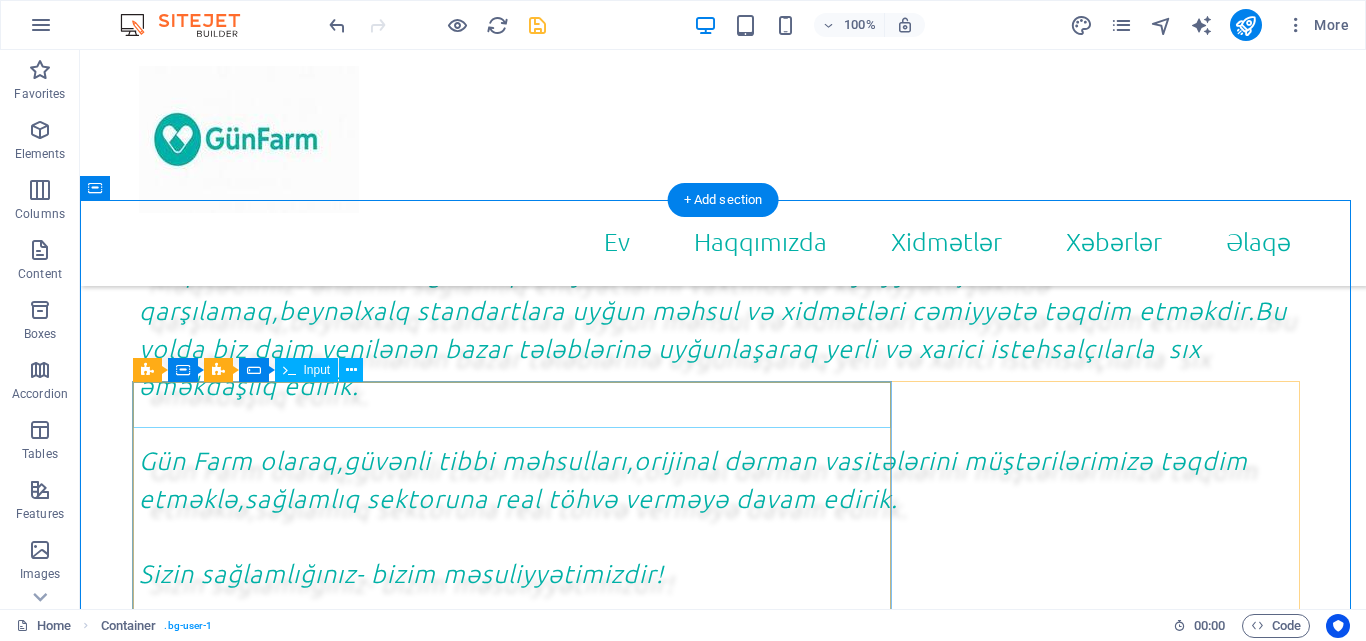 click on "Name" at bounding box center [723, 1031] 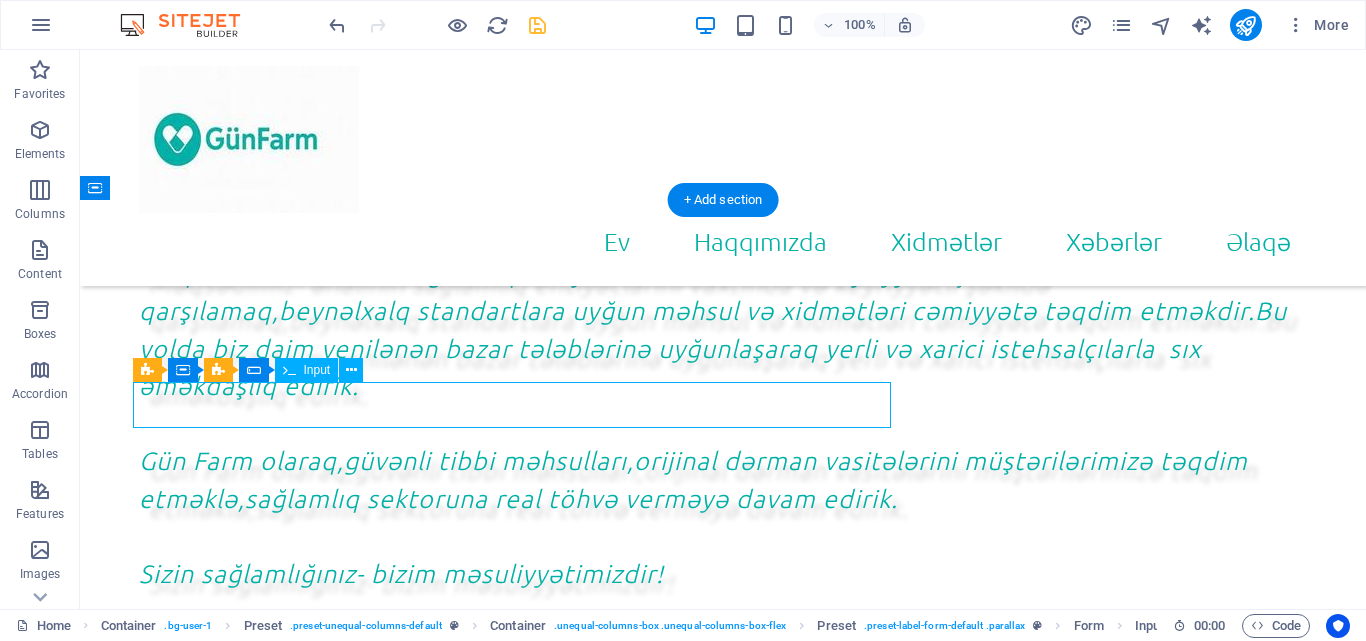 click on "Name" at bounding box center [723, 1031] 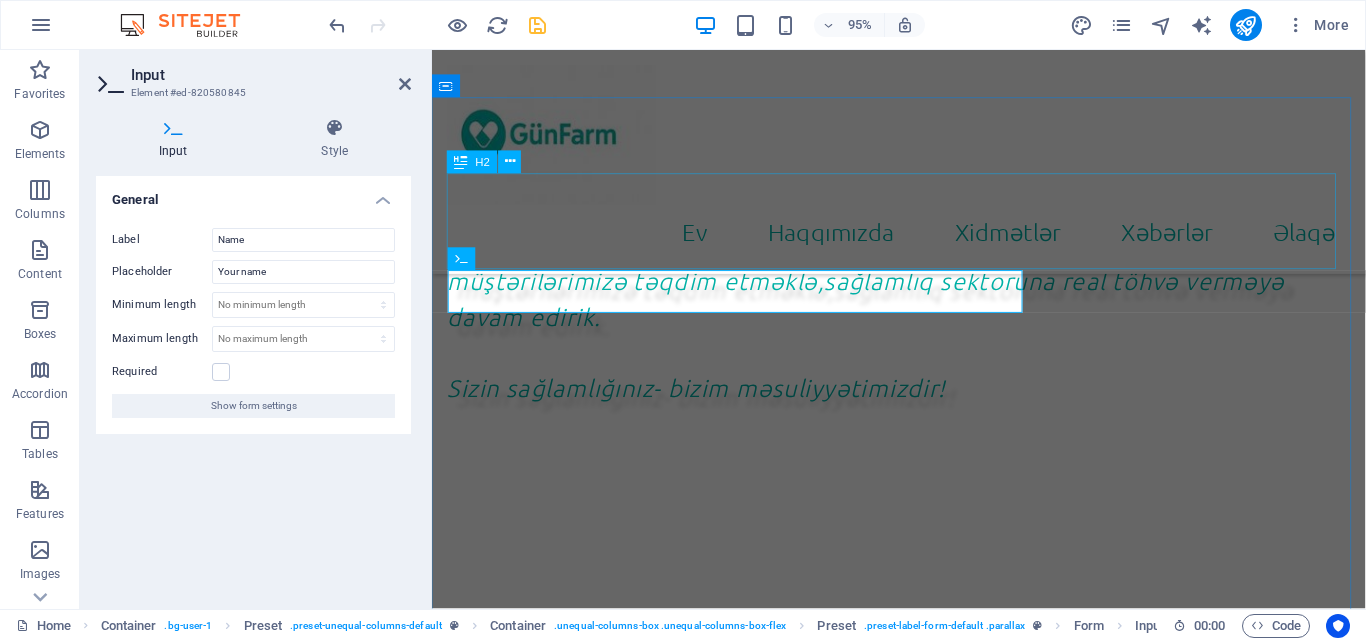 scroll, scrollTop: 1450, scrollLeft: 0, axis: vertical 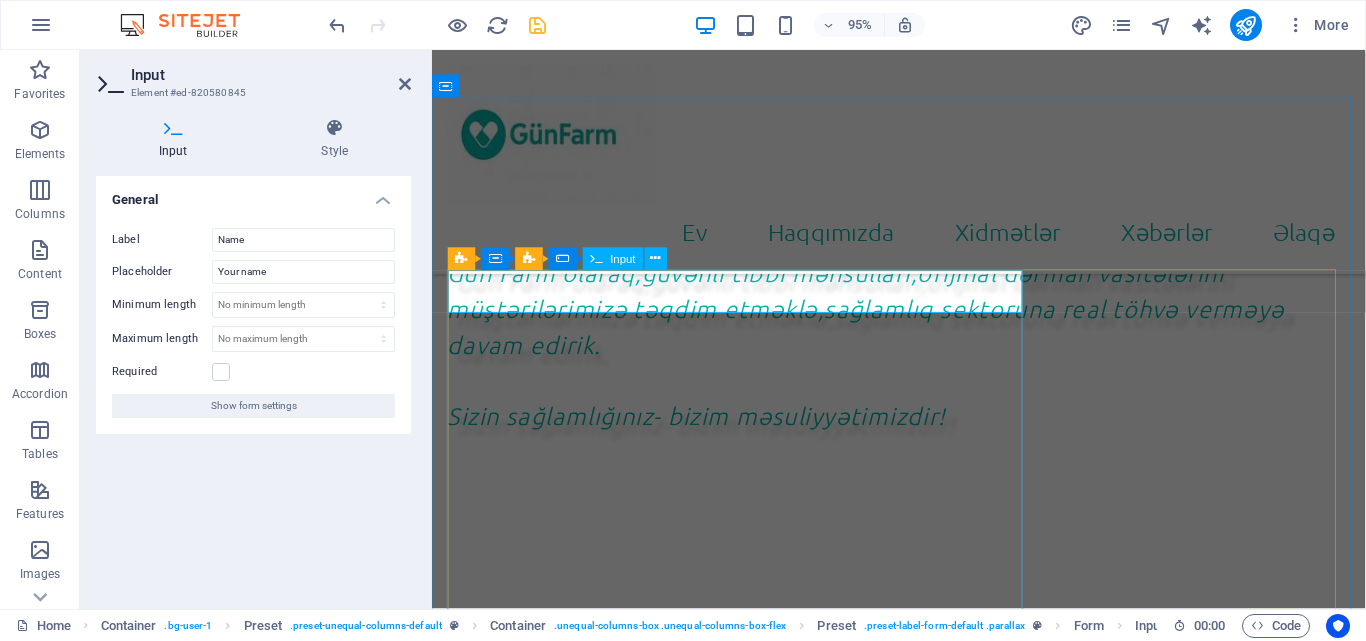 click on "Name" at bounding box center [923, 894] 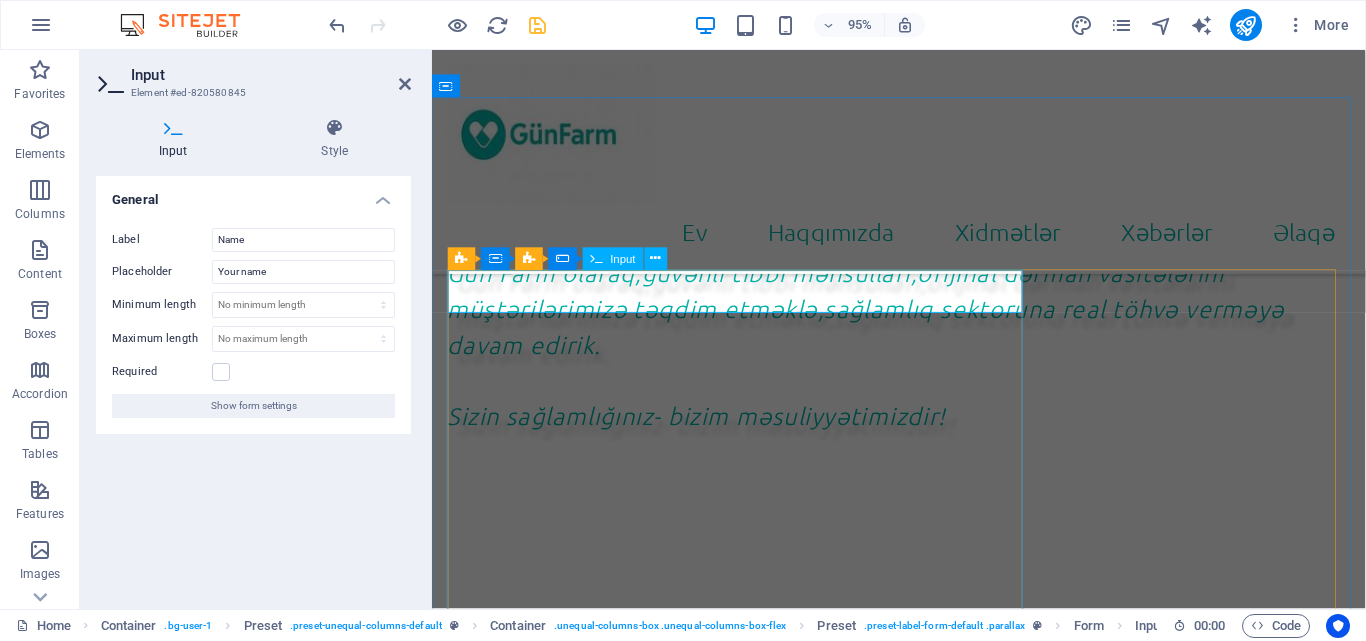 click on "Name" at bounding box center (923, 894) 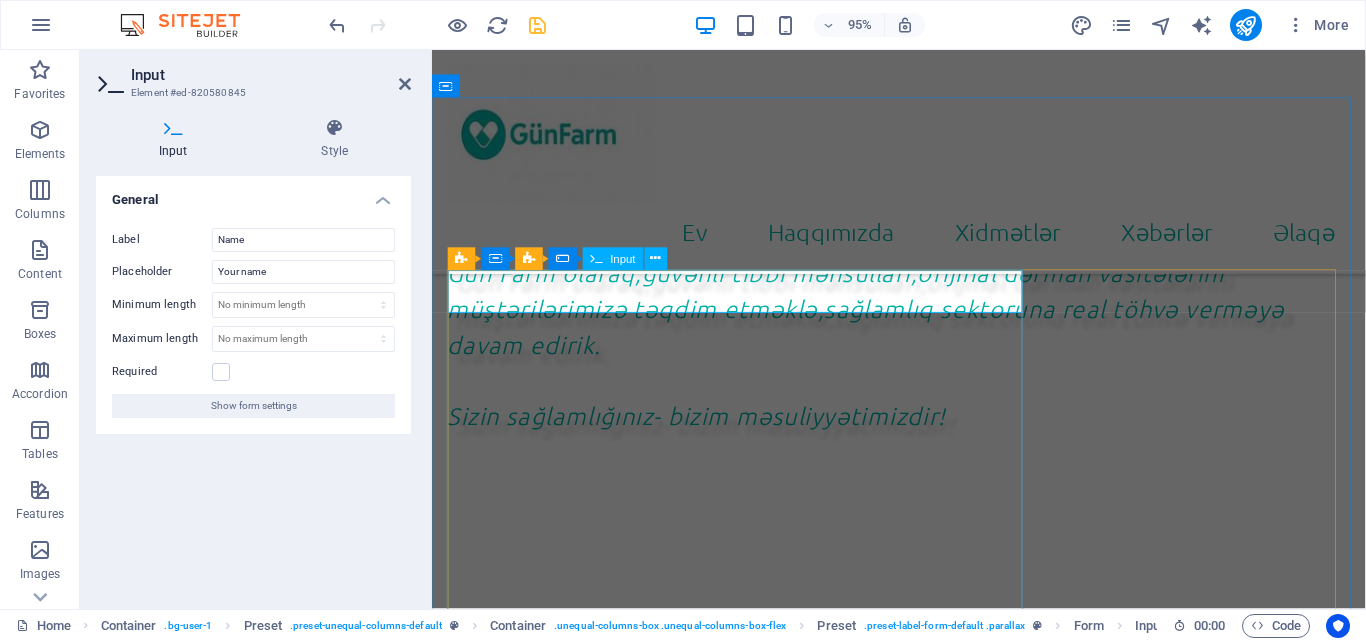 click on "Name" at bounding box center (923, 894) 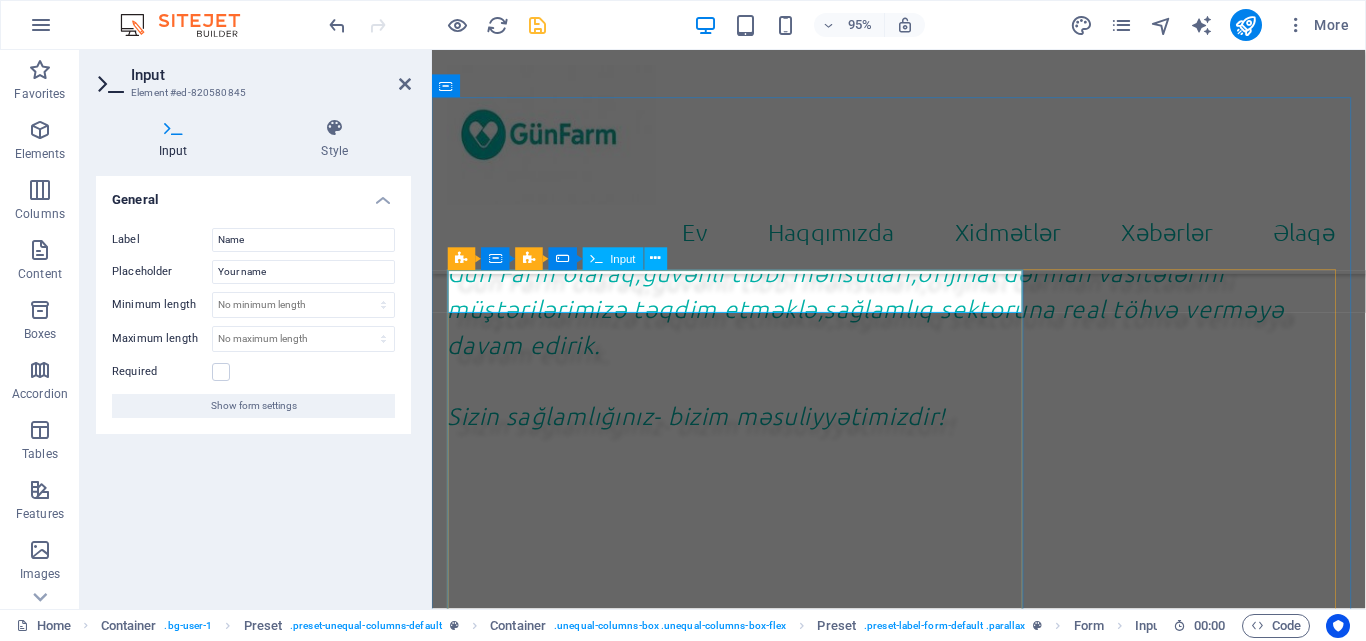 click on "Name" at bounding box center (923, 894) 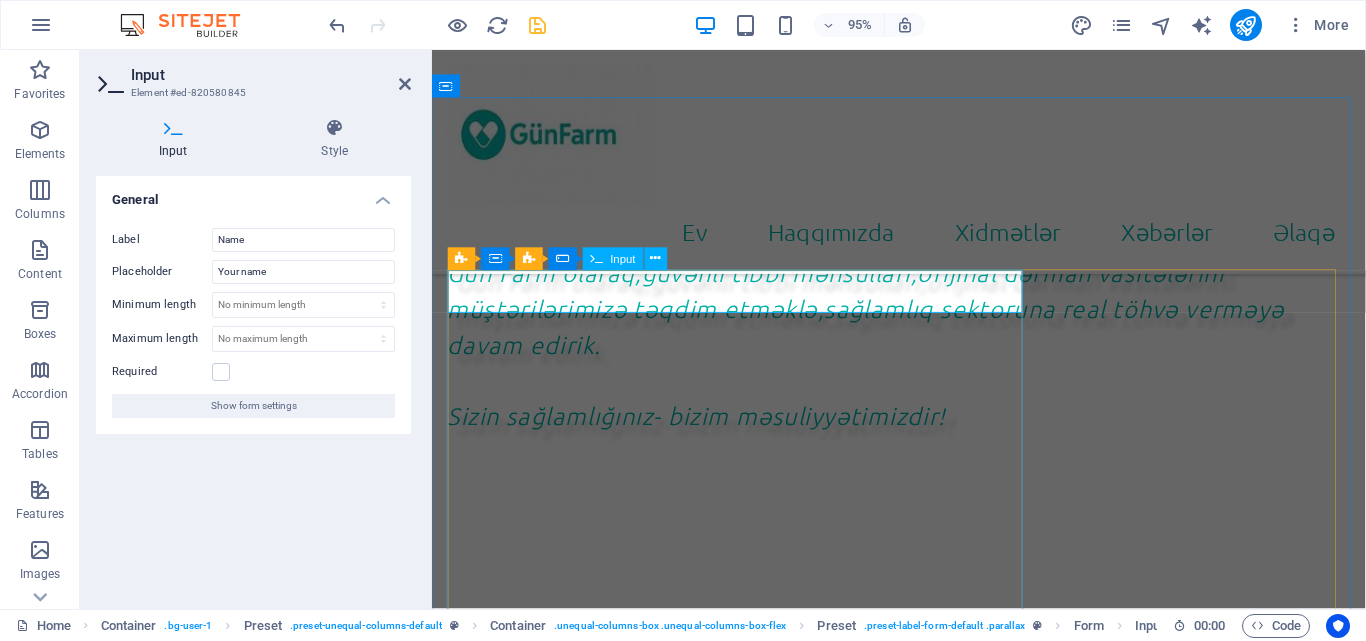 click on "Name" at bounding box center (923, 894) 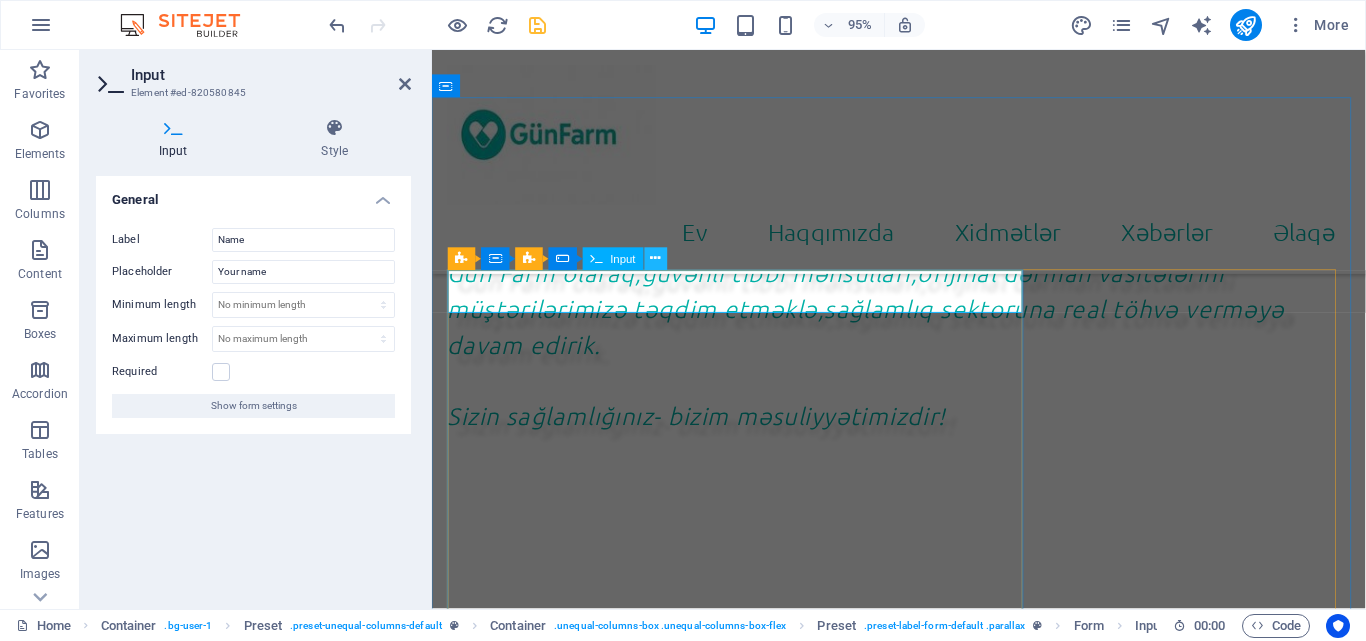 click at bounding box center (656, 259) 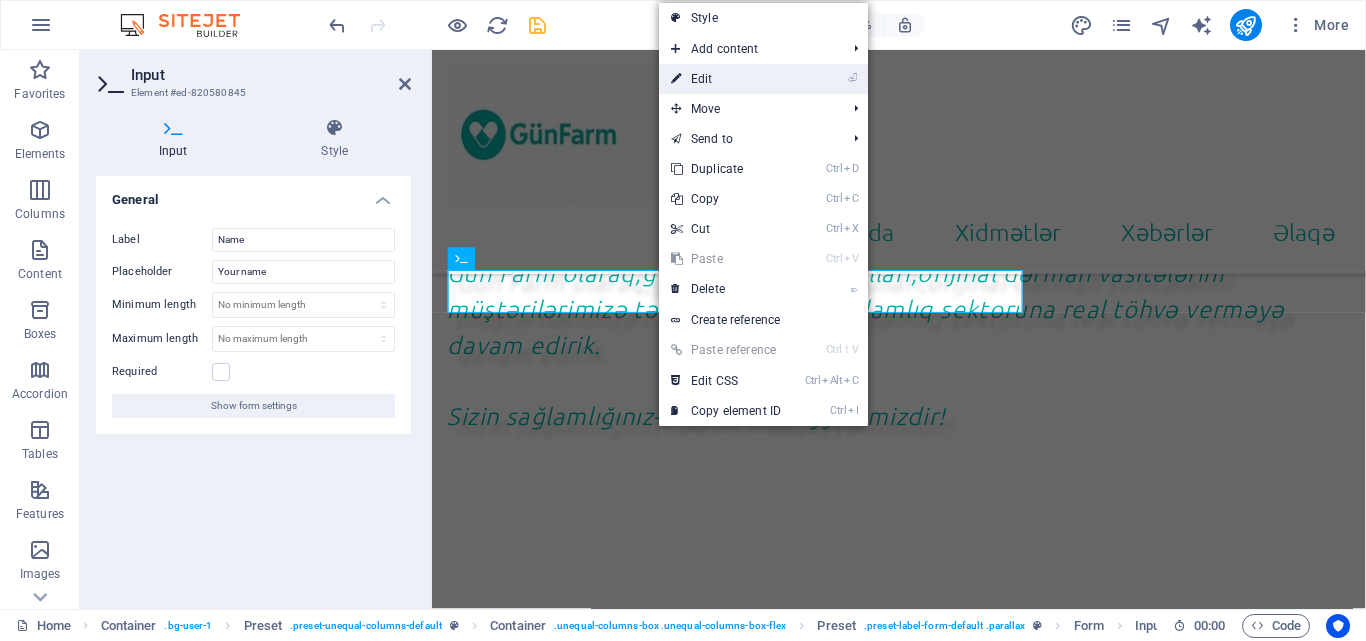 click on "⏎  Edit" at bounding box center [726, 79] 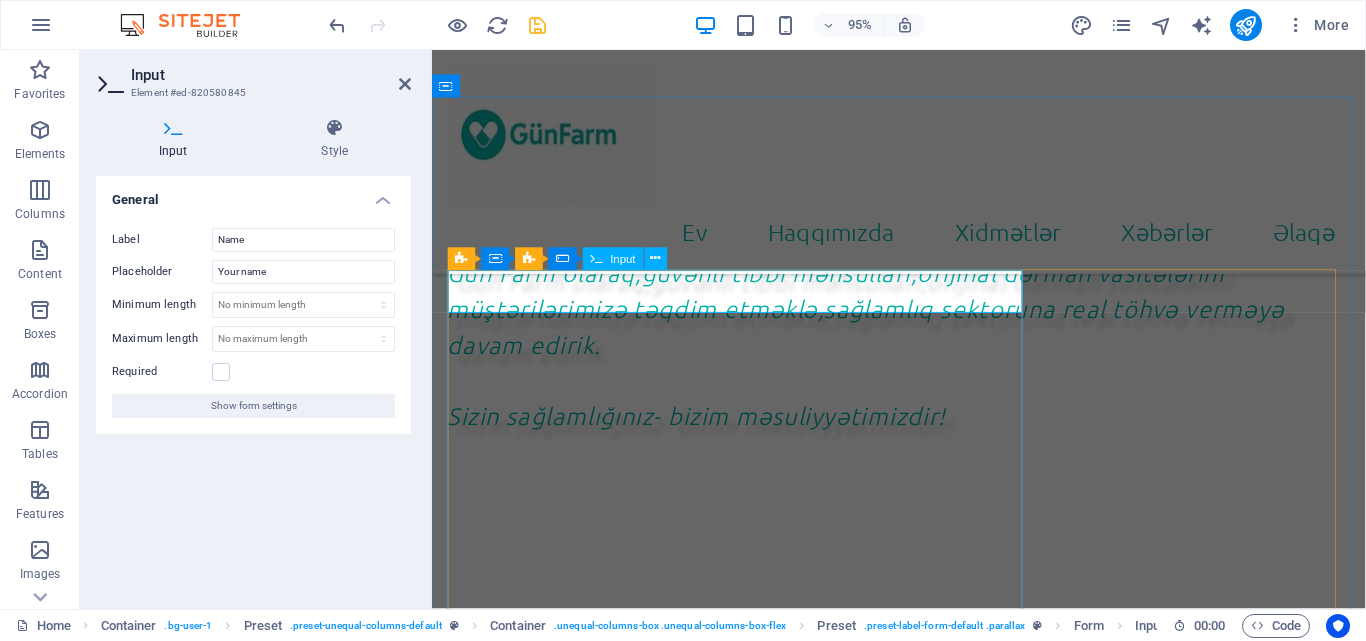 click on "Name" at bounding box center (923, 894) 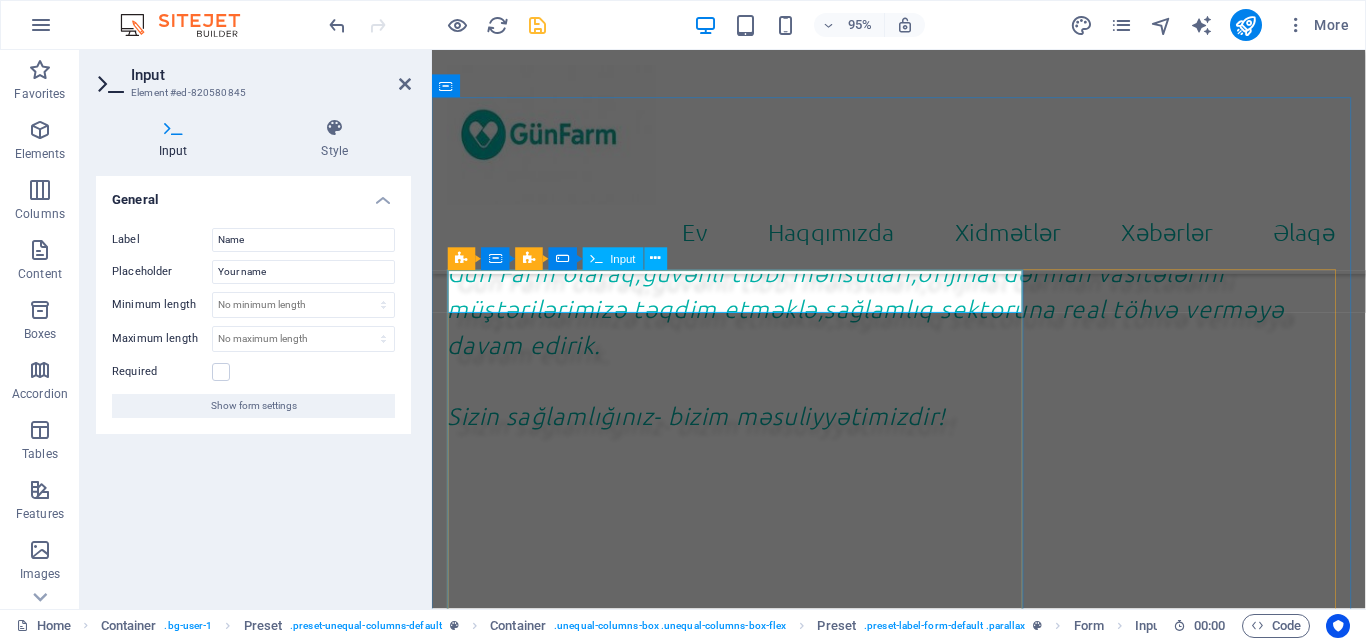 click on "Name" at bounding box center [998, 894] 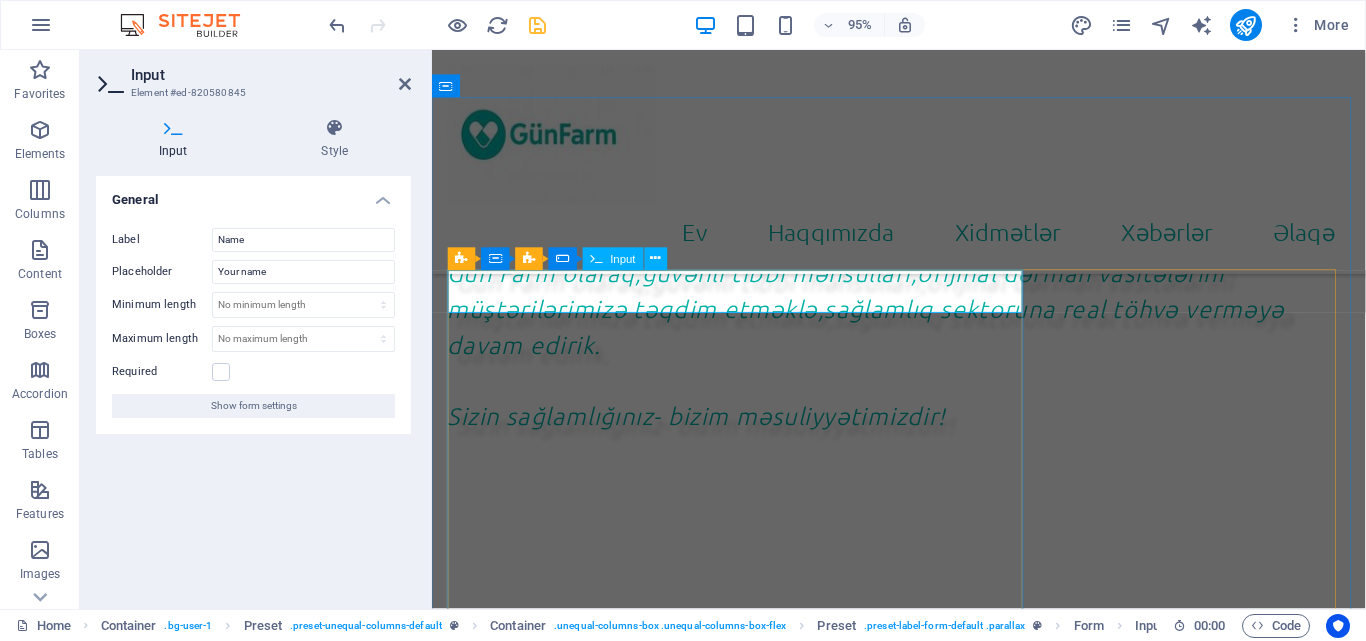 click on "Name" at bounding box center [923, 894] 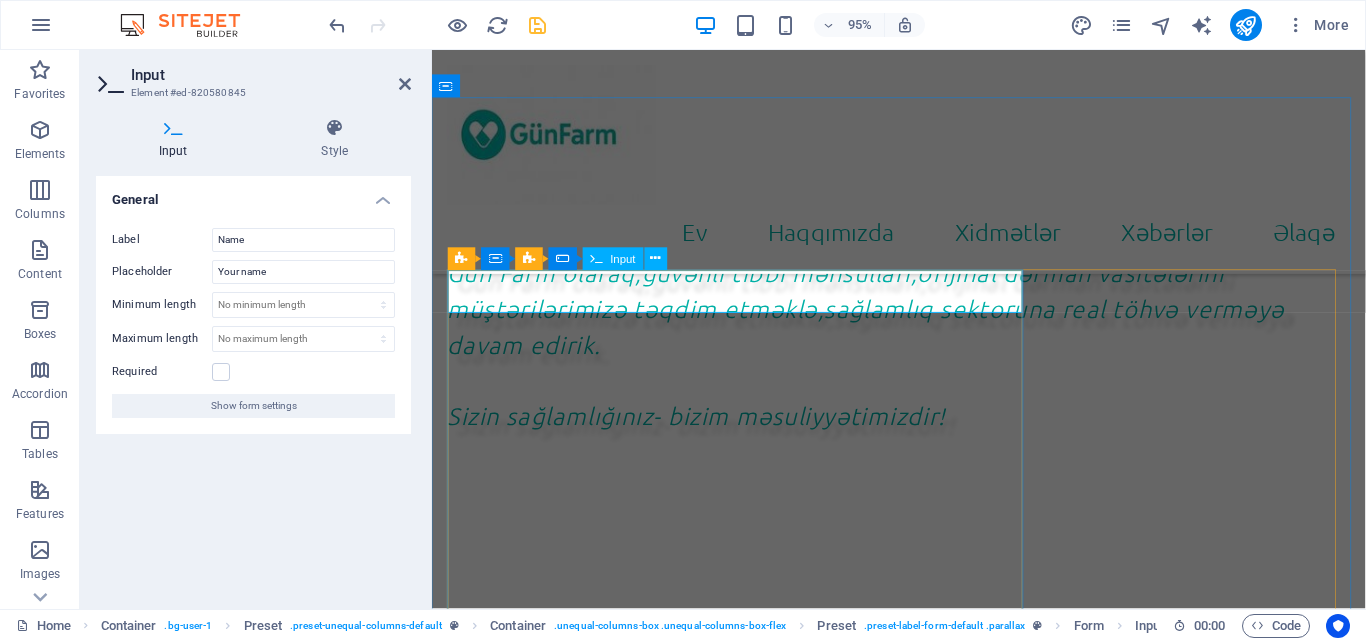 click on "Name" at bounding box center [923, 894] 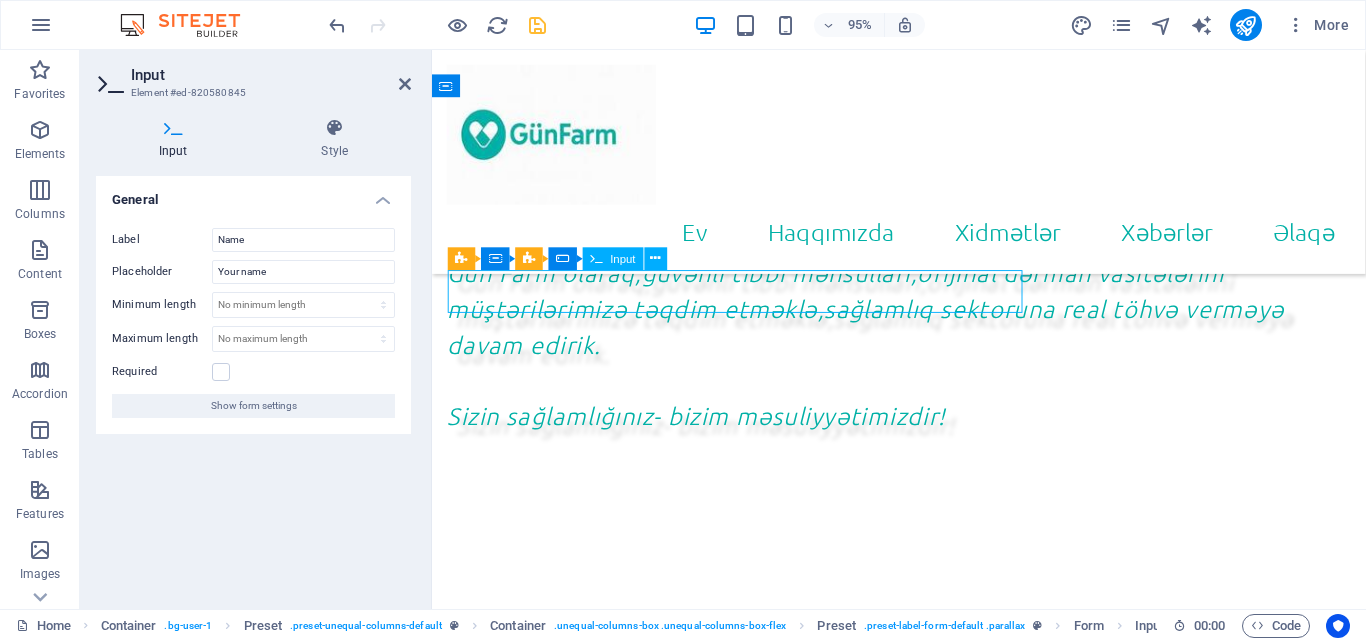 click on "Name" at bounding box center [923, 894] 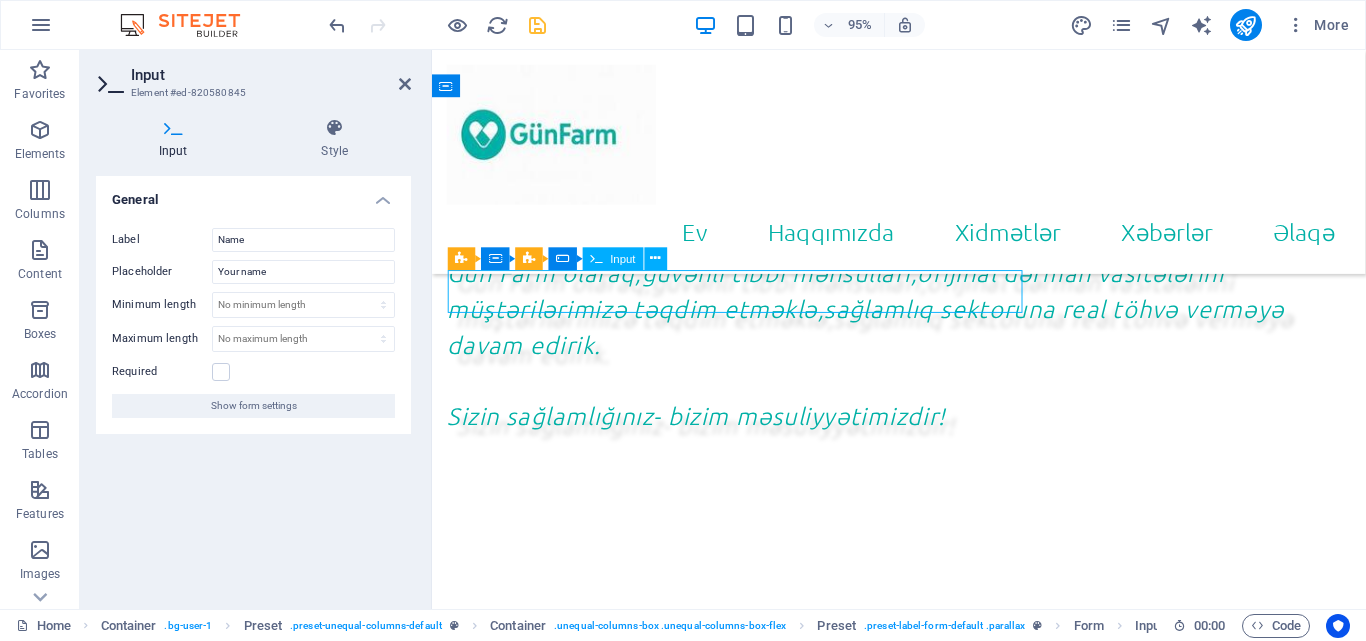 click on "Name" at bounding box center [923, 894] 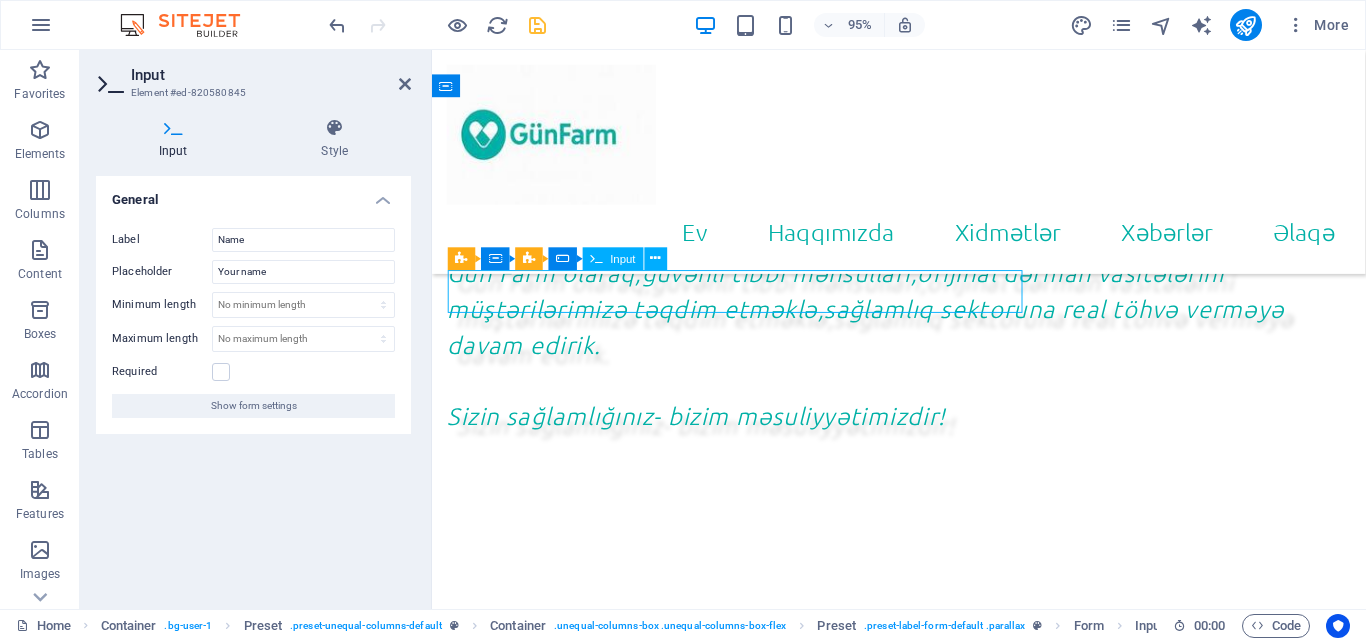 click on "Name" at bounding box center [923, 894] 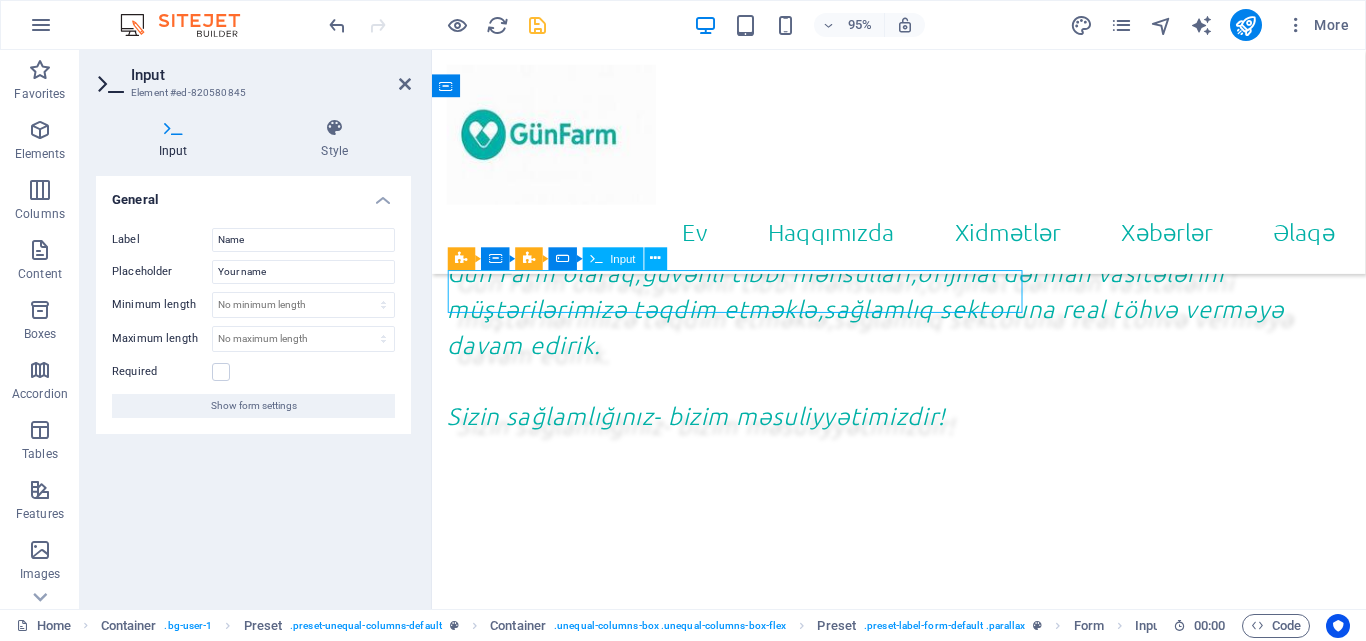 click on "Name" at bounding box center (923, 894) 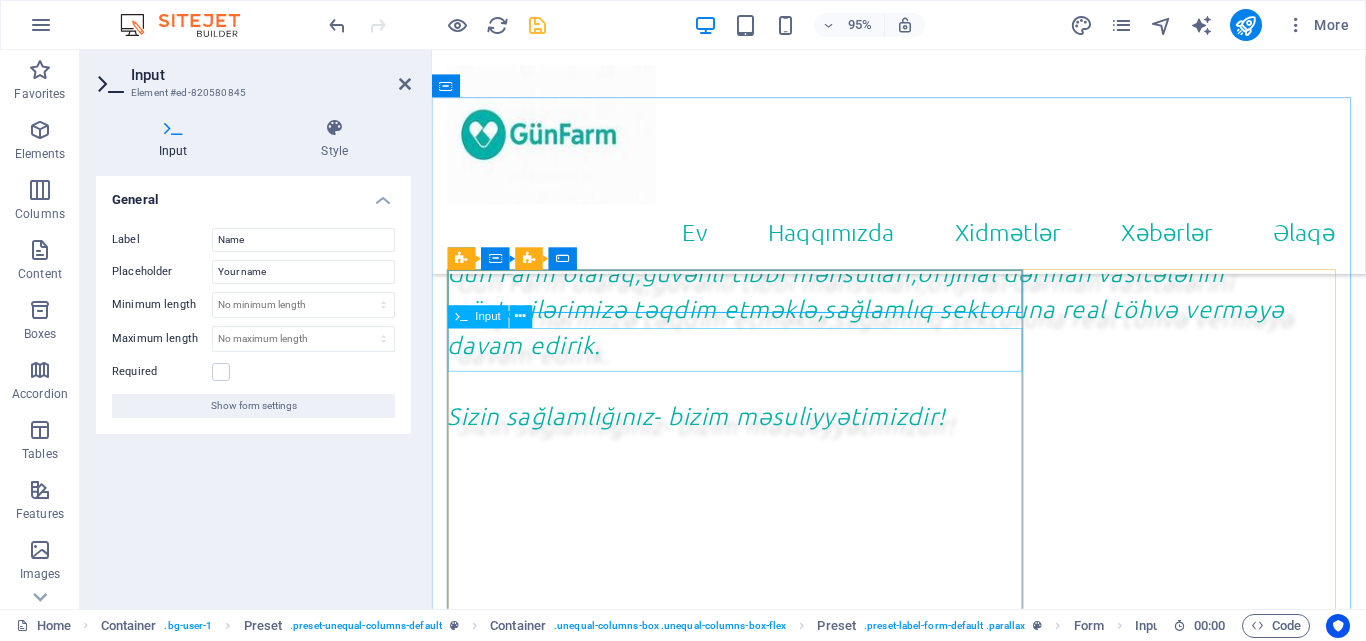 click on "Phone" at bounding box center (923, 963) 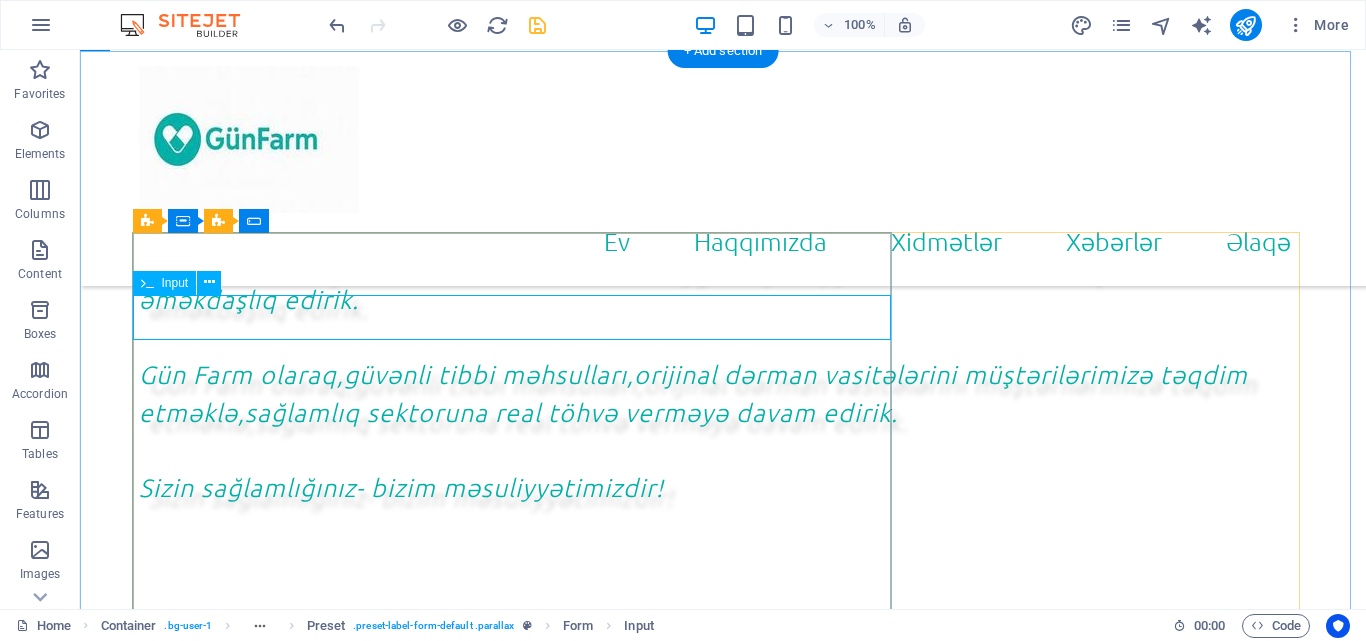 scroll, scrollTop: 1225, scrollLeft: 0, axis: vertical 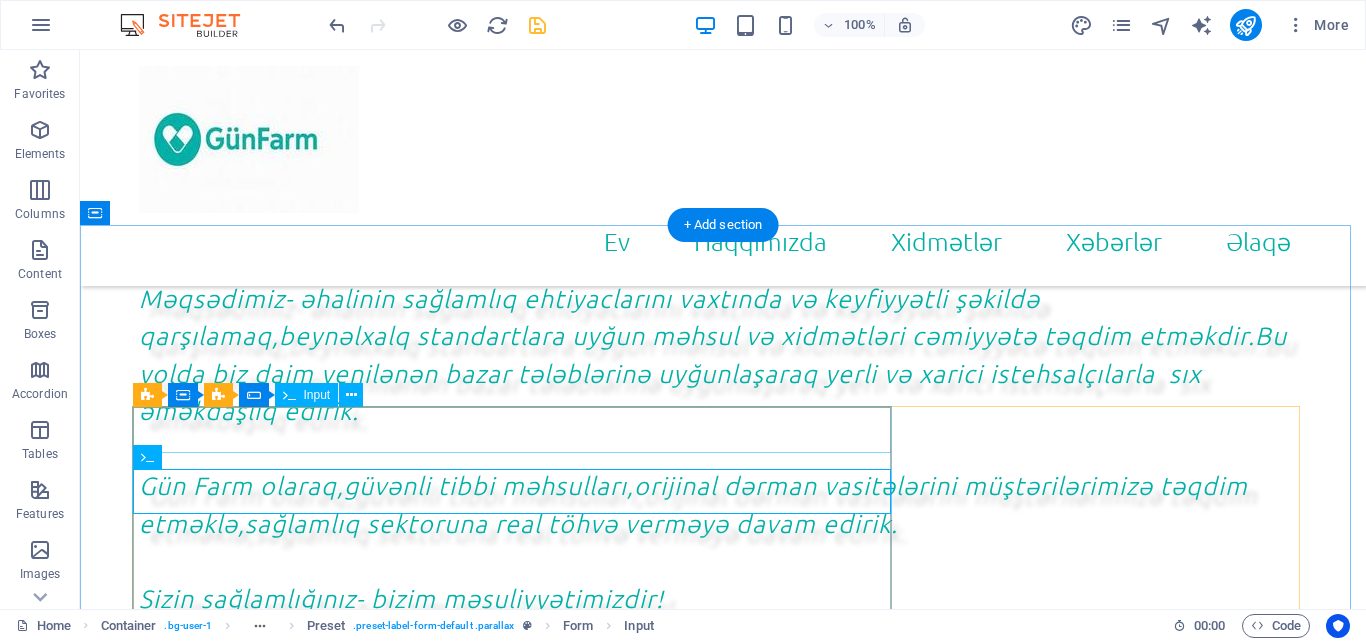 click on "Name" at bounding box center [723, 1056] 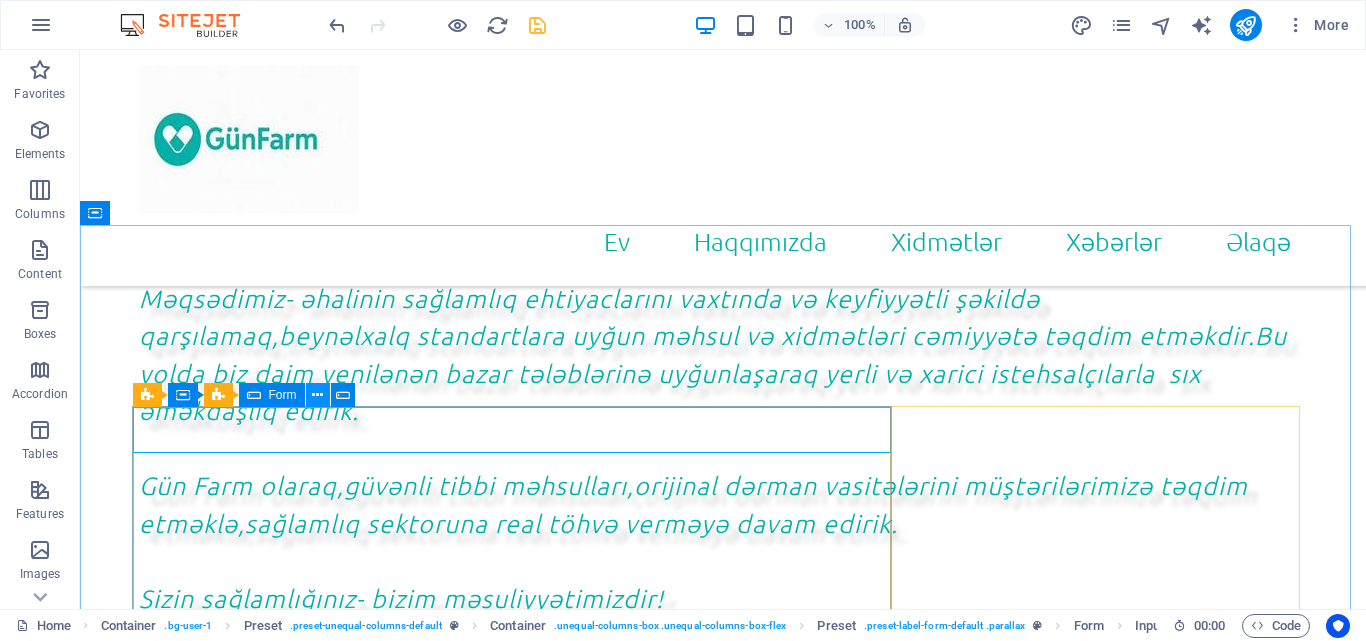 click at bounding box center [318, 395] 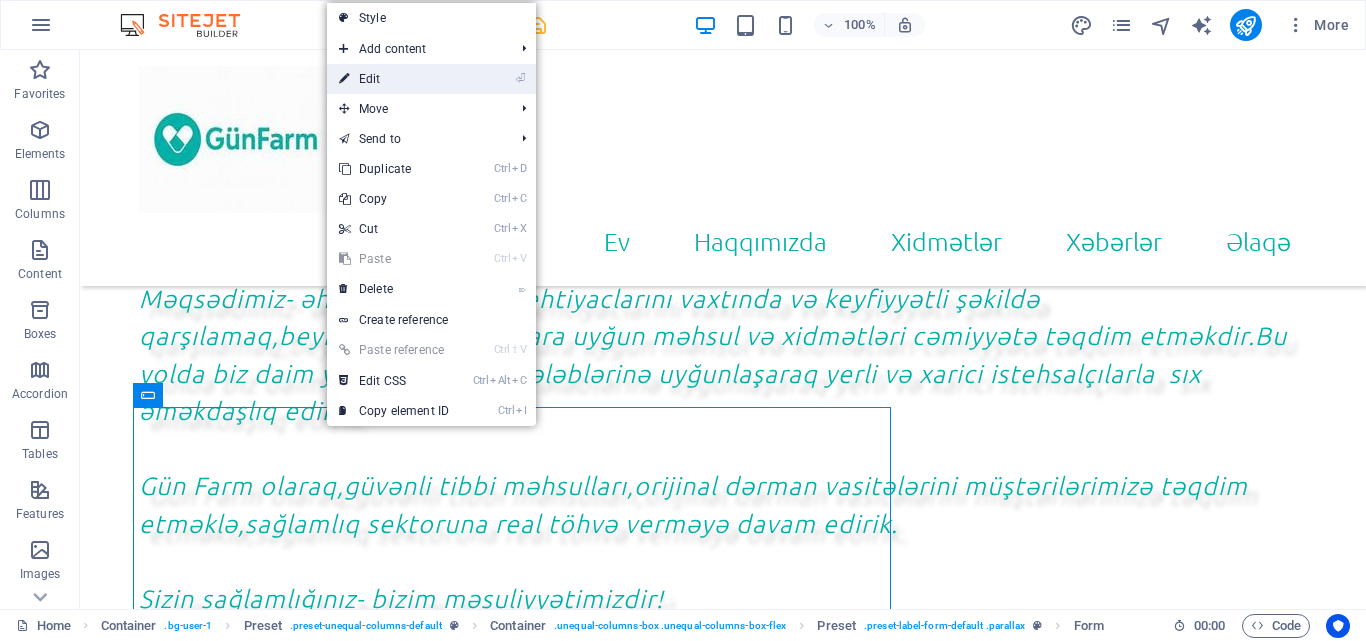 click on "⏎  Edit" at bounding box center [394, 79] 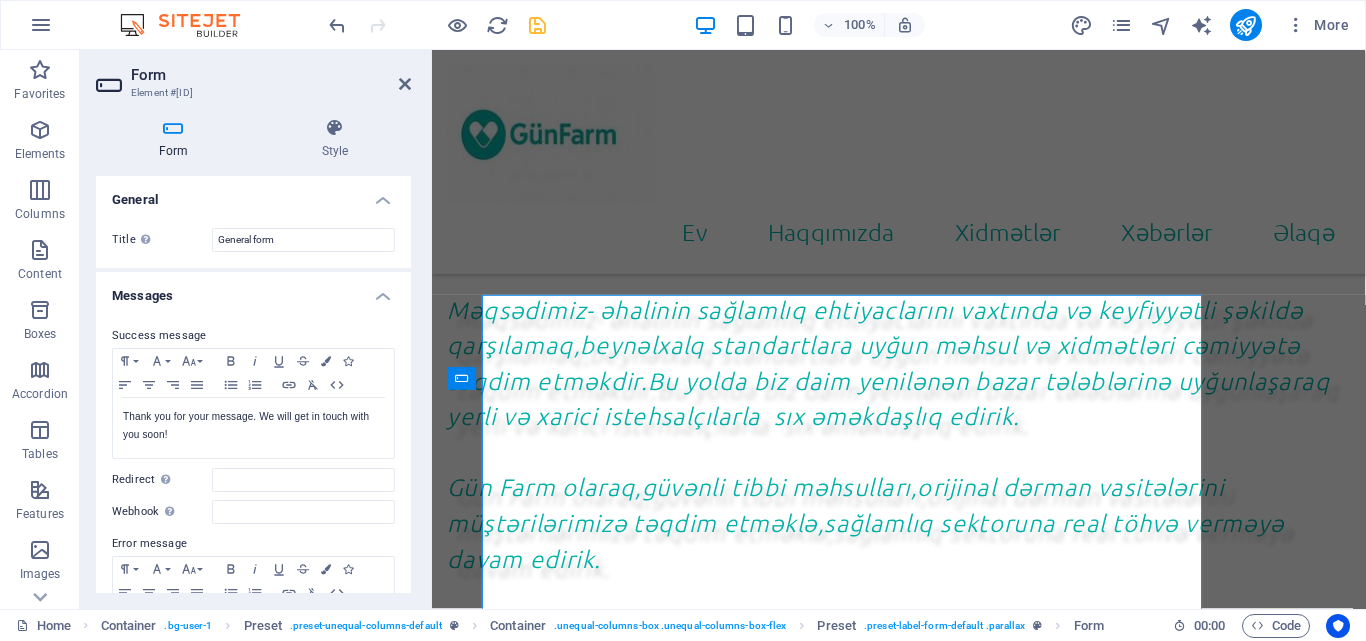scroll, scrollTop: 1324, scrollLeft: 0, axis: vertical 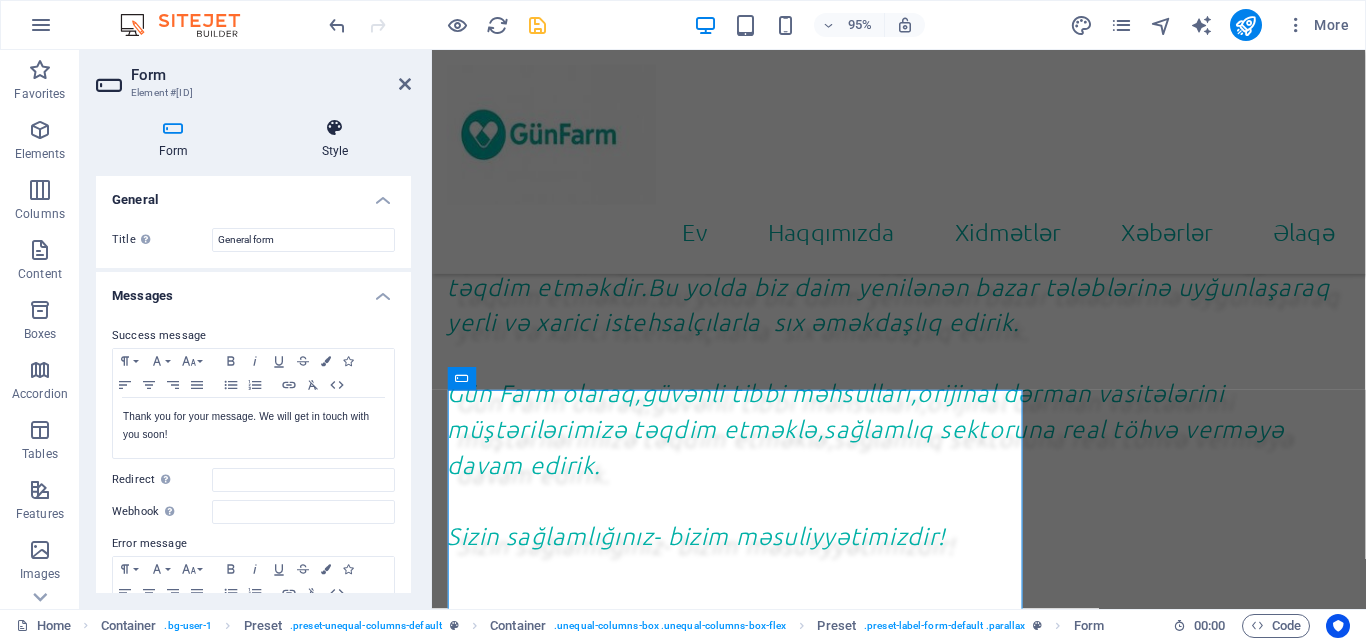 click at bounding box center [335, 128] 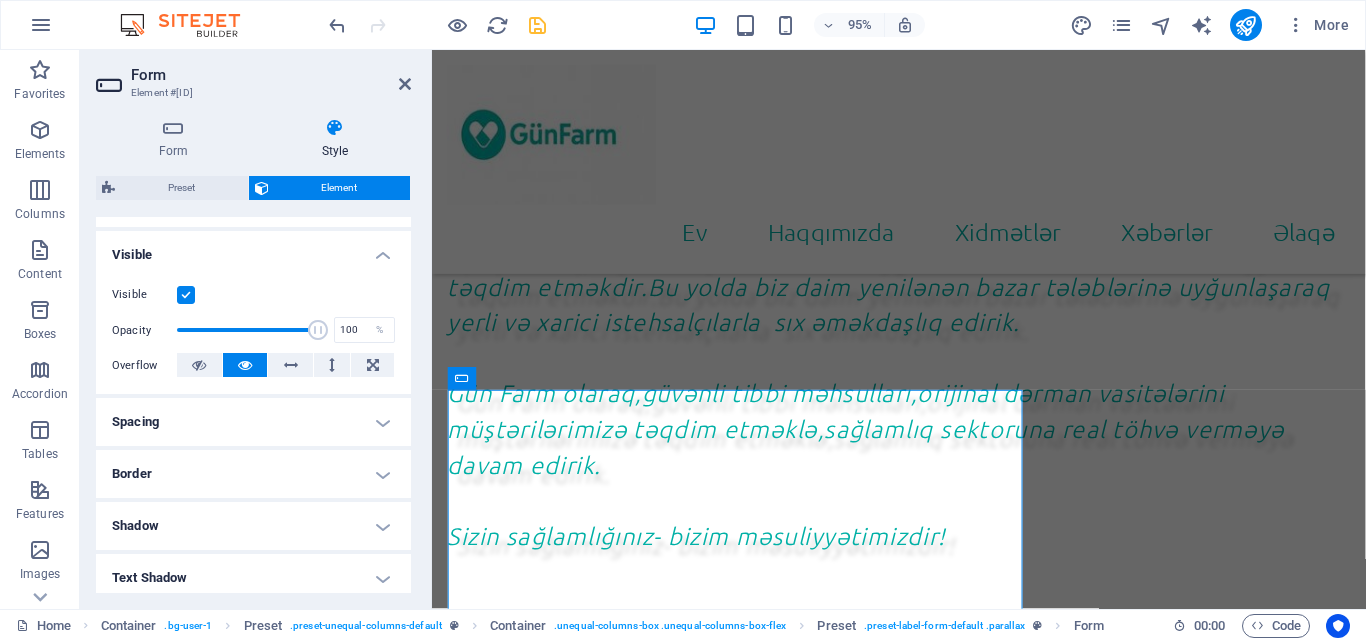 scroll, scrollTop: 0, scrollLeft: 0, axis: both 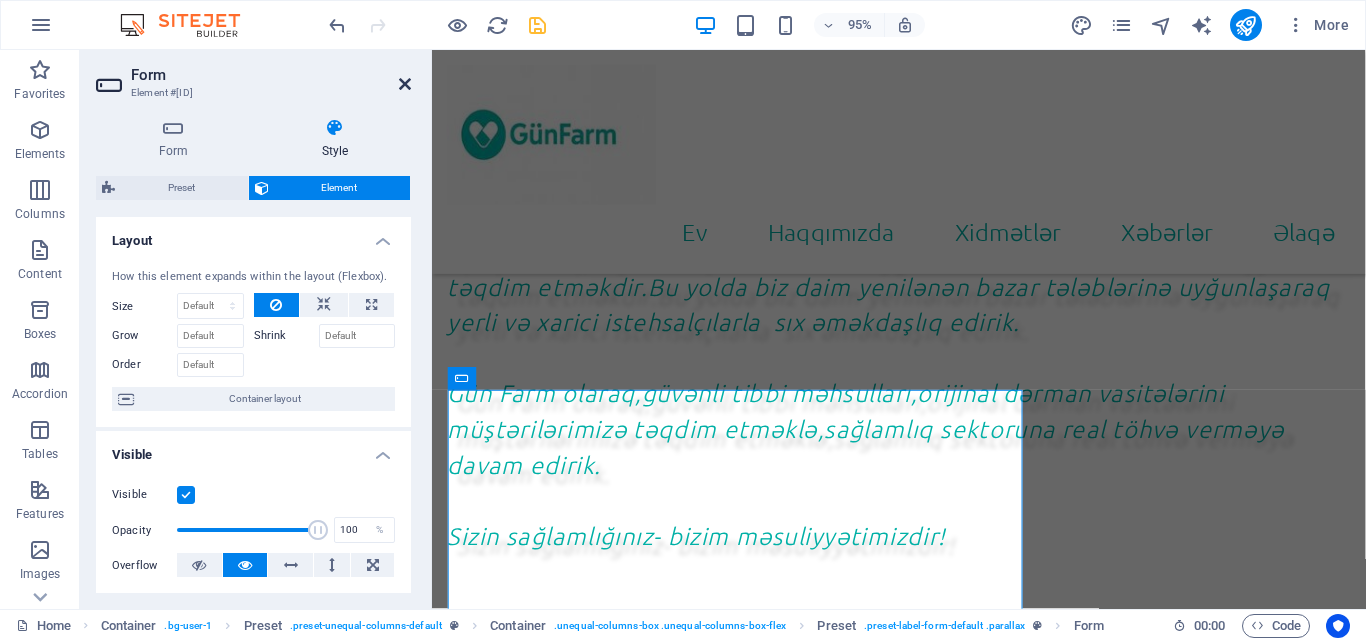 click at bounding box center (405, 84) 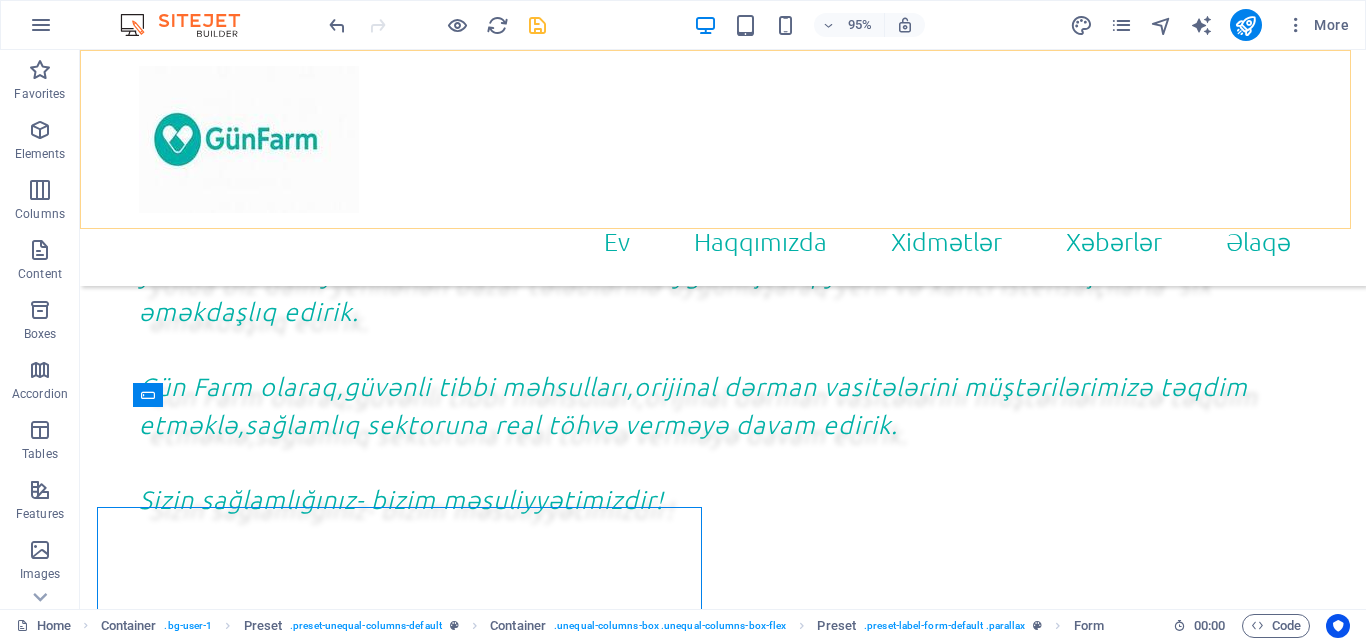 scroll, scrollTop: 1225, scrollLeft: 0, axis: vertical 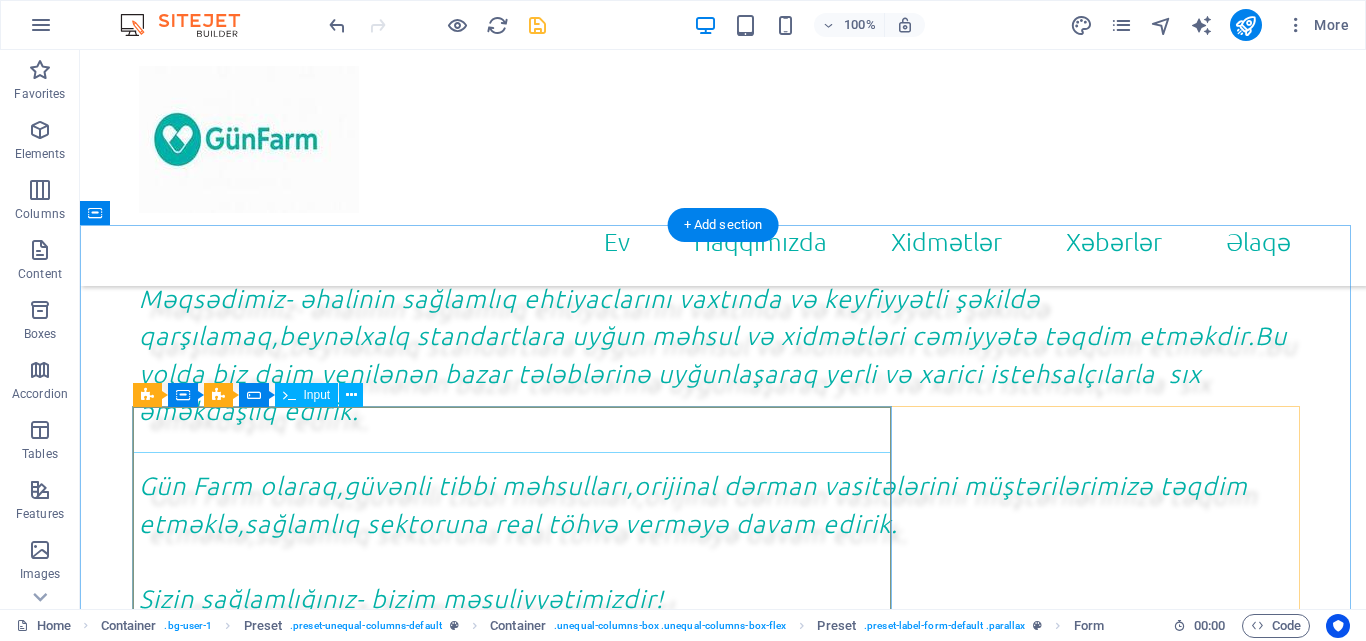 click on "Name" at bounding box center [723, 1056] 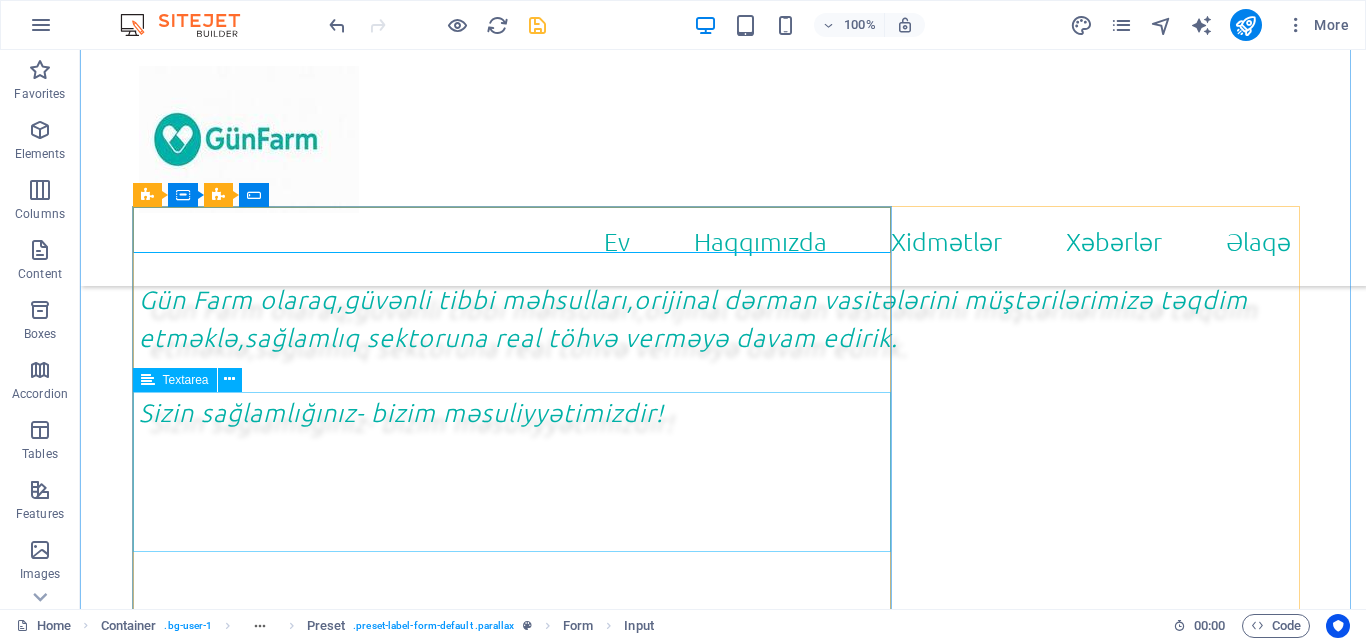 scroll, scrollTop: 1425, scrollLeft: 0, axis: vertical 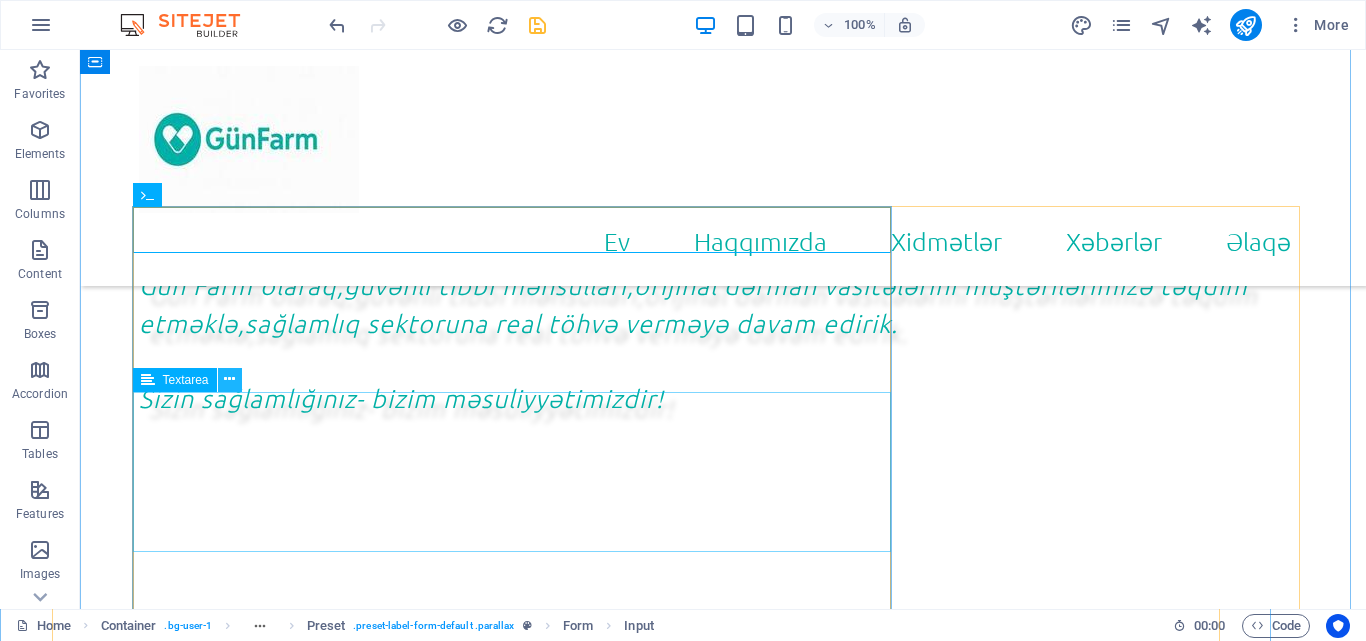click at bounding box center (229, 379) 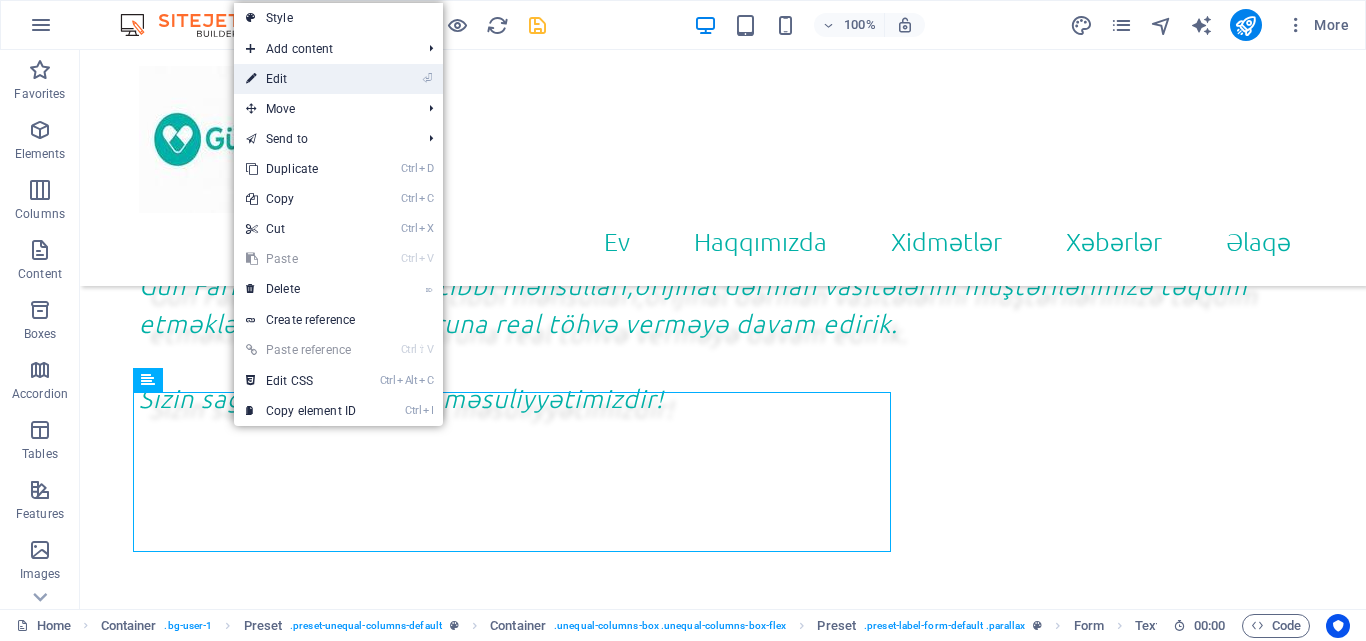 click on "⏎  Edit" at bounding box center (301, 79) 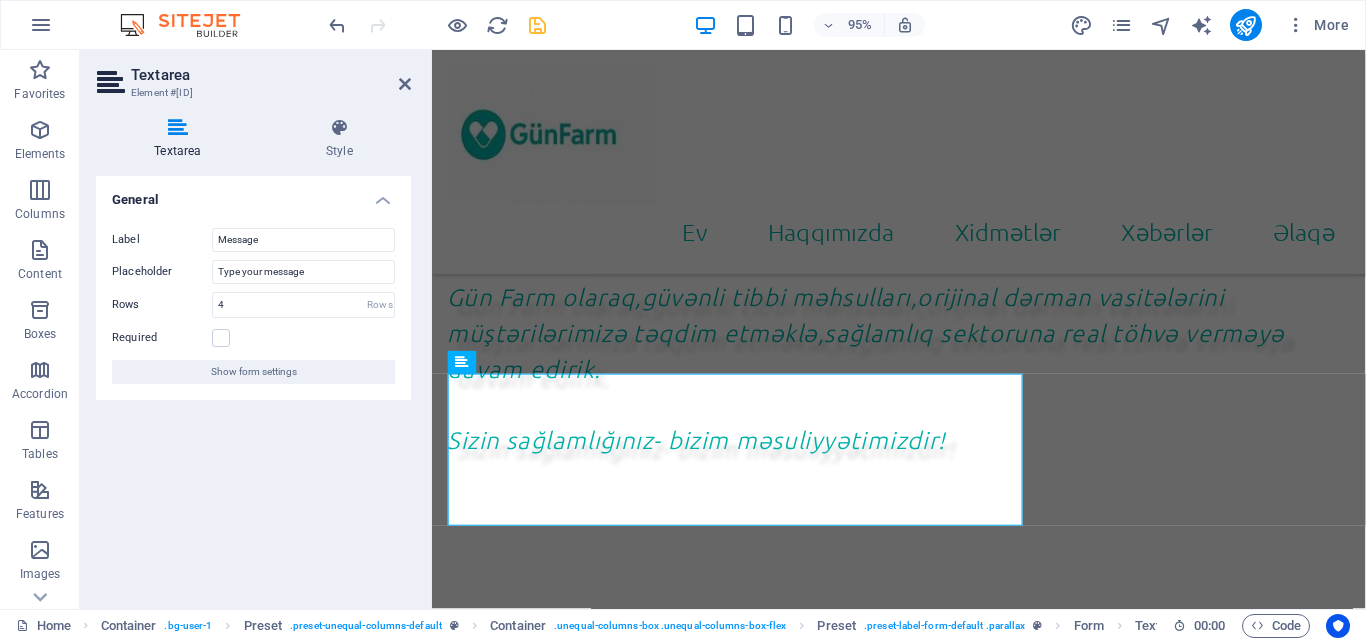 scroll, scrollTop: 1525, scrollLeft: 0, axis: vertical 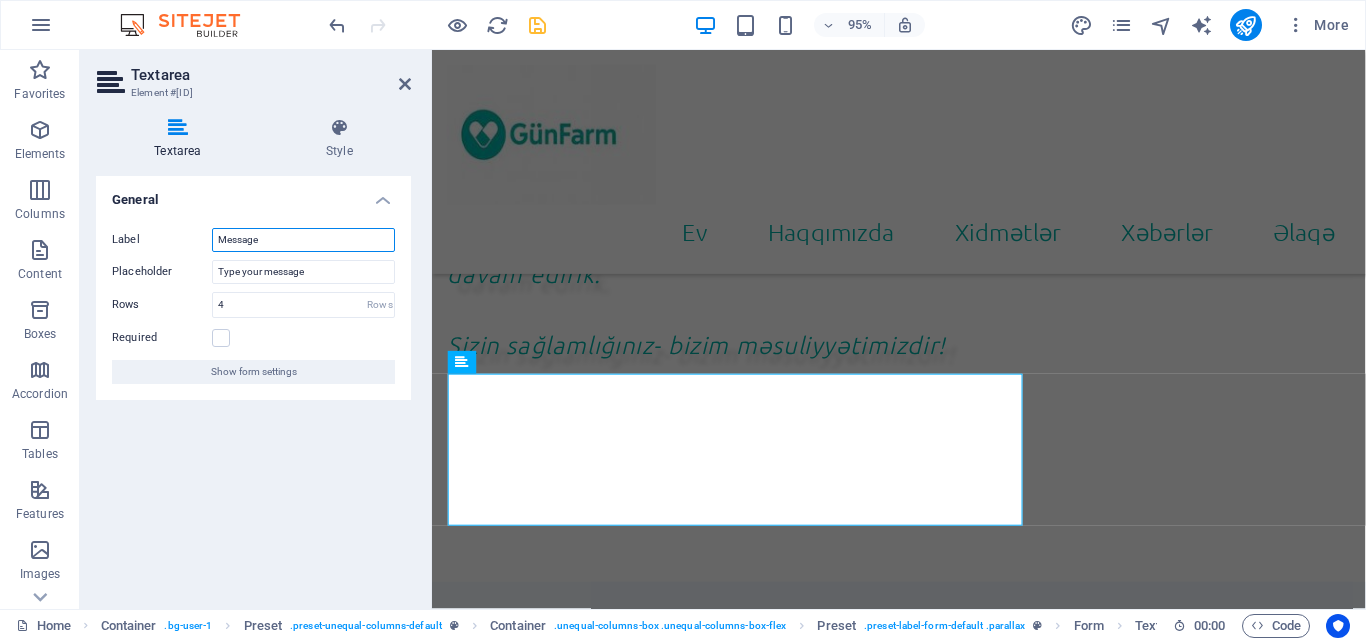 drag, startPoint x: 264, startPoint y: 235, endPoint x: 200, endPoint y: 238, distance: 64.070274 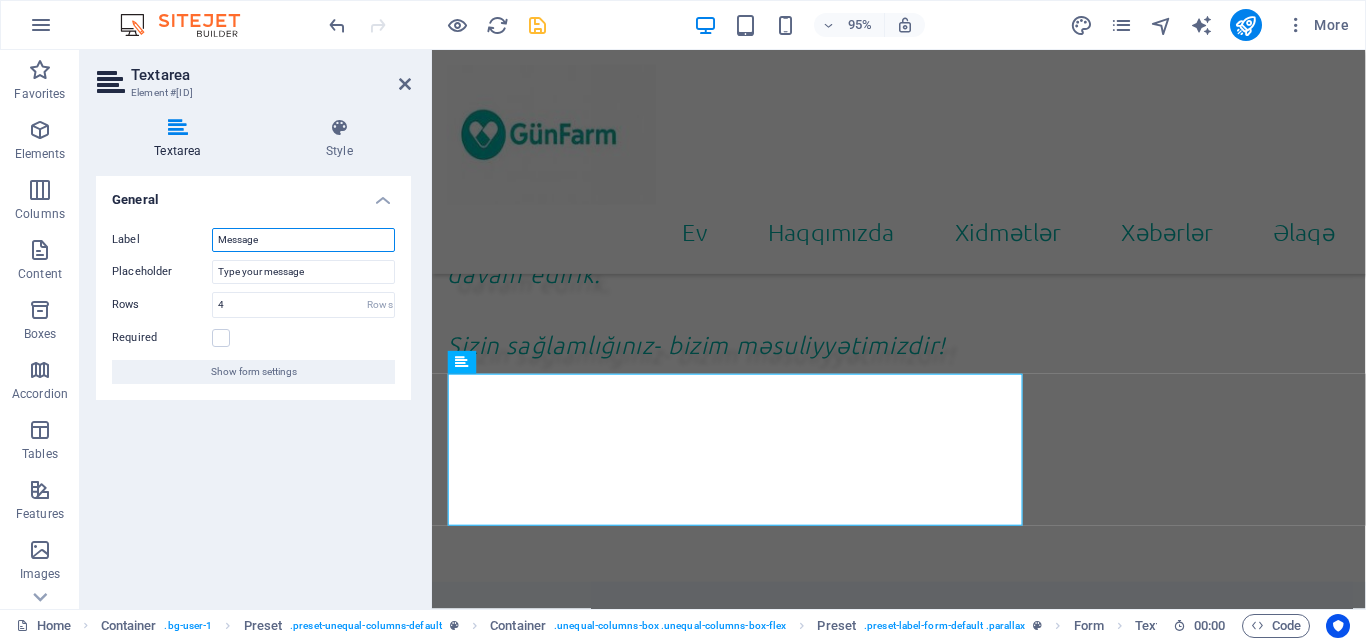 click on "Label Message" at bounding box center [253, 240] 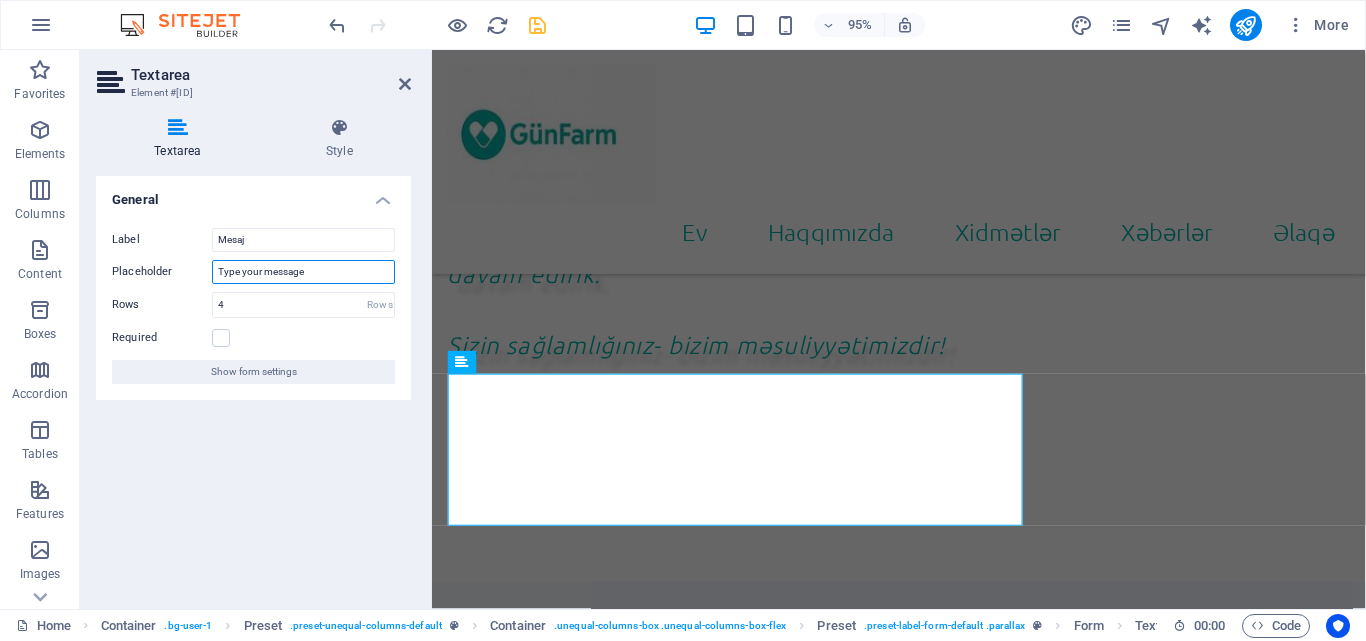 drag, startPoint x: 310, startPoint y: 270, endPoint x: 124, endPoint y: 245, distance: 187.67259 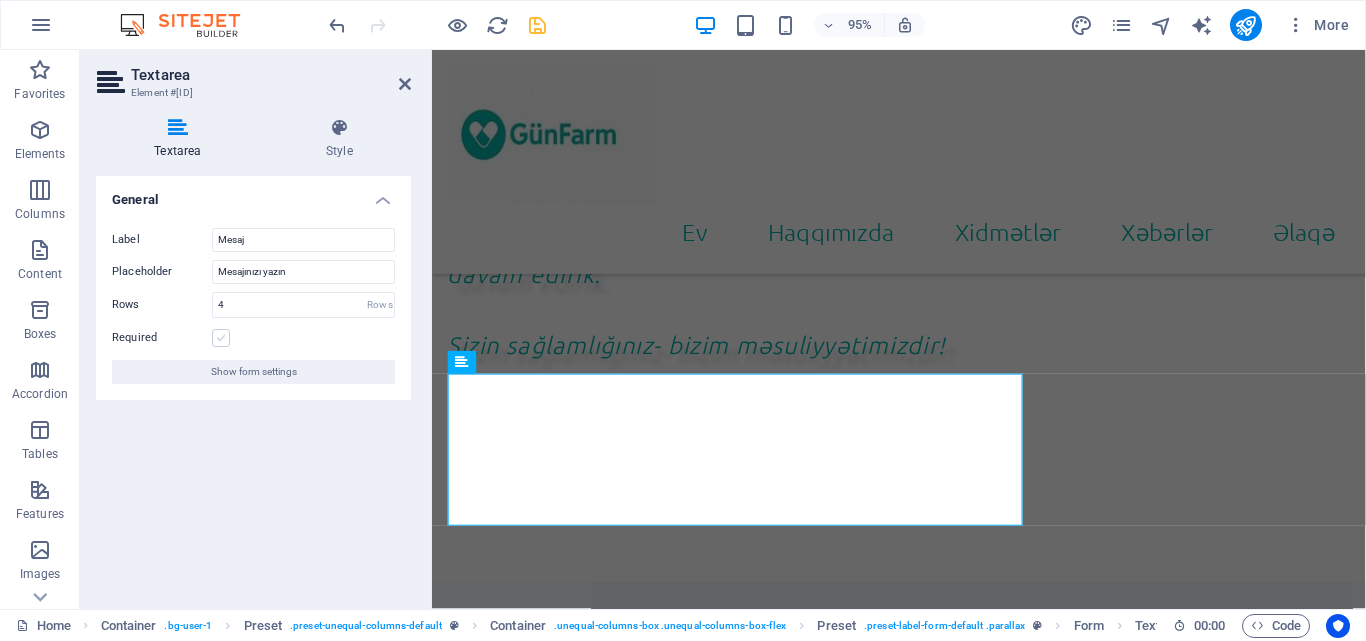 click at bounding box center (221, 338) 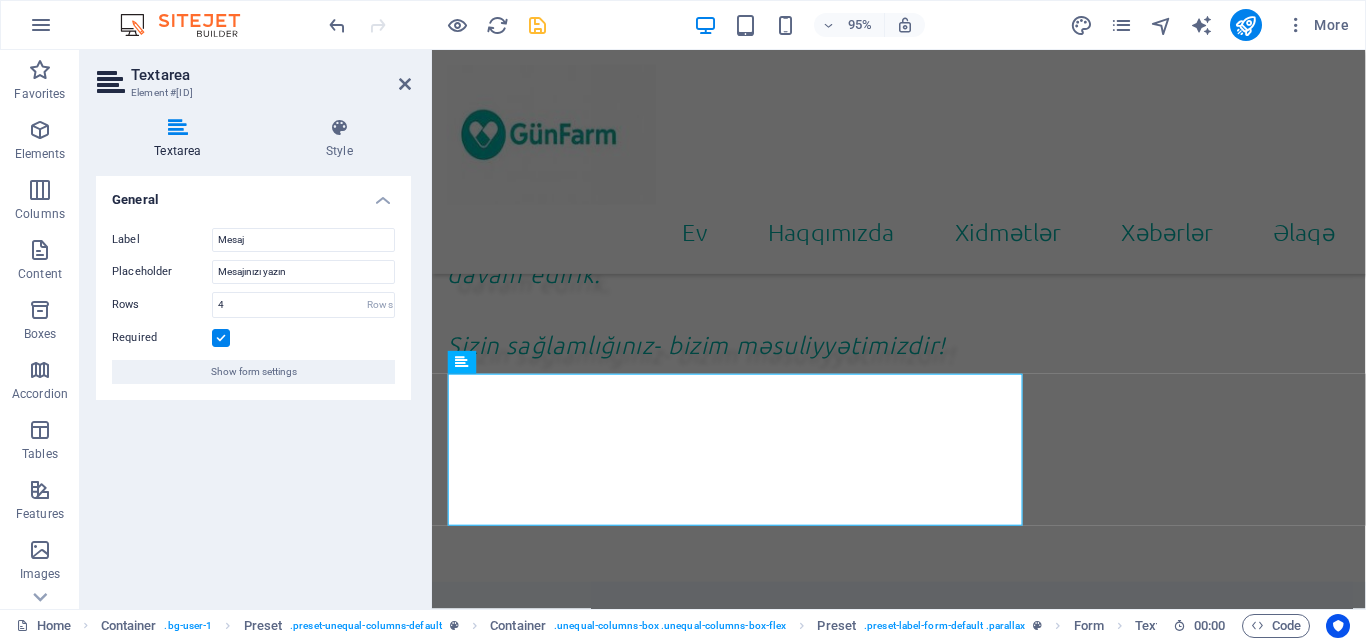 click at bounding box center (221, 338) 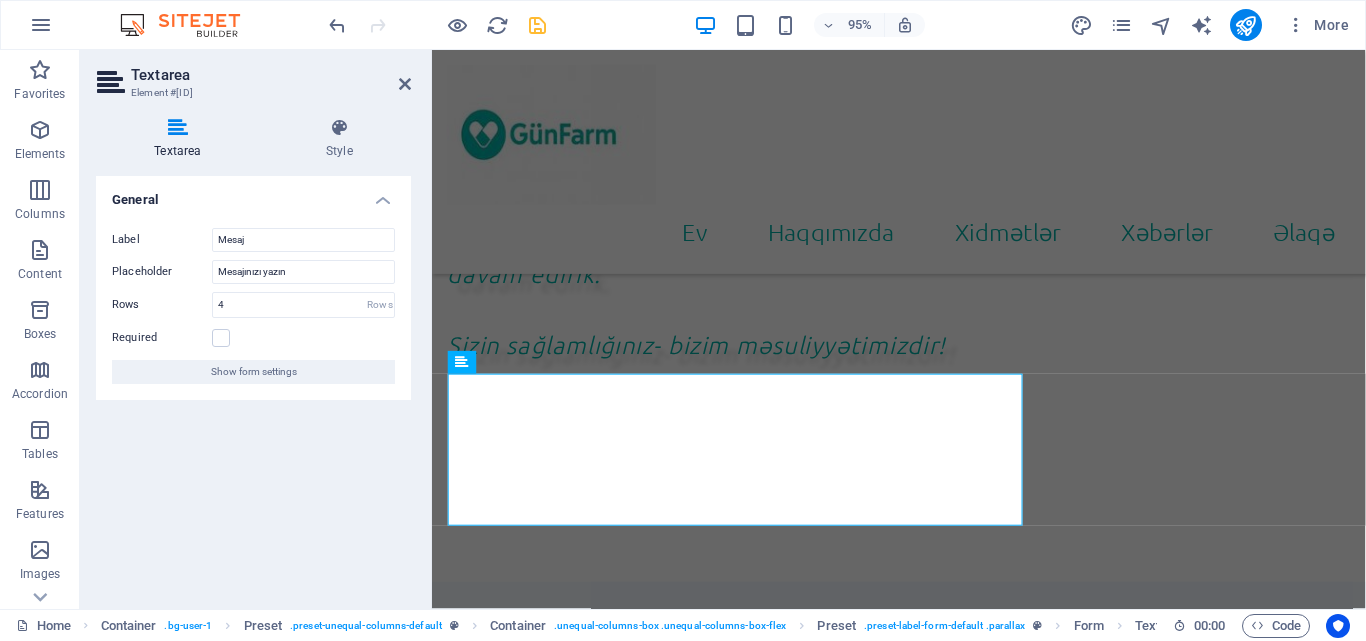click on "General Label Mesaj Placeholder Mesajınızı yazın Rows 4 Rows Required Show form settings" at bounding box center (253, 384) 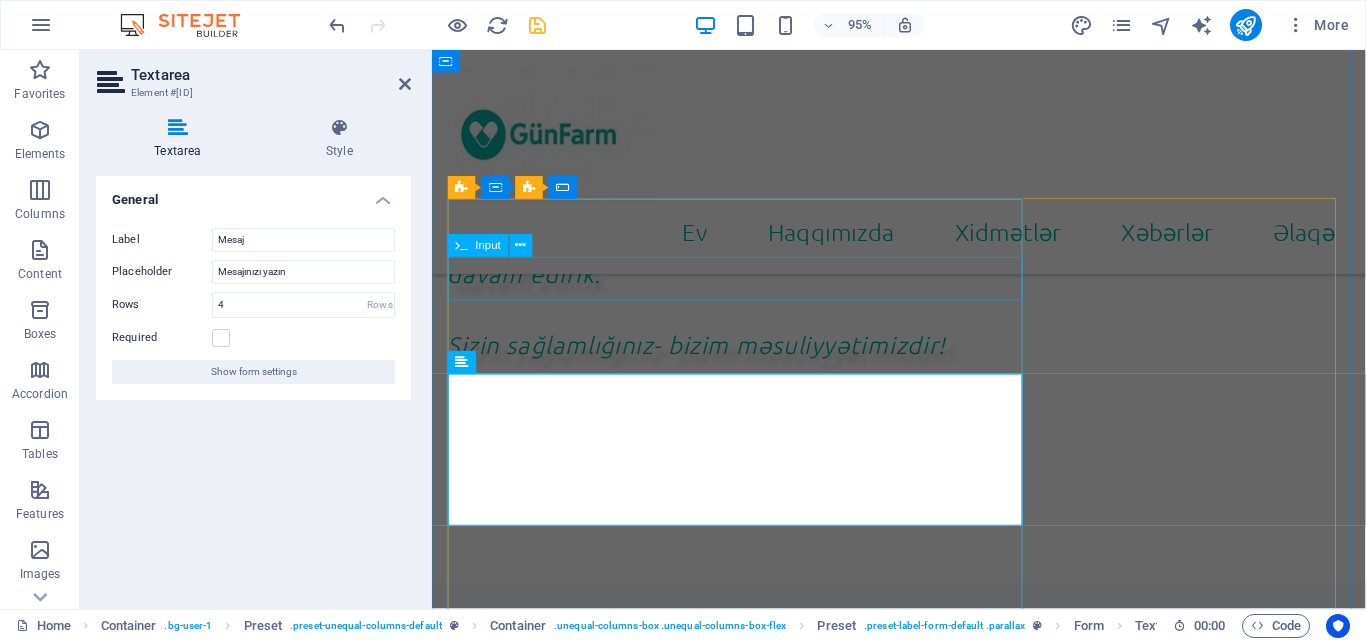 click on "Phone" at bounding box center [923, 888] 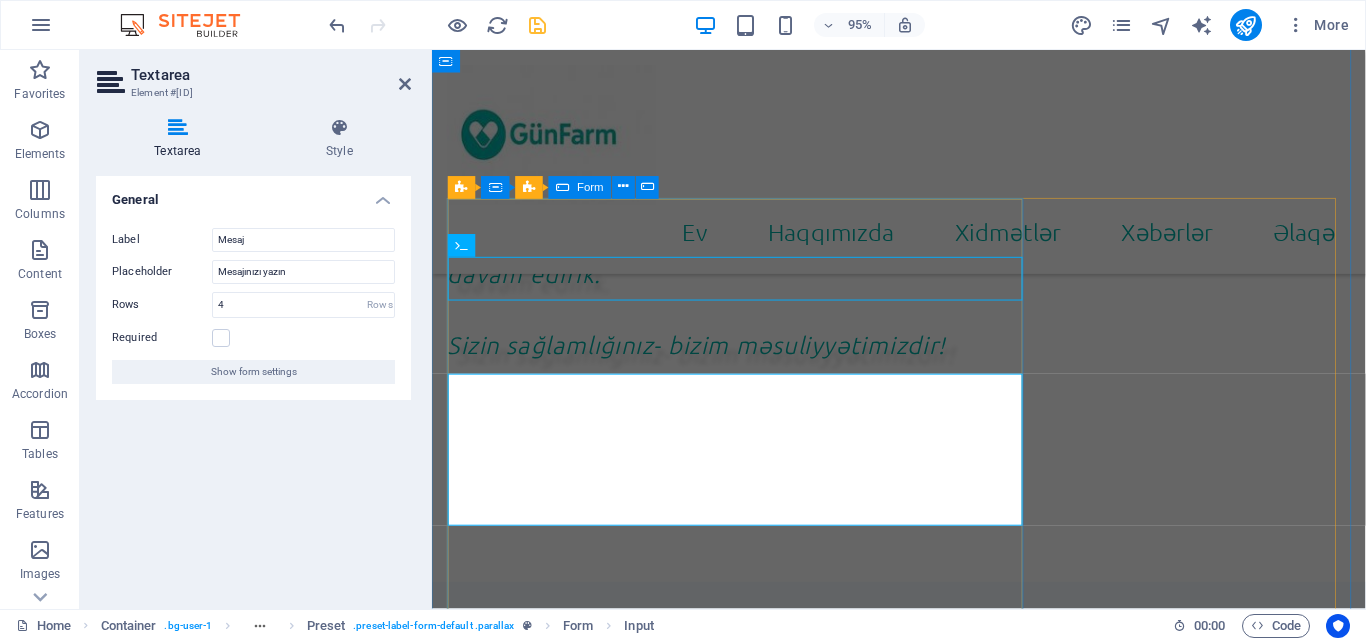 scroll, scrollTop: 1425, scrollLeft: 0, axis: vertical 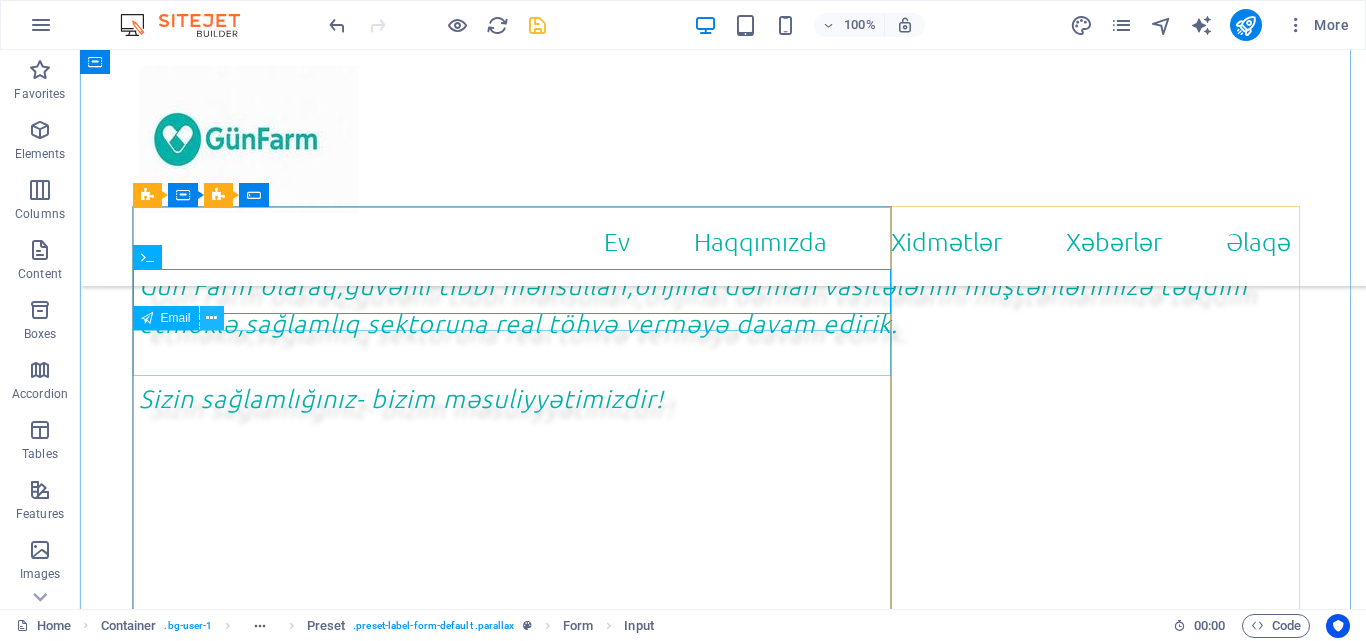 click at bounding box center [211, 318] 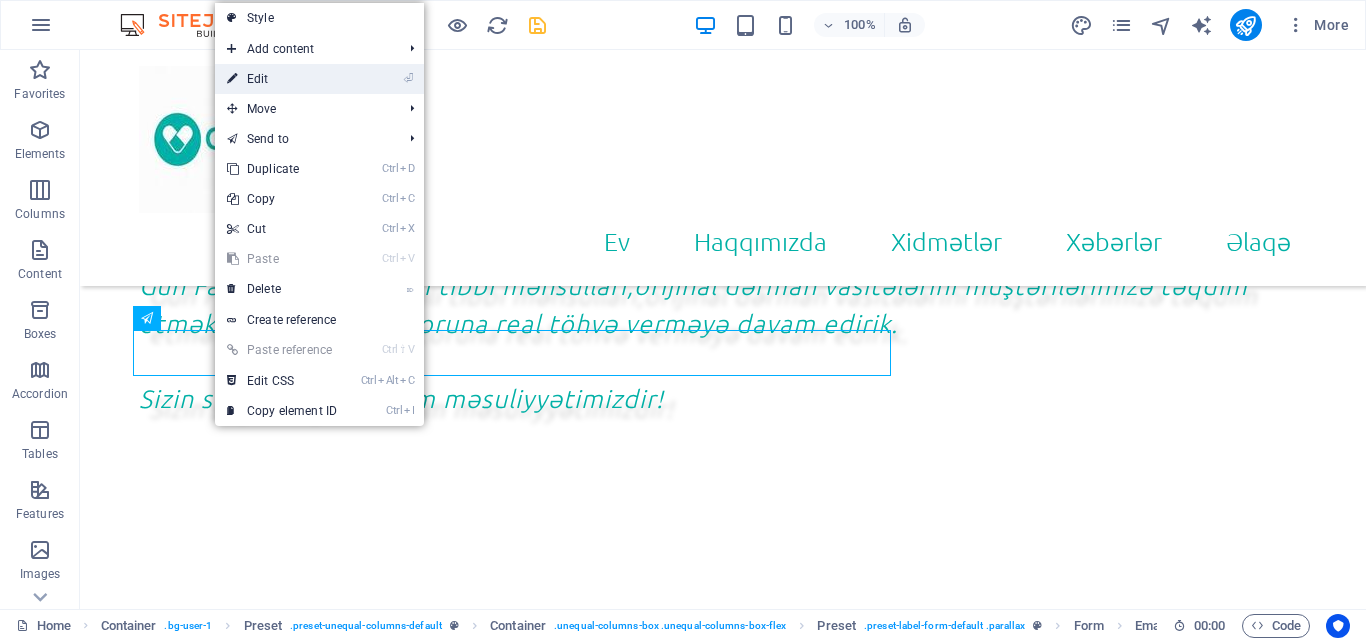 click on "⏎  Edit" at bounding box center (282, 79) 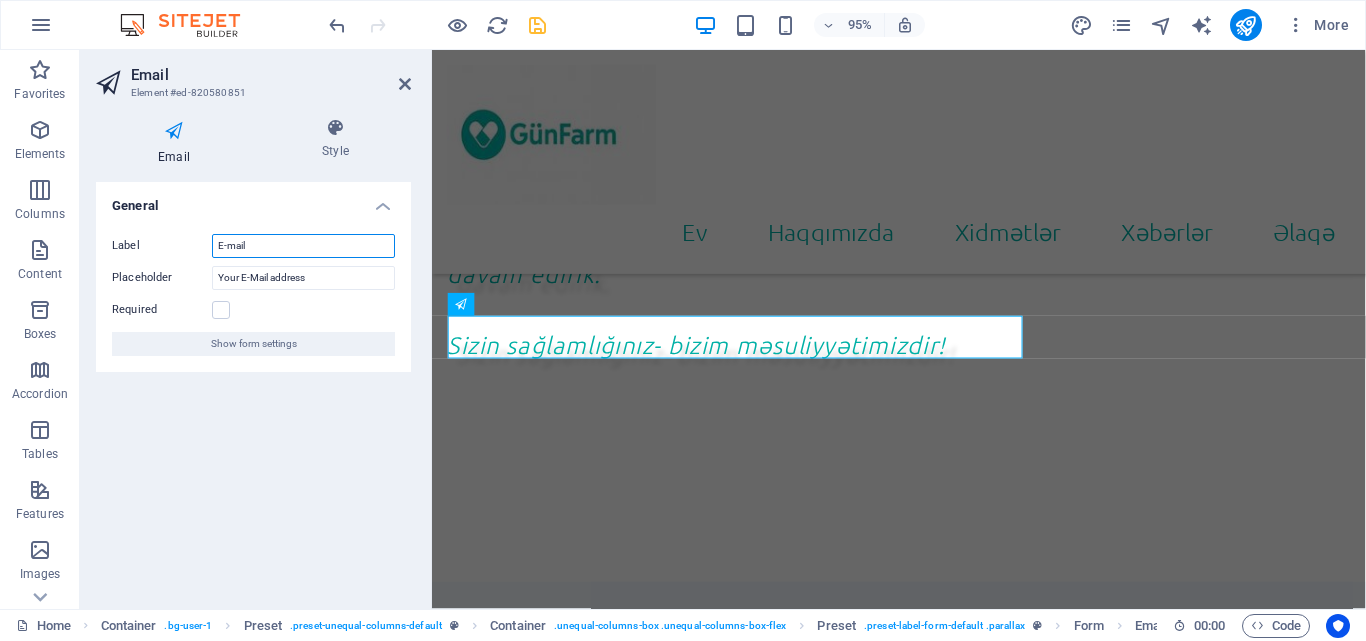 click on "E-mail" at bounding box center [303, 246] 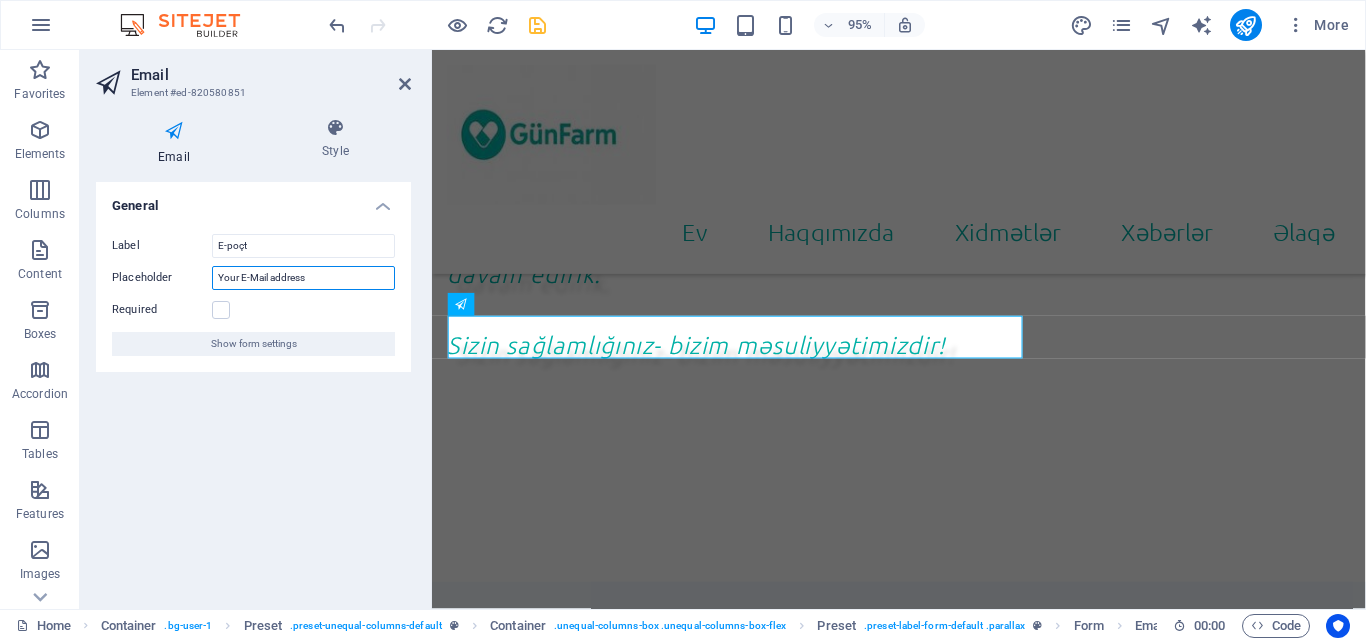 click on "Your E-Mail address" at bounding box center (303, 278) 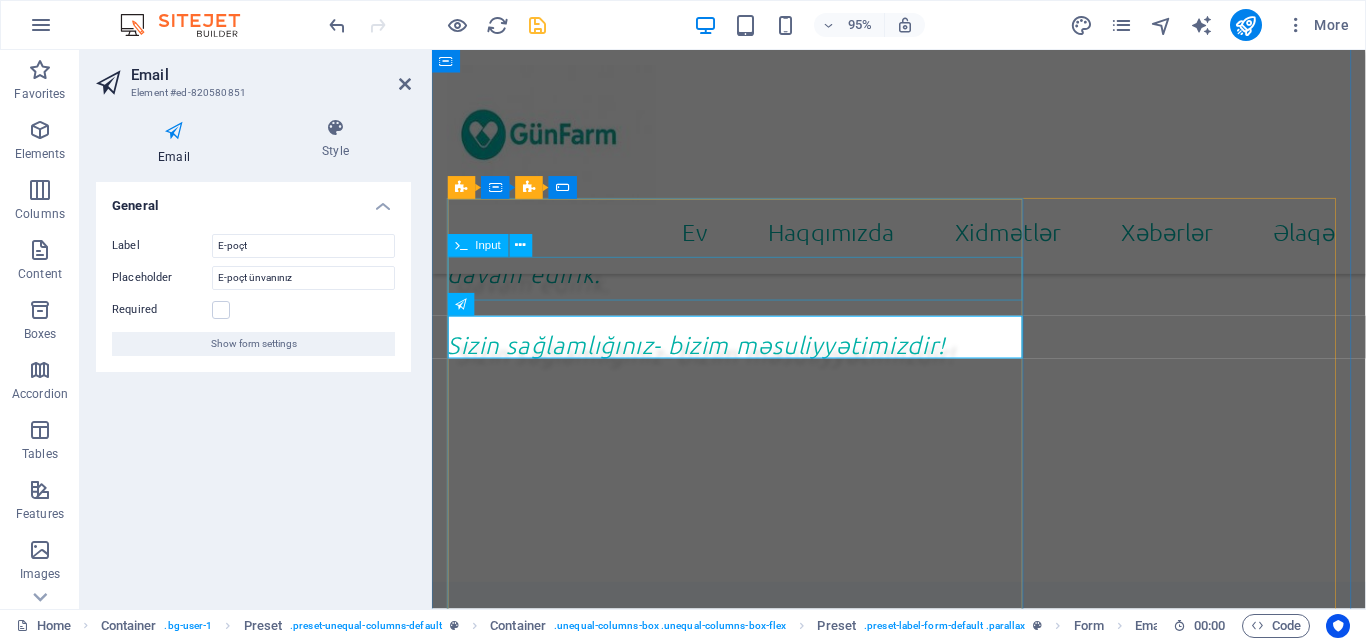 click on "Phone" at bounding box center (923, 888) 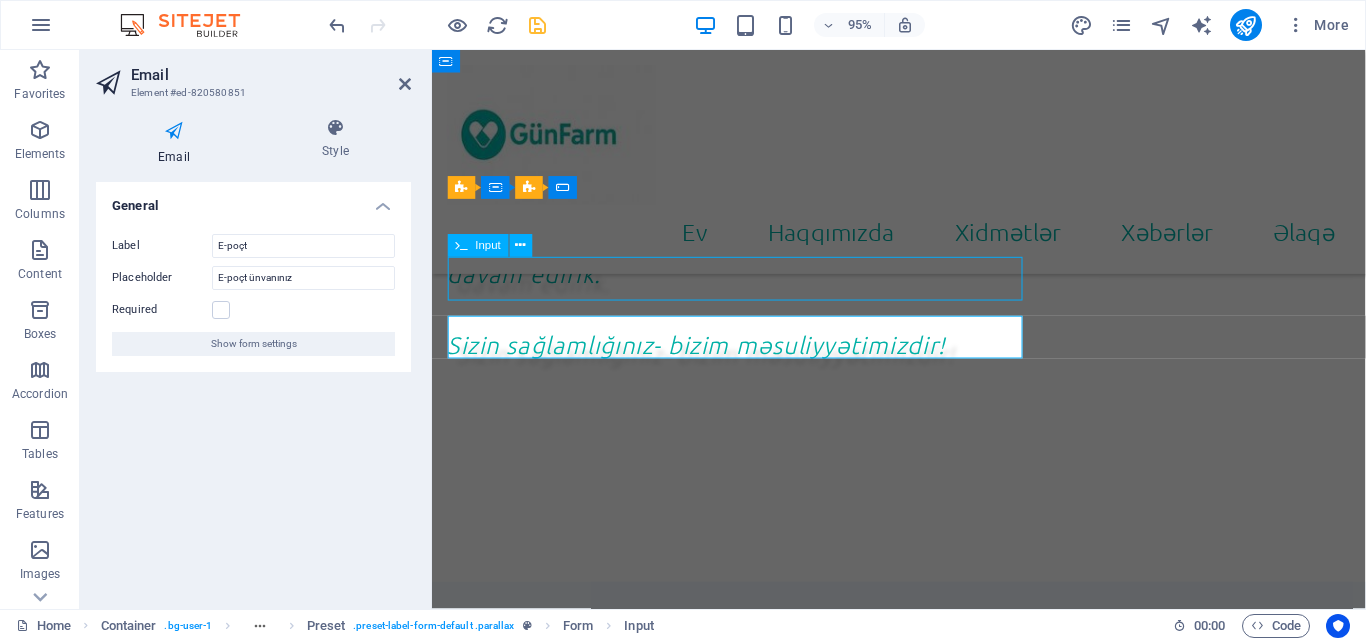 scroll, scrollTop: 1425, scrollLeft: 0, axis: vertical 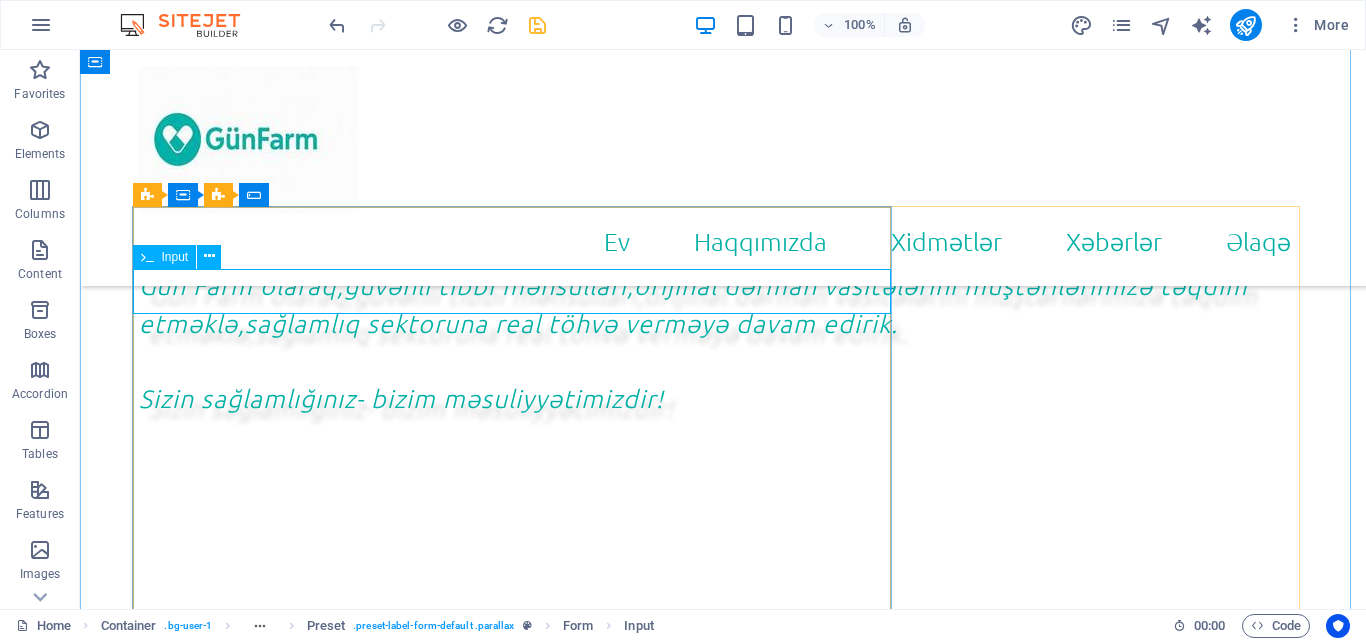 click on "Phone" at bounding box center [723, 926] 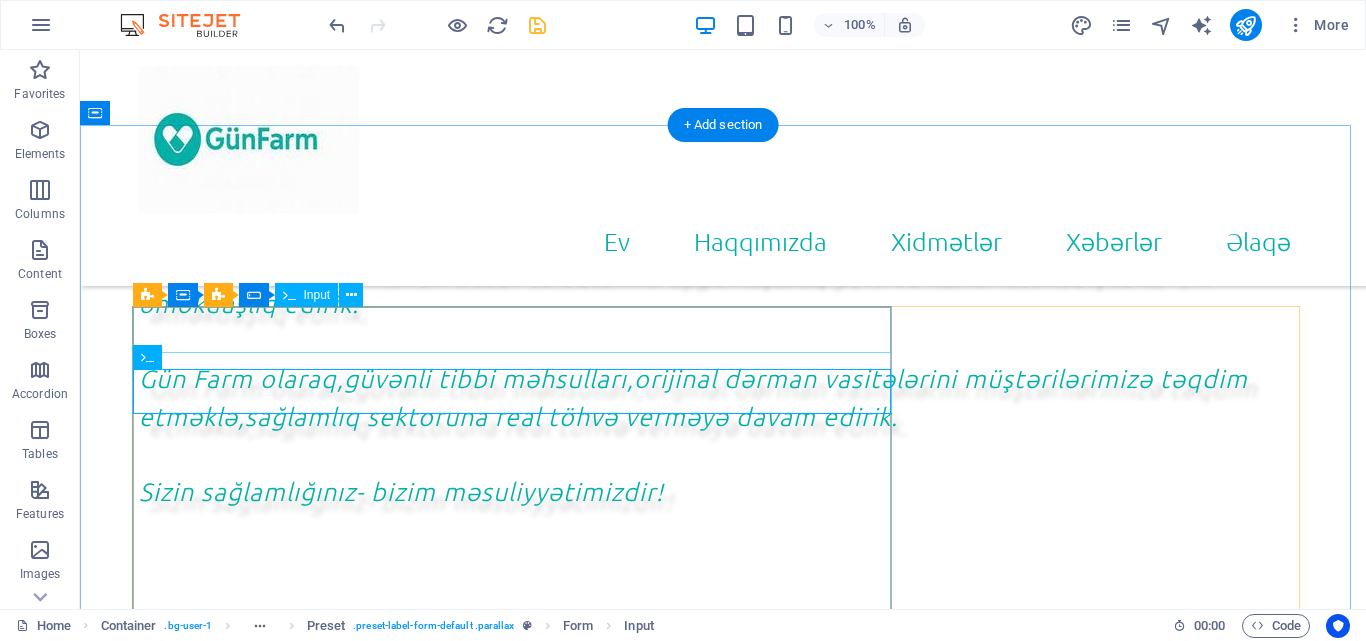 scroll, scrollTop: 1325, scrollLeft: 0, axis: vertical 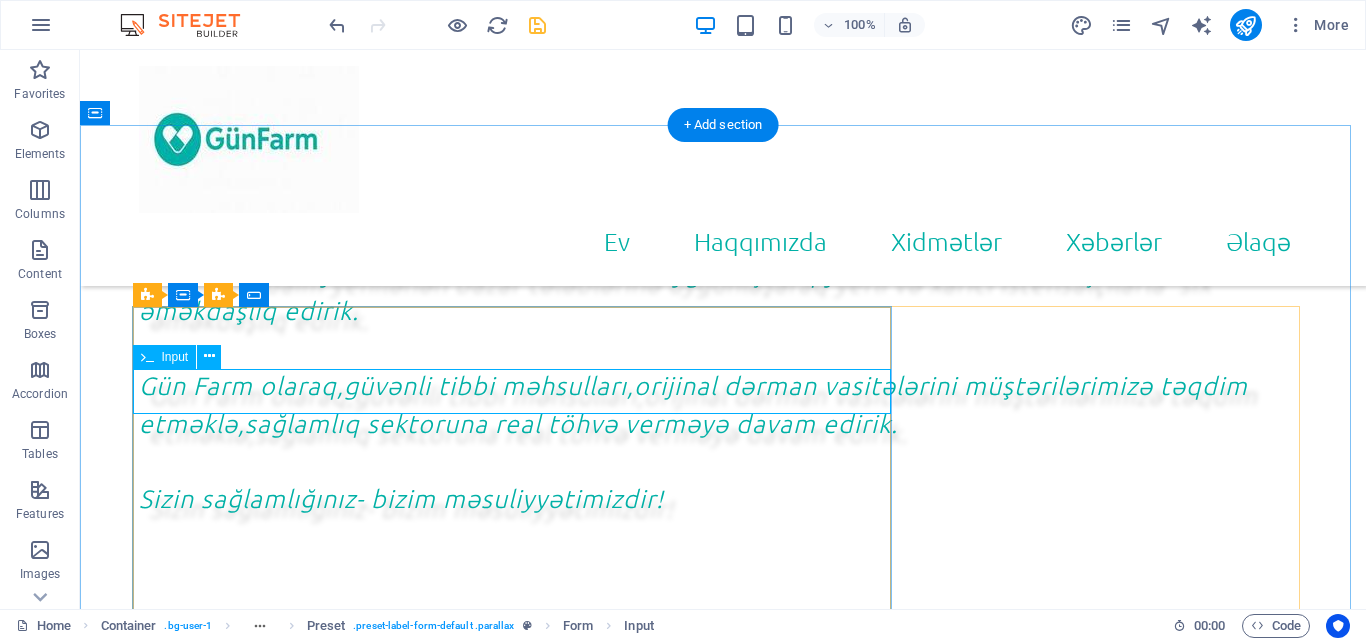 click on "Phone" at bounding box center (723, 1026) 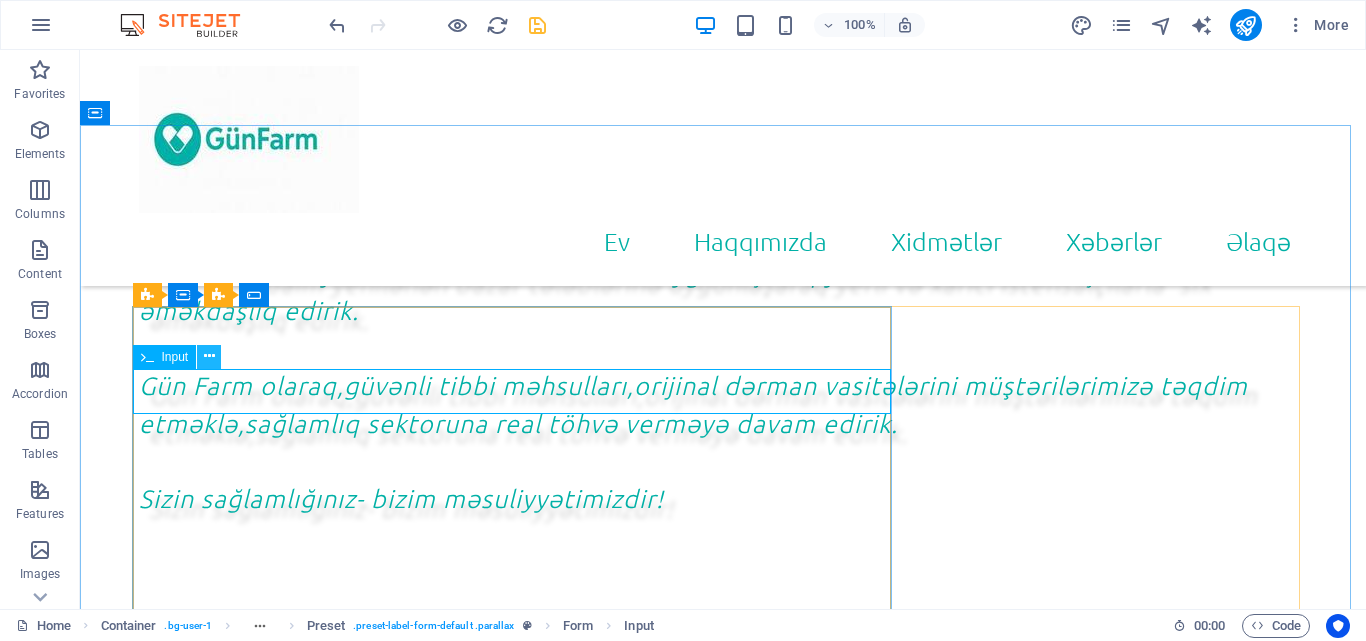 click at bounding box center [209, 356] 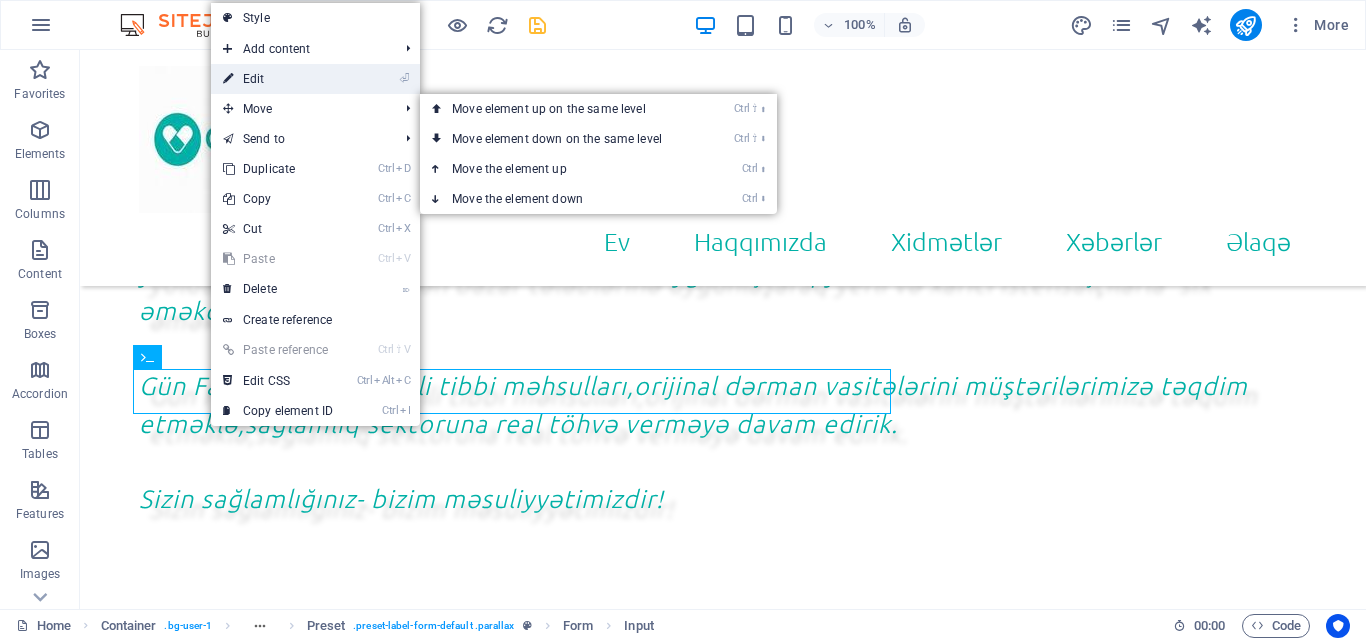 click on "⏎  Edit" at bounding box center [278, 79] 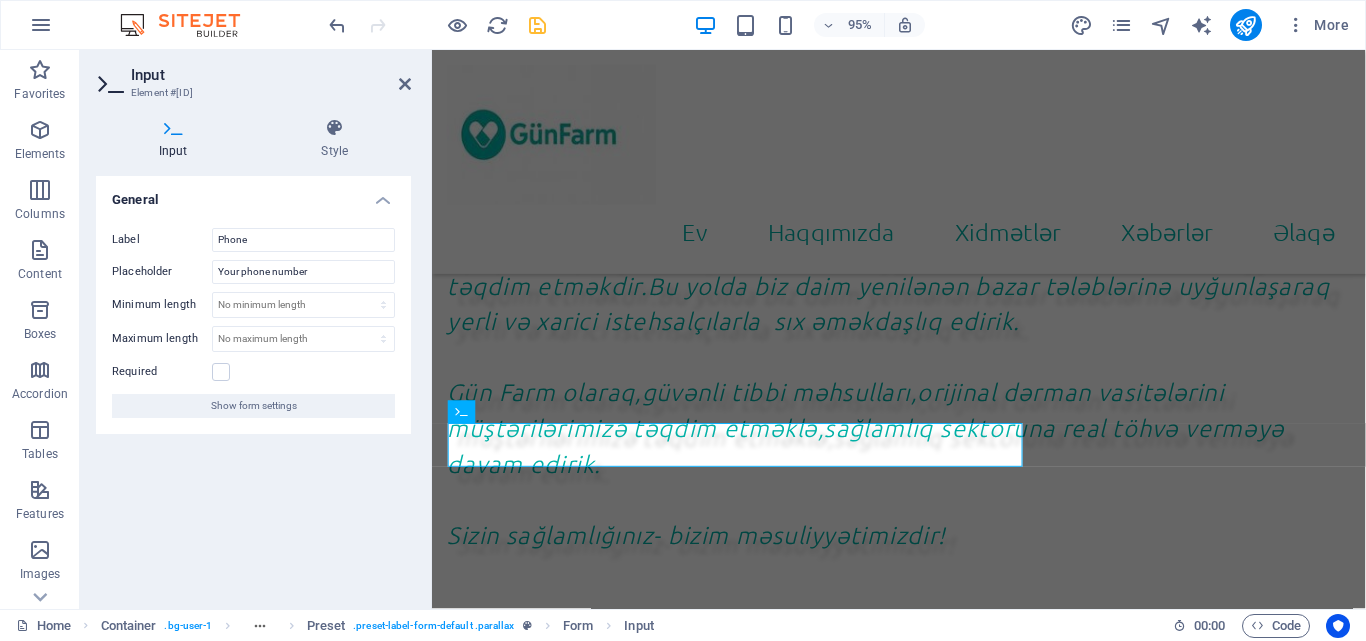 scroll, scrollTop: 1350, scrollLeft: 0, axis: vertical 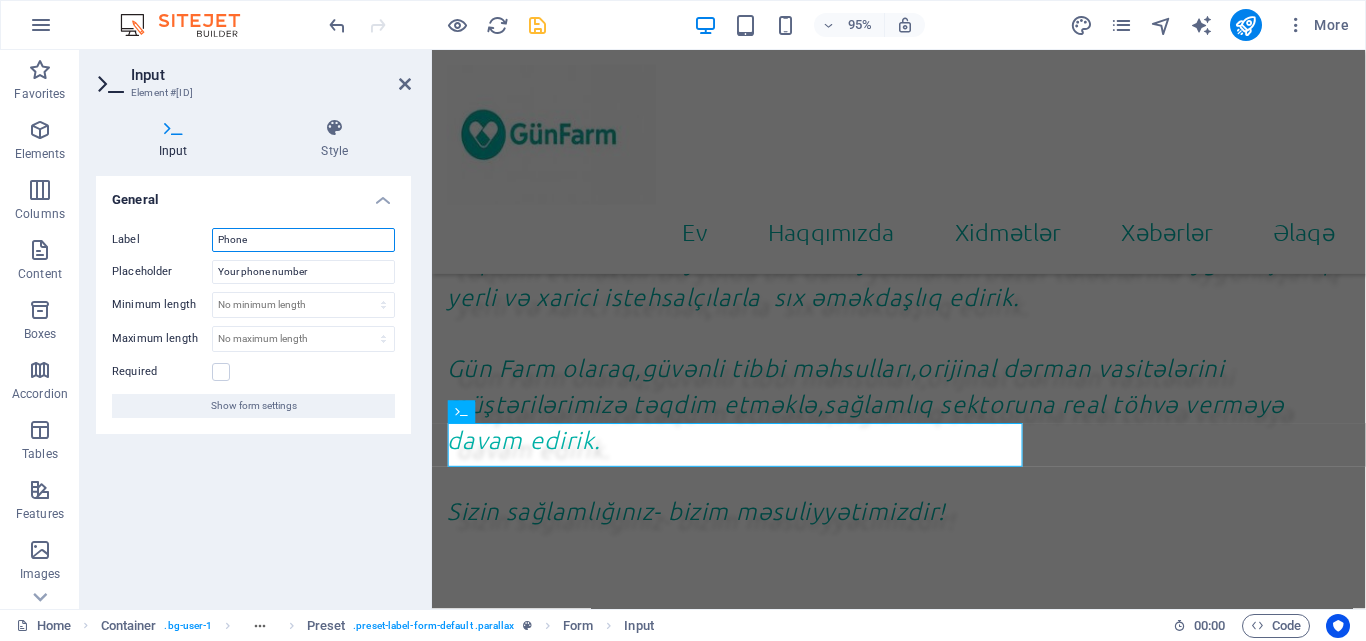click on "Label Phone" at bounding box center [253, 240] 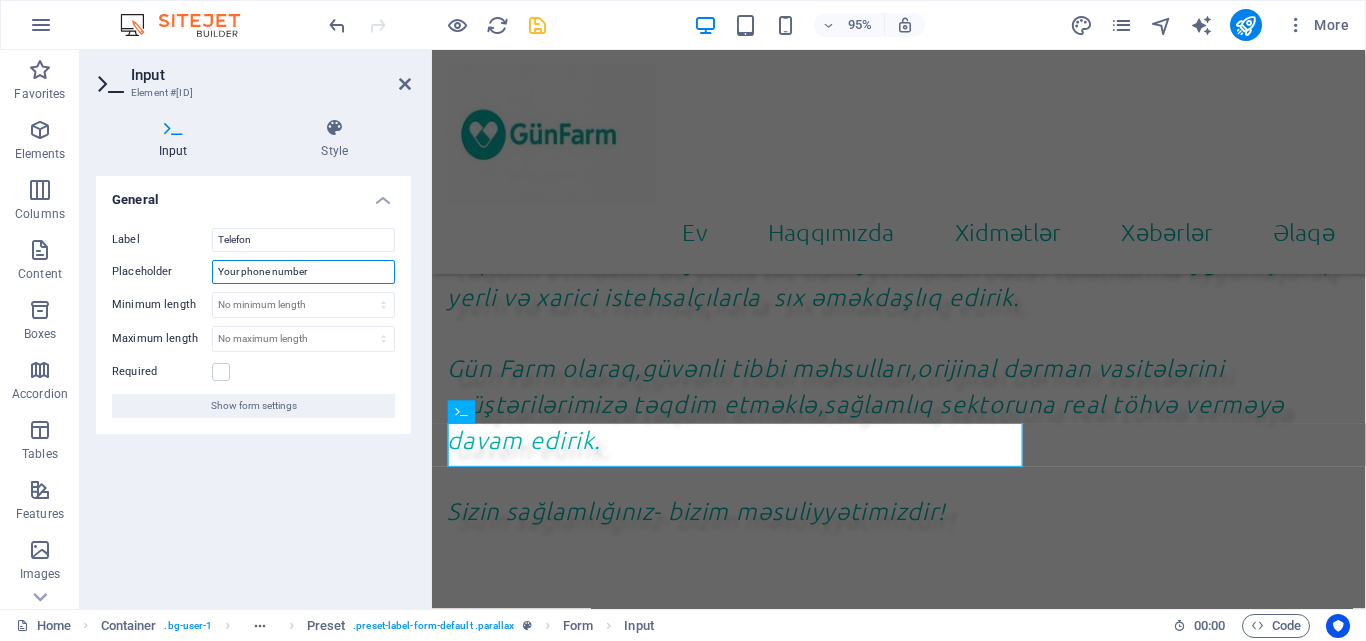 drag, startPoint x: 310, startPoint y: 275, endPoint x: 144, endPoint y: 268, distance: 166.14752 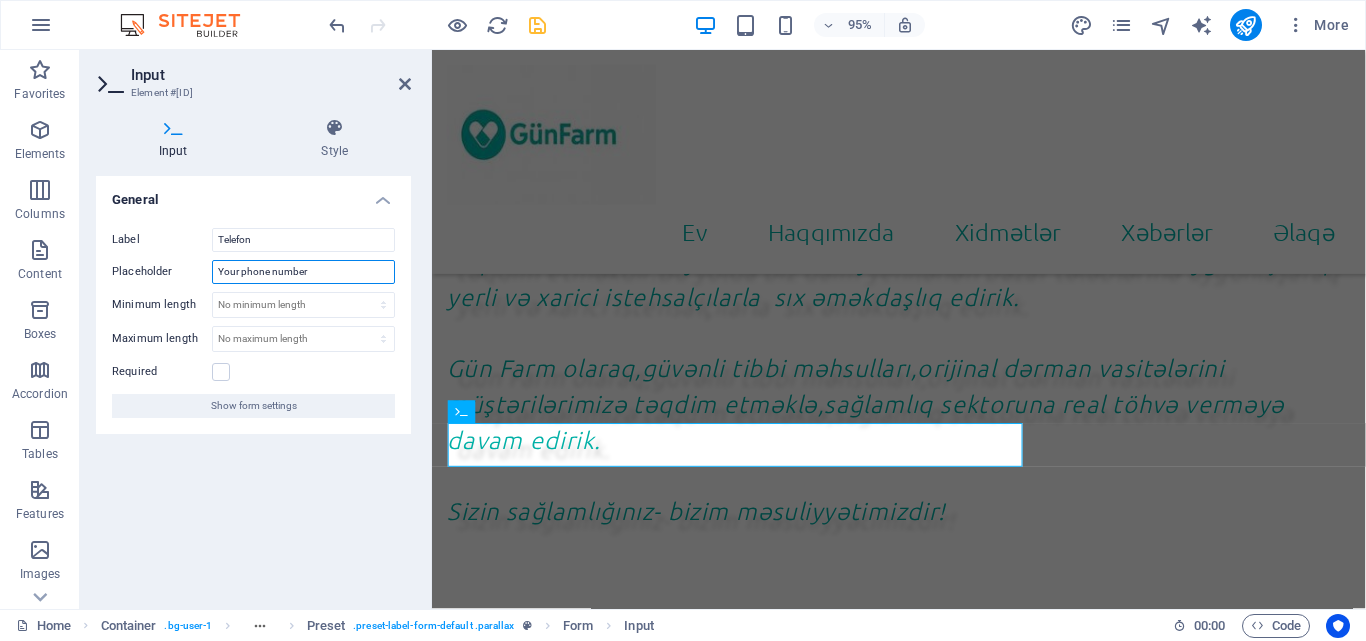 click on "Placeholder Your phone number" at bounding box center [253, 272] 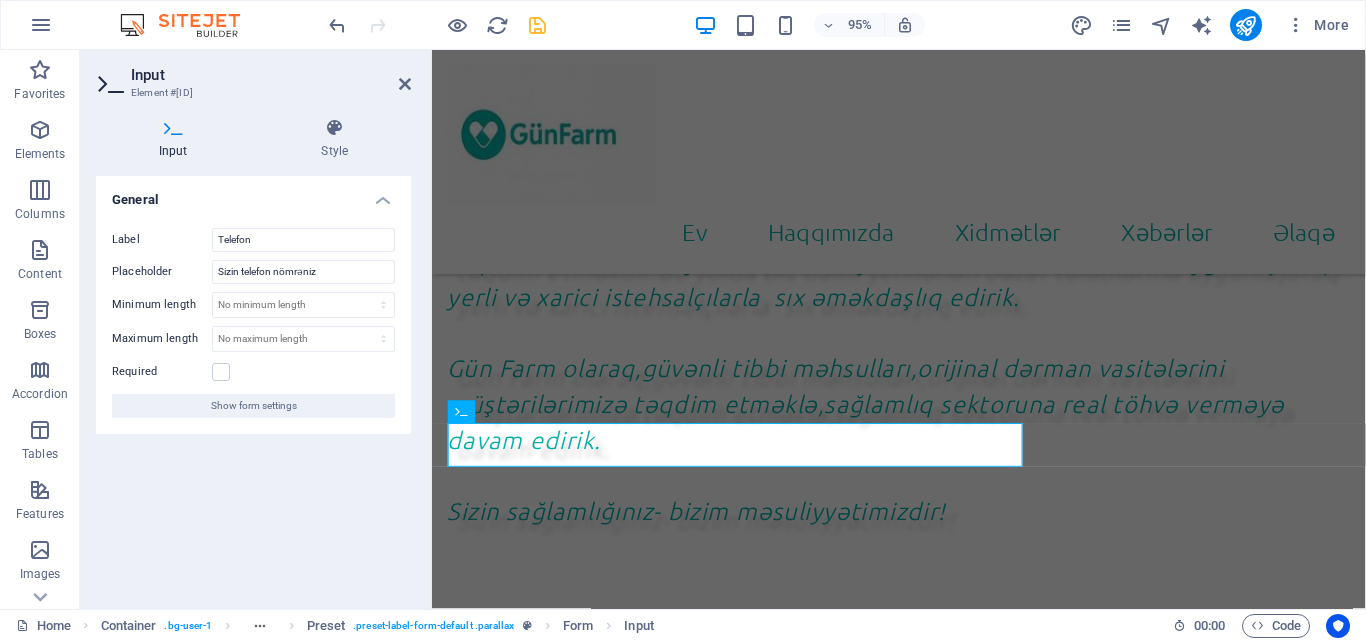 click on "General Label Telefon Placeholder Sizin telefon nömrəniz Minimum length No minimum length chars Maximum length No maximum length chars Required Show form settings" at bounding box center (253, 384) 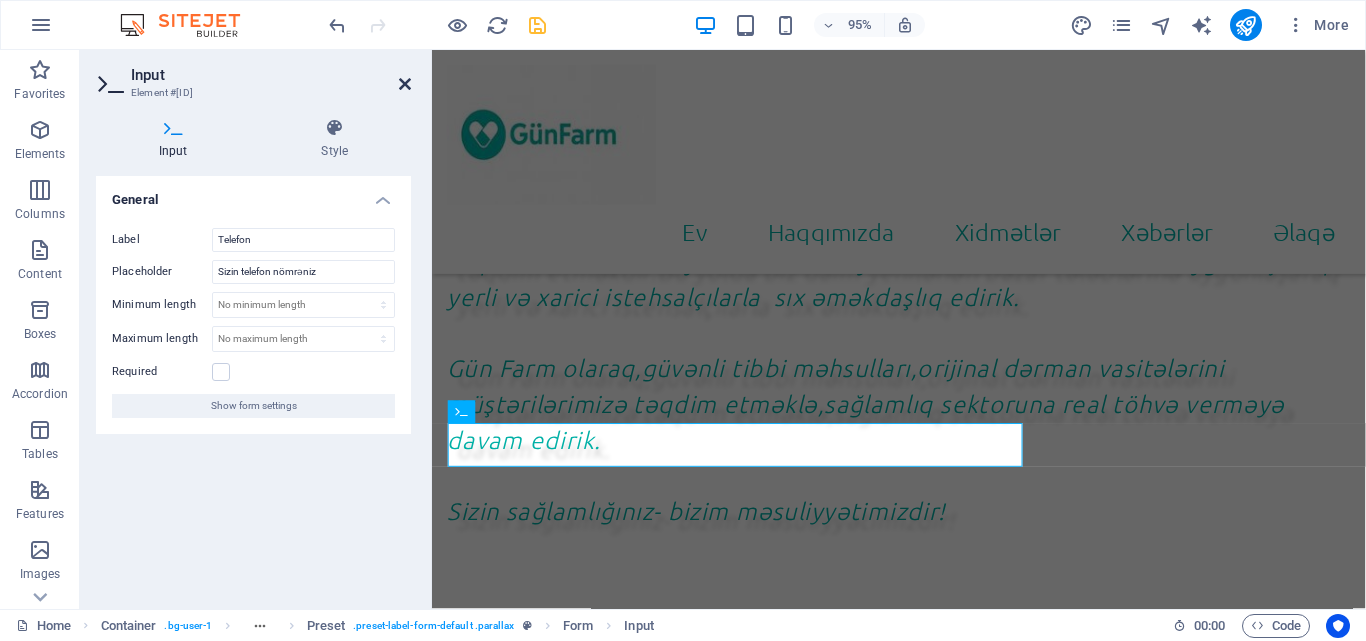 drag, startPoint x: 406, startPoint y: 80, endPoint x: 399, endPoint y: 136, distance: 56.435802 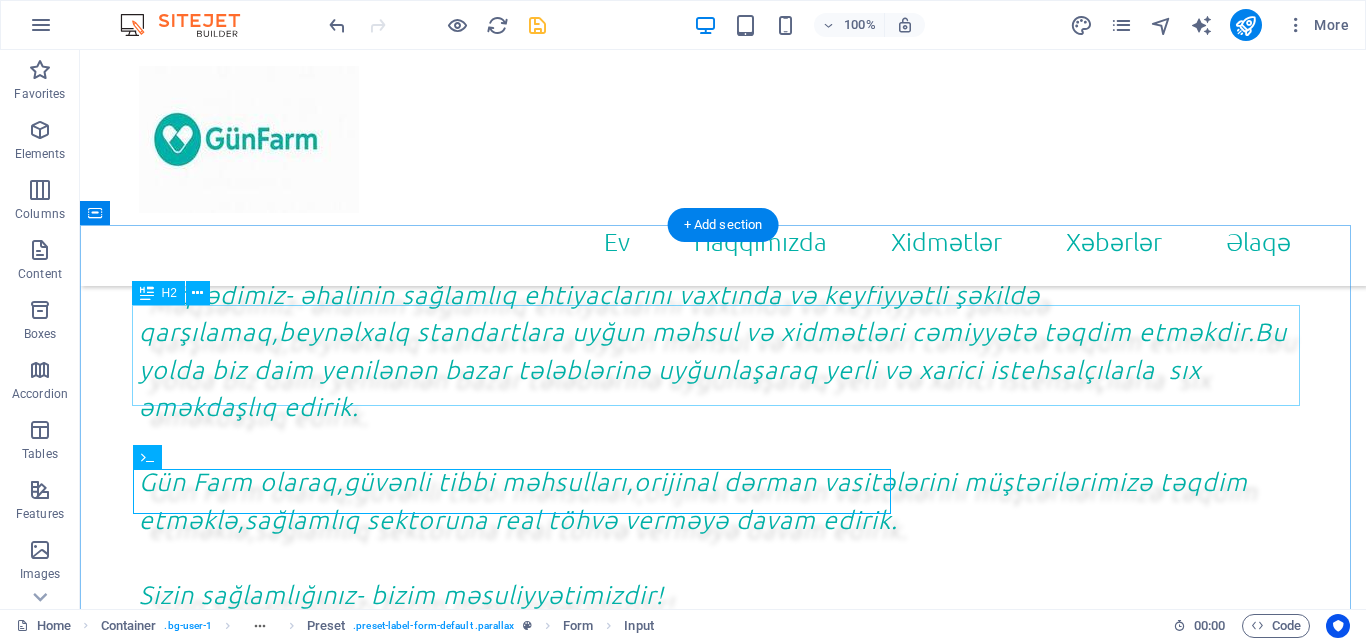 scroll, scrollTop: 1225, scrollLeft: 0, axis: vertical 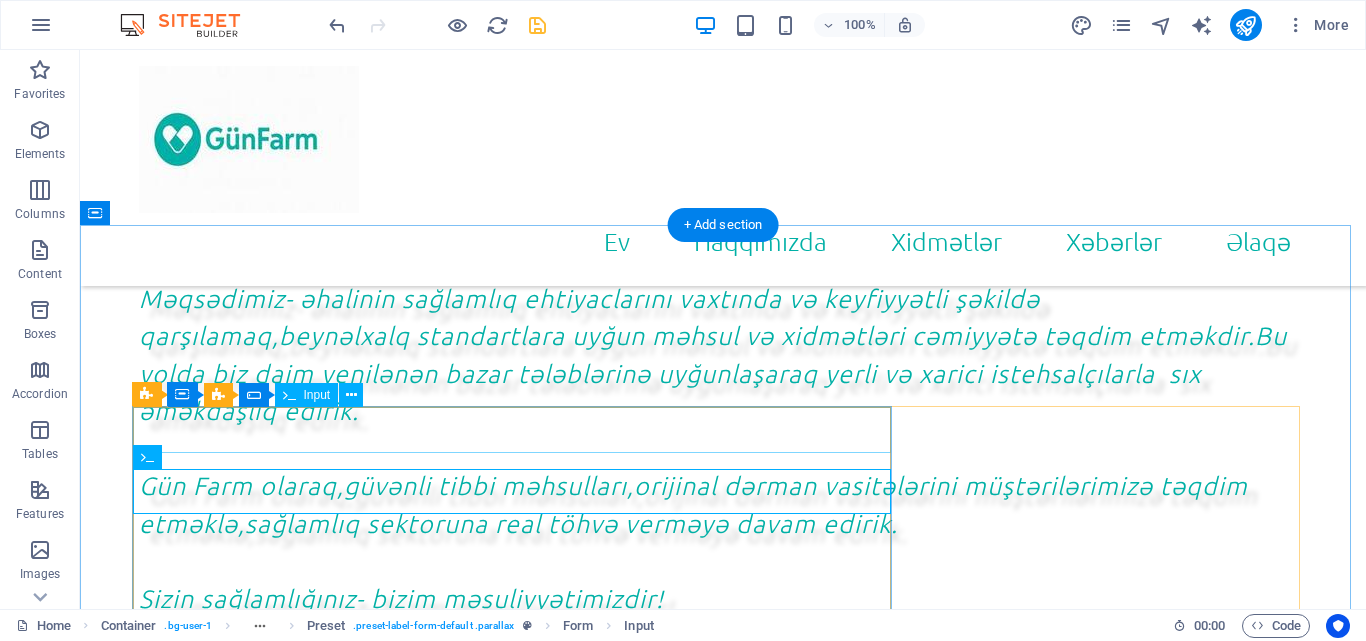 click on "Name" at bounding box center (723, 1056) 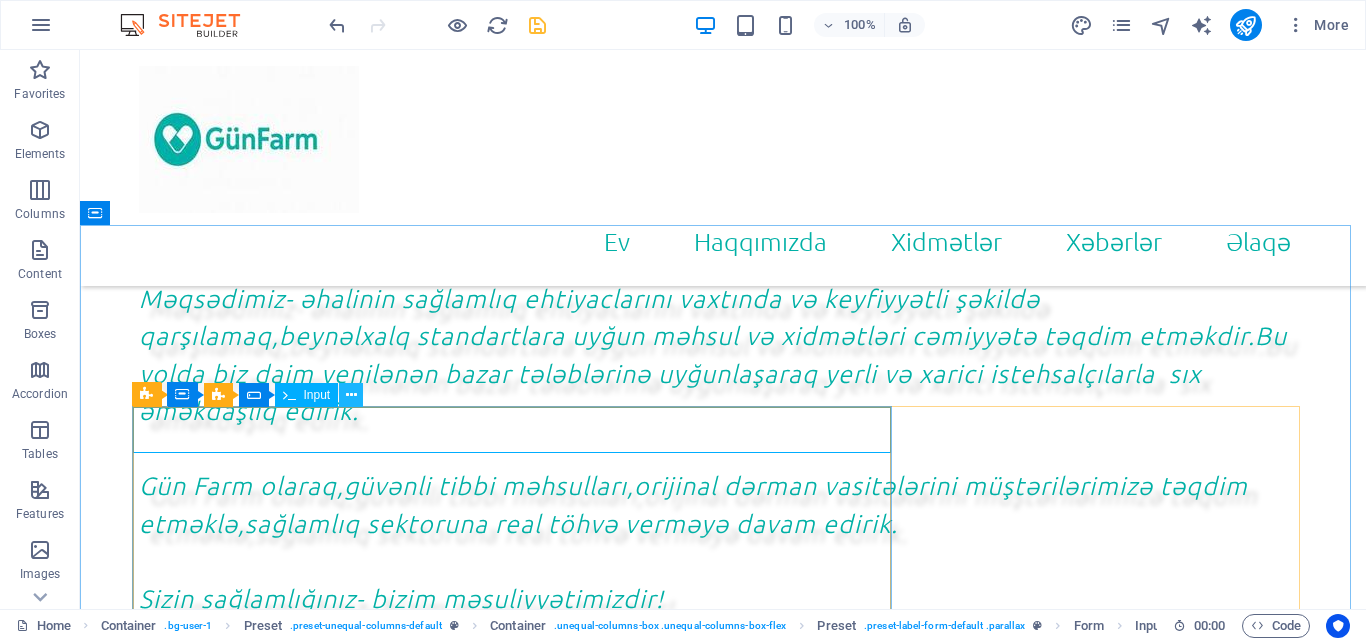 click at bounding box center (351, 395) 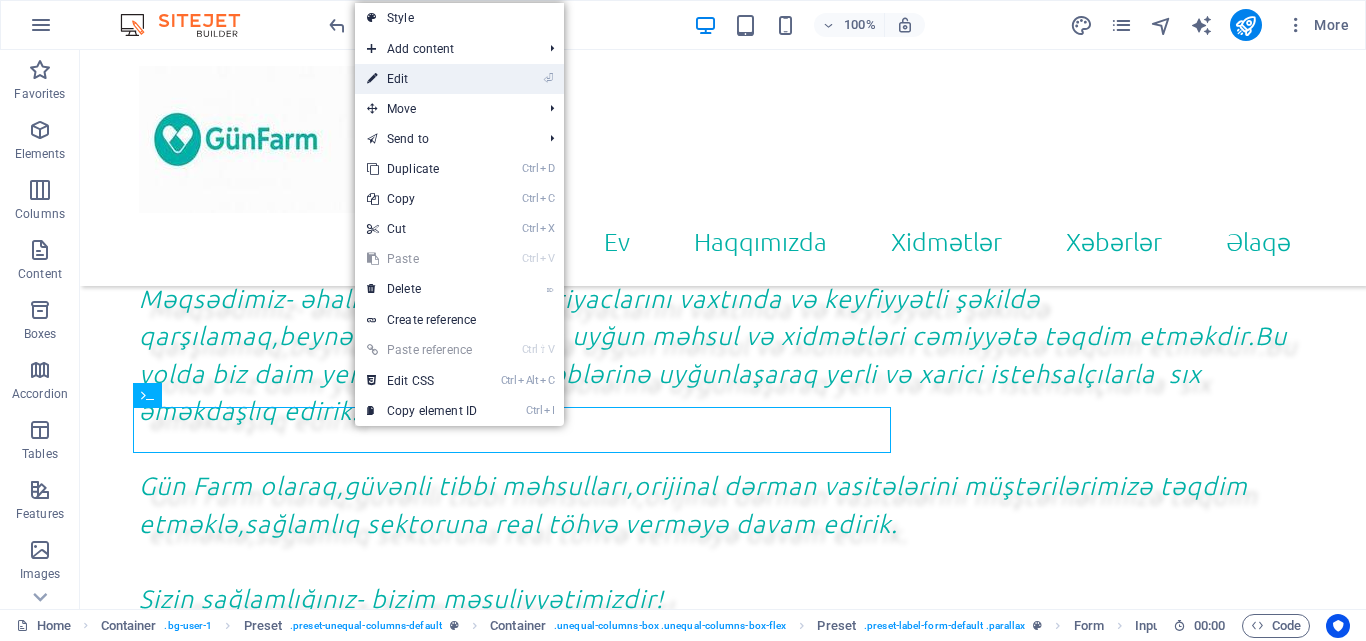 click on "⏎  Edit" at bounding box center [422, 79] 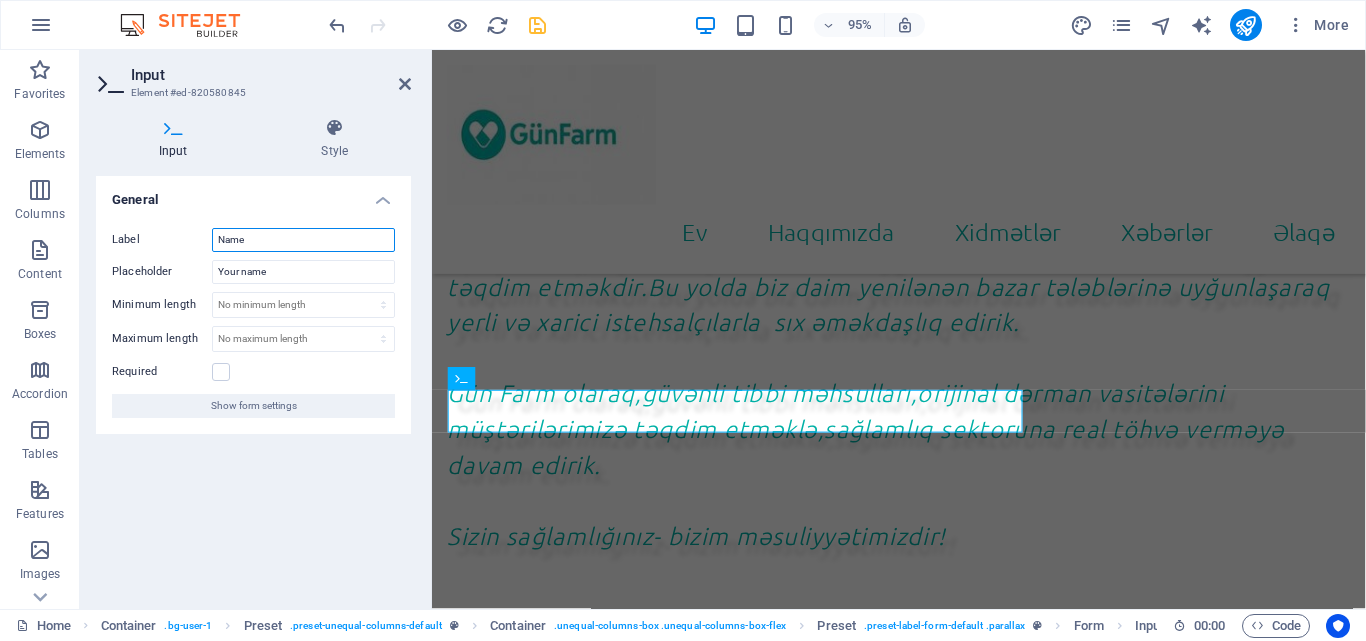 click on "Label Name" at bounding box center (253, 240) 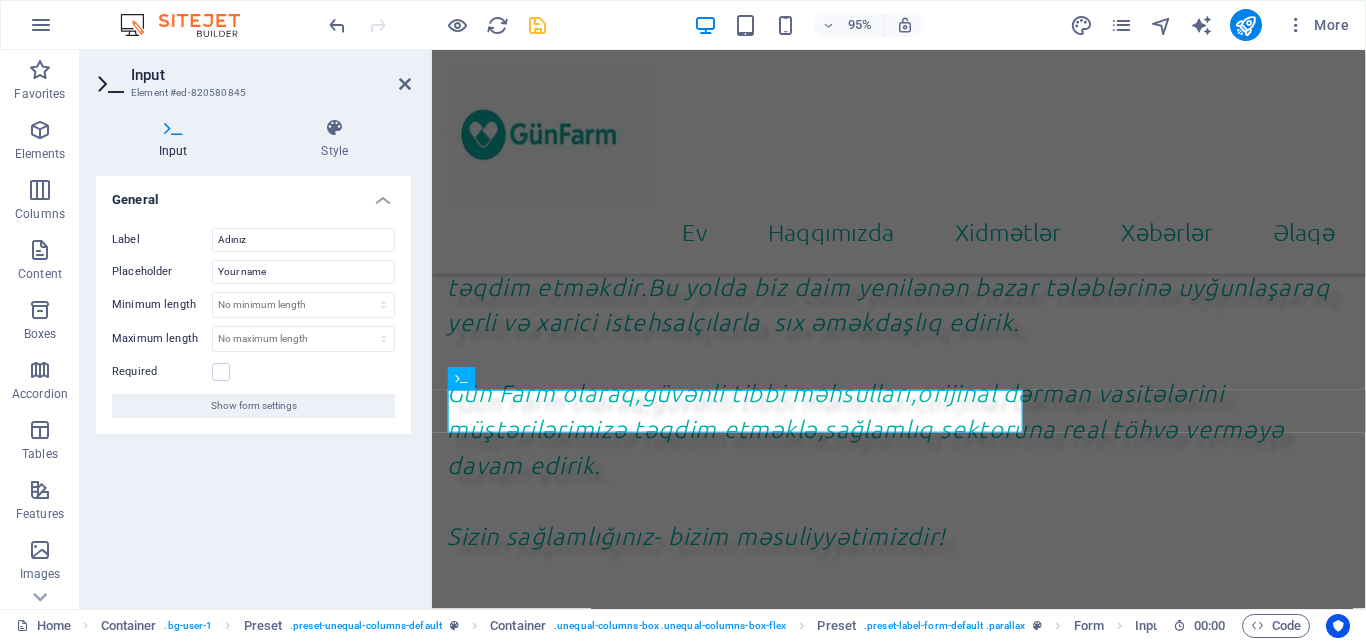 click on "Label" at bounding box center [162, 240] 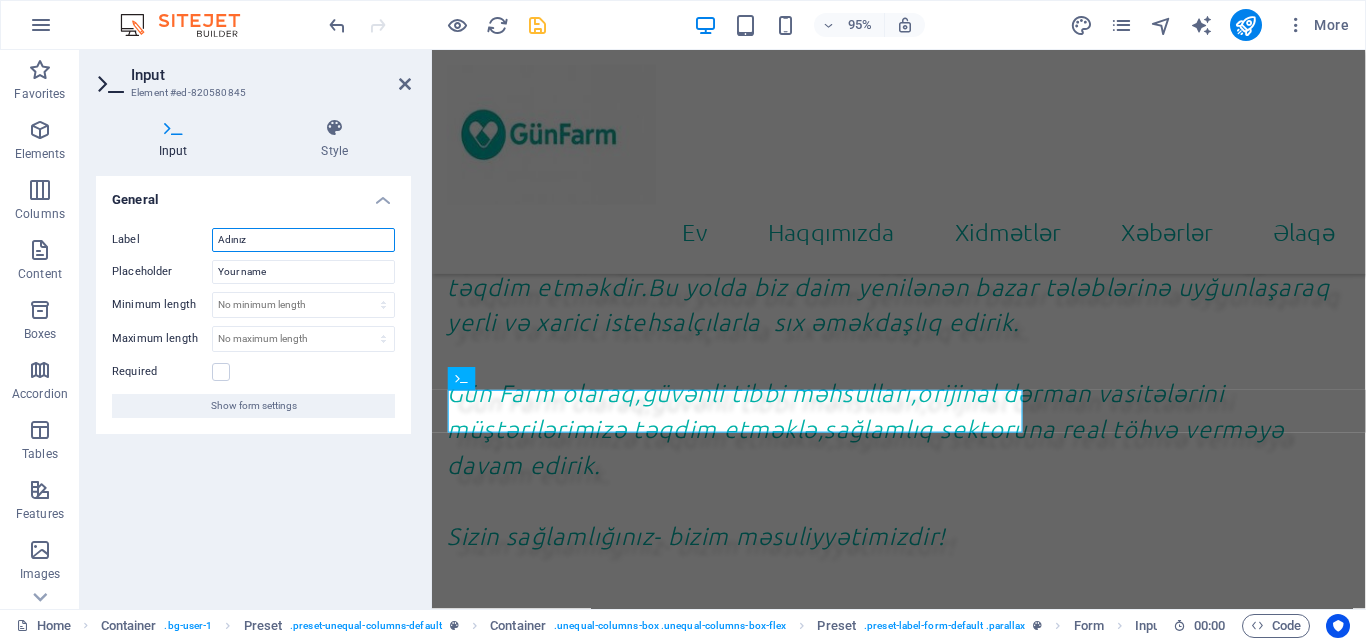 click on "Adınız" at bounding box center (303, 240) 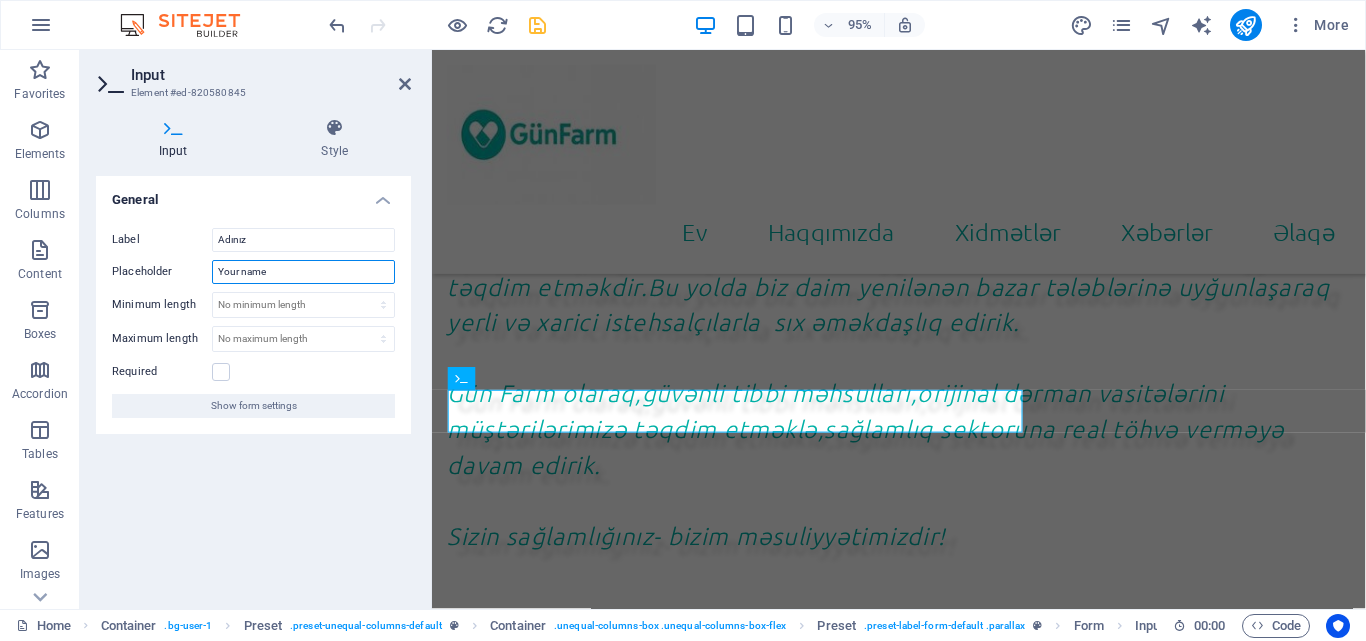 drag, startPoint x: 282, startPoint y: 270, endPoint x: 162, endPoint y: 282, distance: 120.59851 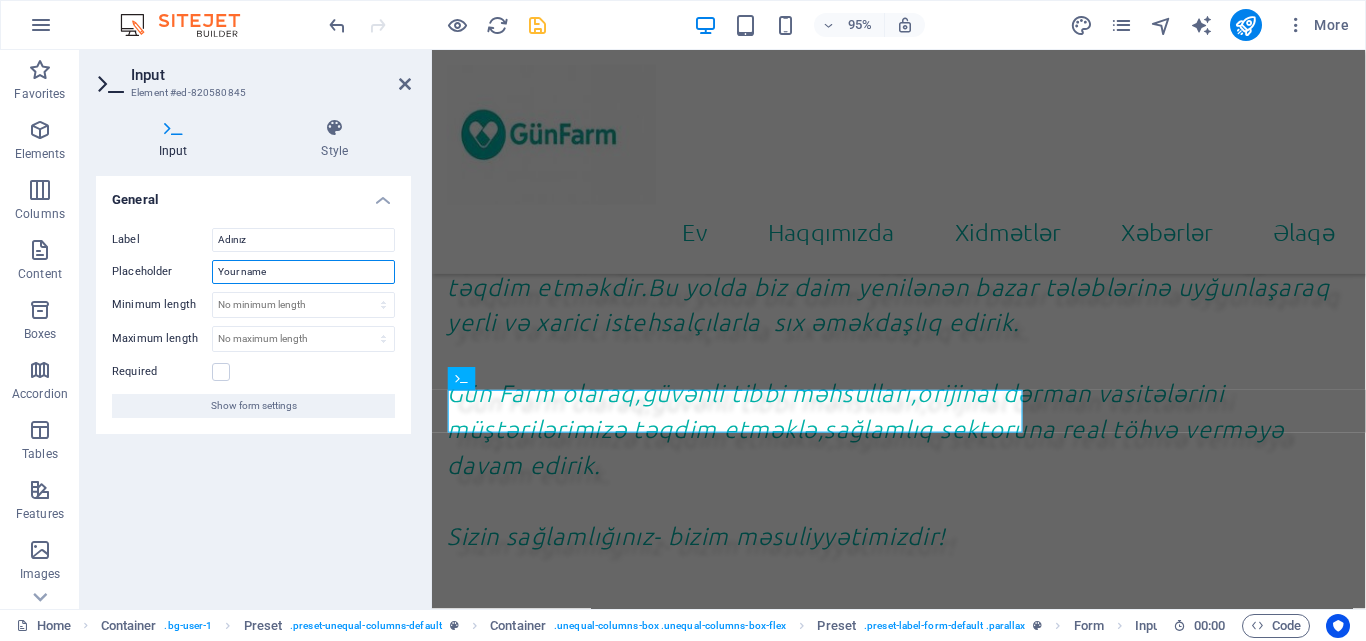 click on "Placeholder Your name" at bounding box center [253, 272] 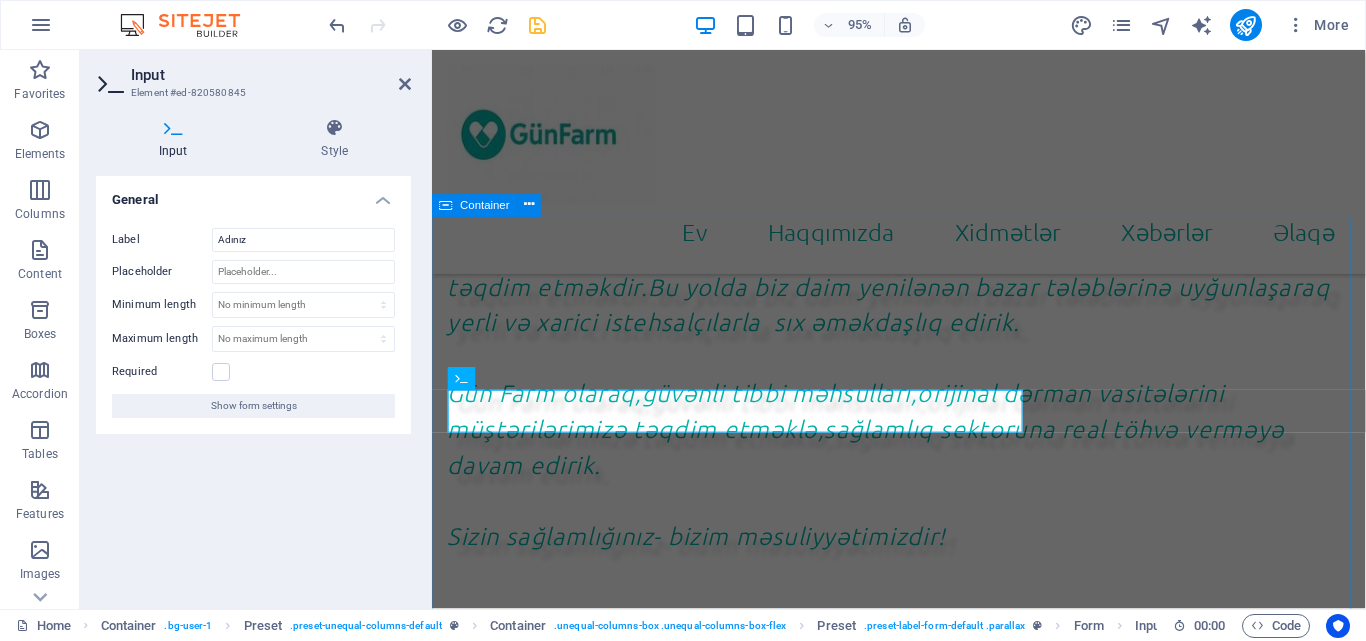 click on "Bizə yazın Adınız Telefon E-poçt Mesaj   I have read and understand the privacy policy. Unreadable? Load new Send Lorem ipsum dolor sit amet, consetetur sadipscing elitr, sed diam nonumy eirmod tempor invidunt ut labore et dolore magna aliquyam erat, sed diam voluptua. At vero eos et accusam et justo duo dolores et ea rebum. Stet clita kasd gubergren, no sea takimata sanctus est Lorem ipsum dolor sit amet." at bounding box center [923, 1619] 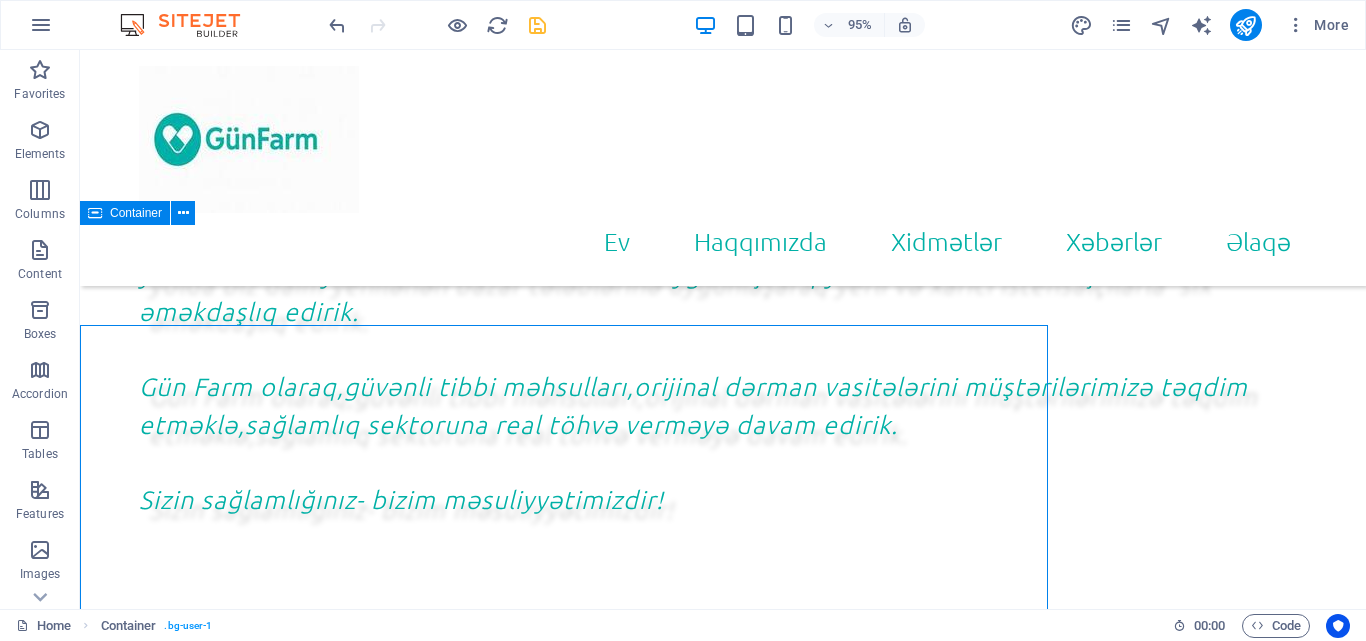 scroll, scrollTop: 1225, scrollLeft: 0, axis: vertical 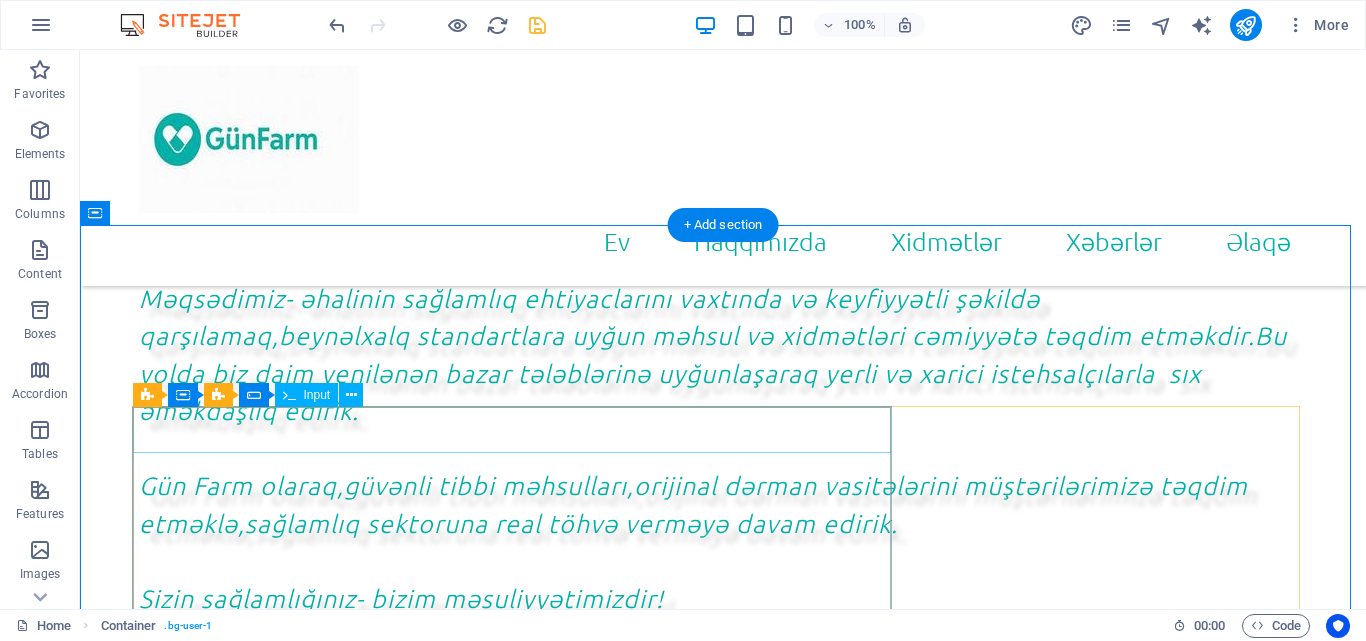 click on "Adınız" at bounding box center (723, 1056) 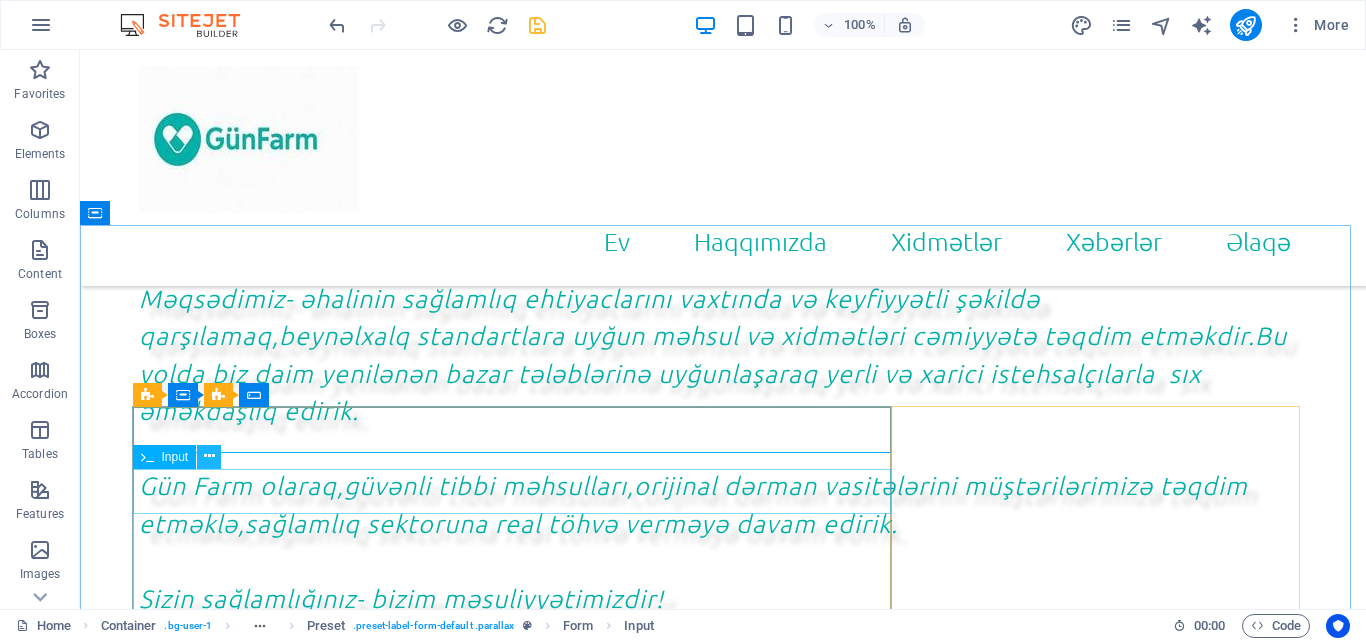 click at bounding box center [209, 457] 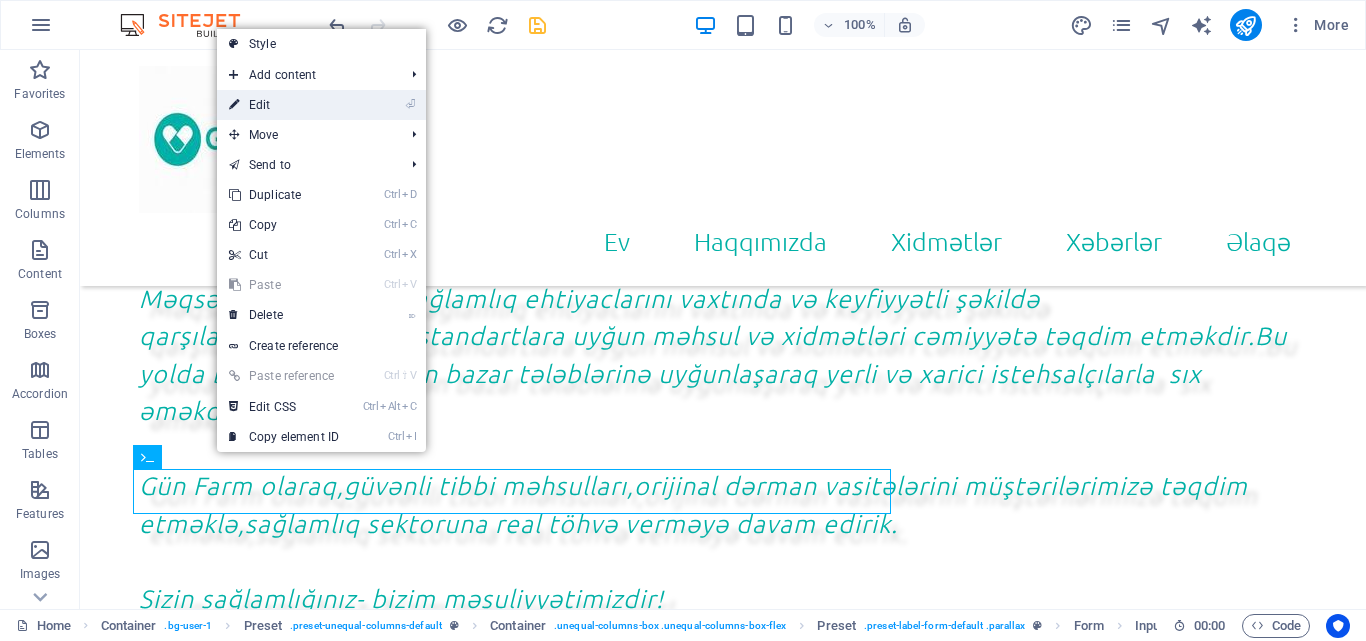 click on "⏎  Edit" at bounding box center (284, 105) 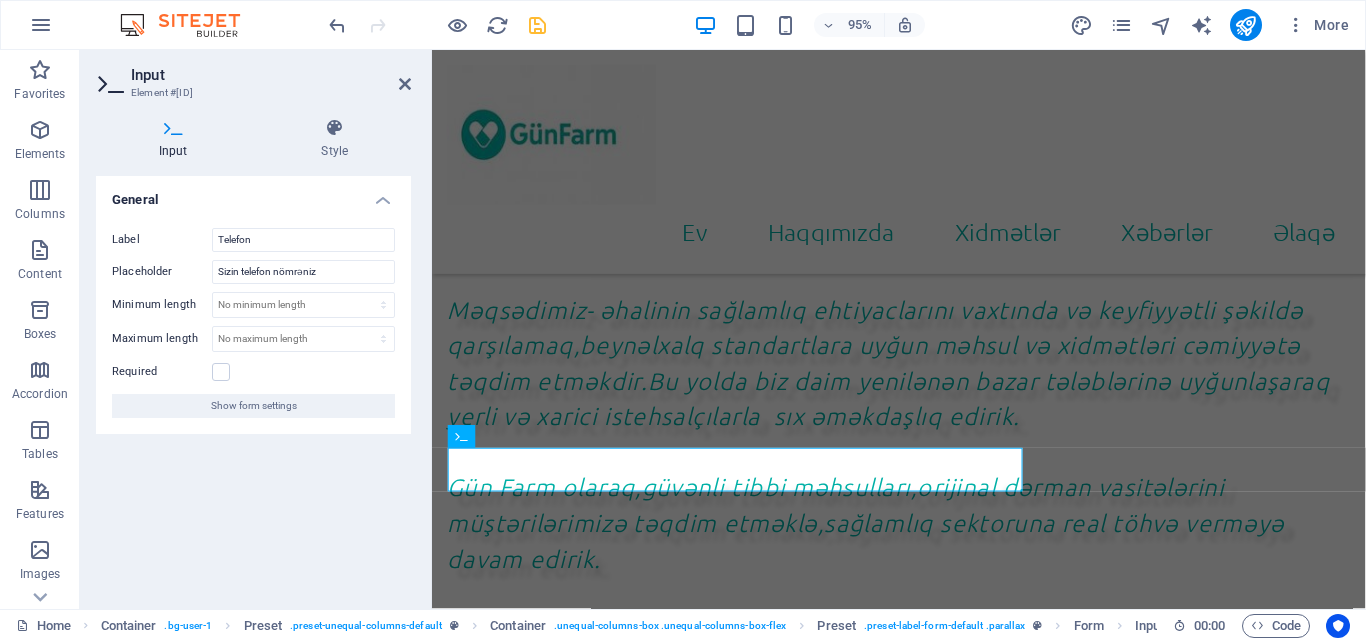 scroll, scrollTop: 1324, scrollLeft: 0, axis: vertical 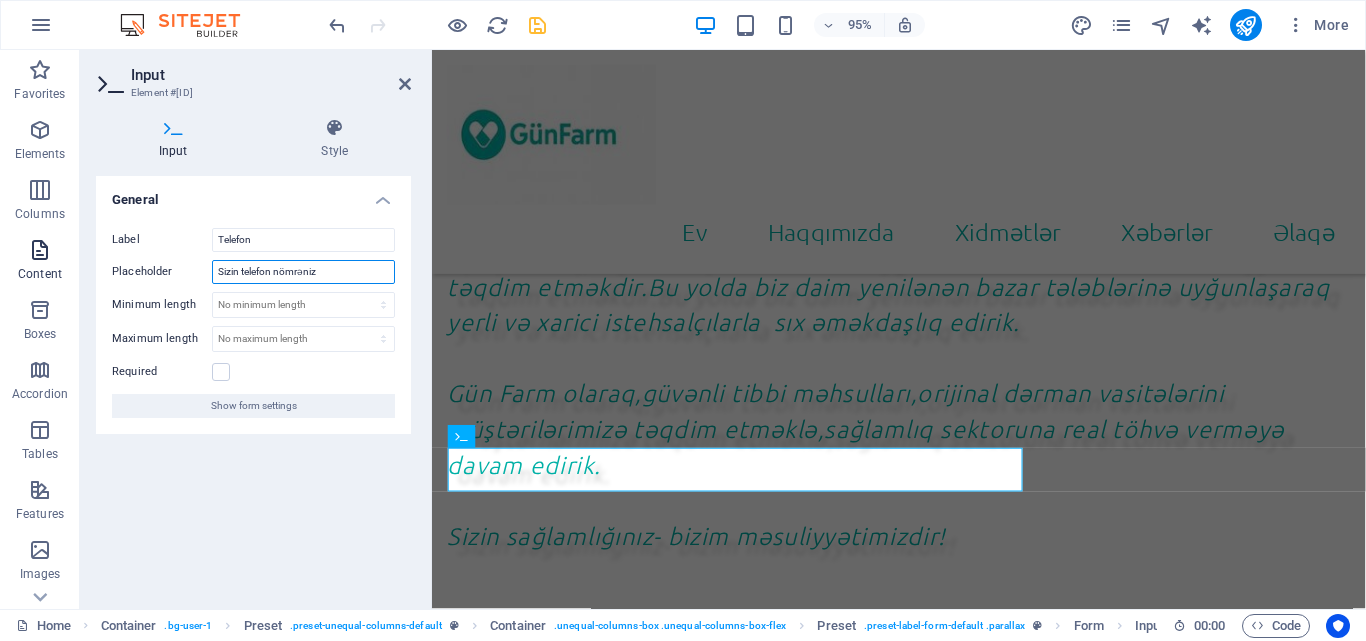 drag, startPoint x: 322, startPoint y: 268, endPoint x: 75, endPoint y: 253, distance: 247.45505 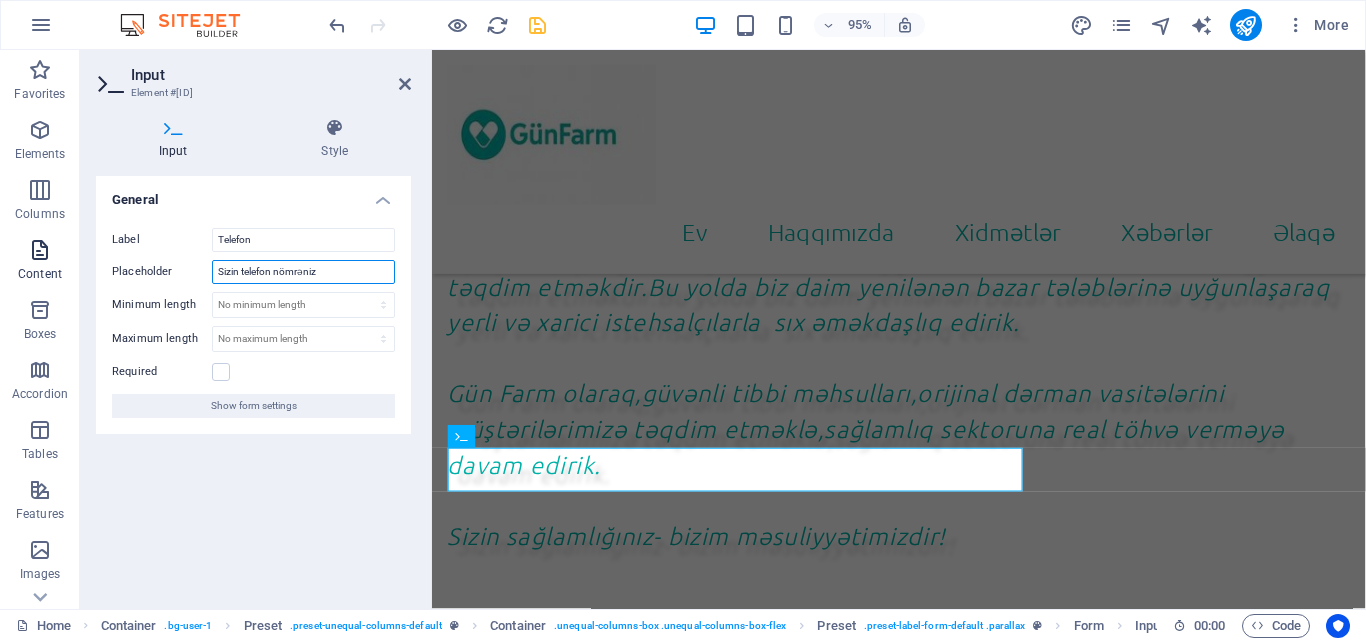 click on "Favorites Elements Columns Content Boxes Accordion Tables Features Images Slider Header Footer Forms Marketing Collections Input Element #ed-820580848 Input Style General Label Telefon Placeholder Sizin telefon nömrəniz Minimum length No minimum length chars Maximum length No maximum length chars Required Show form settings Preset Element Layout How this element expands within the layout (Flexbox). Size Default auto px % 1/1 1/2 1/3 1/4 1/5 1/6 1/7 1/8 1/9 1/10 Grow Shrink Order Container layout Visible Visible Opacity 100 % Overflow Spacing Margin Default auto px % rem vw vh Custom Custom auto px % rem vw vh auto px % rem vw vh auto px % rem vw vh auto px % rem vw vh Padding Default px rem % vh vw Custom Custom px rem % vh vw px rem % vh vw px rem % vh vw px rem % vh vw Border Style              - Width 1 auto px rem % vh vw Custom Custom 1 auto px rem % vh vw 1 auto px rem % vh vw 1 auto px rem % vh vw 1 auto px rem % vh vw  - Color Round corners Default px rem % vh vw Custom Custom px rem % vh" at bounding box center [683, 329] 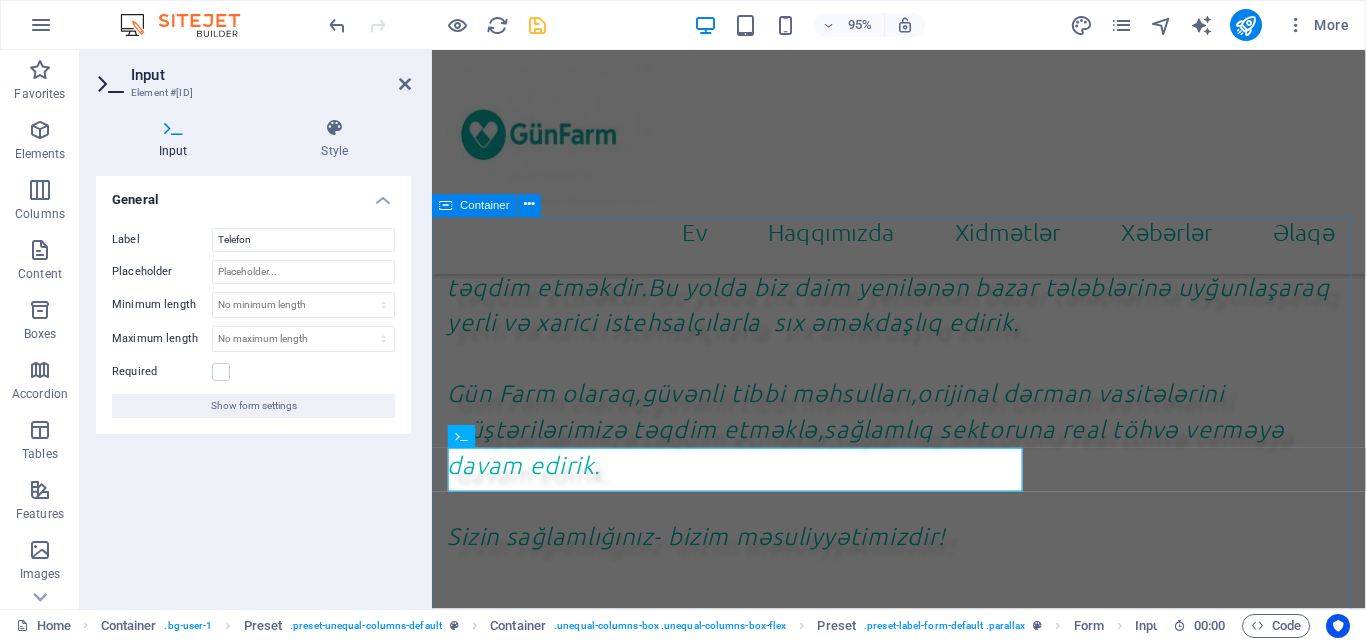 click on "Bizə yazın Adınız Telefon E-poçt Mesaj   I have read and understand the privacy policy. Unreadable? Load new Send Lorem ipsum dolor sit amet, consetetur sadipscing elitr, sed diam nonumy eirmod tempor invidunt ut labore et dolore magna aliquyam erat, sed diam voluptua. At vero eos et accusam et justo duo dolores et ea rebum. Stet clita kasd gubergren, no sea takimata sanctus est Lorem ipsum dolor sit amet." at bounding box center (923, 1619) 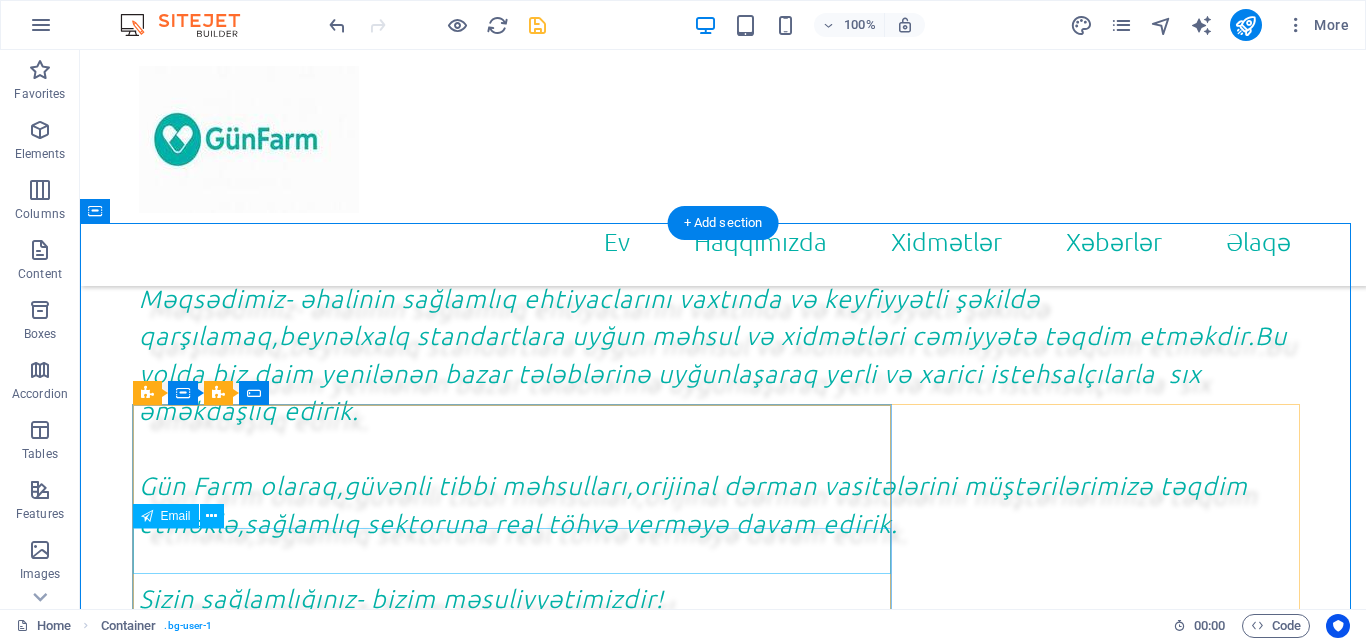 scroll, scrollTop: 1325, scrollLeft: 0, axis: vertical 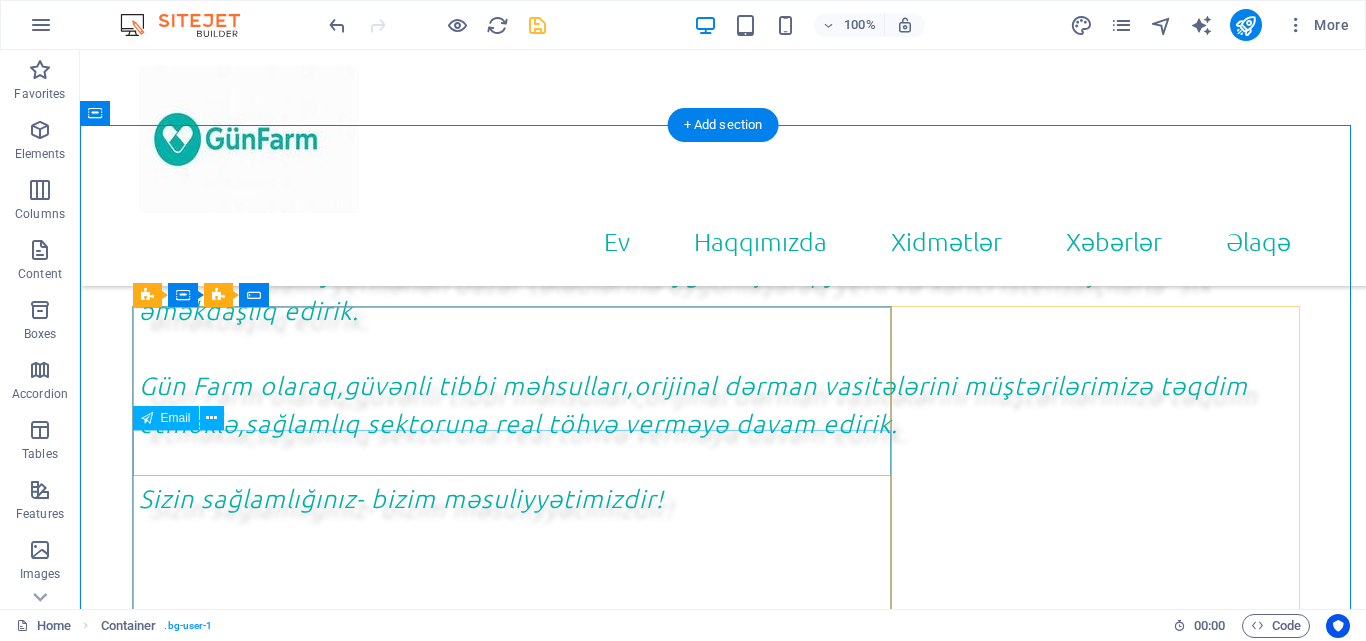 click on "E-poçt" at bounding box center [723, 1095] 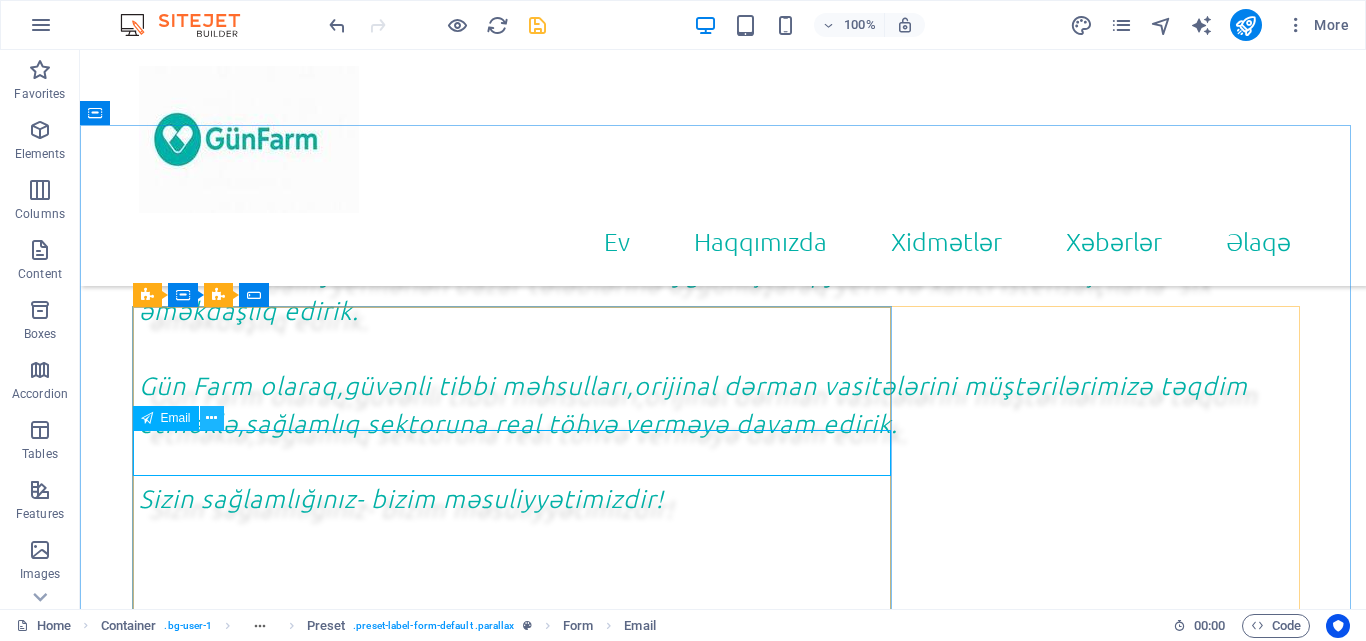 click at bounding box center (211, 418) 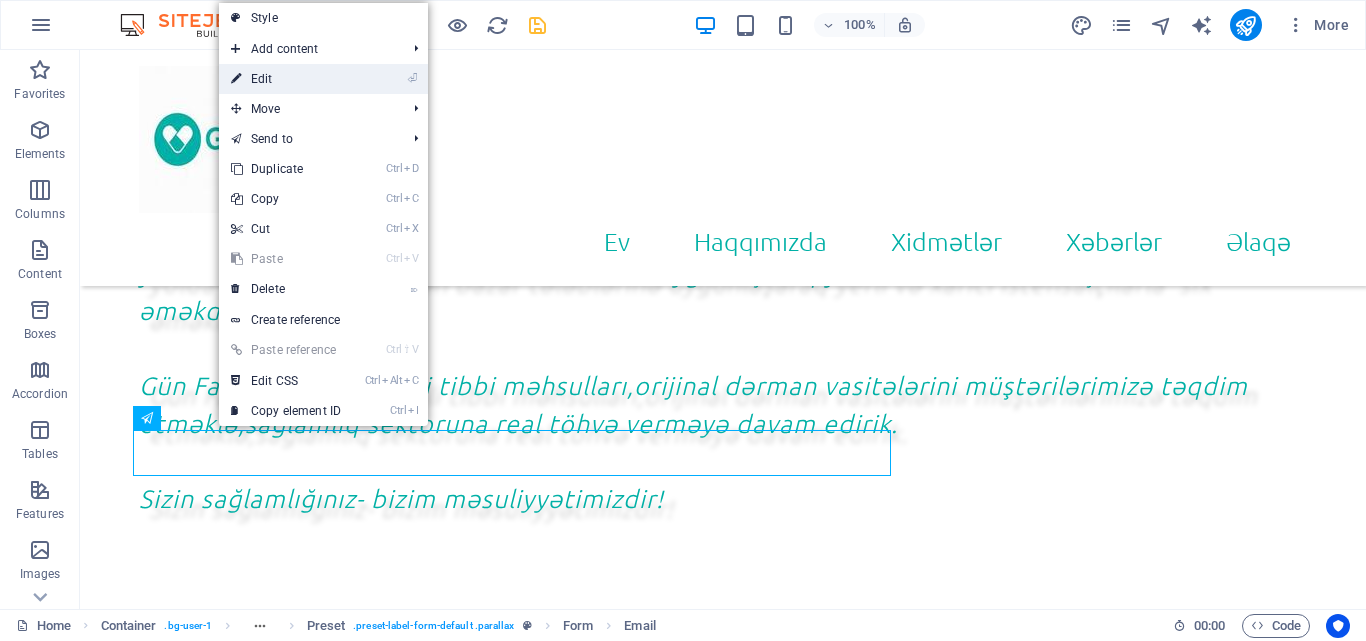 click on "⏎  Edit" at bounding box center (286, 79) 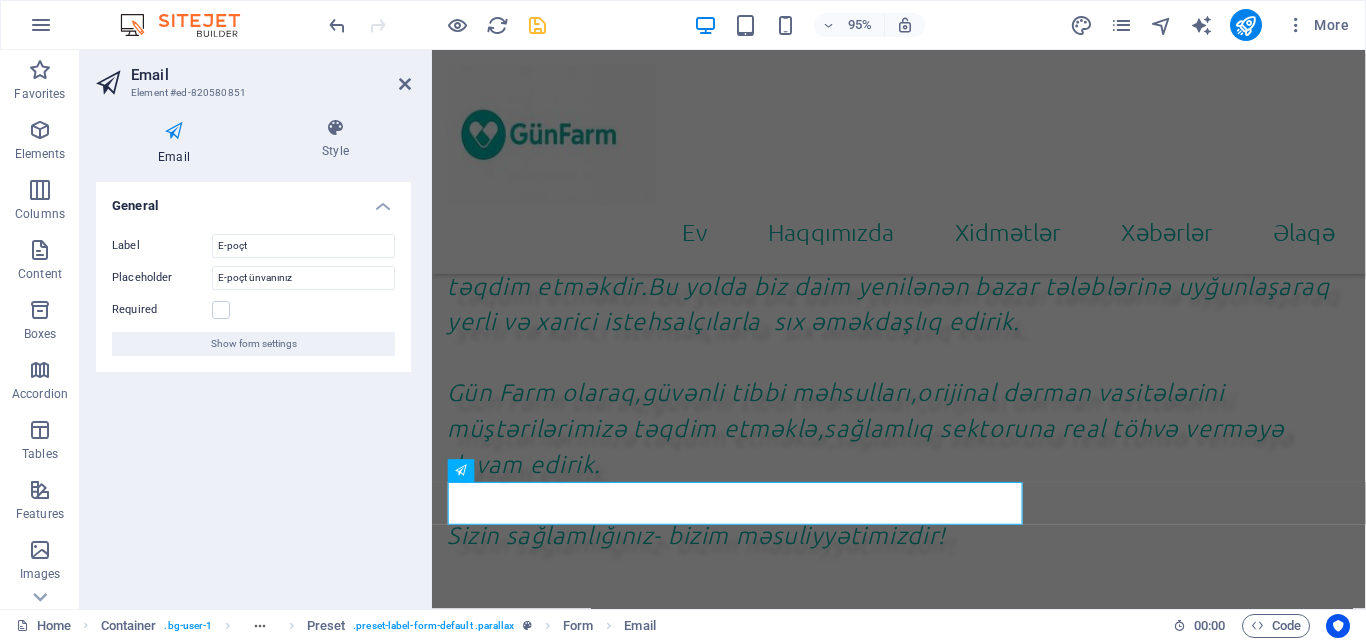 scroll, scrollTop: 1350, scrollLeft: 0, axis: vertical 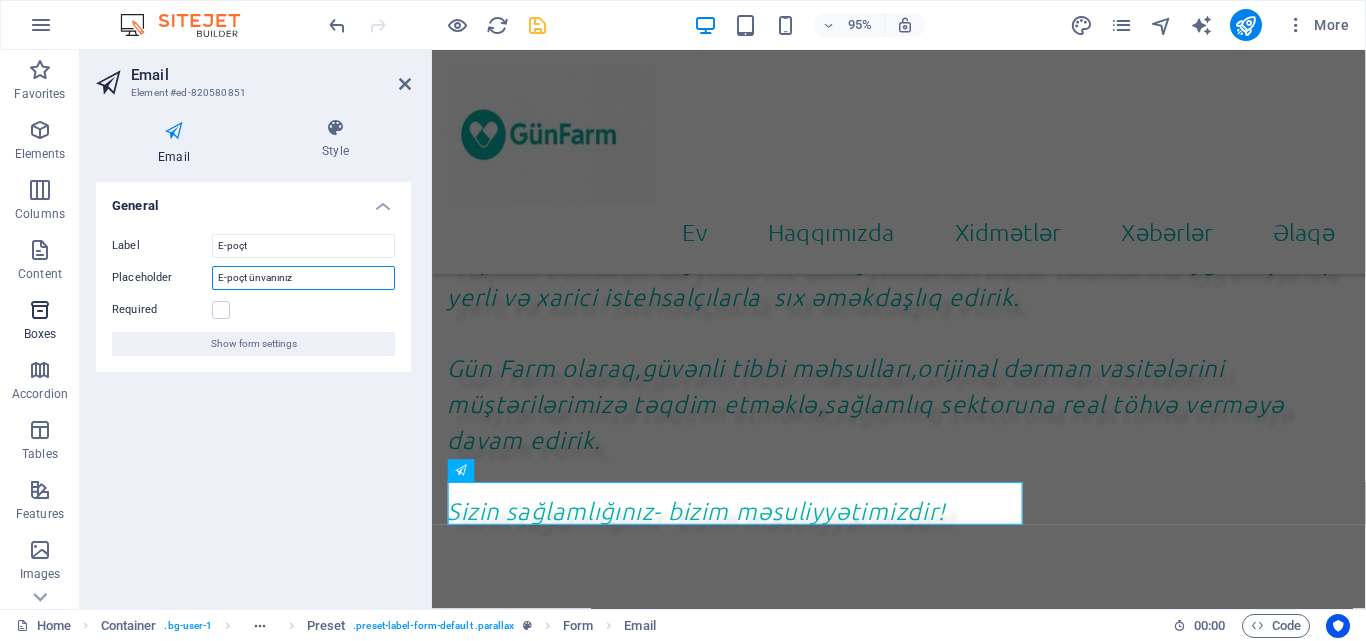 drag, startPoint x: 296, startPoint y: 282, endPoint x: 58, endPoint y: 297, distance: 238.47221 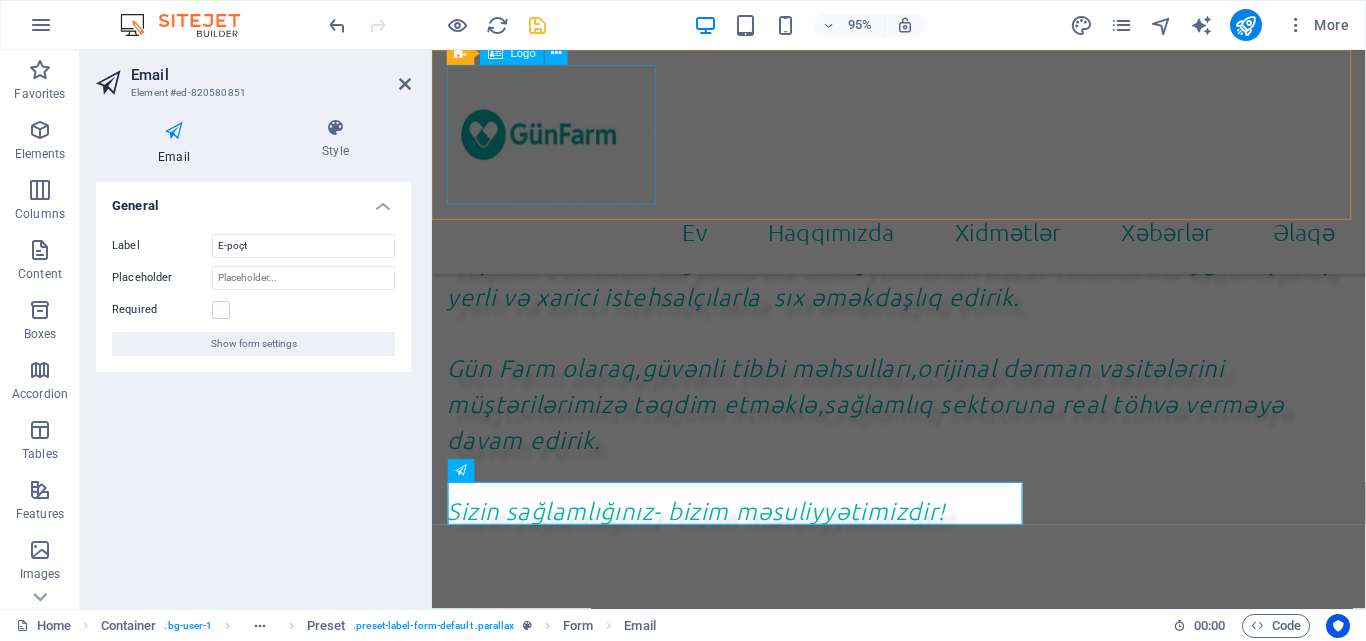 click at bounding box center [923, 139] 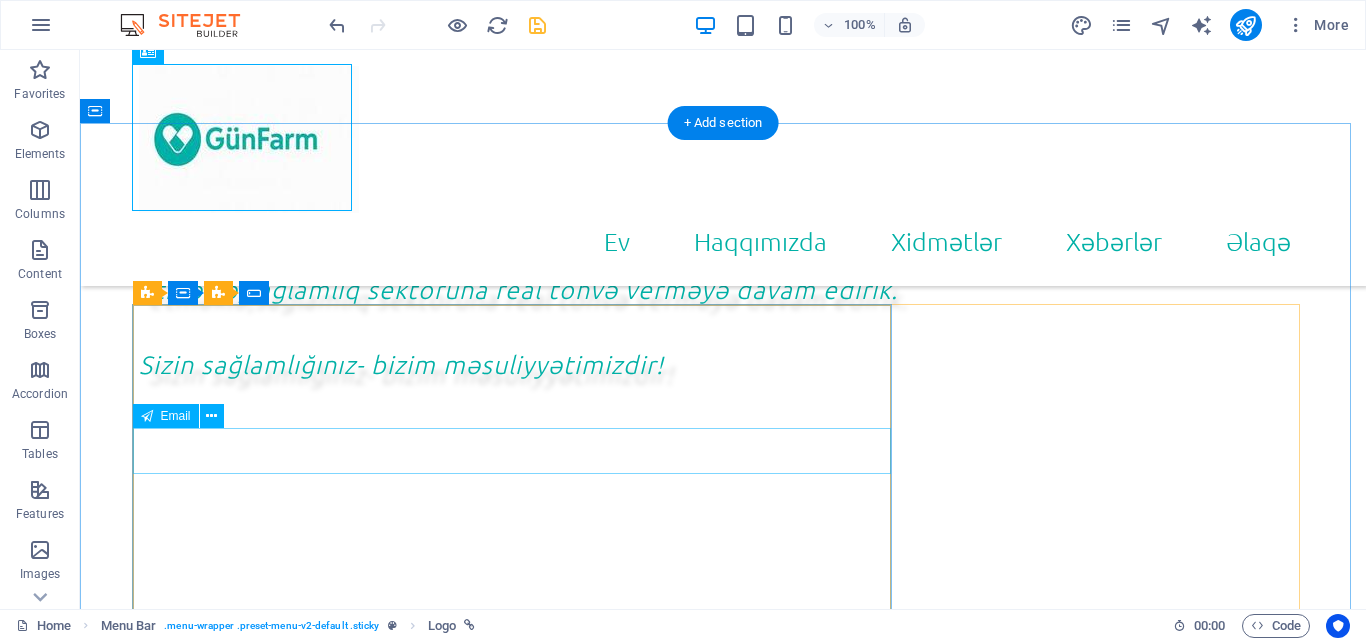 scroll, scrollTop: 1525, scrollLeft: 0, axis: vertical 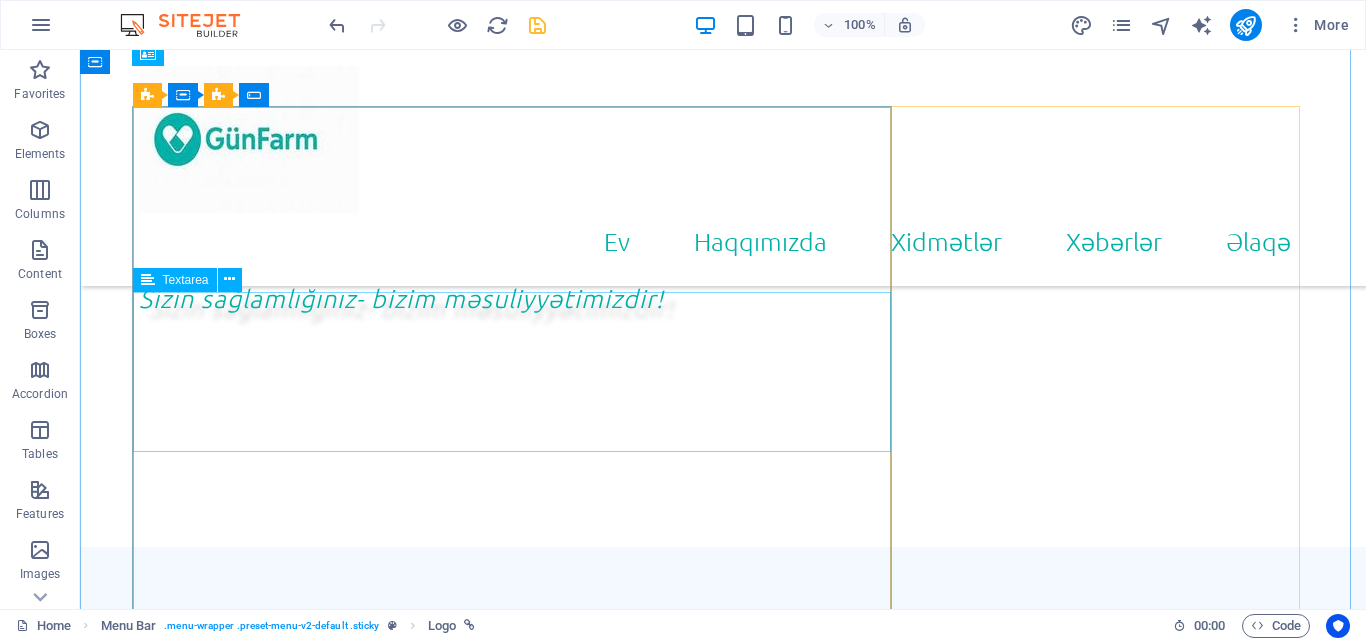 click on "Mesaj" at bounding box center [723, 1018] 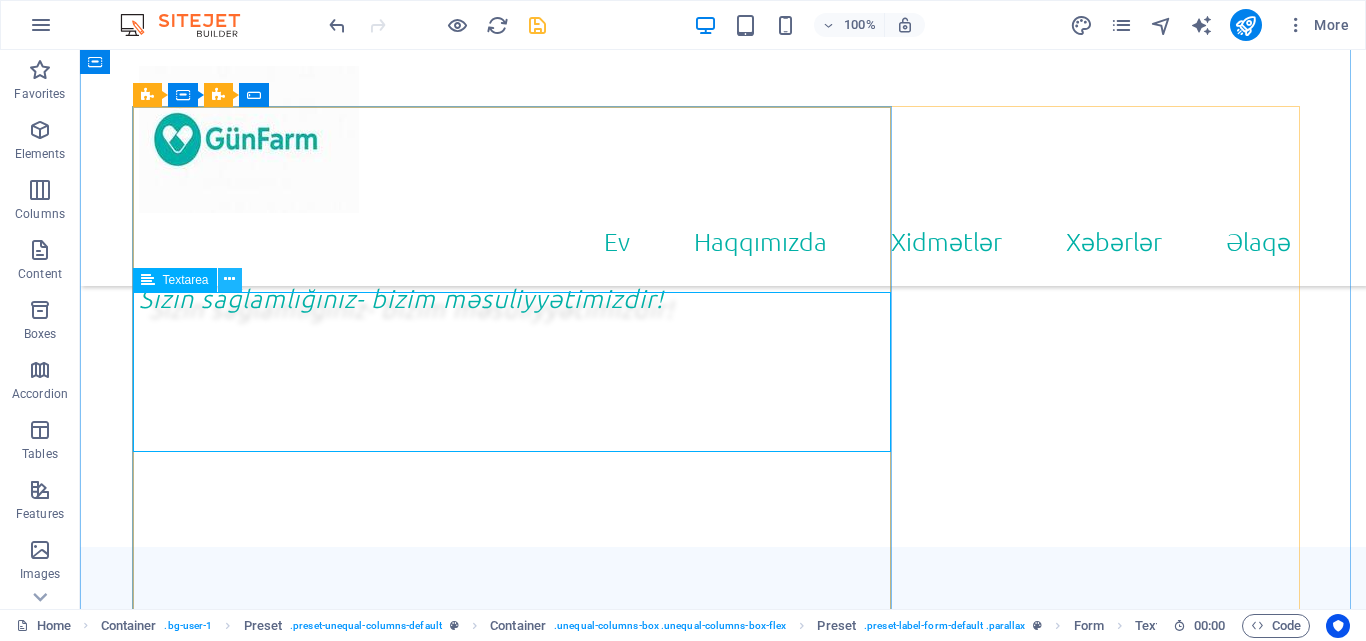click at bounding box center [229, 279] 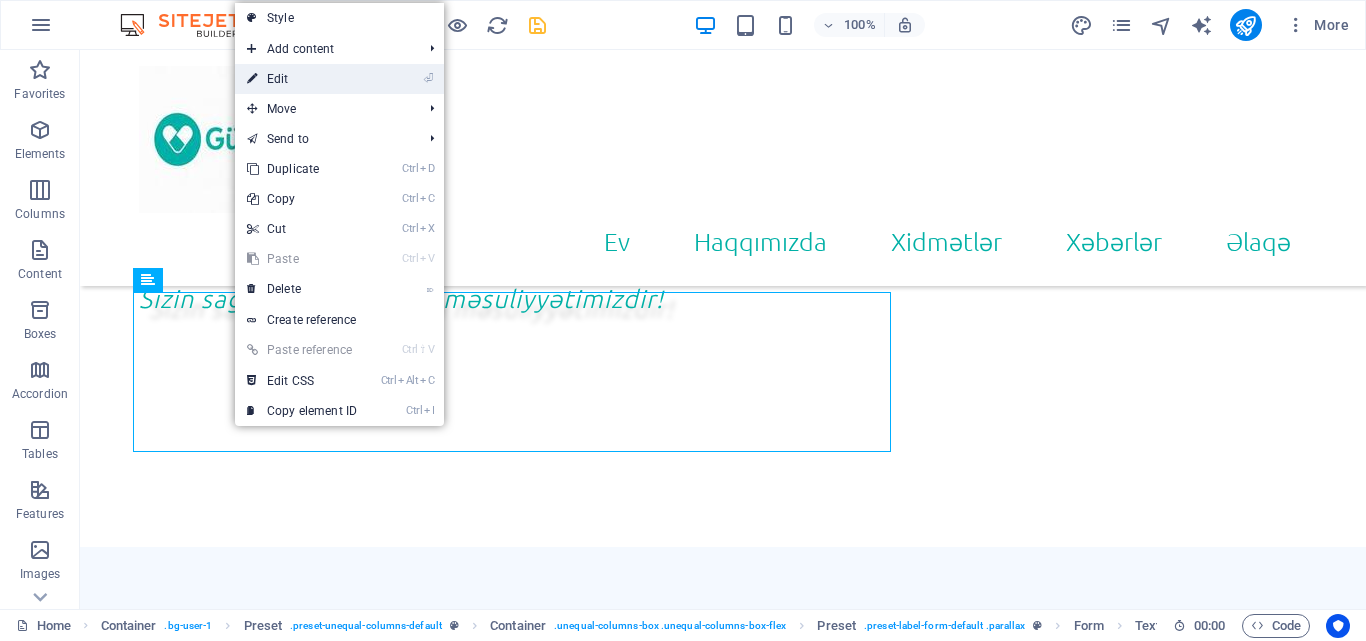 click on "⏎  Edit" at bounding box center [302, 79] 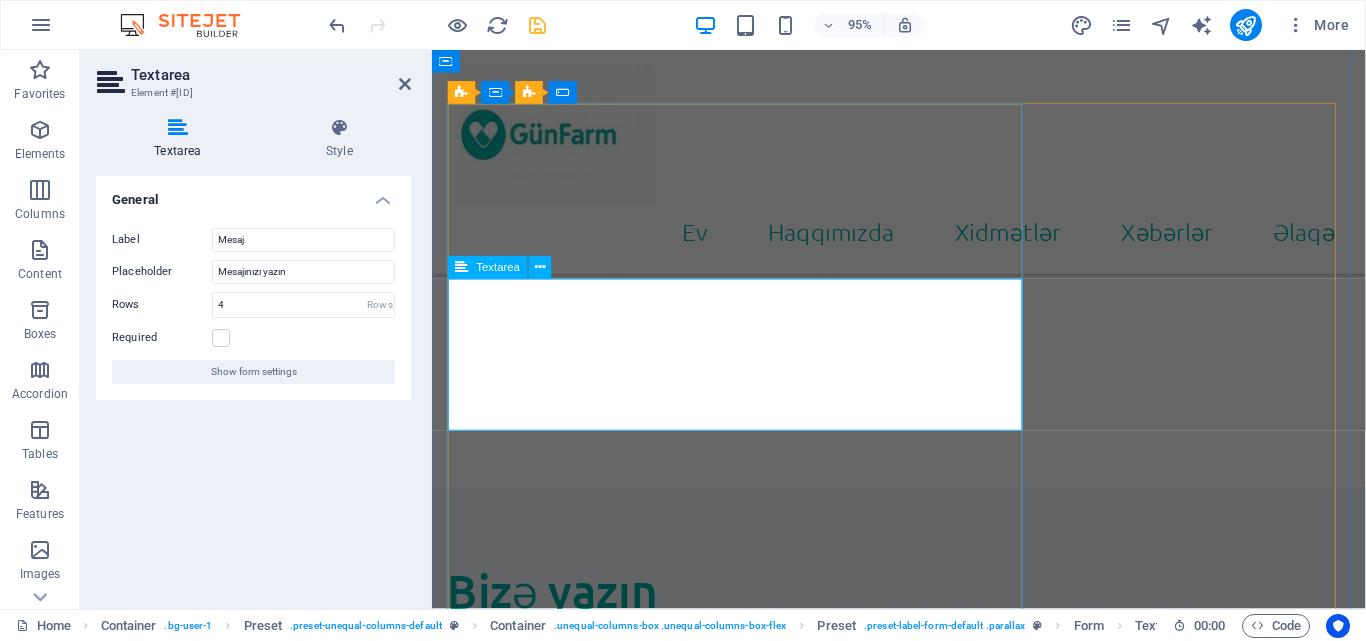 drag, startPoint x: 801, startPoint y: 324, endPoint x: 571, endPoint y: 332, distance: 230.13908 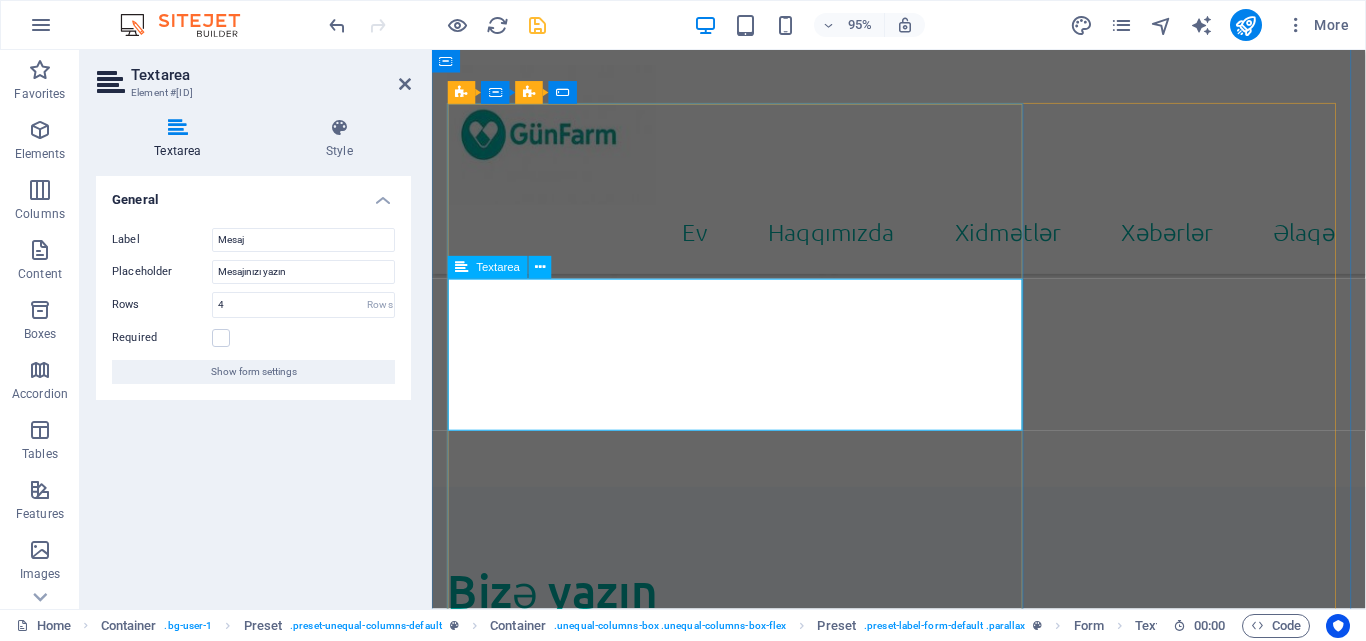 click on "Mesaj" at bounding box center [998, 980] 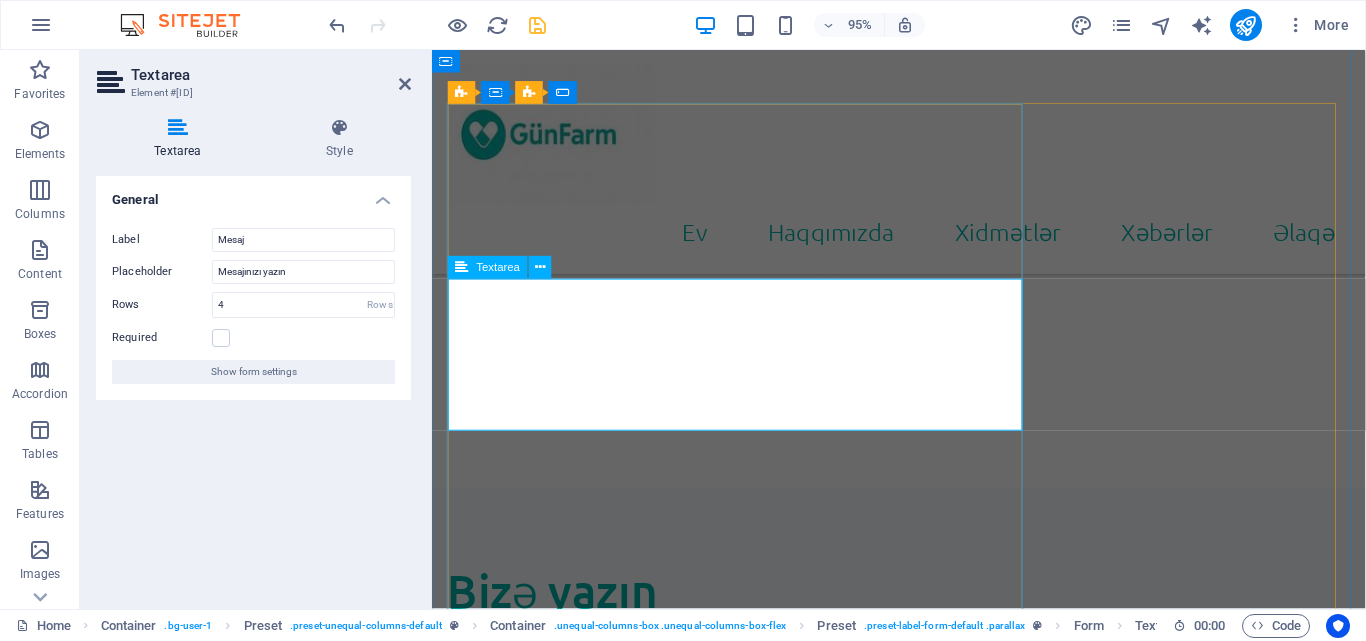 click on "Mesaj" at bounding box center (998, 980) 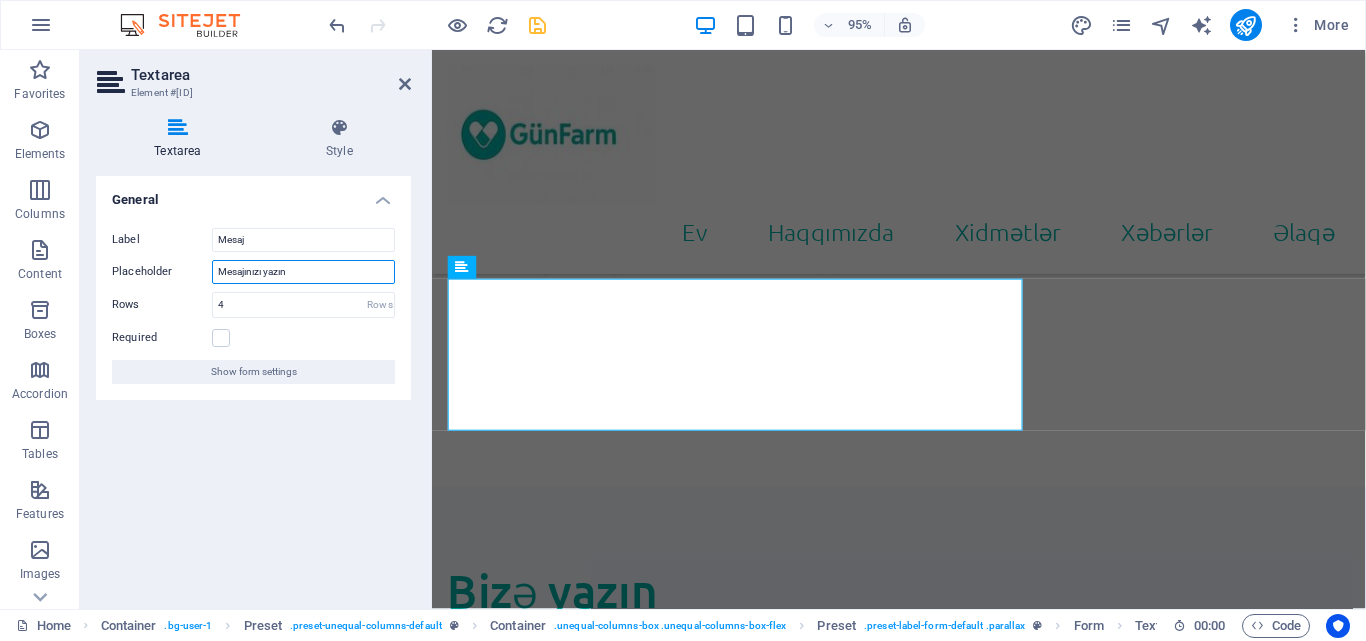 drag, startPoint x: 263, startPoint y: 282, endPoint x: 147, endPoint y: 288, distance: 116.15507 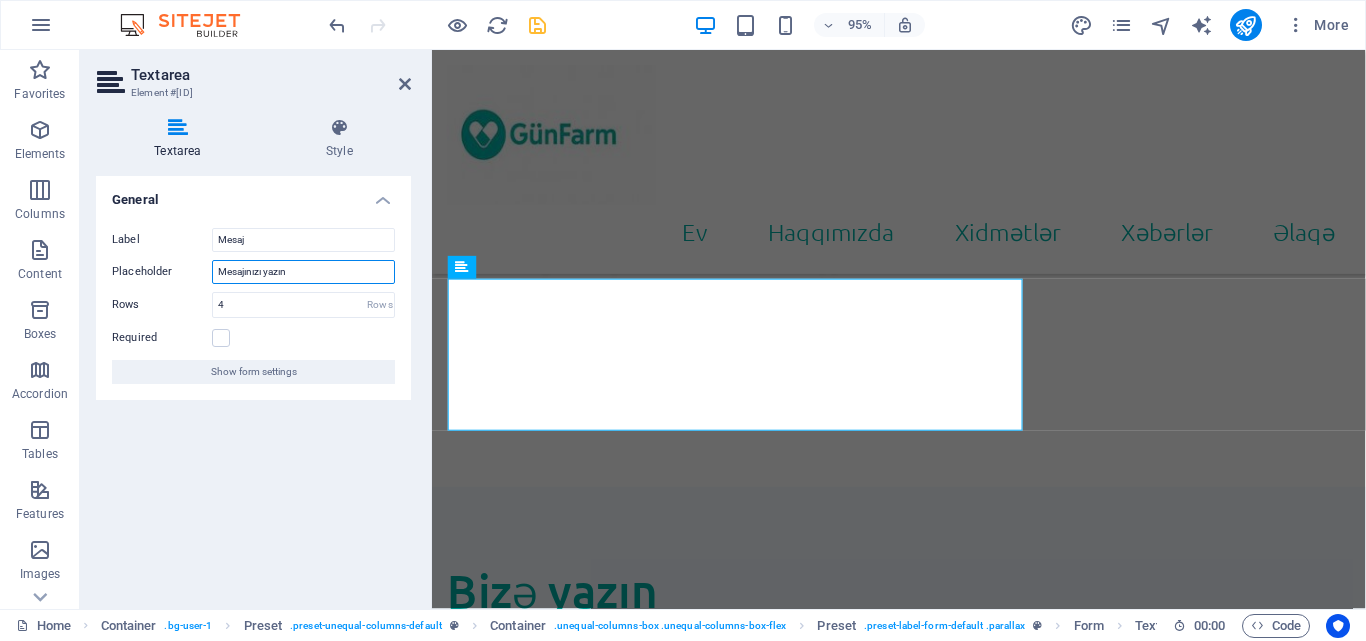 click on "Label Mesaj Placeholder Mesajınızı yazın Rows 4 Rows Required Show form settings" at bounding box center (253, 306) 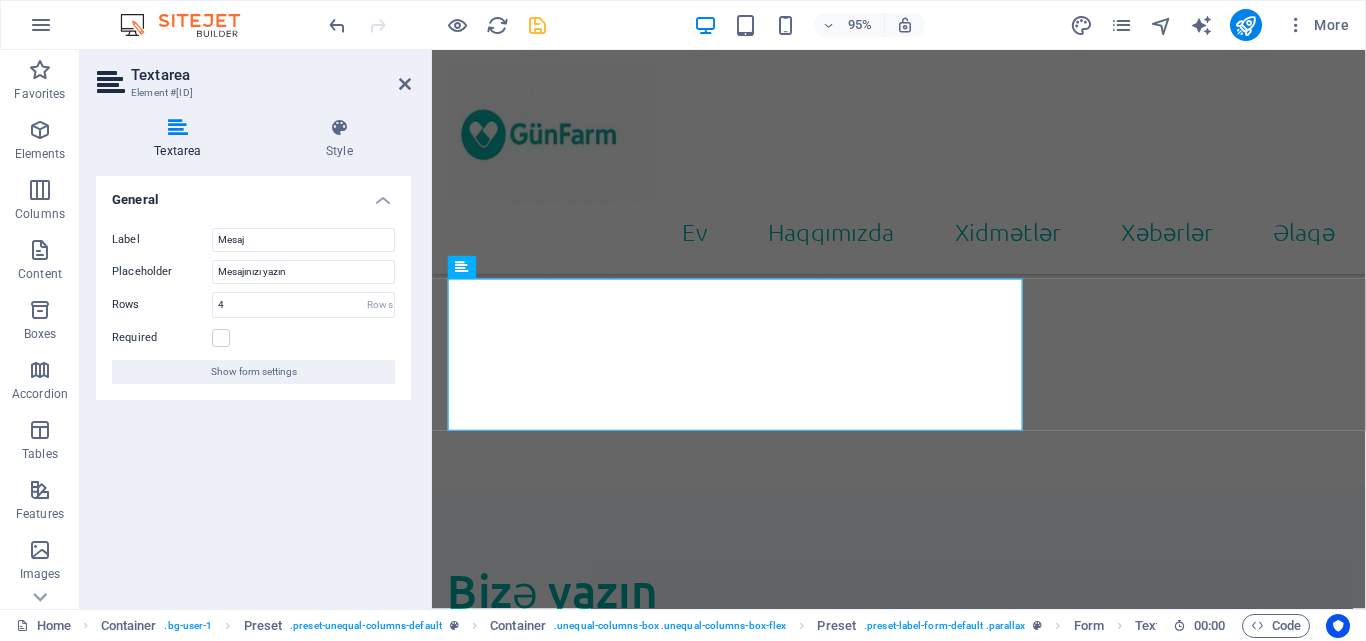 click on "General Label Mesaj Placeholder Mesajınızı yazın Rows 4 Rows Required Show form settings" at bounding box center [253, 384] 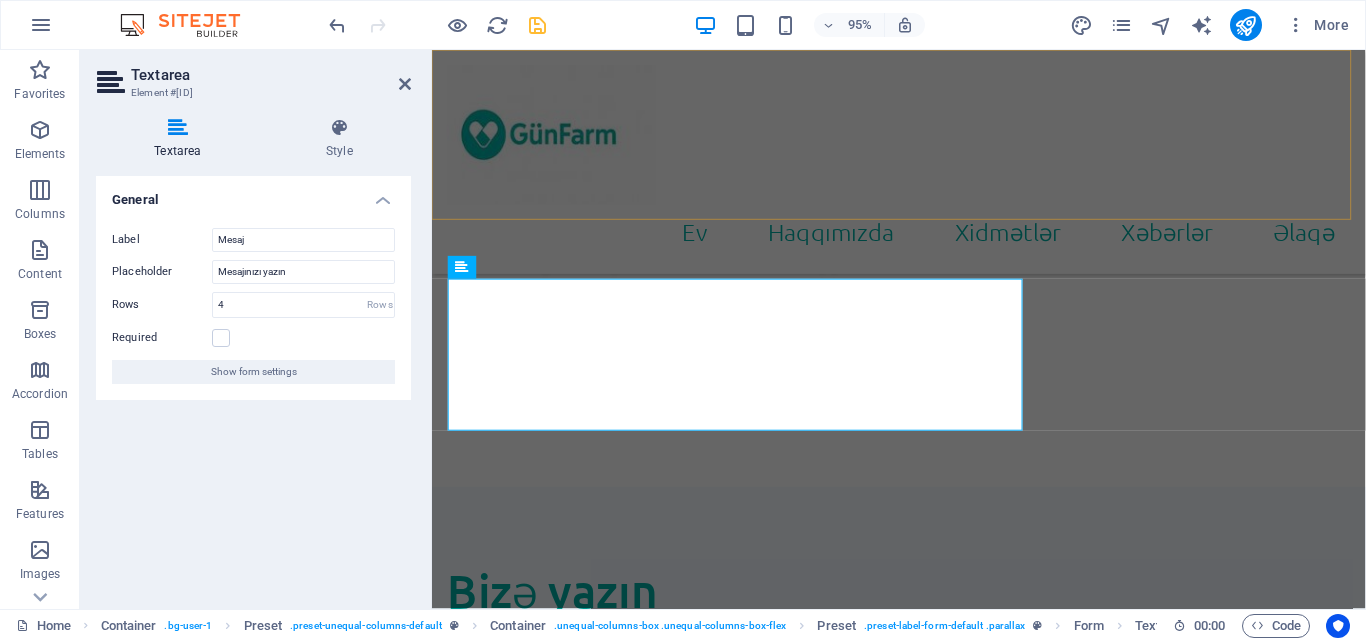 click on "Ev Haqqımızda Xidmətlər Xəbərlər Əlaqə" at bounding box center [923, 168] 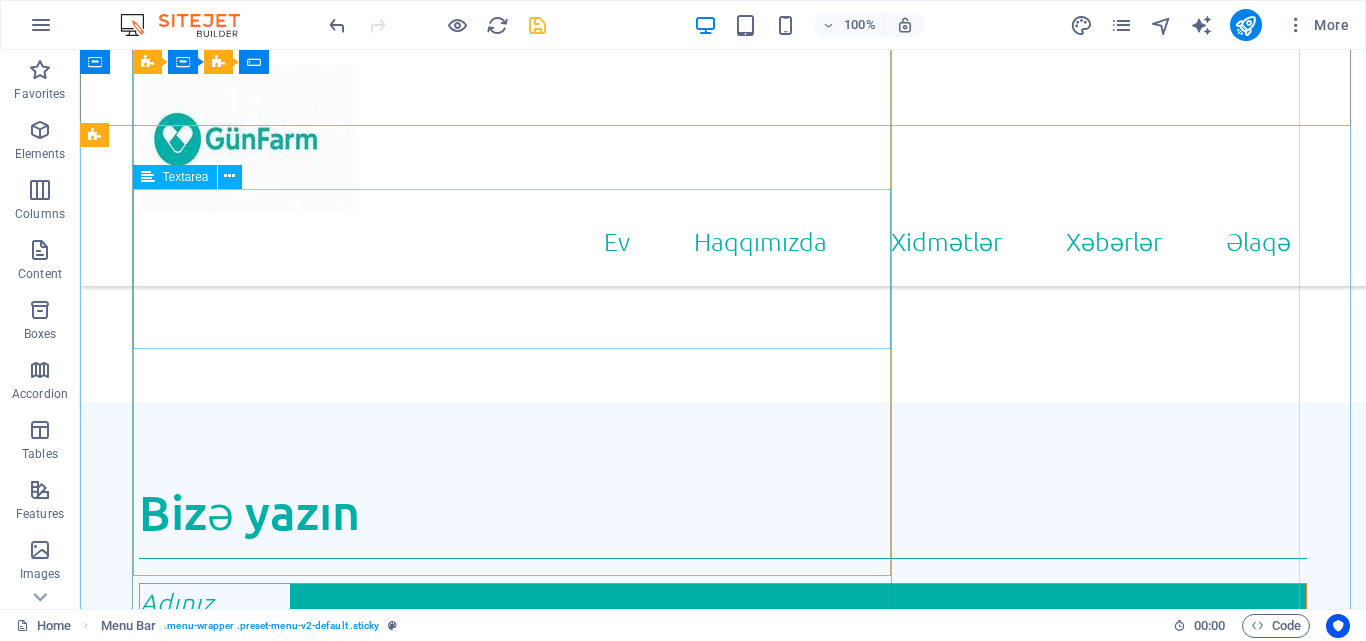 scroll, scrollTop: 1625, scrollLeft: 0, axis: vertical 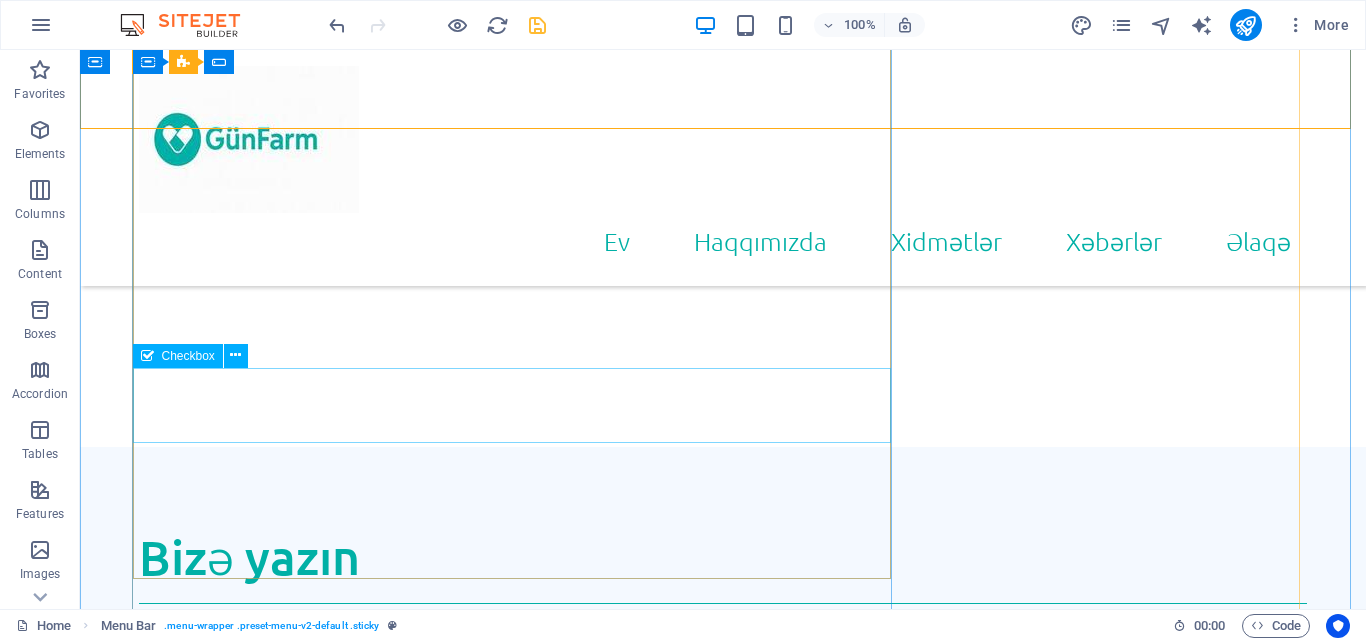 click on "I have read and understand the privacy policy." at bounding box center [723, 1033] 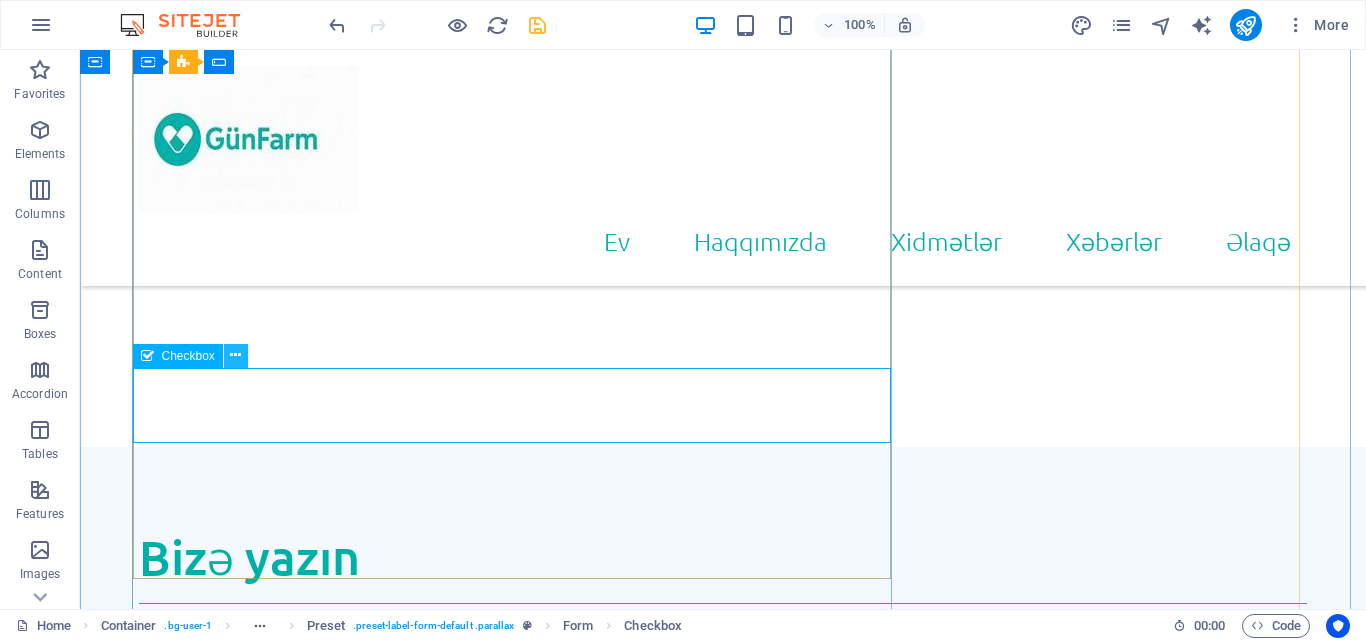 click at bounding box center [235, 355] 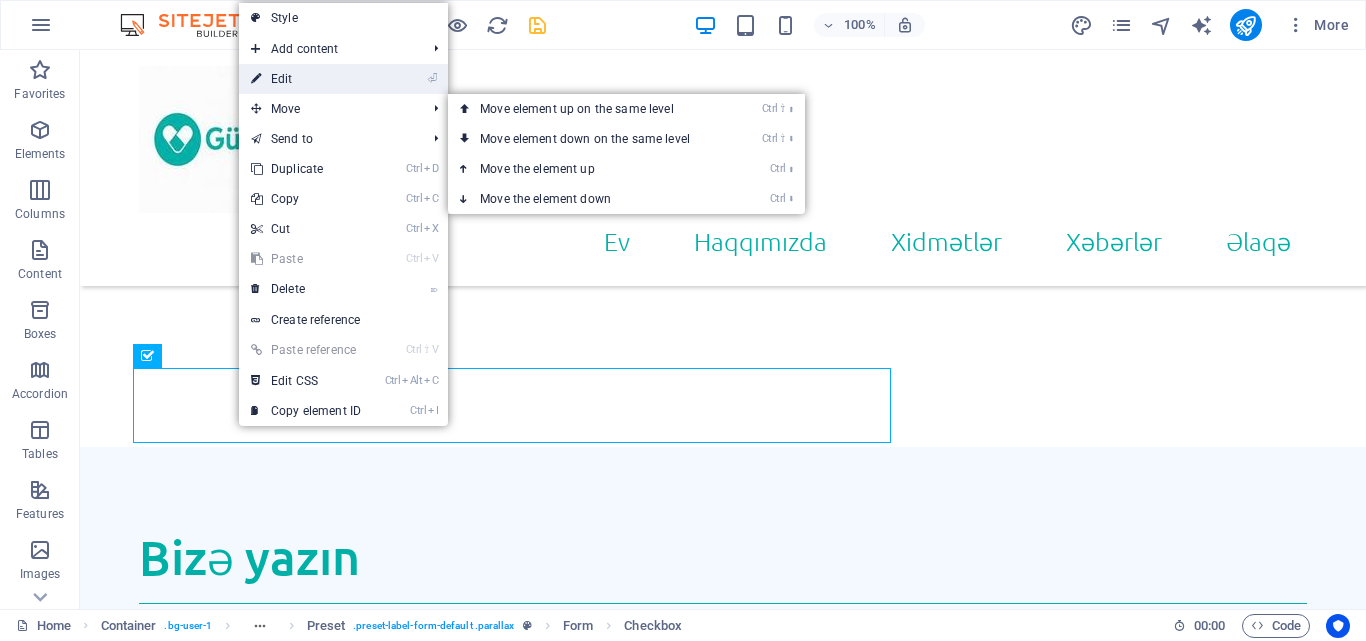 click on "⏎  Edit" at bounding box center (306, 79) 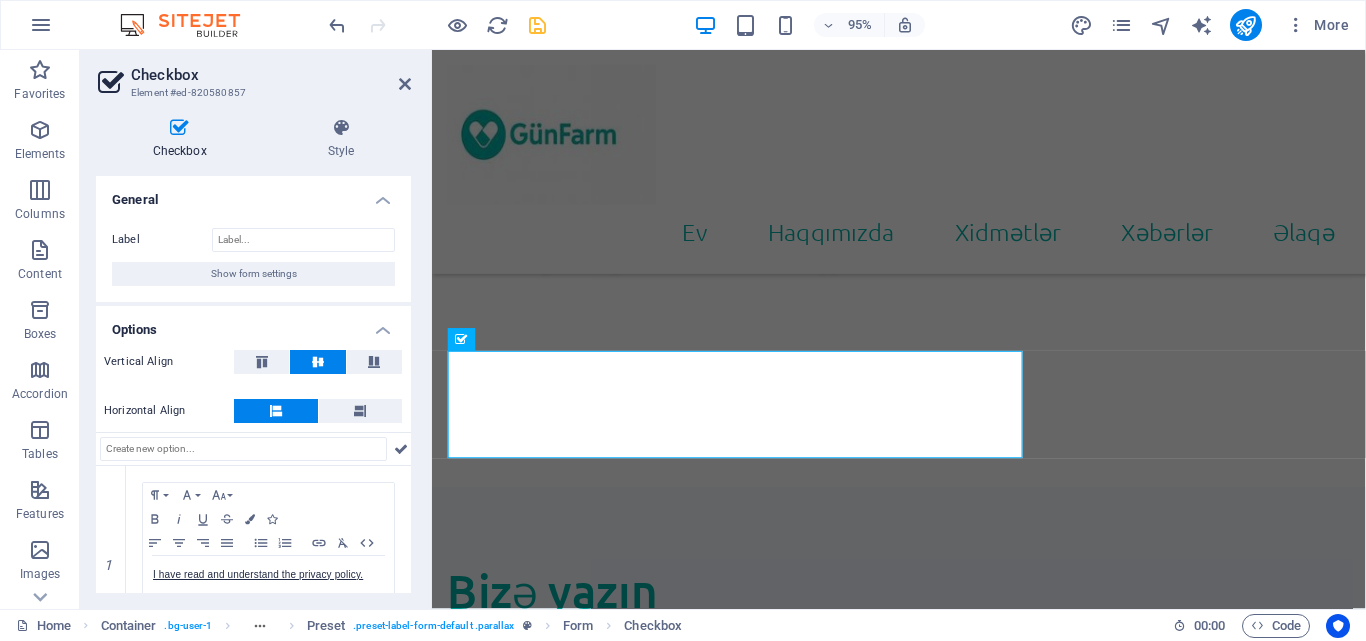 scroll, scrollTop: 1725, scrollLeft: 0, axis: vertical 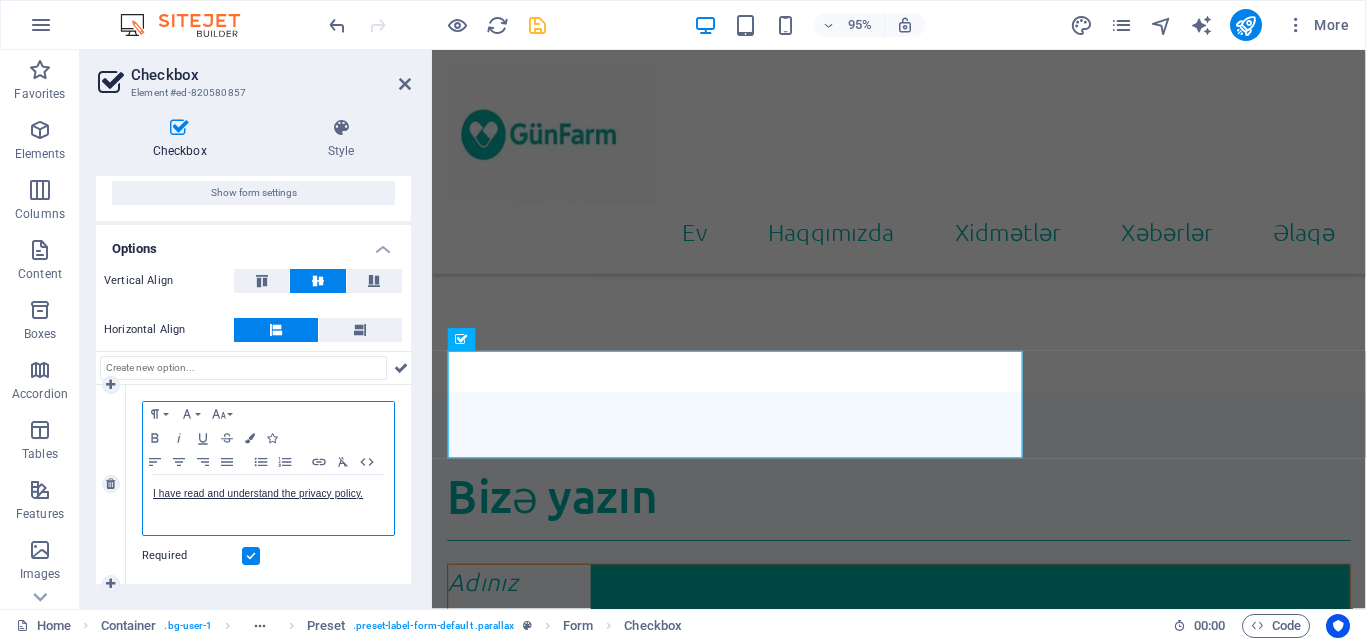 click on "I have read and understand the privacy policy." at bounding box center (268, 494) 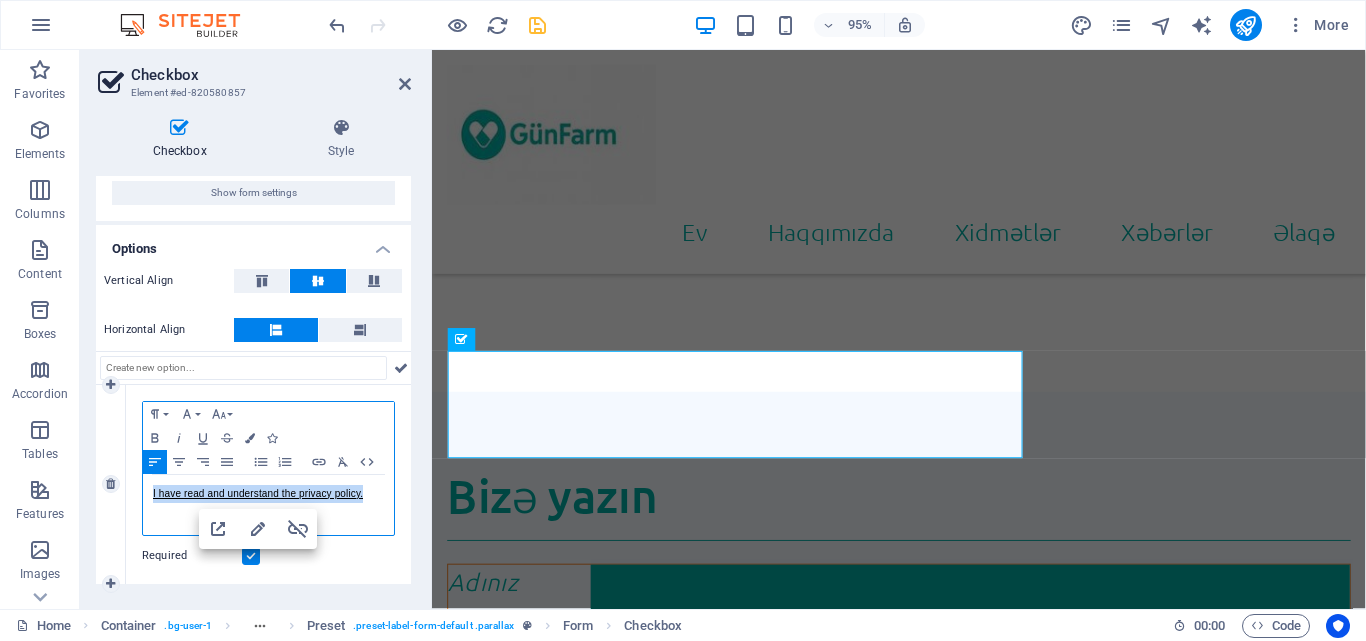 drag, startPoint x: 367, startPoint y: 497, endPoint x: 113, endPoint y: 493, distance: 254.0315 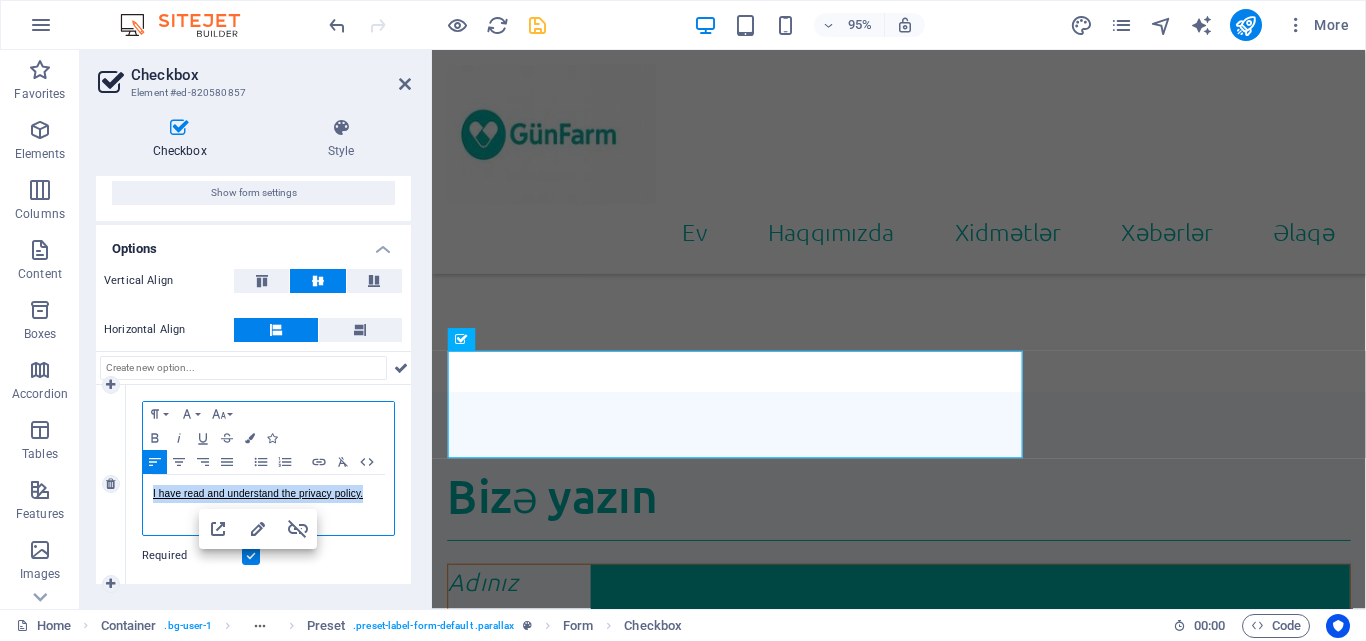 click on "1 Paragraph Format Normal Heading 1 Heading 2 Heading 3 Heading 4 Heading 5 Heading 6 Code Font Family Arial Georgia Impact Tahoma Times New Roman Verdana Font Size 8 9 10 11 12 14 18 24 30 36 48 60 72 96 Bold Italic Underline Strikethrough Colors Icons Align Left Align Center Align Right Align Justify Unordered List Ordered List Insert Link Clear Formatting HTML I have read and understand the privacy policy. Required" at bounding box center (253, 484) 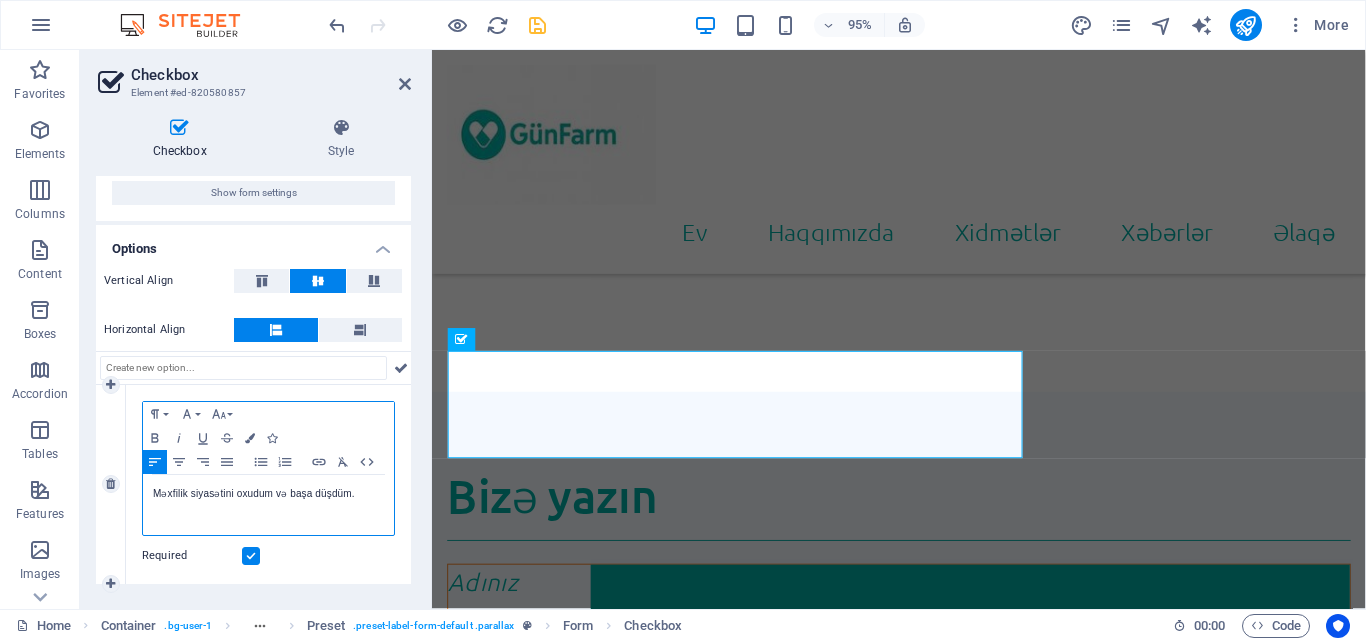 scroll, scrollTop: 0, scrollLeft: 0, axis: both 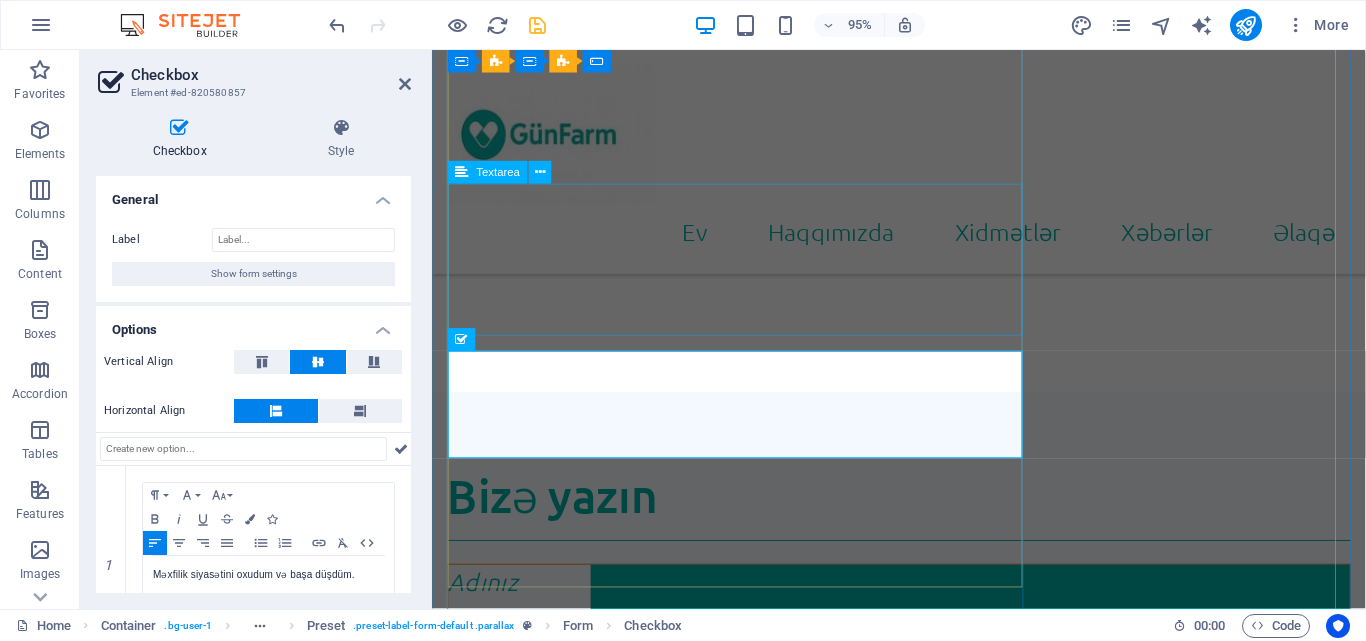 click on "Mesaj" at bounding box center (923, 880) 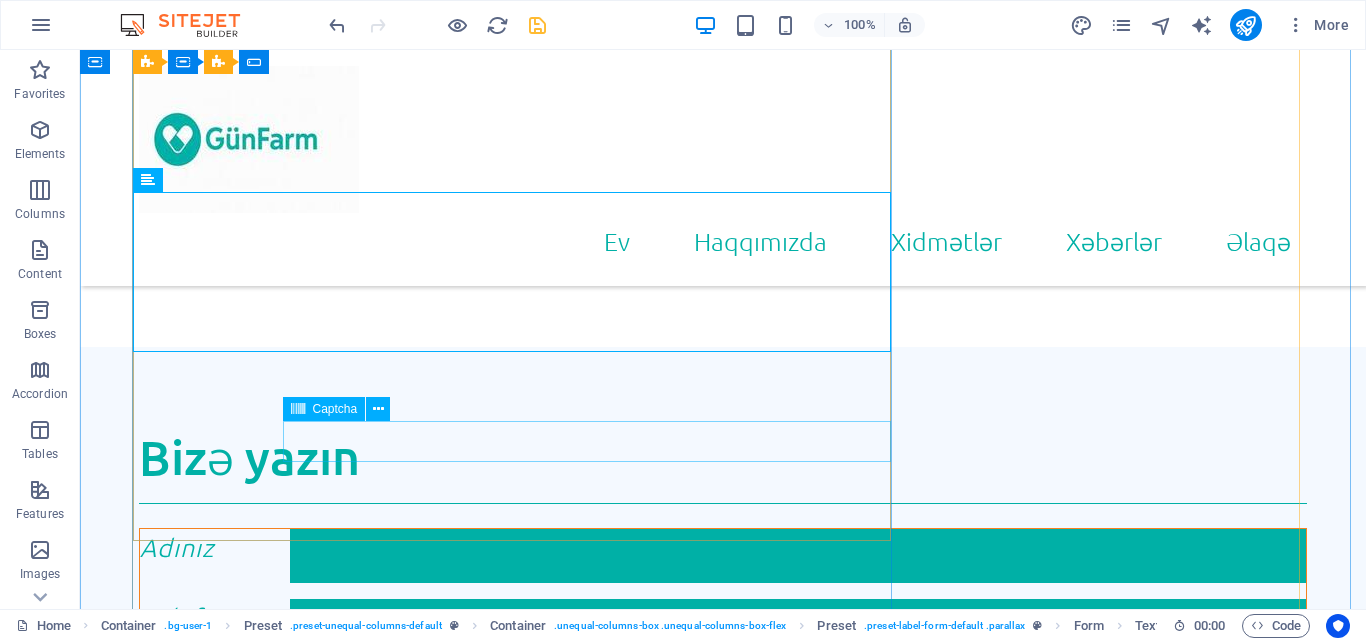 scroll, scrollTop: 1625, scrollLeft: 0, axis: vertical 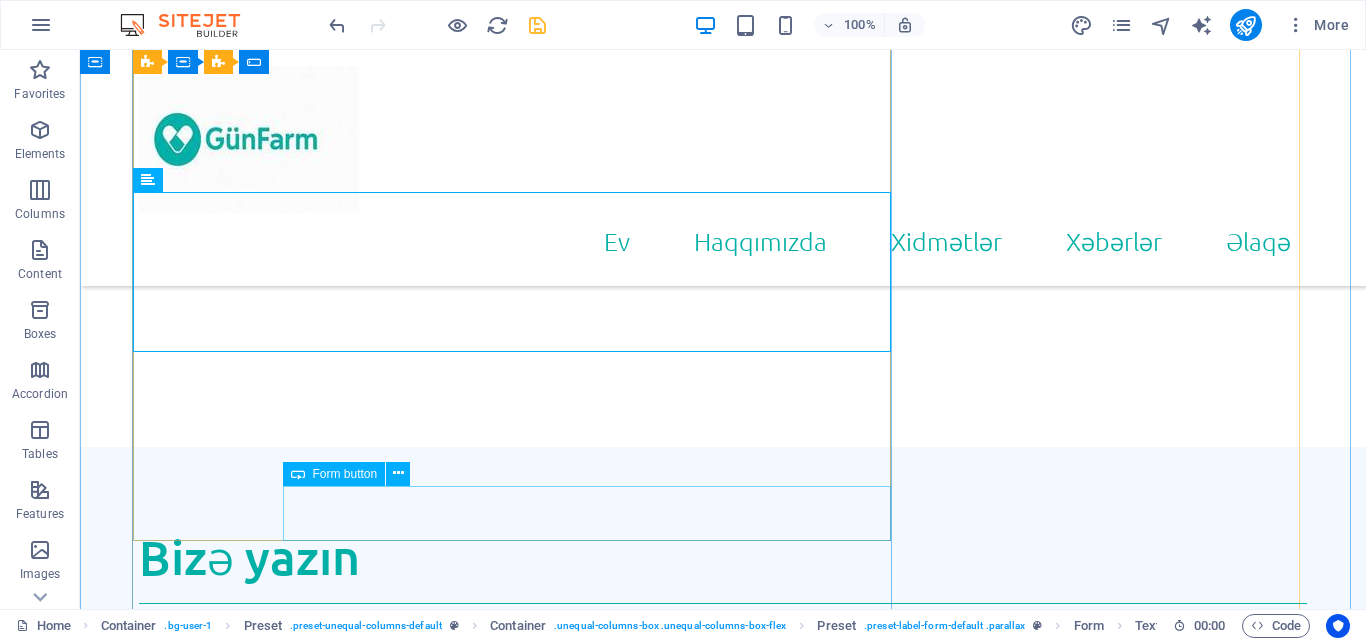 click on "Send" at bounding box center [798, 1173] 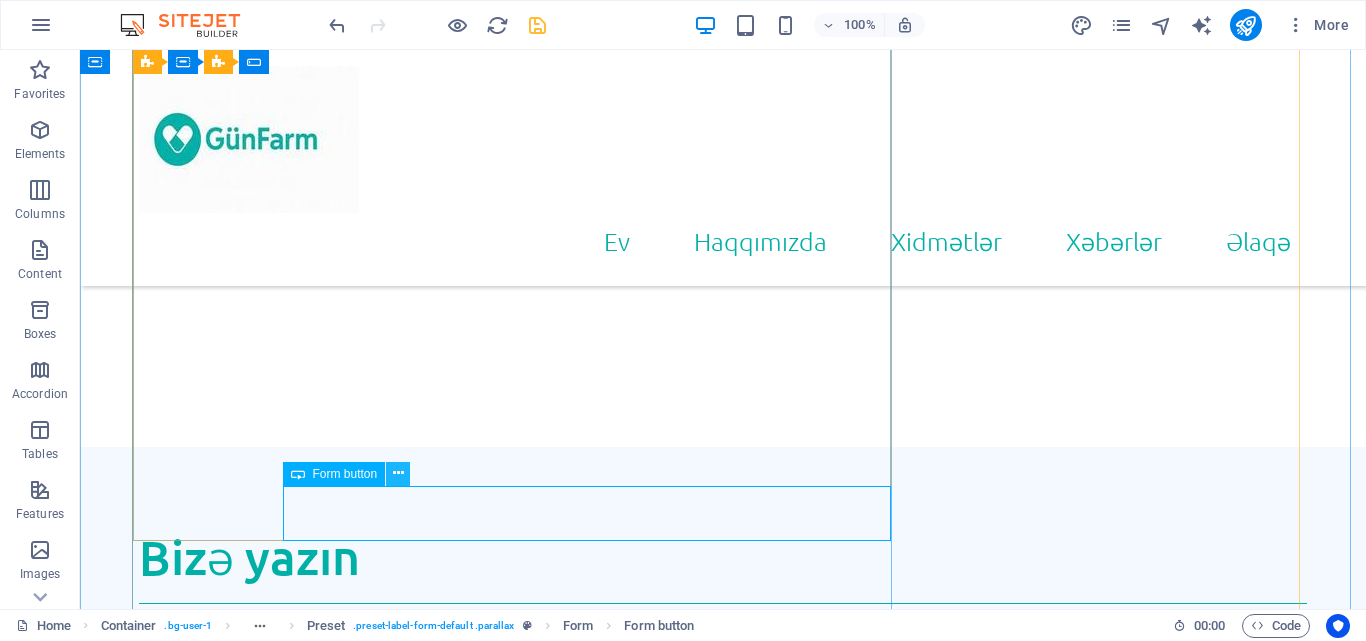 click at bounding box center [398, 473] 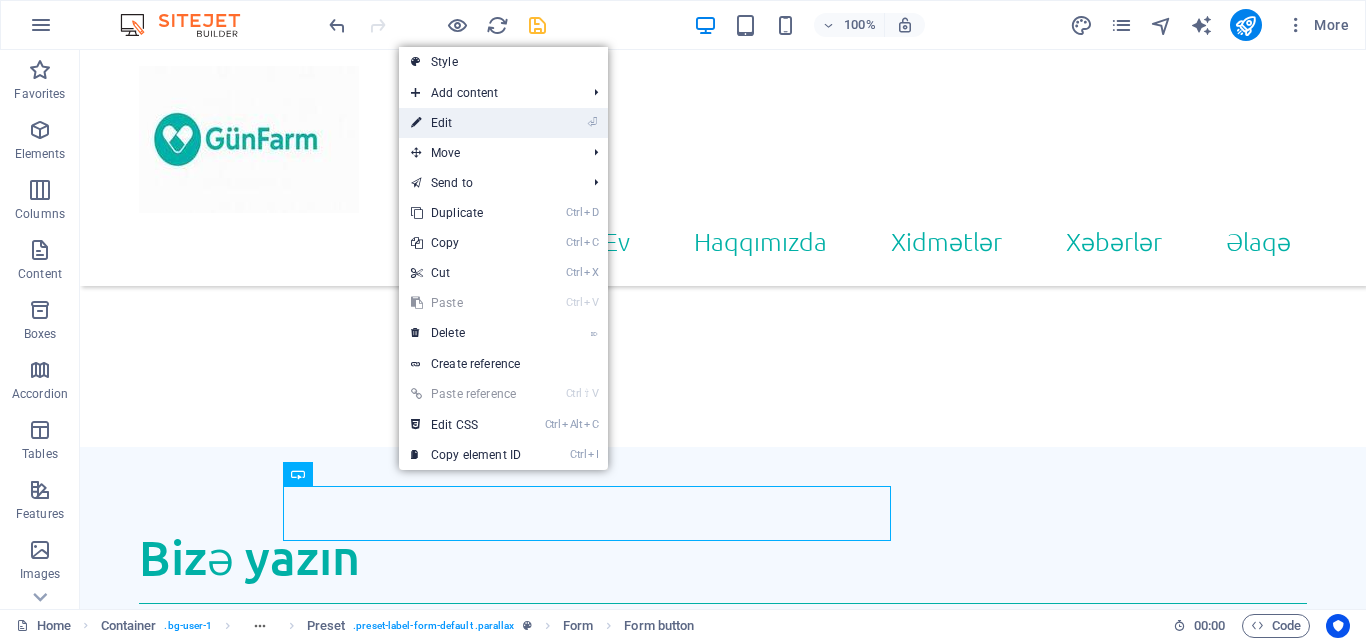 drag, startPoint x: 438, startPoint y: 122, endPoint x: 112, endPoint y: 371, distance: 410.2158 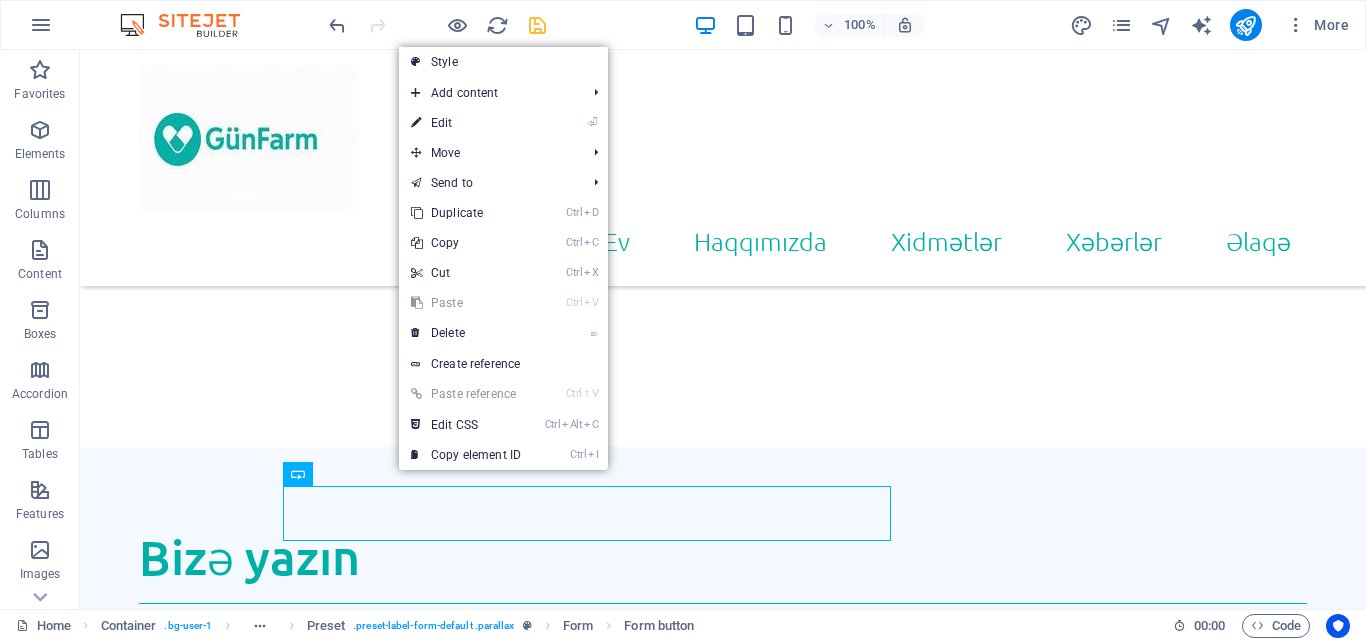 scroll, scrollTop: 1725, scrollLeft: 0, axis: vertical 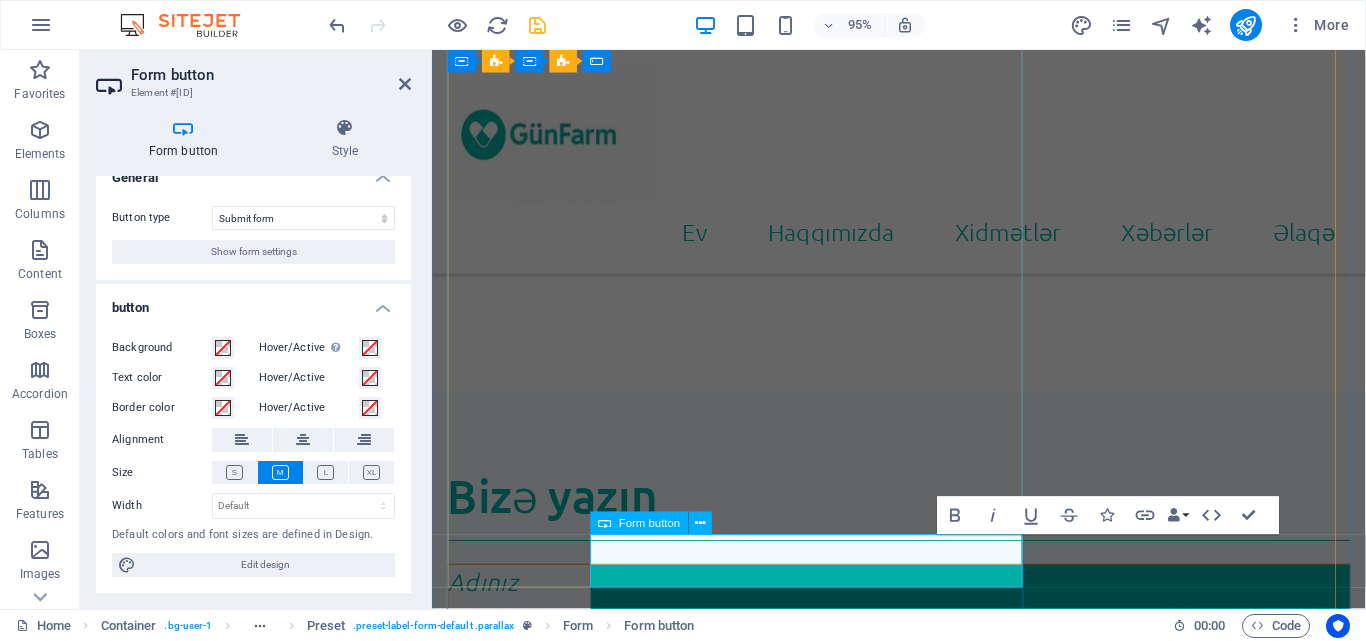 click on "Send" at bounding box center (1354, 1134) 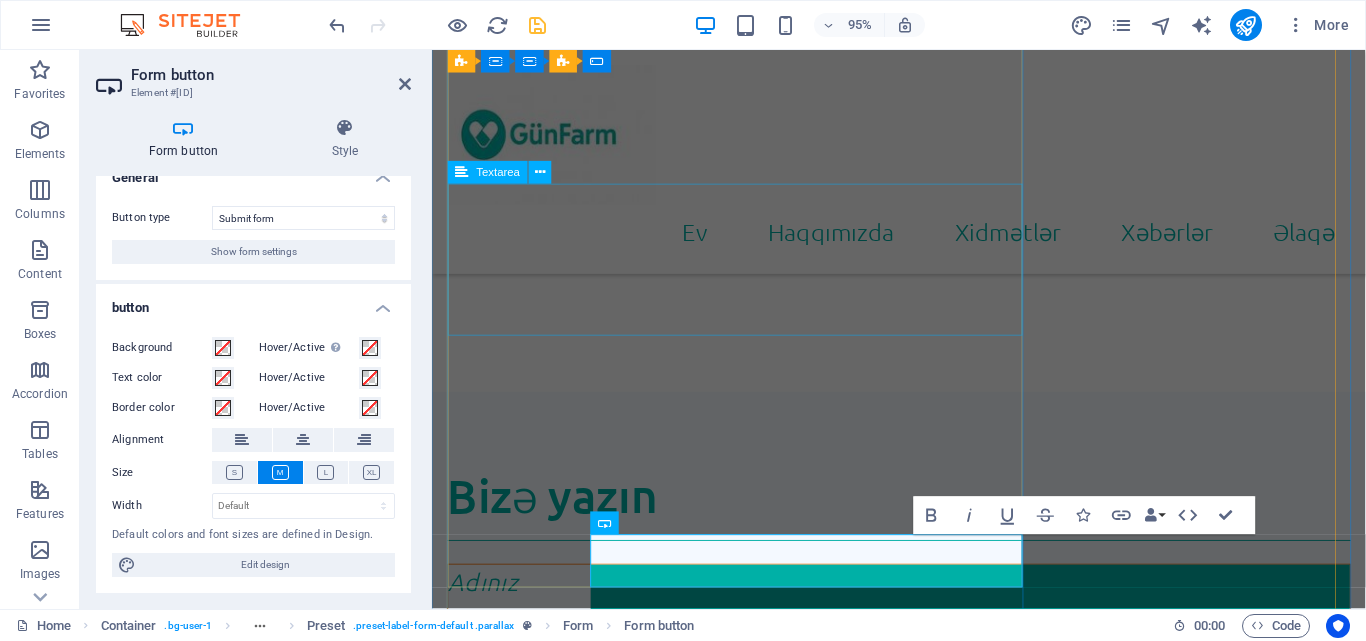 click on "Mesaj" at bounding box center [923, 880] 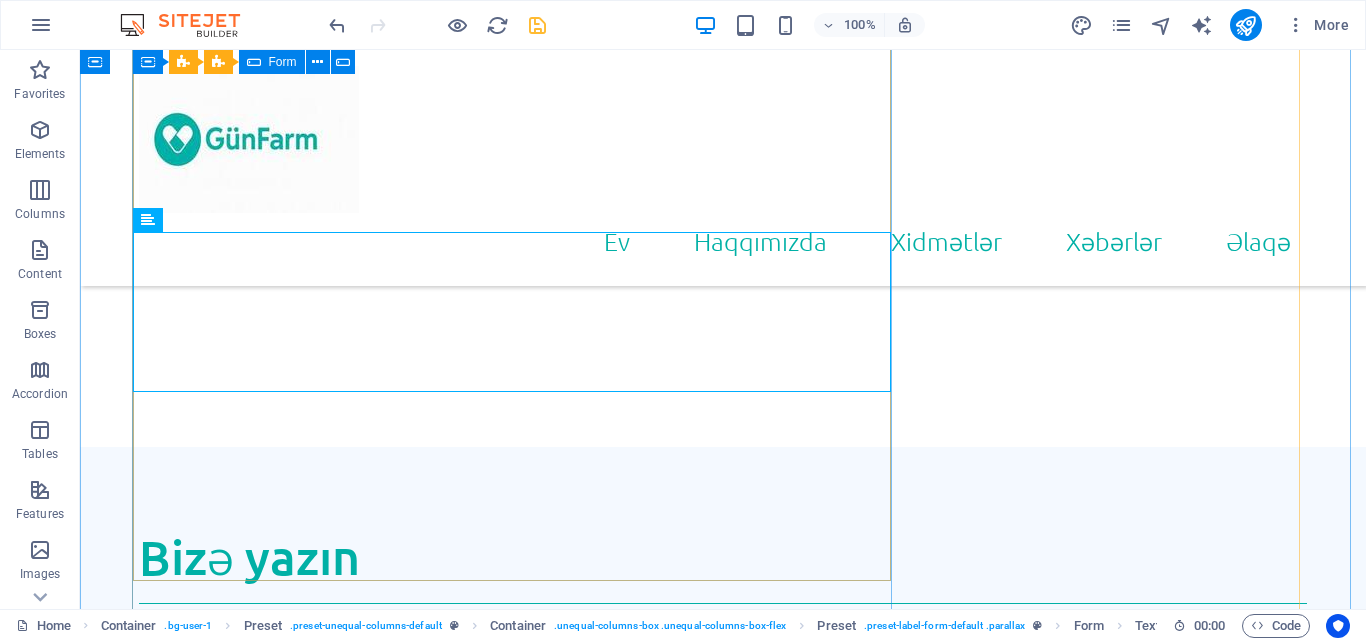 scroll, scrollTop: 1525, scrollLeft: 0, axis: vertical 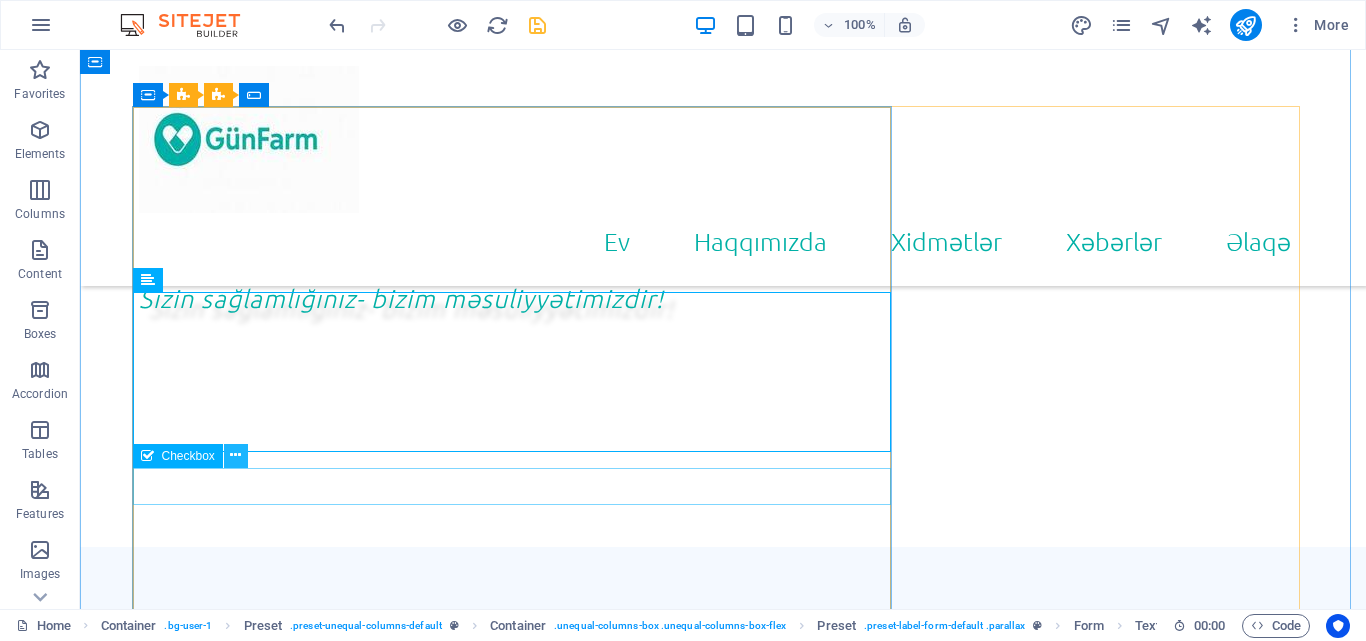 click at bounding box center [235, 455] 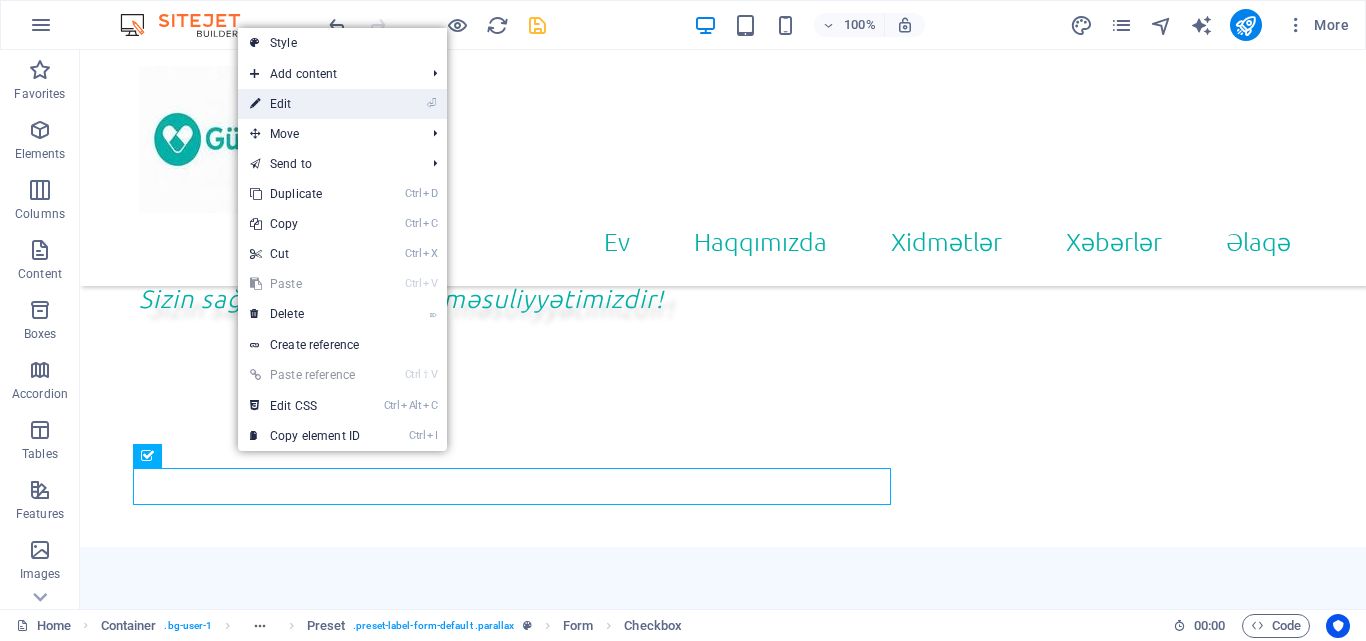 click on "⏎  Edit" at bounding box center [305, 104] 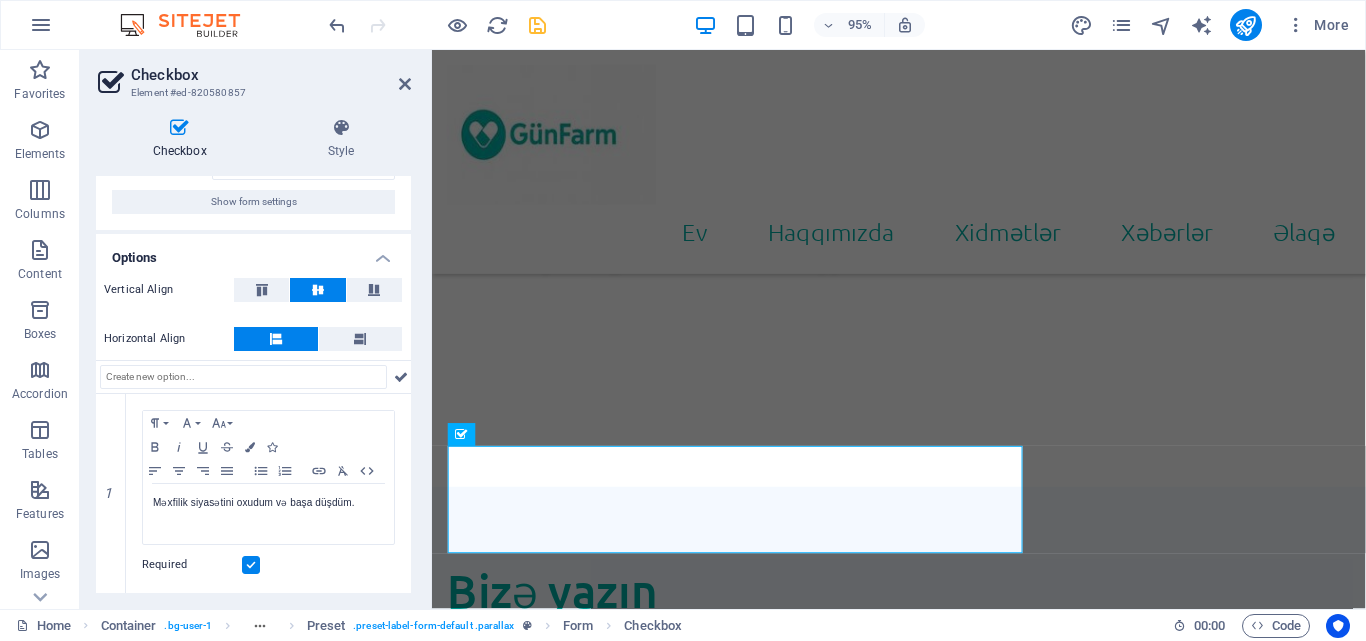 scroll, scrollTop: 72, scrollLeft: 0, axis: vertical 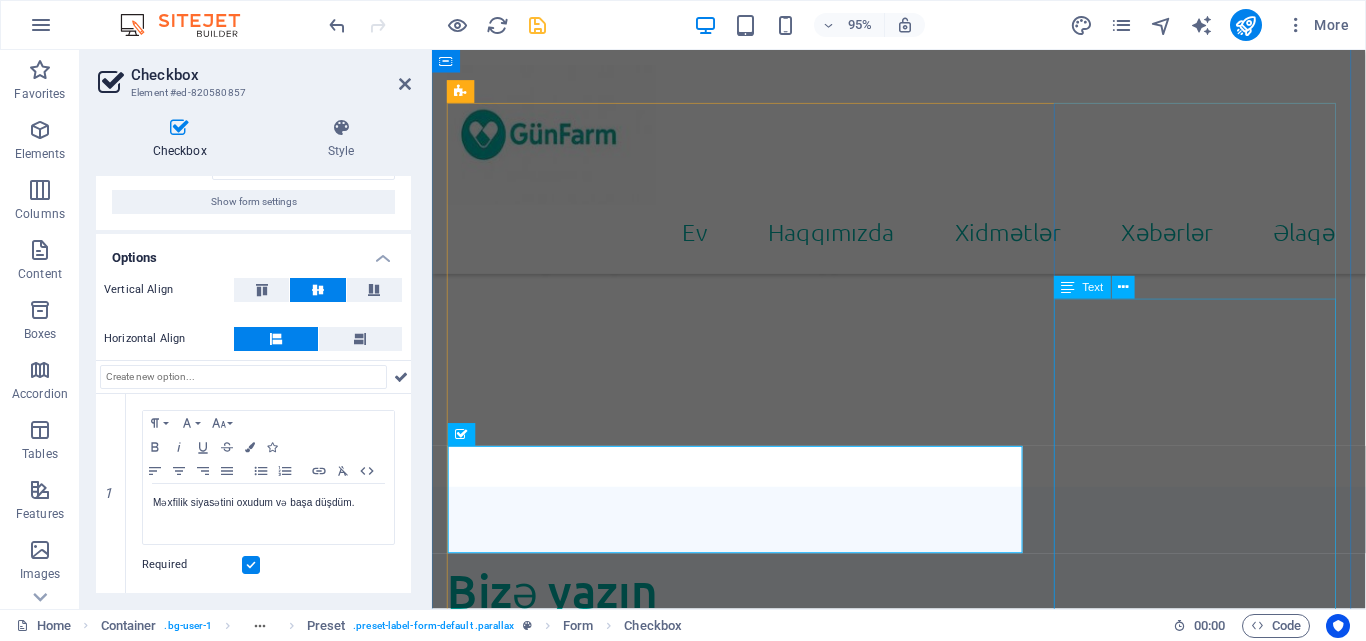 click on "Lorem ipsum dolor sit amet, consetetur sadipscing elitr, sed diam nonumy eirmod tempor invidunt ut labore et dolore magna aliquyam erat, sed diam voluptua. At vero eos et accusam et justo duo dolores et ea rebum. Stet clita kasd gubergren, no sea takimata sanctus est Lorem ipsum dolor sit amet." at bounding box center (923, 1972) 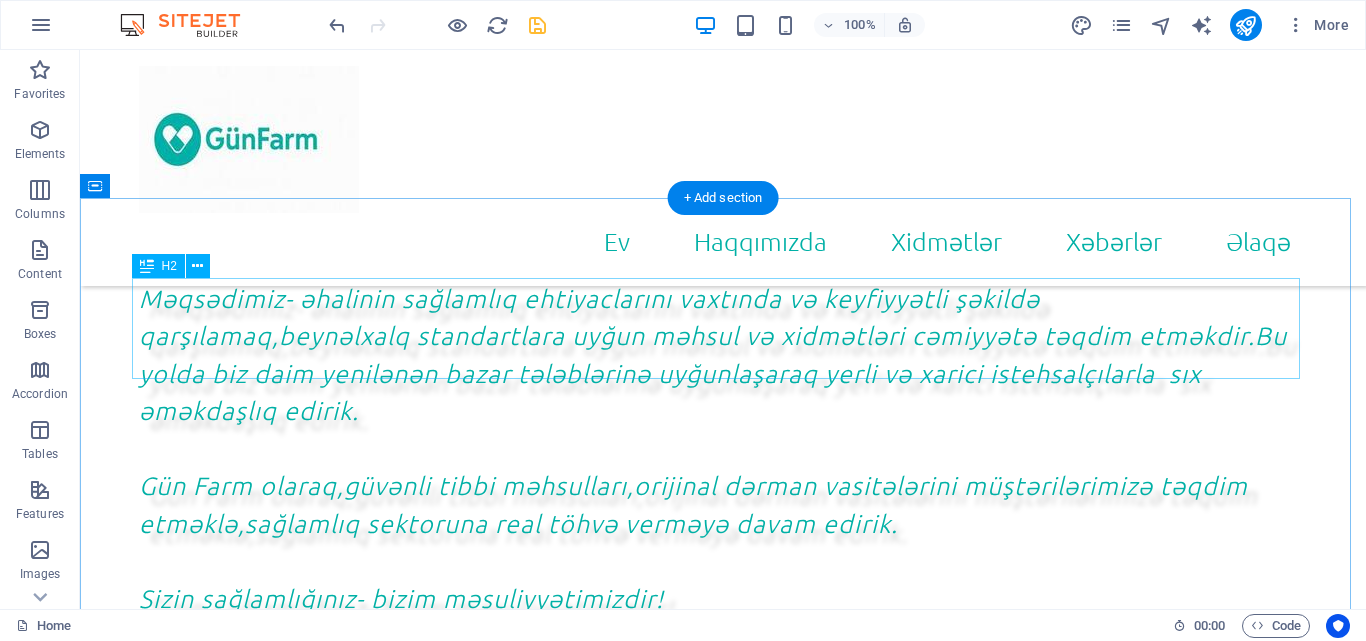 scroll, scrollTop: 1325, scrollLeft: 0, axis: vertical 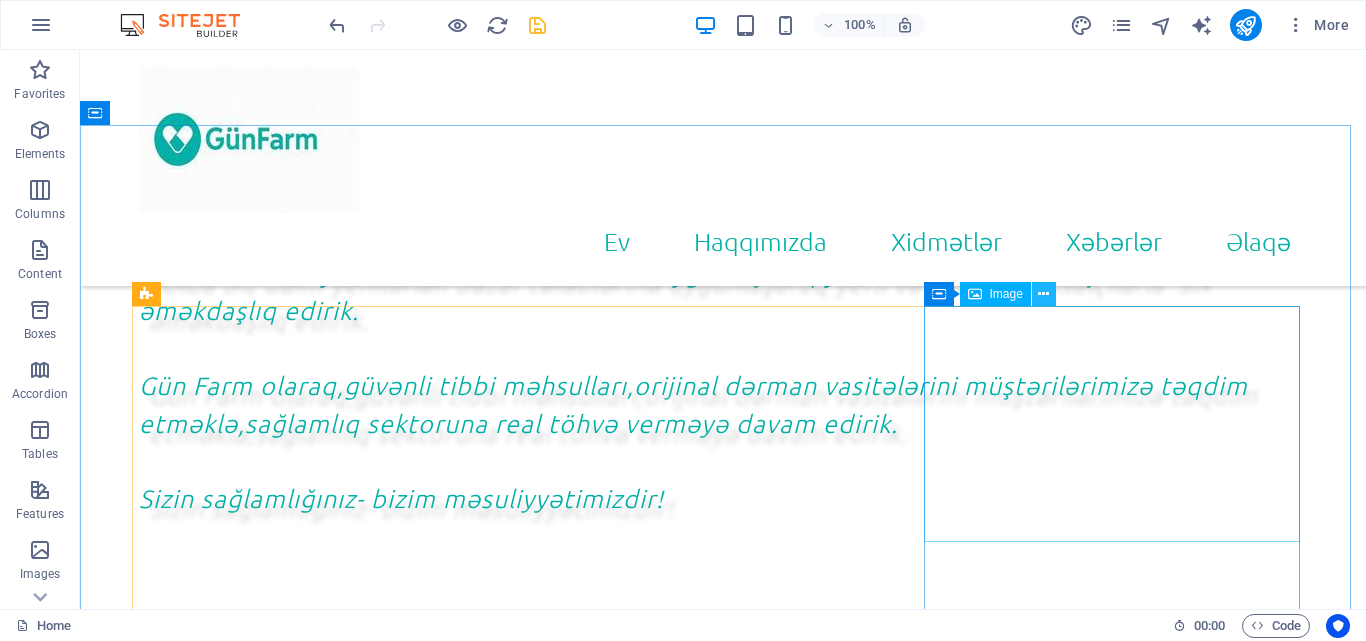 click at bounding box center (1043, 294) 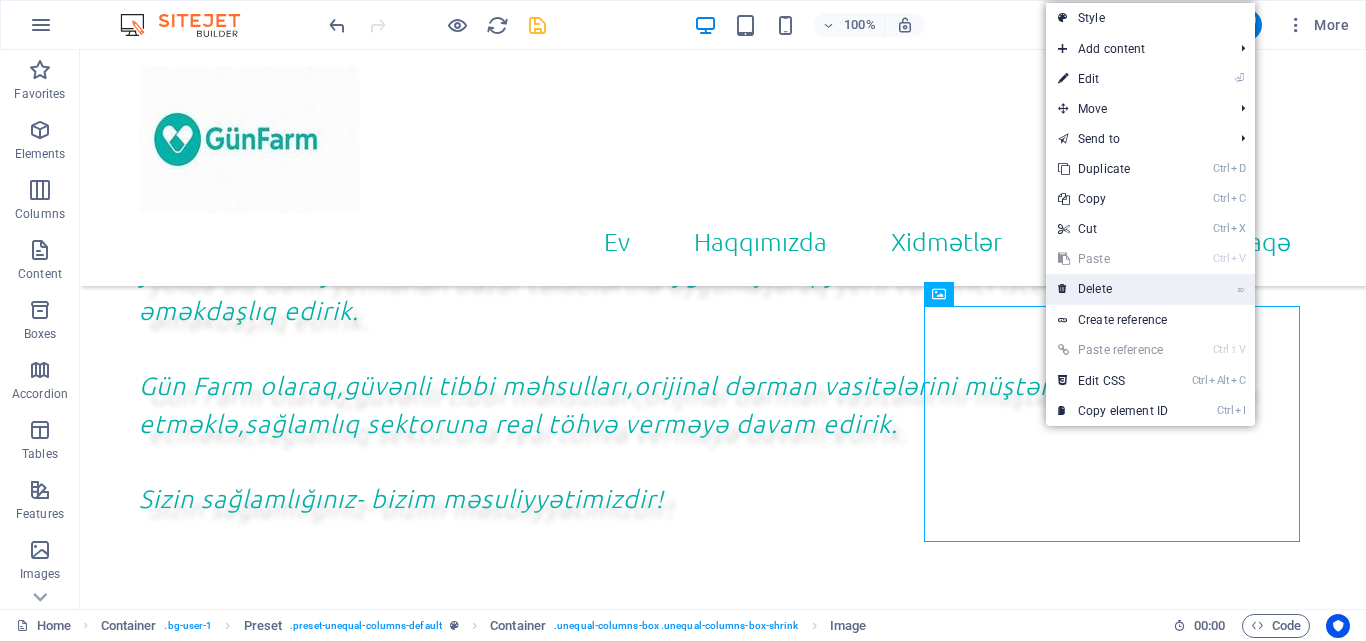 click on "⌦  Delete" at bounding box center (1113, 289) 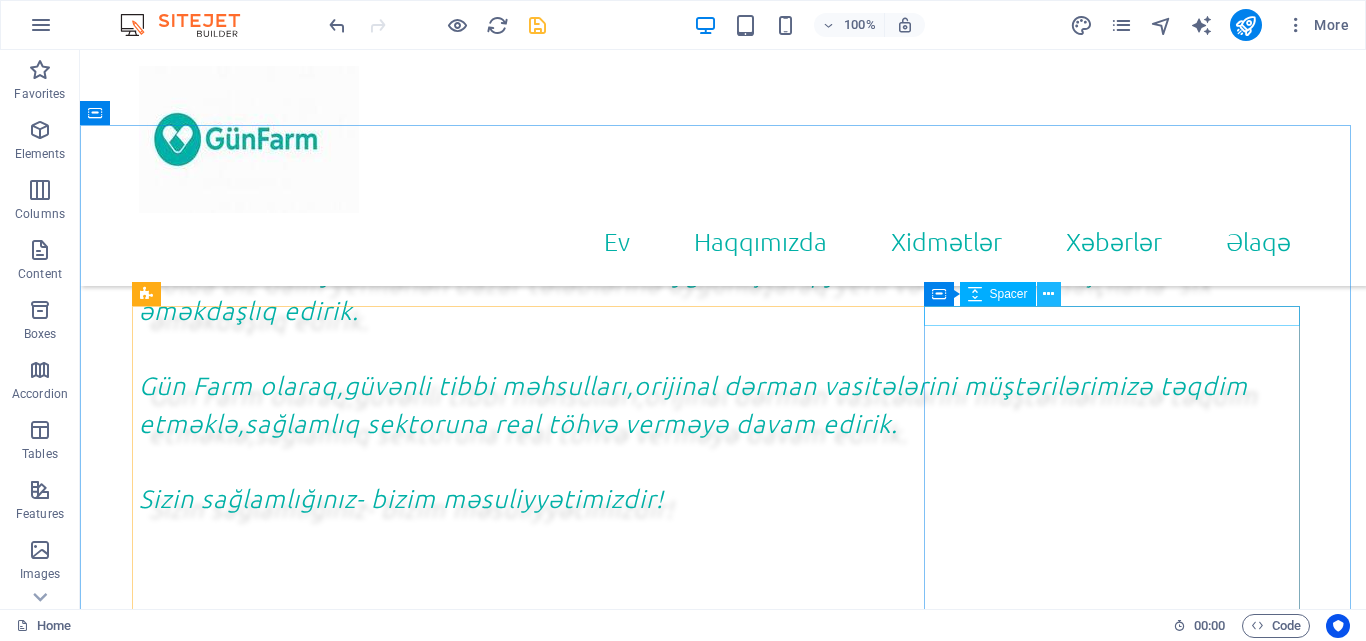 click at bounding box center [1048, 294] 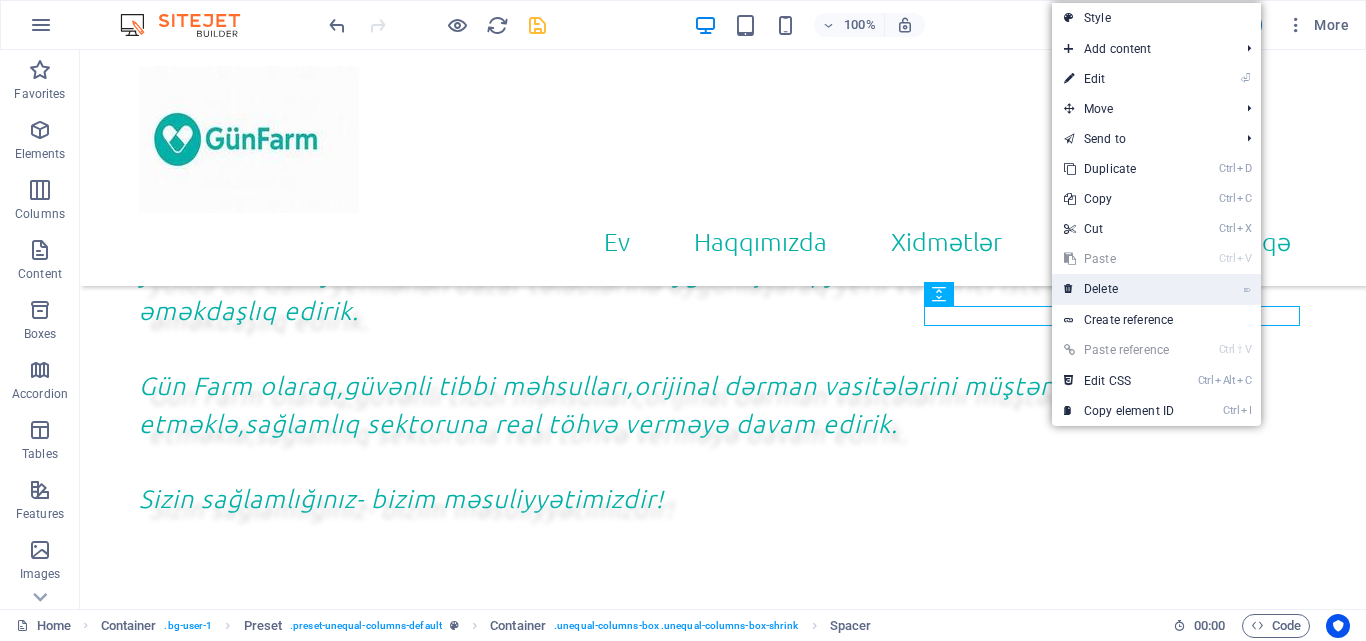 click on "⌦  Delete" at bounding box center [1119, 289] 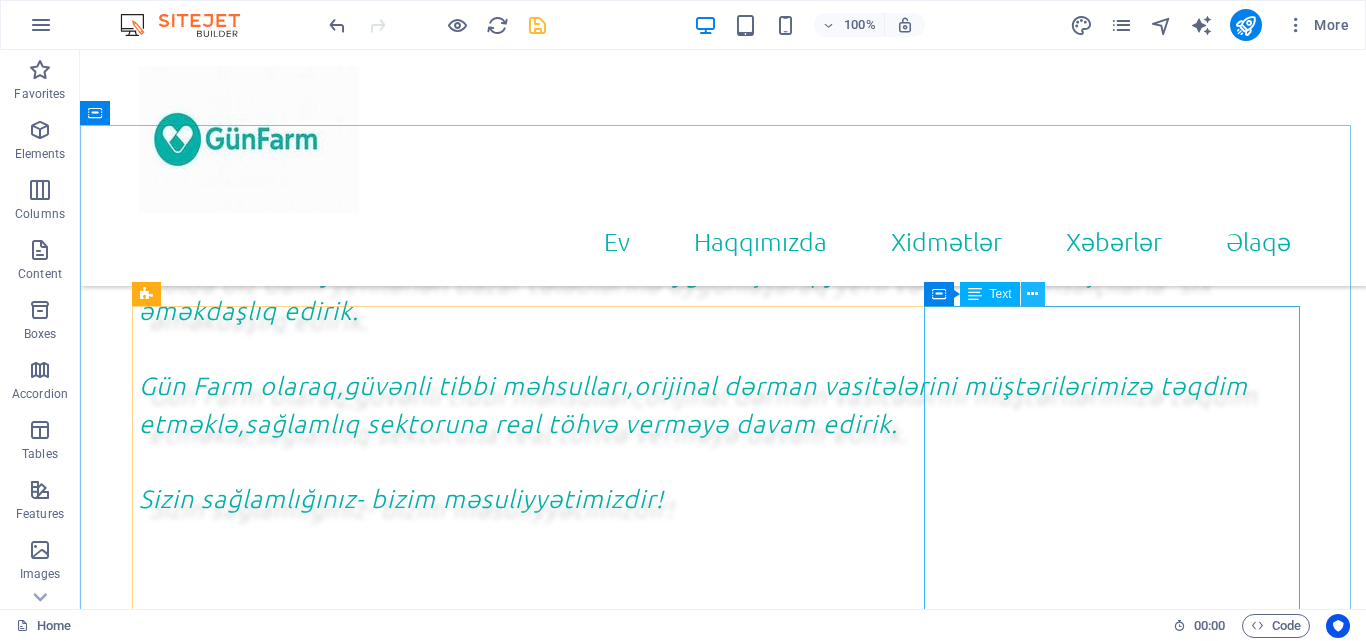 click at bounding box center [1032, 294] 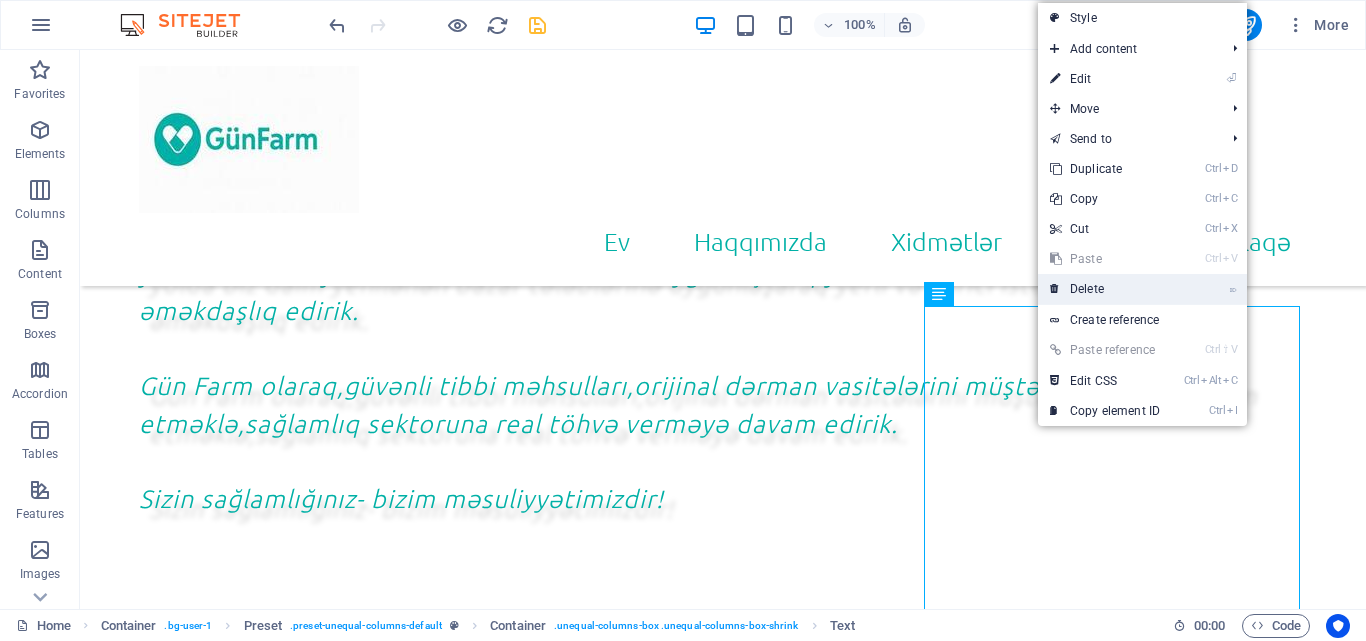 click on "⌦  Delete" at bounding box center [1105, 289] 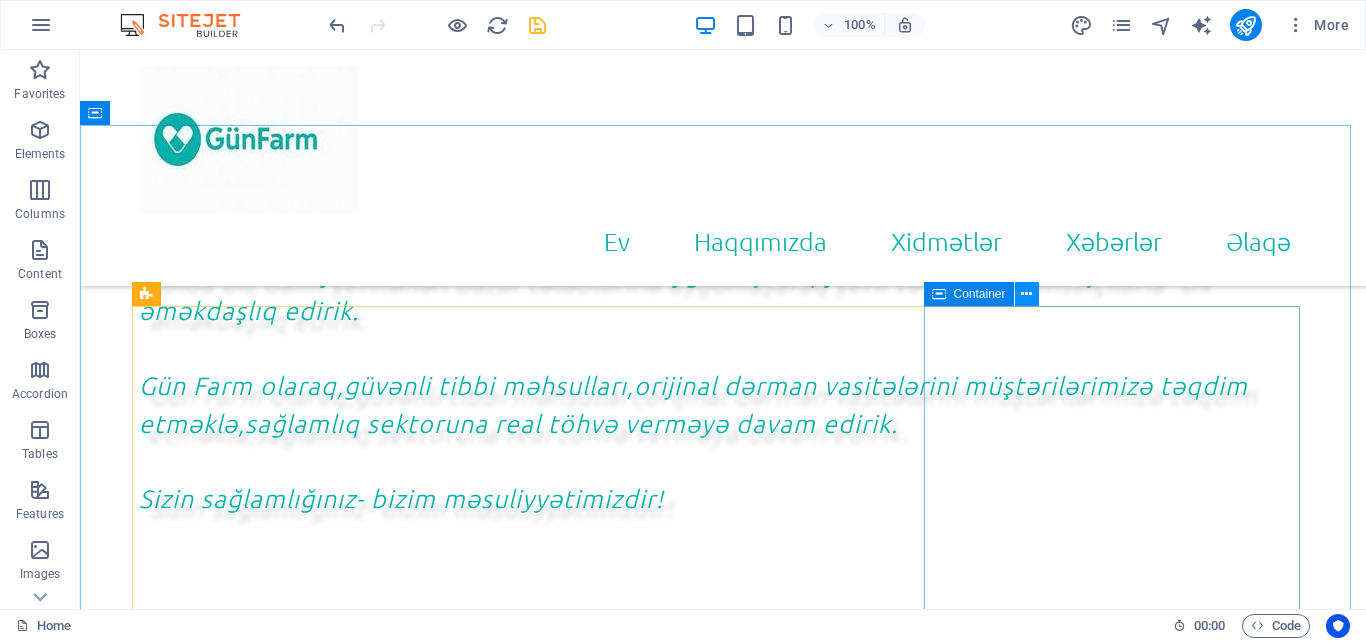 click at bounding box center (1027, 294) 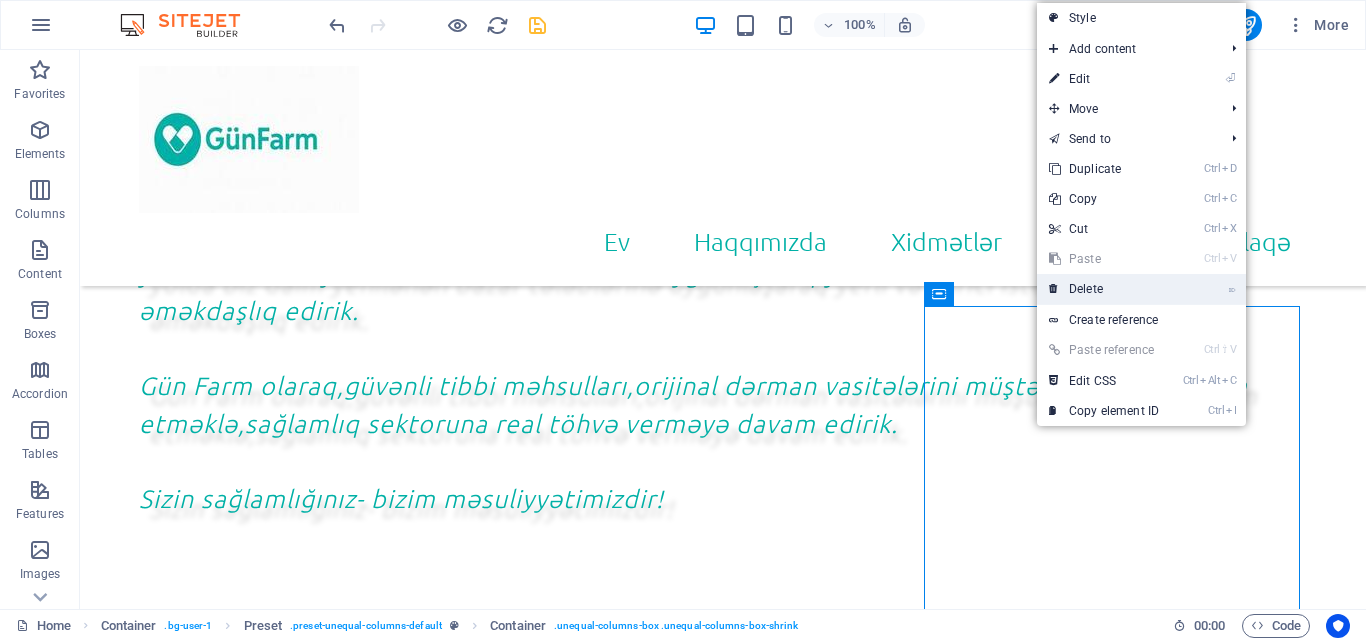 click on "⌦  Delete" at bounding box center (1104, 289) 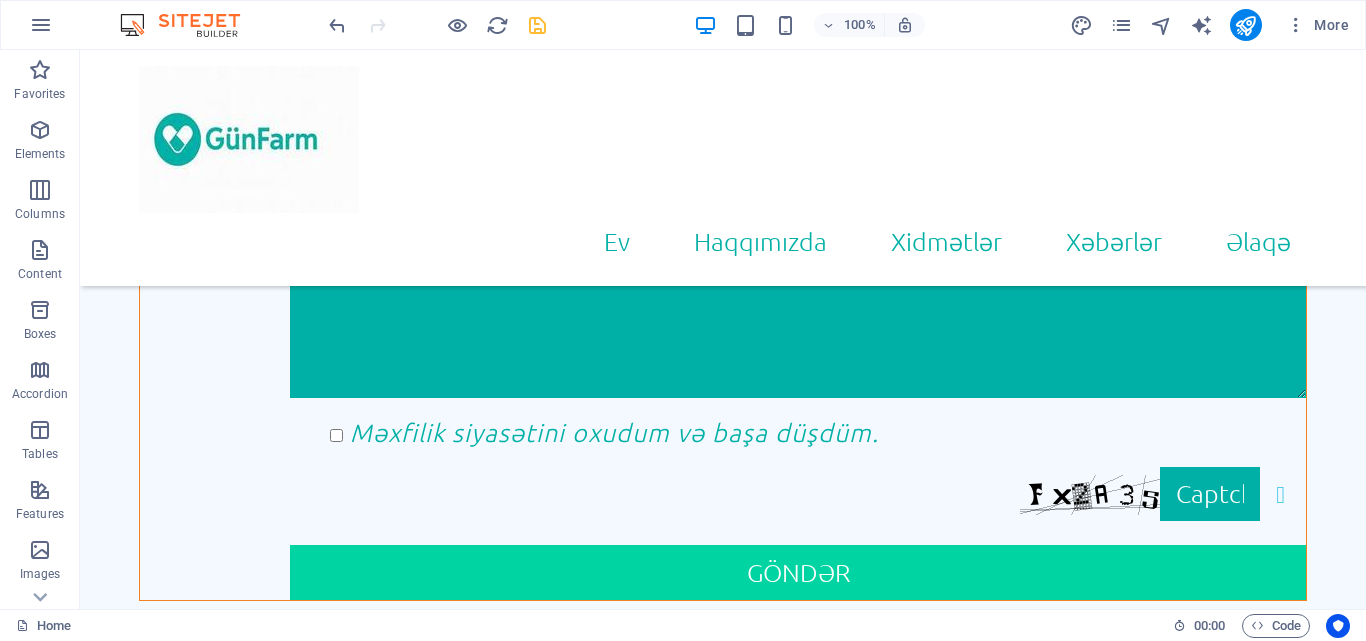scroll, scrollTop: 1925, scrollLeft: 0, axis: vertical 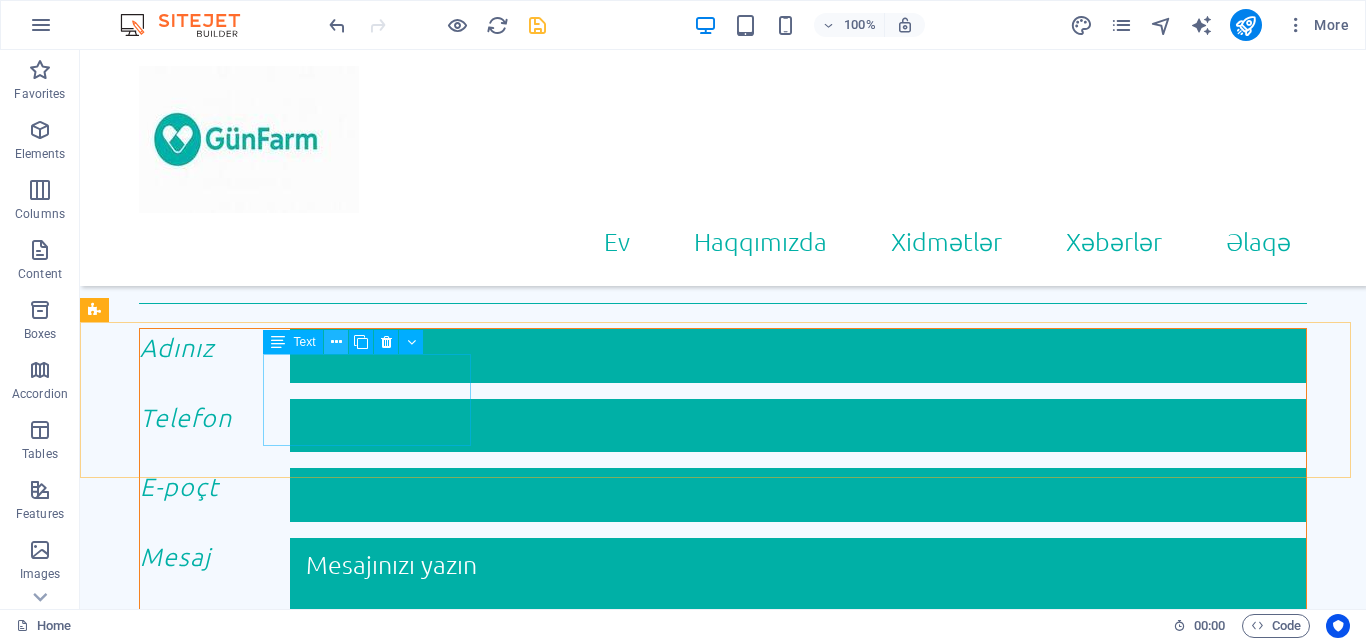 click at bounding box center (336, 342) 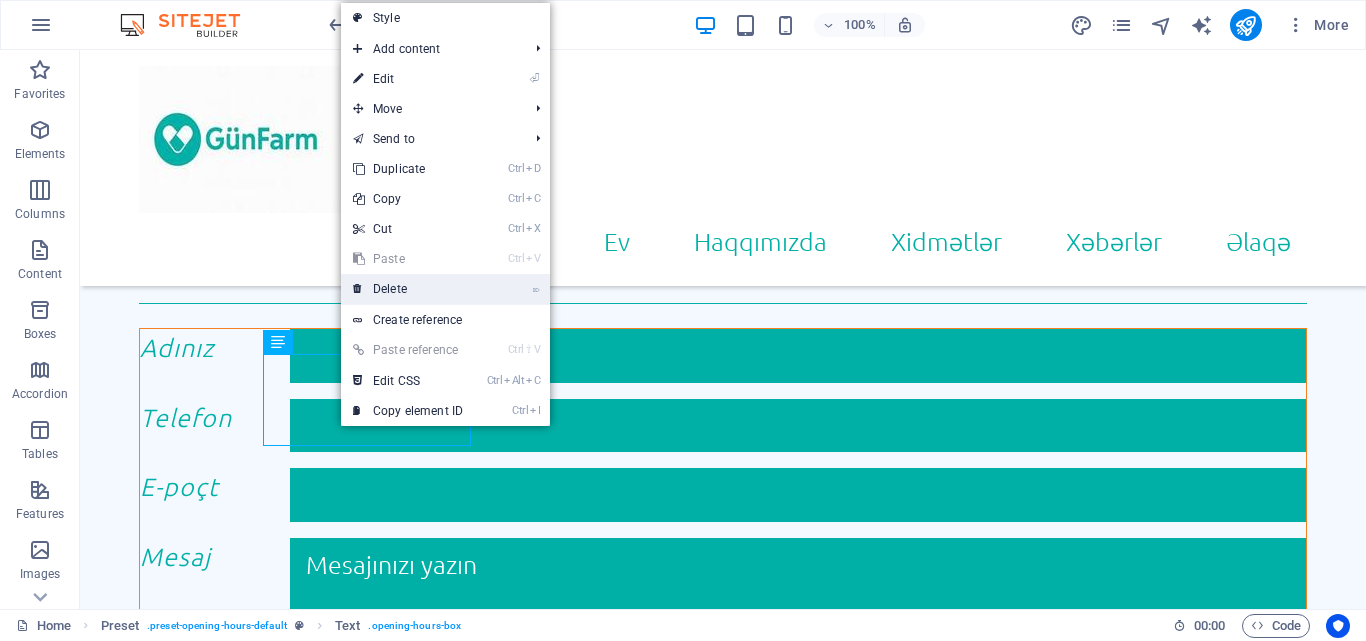 click on "⌦  Delete" at bounding box center (408, 289) 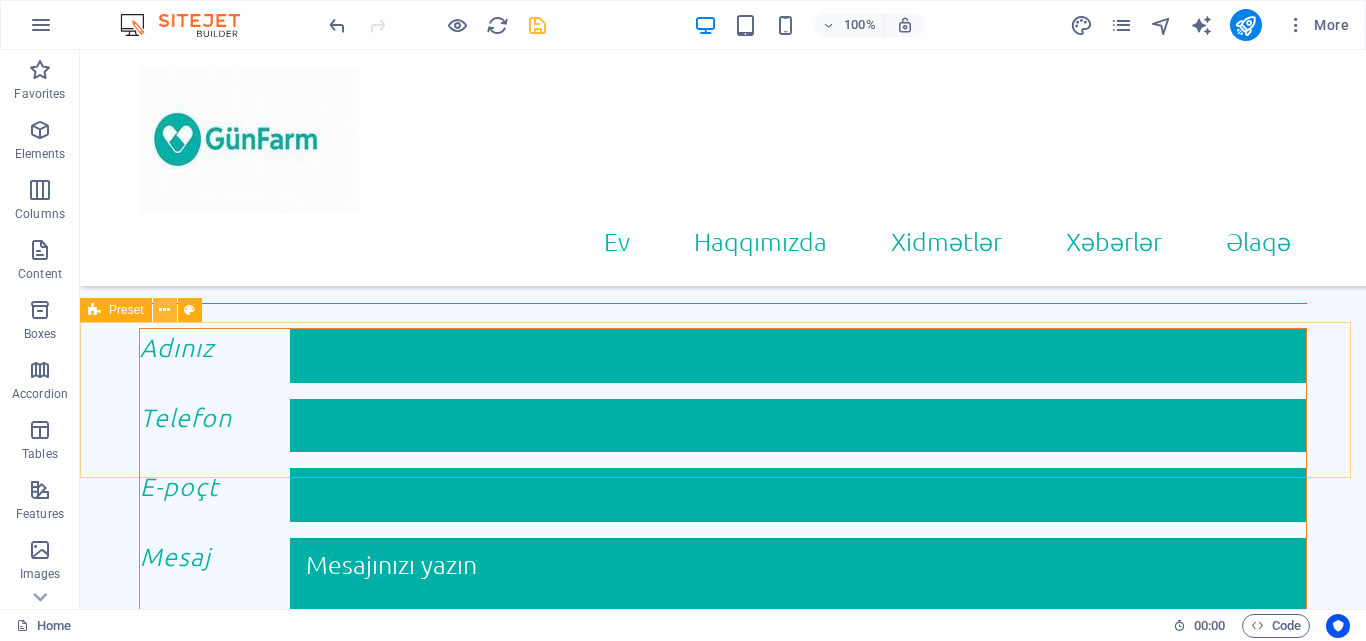 click at bounding box center (164, 310) 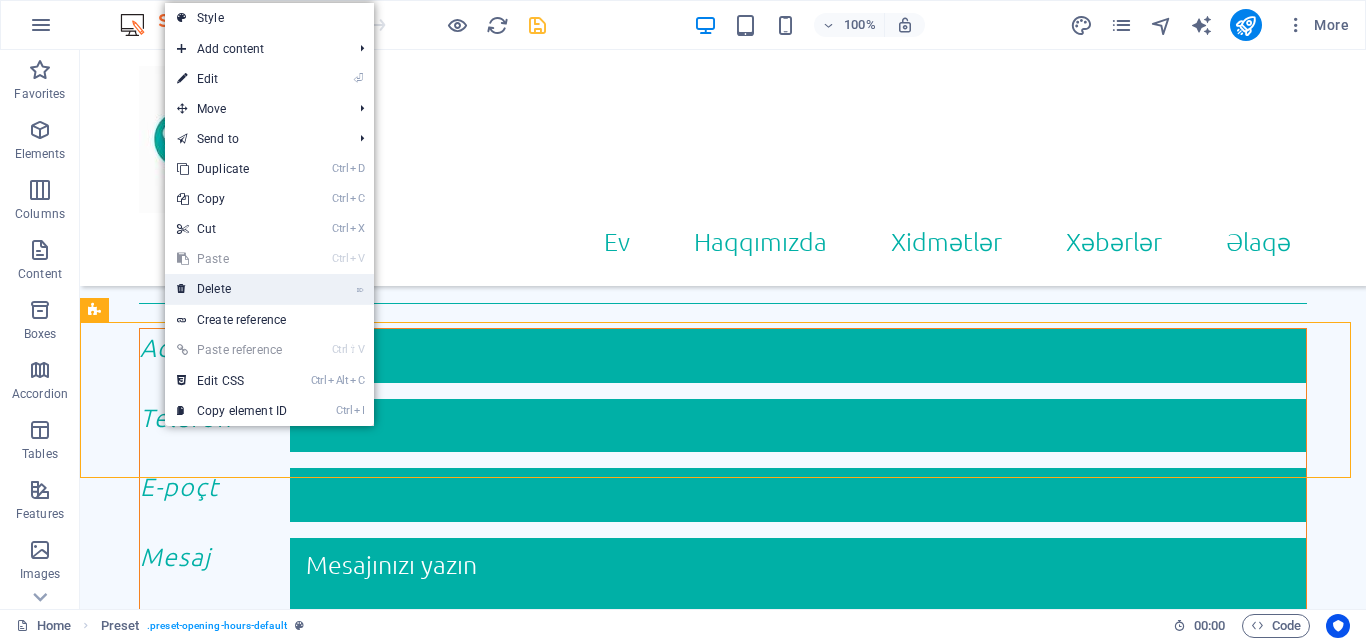 click on "⌦  Delete" at bounding box center [232, 289] 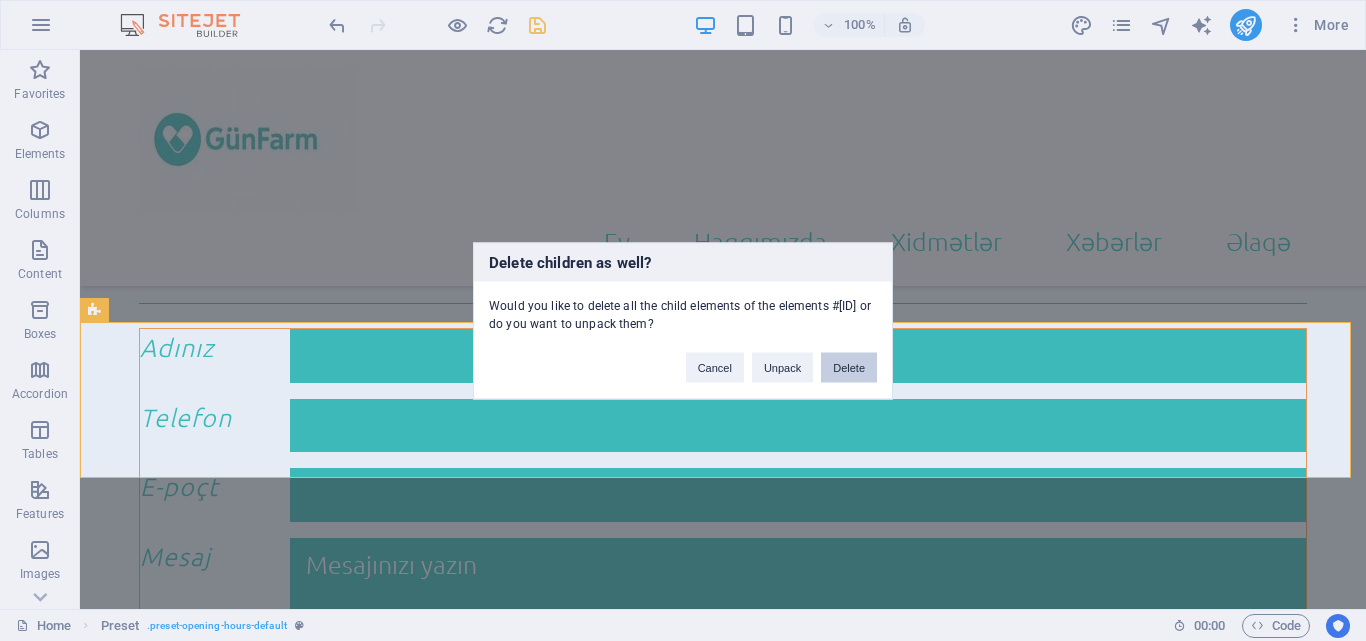 click on "Delete" at bounding box center (849, 367) 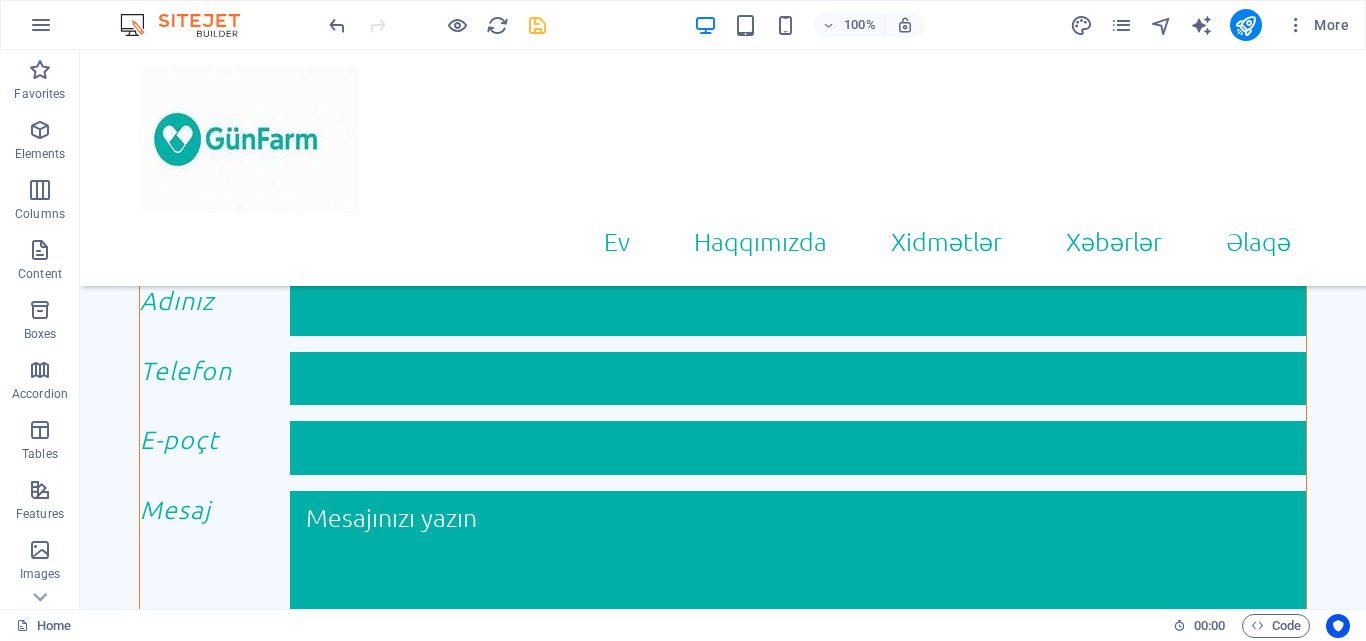 scroll, scrollTop: 2078, scrollLeft: 0, axis: vertical 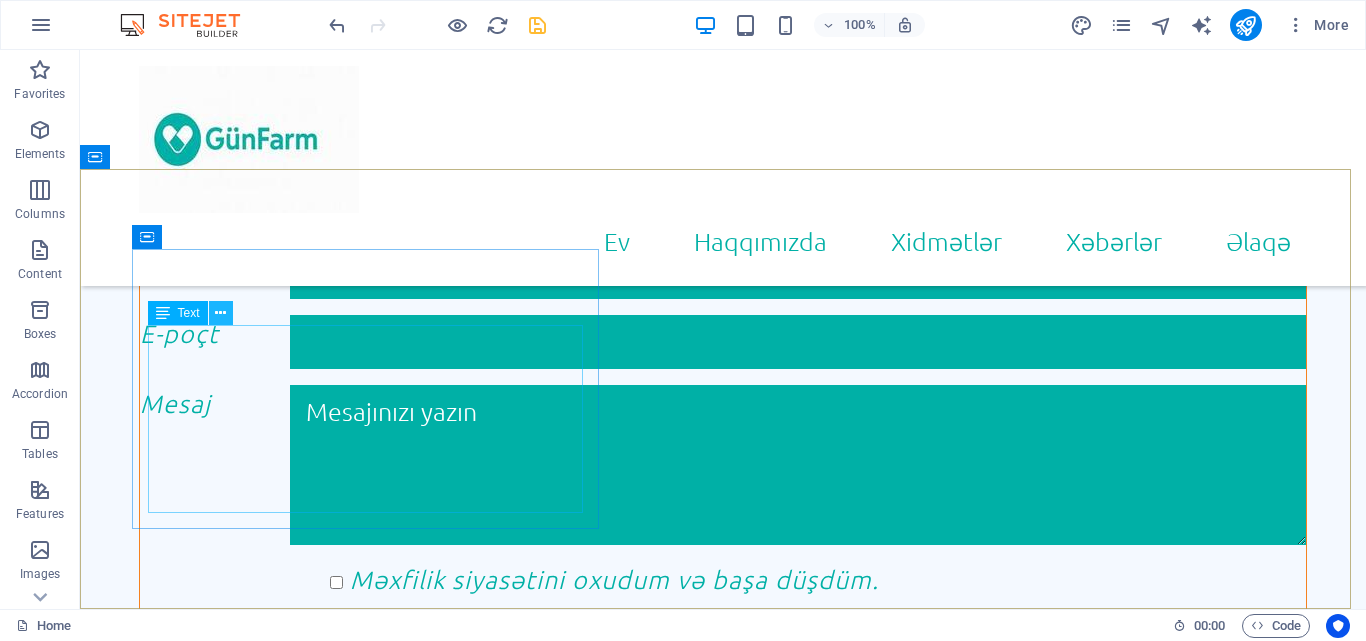 click at bounding box center [220, 313] 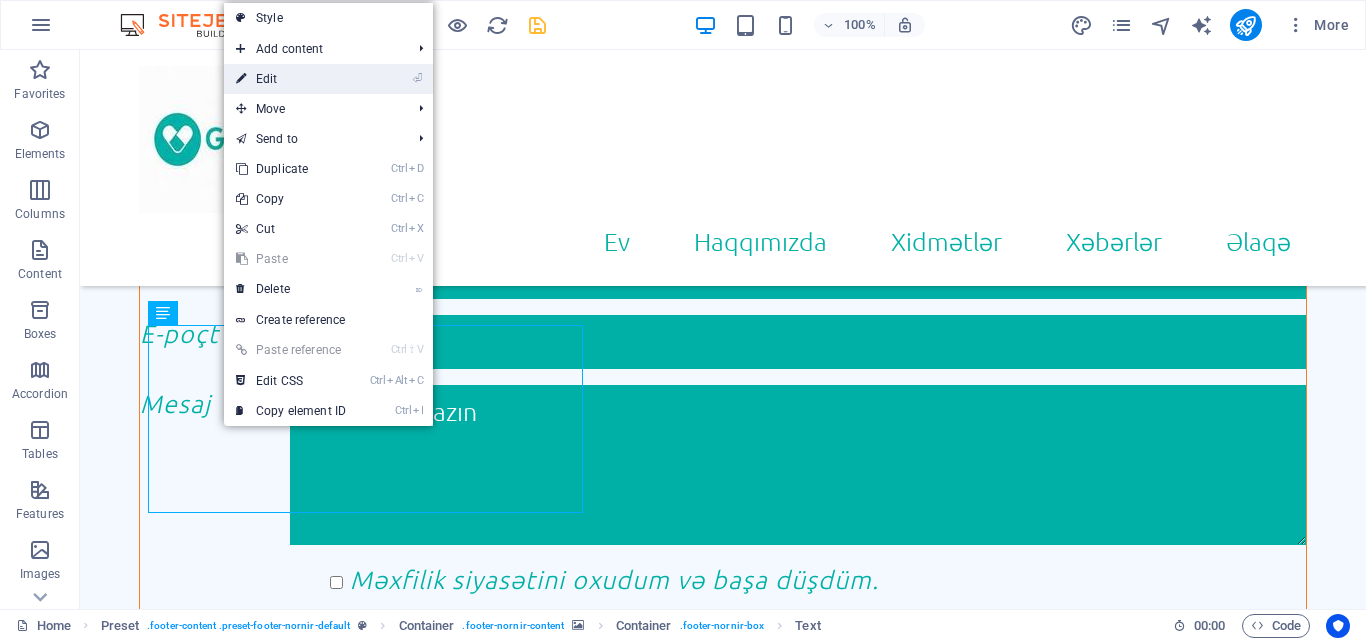 click on "⏎  Edit" at bounding box center [291, 79] 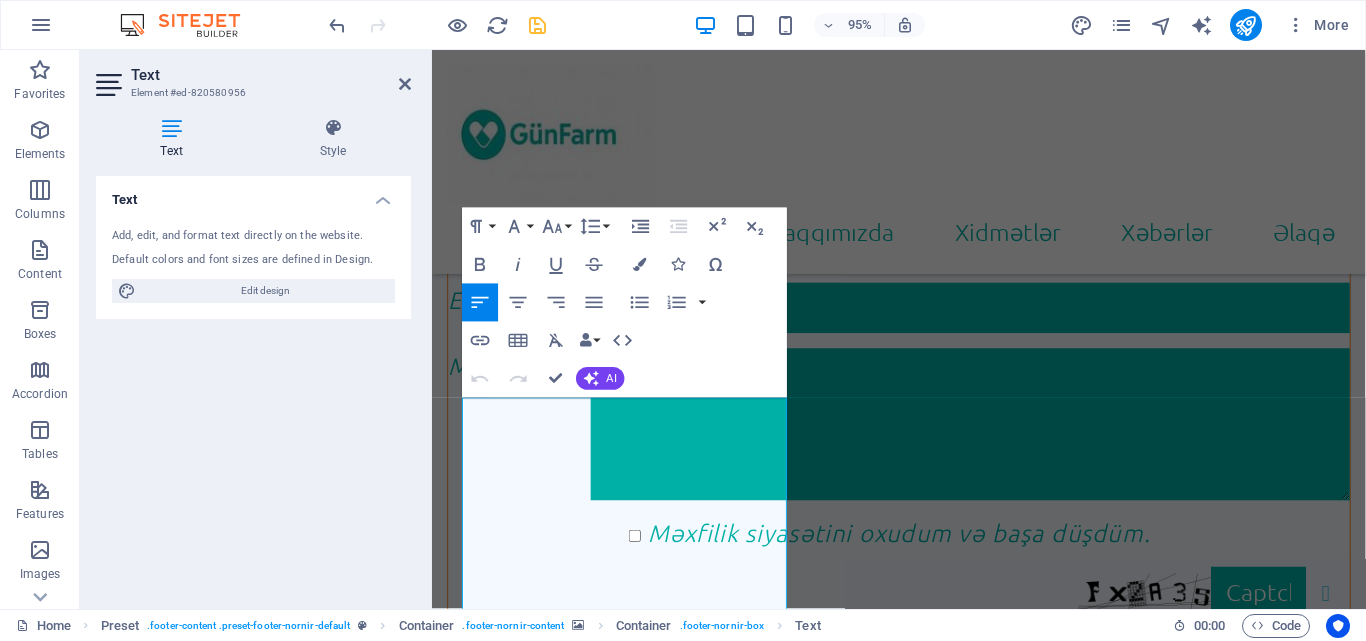 scroll, scrollTop: 2261, scrollLeft: 0, axis: vertical 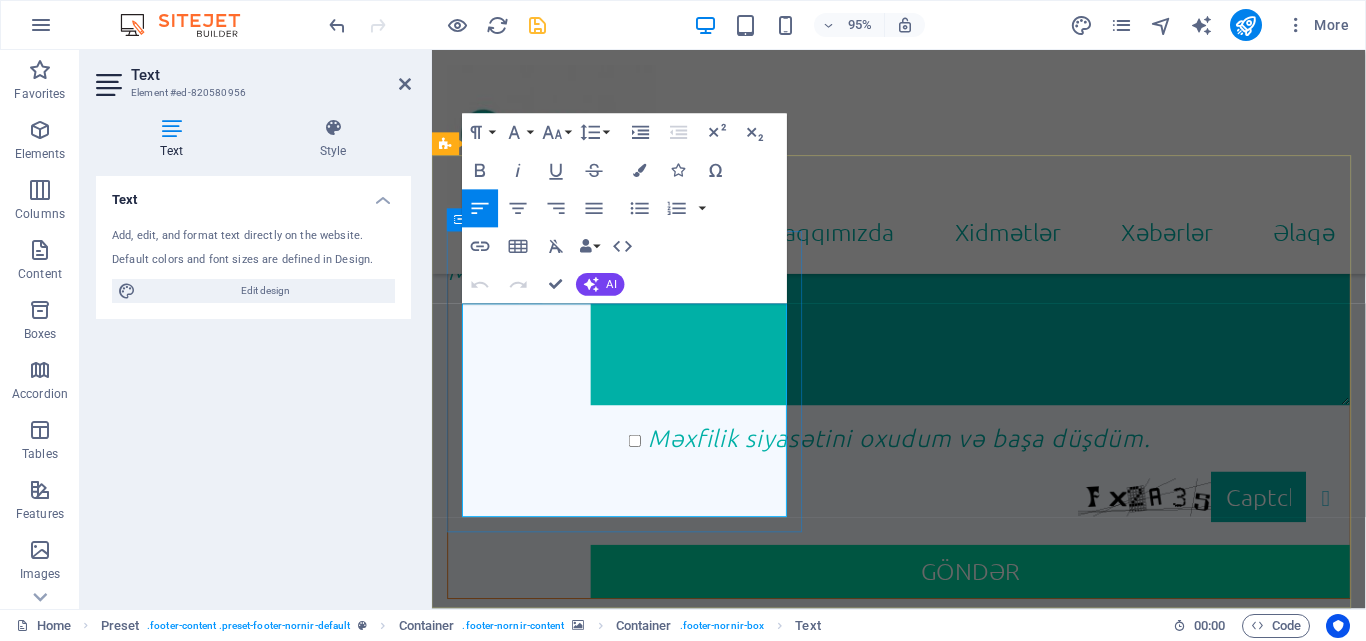 click on "0d062b7a526d4983b29fe9414a13d6@cpanel.local" at bounding box center [923, 1360] 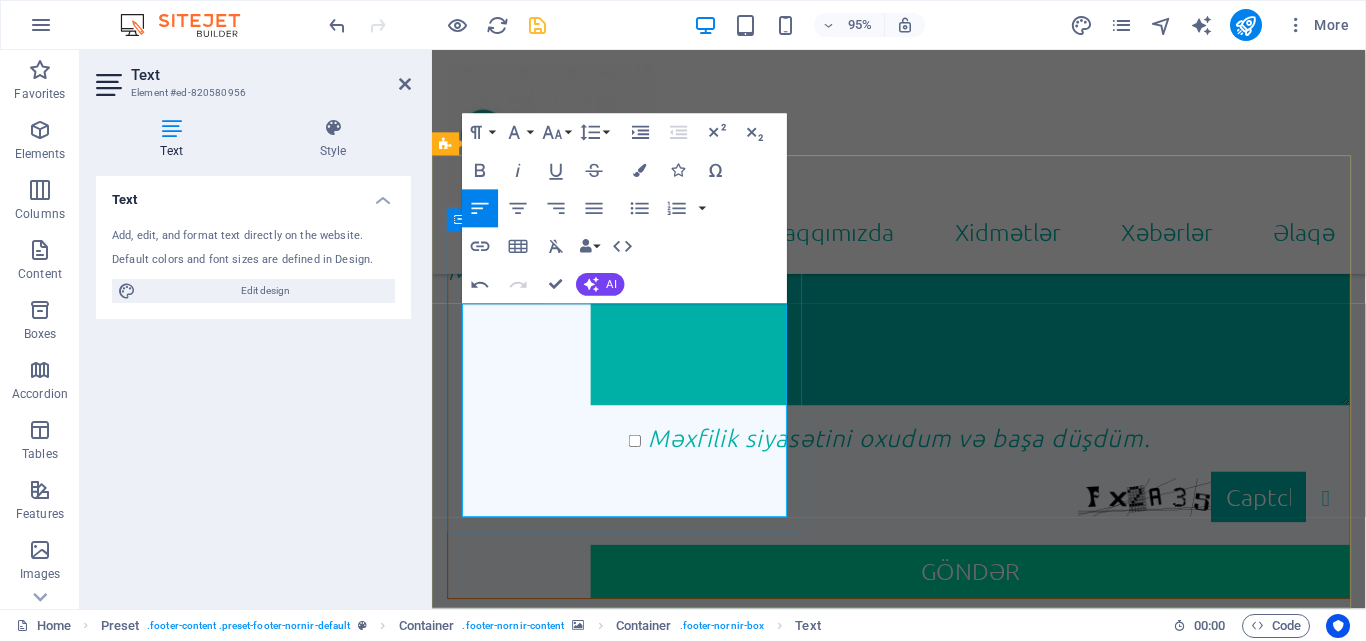click on "0d062b7a526d4983b29fe9414a13d6@cpanel.local" at bounding box center (923, 1360) 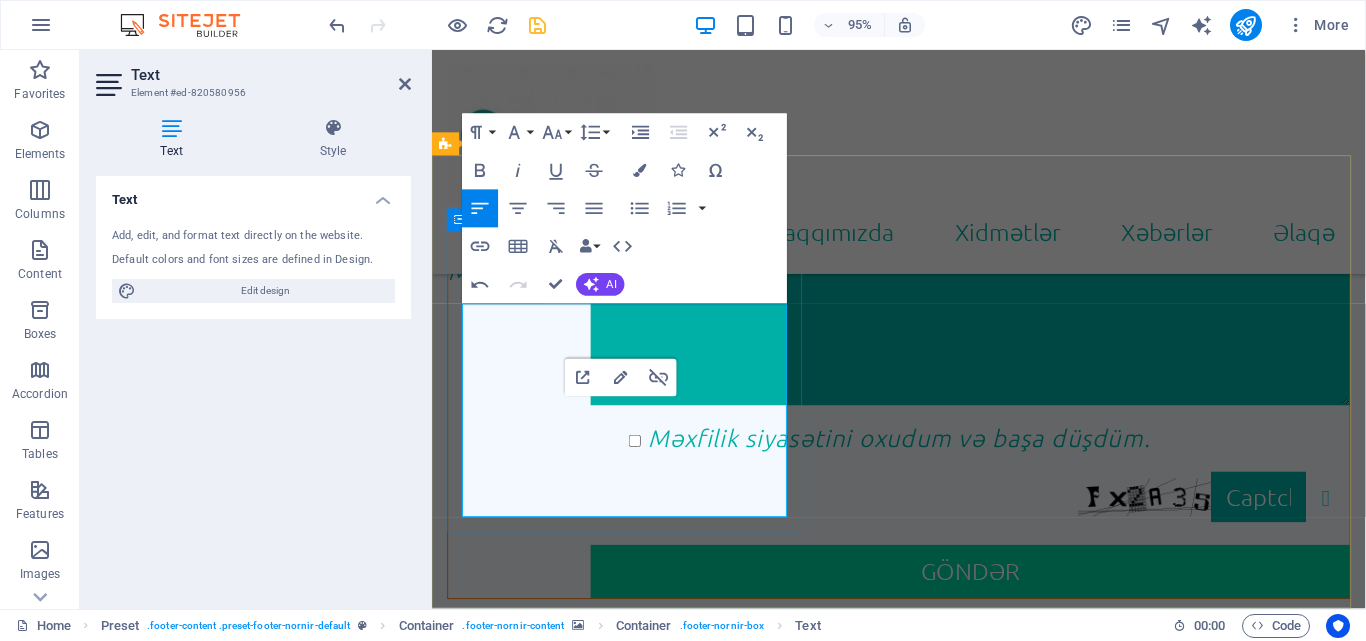 click on "0d062b7a526d4983b29fe9414a13d6@cpanel.local" at bounding box center [923, 1360] 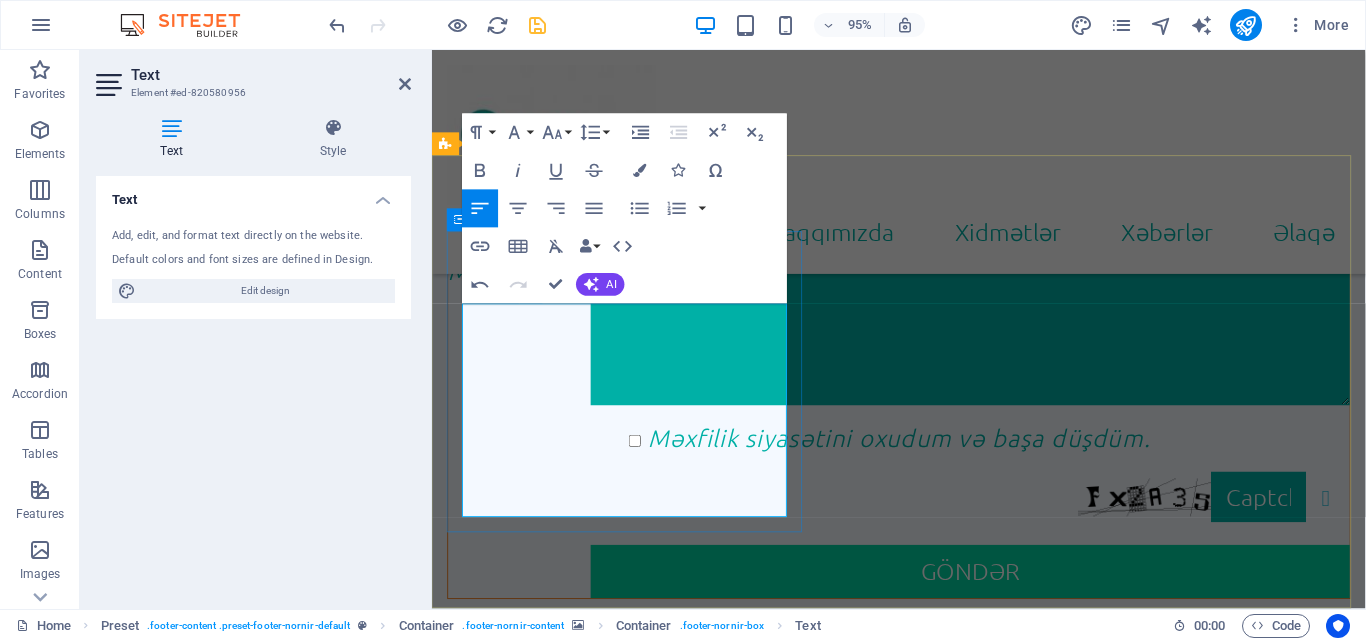 click at bounding box center [923, 1341] 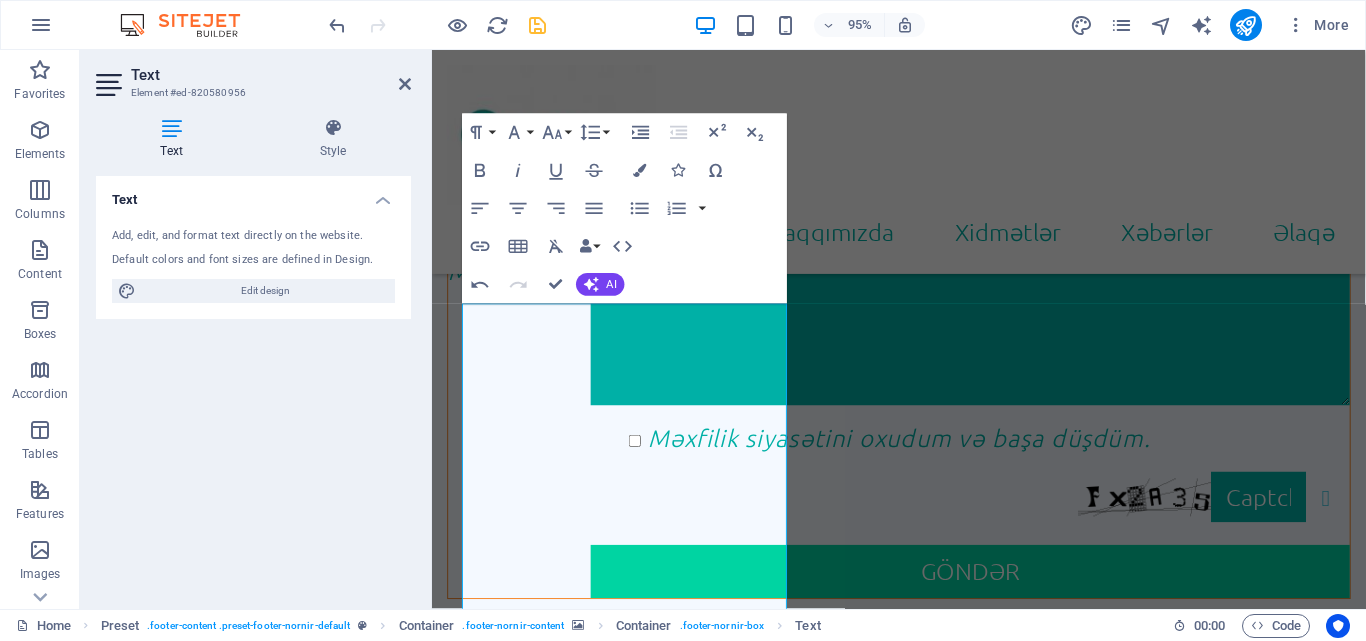 click on "← Переместить влево → Переместить вправо ↑ Переместить вверх ↓ Переместить вниз + Приблизить - Уменьшить Home Переместить влево на 75 % End Переместить вправо на 75 % Предыдущая страница Переместить вверх на 75 % Следующая страница Переместить вниз на 75 % Карта Рельеф Спутник Названия объектов Быстрые клавиши Картографические данные Картографические данные ©2025 Google Картографические данные ©2025 Google 1 км  Нажимайте, чтобы переключаться между метрической и британской системами измерения. Условия Сообщить об ошибке на карте" at bounding box center (923, 1031) 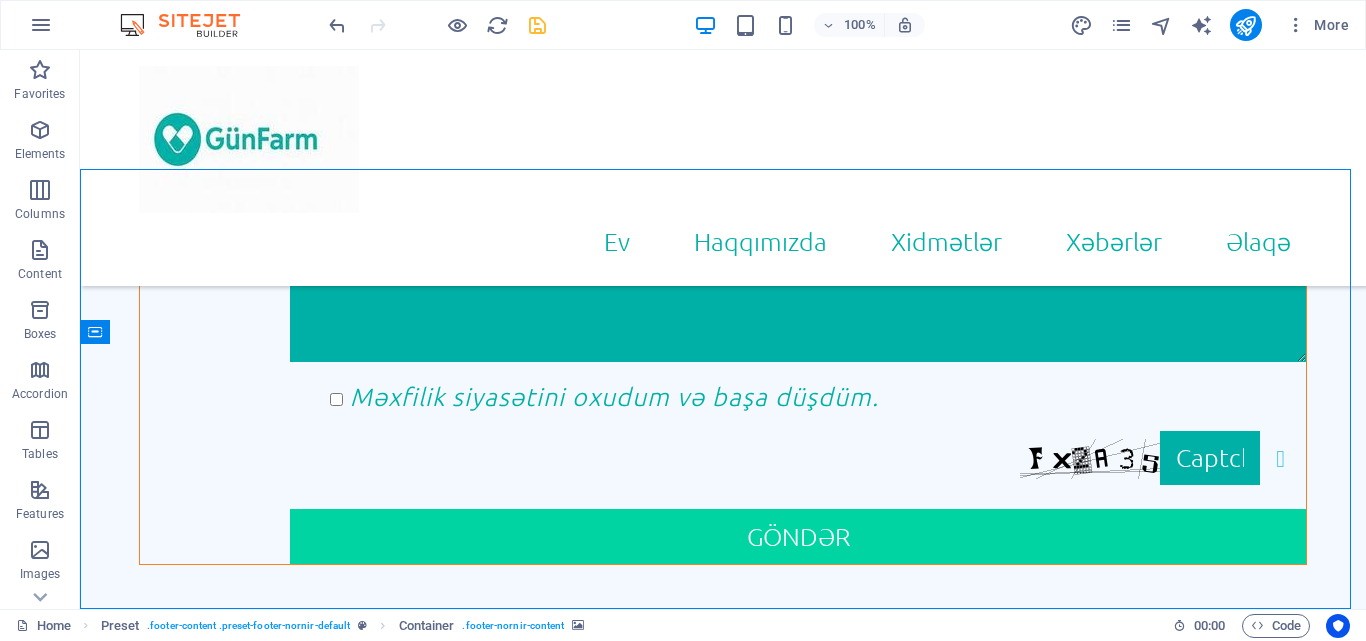 scroll, scrollTop: 2078, scrollLeft: 0, axis: vertical 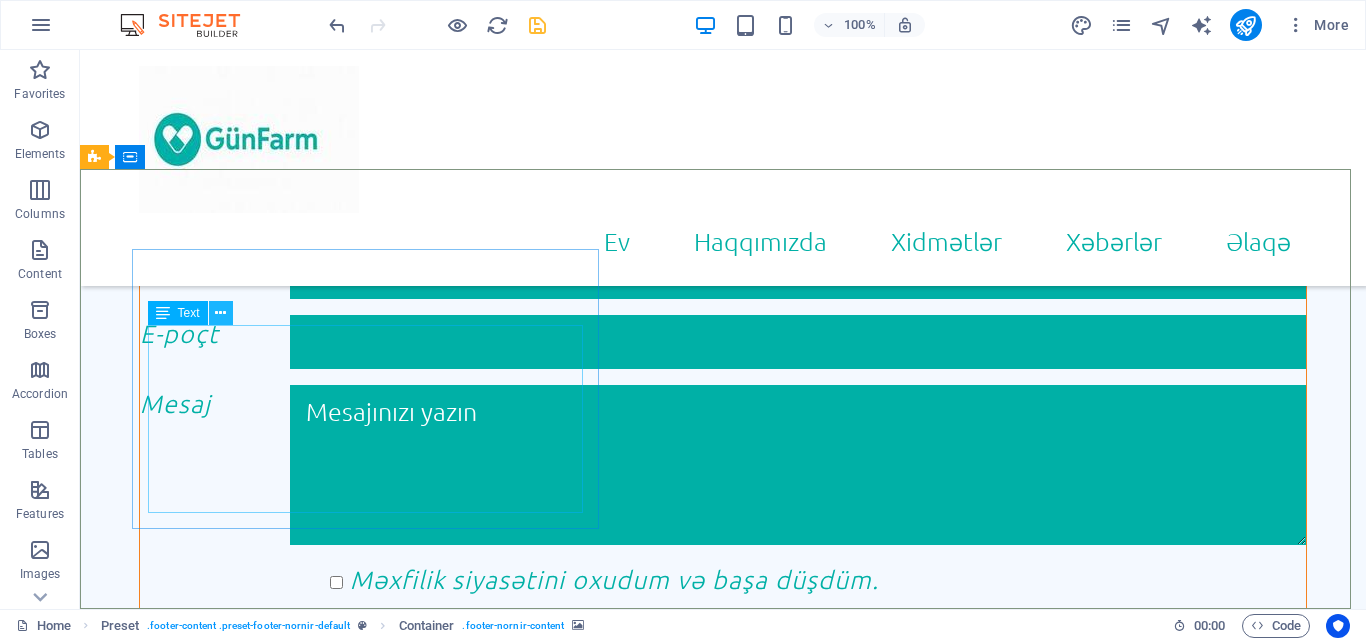 click at bounding box center [220, 313] 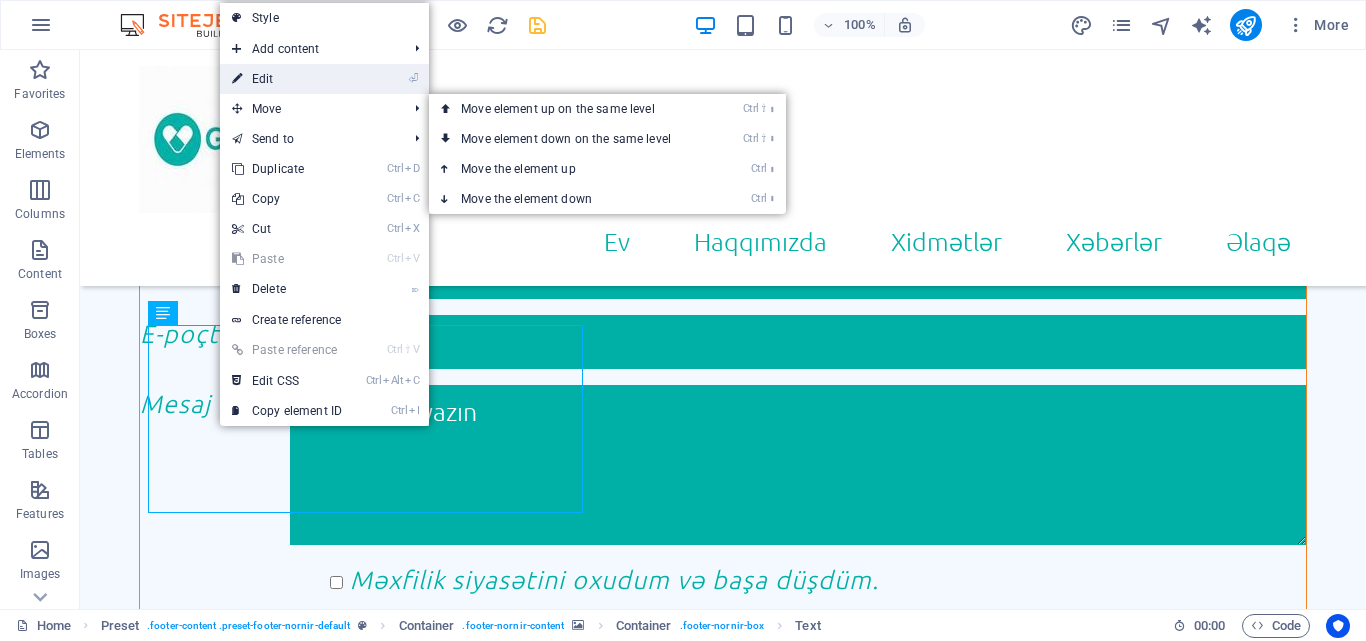 click on "⏎  Edit" at bounding box center [287, 79] 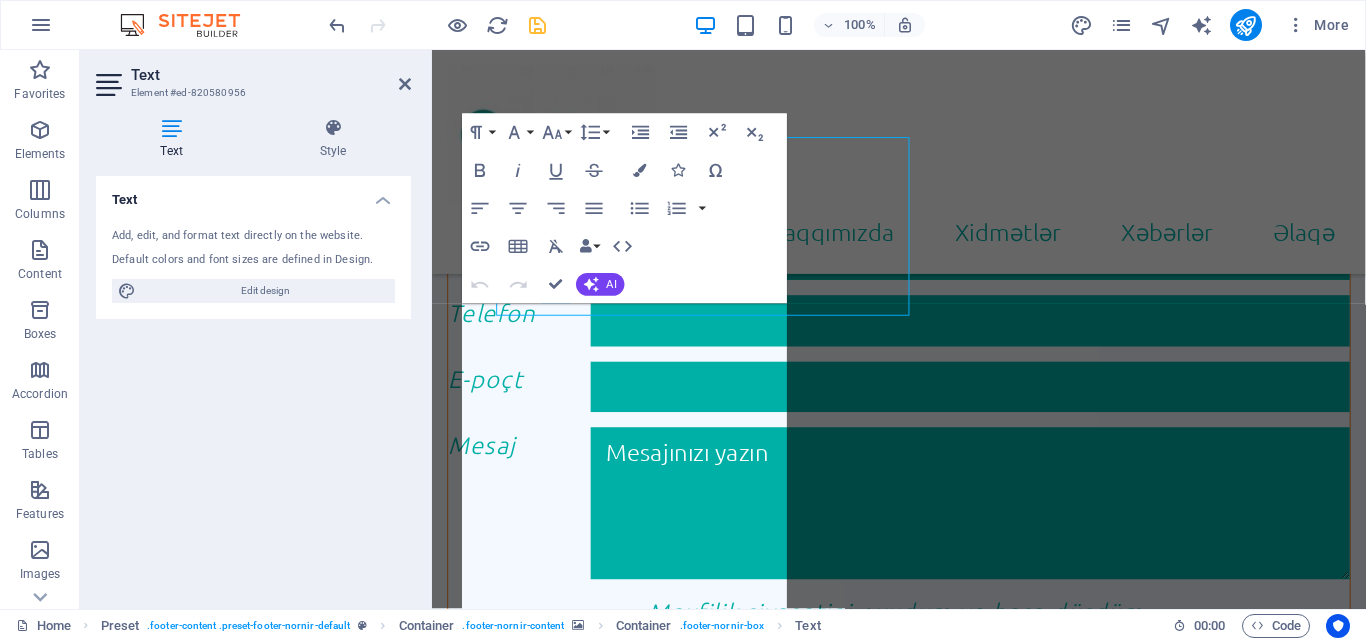 scroll, scrollTop: 2261, scrollLeft: 0, axis: vertical 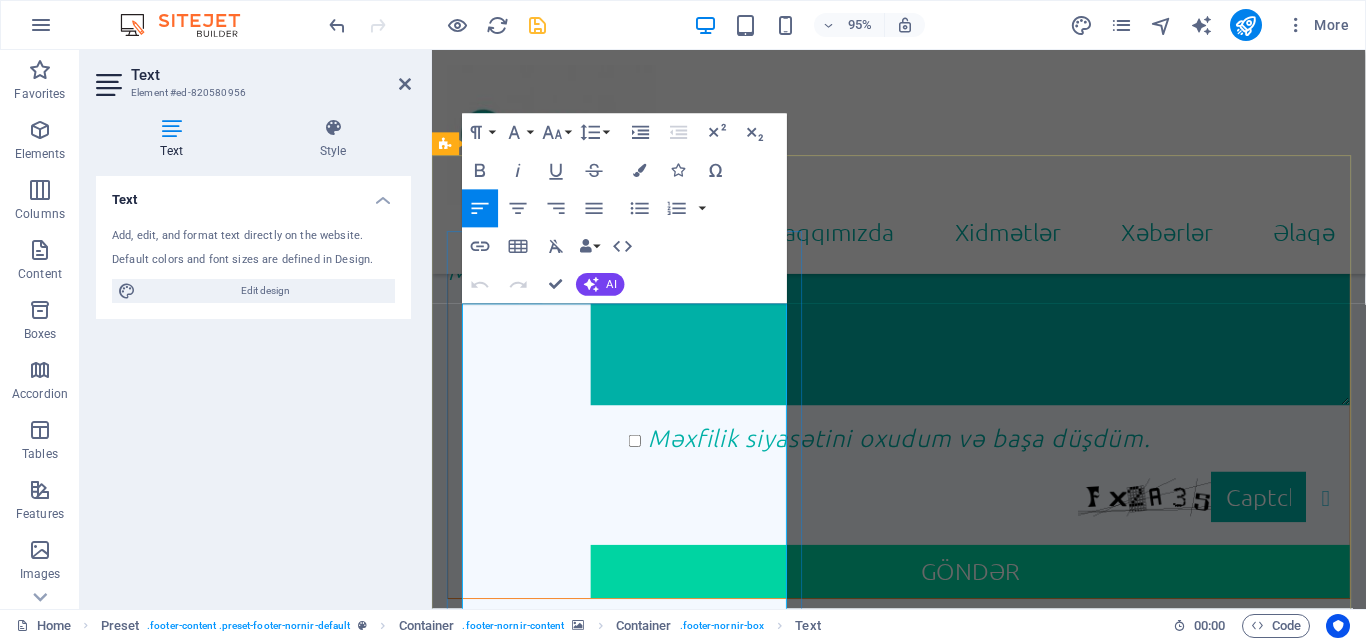 click on "0d062b7a526d4983b29fe9414a13d6@cpanel.local" at bounding box center [923, 1220] 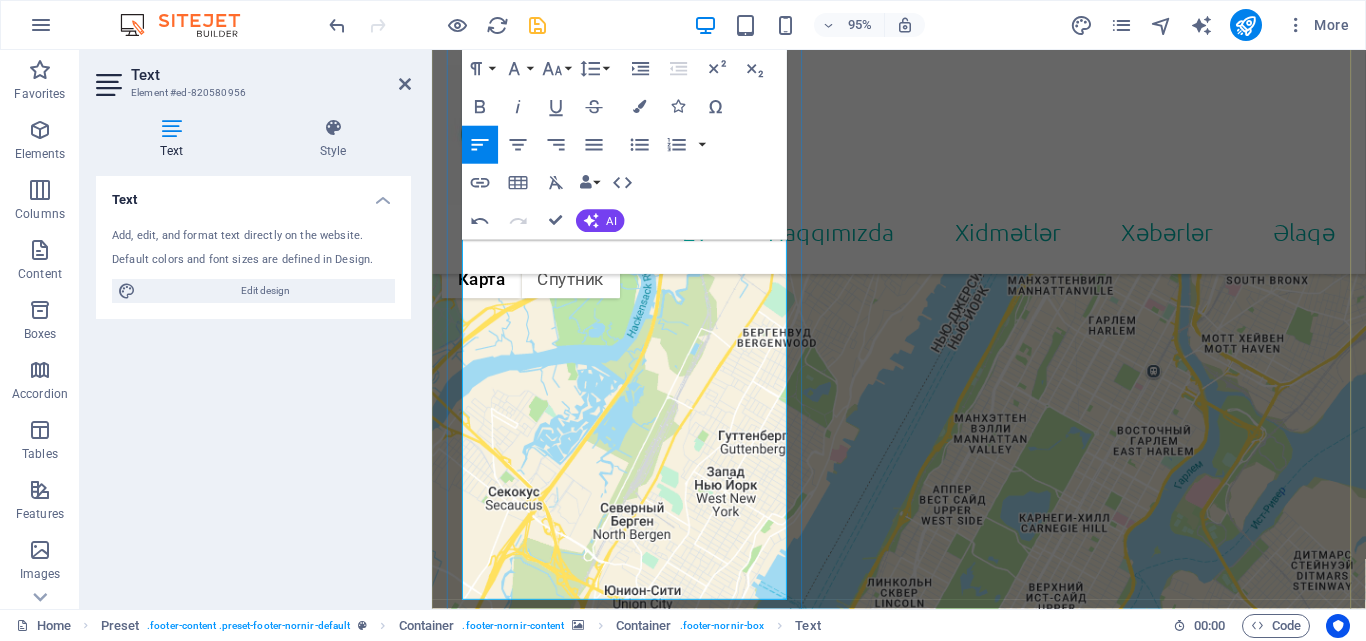 scroll, scrollTop: 2709, scrollLeft: 0, axis: vertical 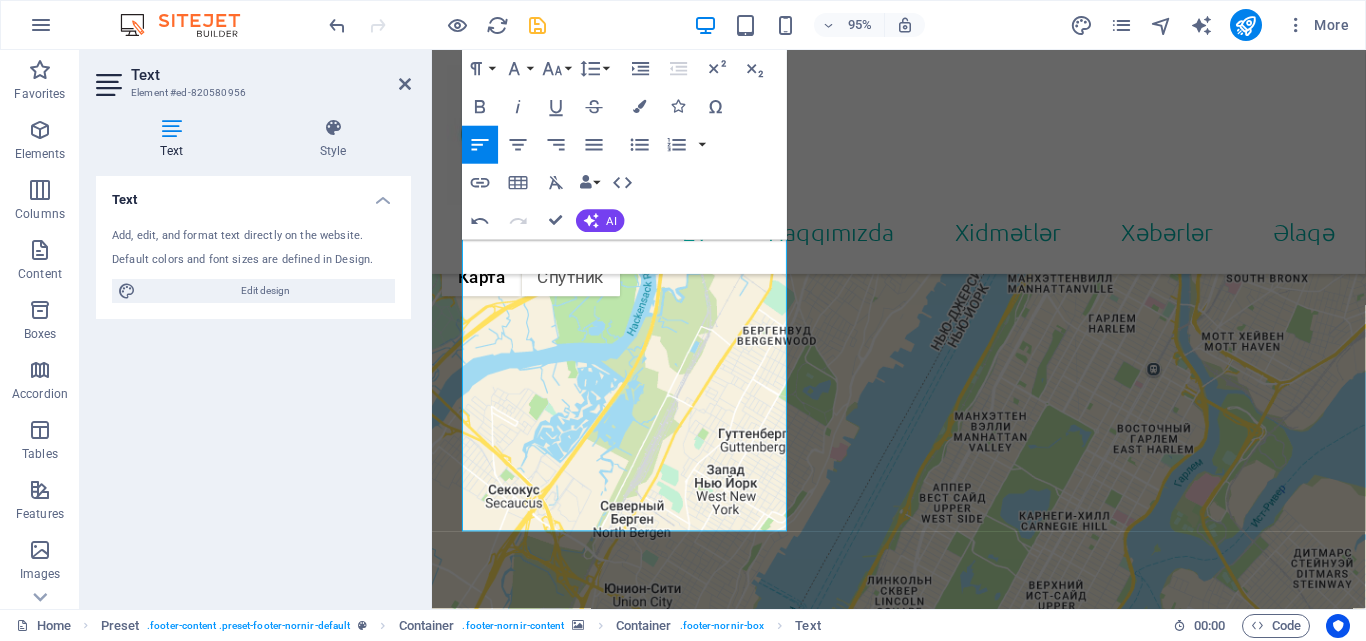 drag, startPoint x: 764, startPoint y: 505, endPoint x: 440, endPoint y: 472, distance: 325.6762 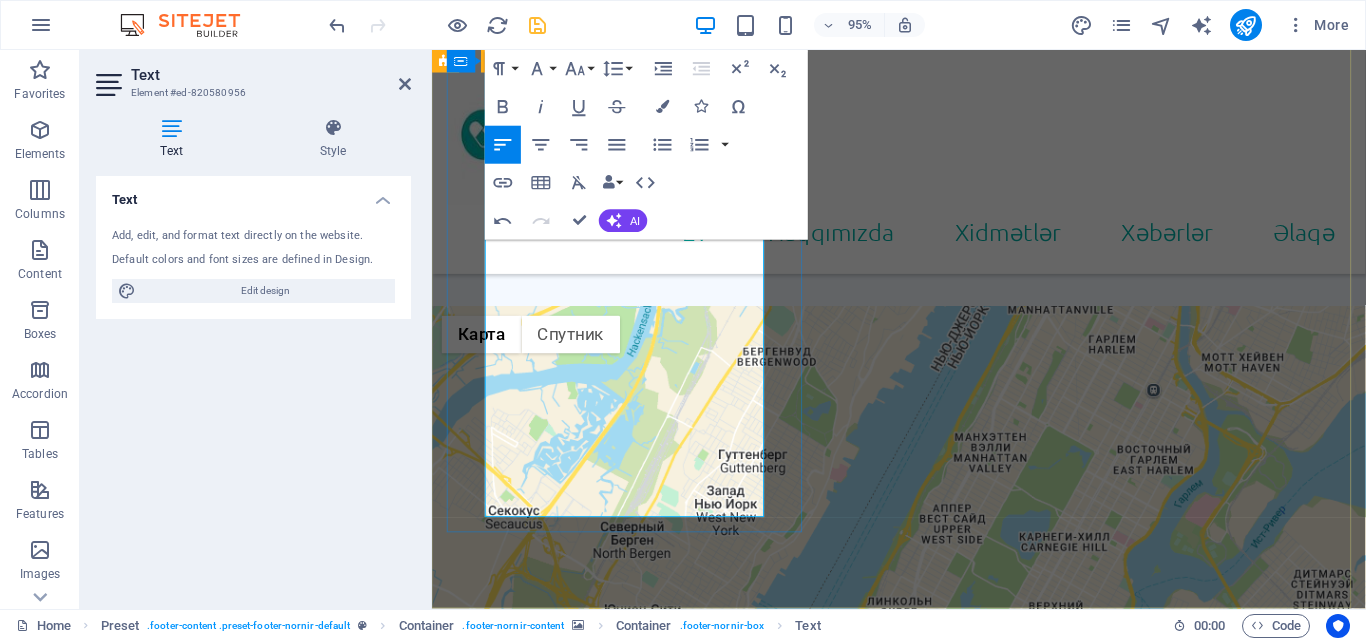 drag, startPoint x: 500, startPoint y: 523, endPoint x: 783, endPoint y: 536, distance: 283.29843 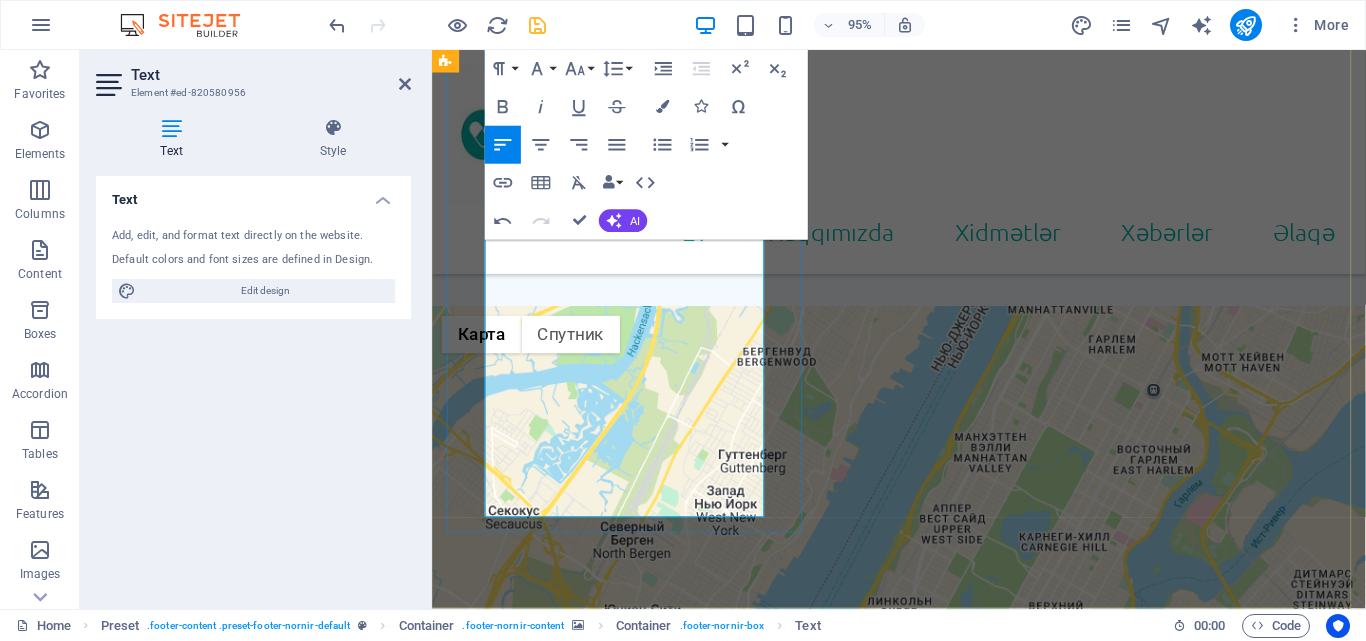 click on "support@example.com" at bounding box center [923, 1397] 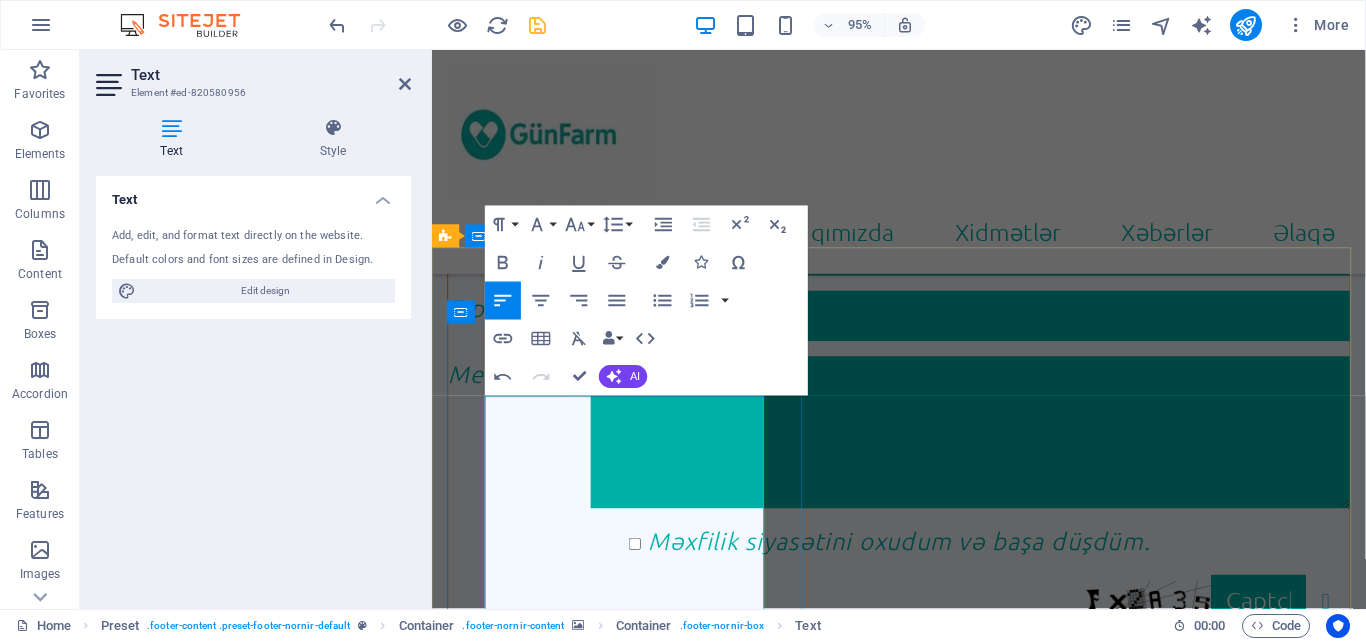 scroll, scrollTop: 2149, scrollLeft: 0, axis: vertical 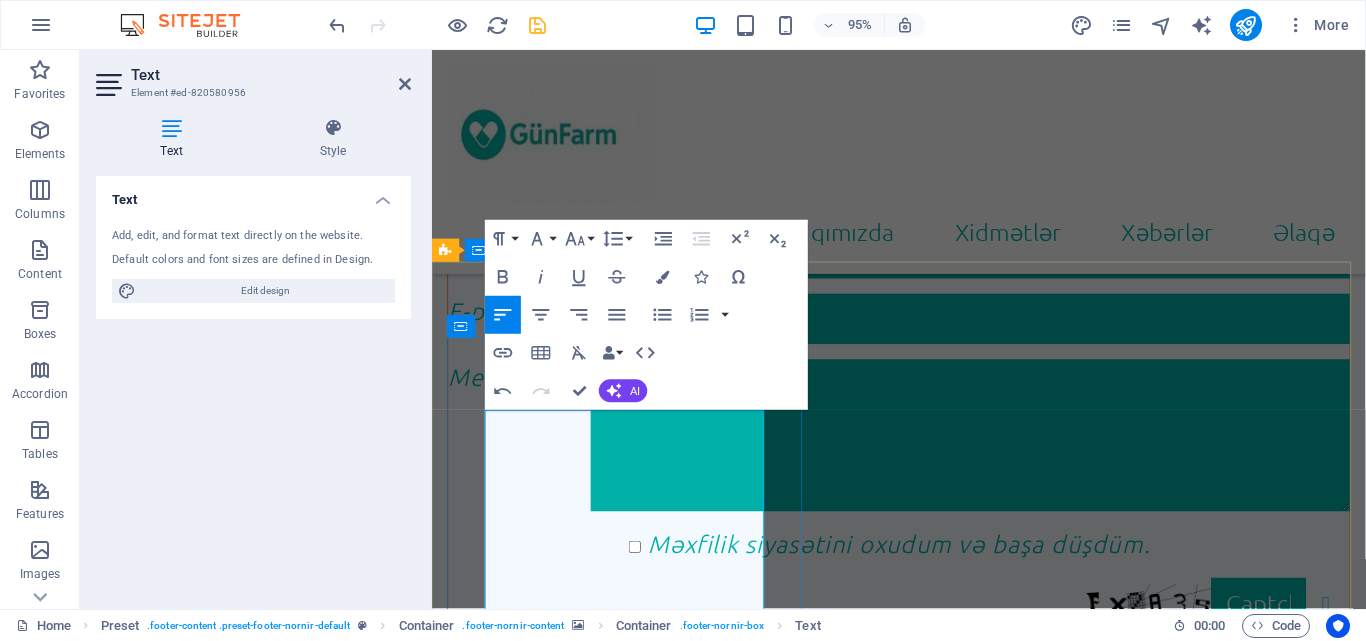 click at bounding box center [464, 1841] 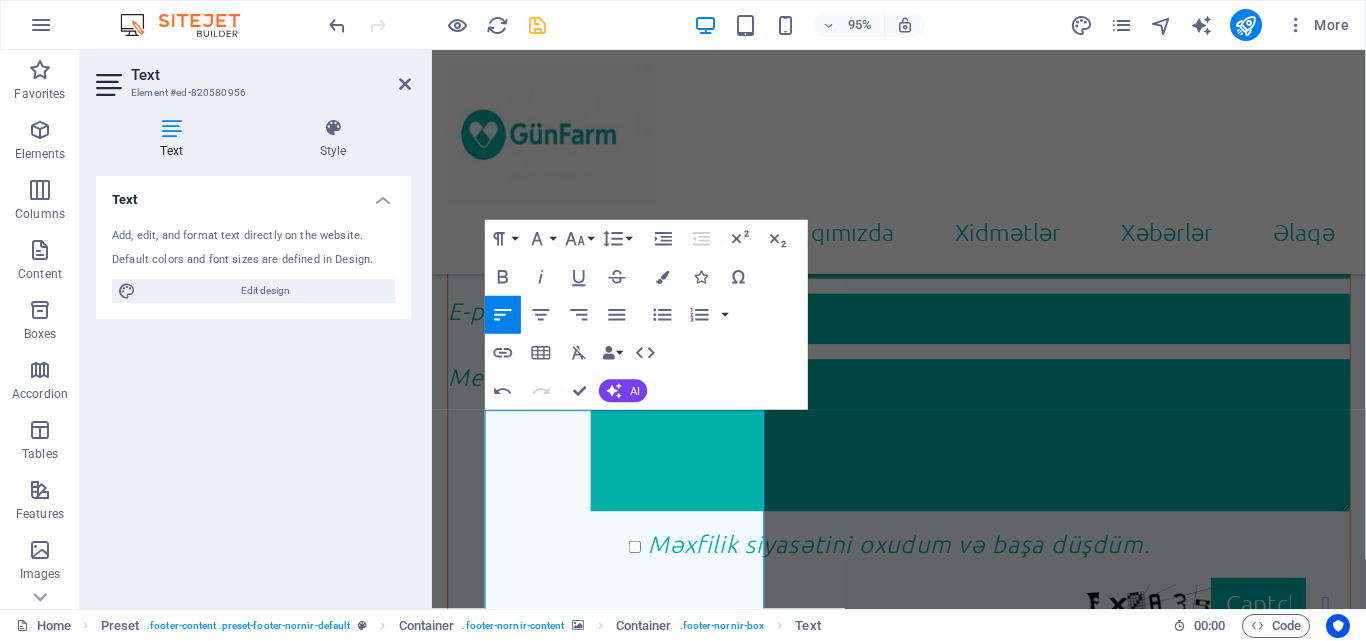 click on "← Переместить влево → Переместить вправо ↑ Переместить вверх ↓ Переместить вниз + Приблизить - Уменьшить Home Переместить влево на 75 % End Переместить вправо на 75 % Предыдущая страница Переместить вверх на 75 % Следующая страница Переместить вниз на 75 % Карта Рельеф Спутник Названия объектов Быстрые клавиши Картографические данные Картографические данные ©2025 Google Картографические данные ©2025 Google 1 км  Нажимайте, чтобы переключаться между метрической и британской системами измерения. Условия Сообщить об ошибке на карте" at bounding box center [923, 1252] 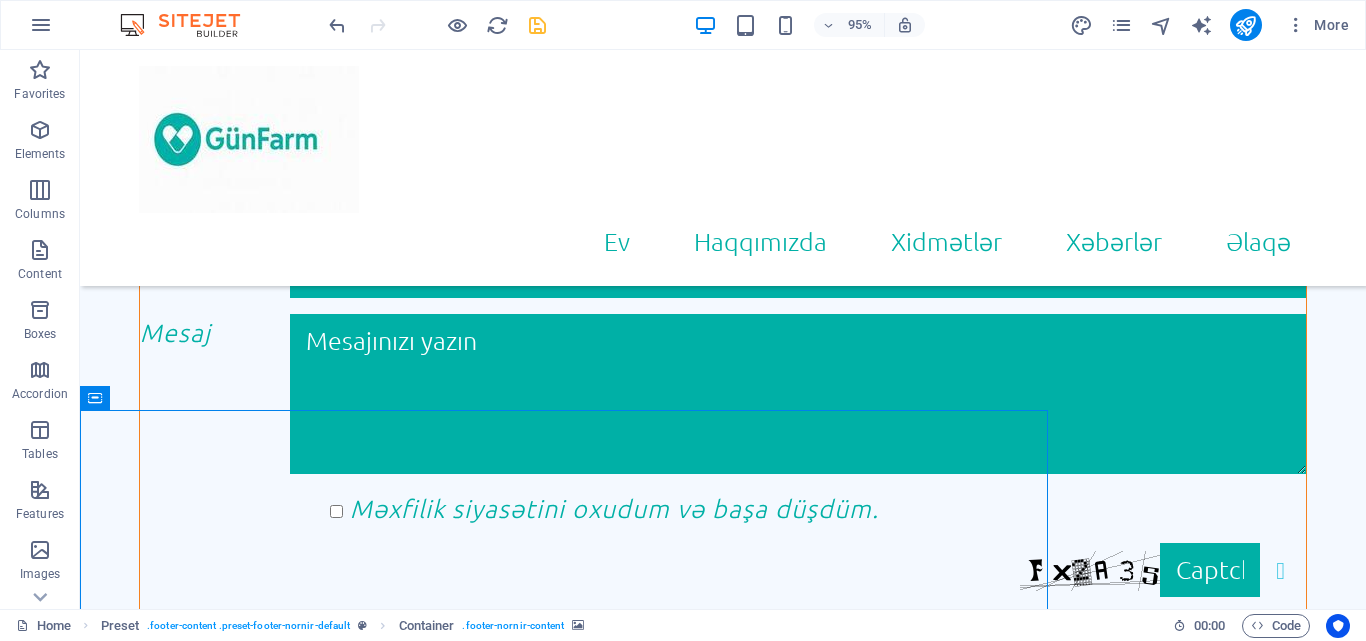 scroll, scrollTop: 2012, scrollLeft: 0, axis: vertical 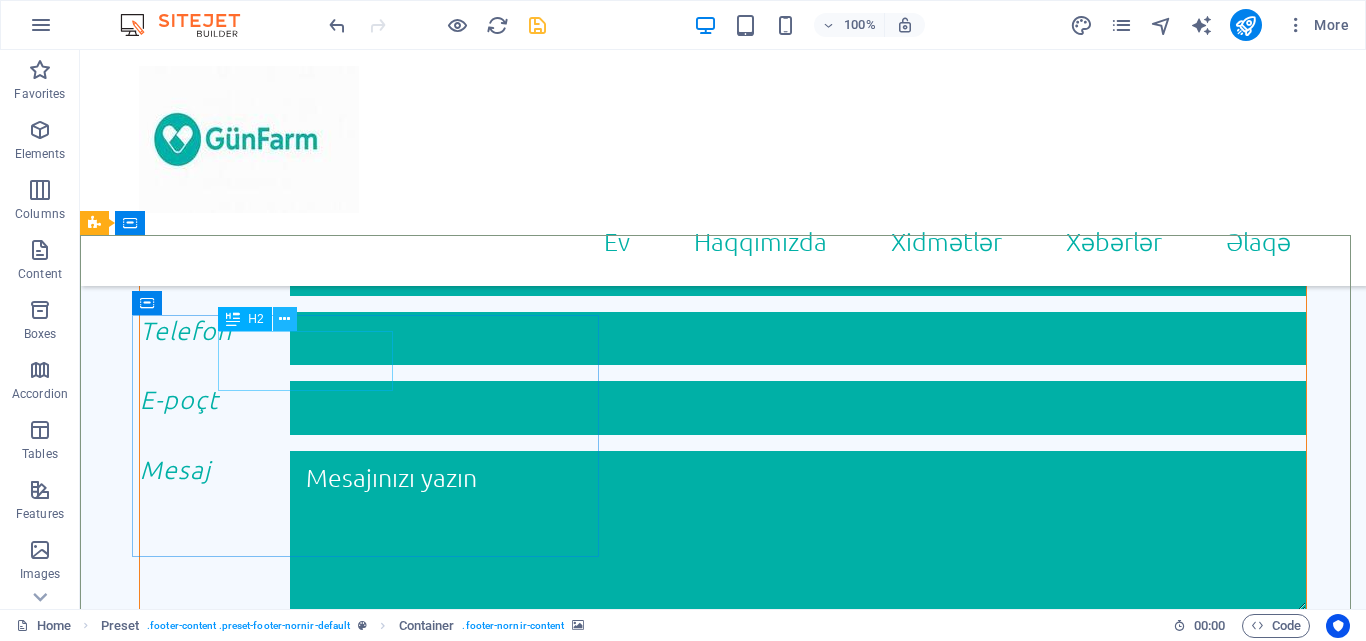 click at bounding box center [285, 319] 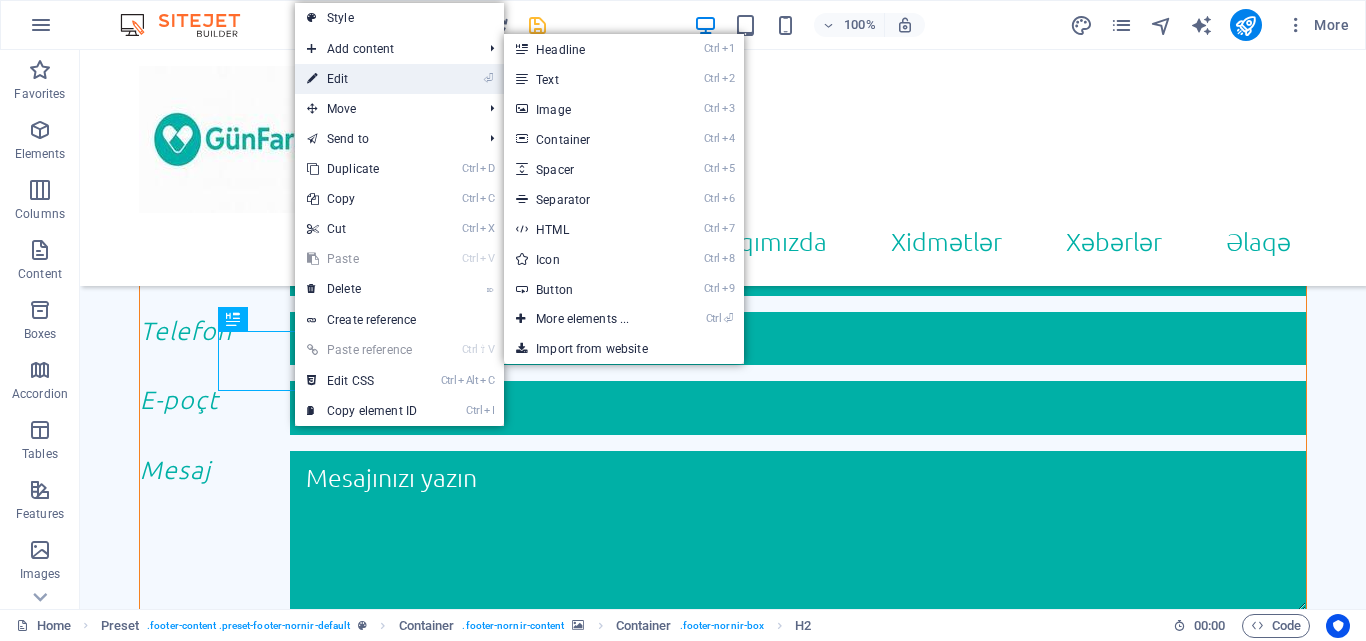 click on "⏎  Edit" at bounding box center [362, 79] 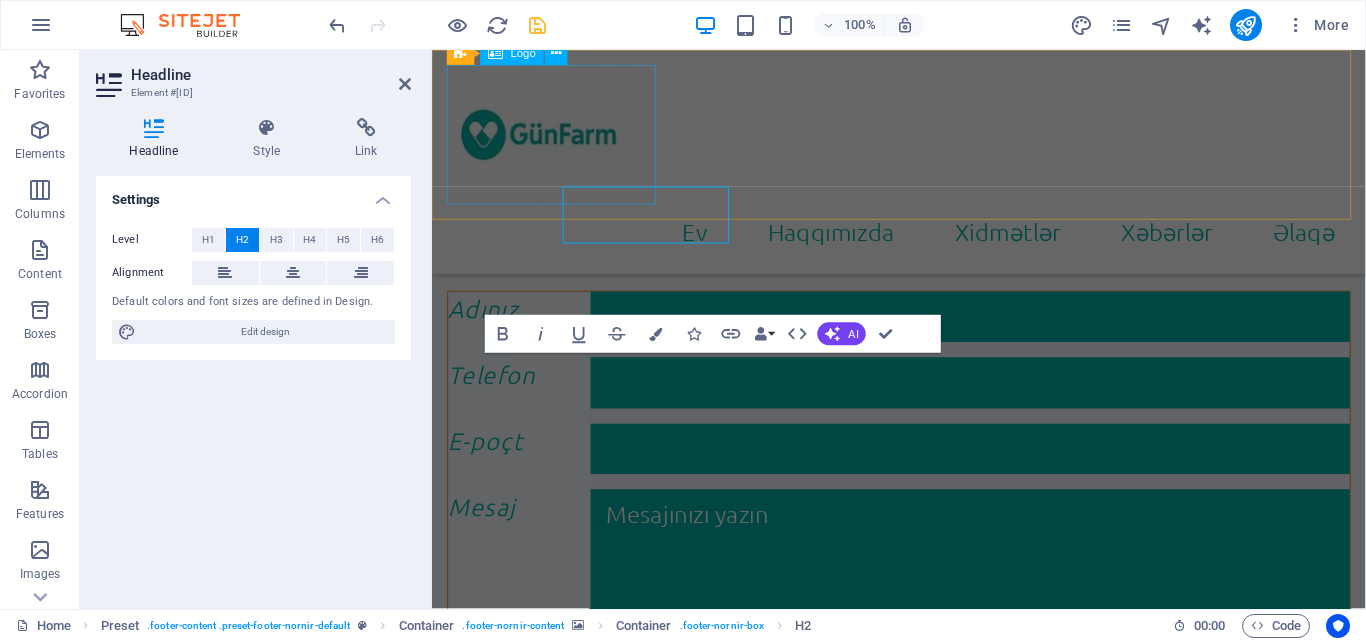 scroll, scrollTop: 2149, scrollLeft: 0, axis: vertical 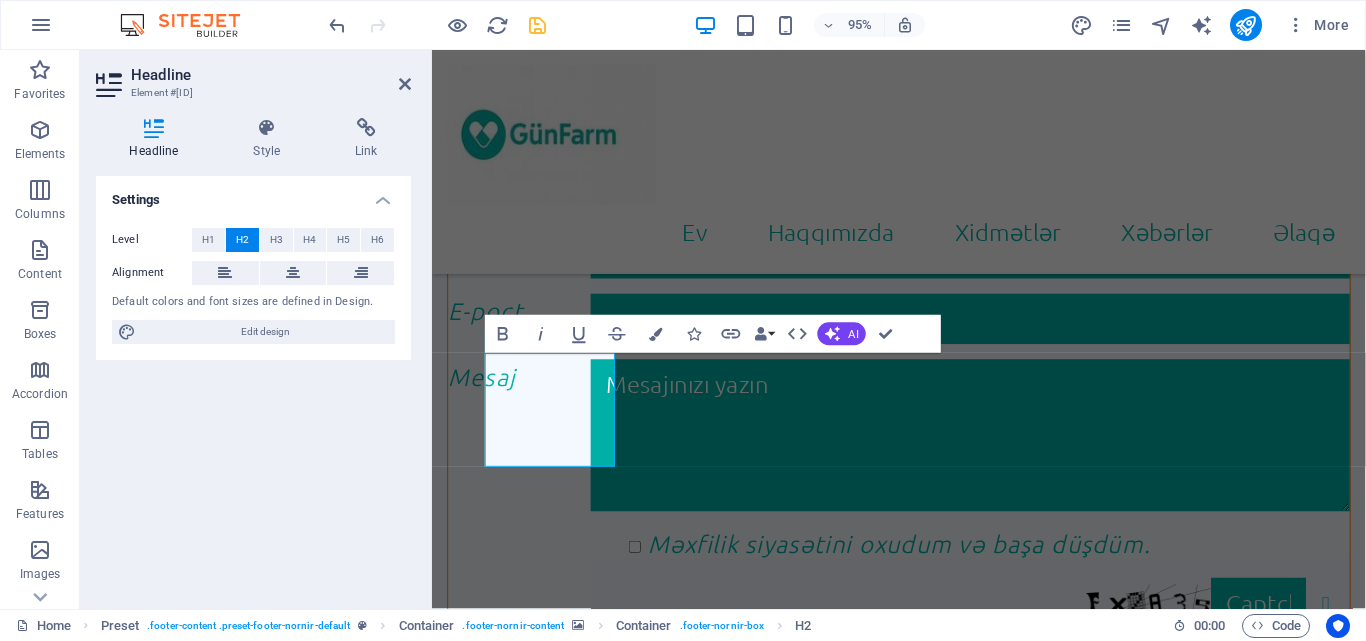 click on "← Переместить влево → Переместить вправо ↑ Переместить вверх ↓ Переместить вниз + Приблизить - Уменьшить Home Переместить влево на 75 % End Переместить вправо на 75 % Предыдущая страница Переместить вверх на 75 % Следующая страница Переместить вниз на 75 % Карта Рельеф Спутник Названия объектов Быстрые клавиши Картографические данные Картографические данные ©2025 Google Картографические данные ©2025 Google 1 км  Нажимайте, чтобы переключаться между метрической и британской системами измерения. Условия Сообщить об ошибке на карте" at bounding box center [923, 1051] 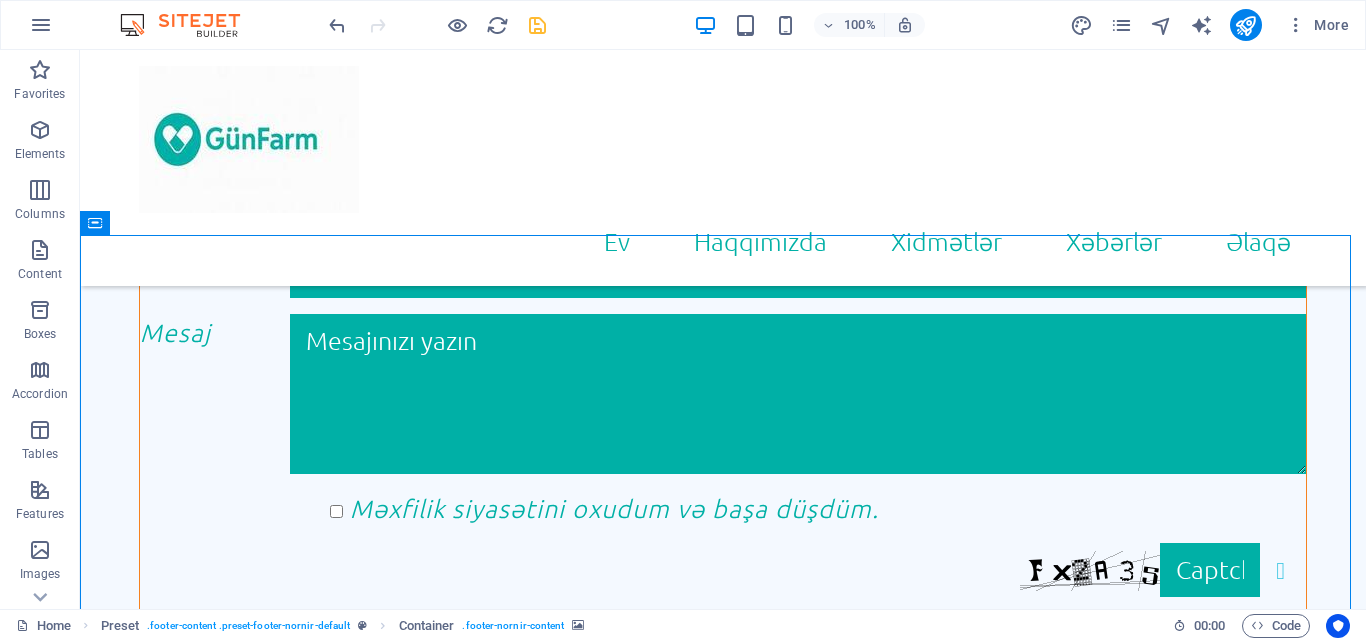 scroll, scrollTop: 2012, scrollLeft: 0, axis: vertical 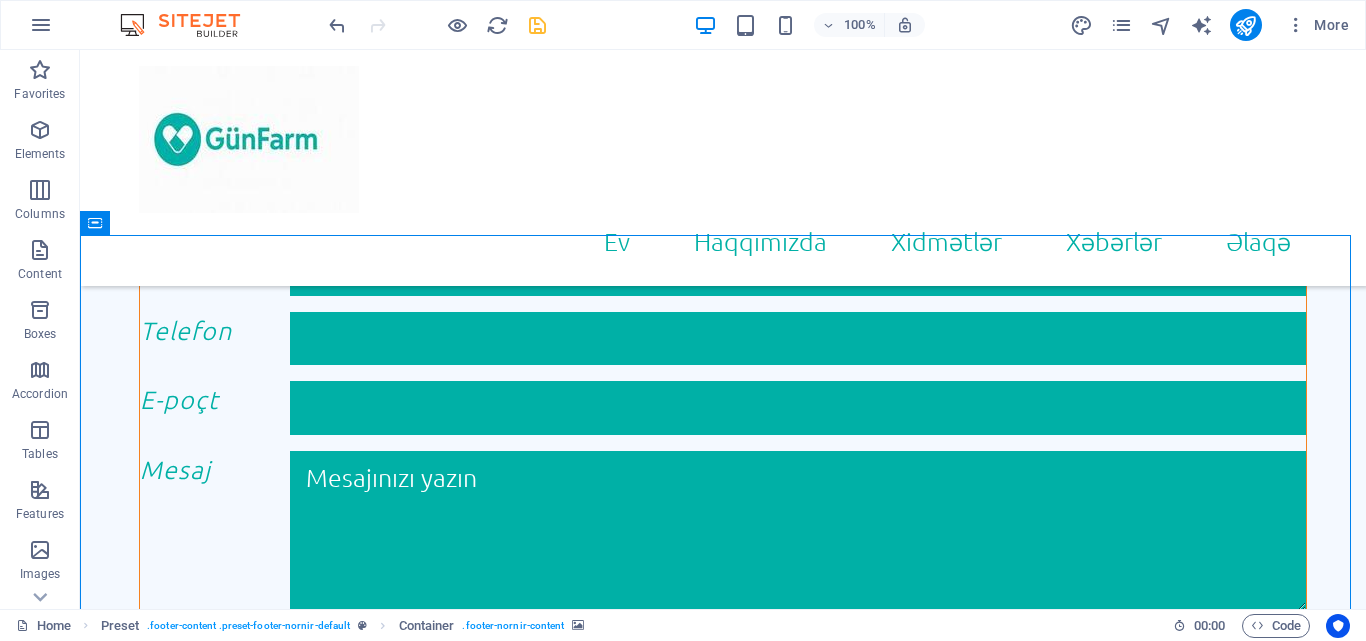 click on "← Переместить влево → Переместить вправо ↑ Переместить вверх ↓ Переместить вниз + Приблизить - Уменьшить Home Переместить влево на 75 % End Переместить вправо на 75 % Предыдущая страница Переместить вверх на 75 % Следующая страница Переместить вниз на 75 % Карта Рельеф Спутник Названия объектов Быстрые клавиши Картографические данные Картографические данные ©2025 Google Картографические данные ©2025 Google 1 км  Нажимайте, чтобы переключаться между метрической и британской системами измерения. Условия Сообщить об ошибке на карте" at bounding box center (723, 1095) 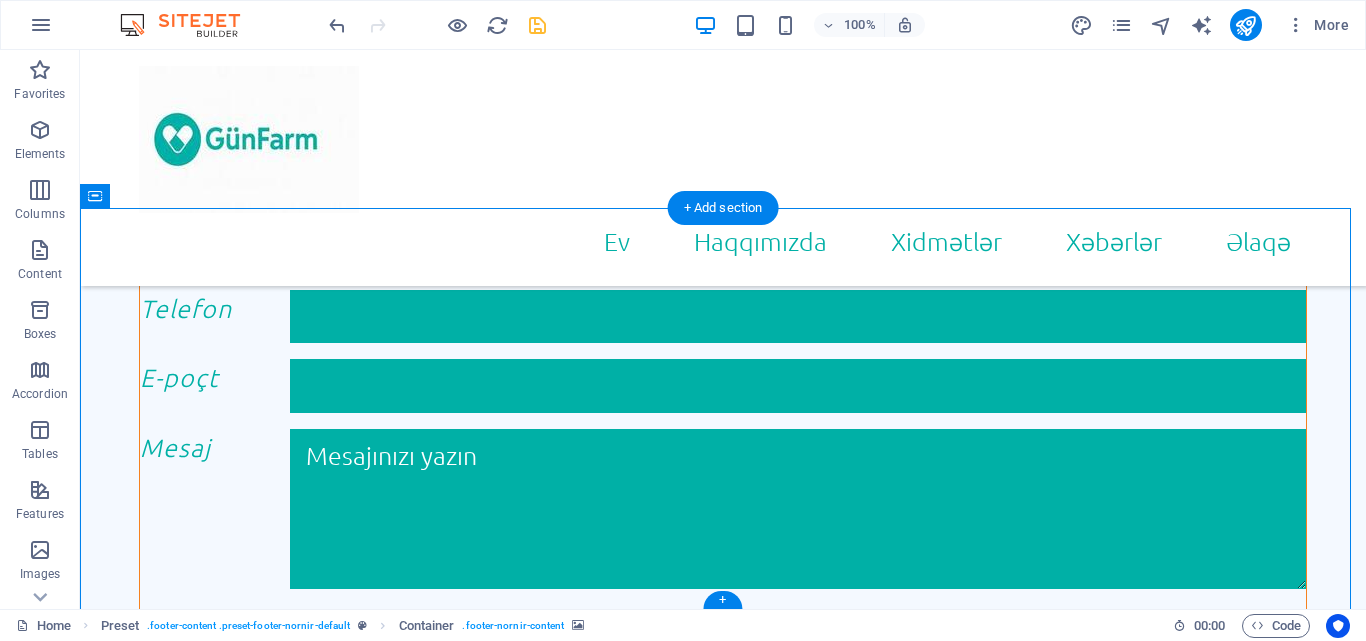 scroll, scrollTop: 2040, scrollLeft: 0, axis: vertical 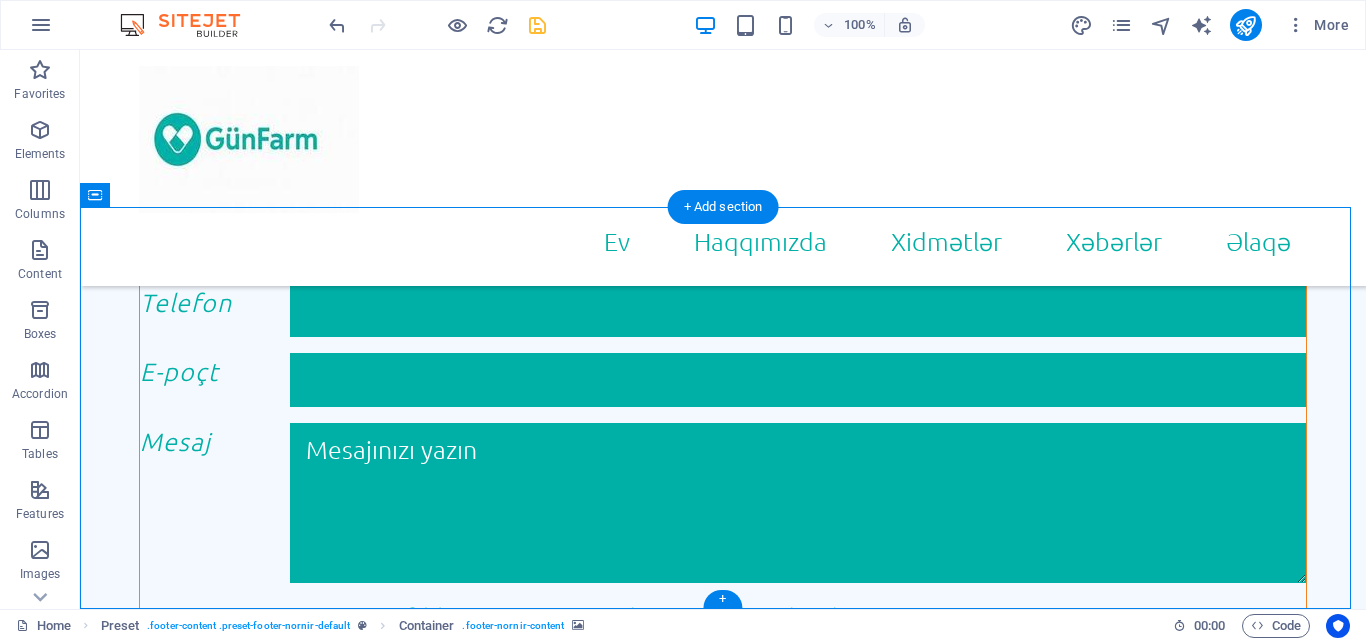 click on "← Переместить влево → Переместить вправо ↑ Переместить вверх ↓ Переместить вниз + Приблизить - Уменьшить Home Переместить влево на 75 % End Переместить вправо на 75 % Предыдущая страница Переместить вверх на 75 % Следующая страница Переместить вниз на 75 % Карта Рельеф Спутник Названия объектов Быстрые клавиши Картографические данные Картографические данные ©2025 Google Картографические данные ©2025 Google 1 км  Нажимайте, чтобы переключаться между метрической и британской системами измерения. Условия Сообщить об ошибке на карте" at bounding box center [723, 1067] 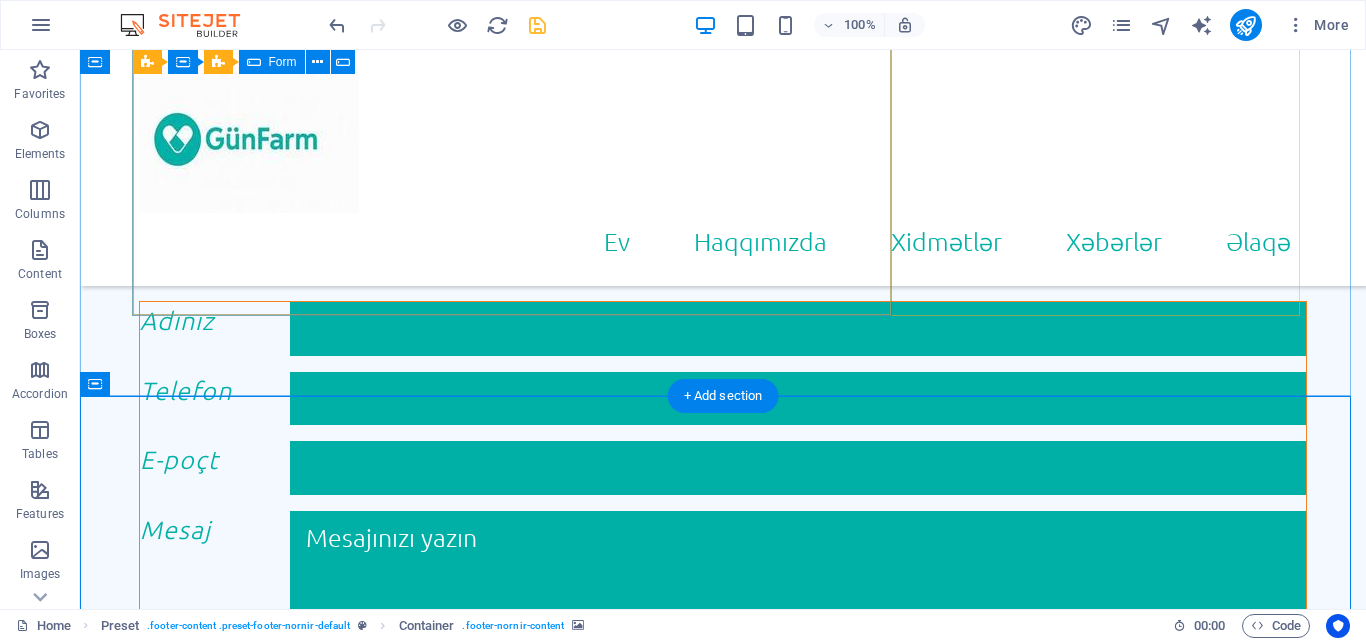 scroll, scrollTop: 1840, scrollLeft: 0, axis: vertical 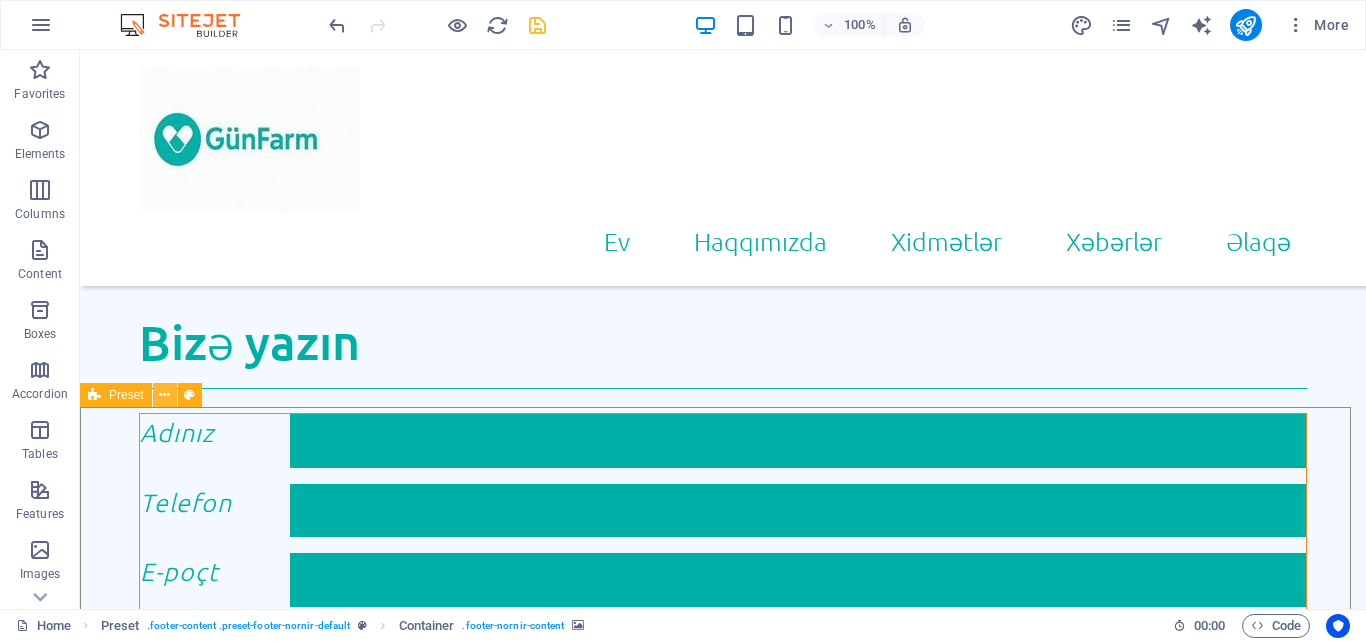 click at bounding box center (164, 395) 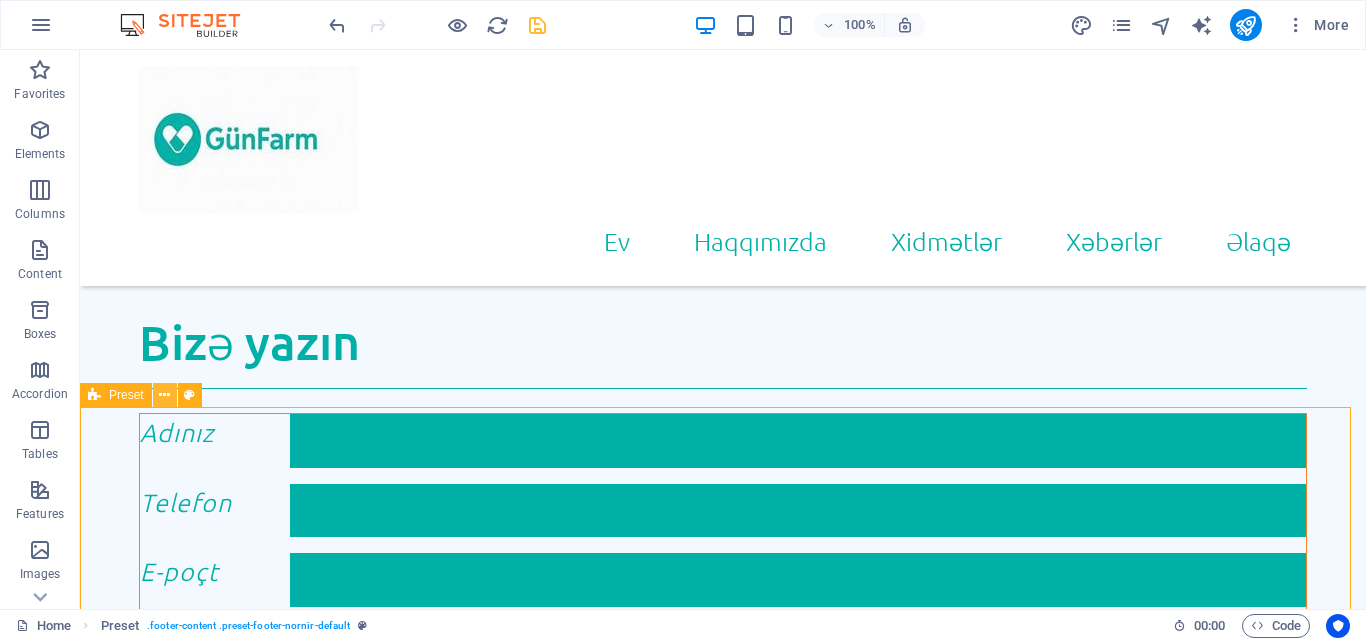 click at bounding box center (164, 395) 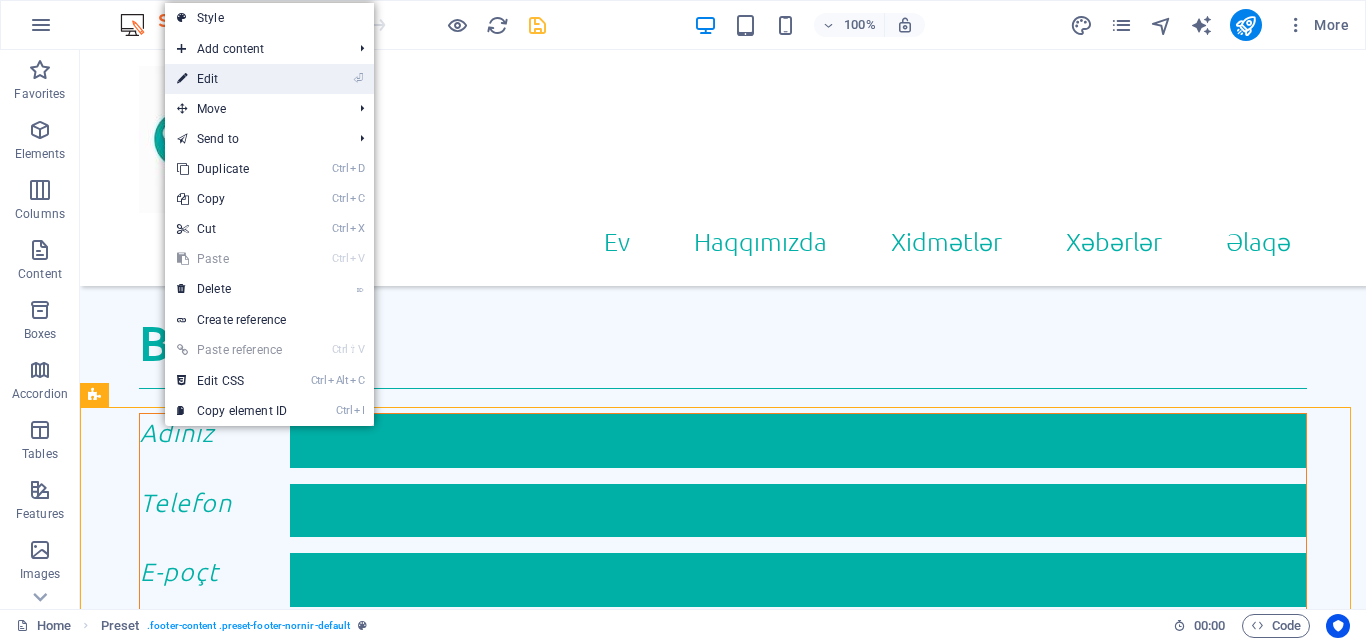 click on "⏎  Edit" at bounding box center [232, 79] 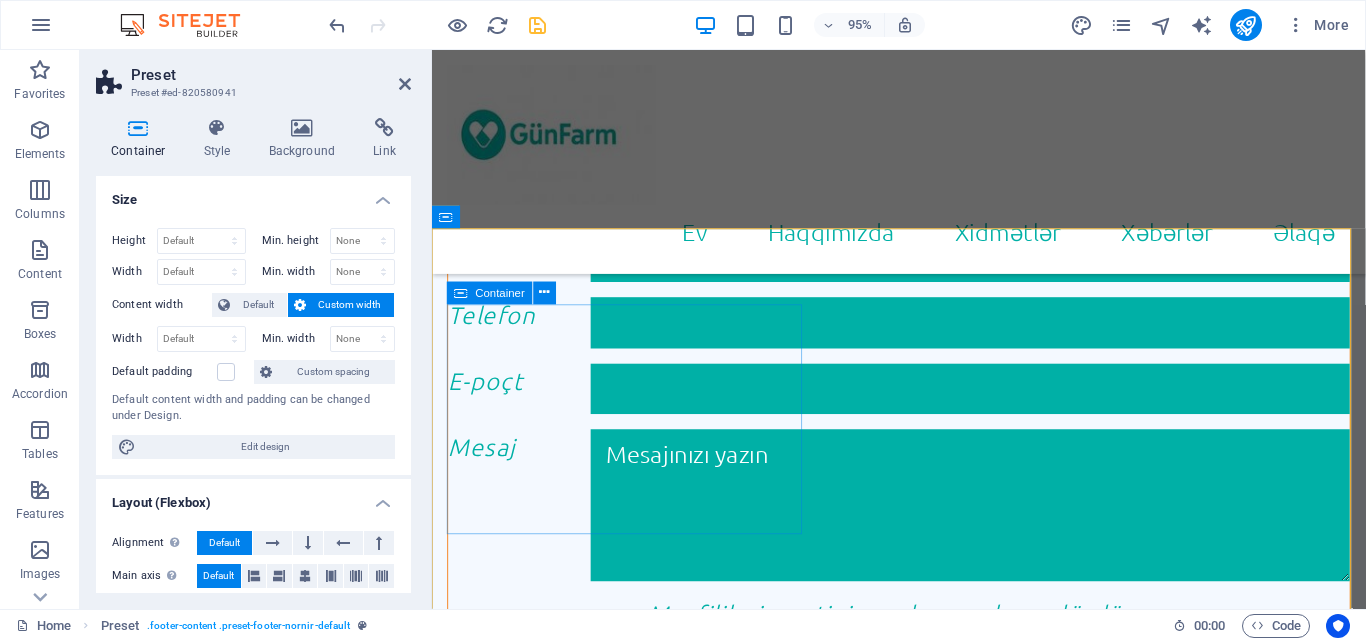 scroll, scrollTop: 2186, scrollLeft: 0, axis: vertical 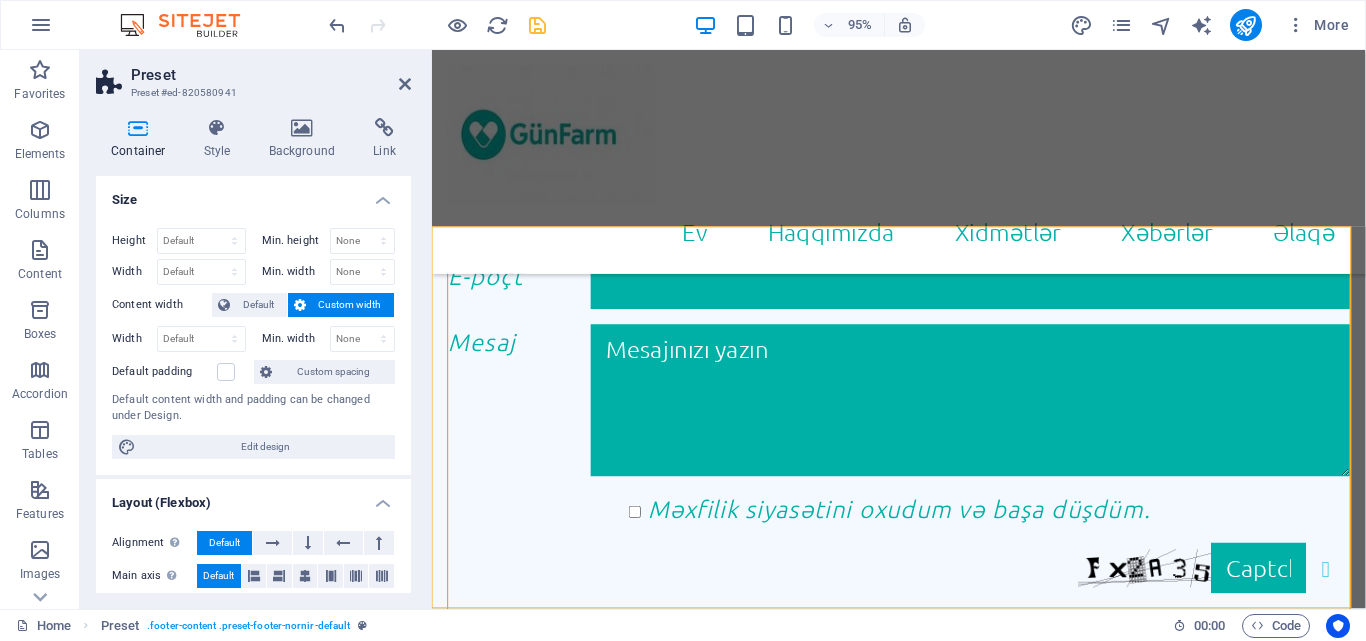 drag, startPoint x: 919, startPoint y: 414, endPoint x: 1002, endPoint y: 389, distance: 86.683334 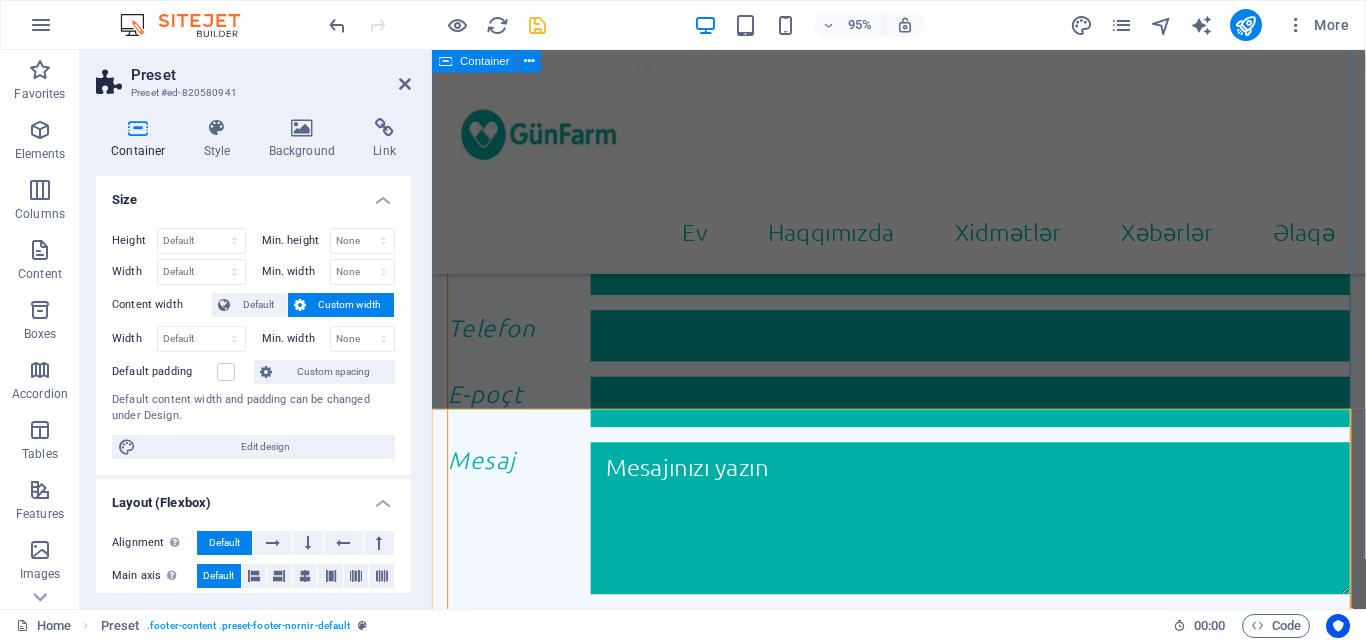 scroll, scrollTop: 1886, scrollLeft: 0, axis: vertical 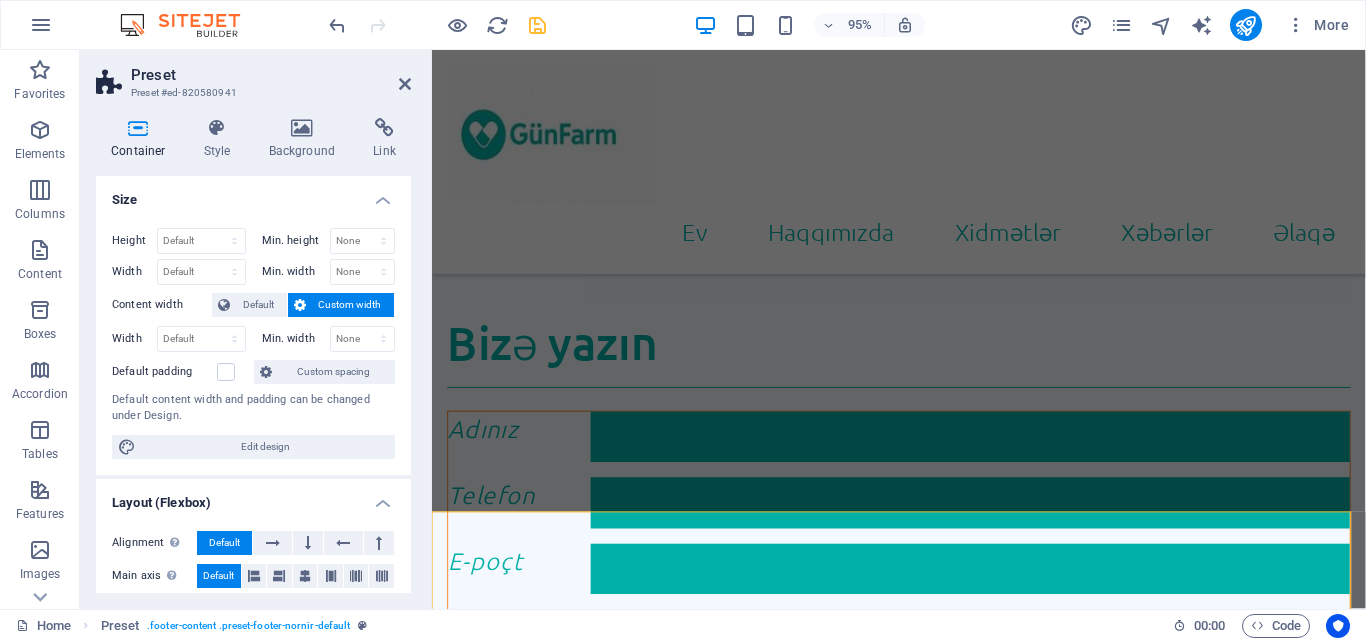 click on "← Переместить влево → Переместить вправо ↑ Переместить вверх ↓ Переместить вниз + Приблизить - Уменьшить Home Переместить влево на 75 % End Переместить вправо на 75 % Предыдущая страница Переместить вверх на 75 % Следующая страница Переместить вниз на 75 % Карта Рельеф Спутник Названия объектов Быстрые клавиши Картографические данные Картографические данные ©2025 Google Картографические данные ©2025 Google 1 км  Нажимайте, чтобы переключаться между метрической и британской системами измерения. Условия Сообщить об ошибке на карте" at bounding box center (923, 1284) 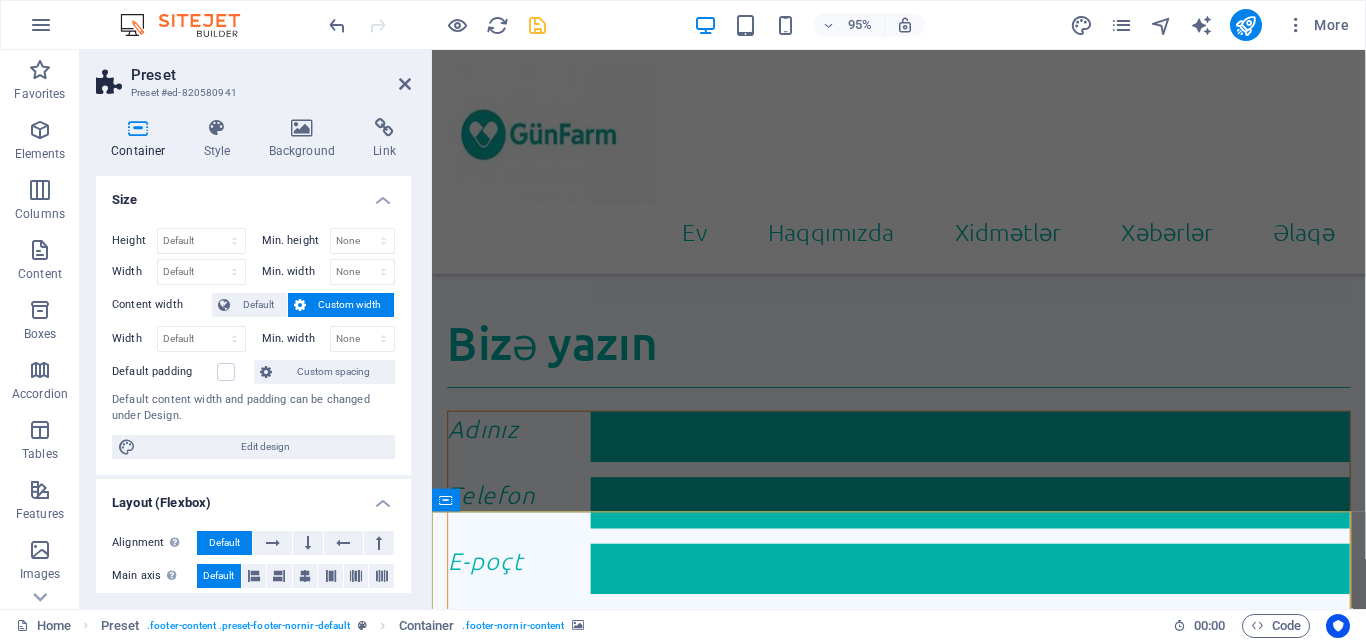 click on "← Переместить влево → Переместить вправо ↑ Переместить вверх ↓ Переместить вниз + Приблизить - Уменьшить Home Переместить влево на 75 % End Переместить вправо на 75 % Предыдущая страница Переместить вверх на 75 % Следующая страница Переместить вниз на 75 % Карта Рельеф Спутник Названия объектов Быстрые клавиши Картографические данные Картографические данные ©2025 Google Картографические данные ©2025 Google 1 км  Нажимайте, чтобы переключаться между метрической и британской системами измерения. Условия Сообщить об ошибке на карте" at bounding box center (923, 1284) 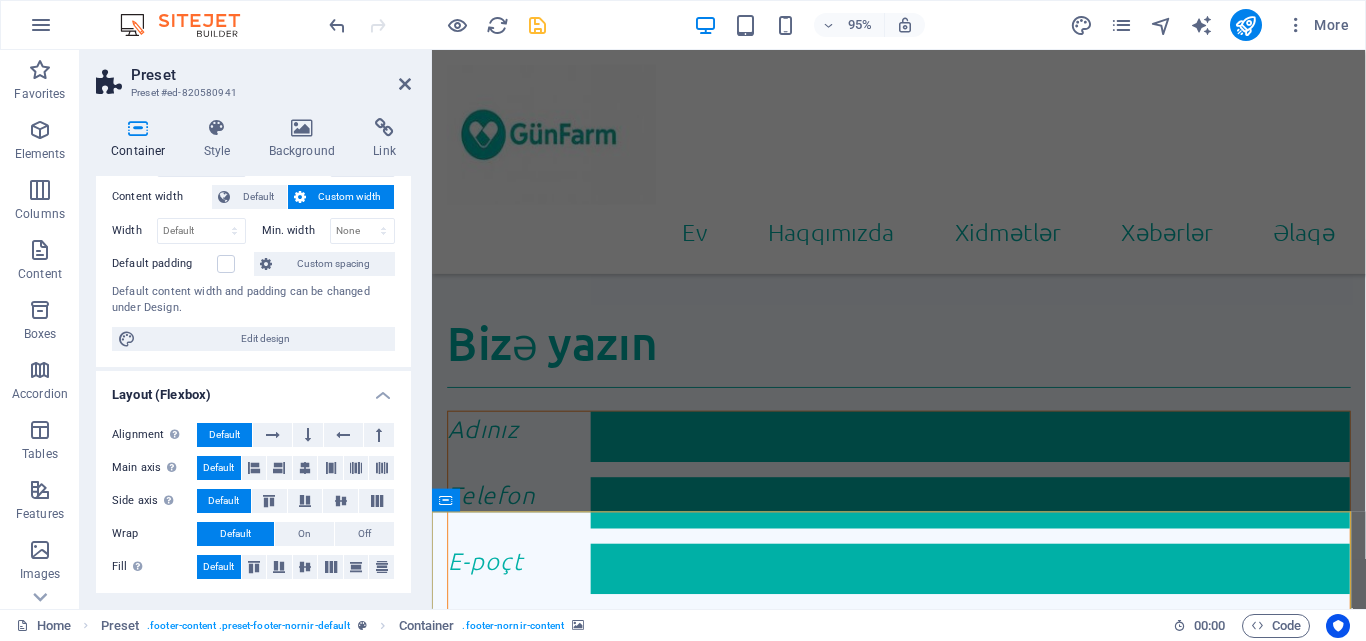 scroll, scrollTop: 200, scrollLeft: 0, axis: vertical 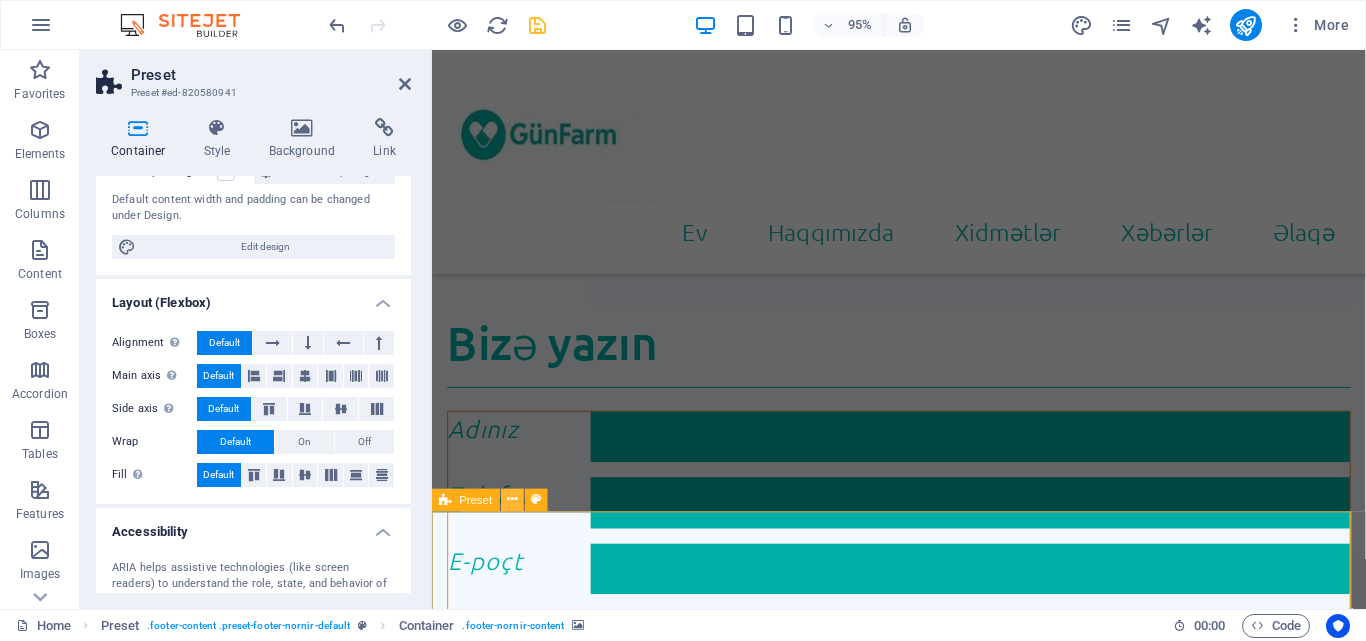 click at bounding box center (512, 500) 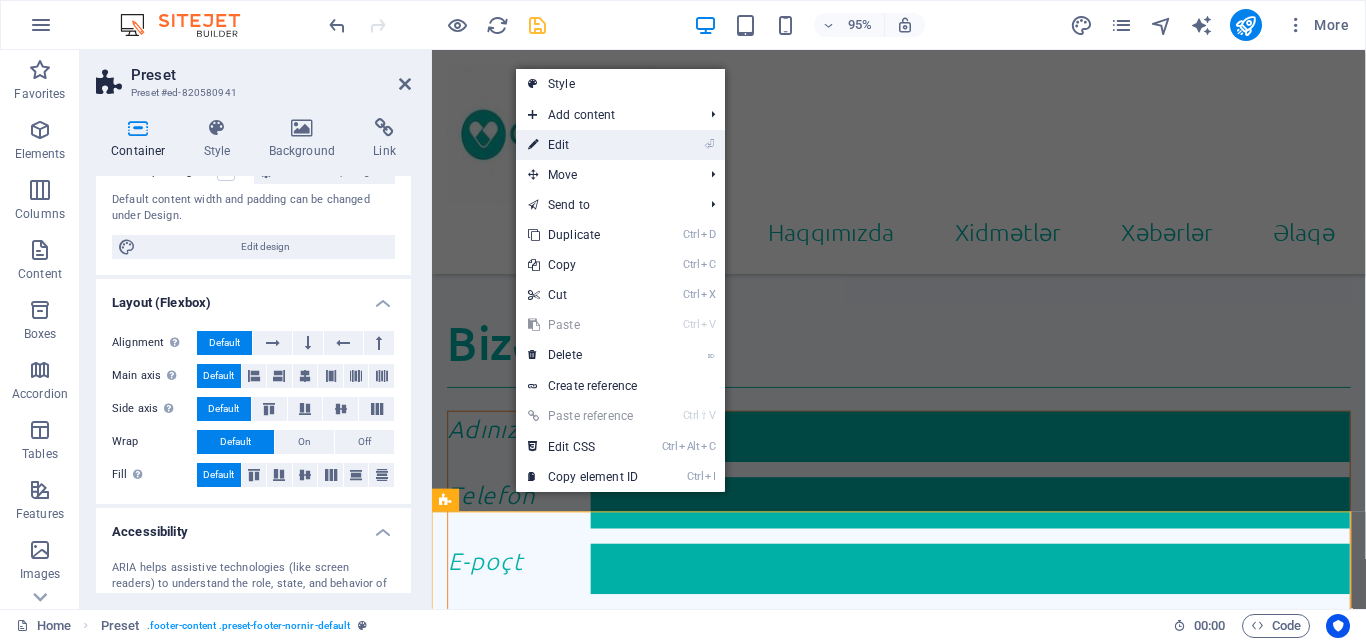 click on "⏎  Edit" at bounding box center (583, 145) 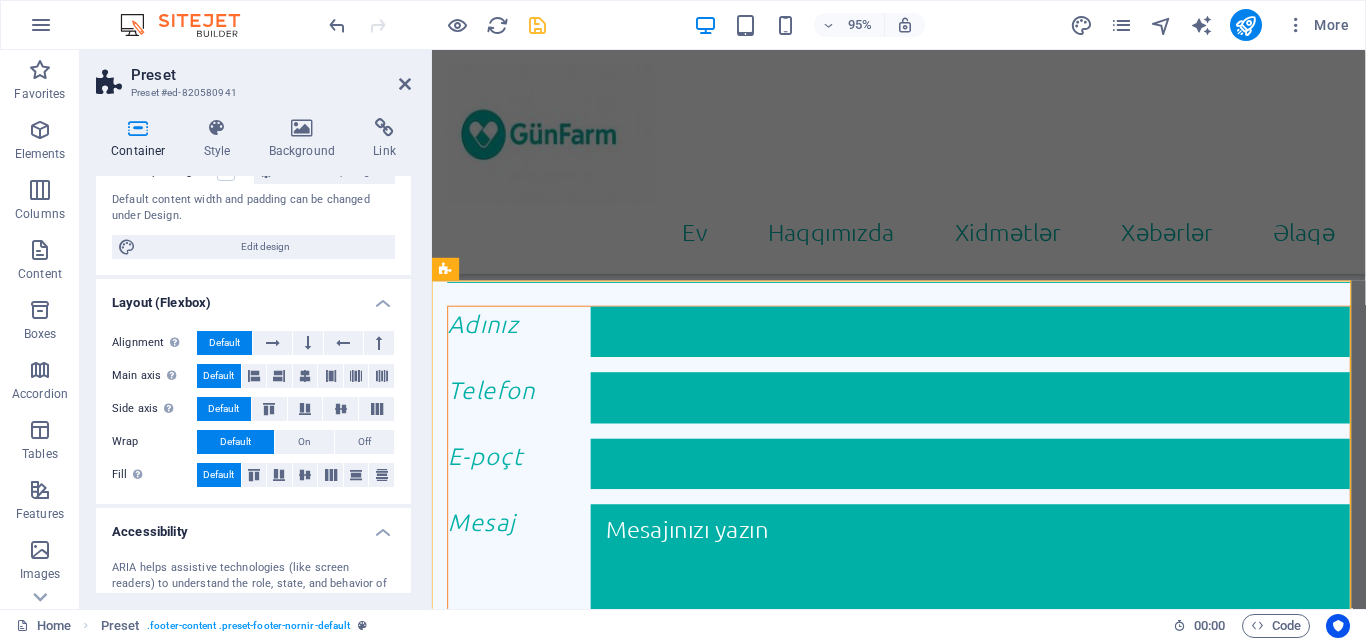 scroll, scrollTop: 2186, scrollLeft: 0, axis: vertical 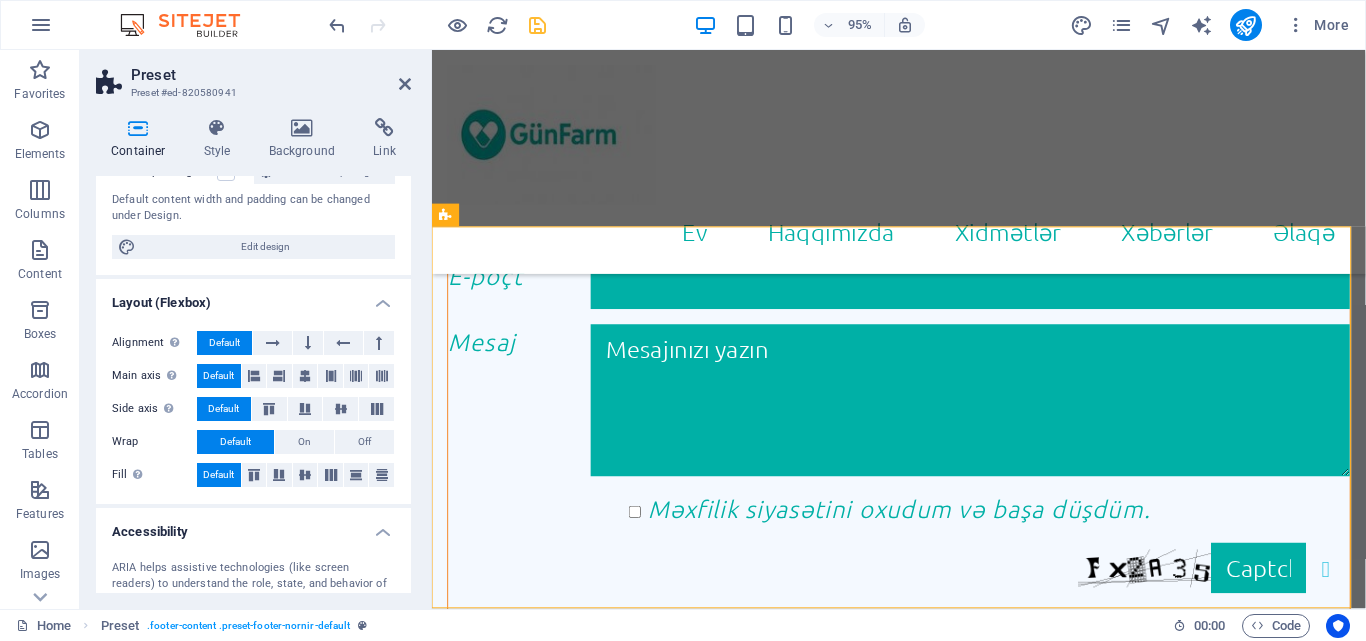 drag, startPoint x: 987, startPoint y: 421, endPoint x: 1173, endPoint y: 422, distance: 186.00269 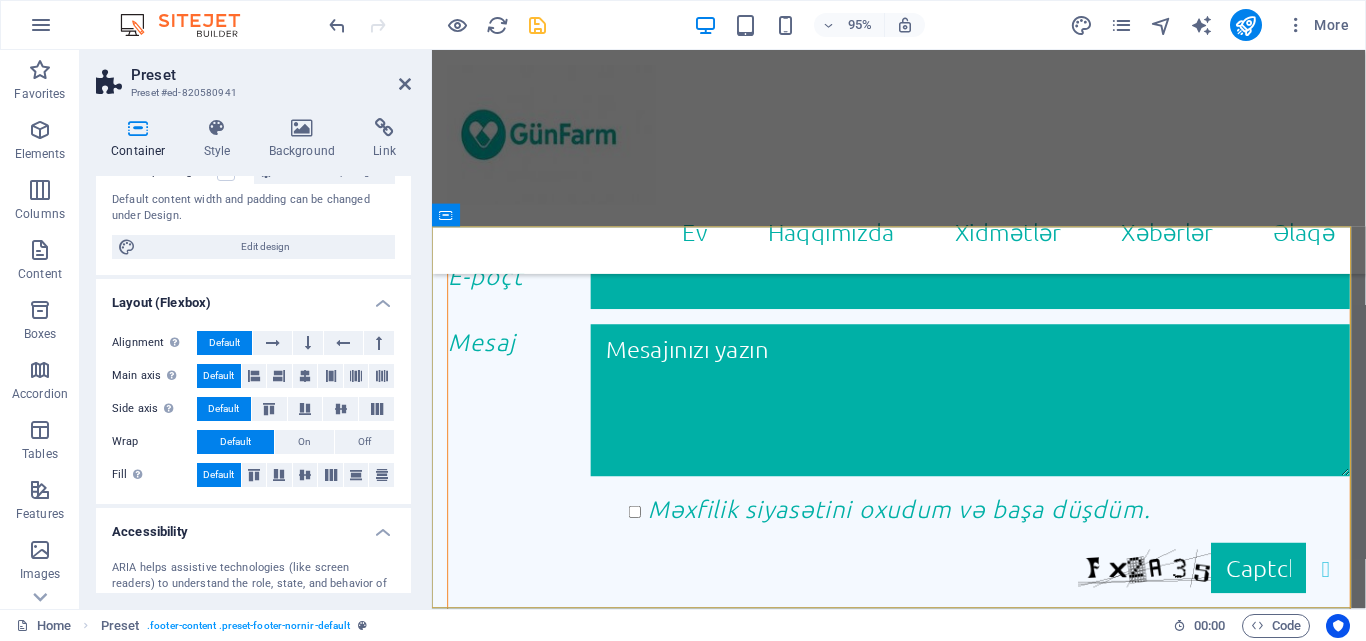 click on "← Переместить влево → Переместить вправо ↑ Переместить вверх ↓ Переместить вниз + Приблизить - Уменьшить Home Переместить влево на 75 % End Переместить вправо на 75 % Предыдущая страница Переместить вверх на 75 % Следующая страница Переместить вниз на 75 % Карта Рельеф Спутник Названия объектов Быстрые клавиши Картографические данные Картографические данные ©2025 Google Картографические данные ©2025 Google 1 км  Нажимайте, чтобы переключаться между метрической и британской системами измерения. Условия Сообщить об ошибке на карте" at bounding box center (923, 984) 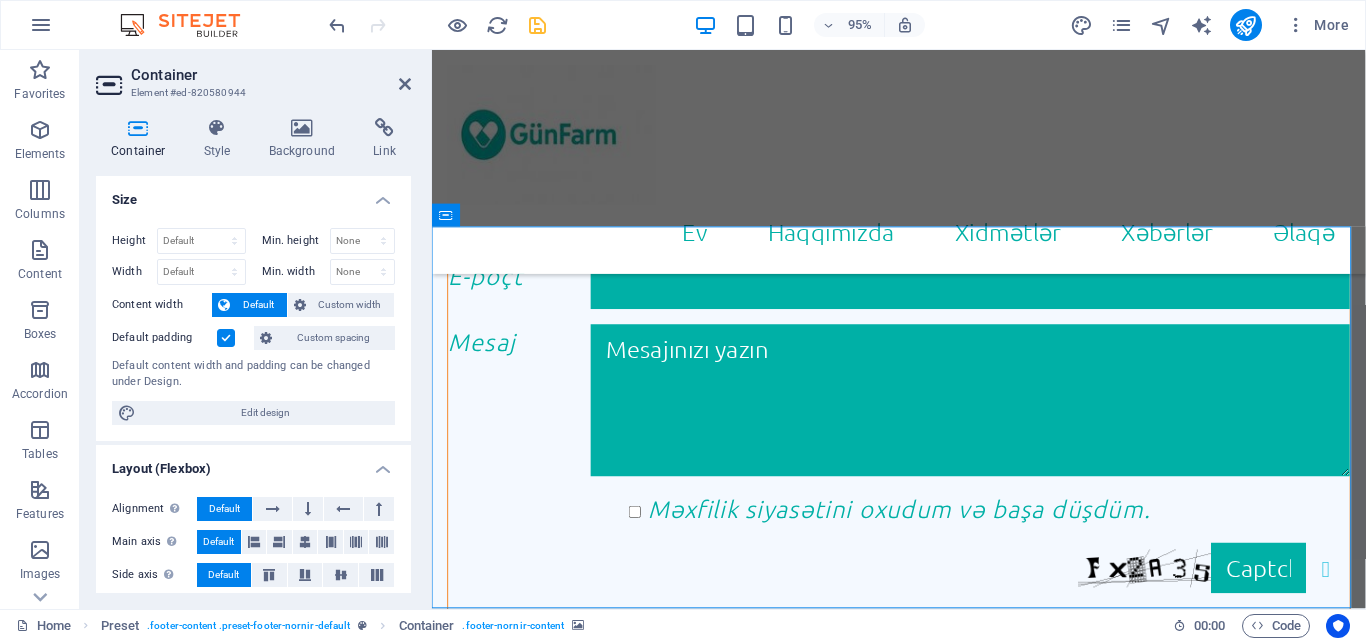 drag, startPoint x: 931, startPoint y: 388, endPoint x: 967, endPoint y: 435, distance: 59.20304 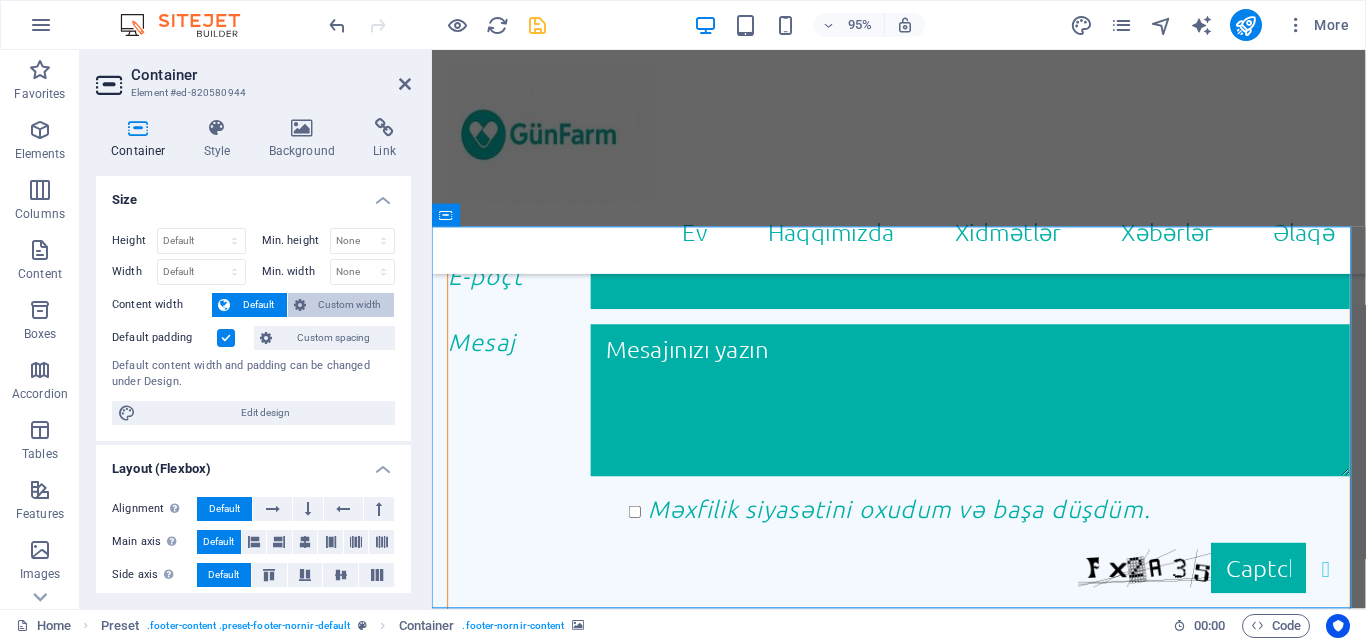 click on "Custom width" at bounding box center [350, 305] 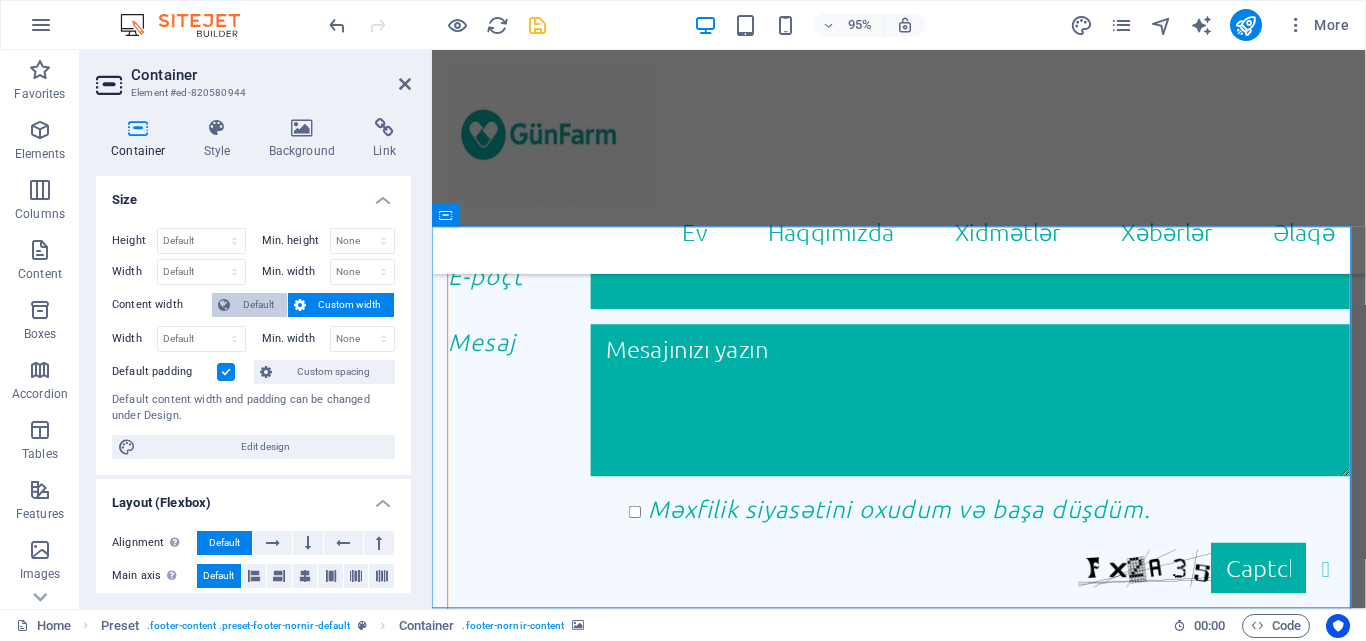 click on "Default" at bounding box center [258, 305] 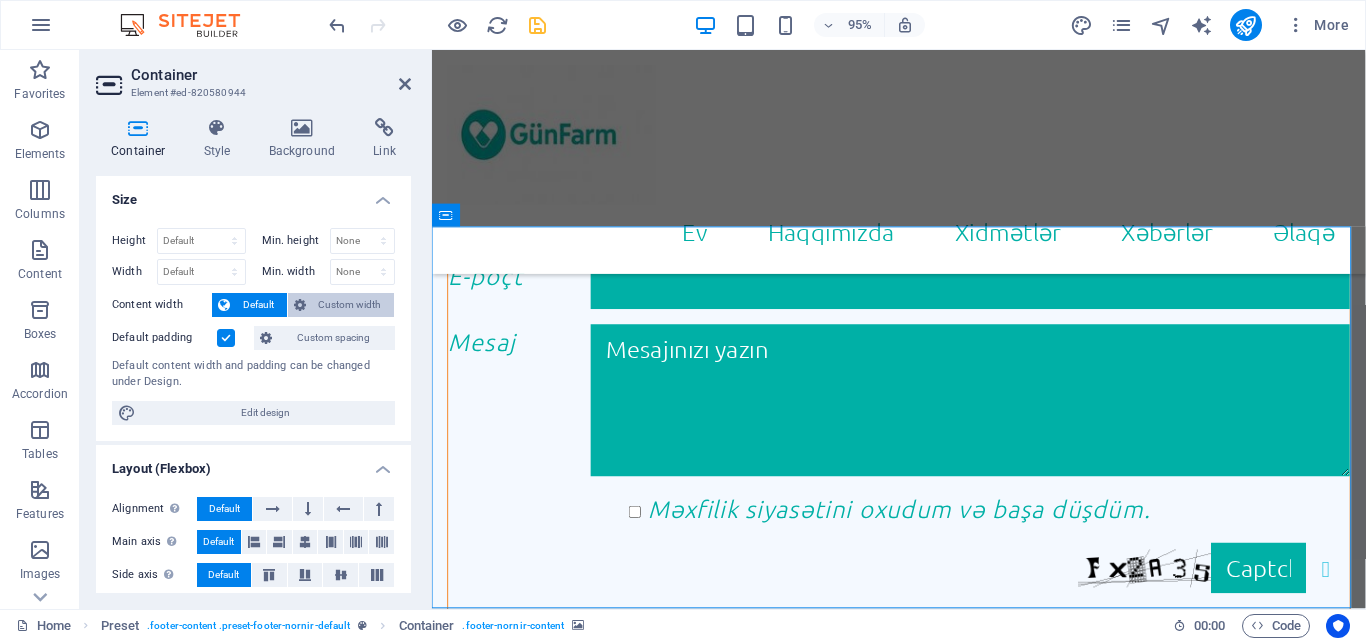click on "Custom width" at bounding box center [350, 305] 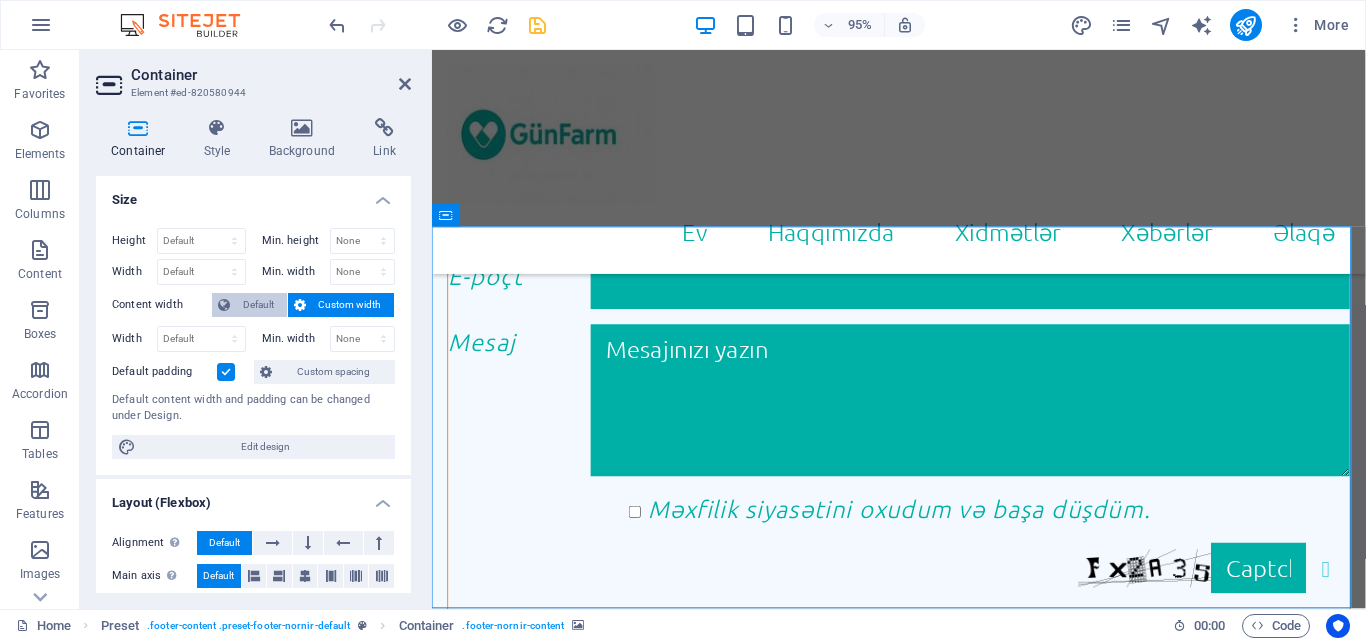 click on "Default" at bounding box center [258, 305] 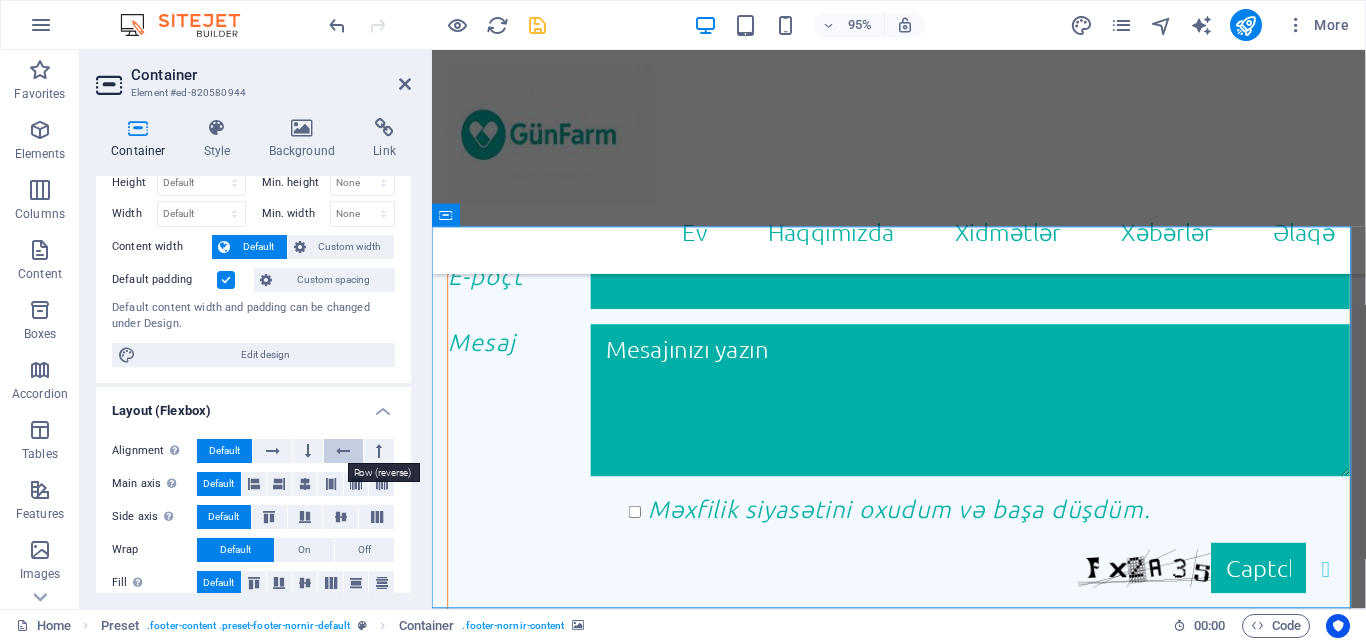 scroll, scrollTop: 0, scrollLeft: 0, axis: both 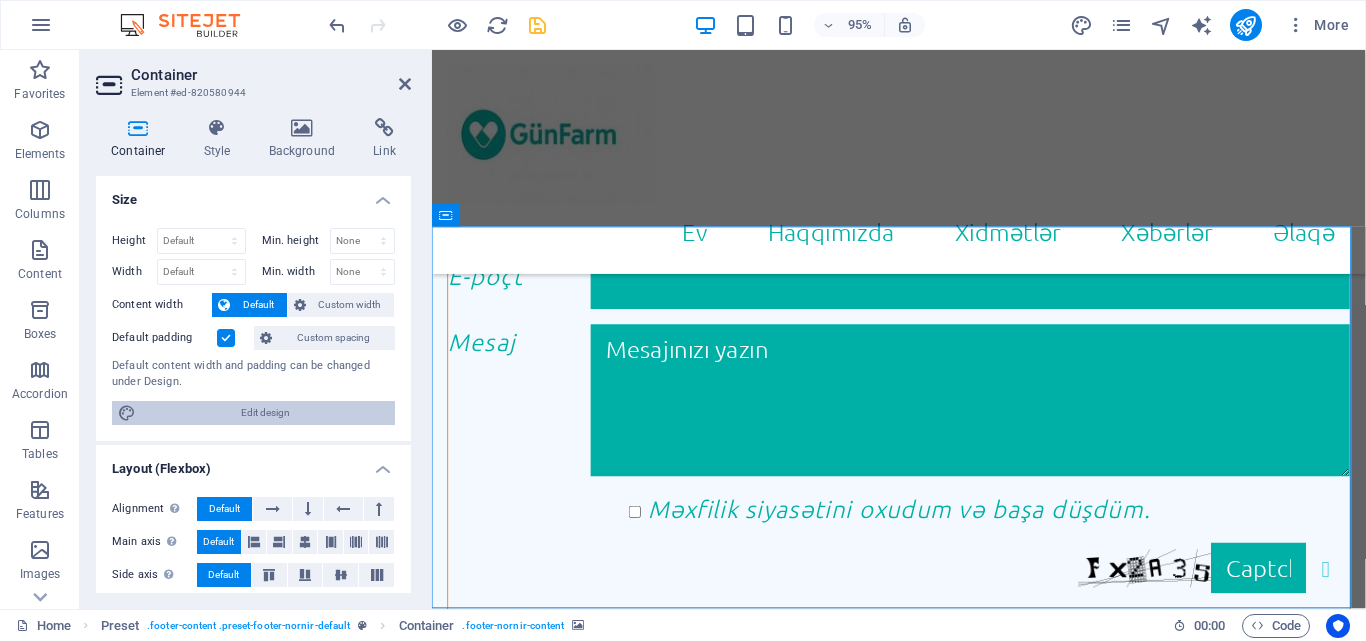 click on "Edit design" at bounding box center (265, 413) 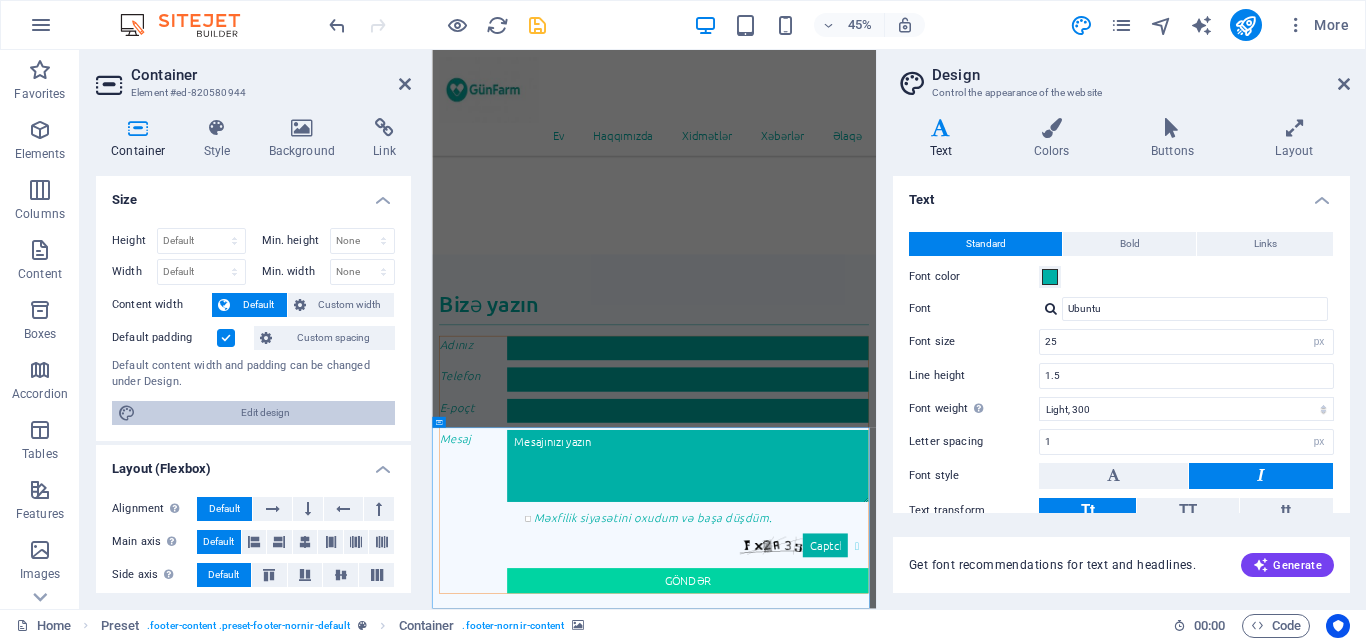 scroll, scrollTop: 2088, scrollLeft: 0, axis: vertical 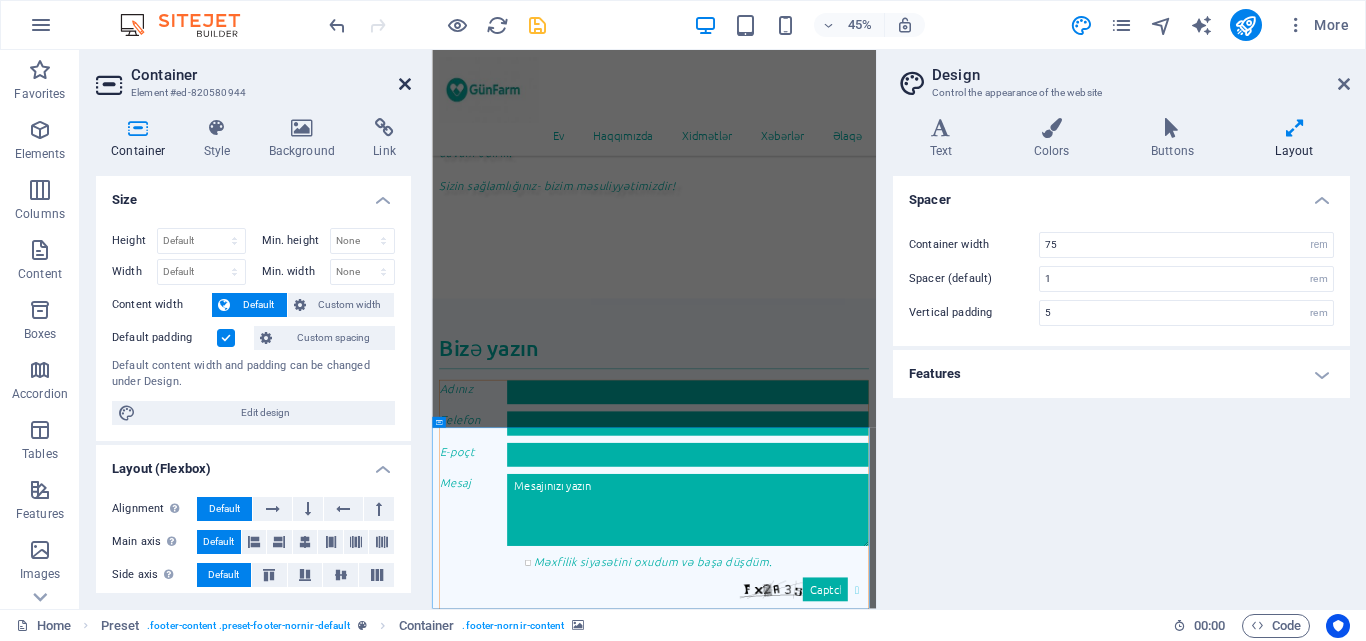 click at bounding box center (405, 84) 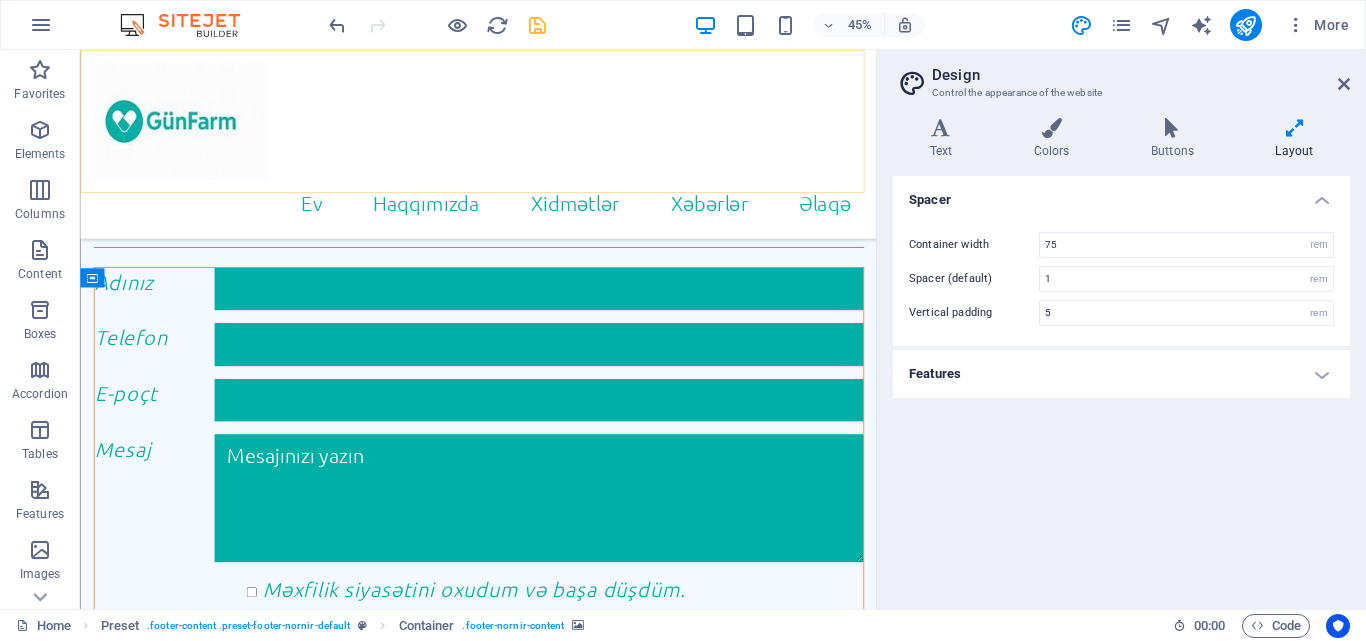 scroll, scrollTop: 2169, scrollLeft: 0, axis: vertical 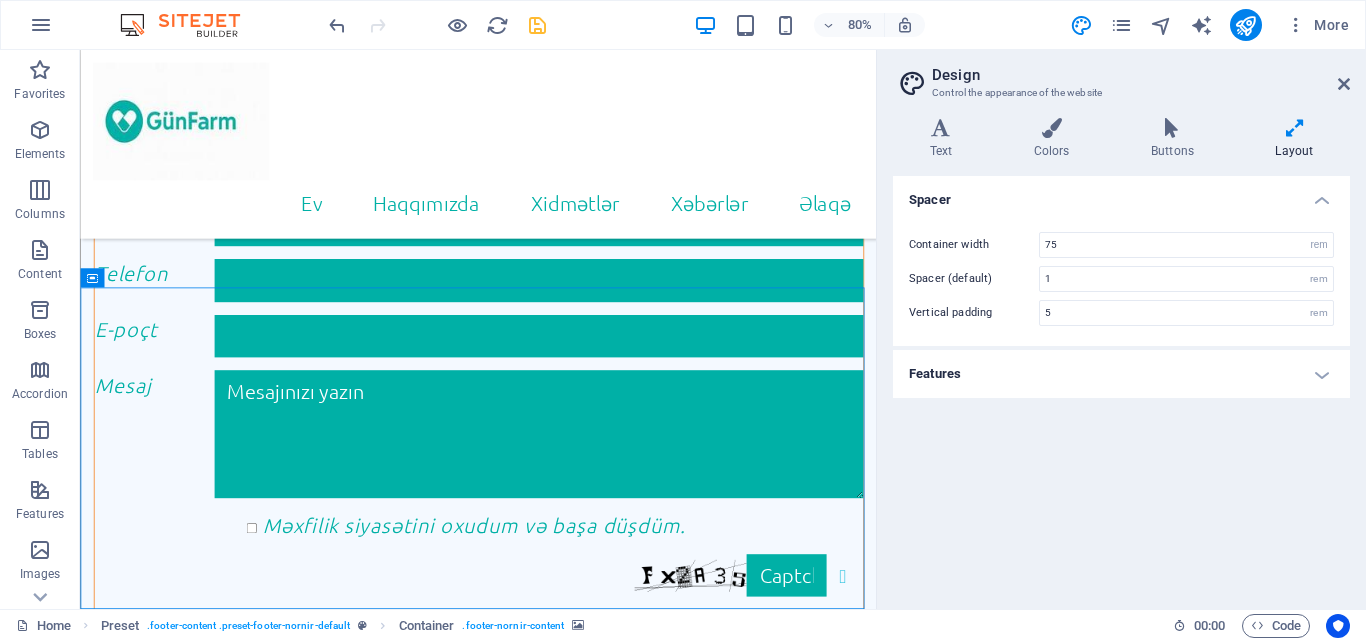 click on "Design Control the appearance of the website Variants  Text  Colors  Buttons  Layout Text Standard Bold Links Font color Font Ubuntu Font size 25 rem px Line height 1.5 Font weight To display the font weight correctly, it may need to be enabled.  Manage Fonts Thin, 100 Extra-light, 200 Light, 300 Regular, 400 Medium, 500 Semi-bold, 600 Bold, 700 Extra-bold, 800 Black, 900 Letter spacing 1 rem px Font style Text transform Tt TT tt Text align Font weight To display the font weight correctly, it may need to be enabled.  Manage Fonts Thin, 100 Extra-light, 200 Light, 300 Regular, 400 Medium, 500 Semi-bold, 600 Bold, 700 Extra-bold, 800 Black, 900 Default Hover / Active Font color Font color Decoration None Decoration None Transition duration 0.3 s Transition function Ease Ease In Ease Out Ease In/Ease Out Linear Headlines All H1 / Textlogo H2 H3 H4 H5 H6 Font color Font Ubuntu Line height 1.25 Font weight To display the font weight correctly, it may need to be enabled.  Manage Fonts Thin, 100 Extra-light, 200 0 0" at bounding box center (1121, 329) 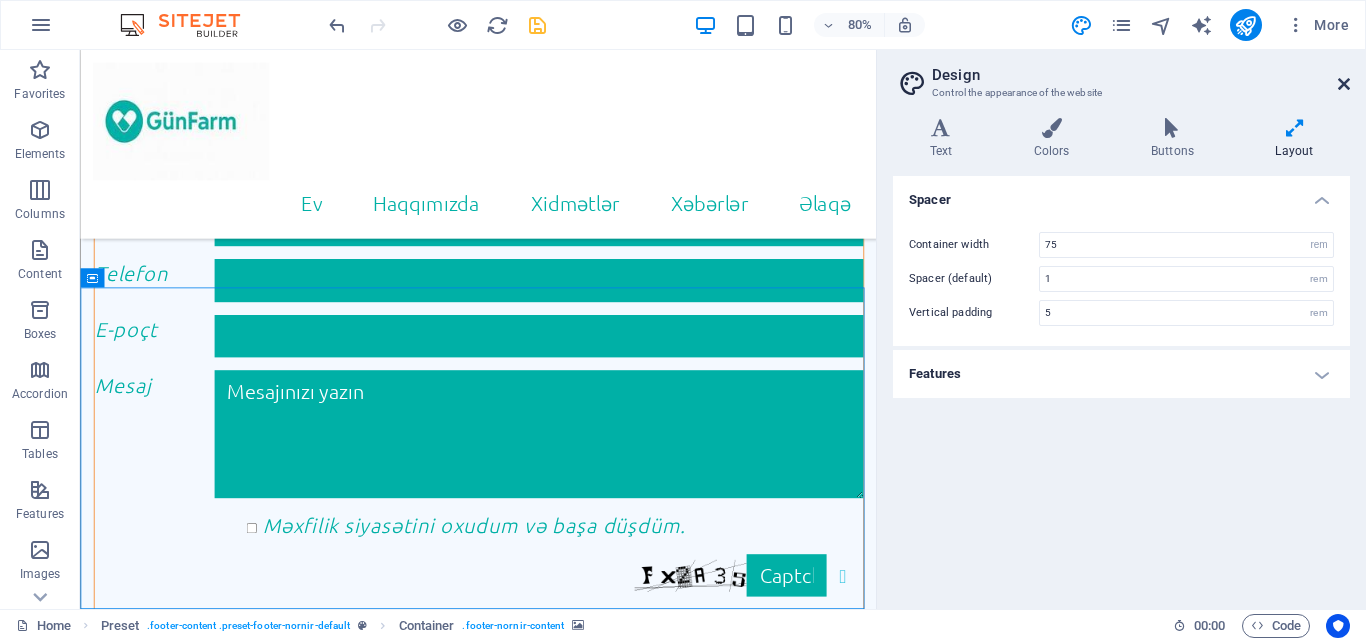 click at bounding box center (1344, 84) 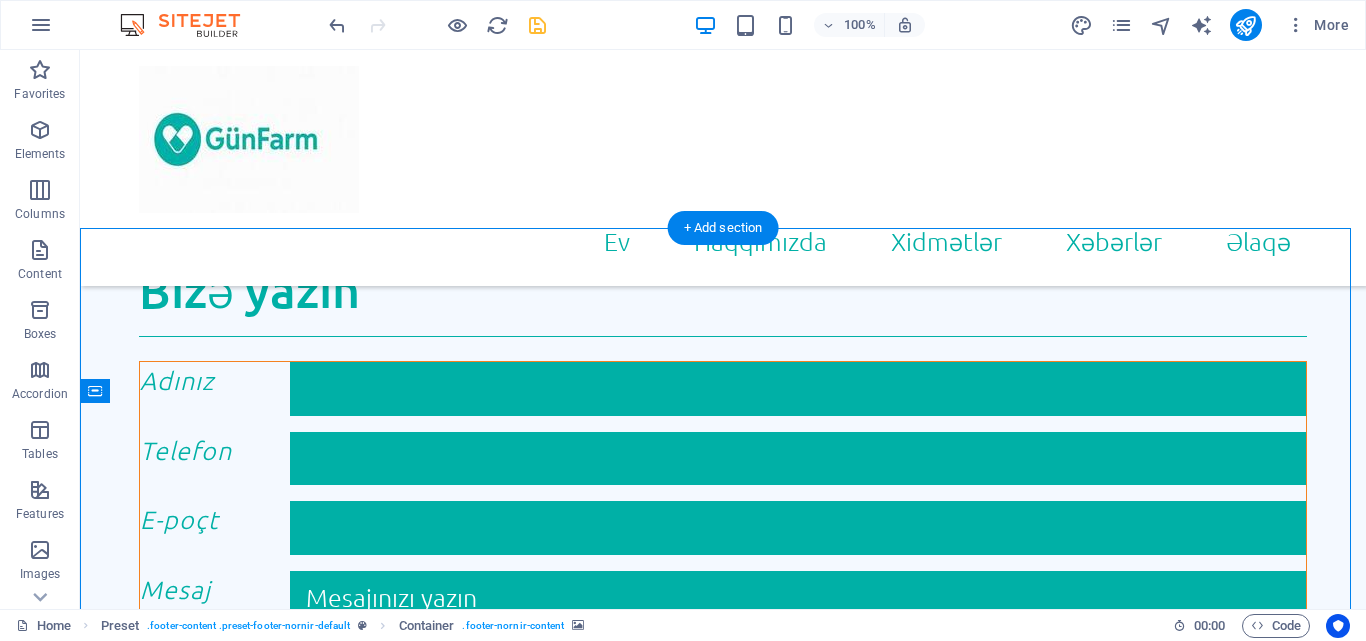 scroll, scrollTop: 2040, scrollLeft: 0, axis: vertical 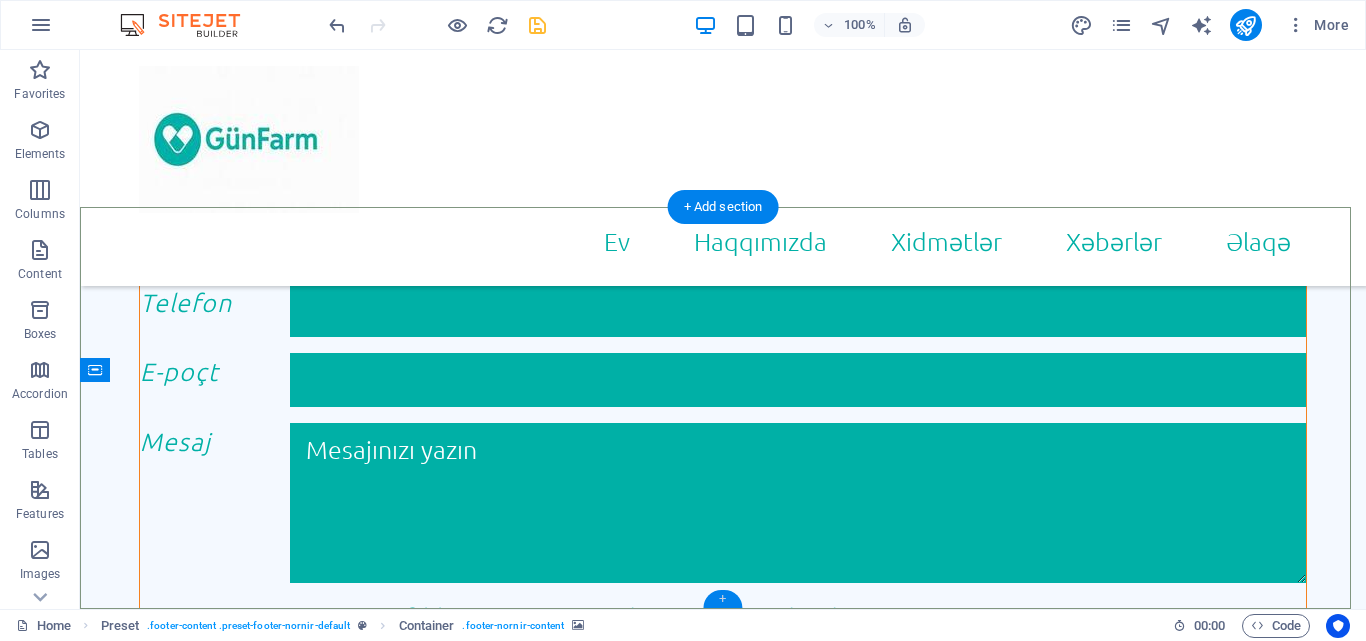 click on "+" at bounding box center (722, 599) 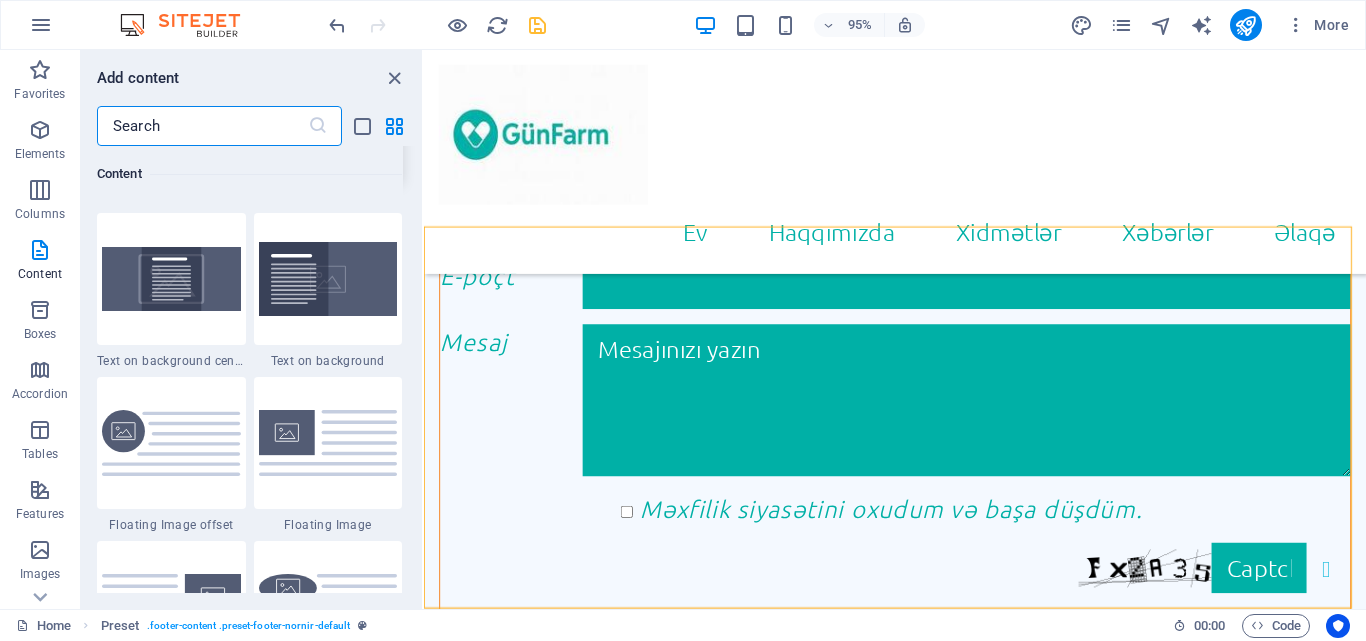 scroll, scrollTop: 3899, scrollLeft: 0, axis: vertical 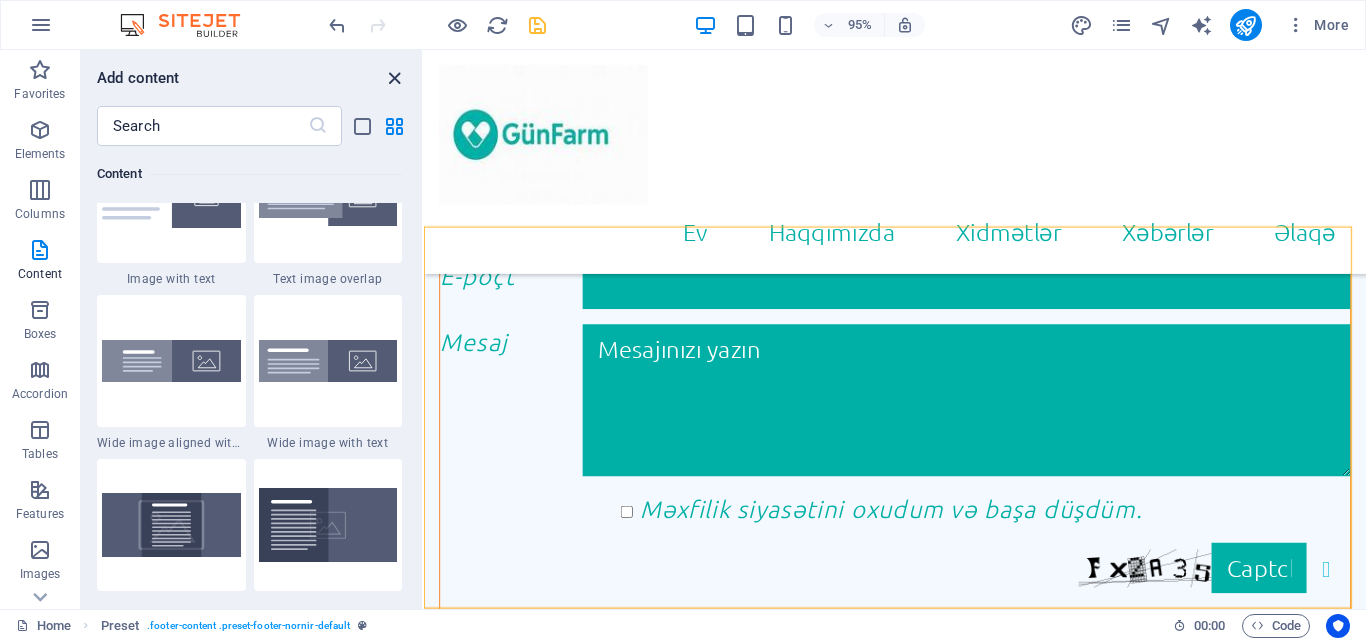 click at bounding box center [394, 78] 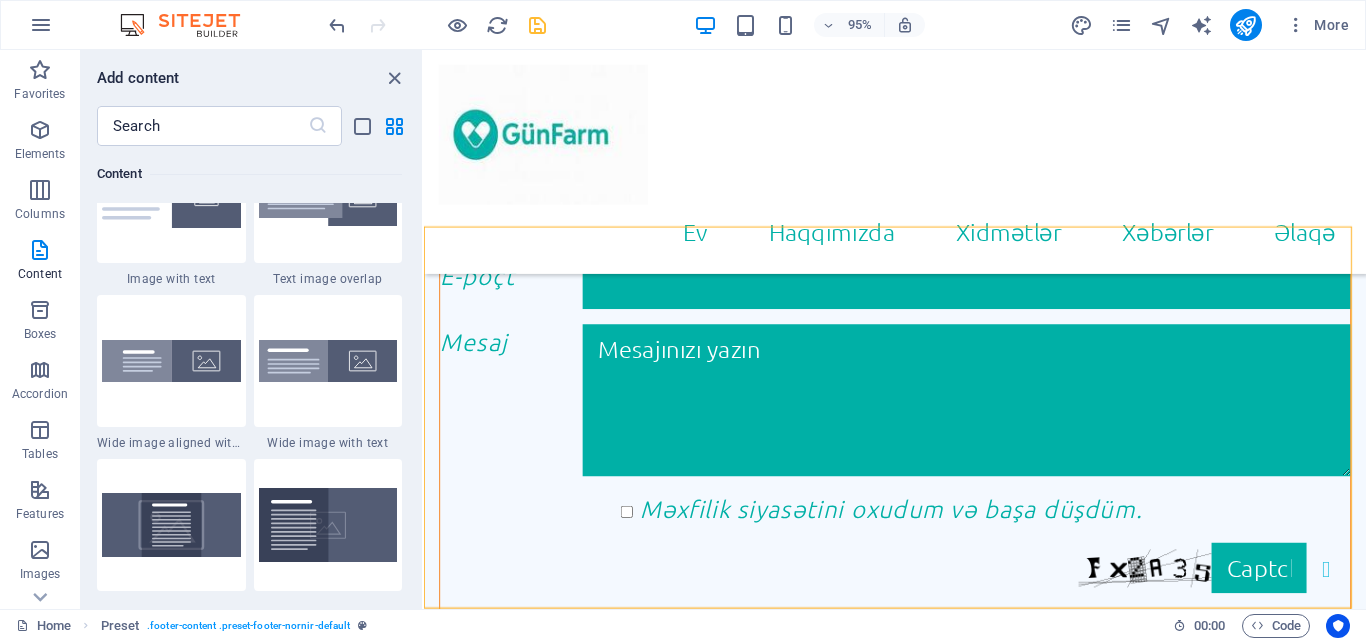 scroll, scrollTop: 2040, scrollLeft: 0, axis: vertical 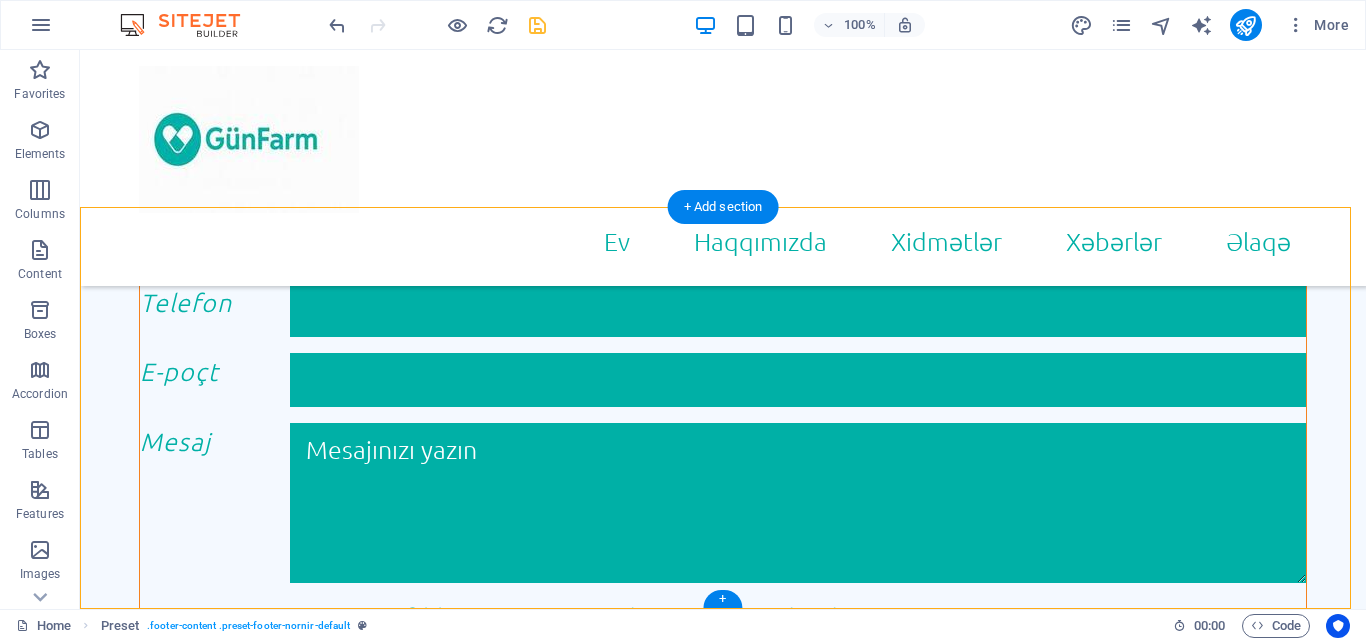 click on "← Переместить влево → Переместить вправо ↑ Переместить вверх ↓ Переместить вниз + Приблизить - Уменьшить Home Переместить влево на 75 % End Переместить вправо на 75 % Предыдущая страница Переместить вверх на 75 % Следующая страница Переместить вниз на 75 % Карта Рельеф Спутник Названия объектов Быстрые клавиши Картографические данные Картографические данные ©2025 Google Картографические данные ©2025 Google 1 км  Нажимайте, чтобы переключаться между метрической и британской системами измерения. Условия Сообщить об ошибке на карте" at bounding box center (723, 1067) 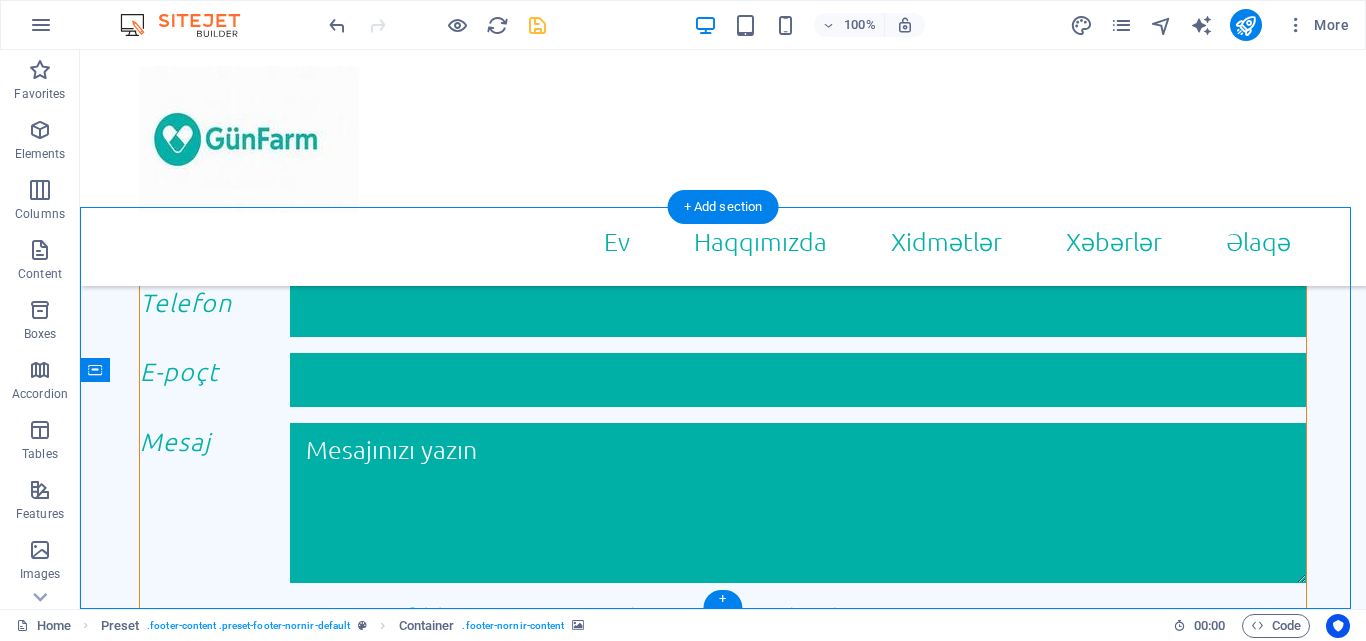 click on "← Переместить влево → Переместить вправо ↑ Переместить вверх ↓ Переместить вниз + Приблизить - Уменьшить Home Переместить влево на 75 % End Переместить вправо на 75 % Предыдущая страница Переместить вверх на 75 % Следующая страница Переместить вниз на 75 % Карта Рельеф Спутник Названия объектов Быстрые клавиши Картографические данные Картографические данные ©2025 Google Картографические данные ©2025 Google 1 км  Нажимайте, чтобы переключаться между метрической и британской системами измерения. Условия Сообщить об ошибке на карте" at bounding box center (723, 1067) 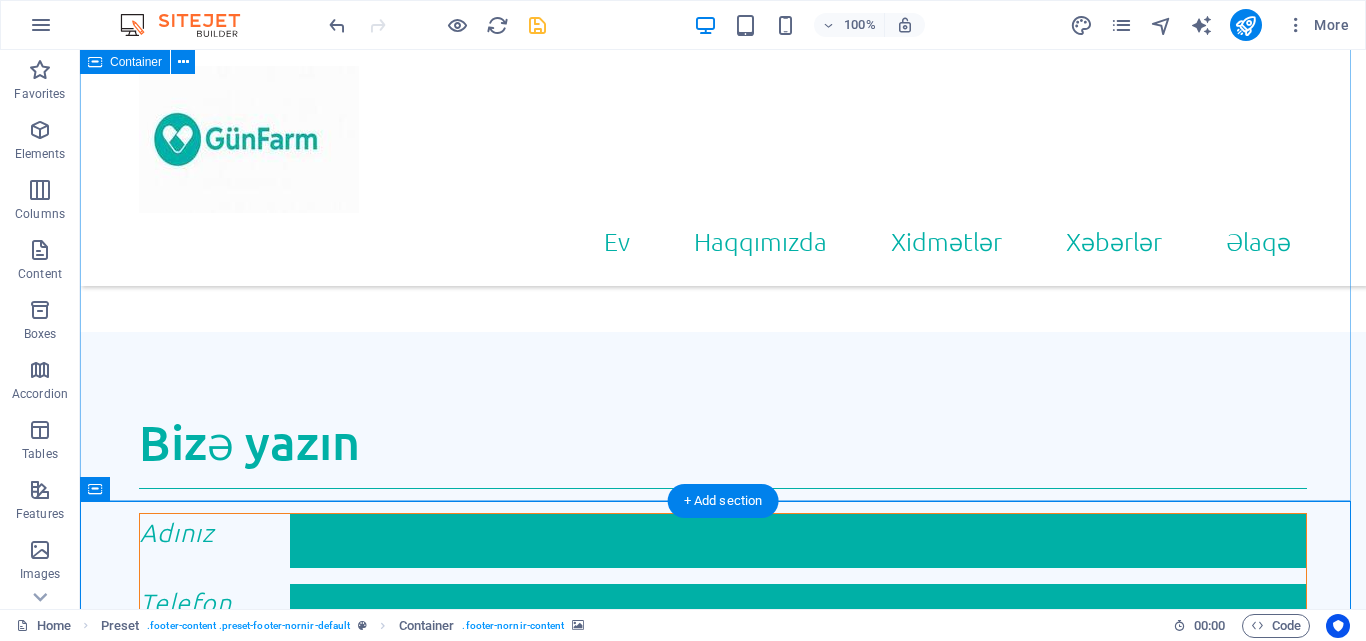 scroll, scrollTop: 1940, scrollLeft: 0, axis: vertical 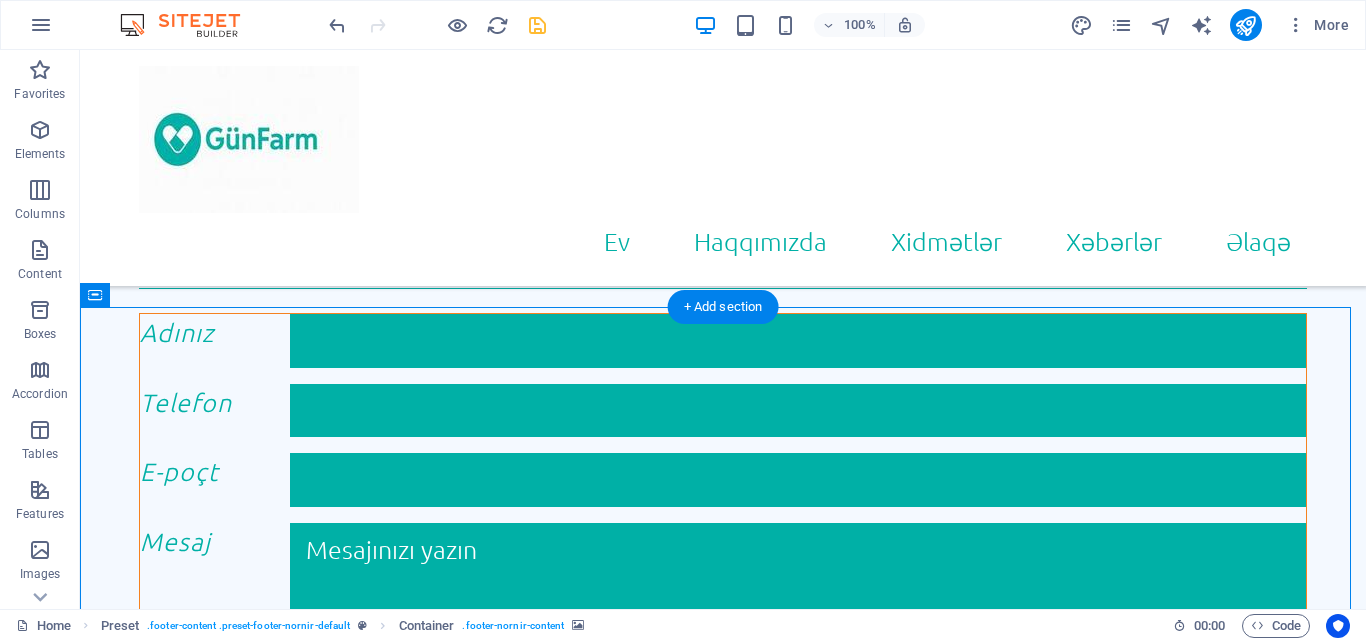 click on "← Переместить влево → Переместить вправо ↑ Переместить вверх ↓ Переместить вниз + Приблизить - Уменьшить Home Переместить влево на 75 % End Переместить вправо на 75 % Предыдущая страница Переместить вверх на 75 % Следующая страница Переместить вниз на 75 % Карта Рельеф Спутник Названия объектов Быстрые клавиши Картографические данные Картографические данные ©2025 Google Картографические данные ©2025 Google 1 км  Нажимайте, чтобы переключаться между метрической и британской системами измерения. Условия Сообщить об ошибке на карте" at bounding box center [723, 1167] 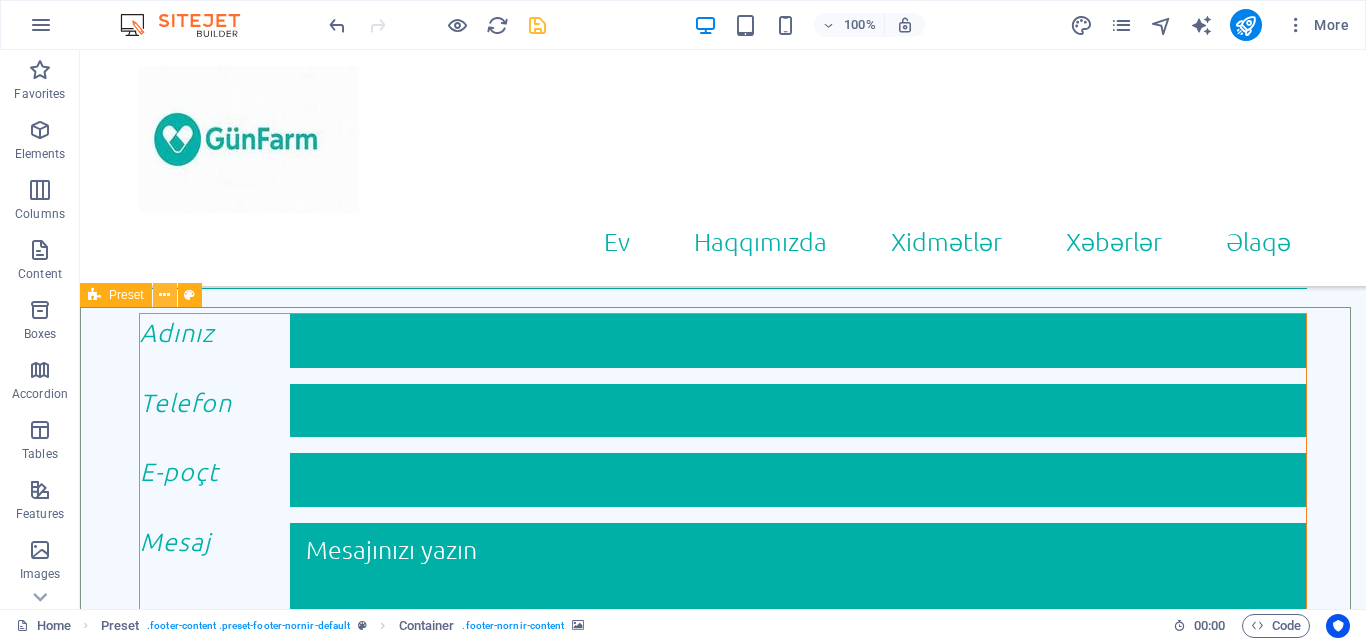 click at bounding box center (164, 295) 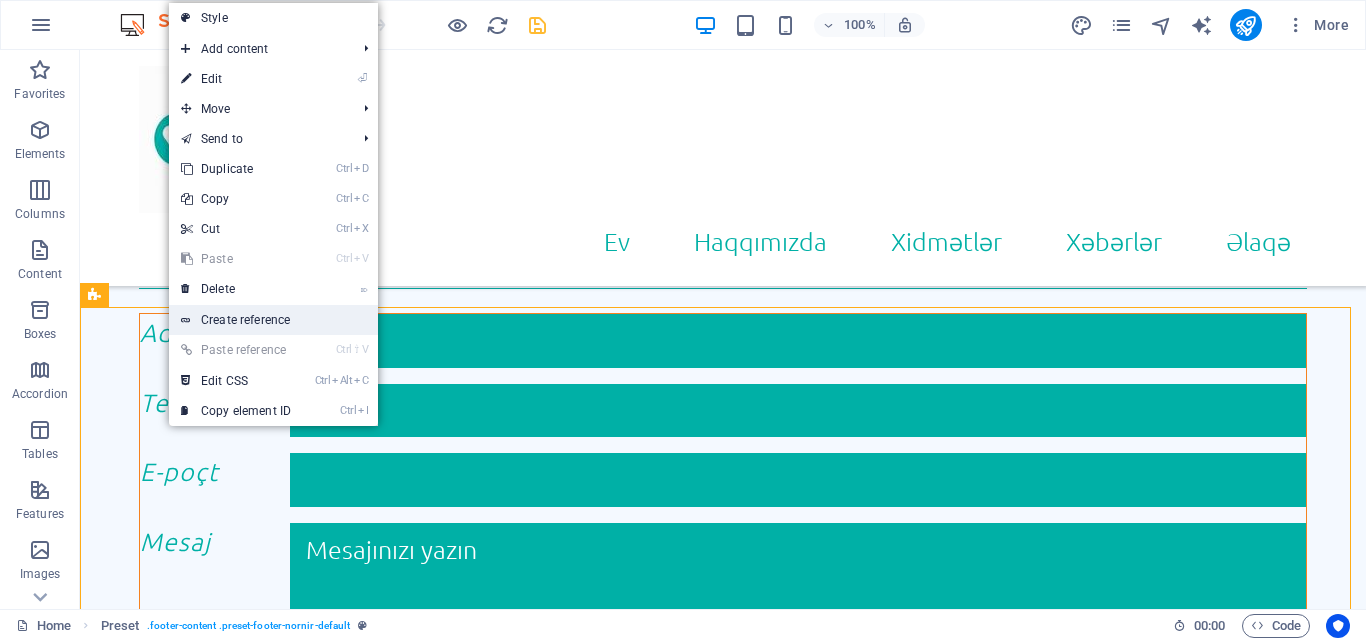 click on "Create reference" at bounding box center (273, 320) 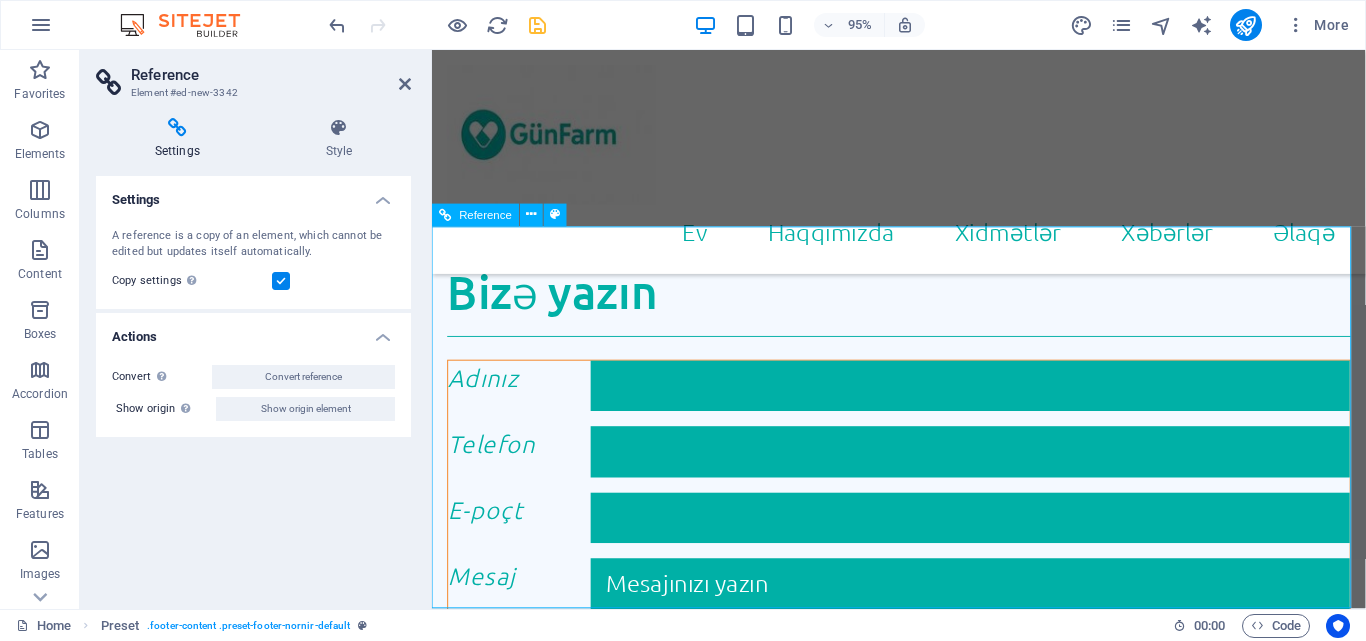 scroll, scrollTop: 2588, scrollLeft: 0, axis: vertical 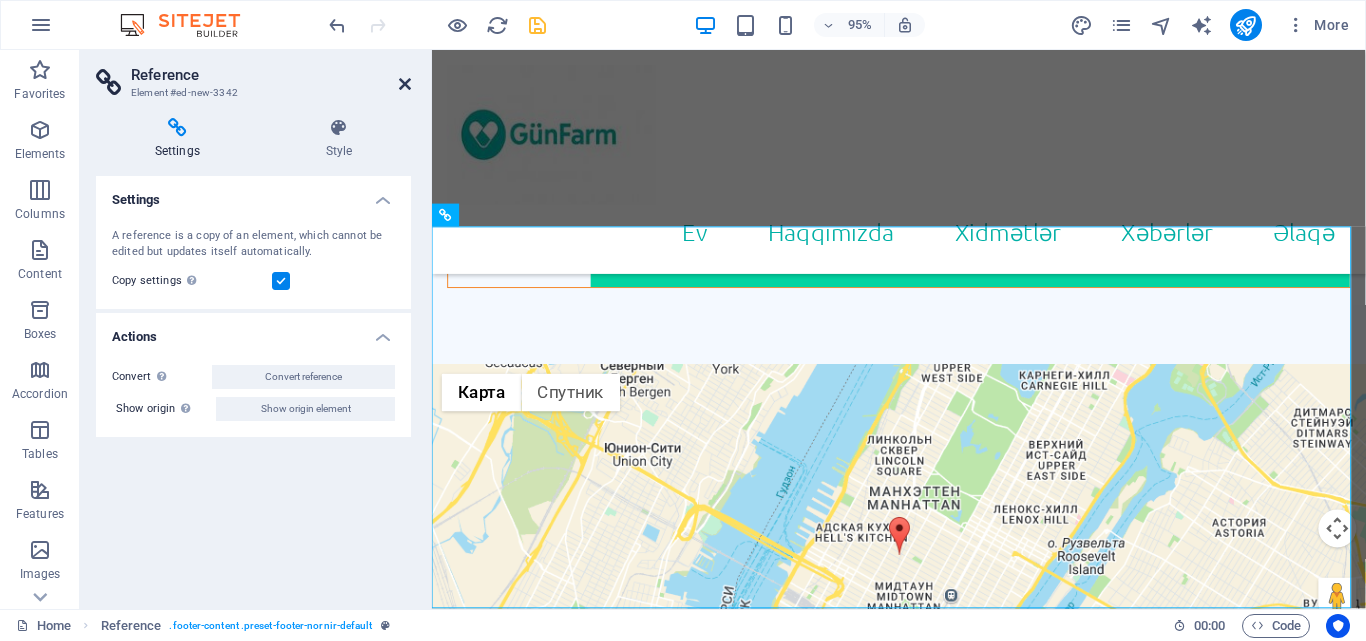 click at bounding box center [405, 84] 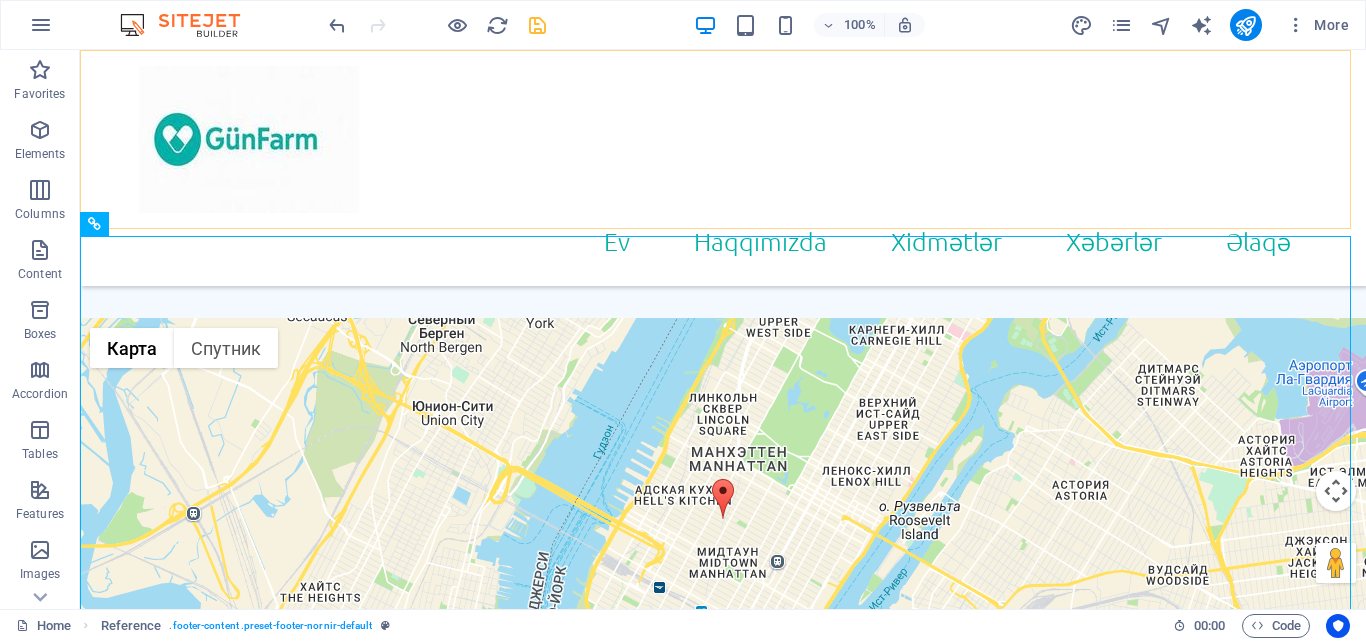 scroll, scrollTop: 2413, scrollLeft: 0, axis: vertical 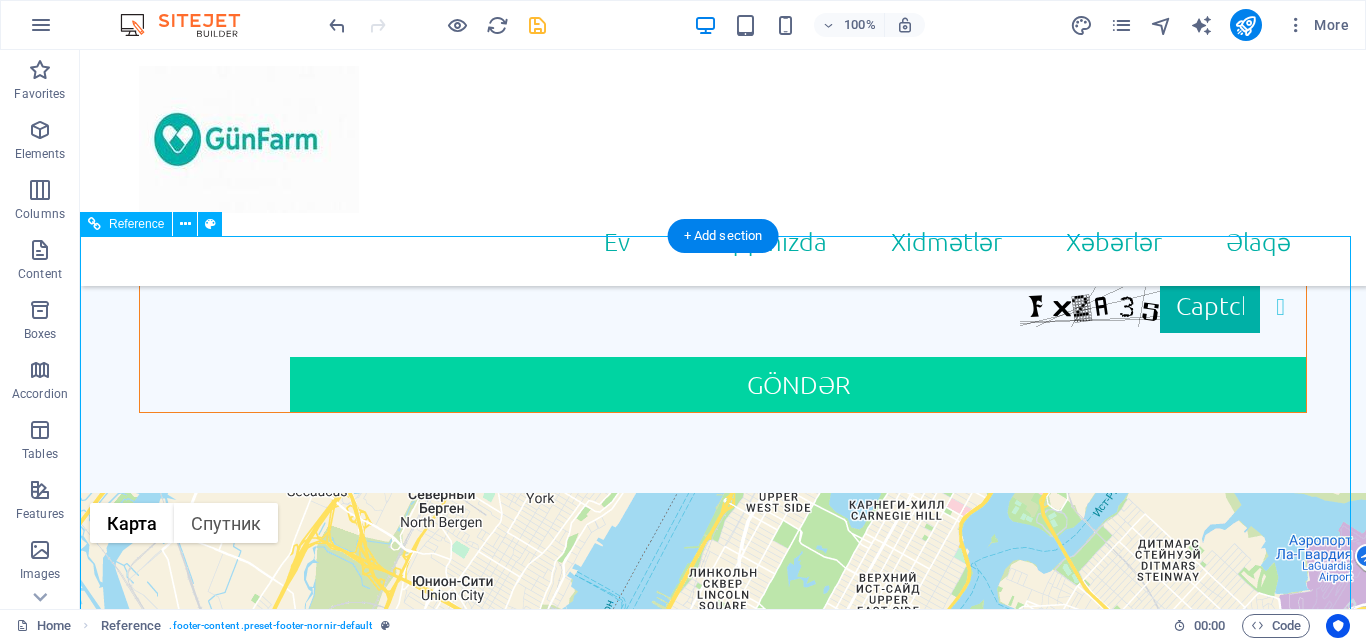 click on "Əlaqə:       +994515122465  support@gunpharm.com   Legal Notice  |  Privacy" at bounding box center [723, 1900] 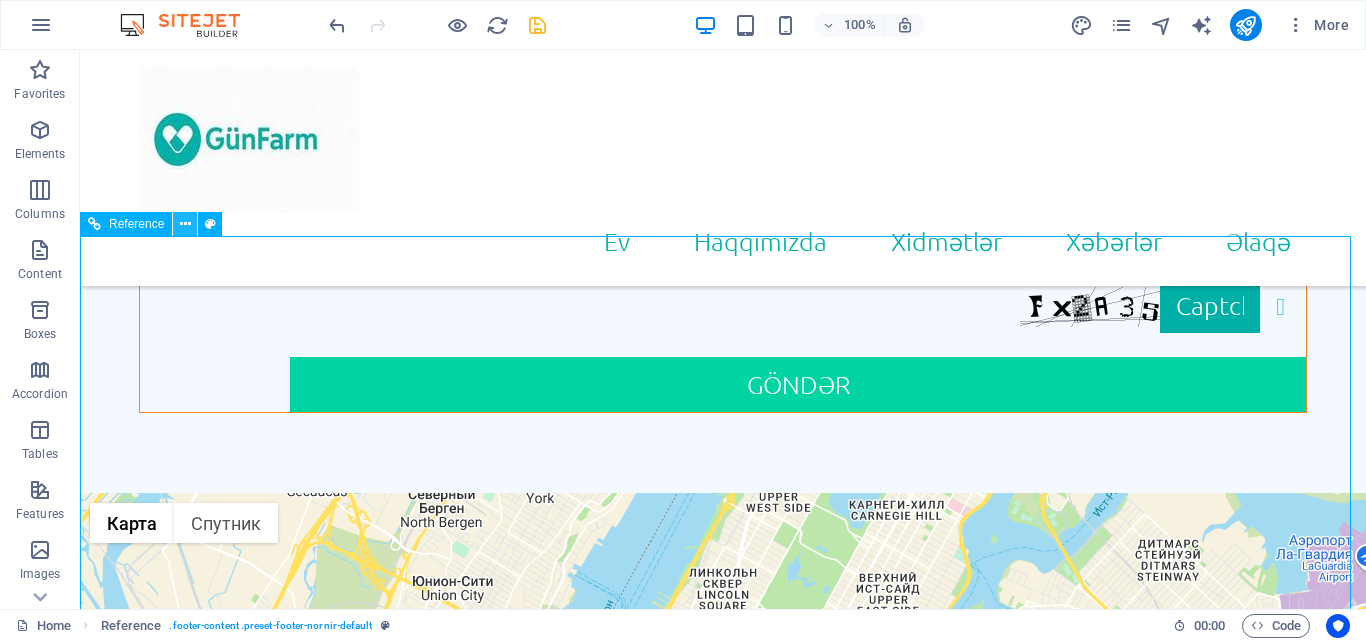 click at bounding box center [185, 224] 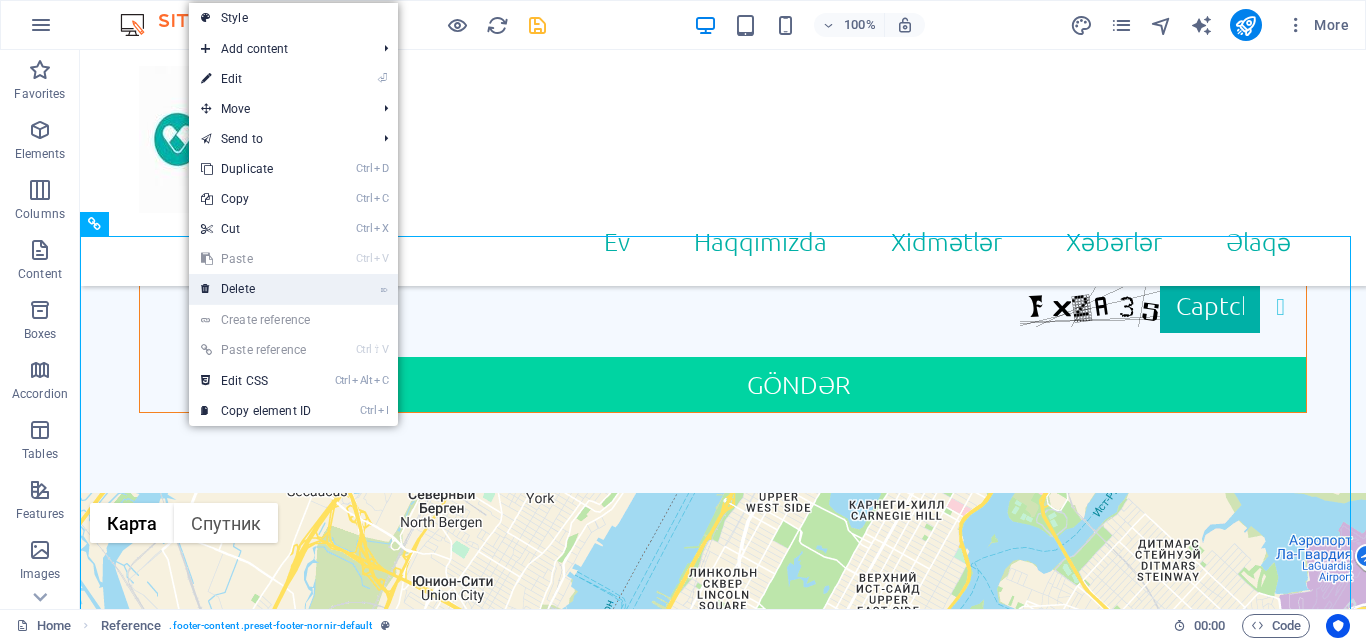 click on "⌦  Delete" at bounding box center [256, 289] 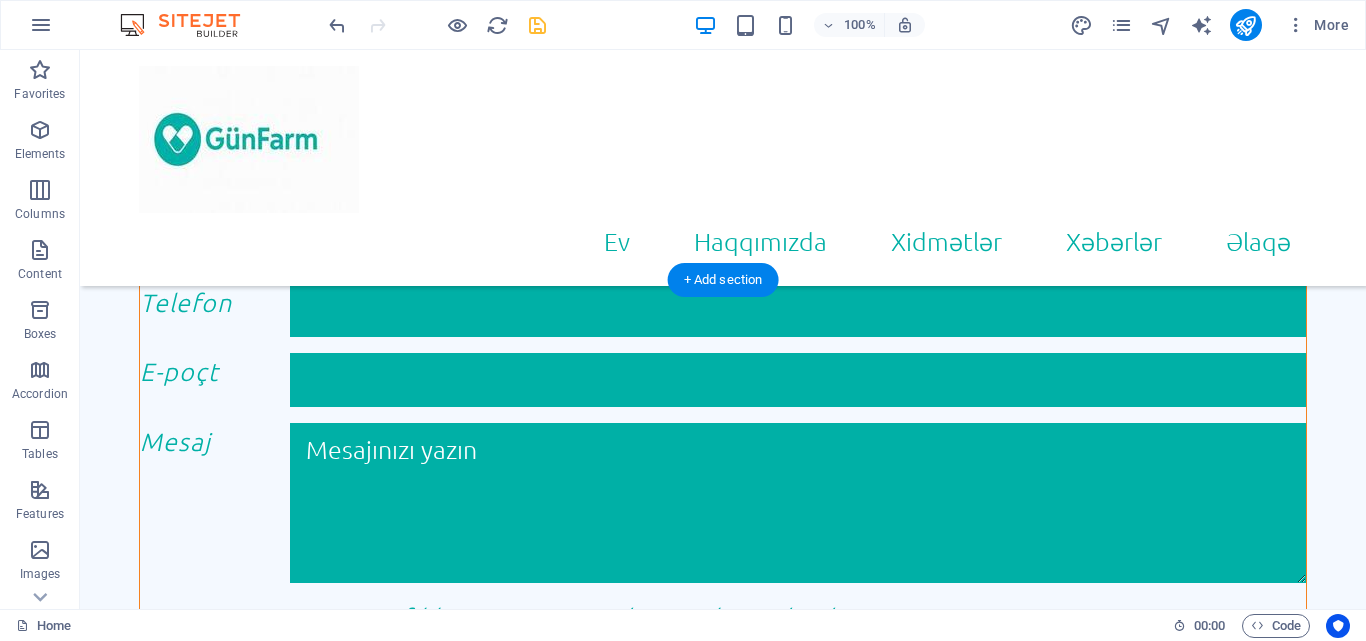 scroll, scrollTop: 1840, scrollLeft: 0, axis: vertical 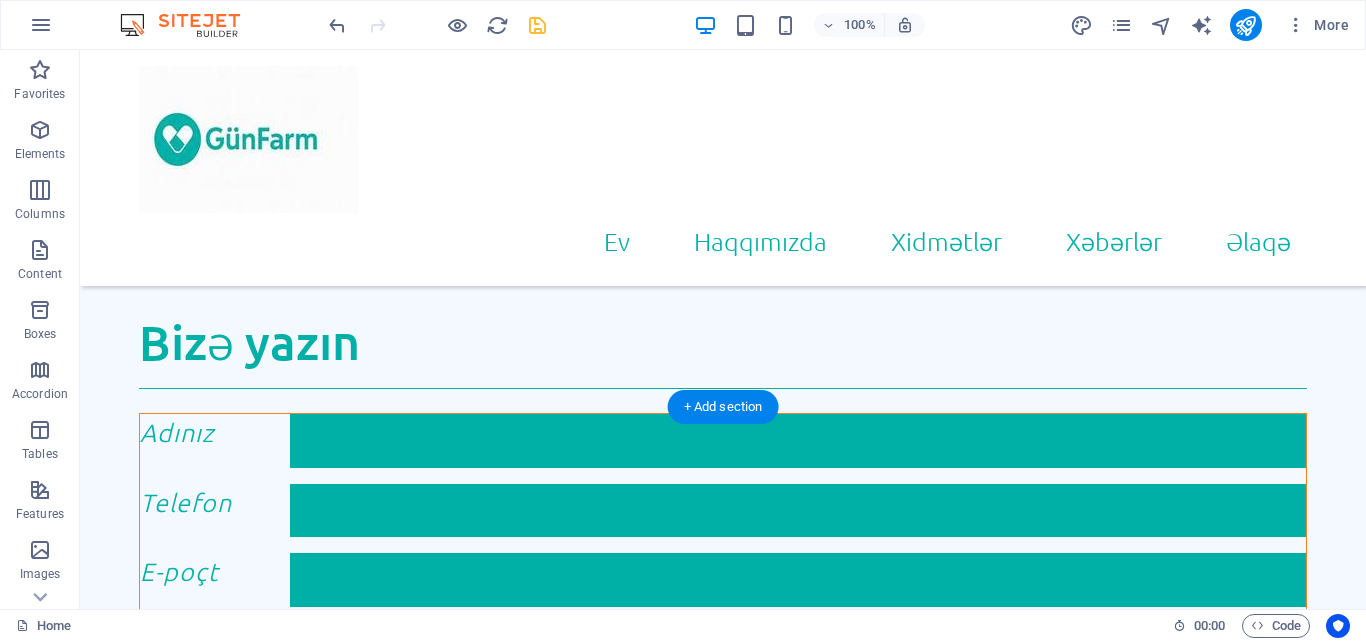 click on "← Переместить влево → Переместить вправо ↑ Переместить вверх ↓ Переместить вниз + Приблизить - Уменьшить Home Переместить влево на 75 % End Переместить вправо на 75 % Предыдущая страница Переместить вверх на 75 % Следующая страница Переместить вниз на 75 % Карта Рельеф Спутник Названия объектов Быстрые клавиши Картографические данные Картографические данные ©2025 Google Картографические данные ©2025 Google 1 км  Нажимайте, чтобы переключаться между метрической и британской системами измерения. Условия Сообщить об ошибке на карте" at bounding box center (723, 1267) 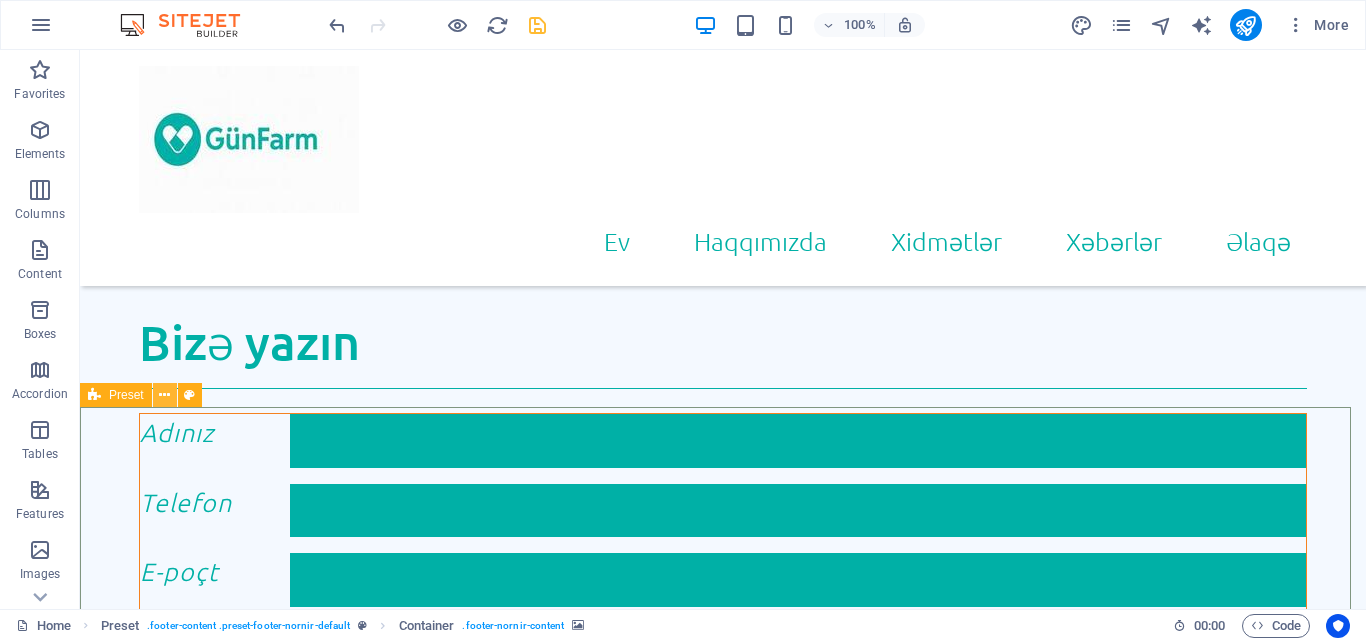 click at bounding box center [164, 395] 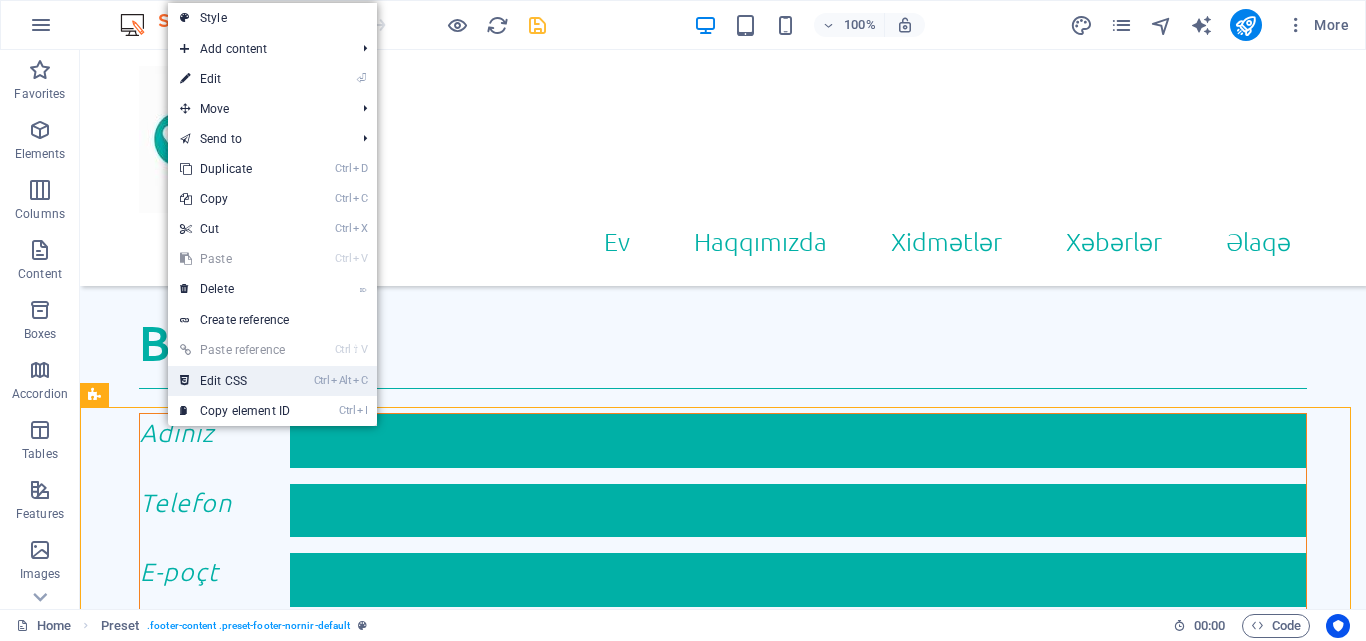 click on "Ctrl Alt C  Edit CSS" at bounding box center (235, 381) 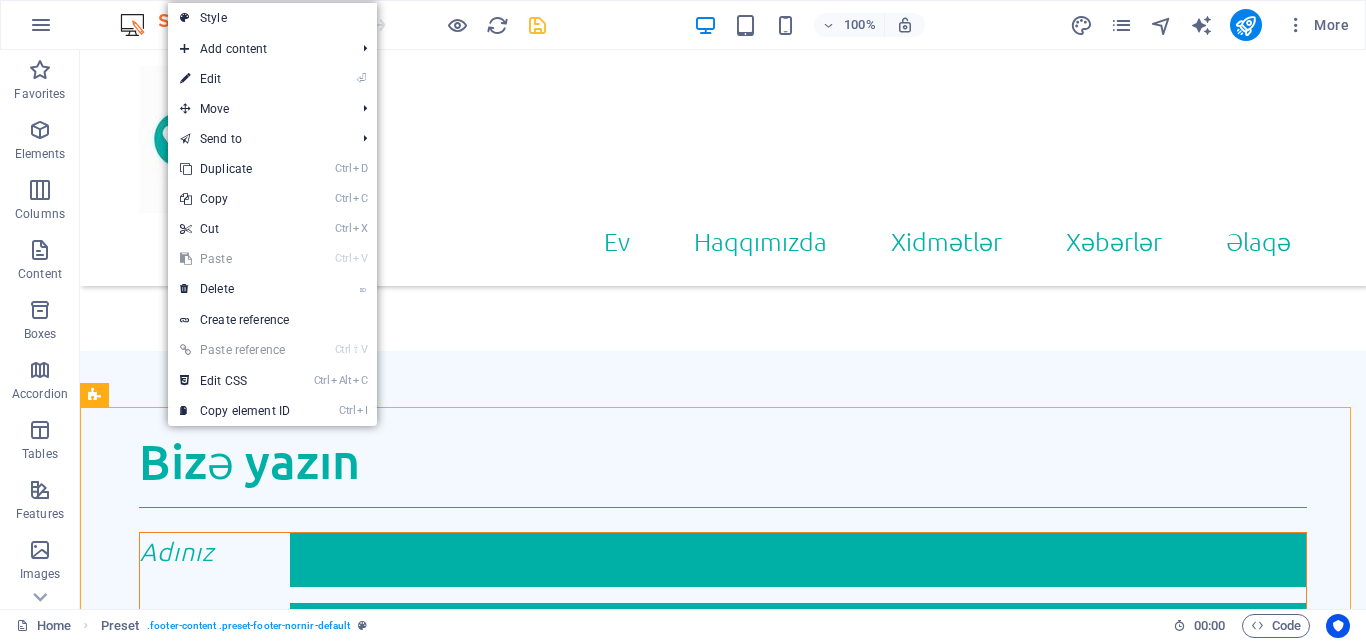 scroll, scrollTop: 2034, scrollLeft: 0, axis: vertical 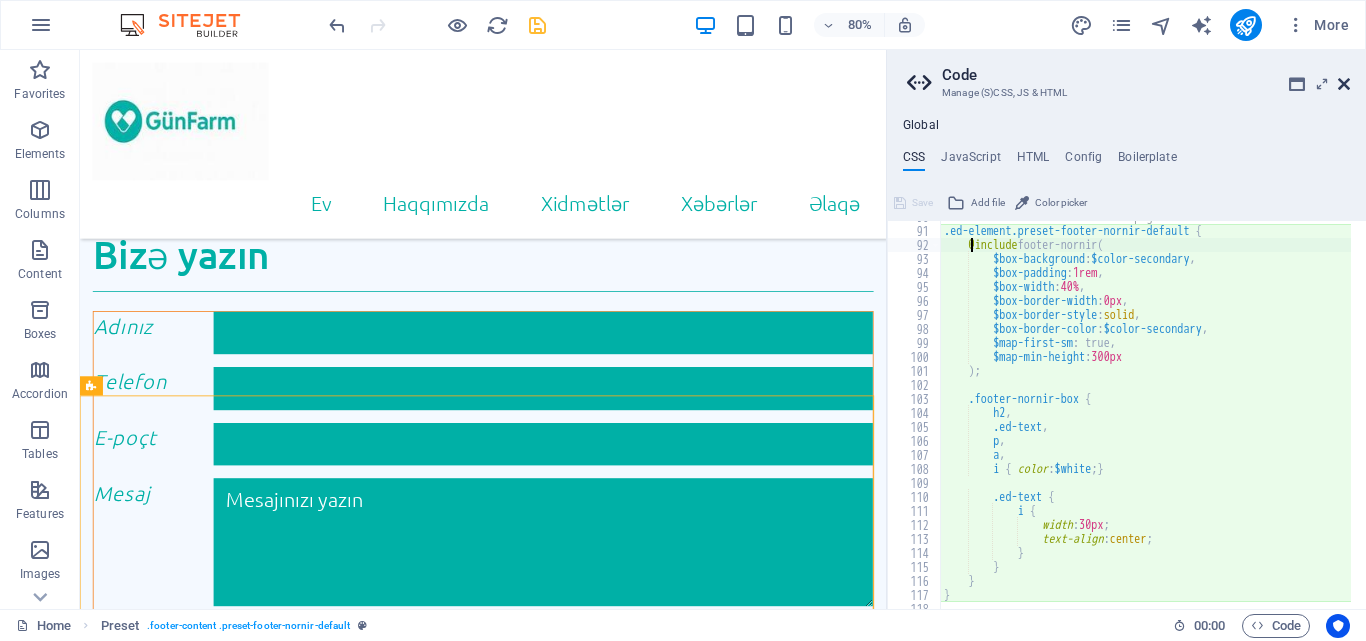 click at bounding box center (1344, 84) 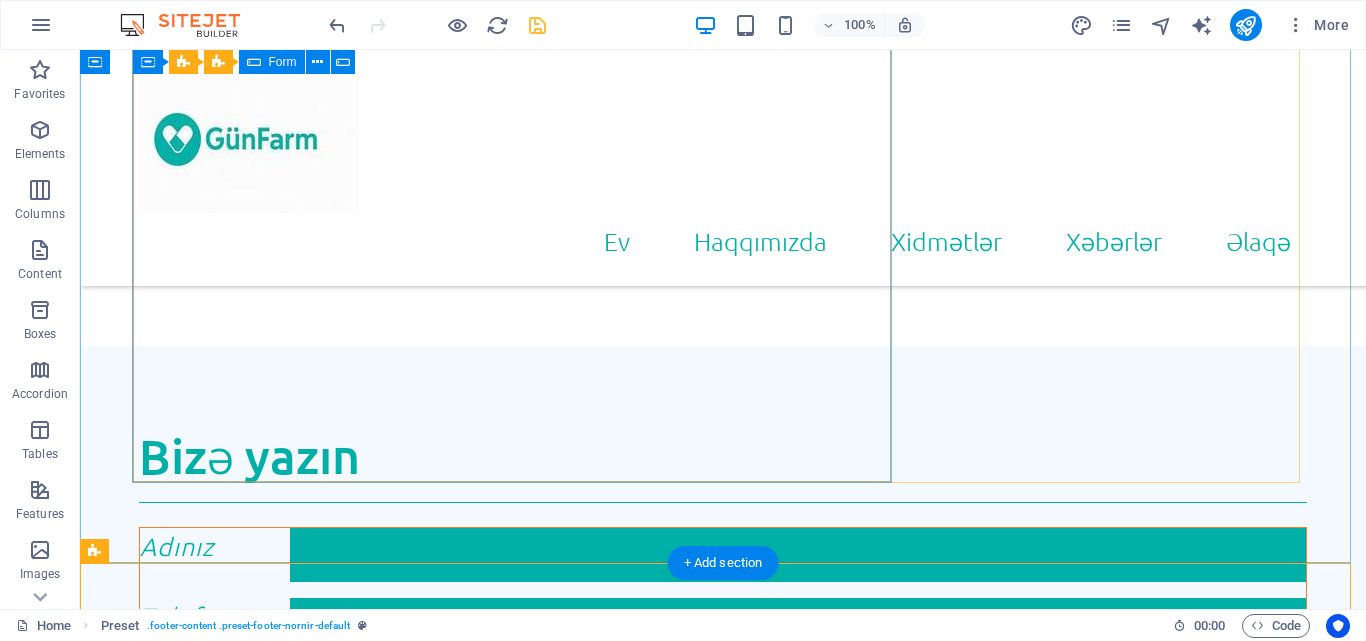 scroll, scrollTop: 1740, scrollLeft: 0, axis: vertical 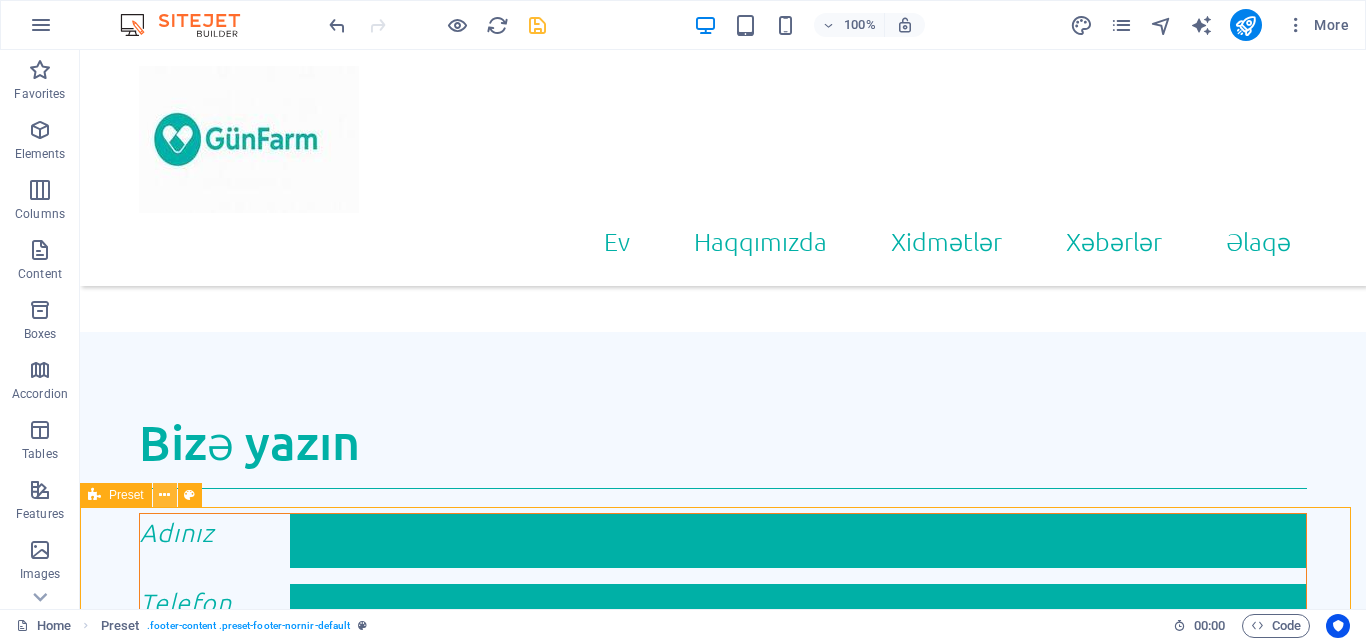 click at bounding box center [164, 495] 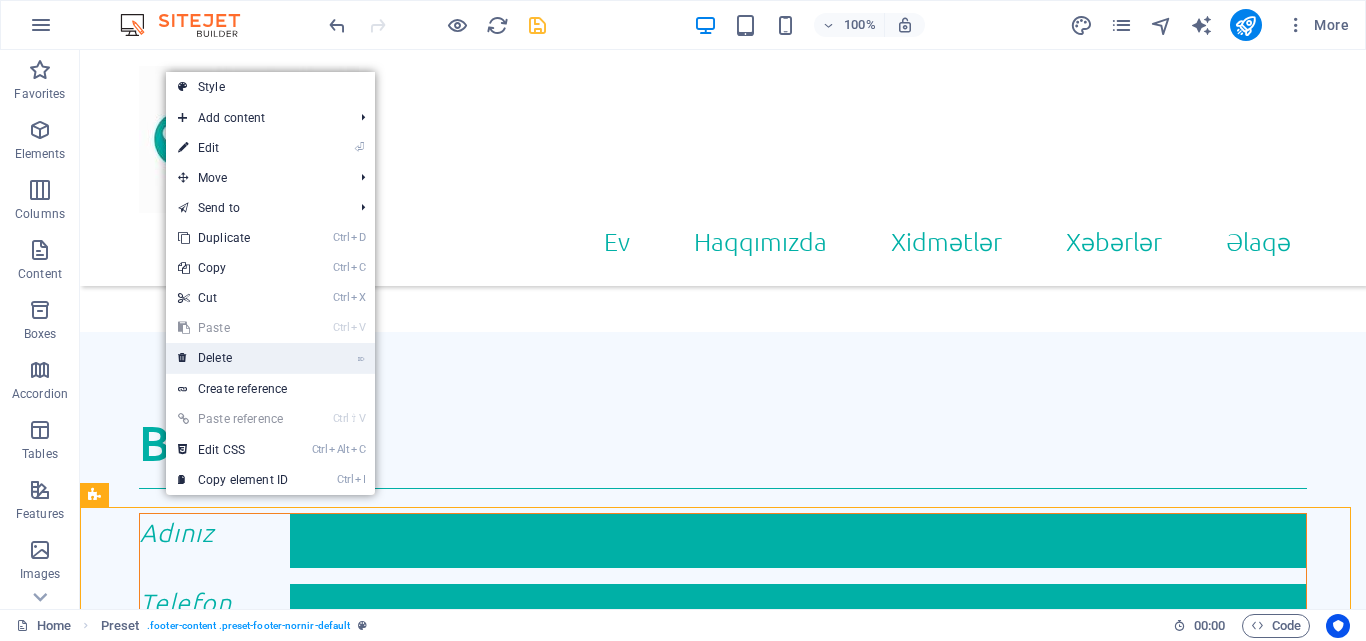 click on "⌦  Delete" at bounding box center [233, 358] 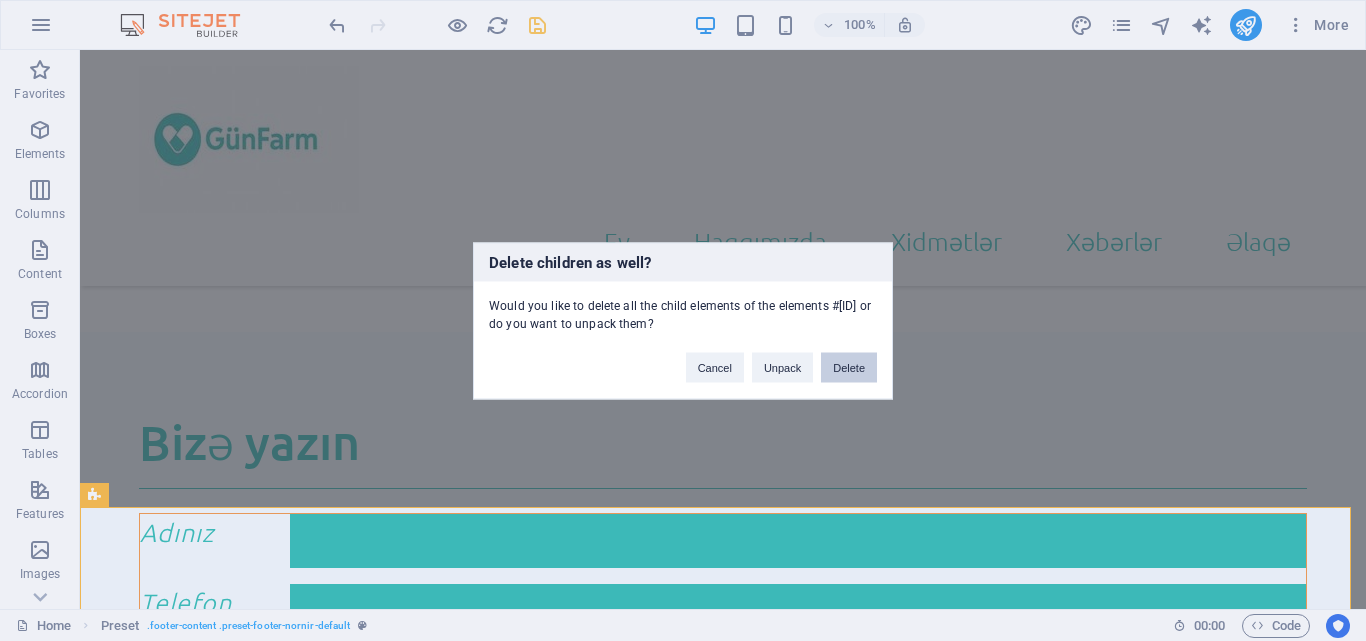 click on "Delete" at bounding box center (849, 367) 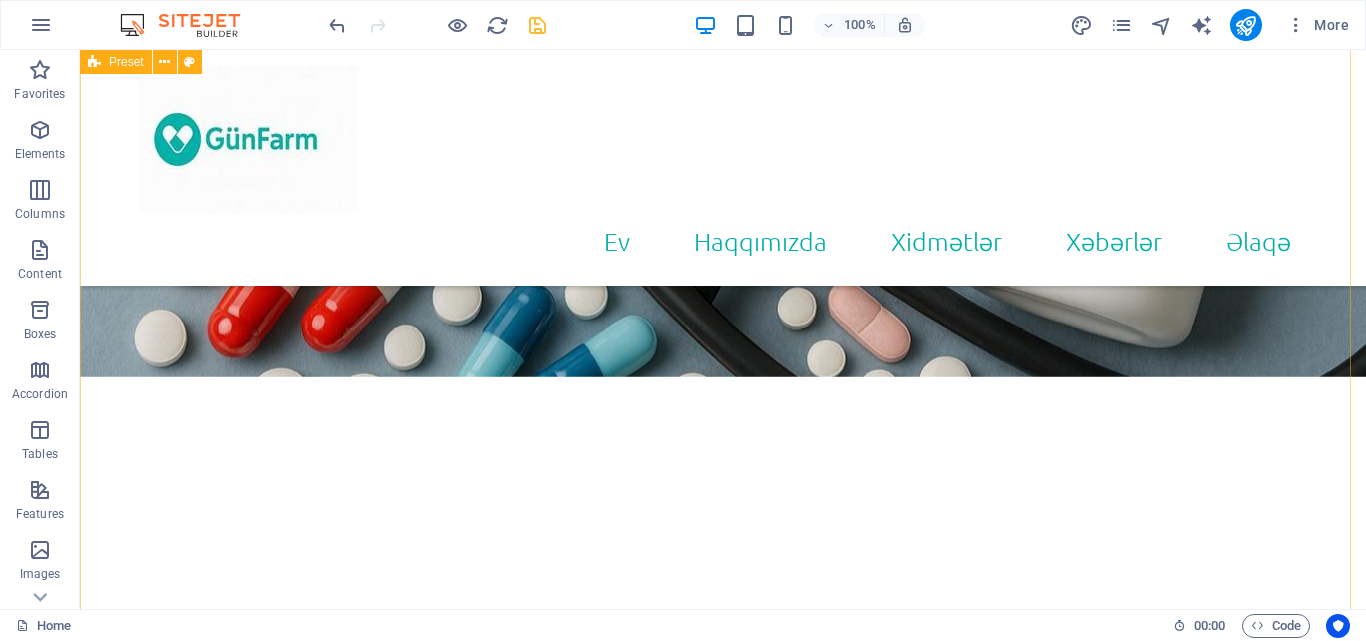 scroll, scrollTop: 638, scrollLeft: 0, axis: vertical 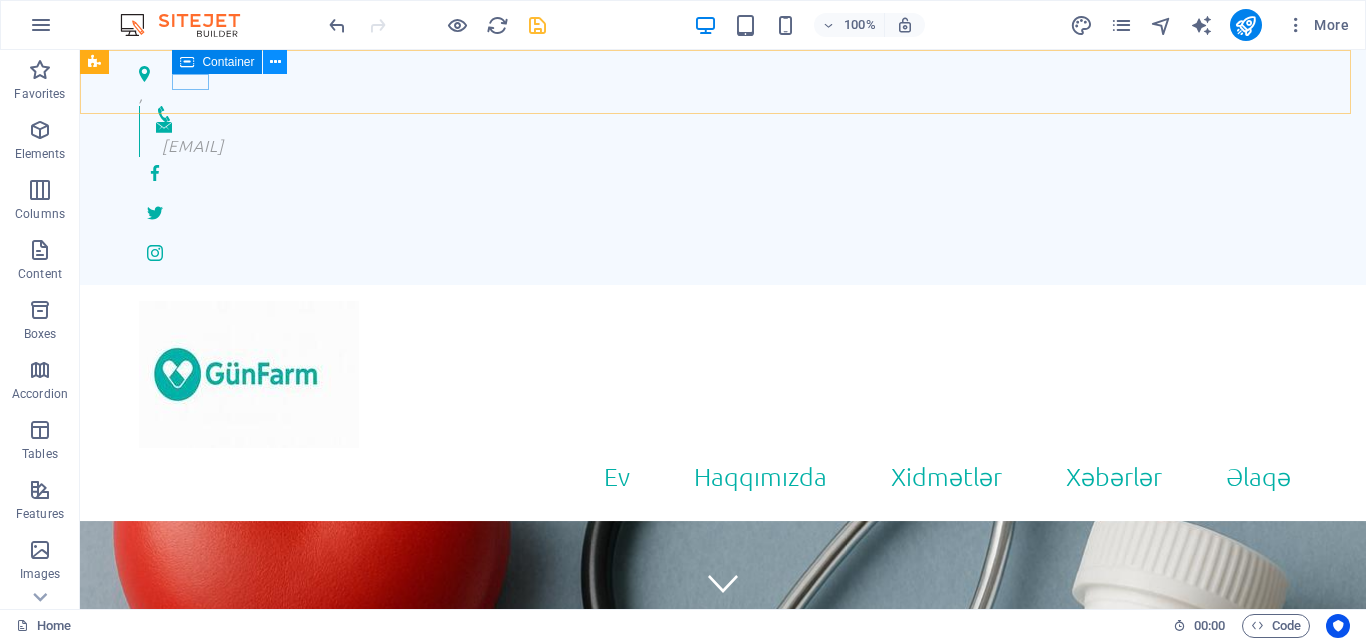 click at bounding box center [275, 62] 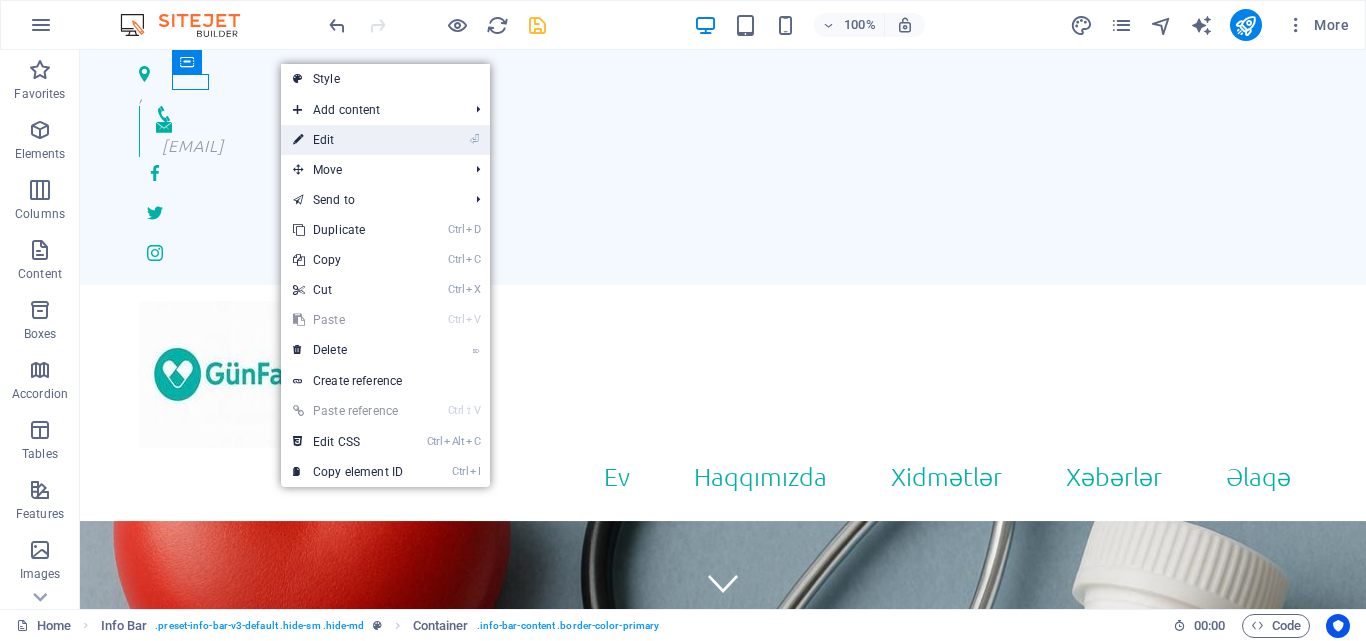 click on "⏎  Edit" at bounding box center [348, 140] 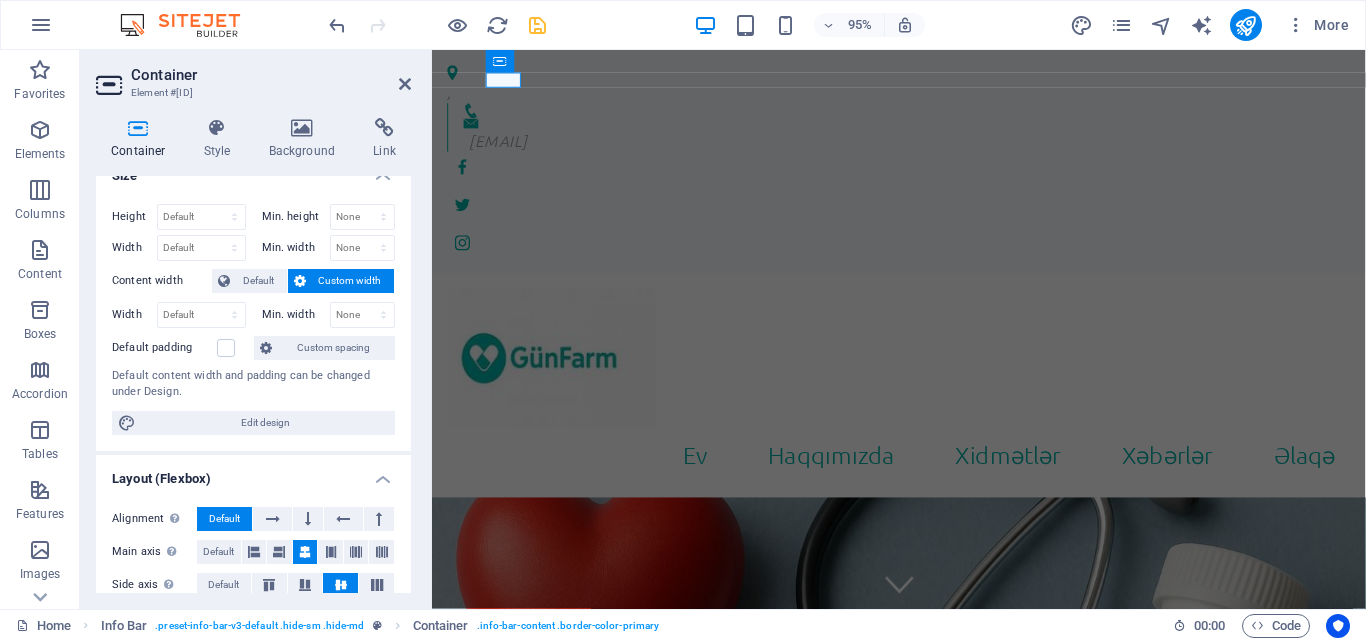 scroll, scrollTop: 0, scrollLeft: 0, axis: both 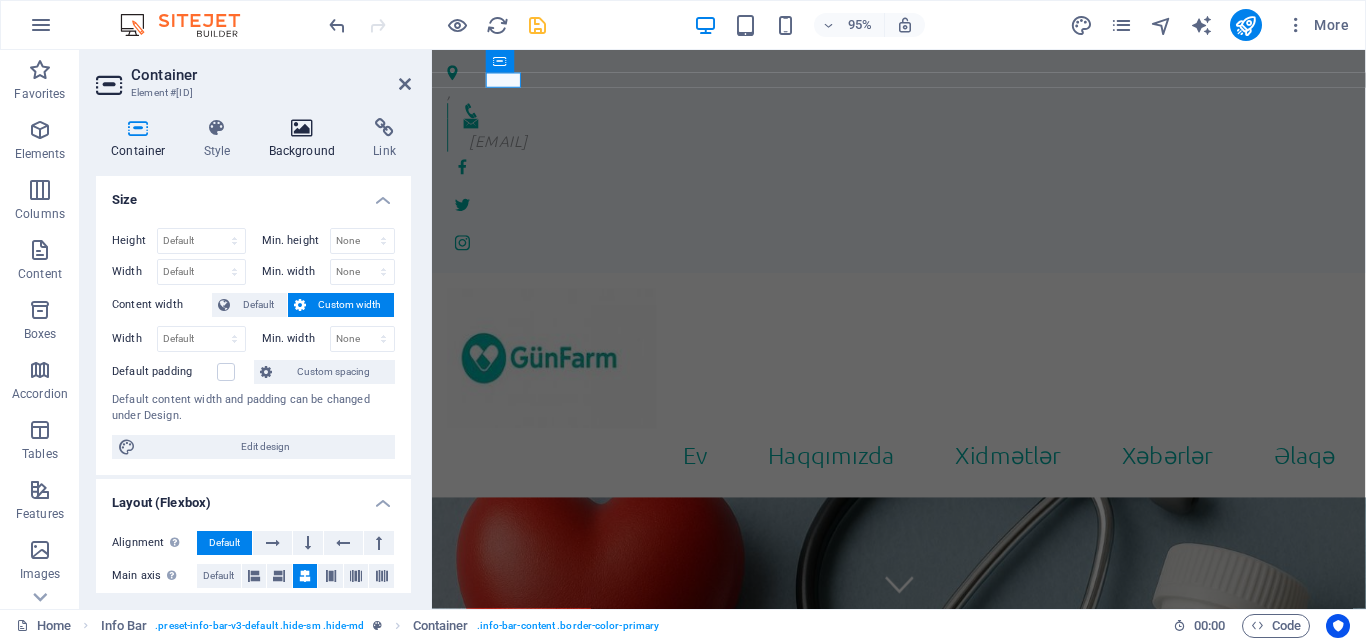 click at bounding box center (302, 128) 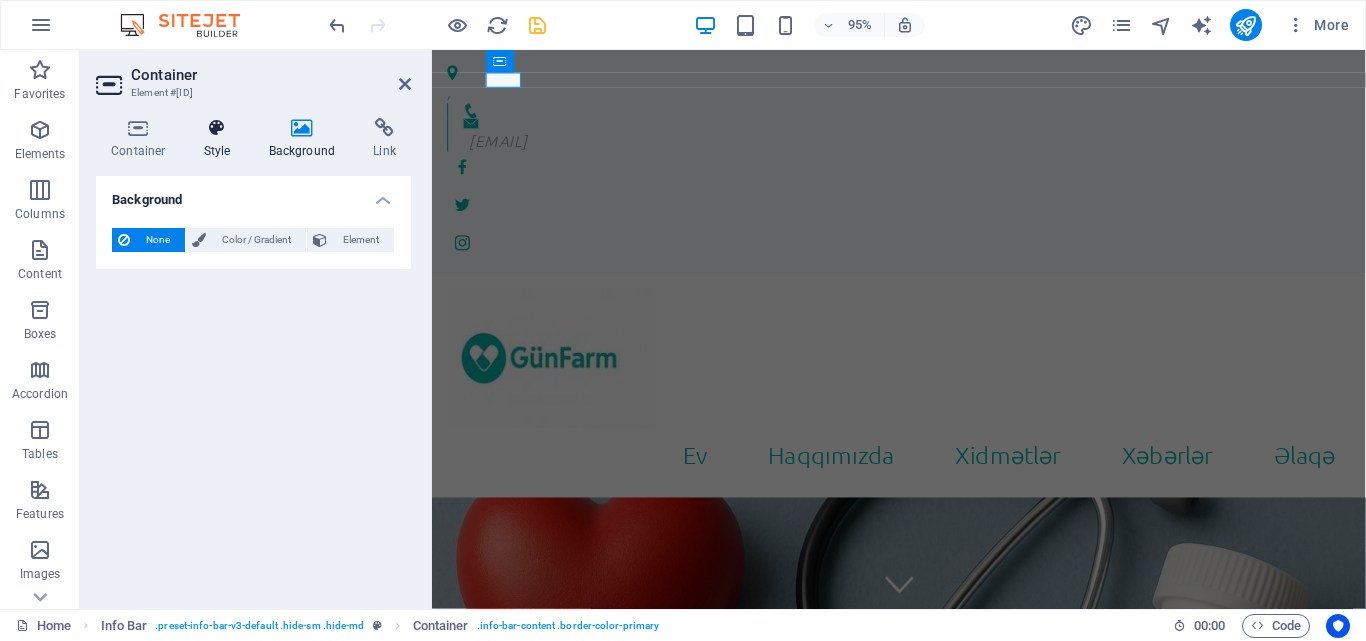 click at bounding box center [217, 128] 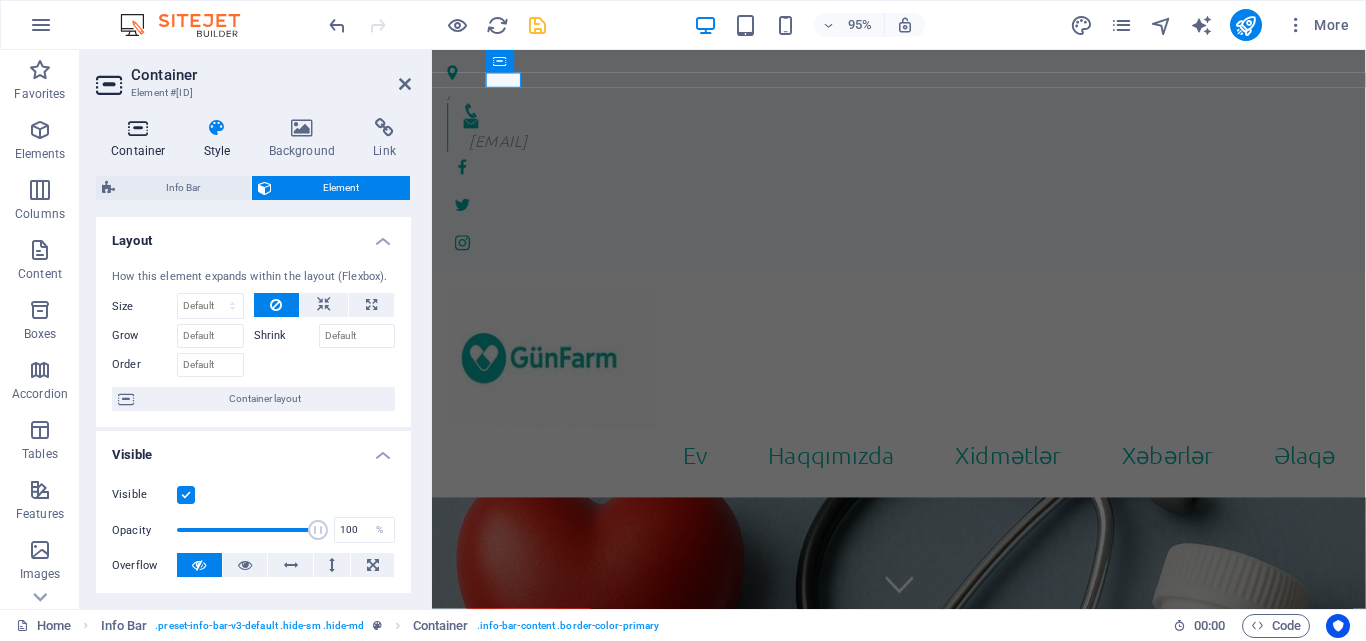 click at bounding box center (138, 128) 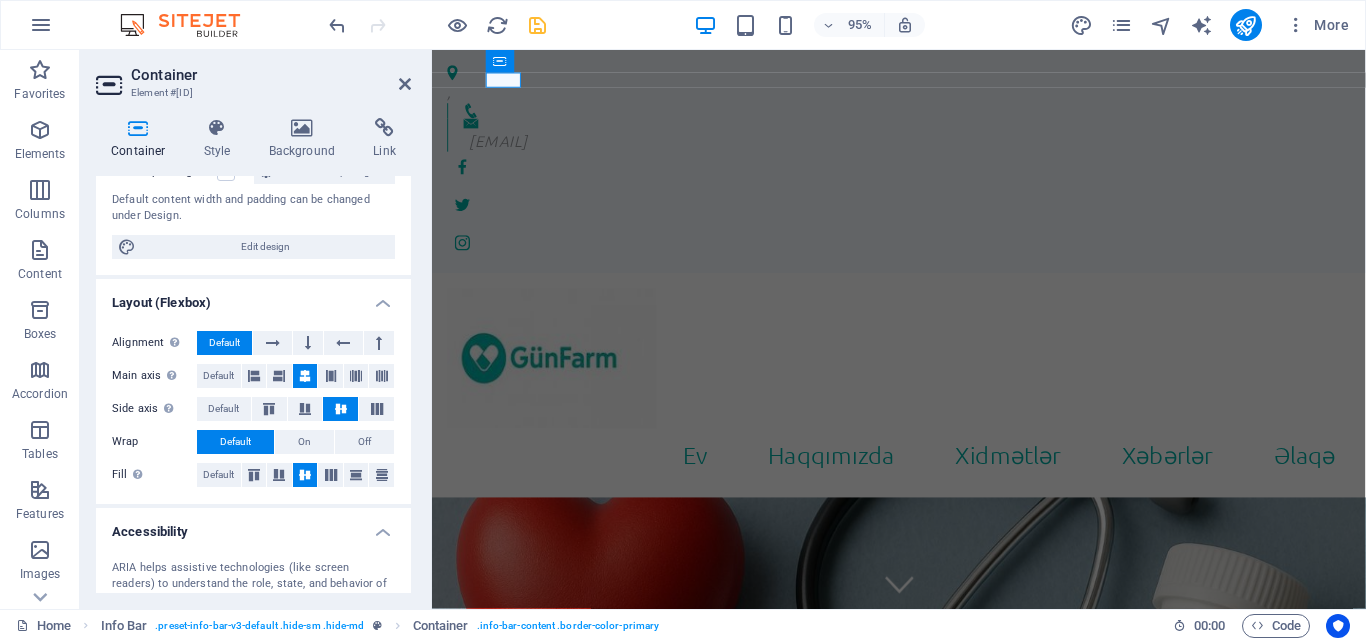 scroll, scrollTop: 392, scrollLeft: 0, axis: vertical 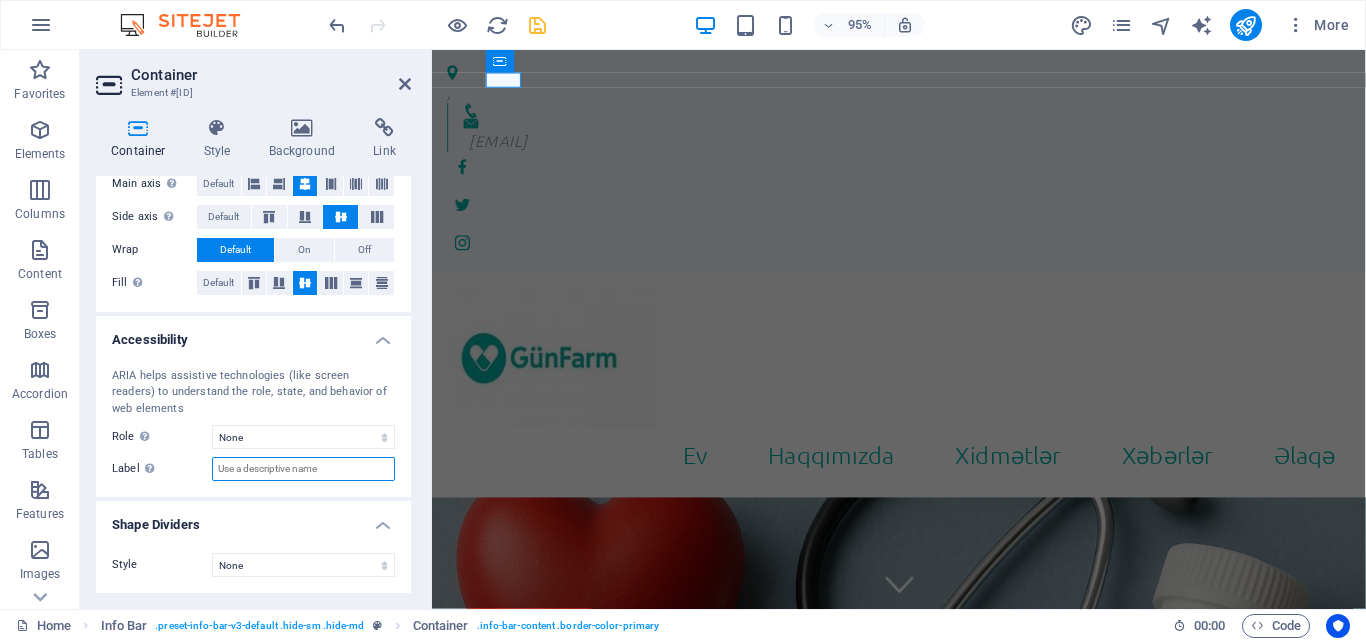 click on "Label Use the  ARIA label  to provide a clear and descriptive name for elements that aren not self-explanatory on their own." at bounding box center [303, 469] 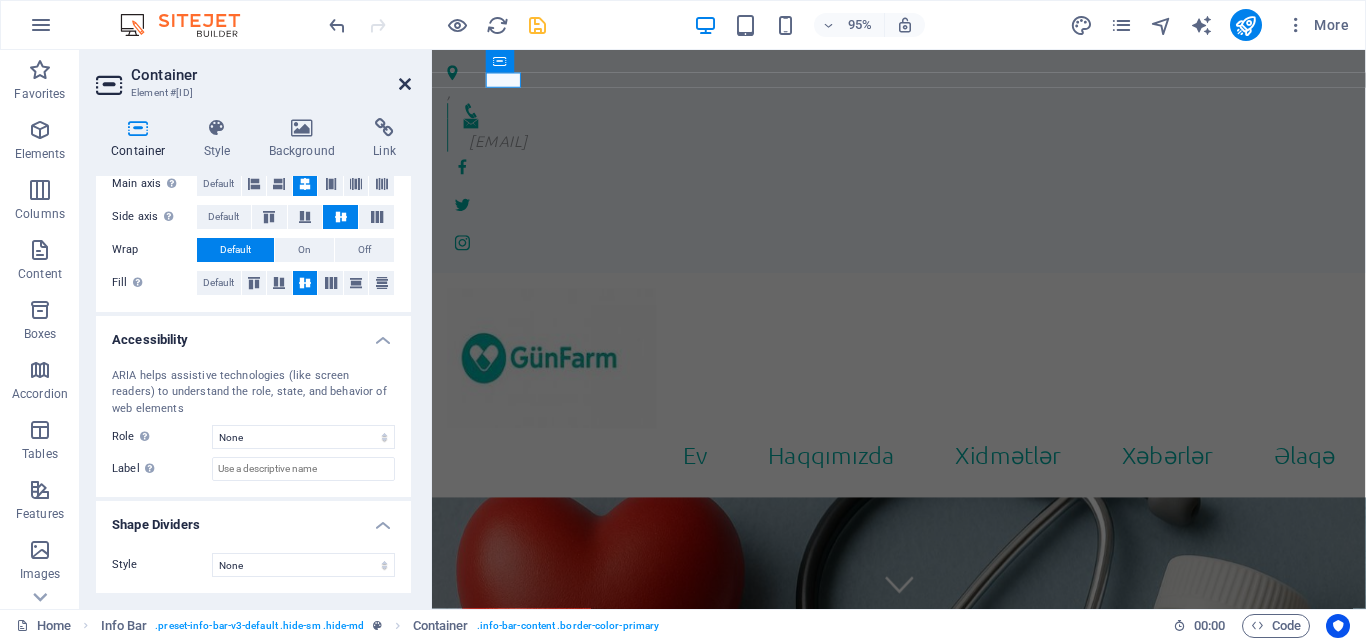 drag, startPoint x: 409, startPoint y: 78, endPoint x: 317, endPoint y: 53, distance: 95.33625 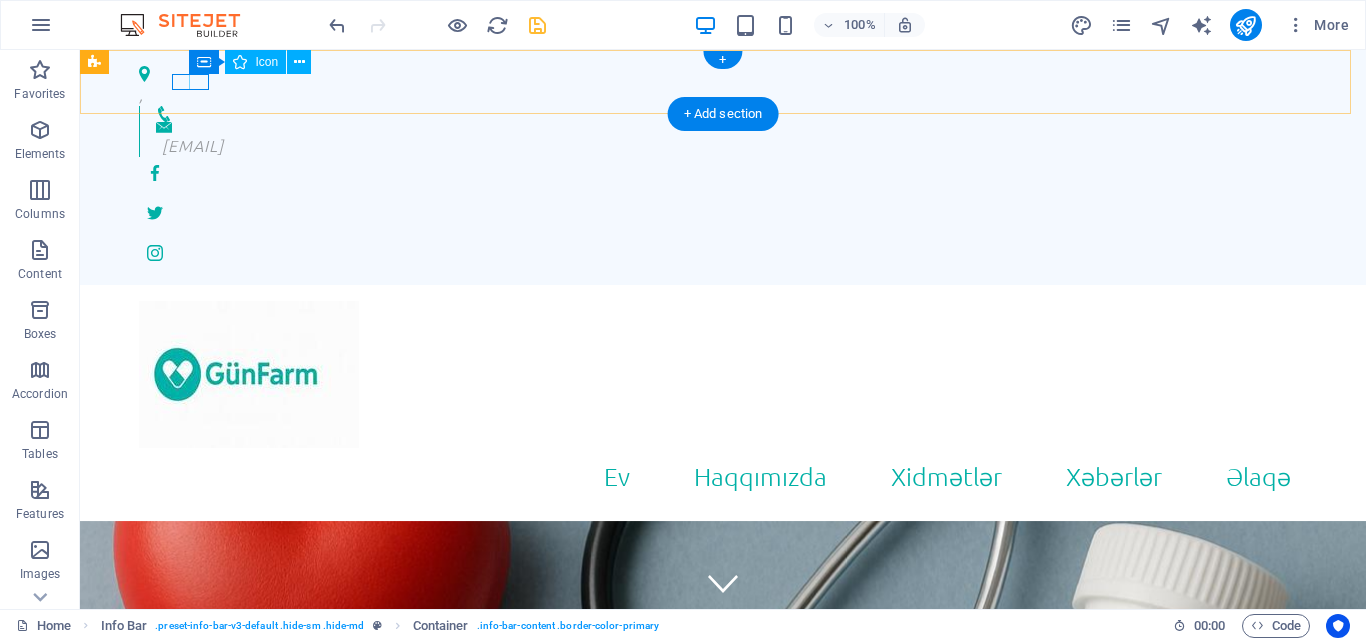 click at bounding box center [723, 114] 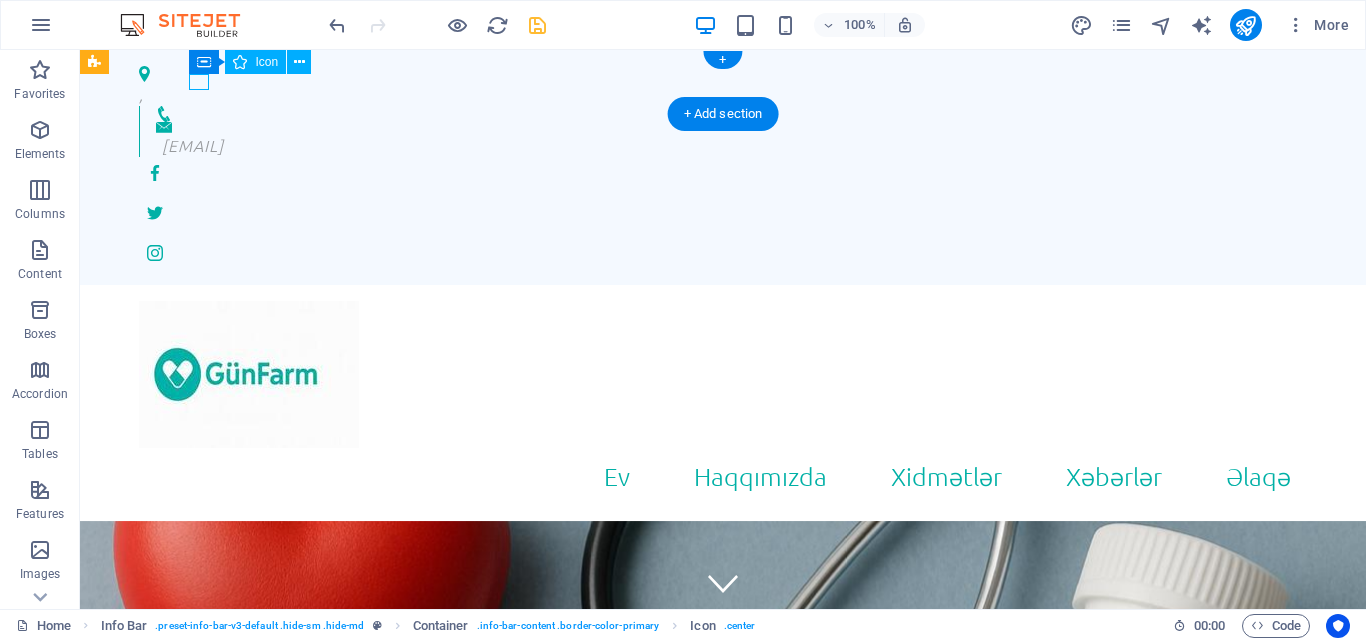 click at bounding box center [723, 114] 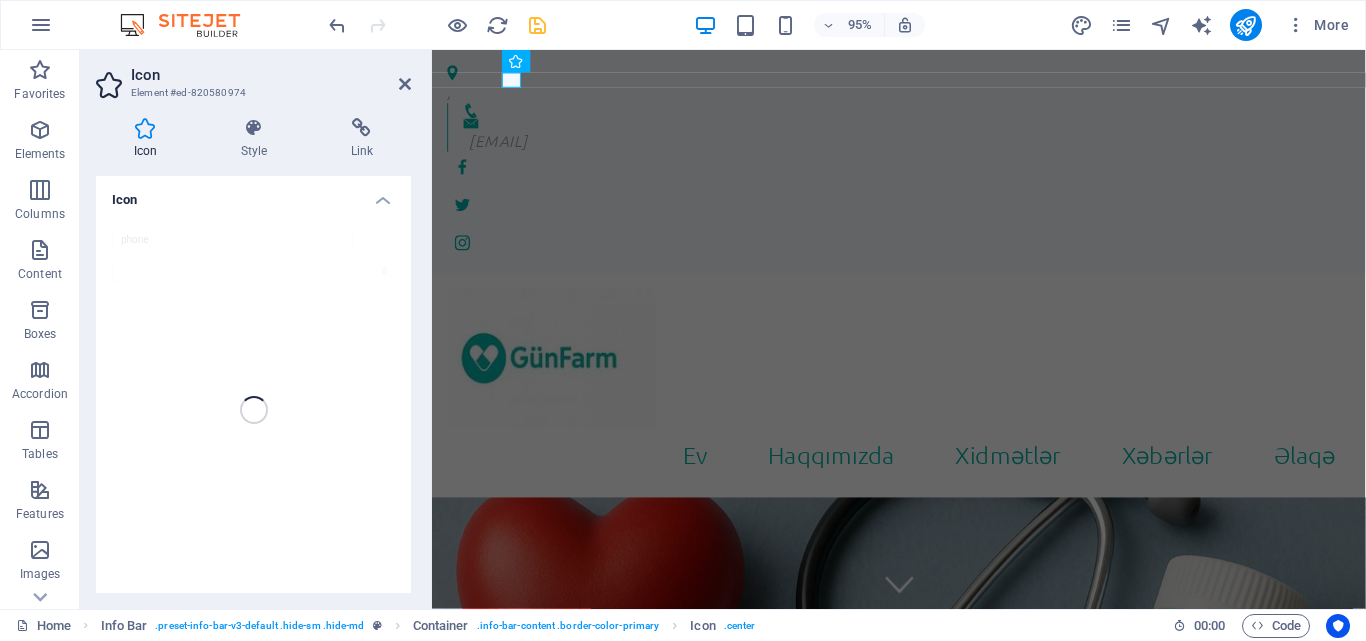 click on "phone" at bounding box center (253, 410) 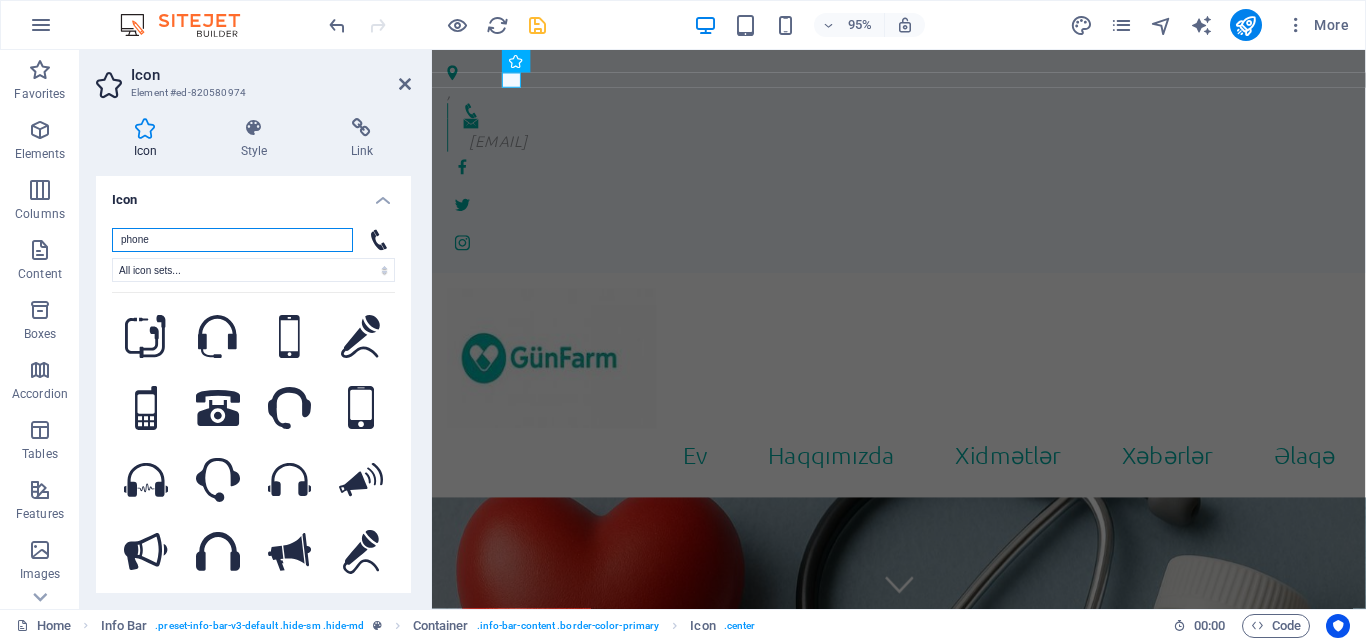 click on "phone" at bounding box center (232, 240) 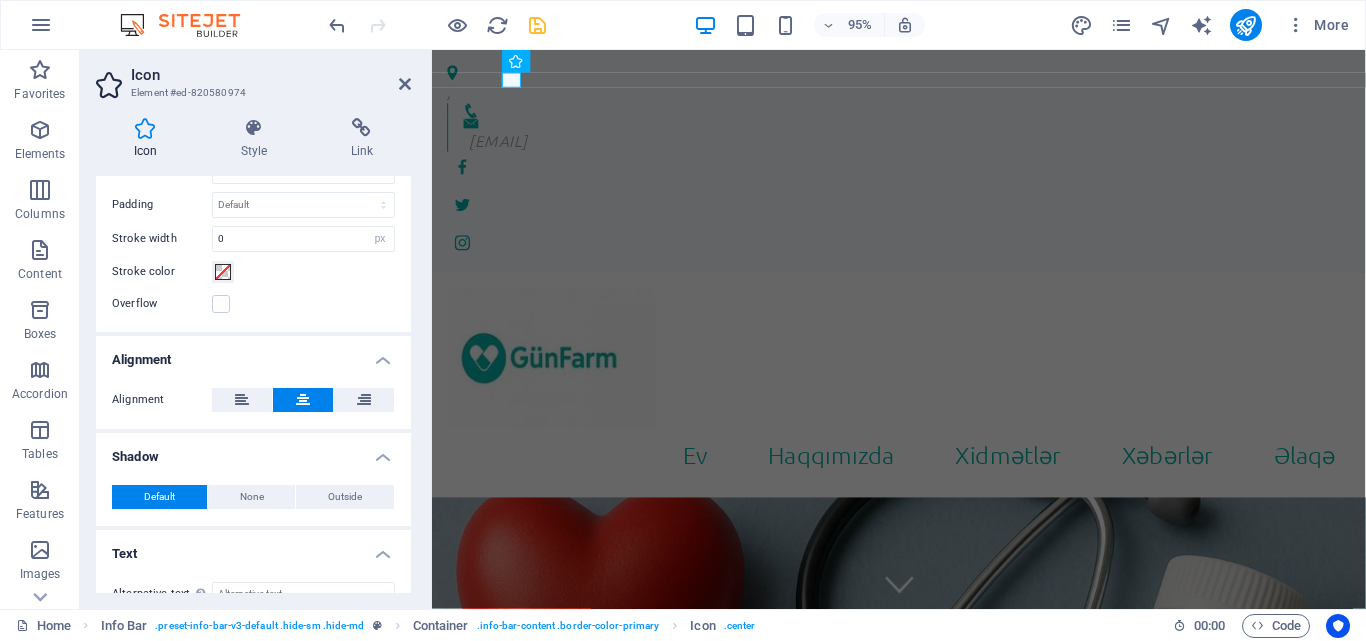 scroll, scrollTop: 633, scrollLeft: 0, axis: vertical 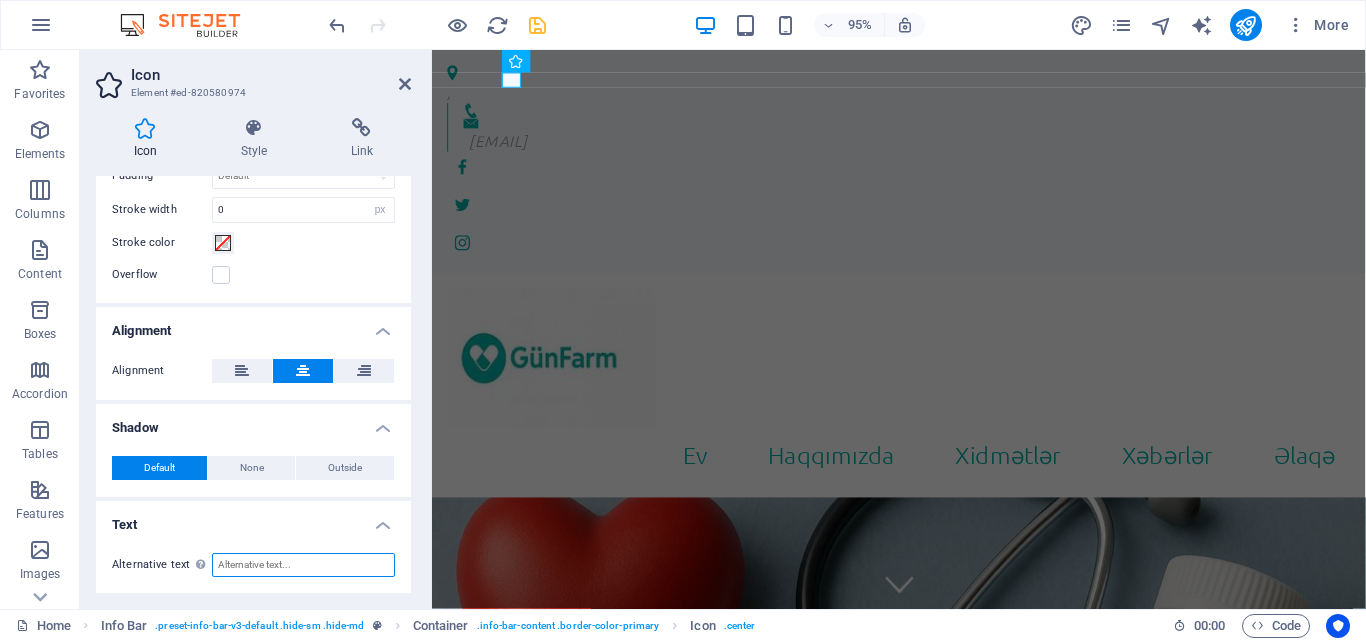 click on "Alternative text The alternative text is used by devices that cannot display images (e.g. image search engines) and should be added to every image to improve website accessibility." at bounding box center [303, 565] 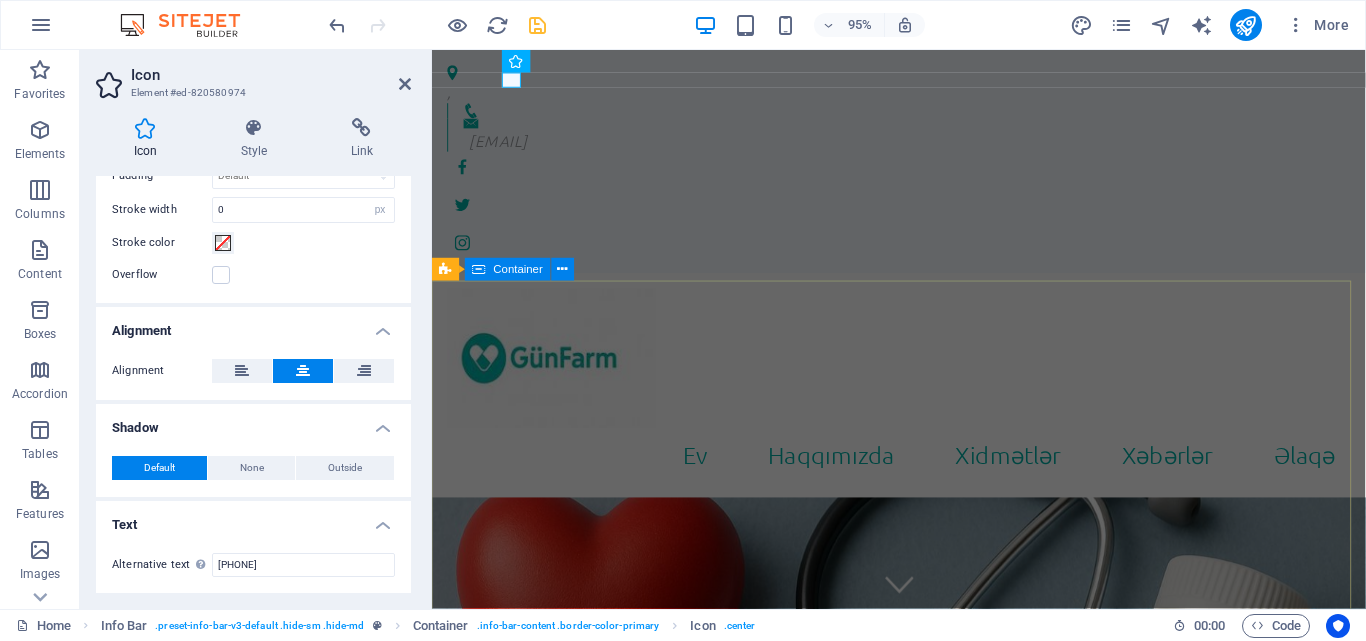 click on "Biz sizin qayğınıza qalırıq!" at bounding box center (923, 1138) 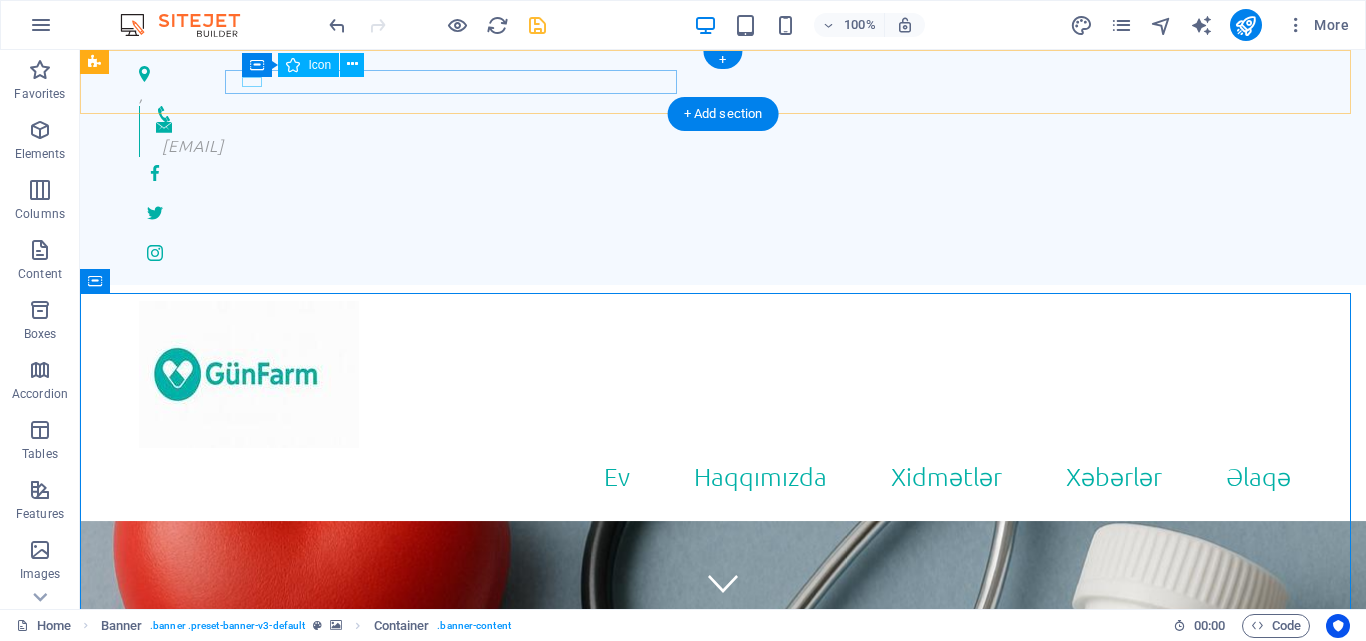 click at bounding box center [723, 127] 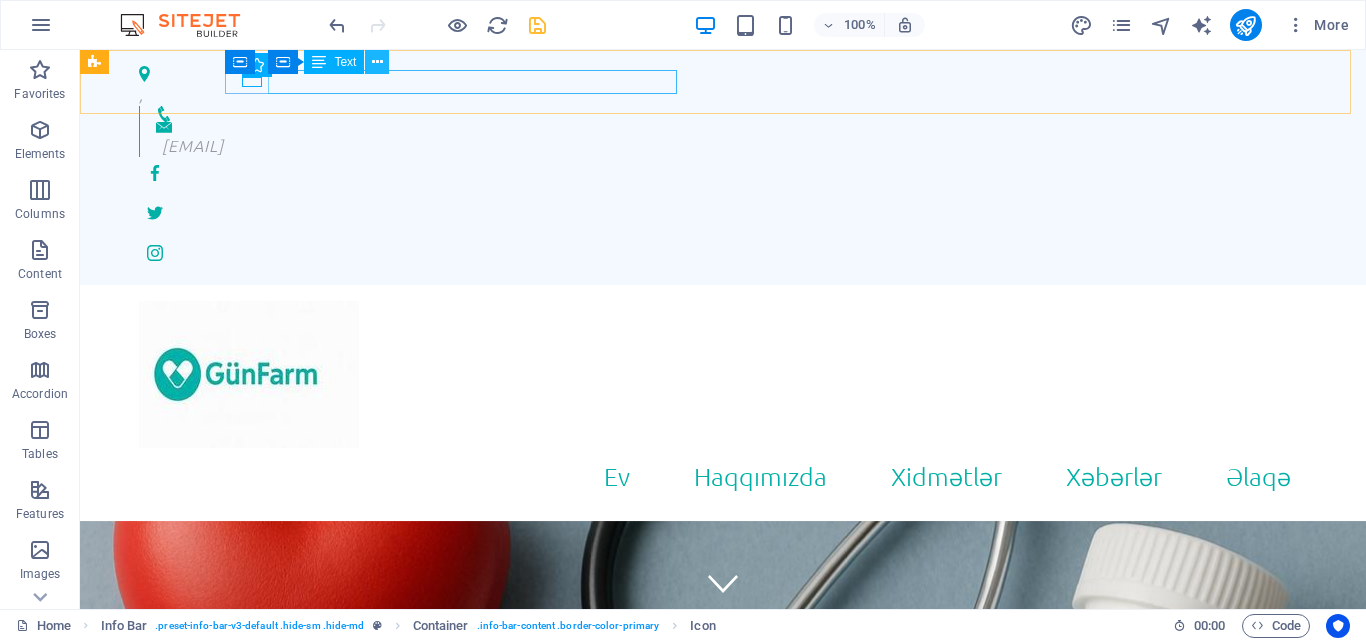 click at bounding box center (377, 62) 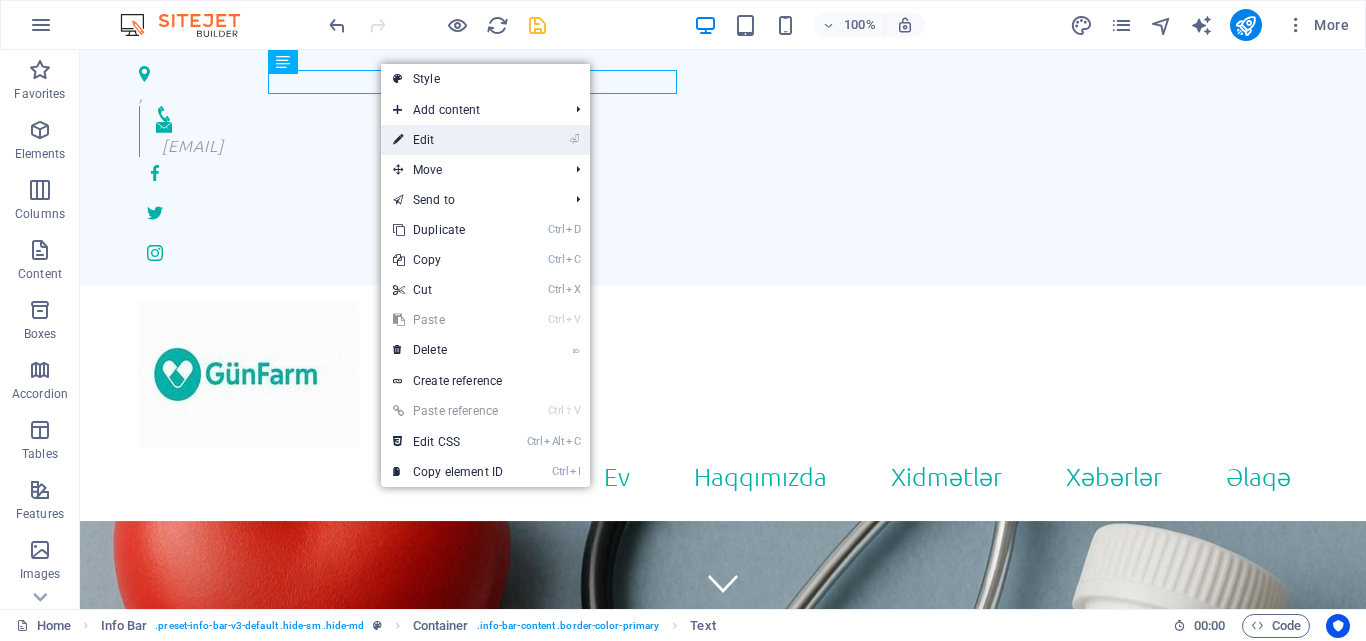 click on "⏎  Edit" at bounding box center (448, 140) 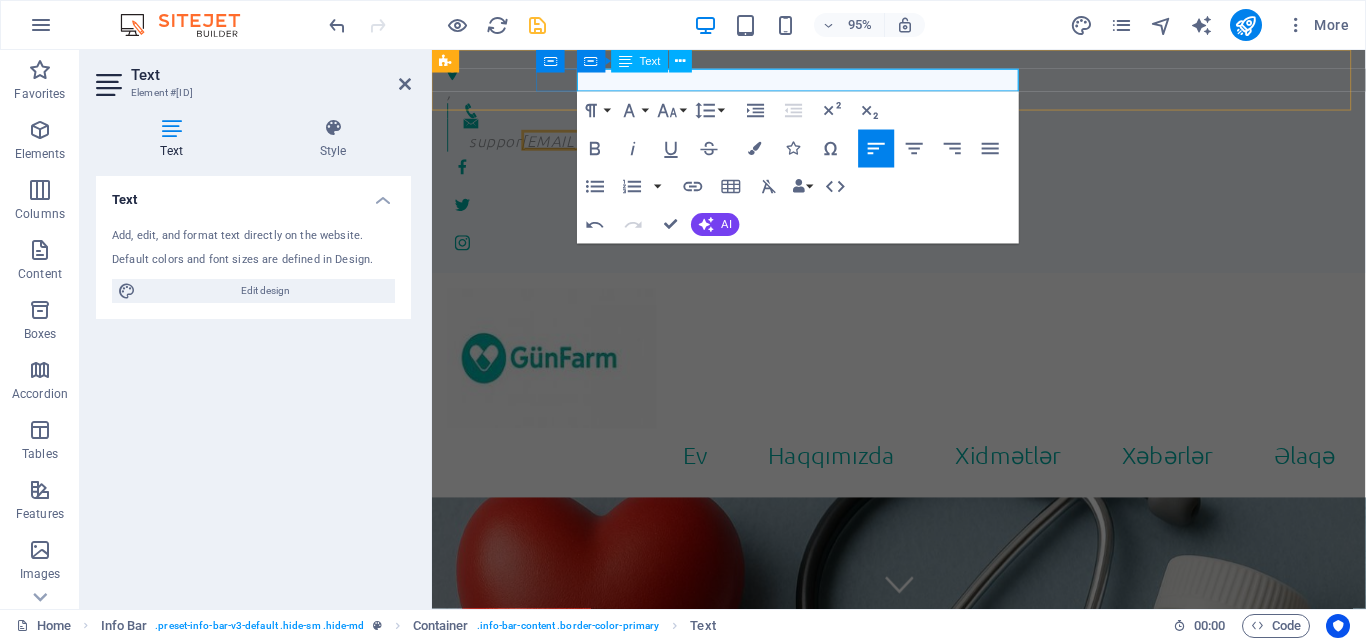 drag, startPoint x: 1030, startPoint y: 81, endPoint x: 1602, endPoint y: 66, distance: 572.19666 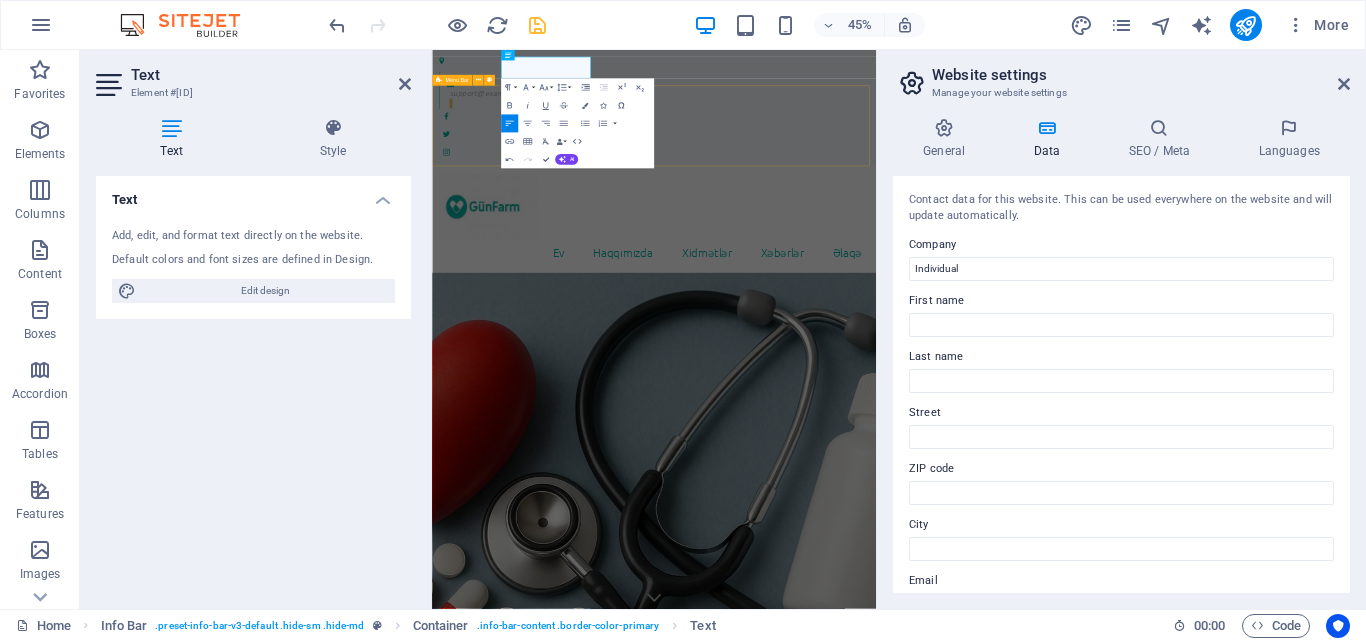 click on "Ev Haqqımızda Xidmətlər Xəbərlər Əlaqə" at bounding box center (925, 427) 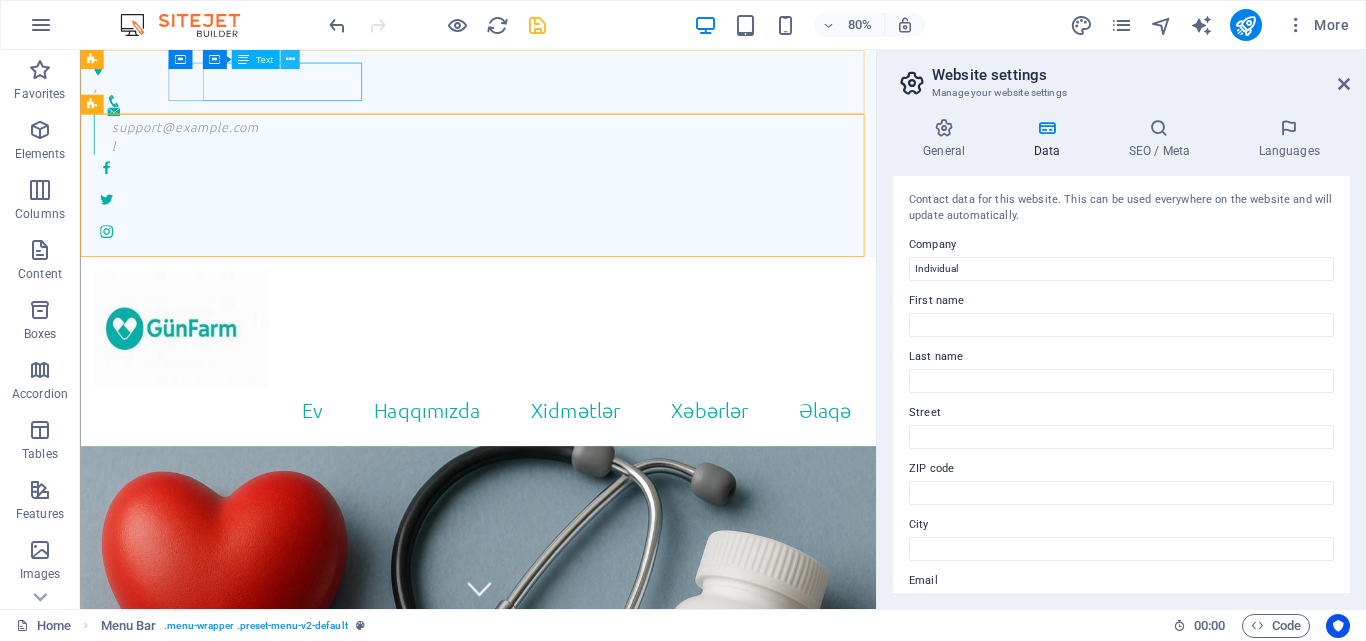 click at bounding box center [289, 59] 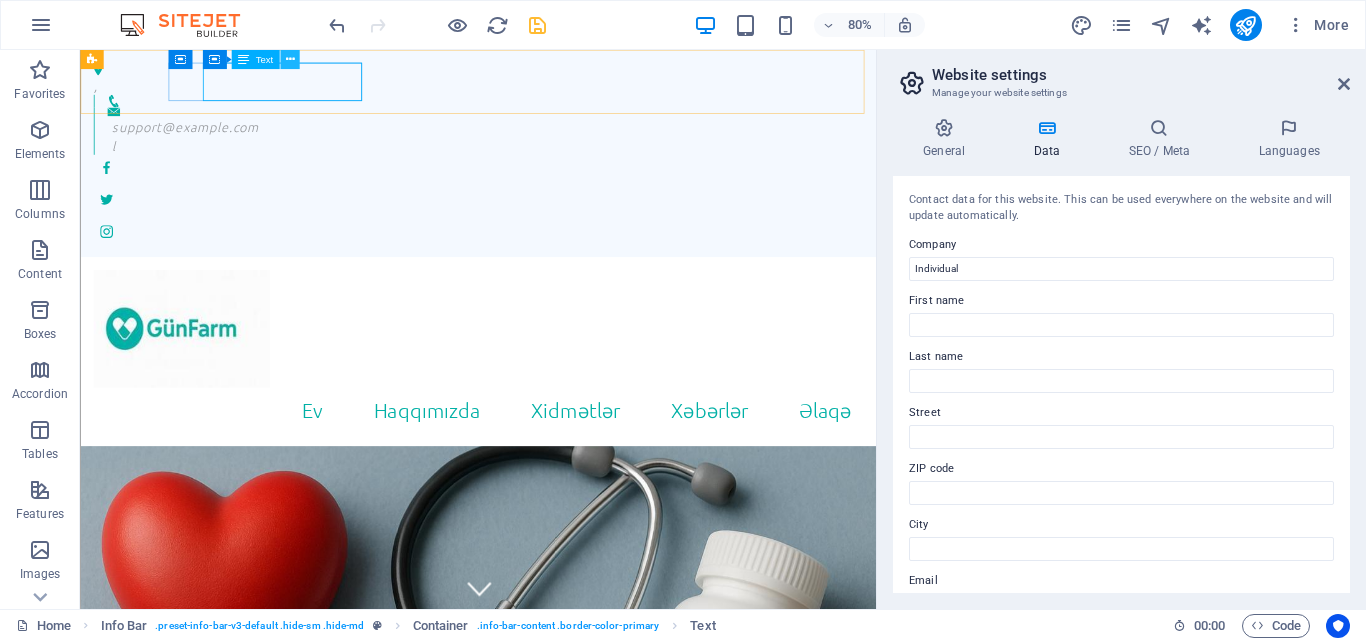 click at bounding box center (289, 59) 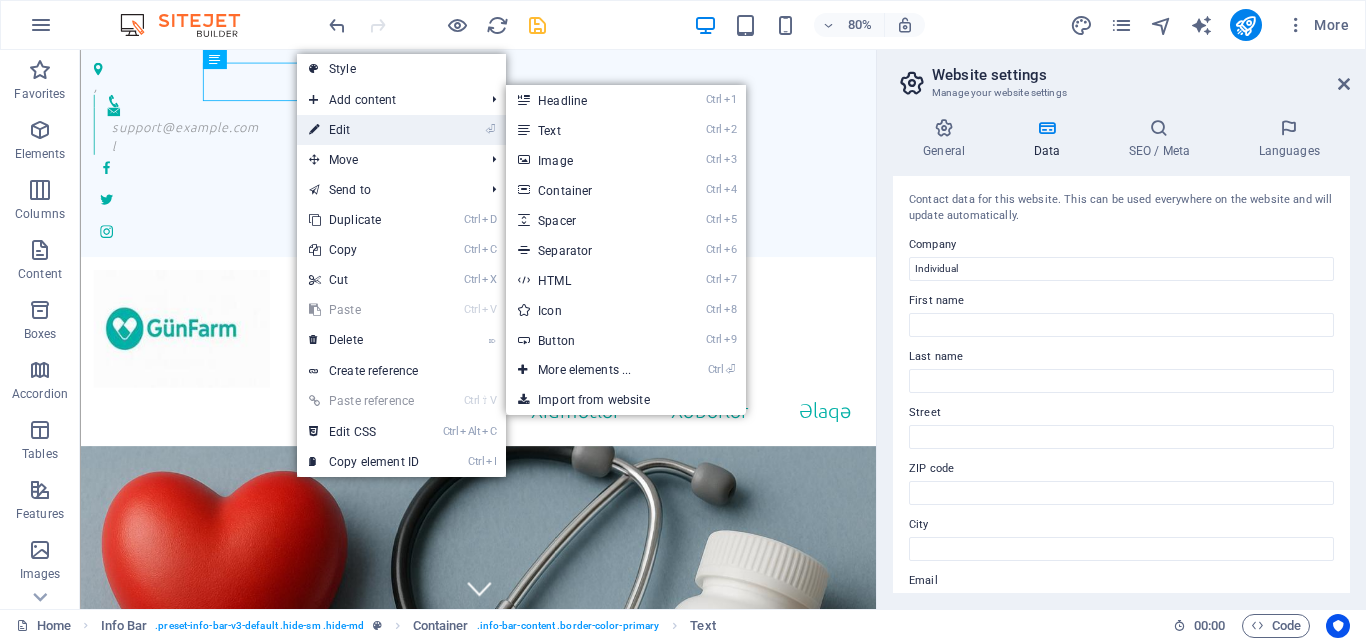 click on "⏎  Edit" at bounding box center [364, 130] 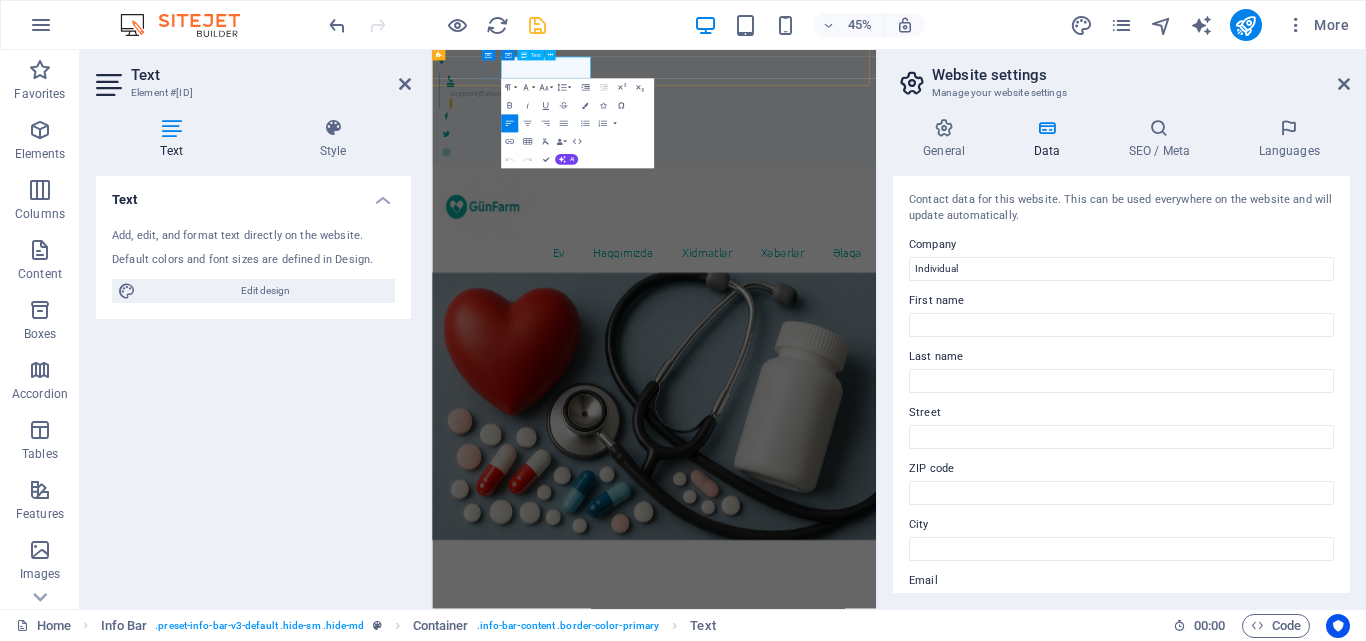 click on "l" at bounding box center (929, 169) 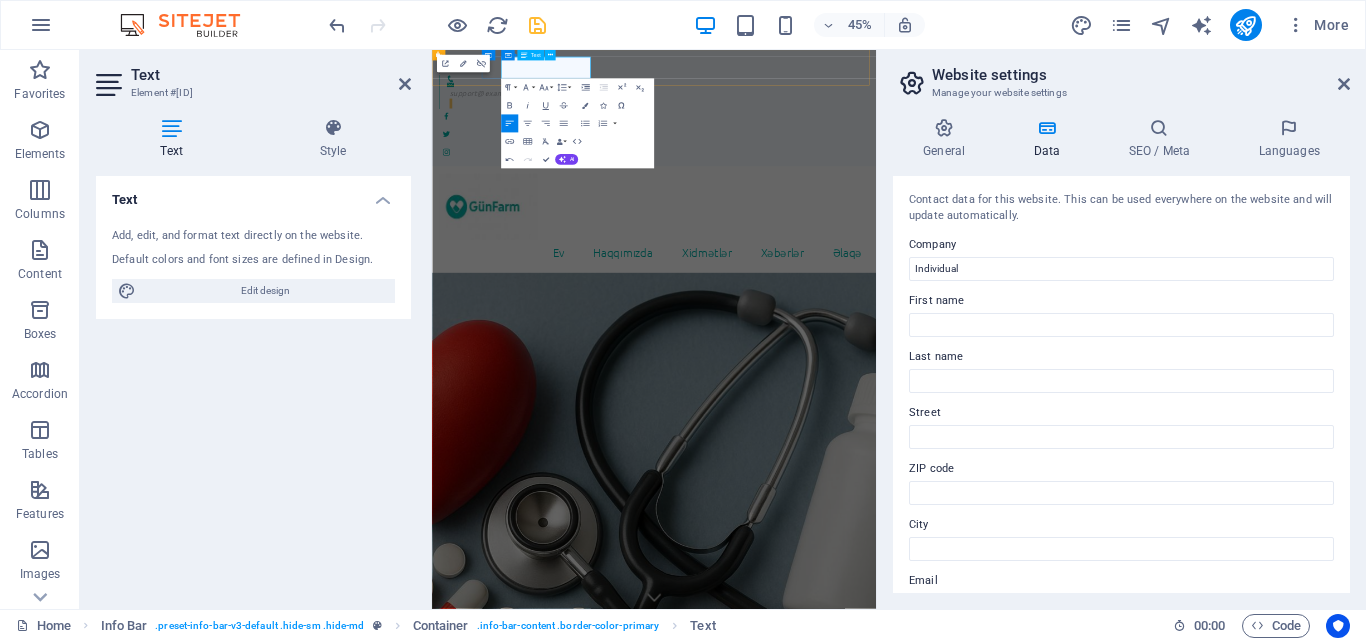 click on "​" at bounding box center (929, 169) 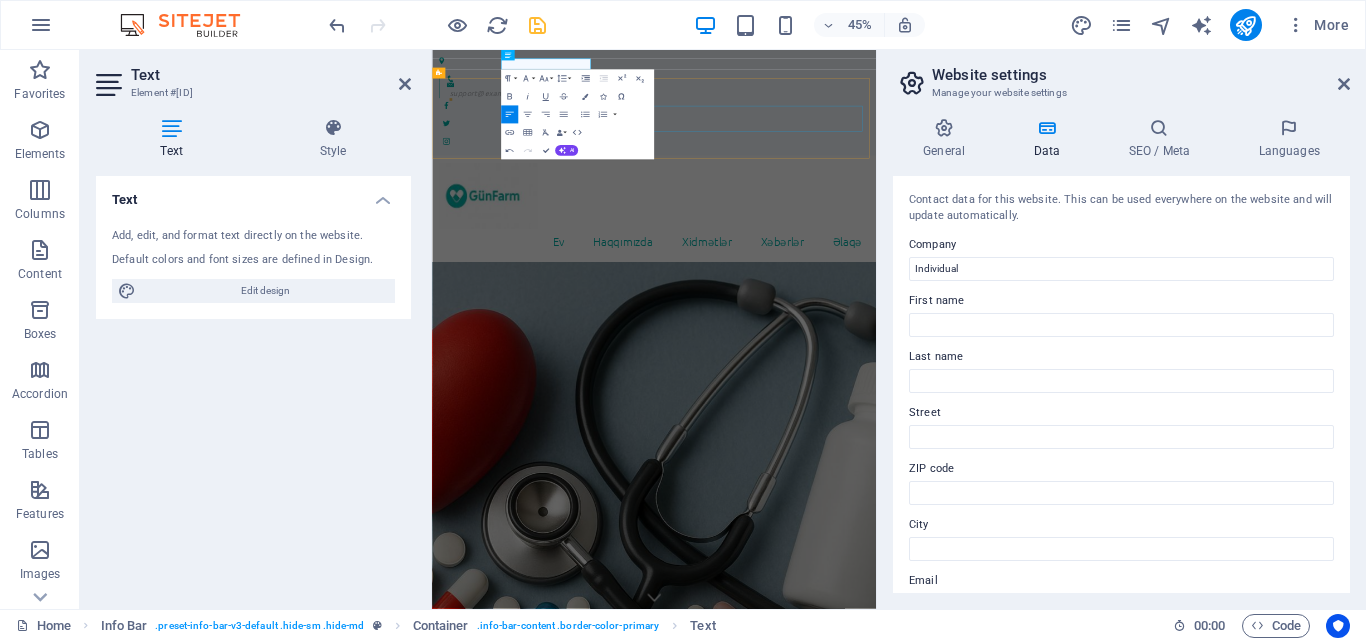 click on "Ev Haqqımızda Xidmətlər Xəbərlər Əlaqə" at bounding box center (925, 476) 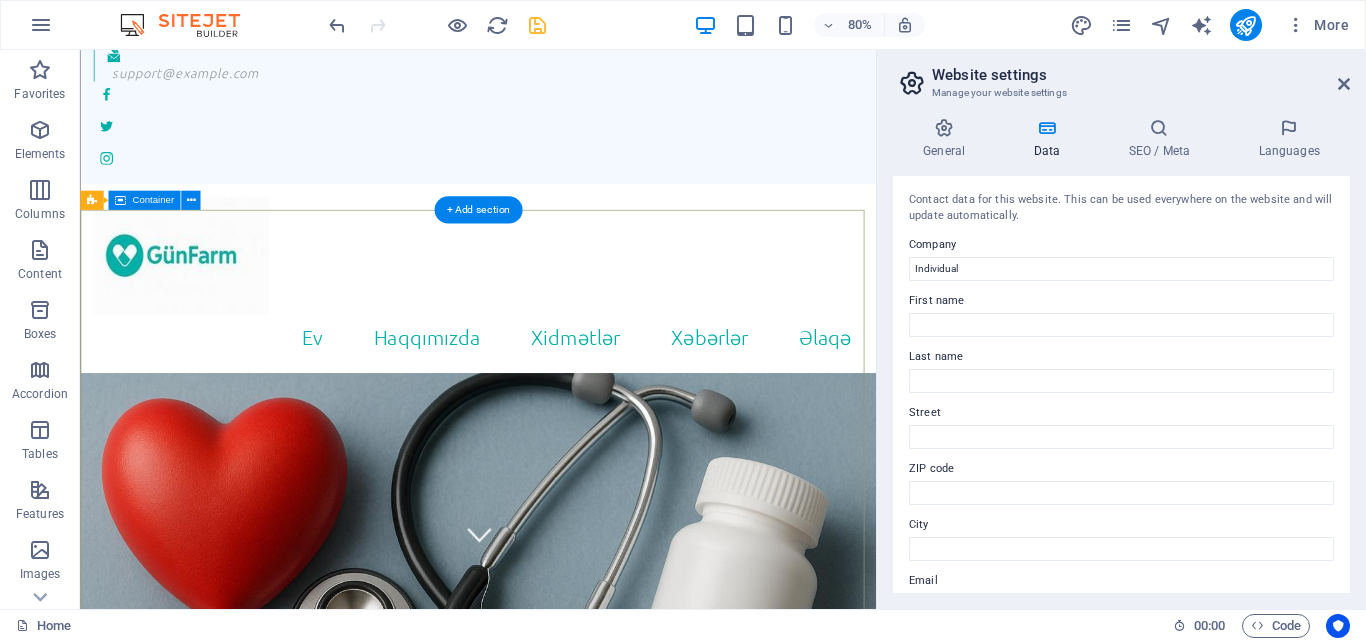 scroll, scrollTop: 0, scrollLeft: 0, axis: both 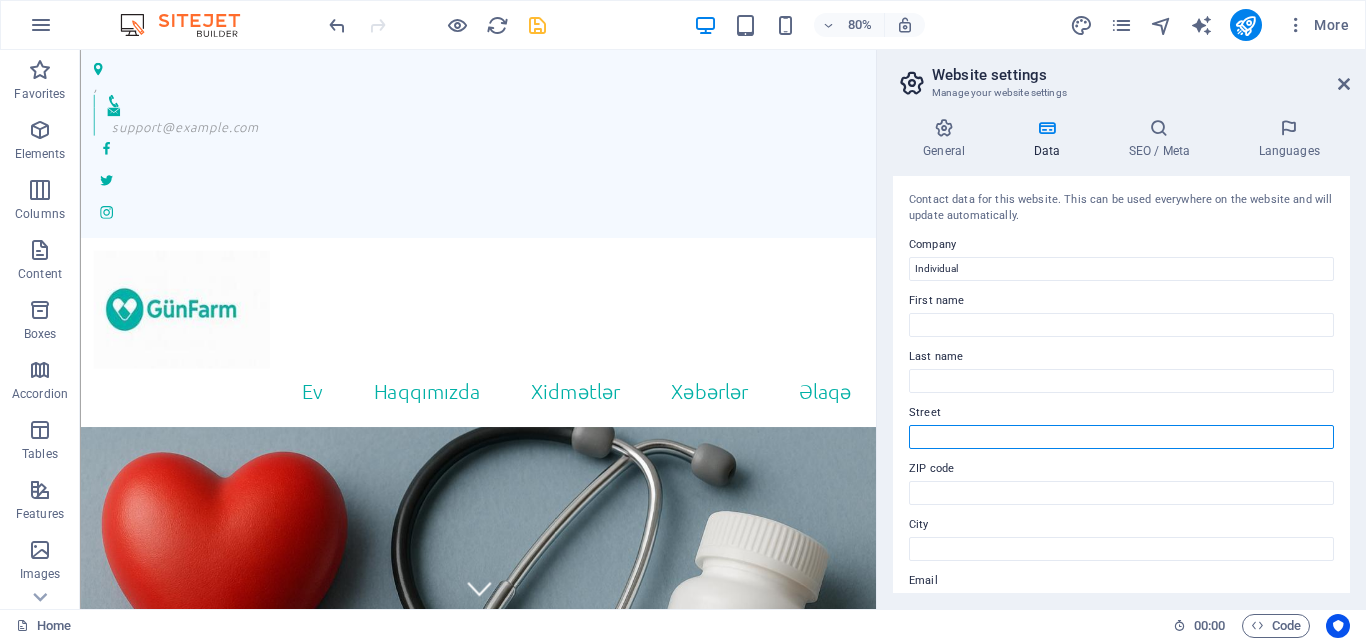 click on "Street" at bounding box center (1121, 437) 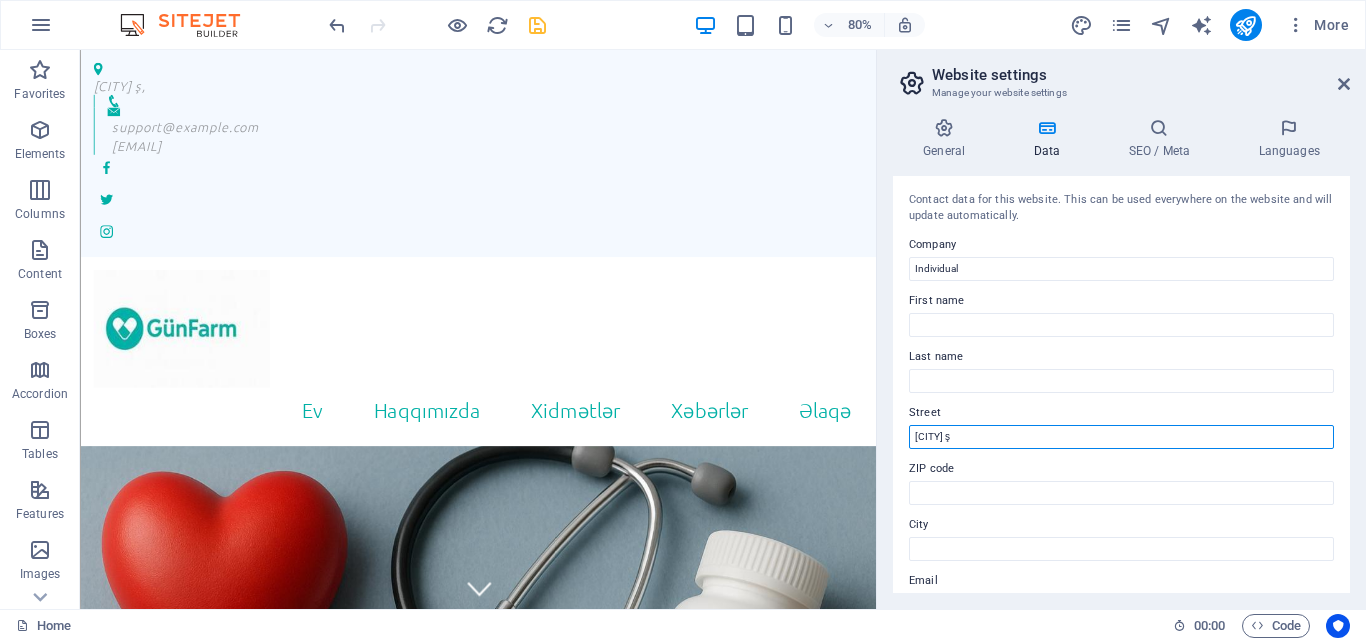 click on "Bakı ş" at bounding box center (1121, 437) 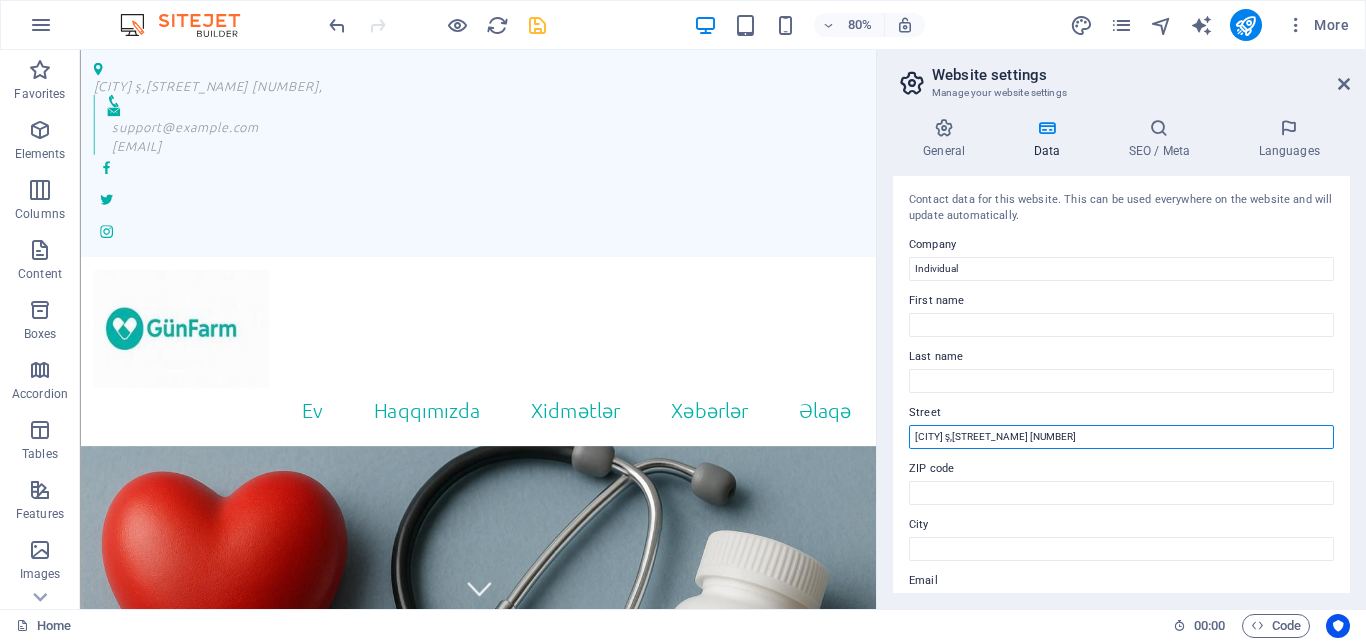 click on "[CITY] ş, [STREET]" at bounding box center (1121, 437) 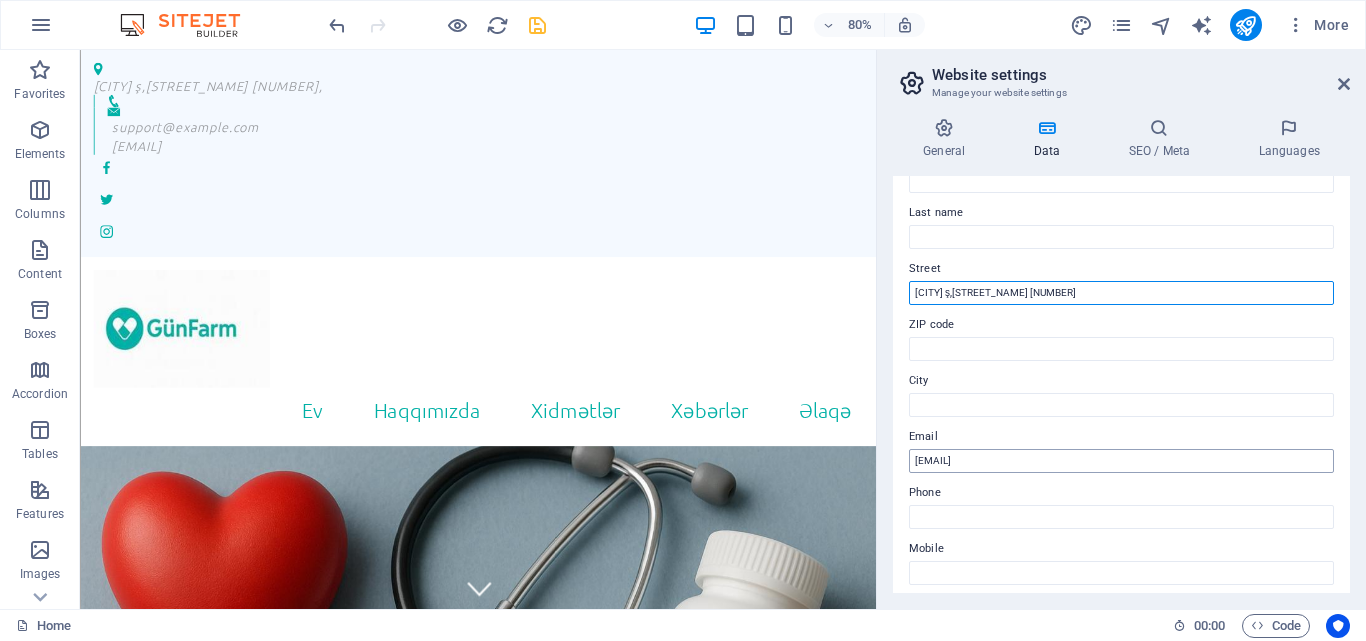 scroll, scrollTop: 0, scrollLeft: 0, axis: both 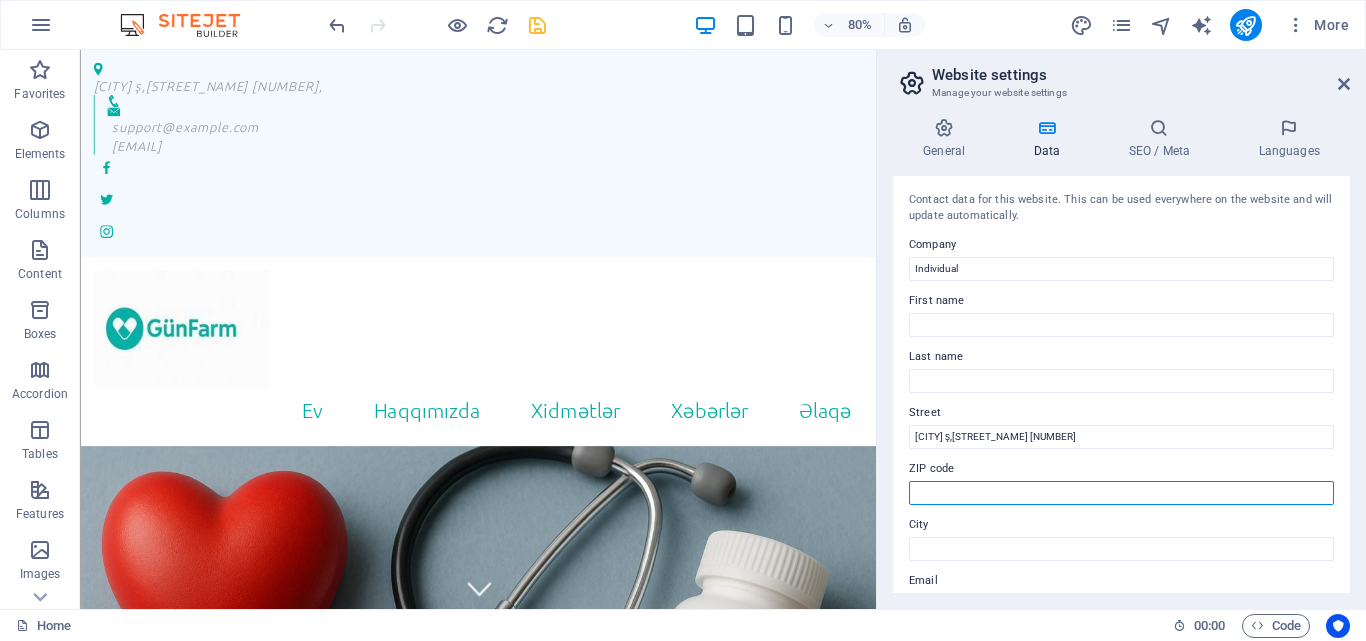 click on "ZIP code" at bounding box center (1121, 493) 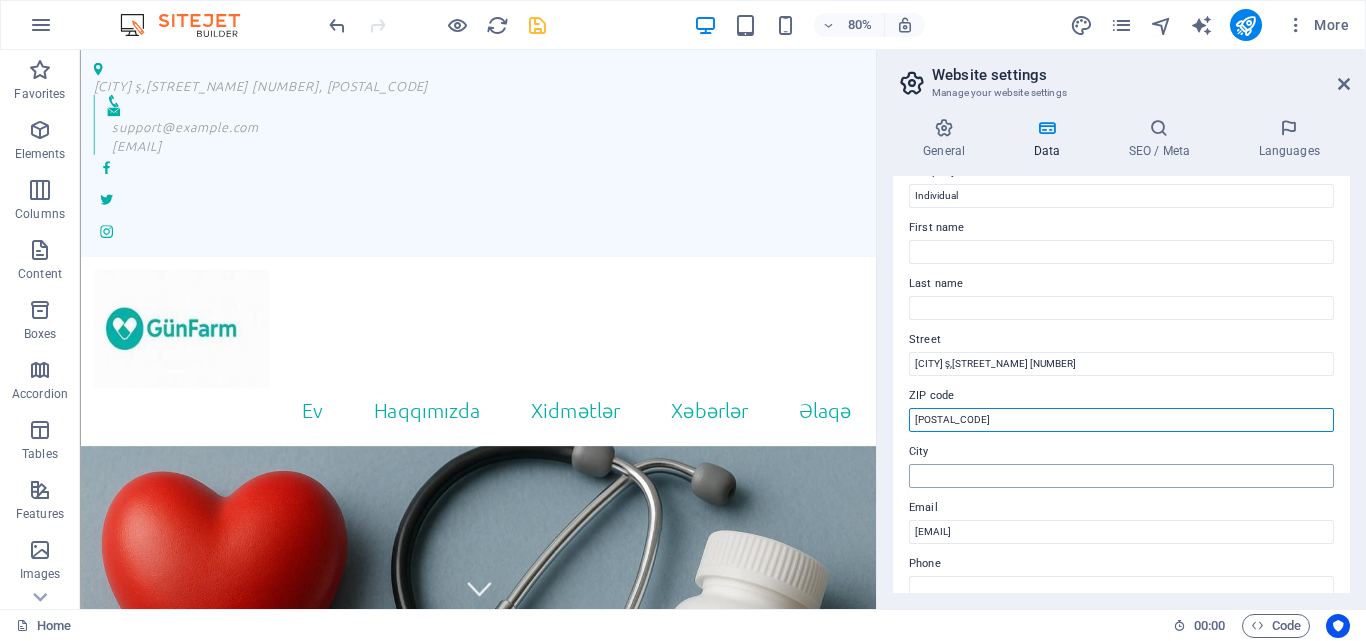 scroll, scrollTop: 100, scrollLeft: 0, axis: vertical 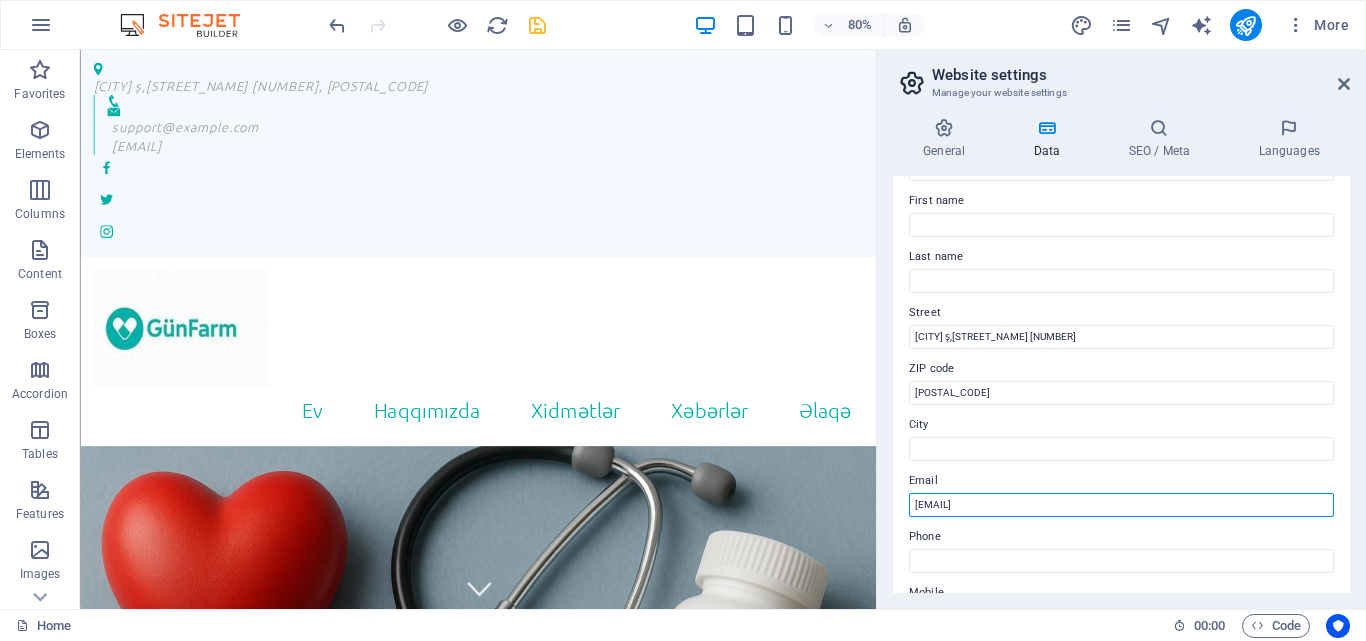 drag, startPoint x: 1236, startPoint y: 550, endPoint x: 1071, endPoint y: 630, distance: 183.37122 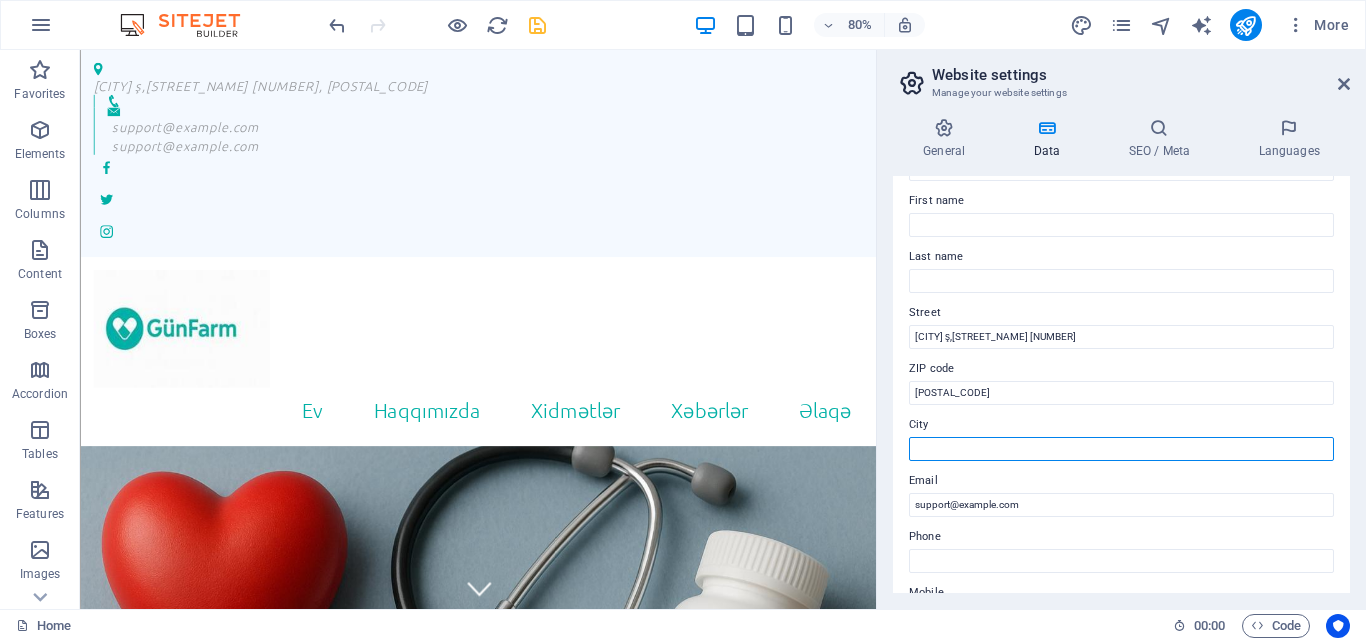 click on "City" at bounding box center [1121, 449] 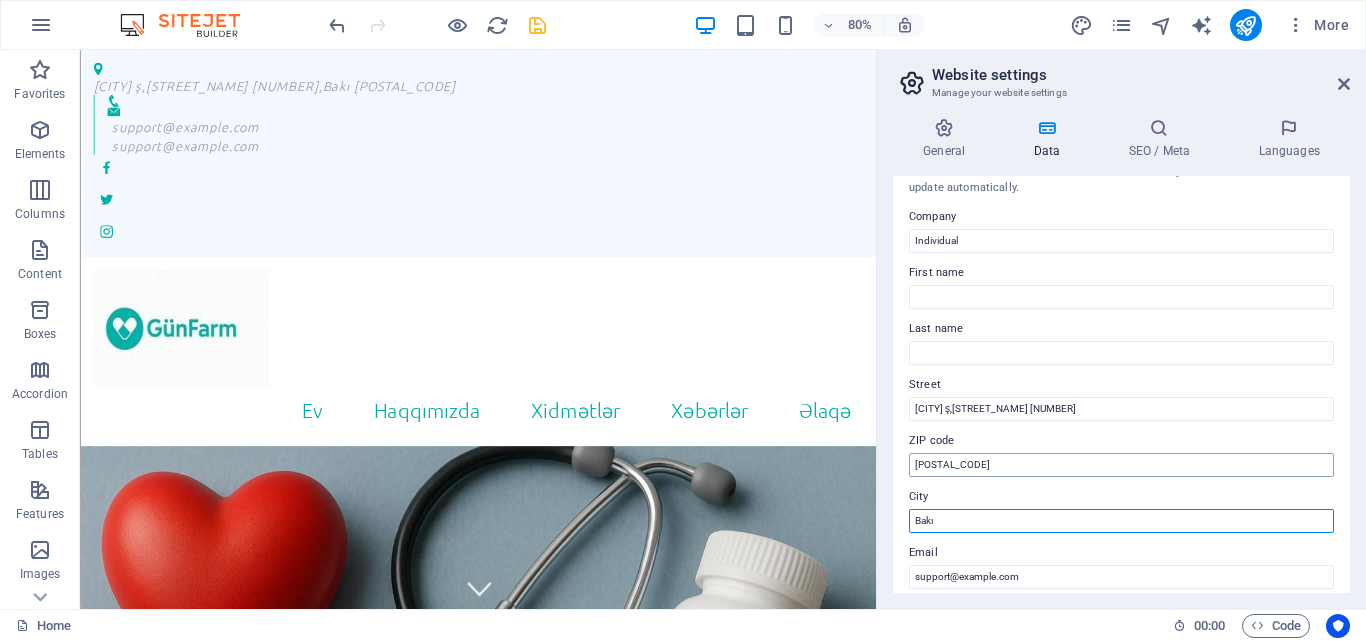 scroll, scrollTop: 0, scrollLeft: 0, axis: both 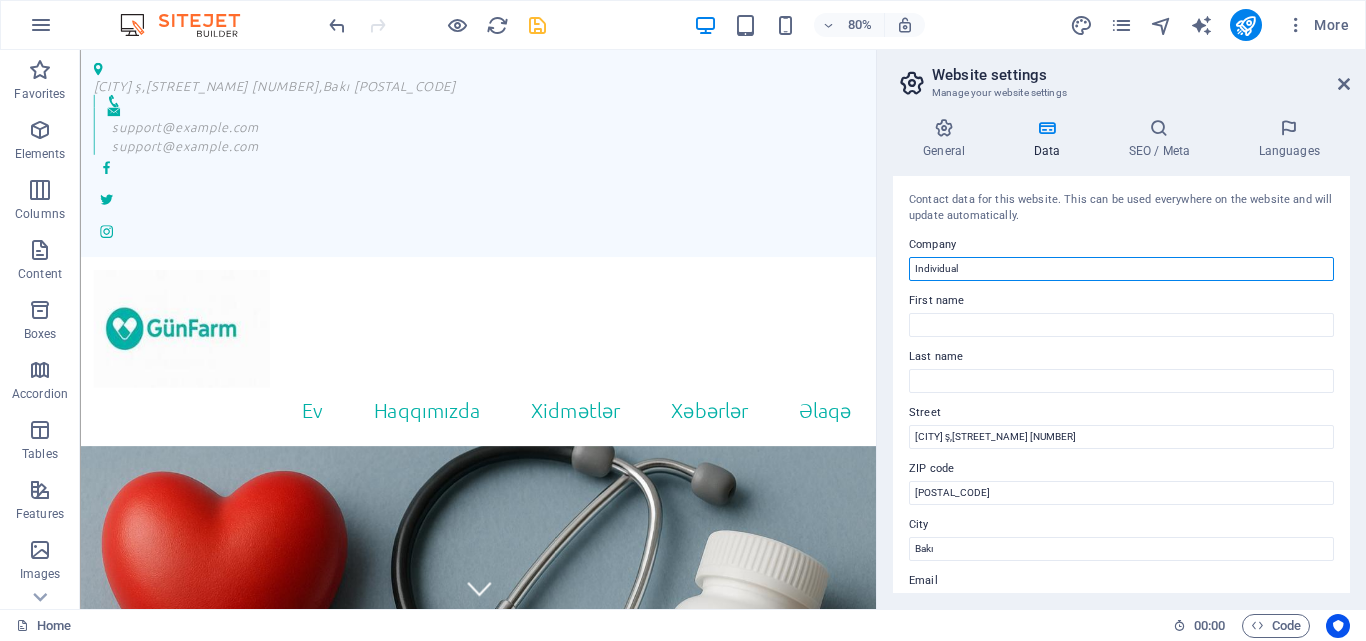drag, startPoint x: 981, startPoint y: 260, endPoint x: 893, endPoint y: 284, distance: 91.214035 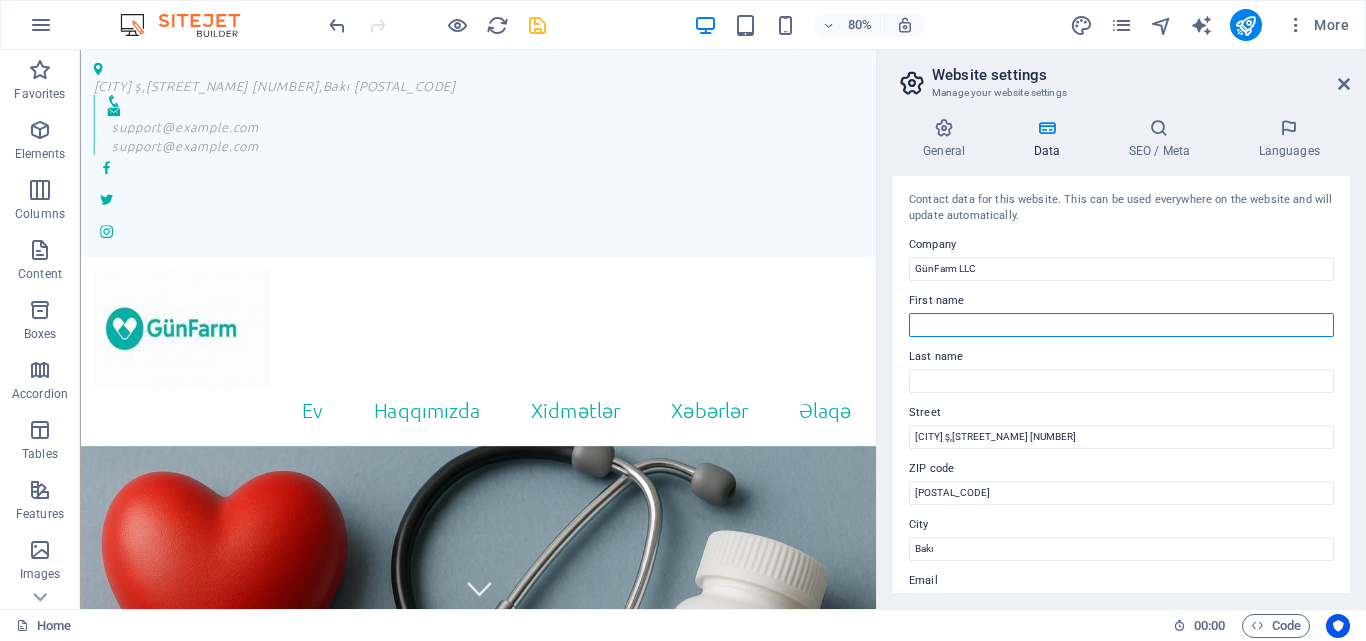 click on "First name" at bounding box center [1121, 325] 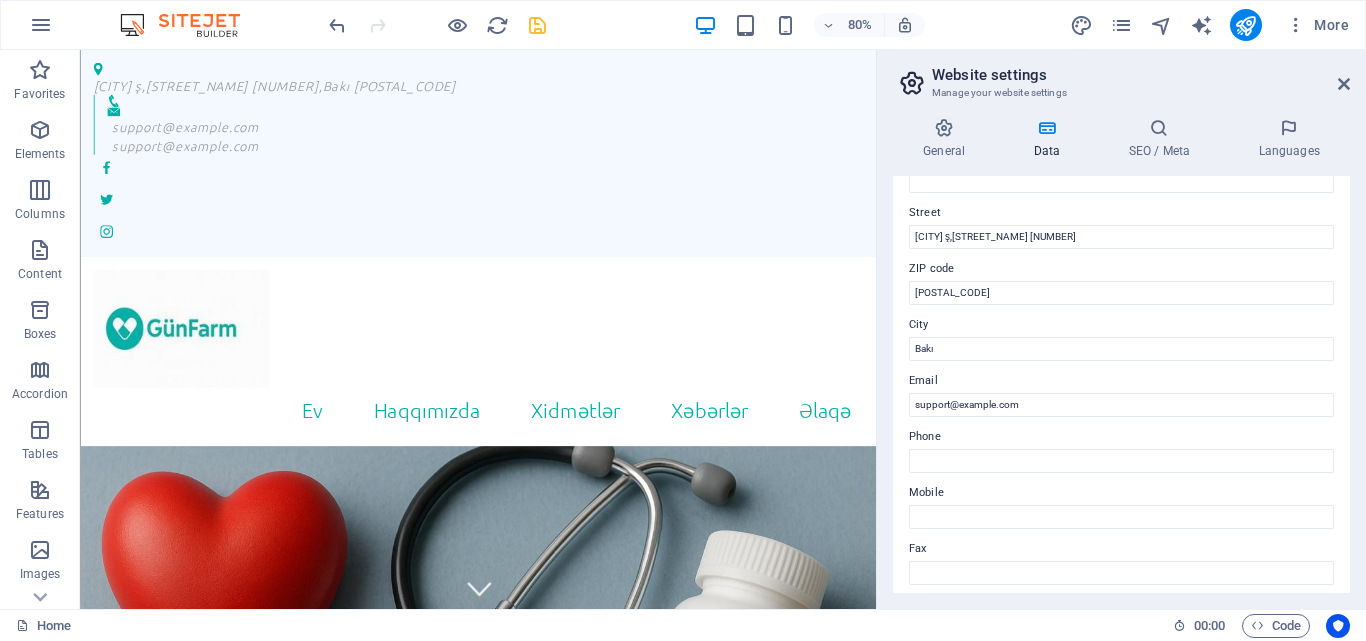 scroll, scrollTop: 300, scrollLeft: 0, axis: vertical 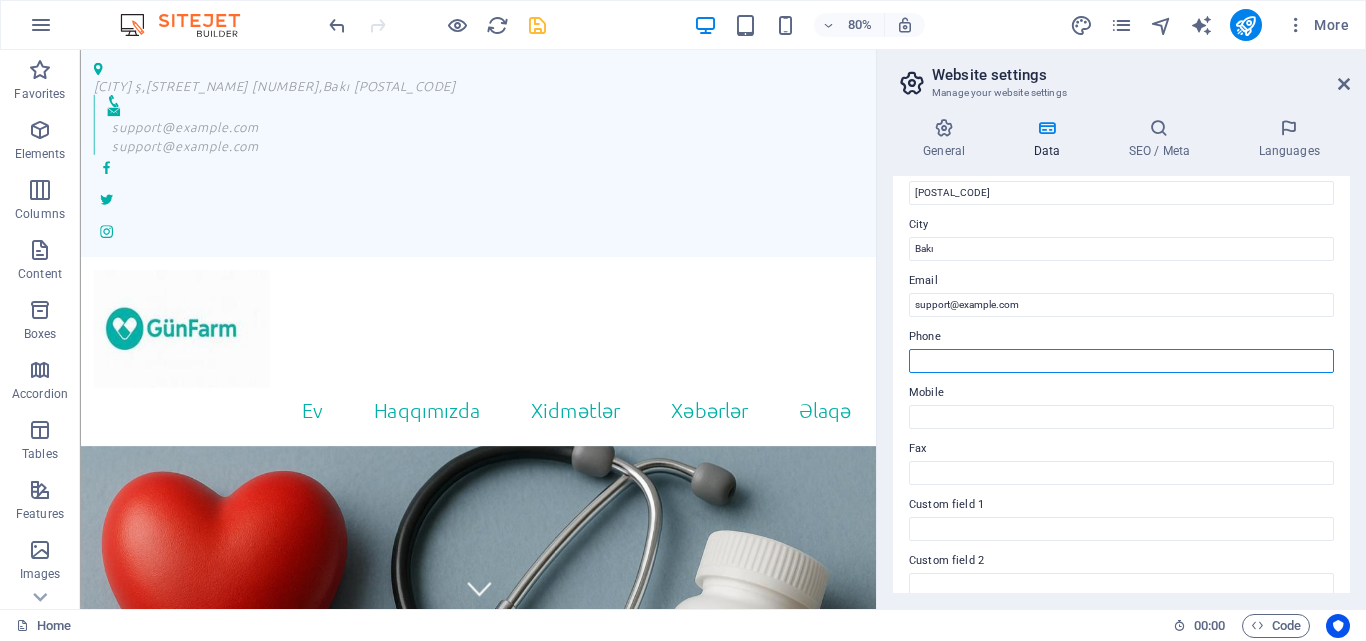 click on "Phone" at bounding box center (1121, 361) 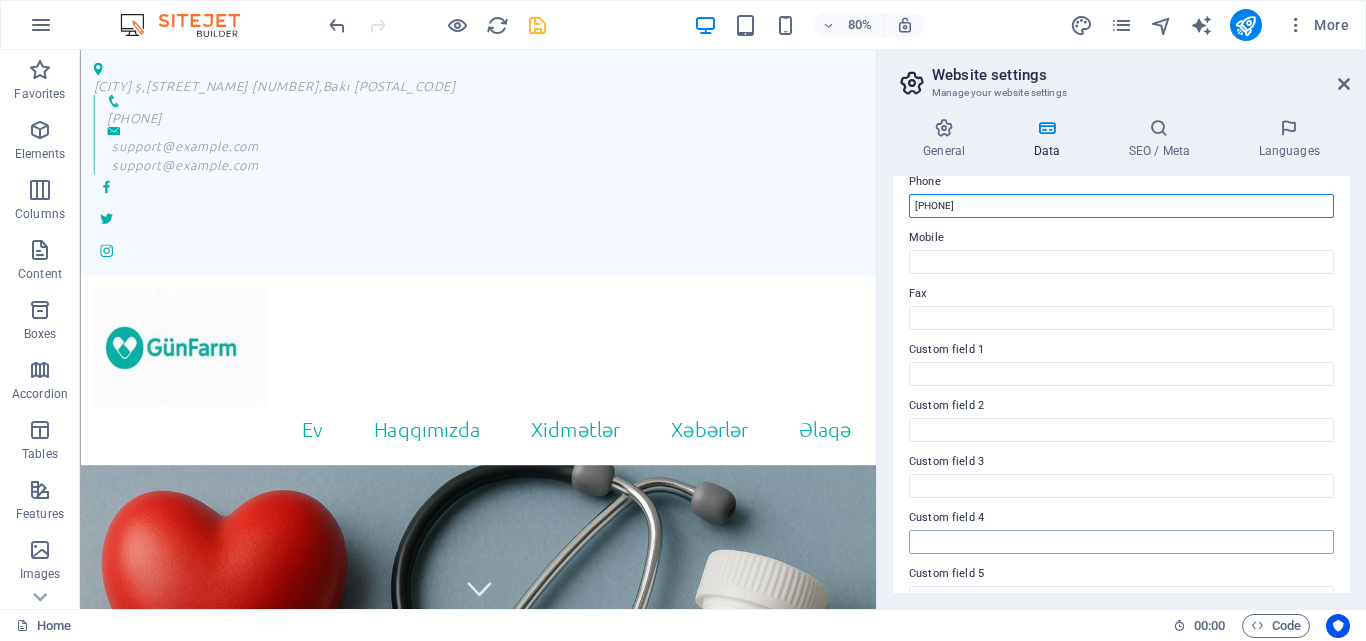 scroll, scrollTop: 344, scrollLeft: 0, axis: vertical 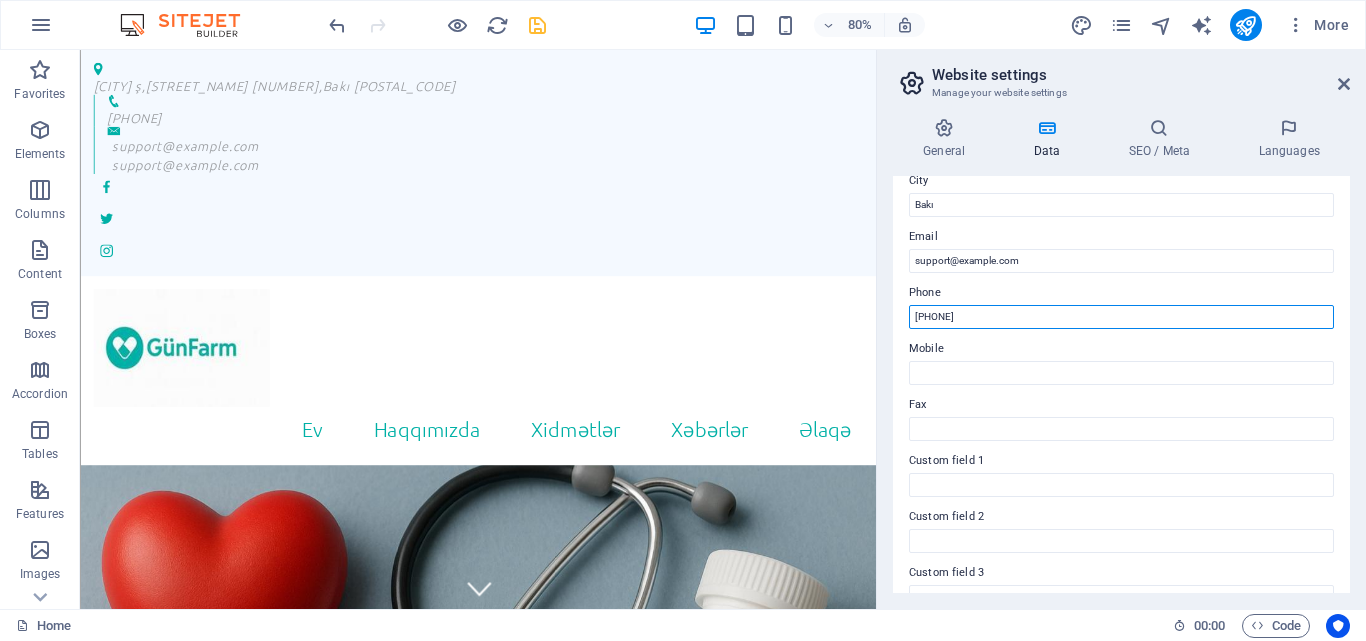drag, startPoint x: 1086, startPoint y: 366, endPoint x: 1071, endPoint y: 386, distance: 25 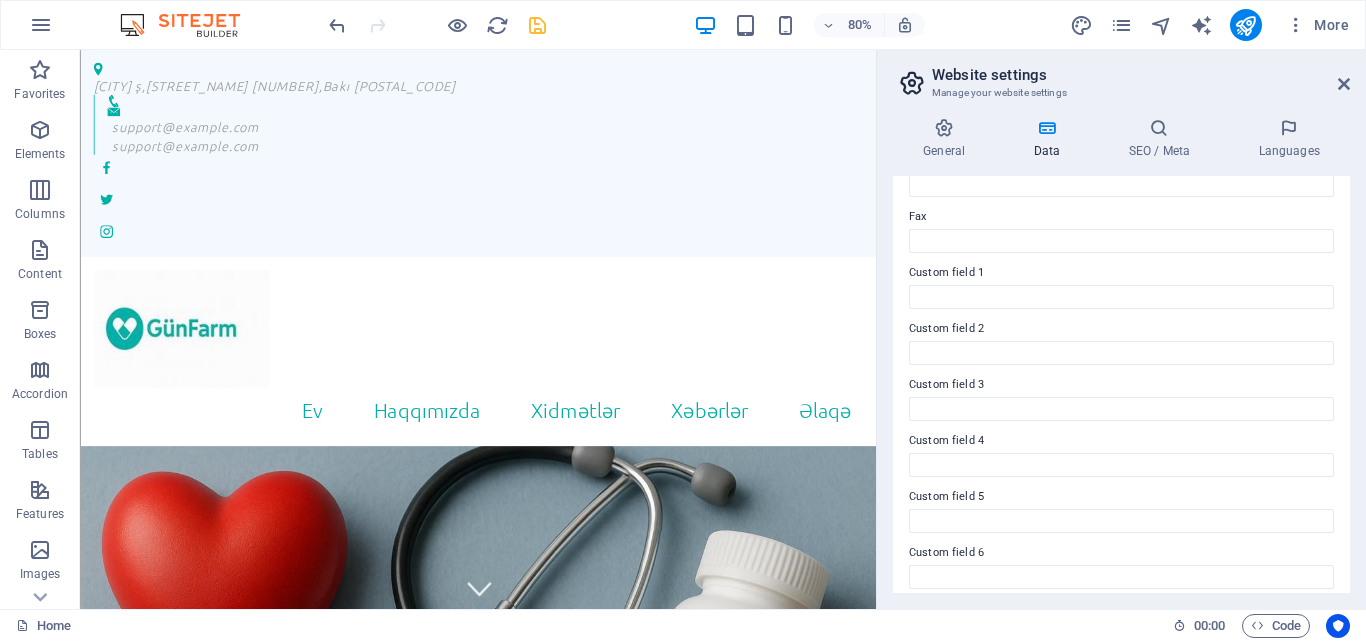 scroll, scrollTop: 544, scrollLeft: 0, axis: vertical 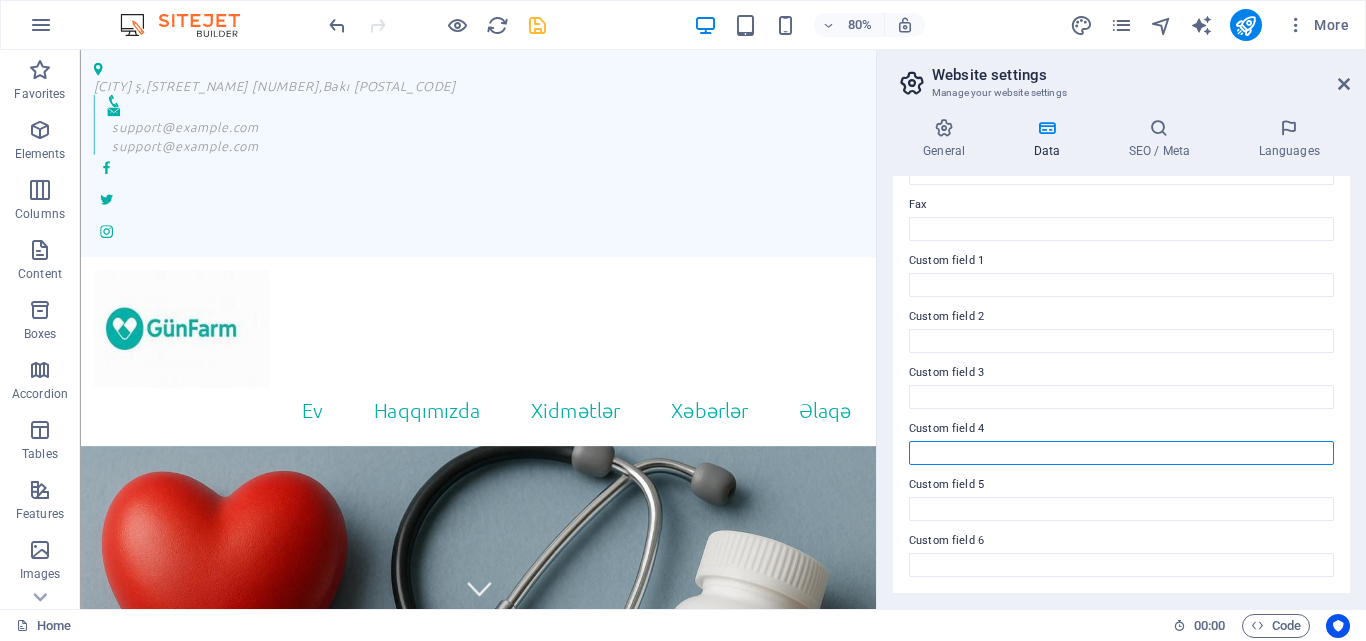drag, startPoint x: 1008, startPoint y: 460, endPoint x: 996, endPoint y: 465, distance: 13 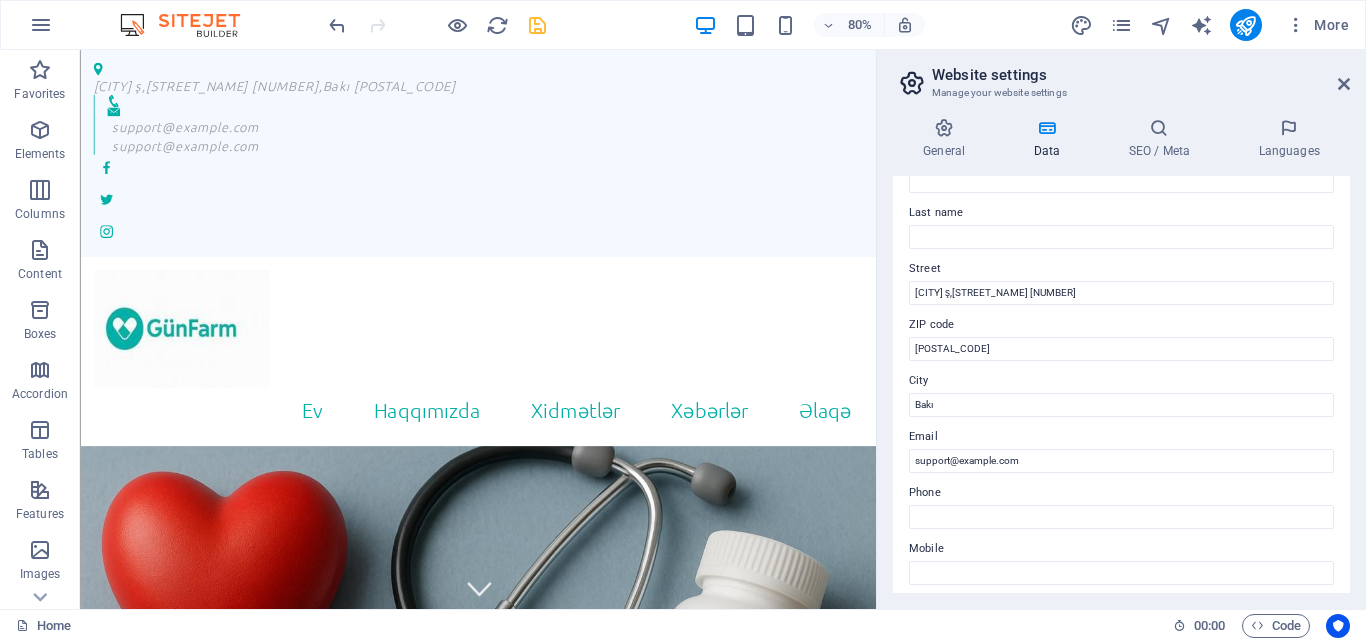 scroll, scrollTop: 0, scrollLeft: 0, axis: both 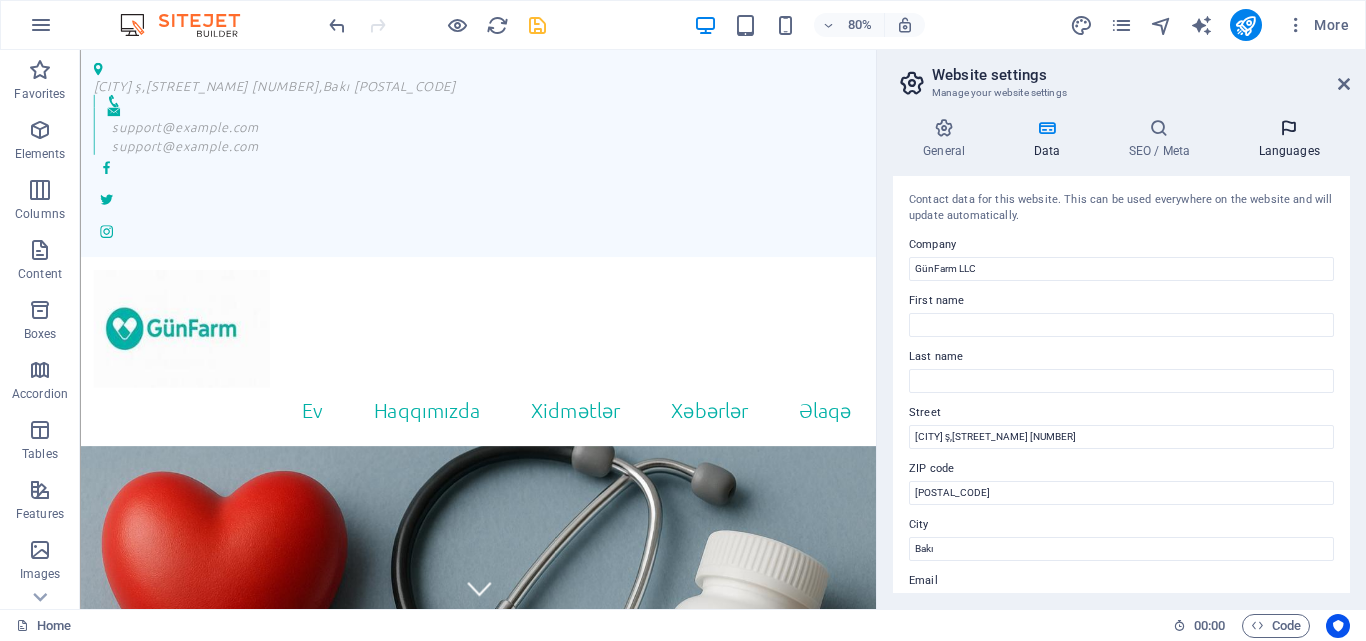 click at bounding box center [1289, 128] 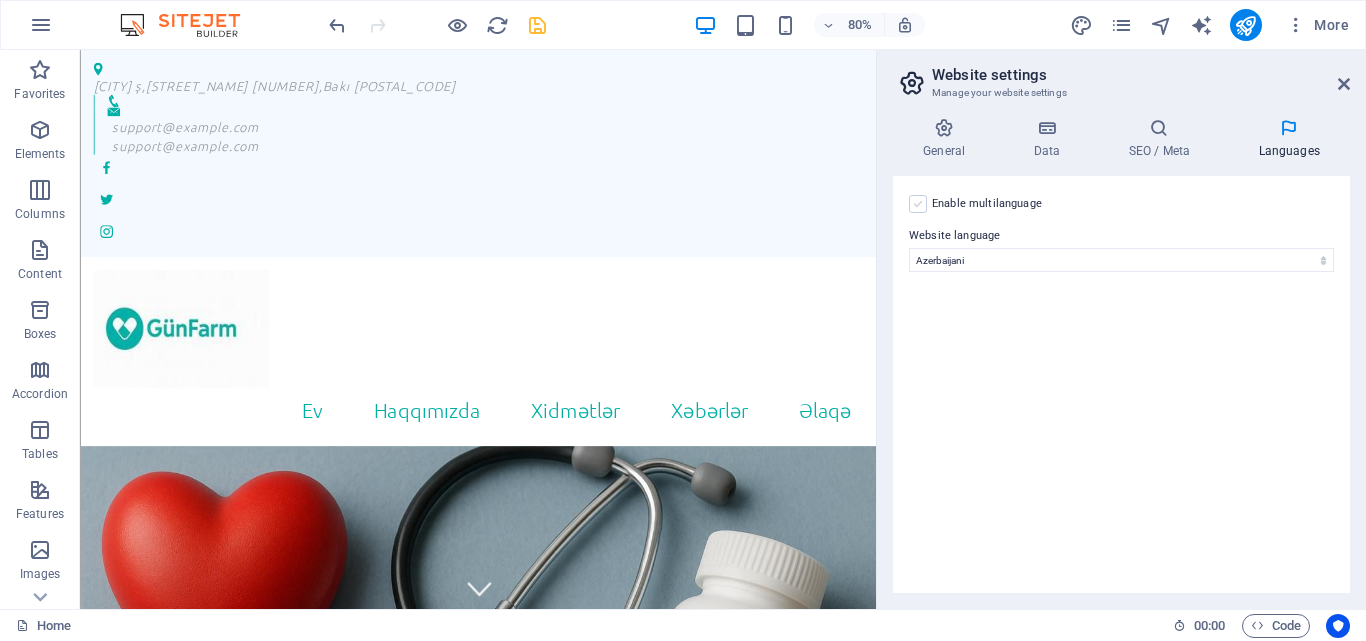 click at bounding box center (918, 204) 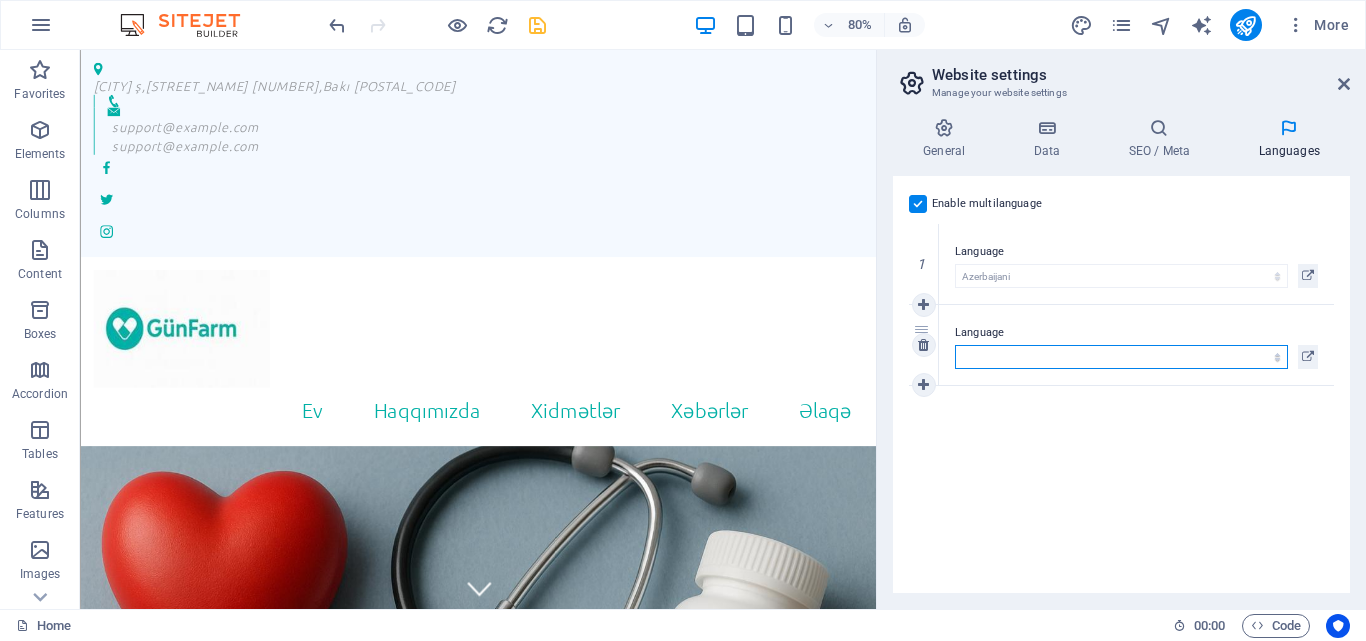 click on "Abkhazian Afar Afrikaans Akan Albanian Amharic Arabic Aragonese Armenian Assamese Avaric Avestan Aymara Azerbaijani Bambara Bashkir Basque Belarusian Bengali Bihari languages Bislama Bokmål Bosnian Breton Bulgarian Burmese Catalan Central Khmer Chamorro Chechen Chinese Church Slavic Chuvash Cornish Corsican Cree Croatian Czech Danish Dutch Dzongkha English Esperanto Estonian Ewe Faroese Farsi (Persian) Fijian Finnish French Fulah Gaelic Galician Ganda Georgian German Greek Greenlandic Guaraní Gujarati Haitian Creole Hausa Hebrew Herero Hindi Hiri Motu Hungarian Icelandic Ido Igbo Indonesian Interlingua Interlingue Inuktitut Inupiaq Irish Italian Japanese Javanese Kannada Kanuri Kashmiri Kazakh Kikuyu Kinyarwanda Komi Kongo Korean Kurdish Kwanyama Kyrgyz Lao Latin Latvian Limburgish Lingala Lithuanian Luba-Katanga Luxembourgish Macedonian Malagasy Malay Malayalam Maldivian Maltese Manx Maori Marathi Marshallese Mongolian Nauru Navajo Ndonga Nepali North Ndebele Northern Sami Norwegian Norwegian Nynorsk Nuosu" at bounding box center (1121, 357) 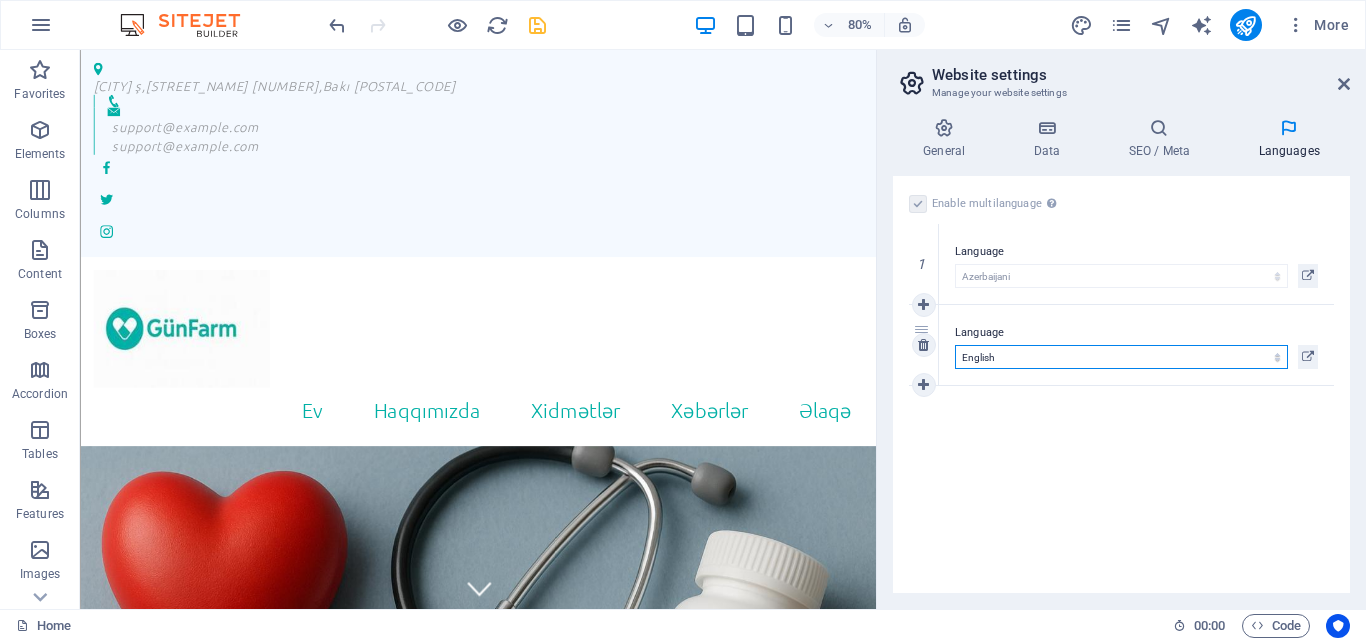 click on "Abkhazian Afar Afrikaans Akan Albanian Amharic Arabic Aragonese Armenian Assamese Avaric Avestan Aymara Azerbaijani Bambara Bashkir Basque Belarusian Bengali Bihari languages Bislama Bokmål Bosnian Breton Bulgarian Burmese Catalan Central Khmer Chamorro Chechen Chinese Church Slavic Chuvash Cornish Corsican Cree Croatian Czech Danish Dutch Dzongkha English Esperanto Estonian Ewe Faroese Farsi (Persian) Fijian Finnish French Fulah Gaelic Galician Ganda Georgian German Greek Greenlandic Guaraní Gujarati Haitian Creole Hausa Hebrew Herero Hindi Hiri Motu Hungarian Icelandic Ido Igbo Indonesian Interlingua Interlingue Inuktitut Inupiaq Irish Italian Japanese Javanese Kannada Kanuri Kashmiri Kazakh Kikuyu Kinyarwanda Komi Kongo Korean Kurdish Kwanyama Kyrgyz Lao Latin Latvian Limburgish Lingala Lithuanian Luba-Katanga Luxembourgish Macedonian Malagasy Malay Malayalam Maldivian Maltese Manx Maori Marathi Marshallese Mongolian Nauru Navajo Ndonga Nepali North Ndebele Northern Sami Norwegian Norwegian Nynorsk Nuosu" at bounding box center [1121, 357] 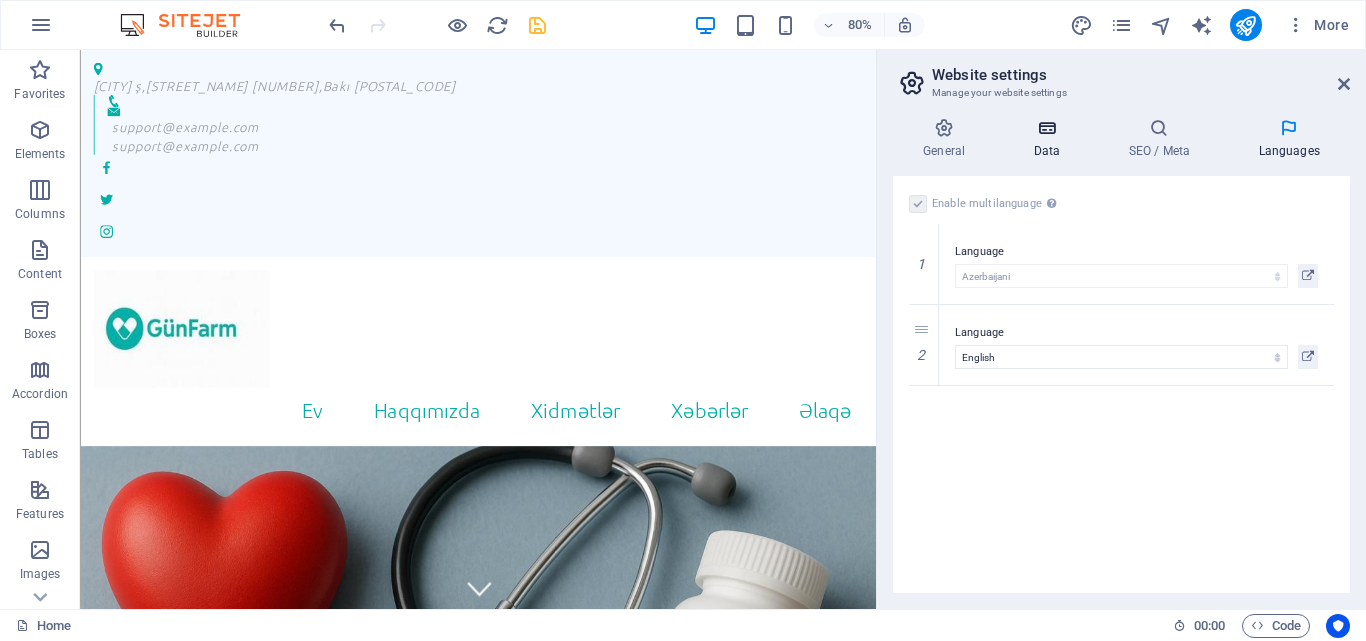 click at bounding box center (1046, 128) 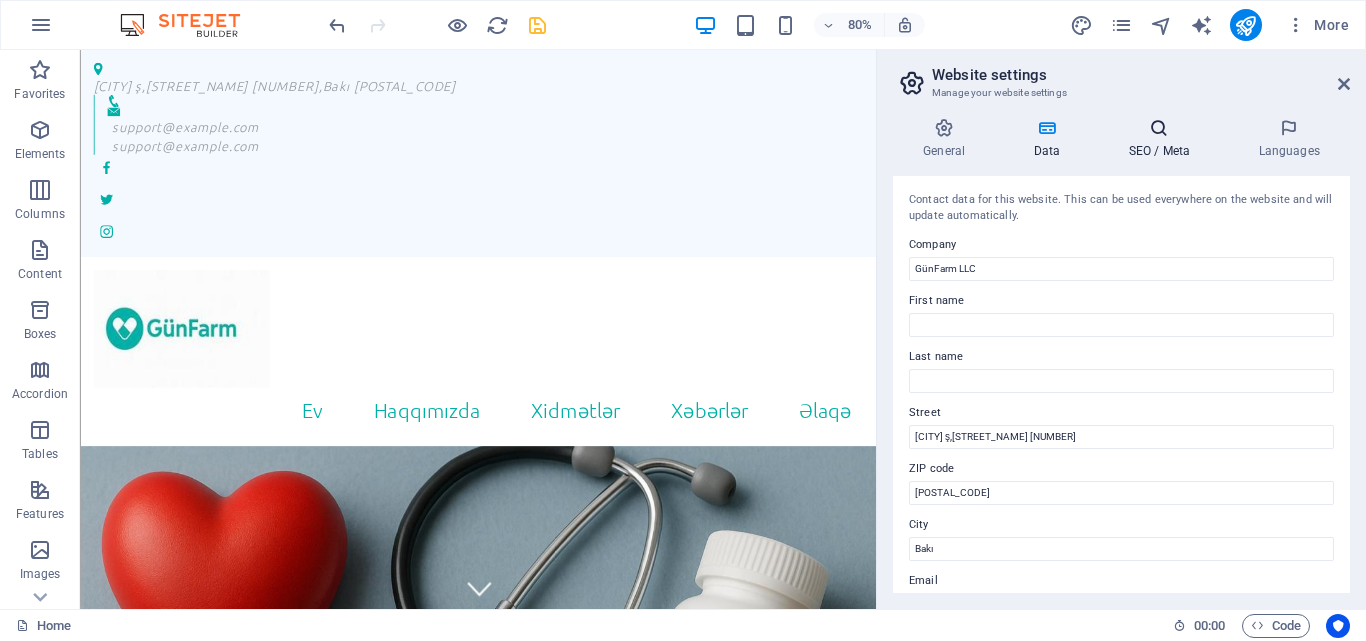 click on "SEO / Meta" at bounding box center [1163, 139] 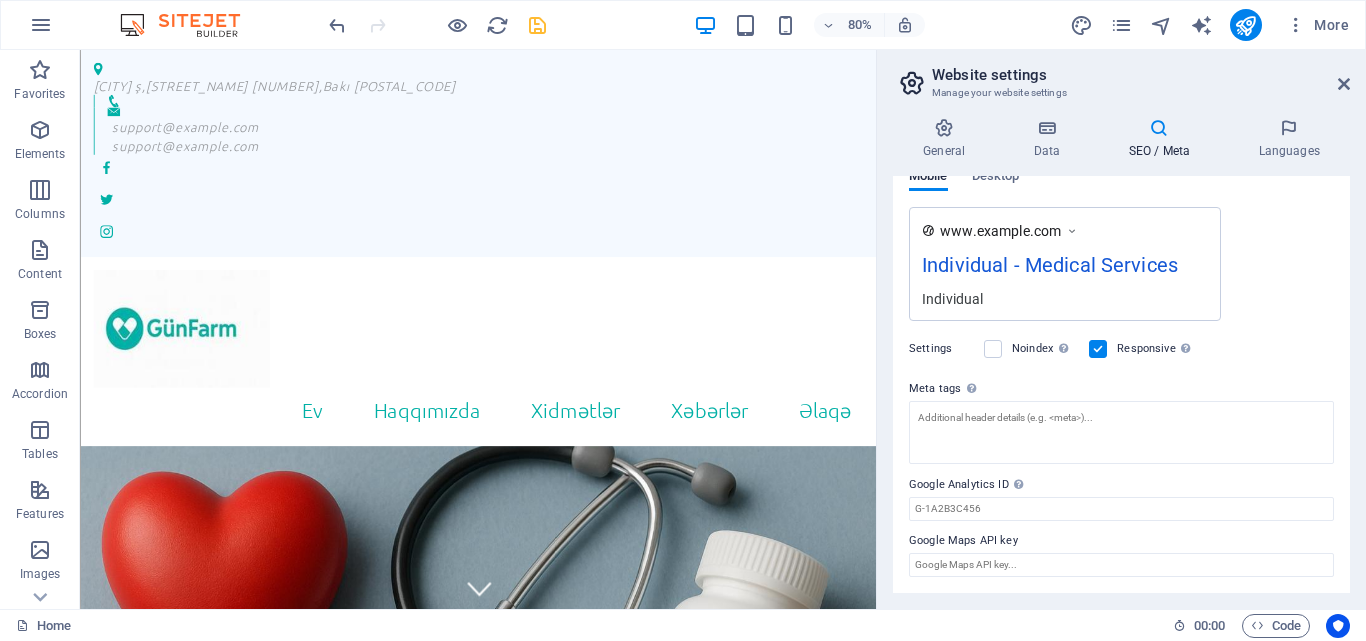 scroll, scrollTop: 0, scrollLeft: 0, axis: both 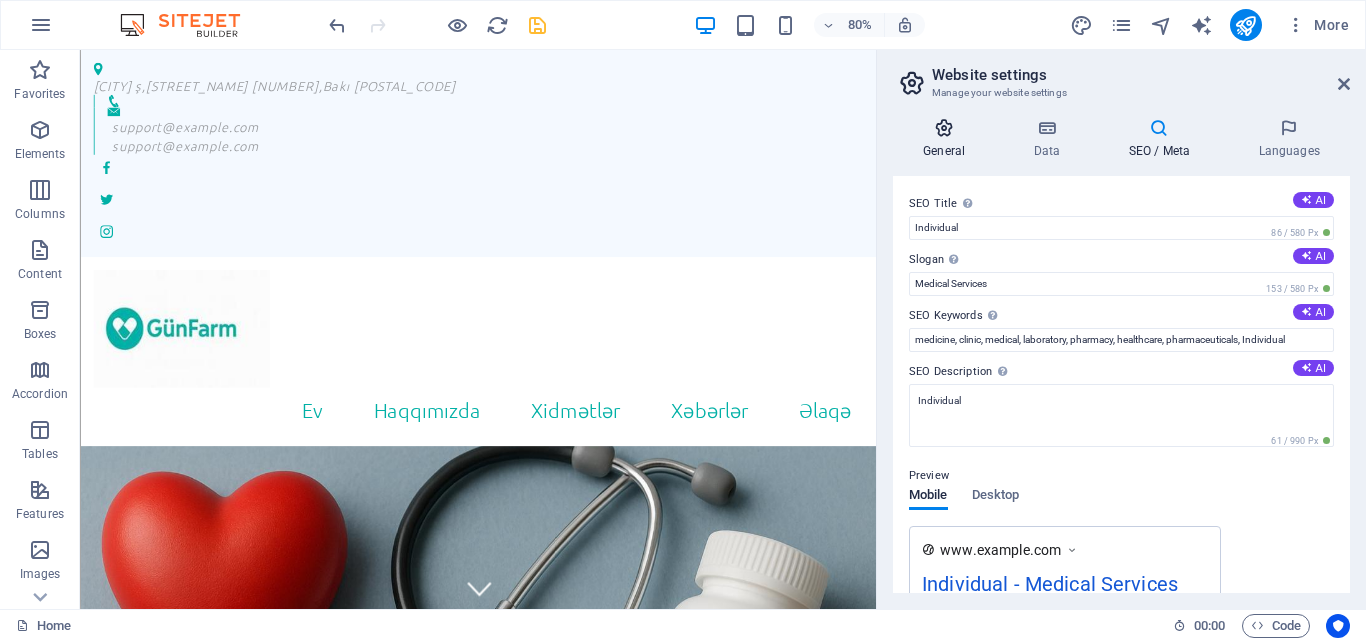 click on "General" at bounding box center [948, 139] 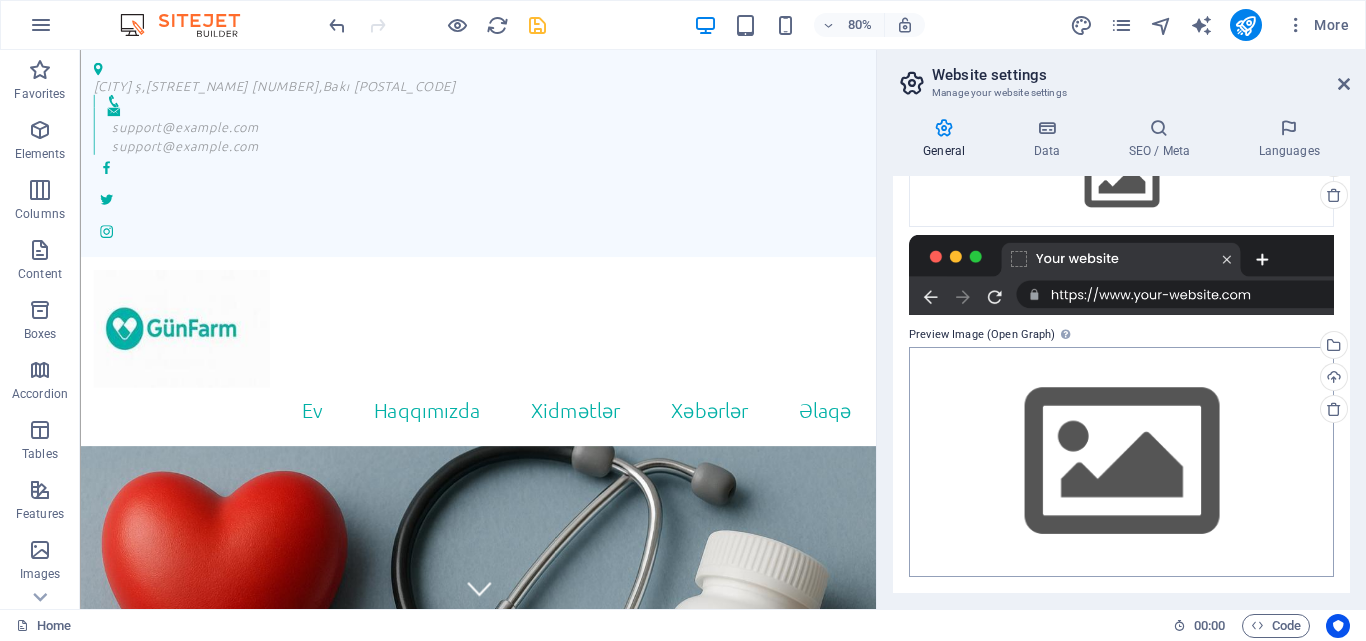 scroll, scrollTop: 0, scrollLeft: 0, axis: both 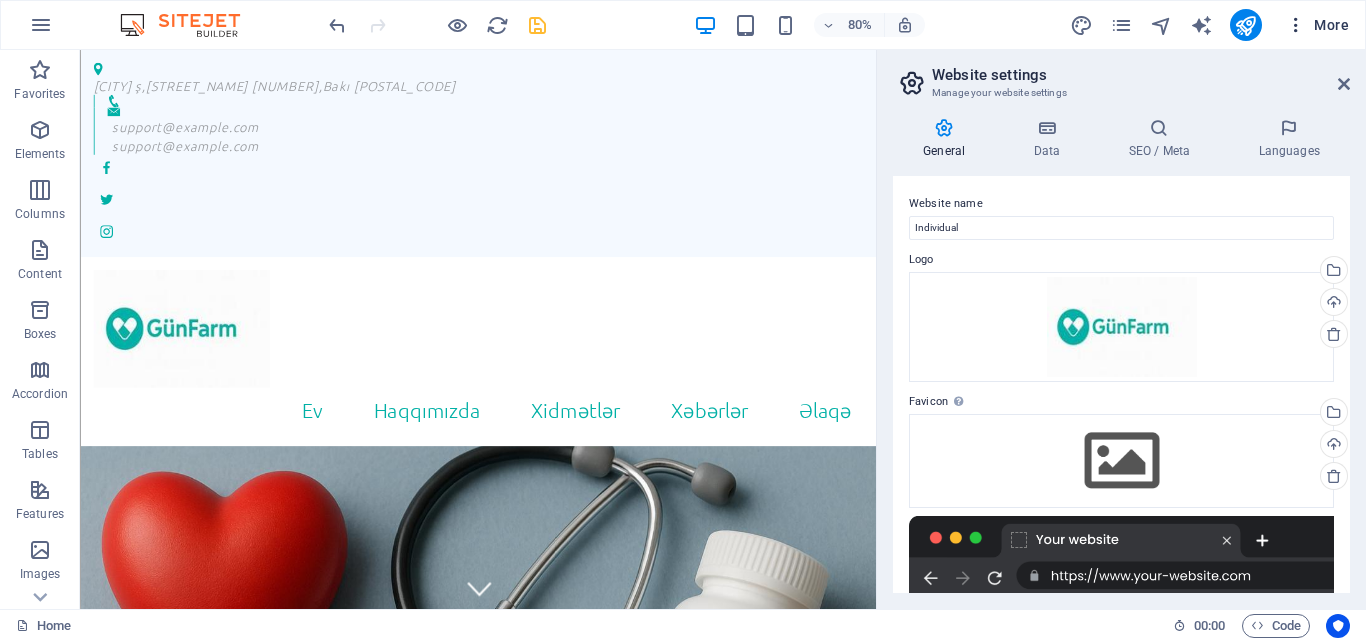 click at bounding box center (1296, 25) 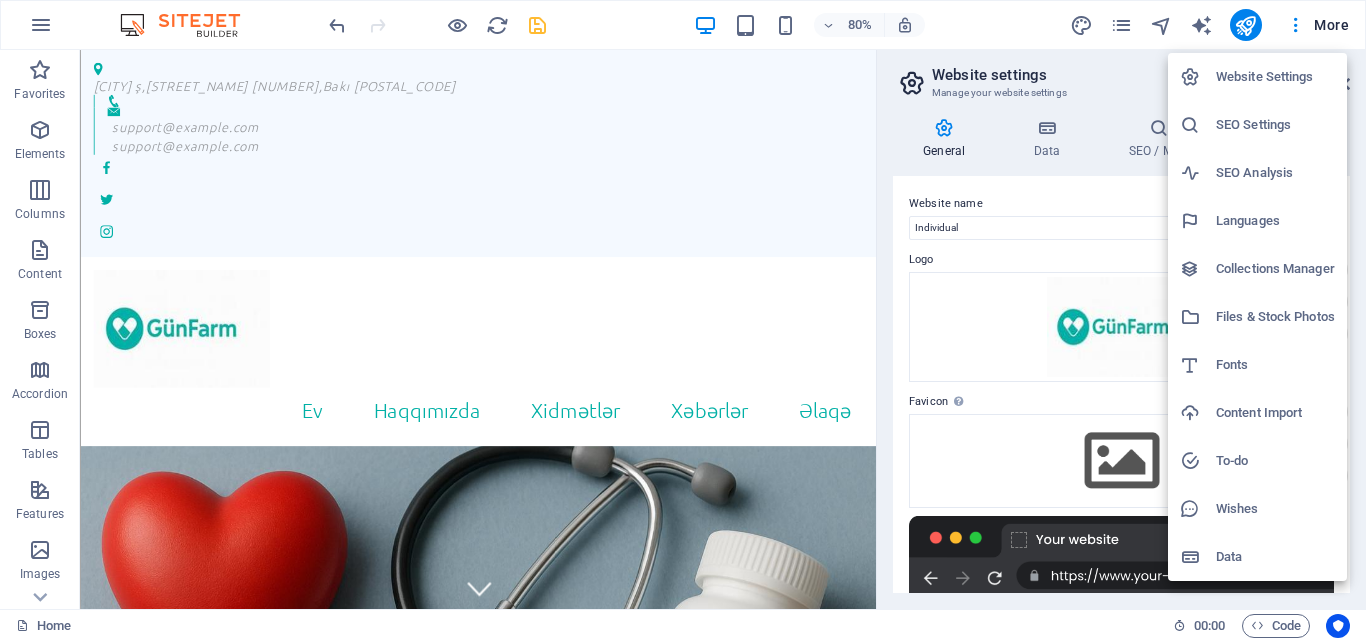 click on "Files & Stock Photos" at bounding box center (1275, 317) 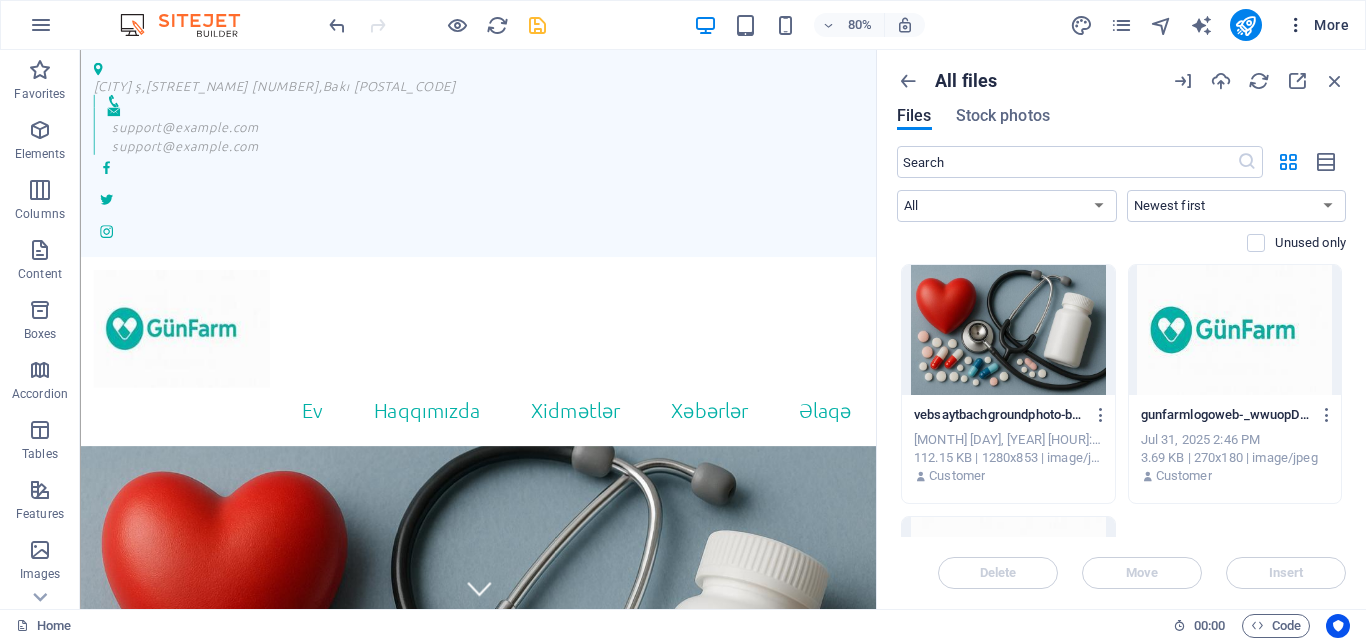 click on "More" at bounding box center [1317, 25] 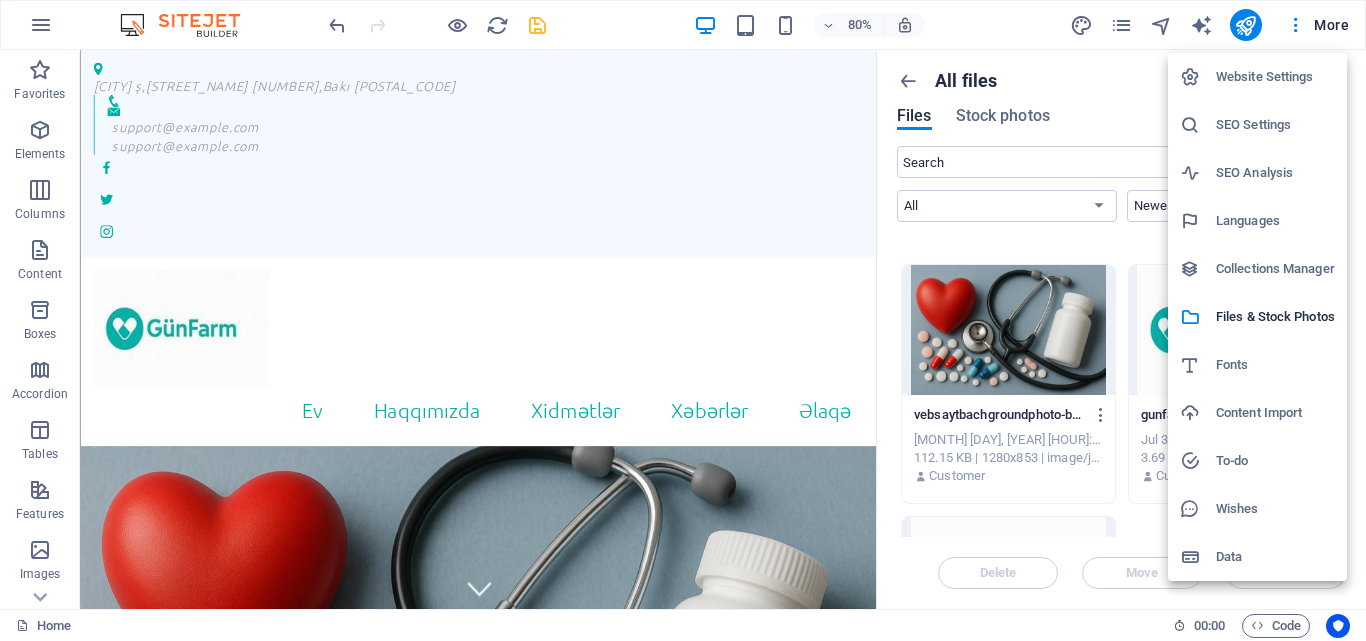 click on "Fonts" at bounding box center [1275, 365] 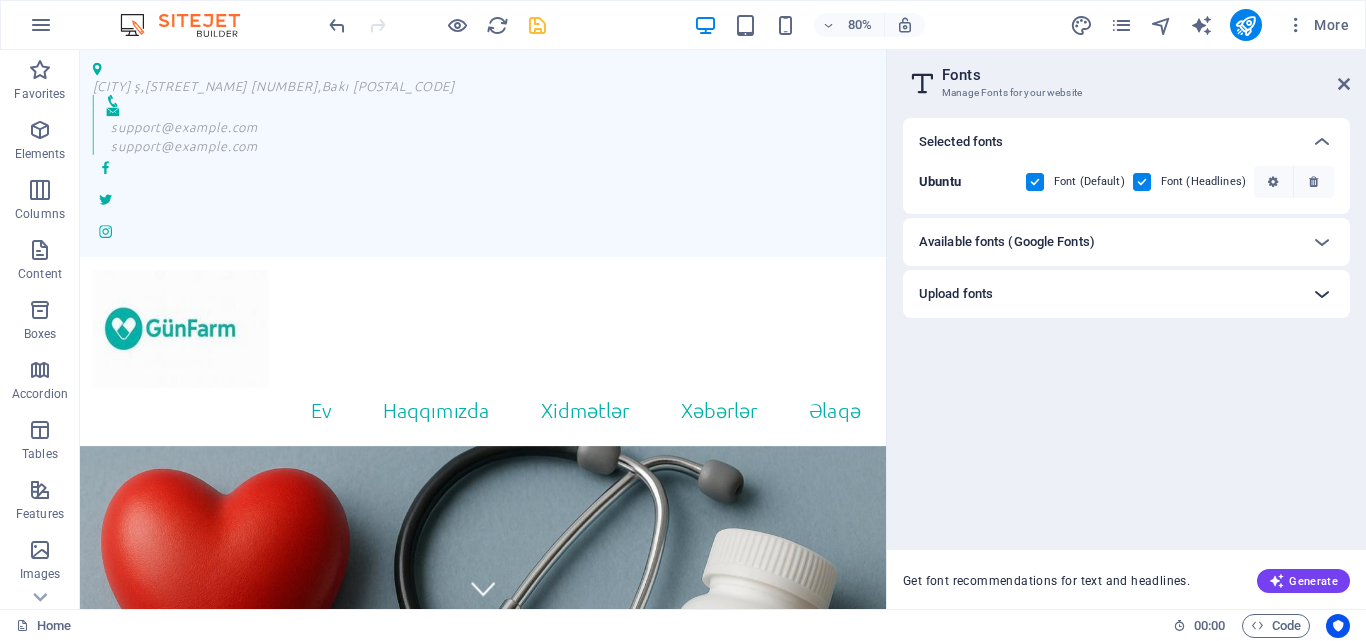 click at bounding box center (1322, 294) 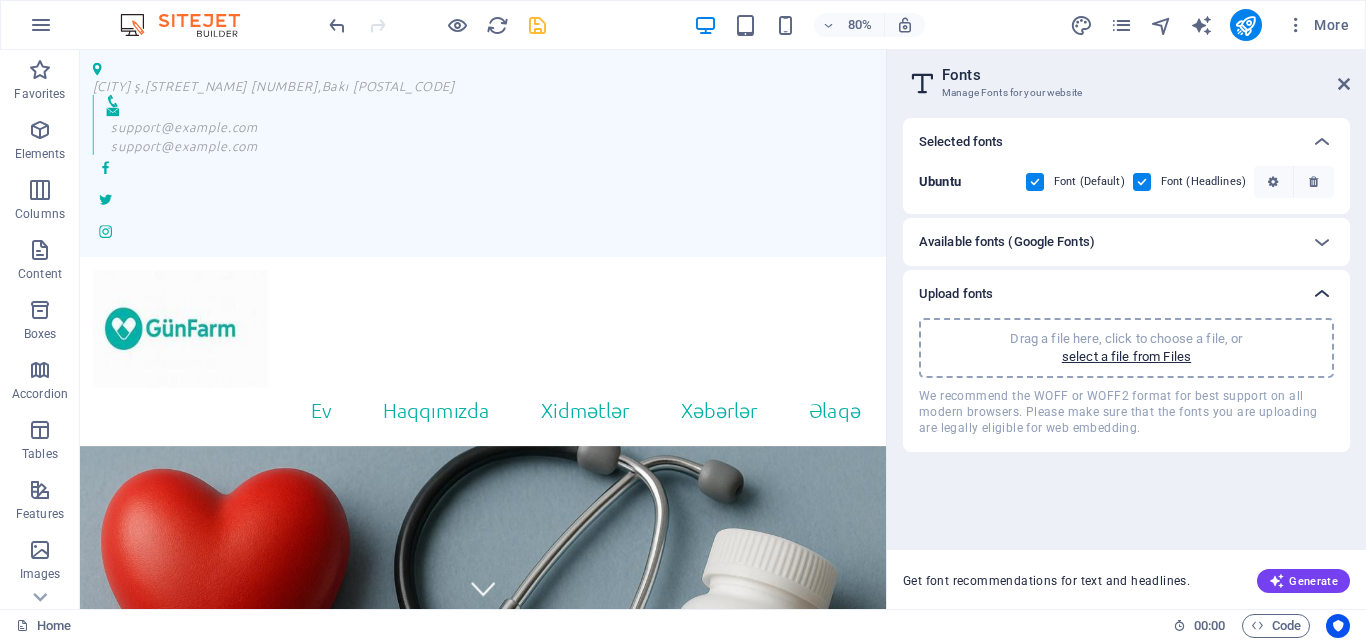 click at bounding box center (1322, 294) 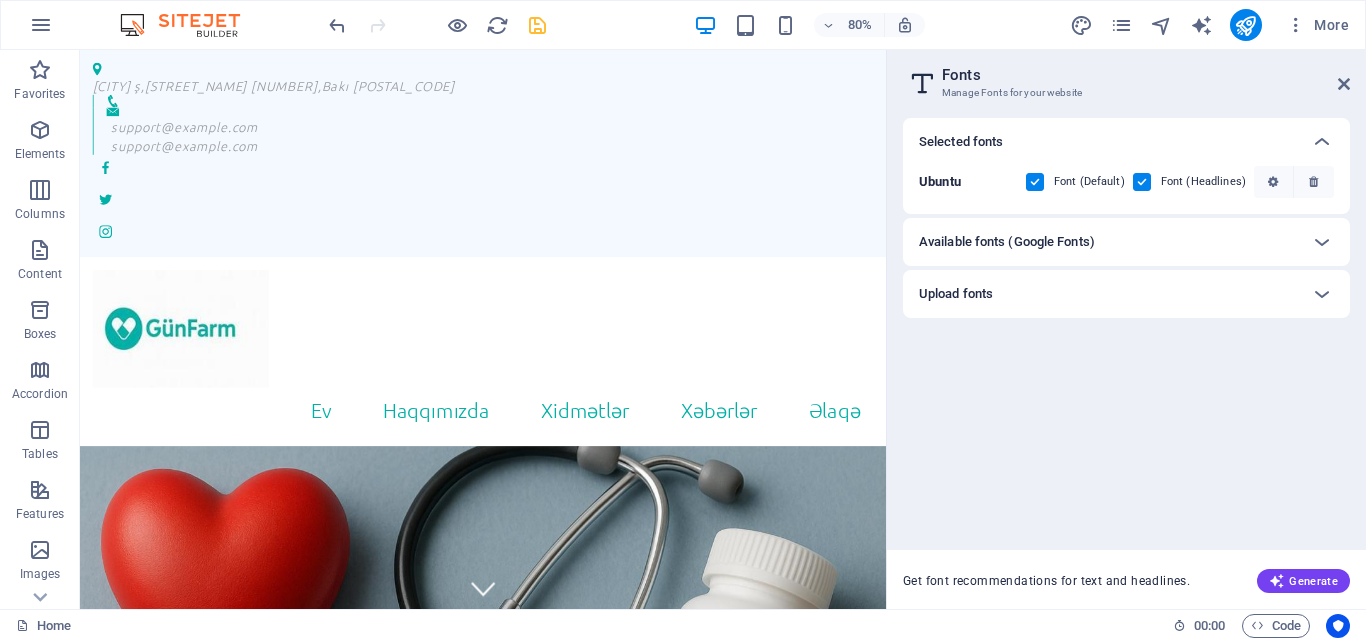 click at bounding box center (1035, 182) 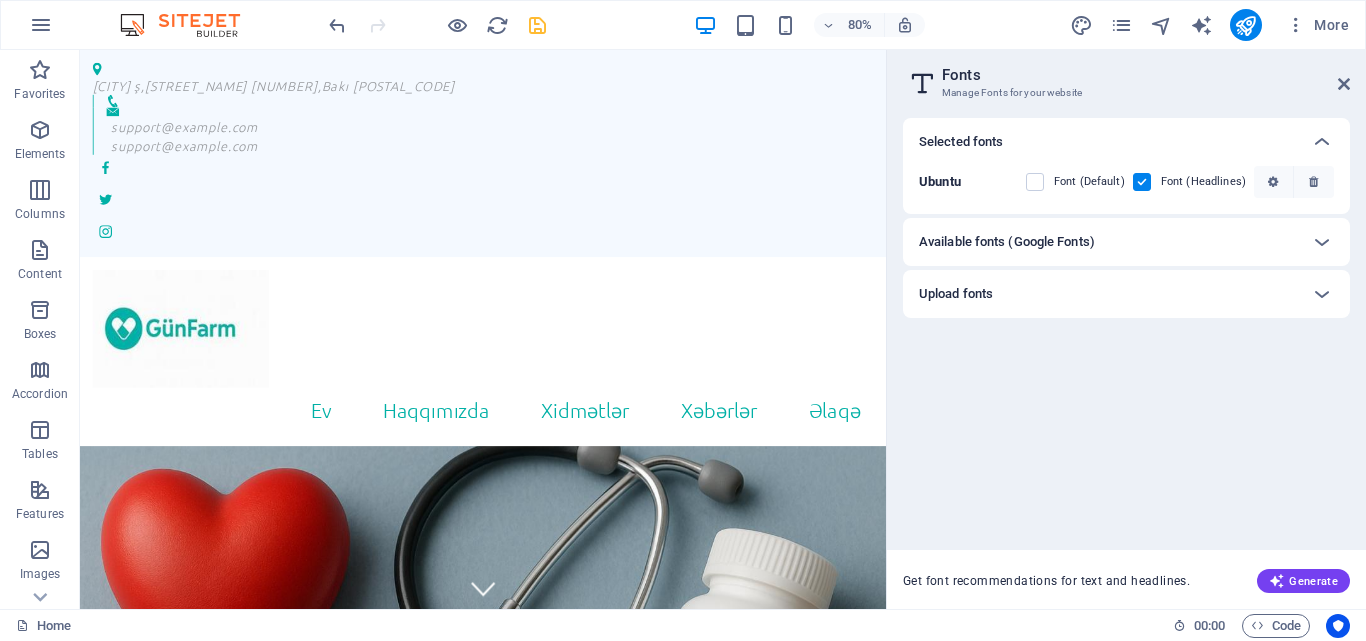 click at bounding box center (1035, 182) 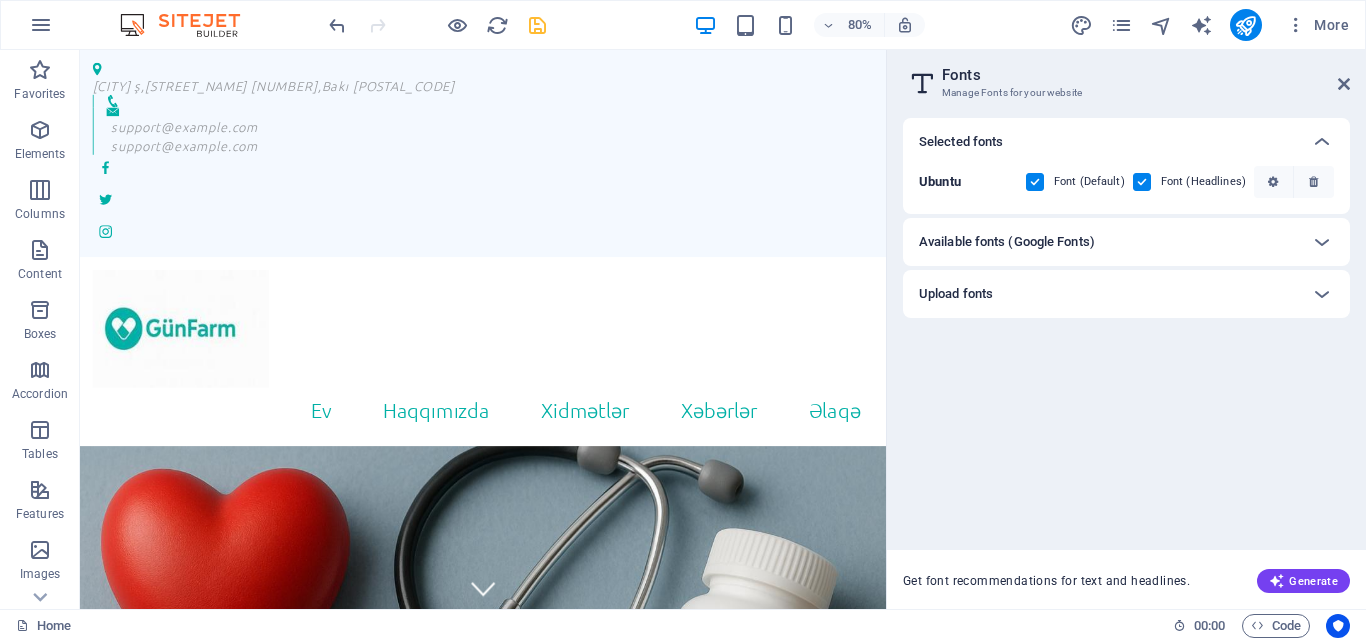 click at bounding box center [1035, 182] 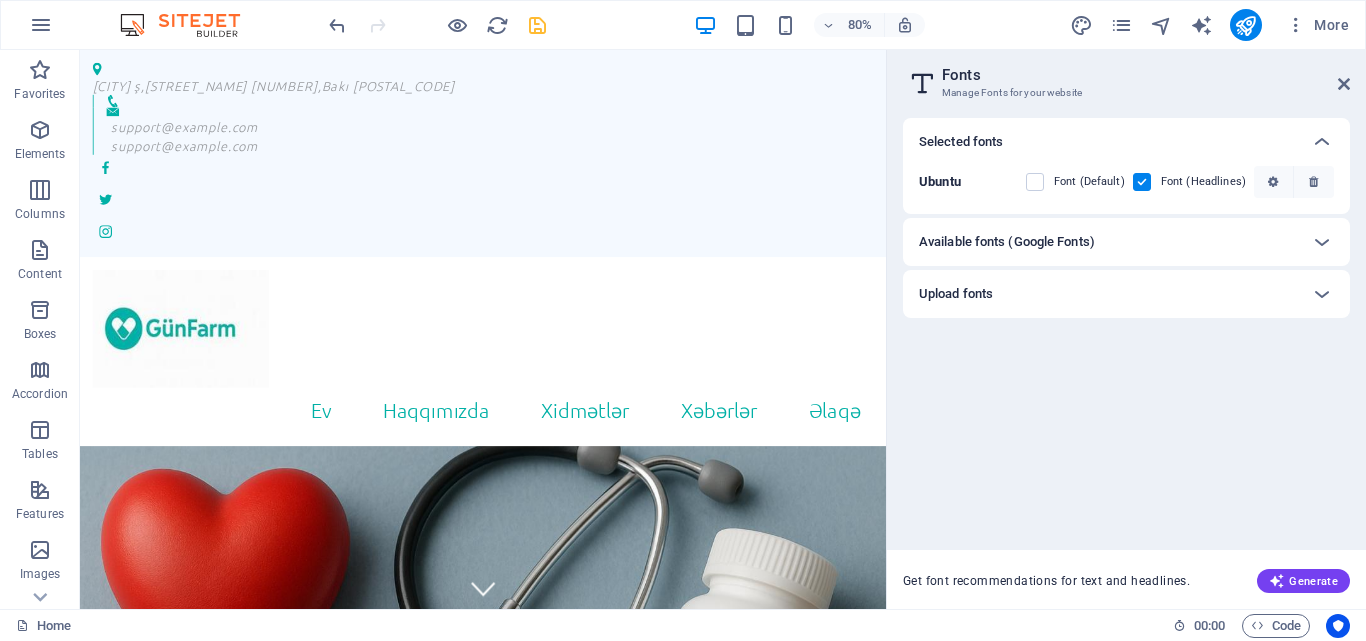 click at bounding box center (1035, 182) 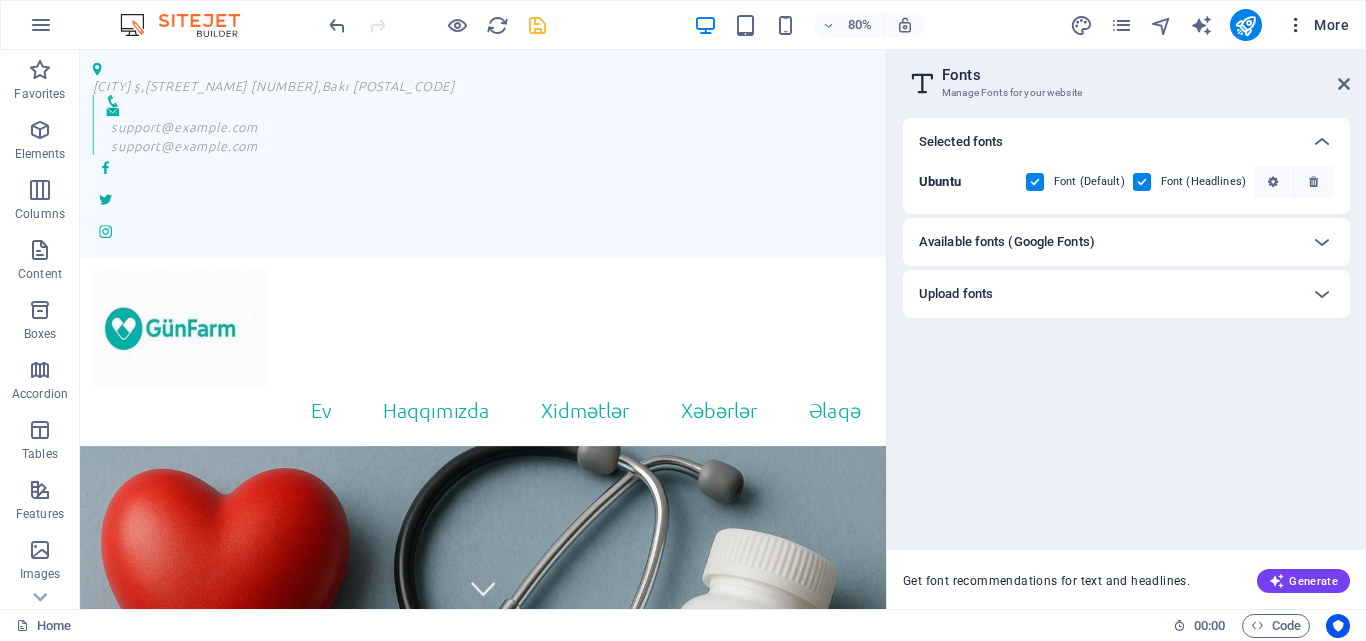 click on "More" at bounding box center (1317, 25) 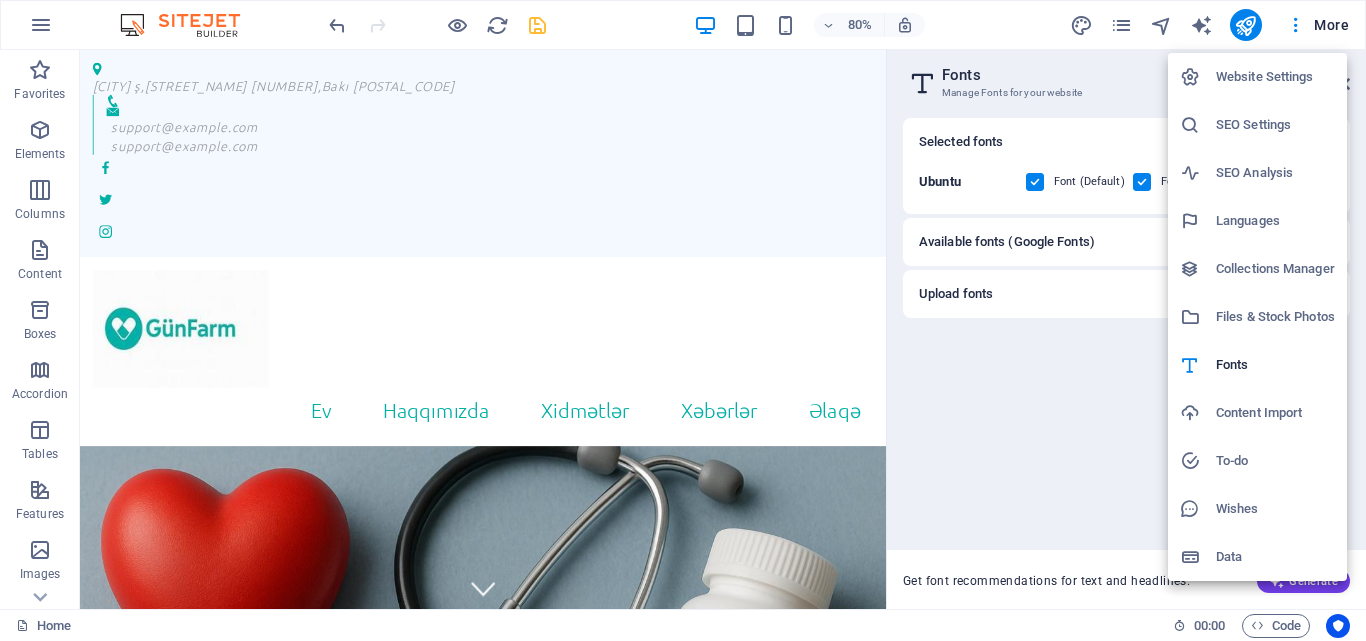 click at bounding box center (683, 320) 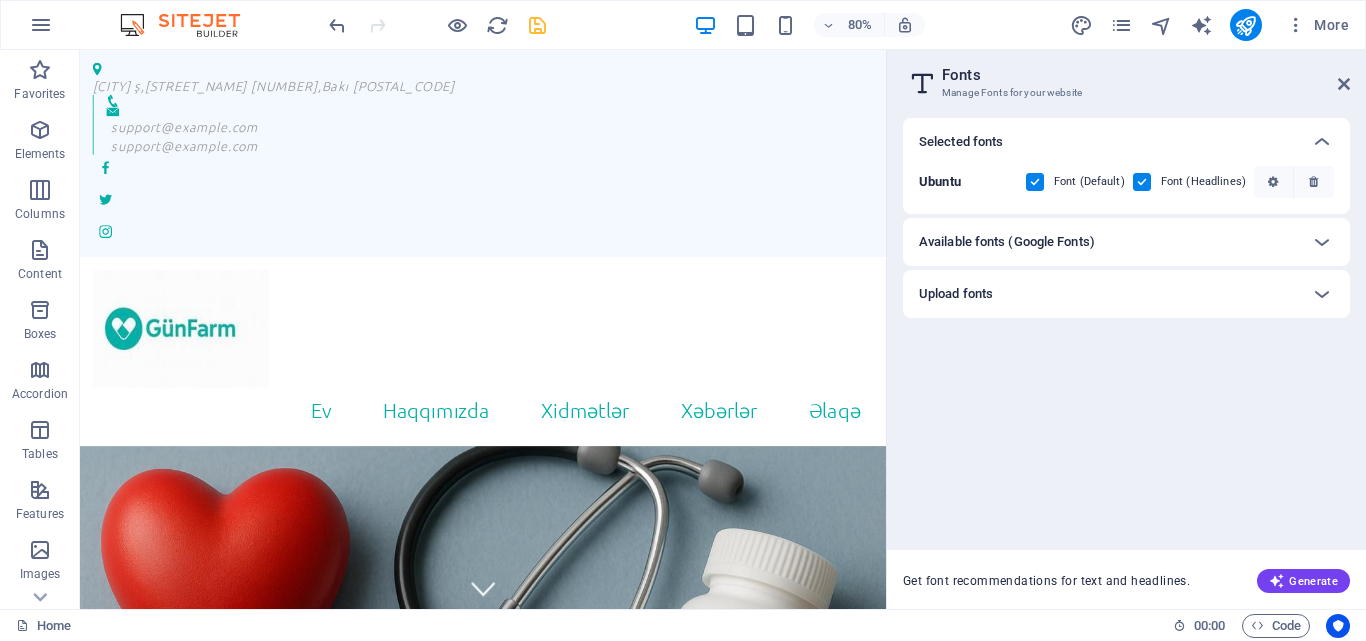 click on "Website Settings SEO Settings SEO Analysis Languages Collections Manager Files & Stock Photos Fonts Content Import To-do Wishes Data" at bounding box center (683, 326) 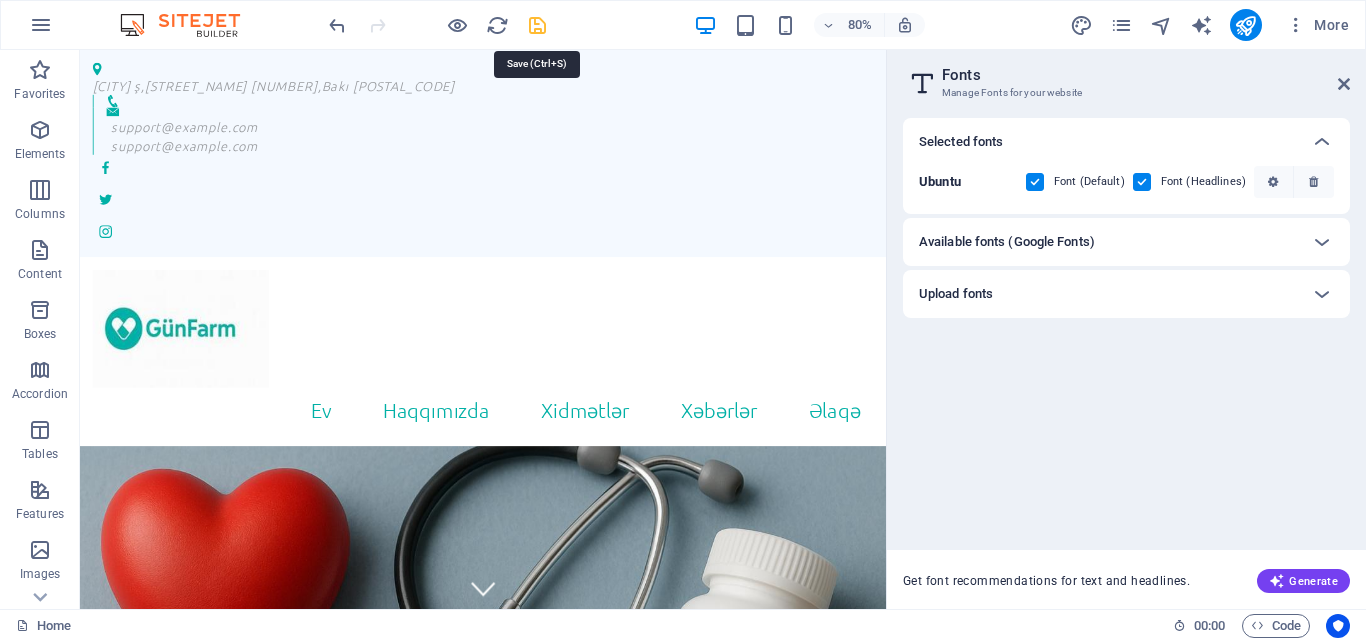 click at bounding box center [537, 25] 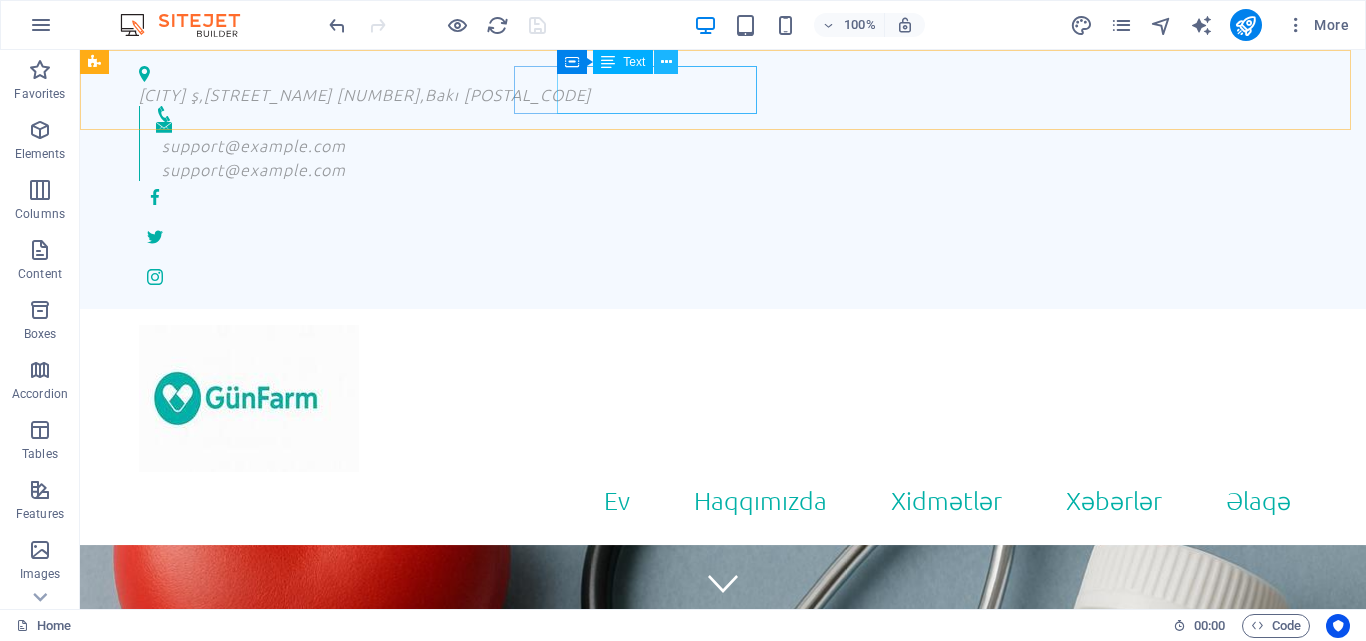 click at bounding box center [666, 62] 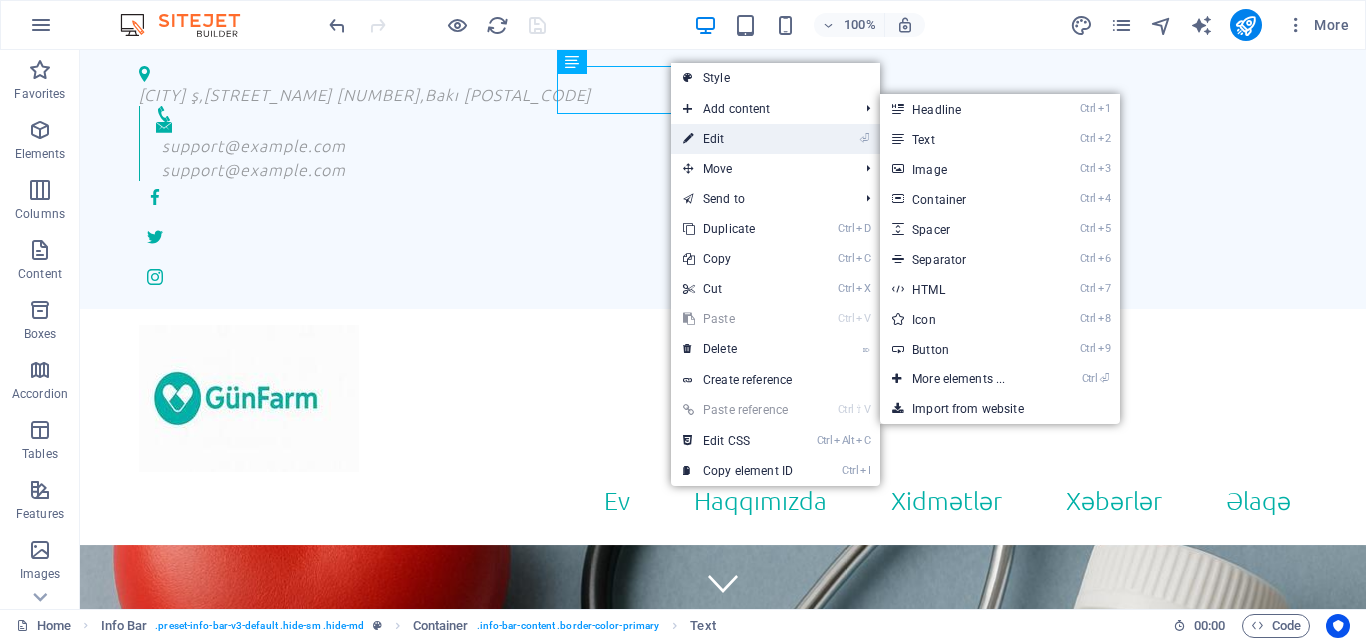 click on "⏎  Edit" at bounding box center (738, 139) 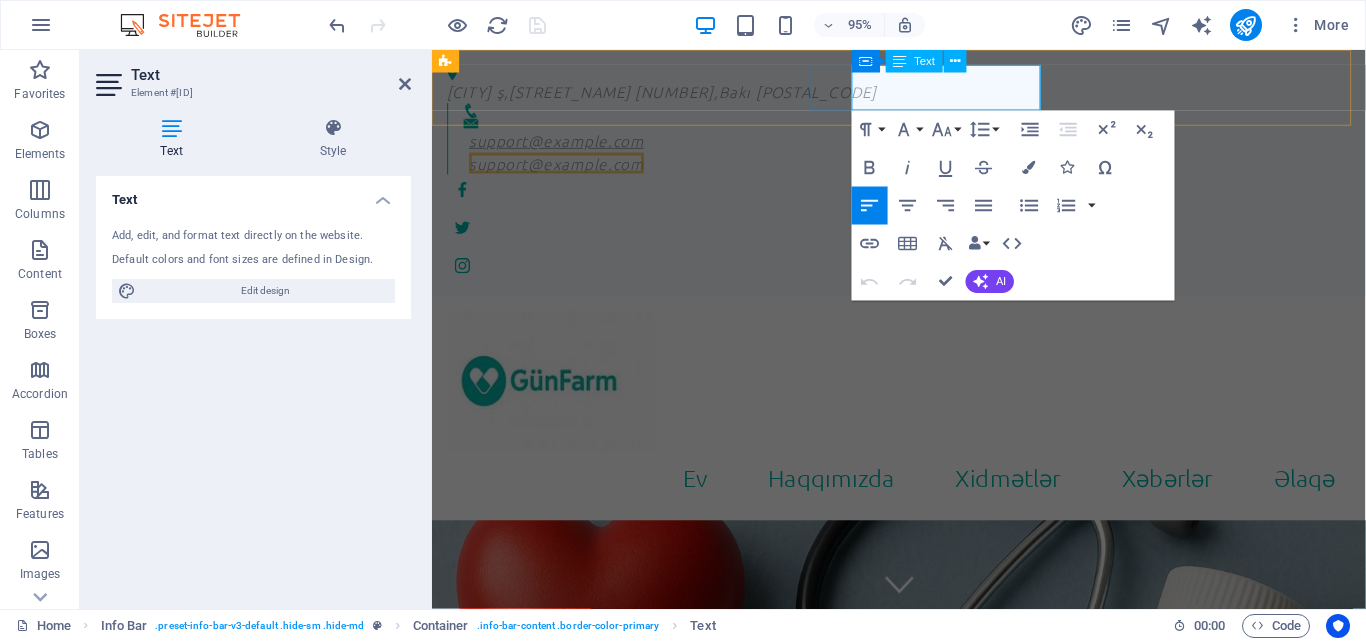 click on "support@example.com" at bounding box center (563, 145) 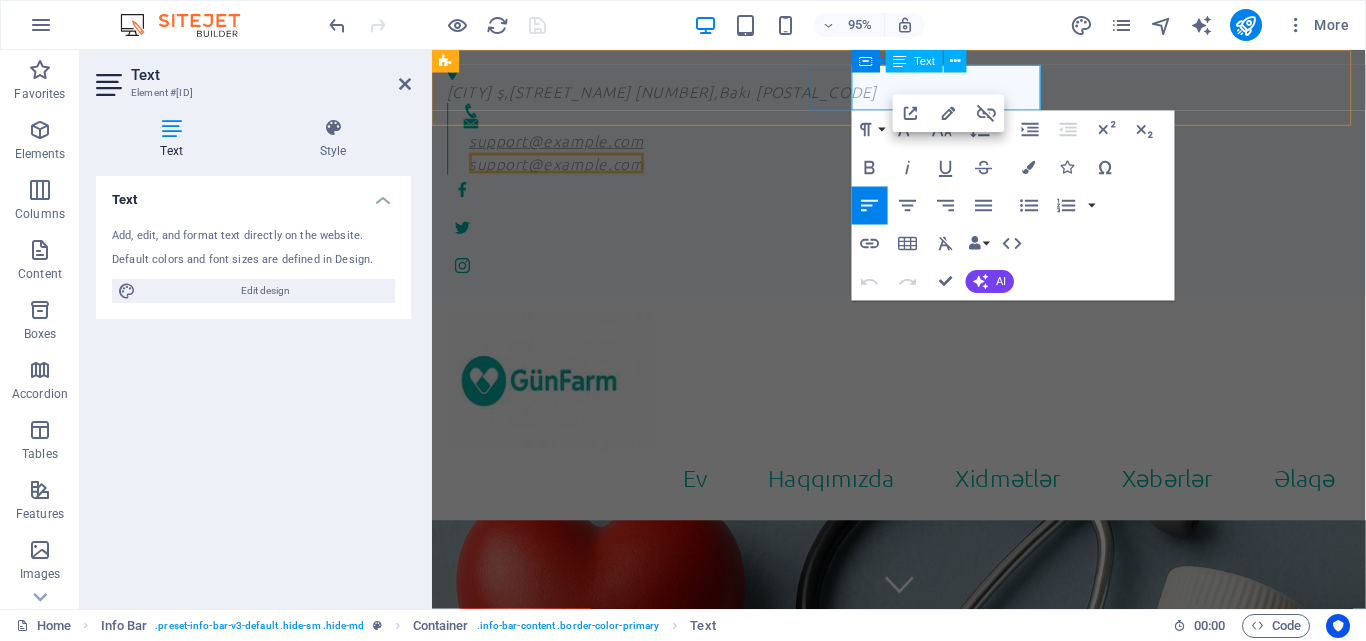click on "support@example.com" at bounding box center (563, 145) 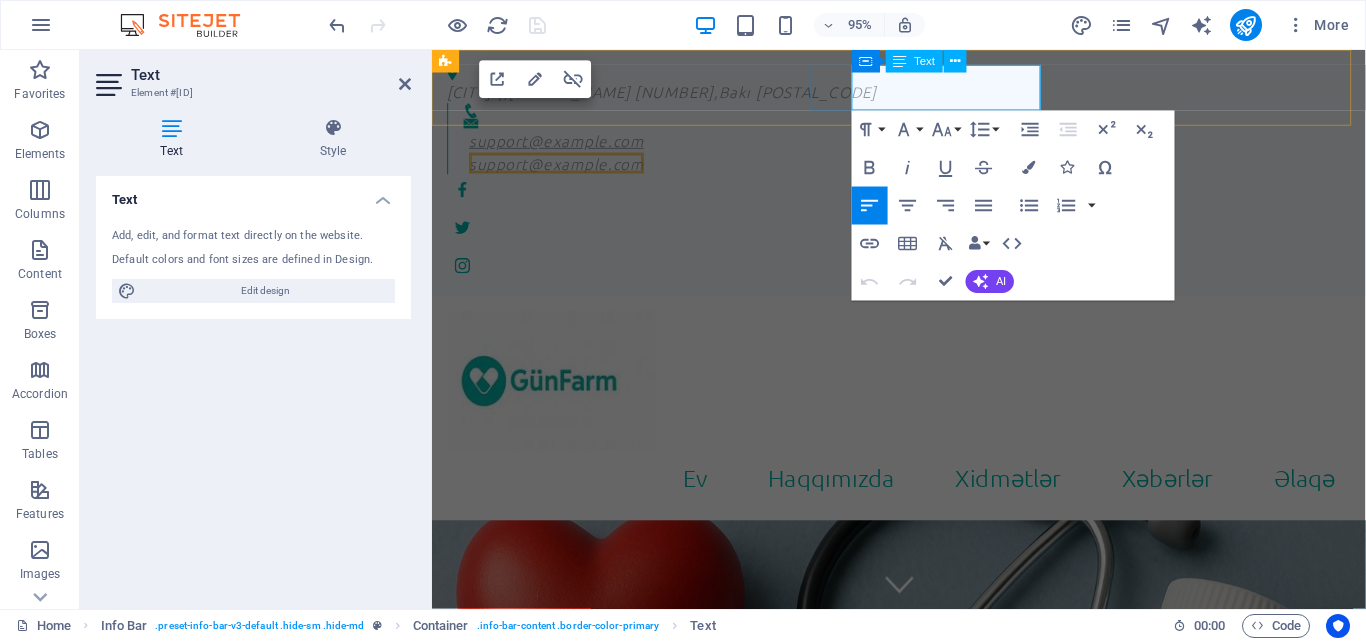 click on "support@example.com" at bounding box center [563, 145] 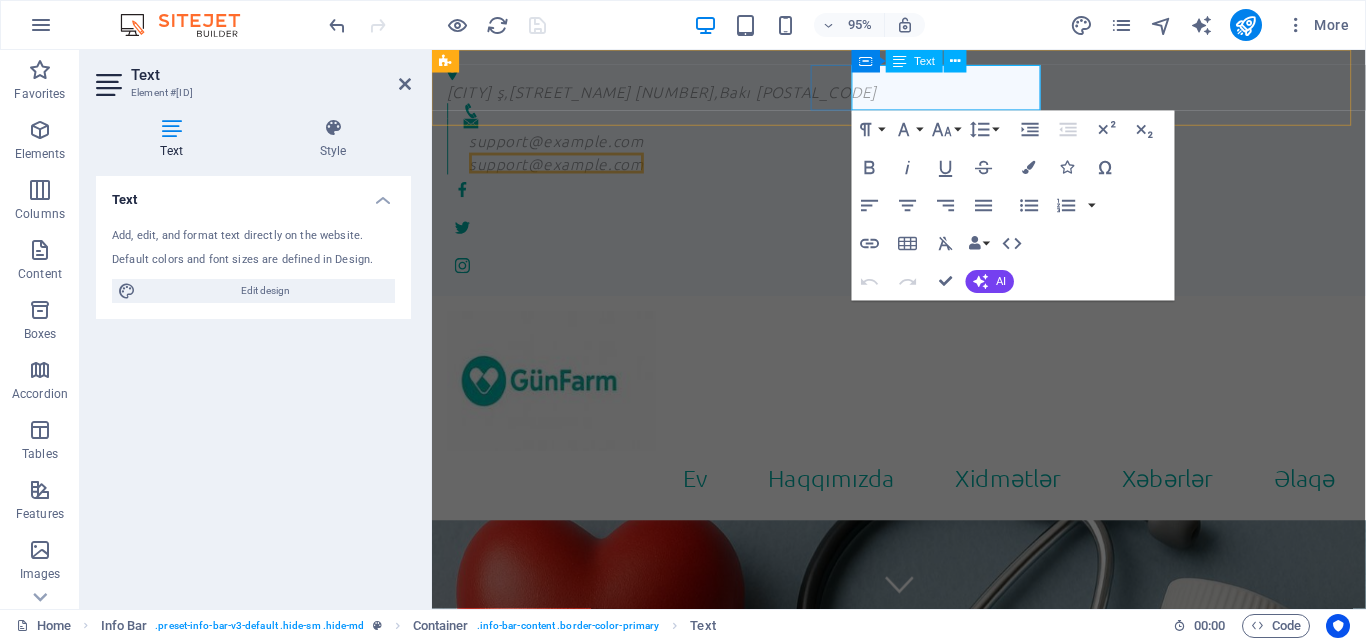 click on "support@example.com" at bounding box center [563, 145] 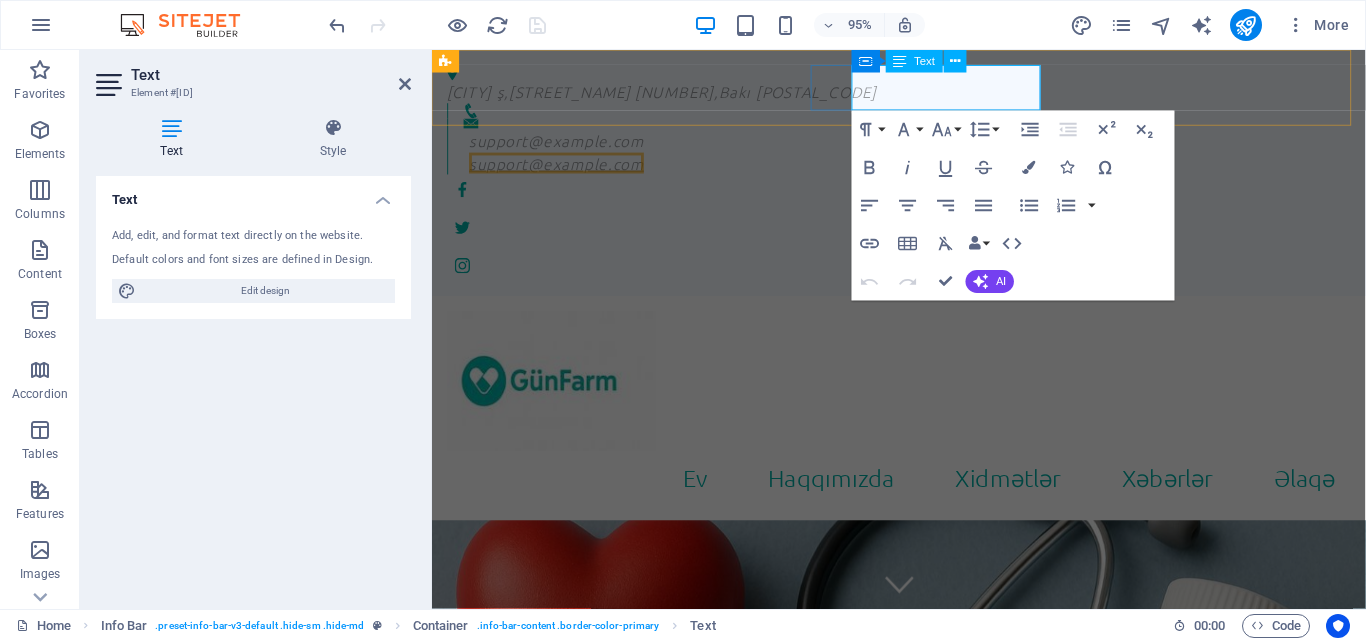 click on "support@example.com" at bounding box center (563, 169) 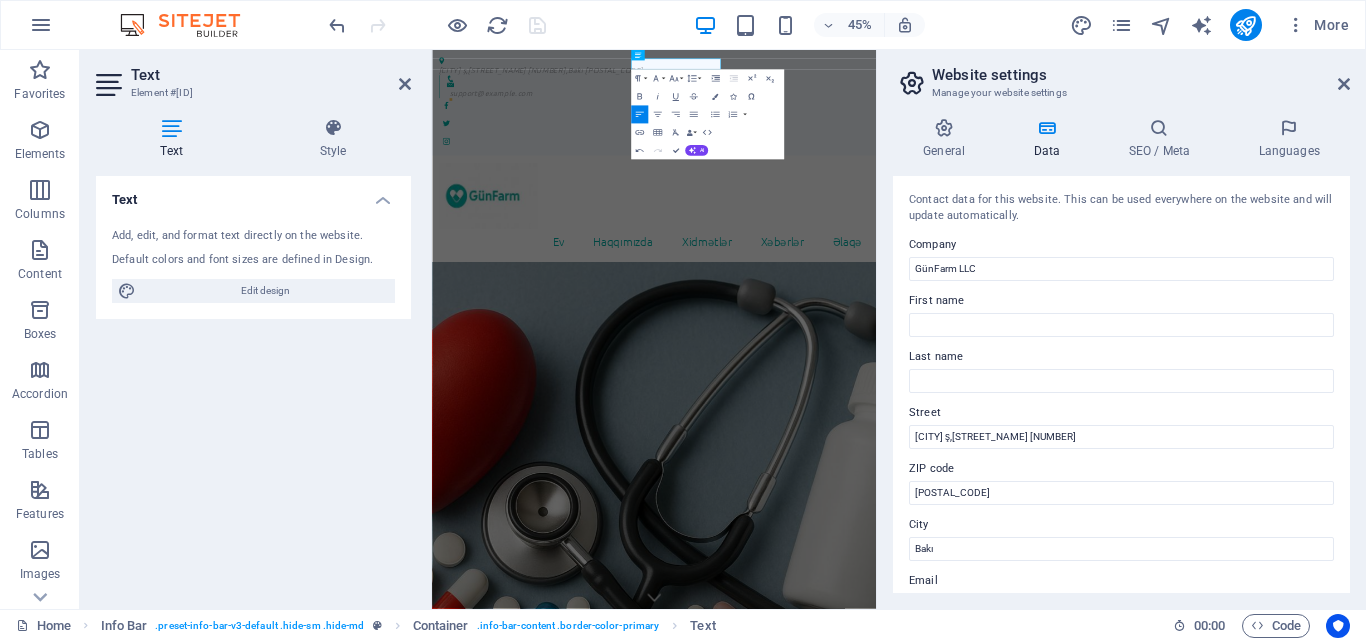 click on "Contact data for this website. This can be used everywhere on the website and will update automatically." at bounding box center [1121, 208] 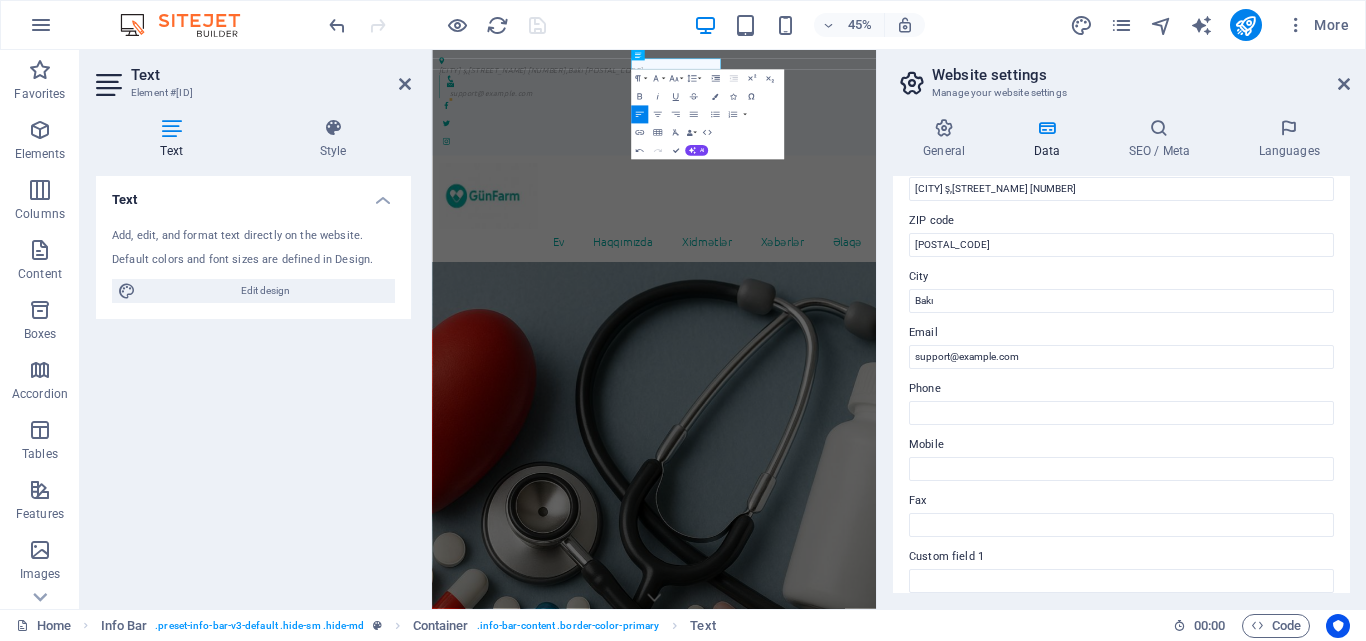 scroll, scrollTop: 300, scrollLeft: 0, axis: vertical 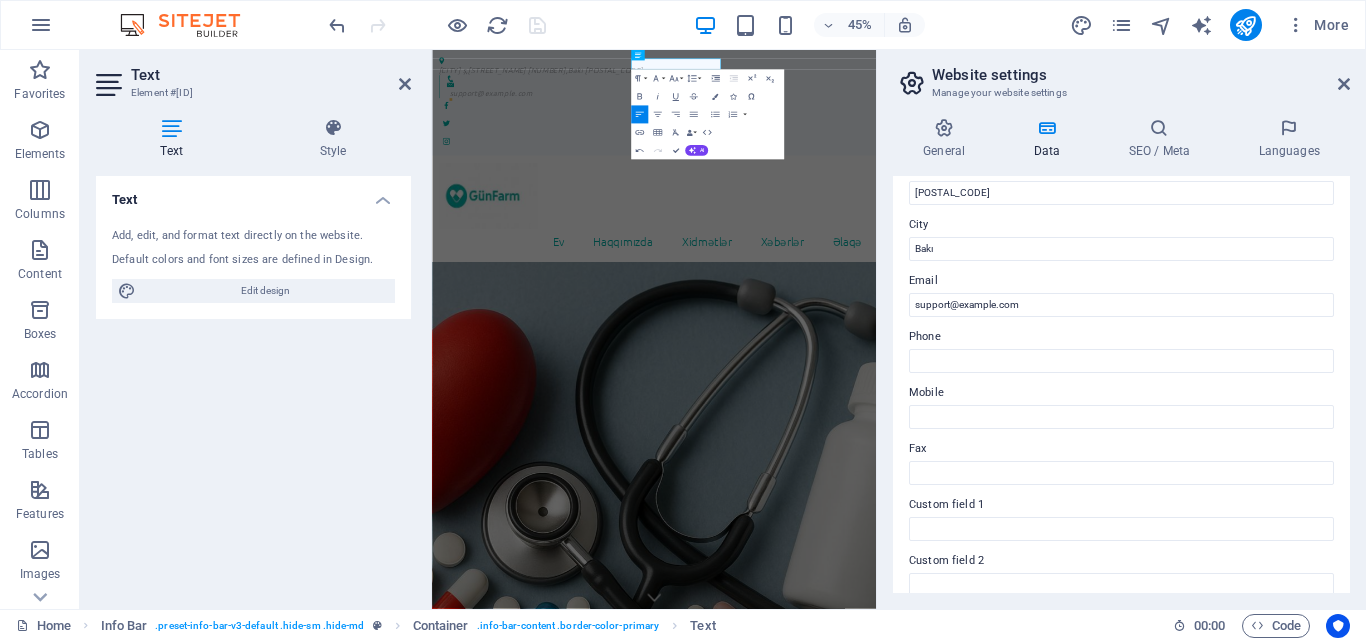 click on "Text Add, edit, and format text directly on the website. Default colors and font sizes are defined in Design. Edit design Alignment Left aligned Centered Right aligned" at bounding box center (253, 384) 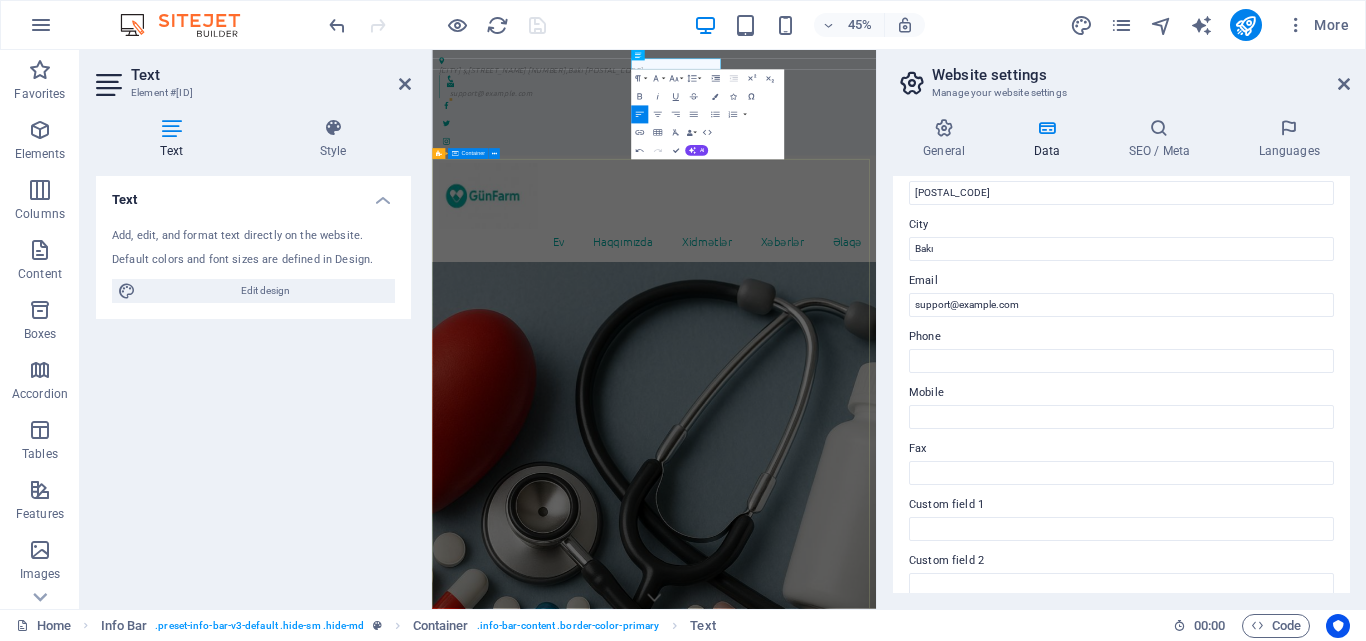 click on "Biz sizin qayğınıza qalırıq!" at bounding box center [925, 1694] 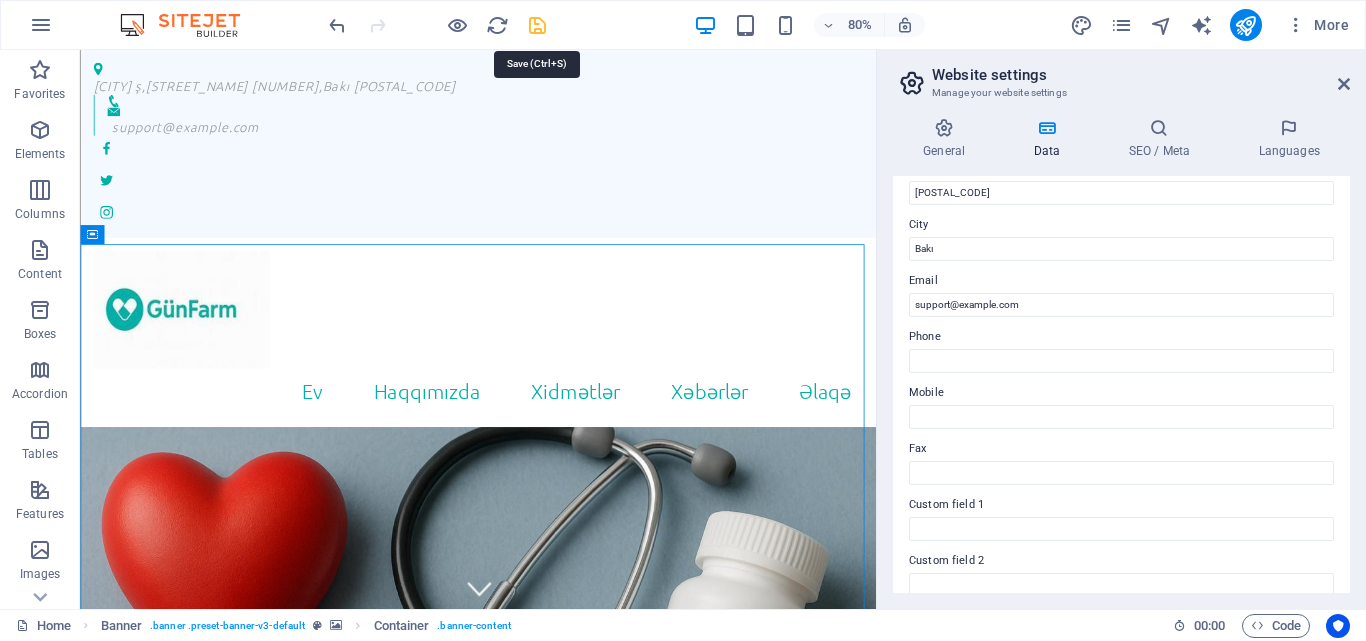 click at bounding box center [537, 25] 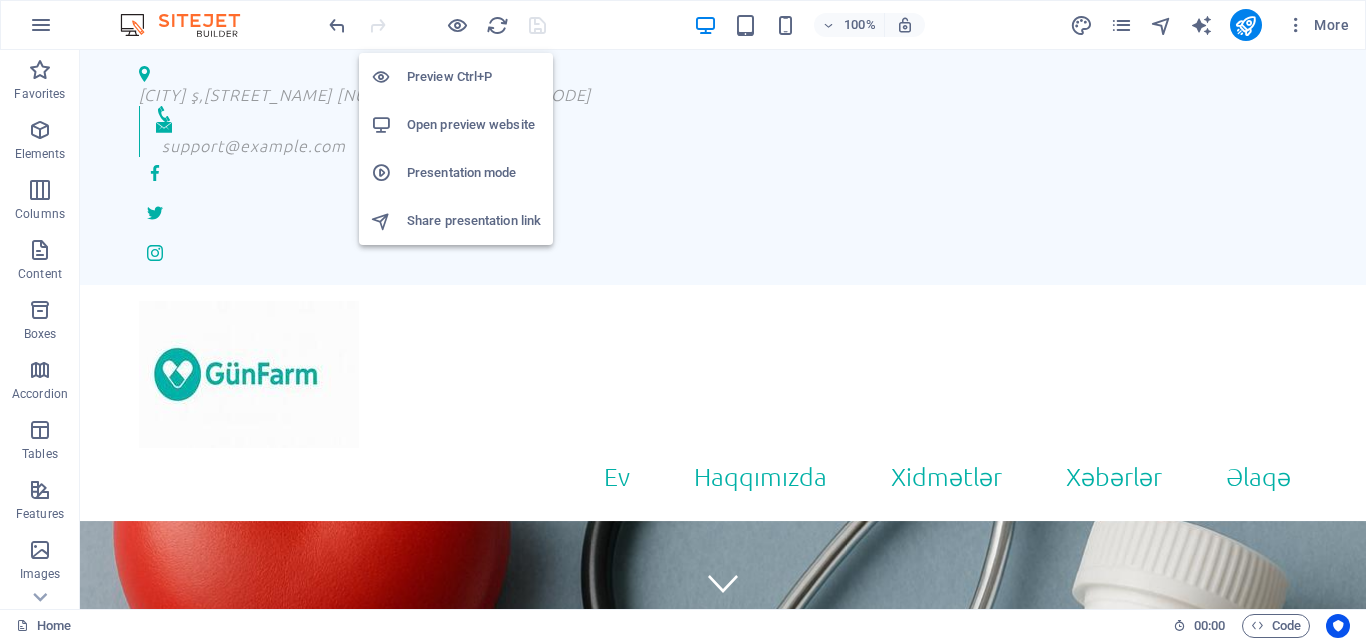 click on "Preview Ctrl+P" at bounding box center (474, 77) 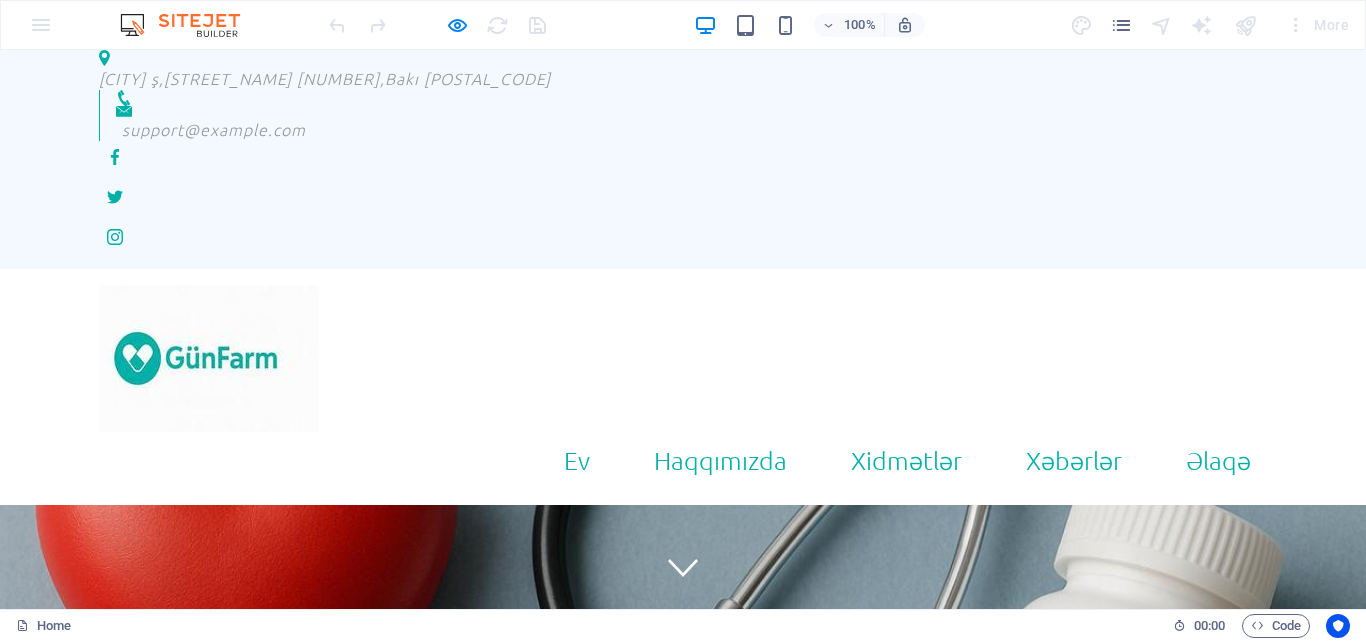scroll, scrollTop: 0, scrollLeft: 0, axis: both 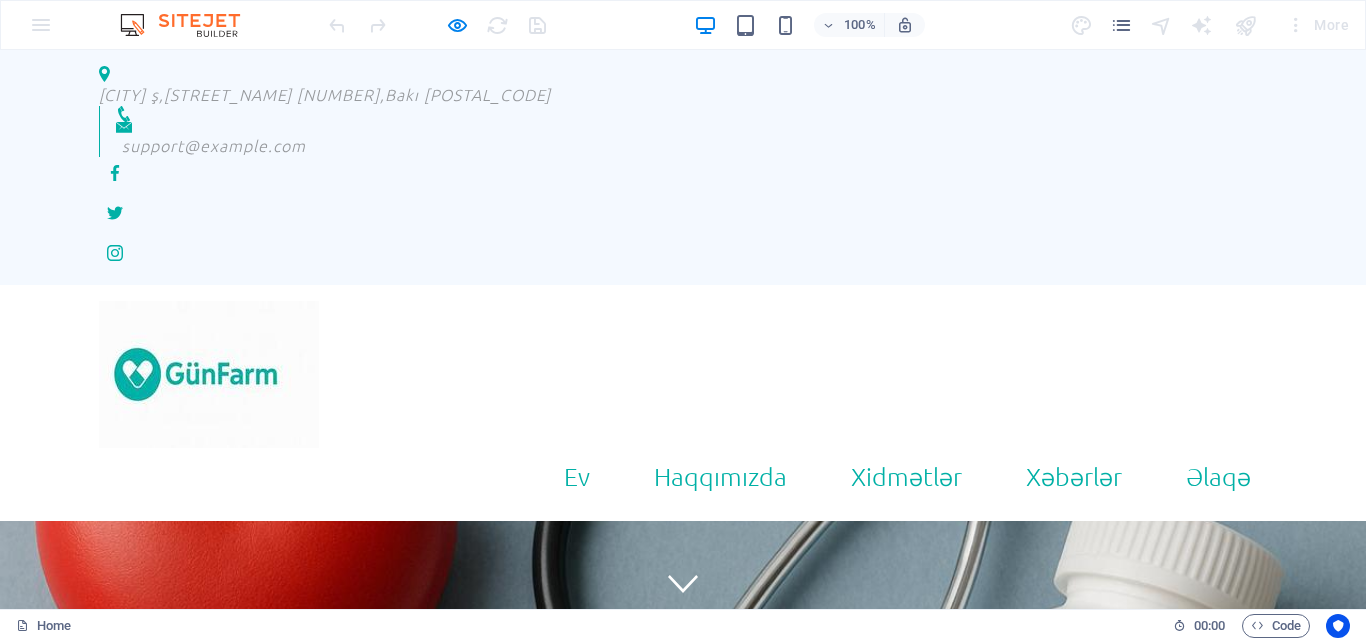 click at bounding box center (437, 25) 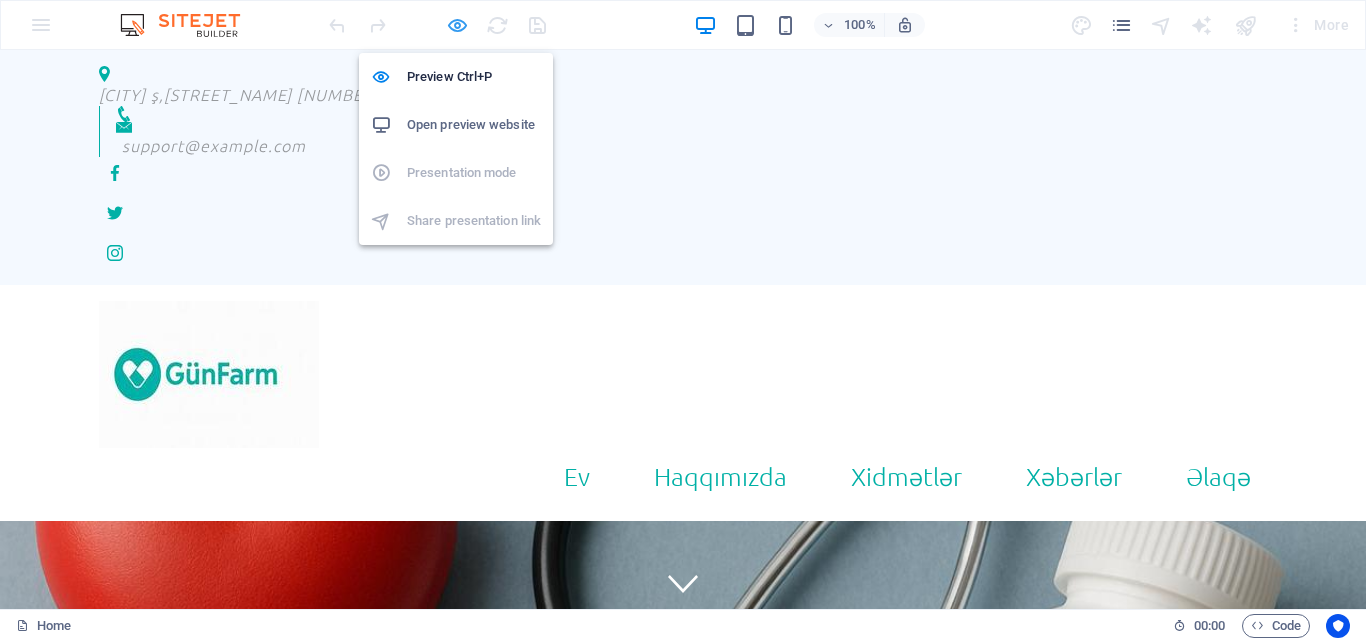 click at bounding box center [457, 25] 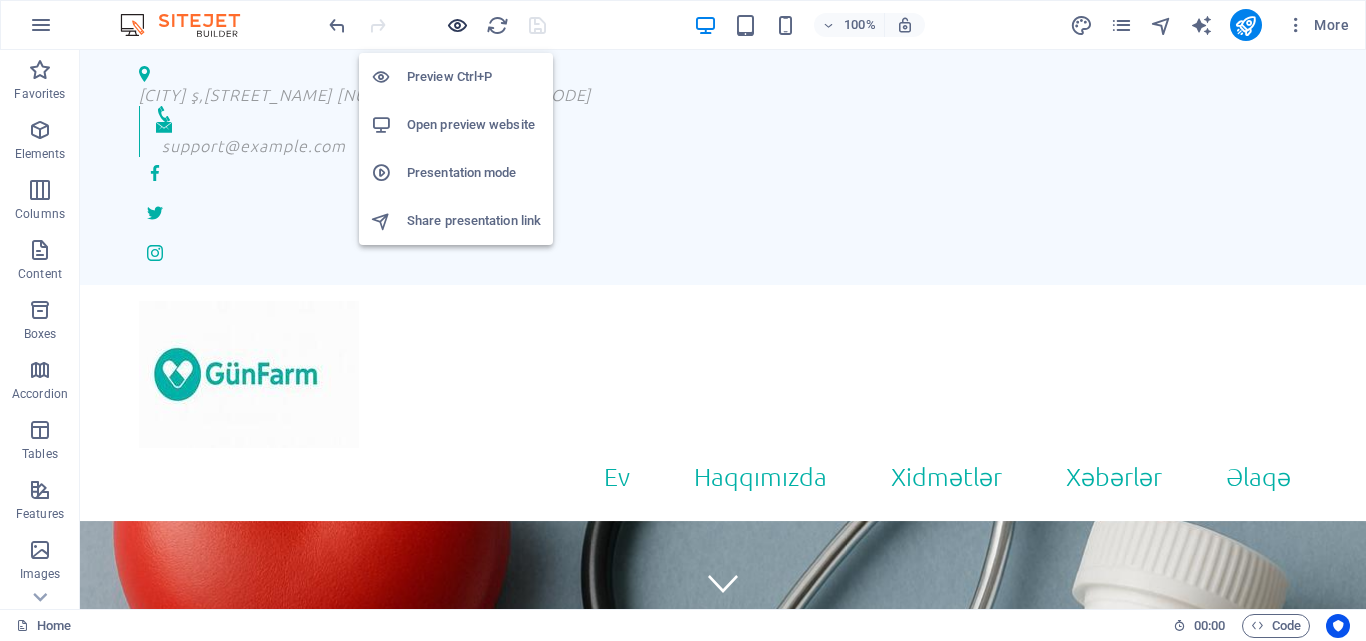 click at bounding box center [457, 25] 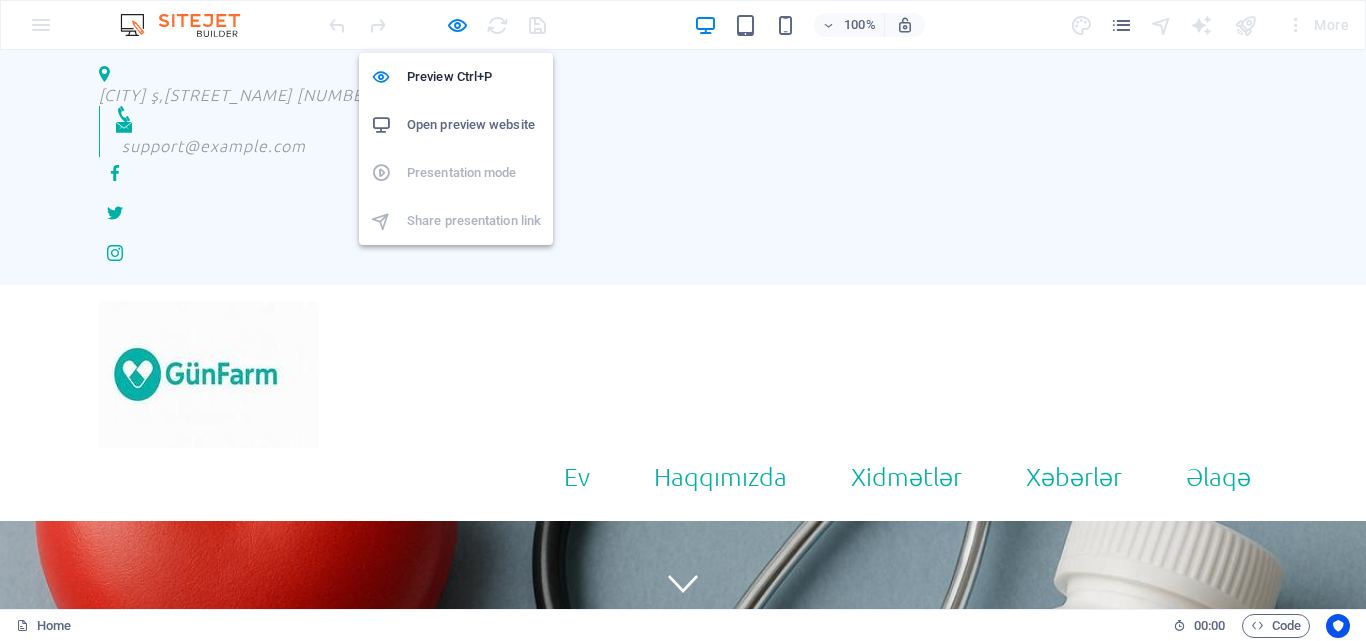 click on "Open preview website" at bounding box center [474, 125] 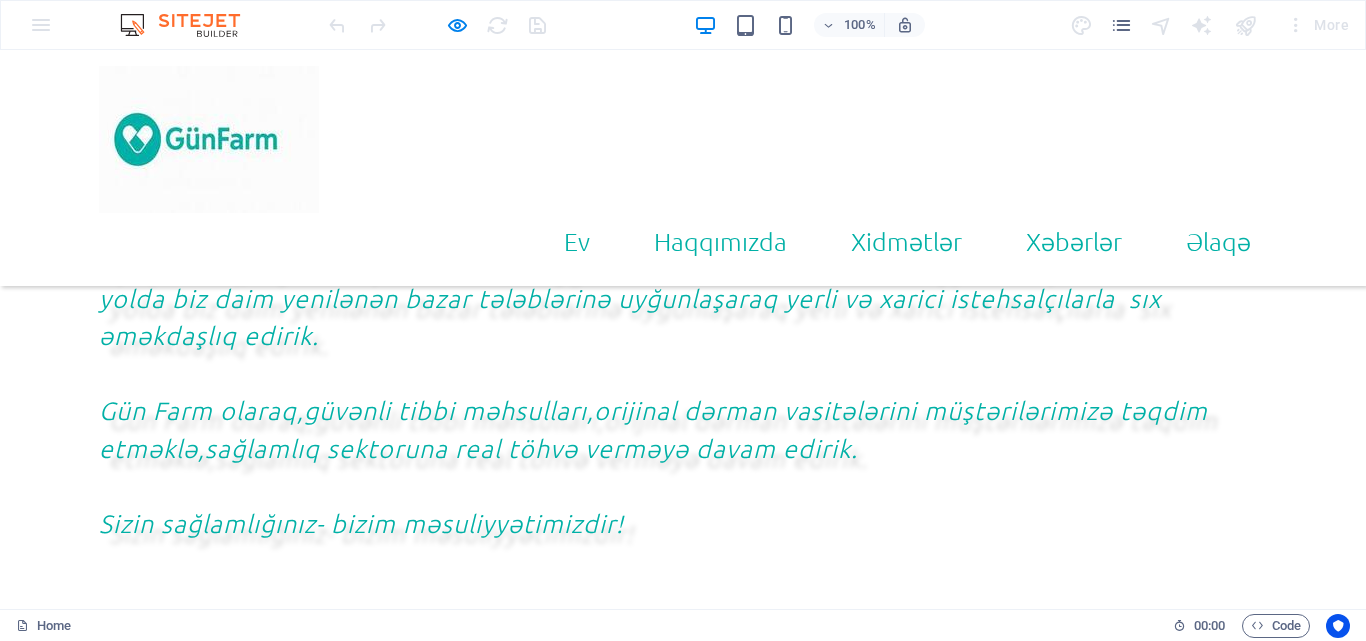 scroll, scrollTop: 900, scrollLeft: 0, axis: vertical 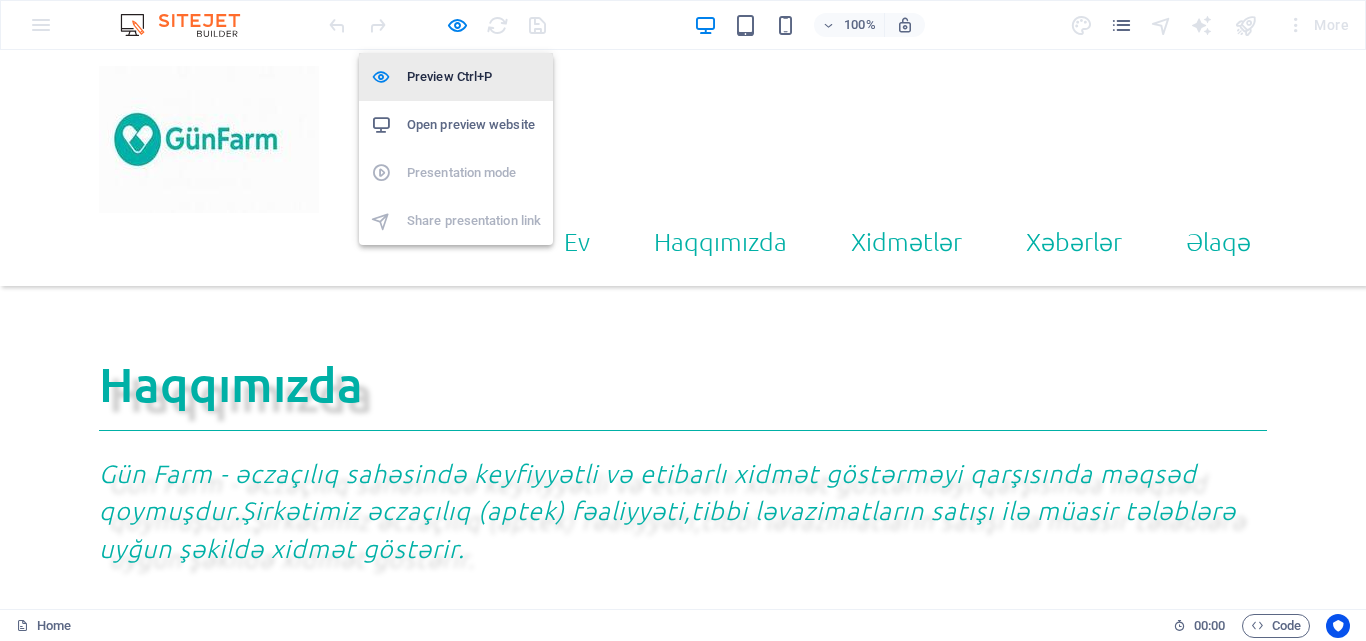click on "Preview Ctrl+P" at bounding box center (474, 77) 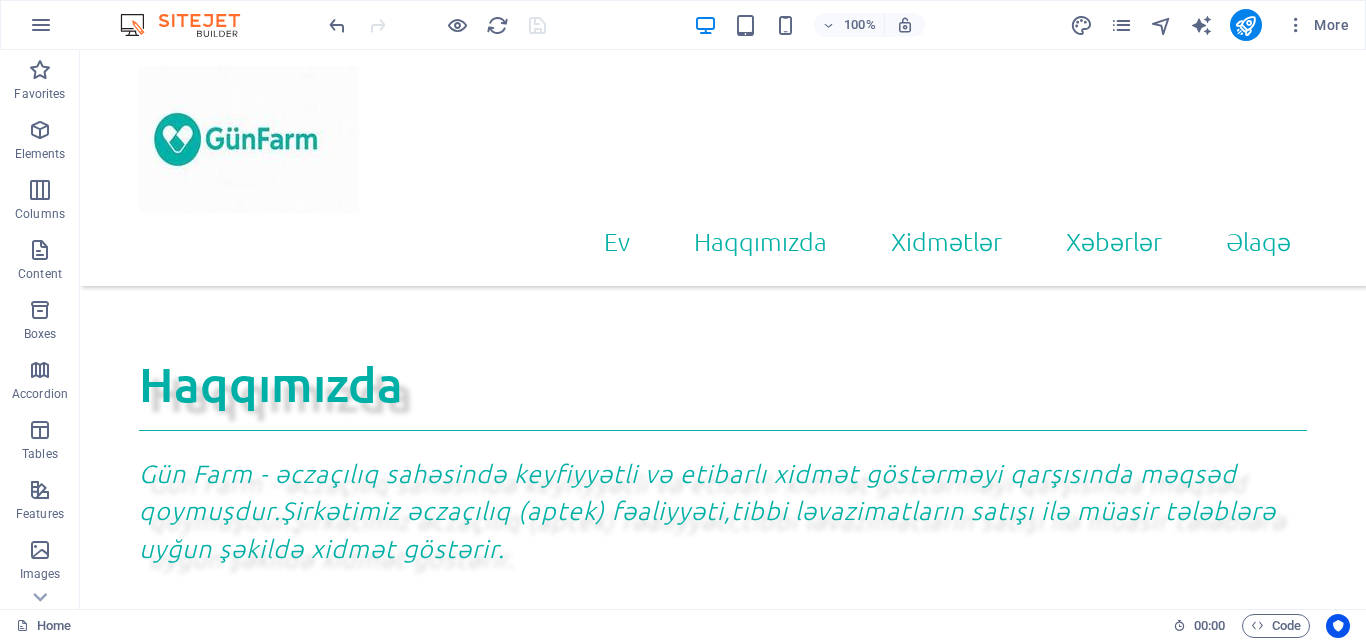 click at bounding box center (437, 25) 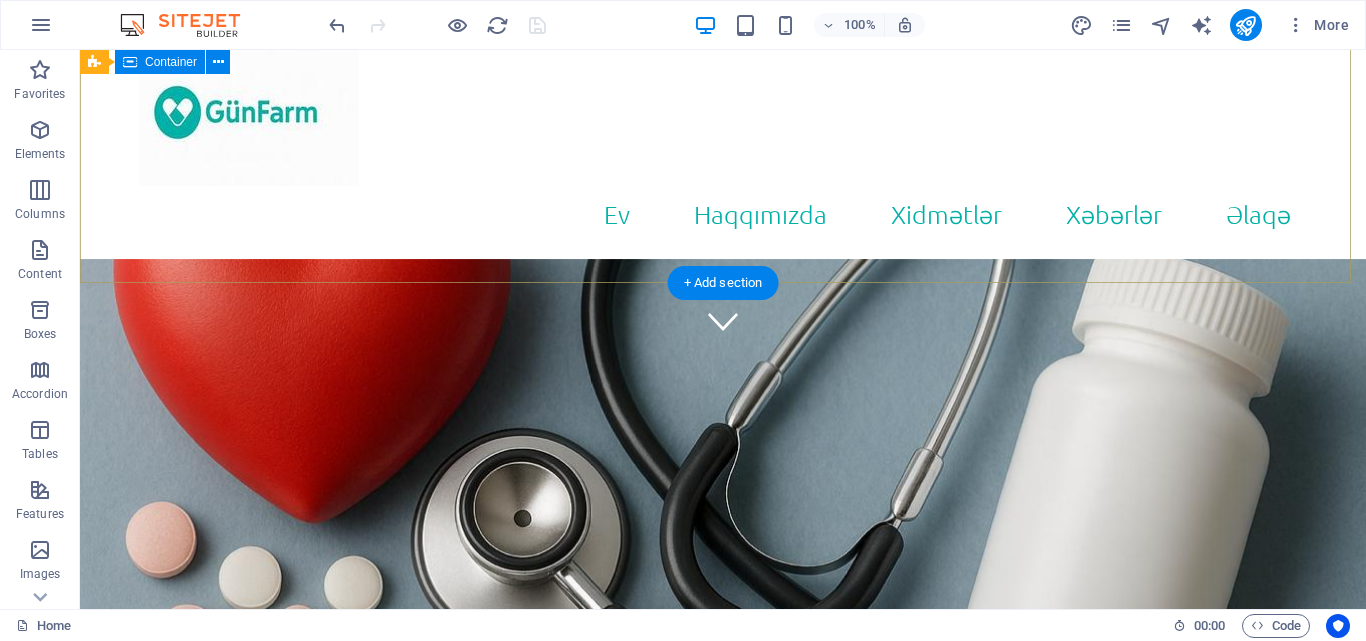 scroll, scrollTop: 0, scrollLeft: 0, axis: both 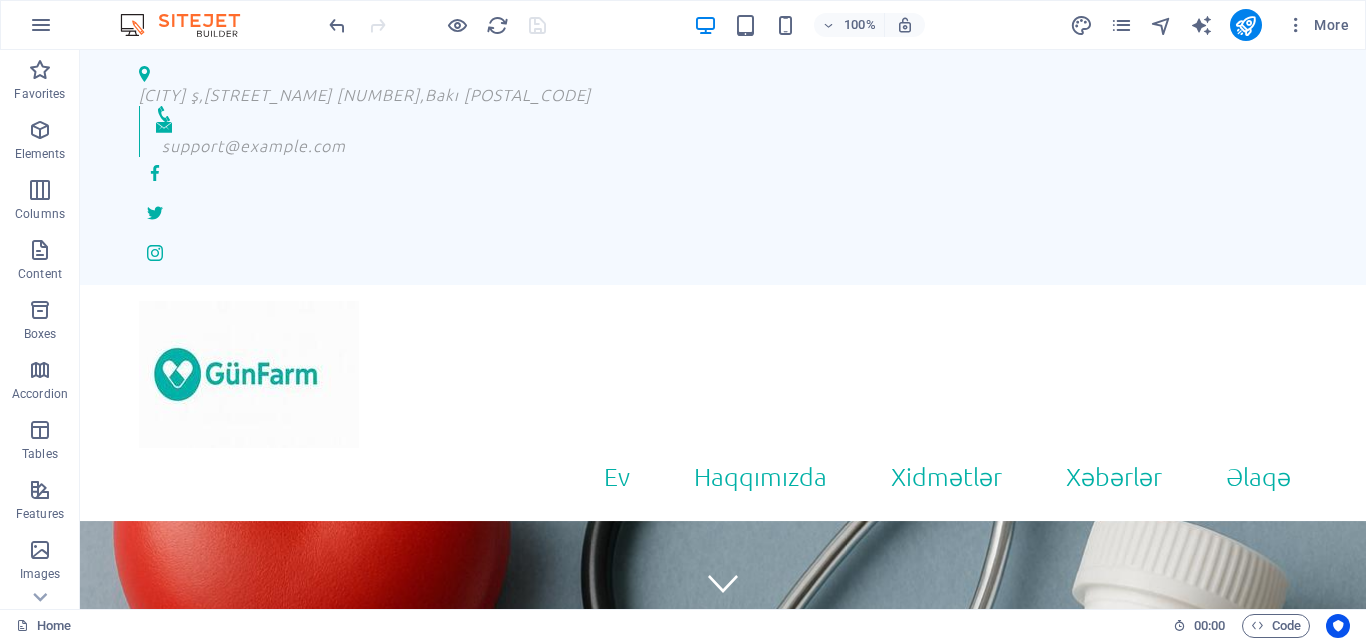 click at bounding box center (437, 25) 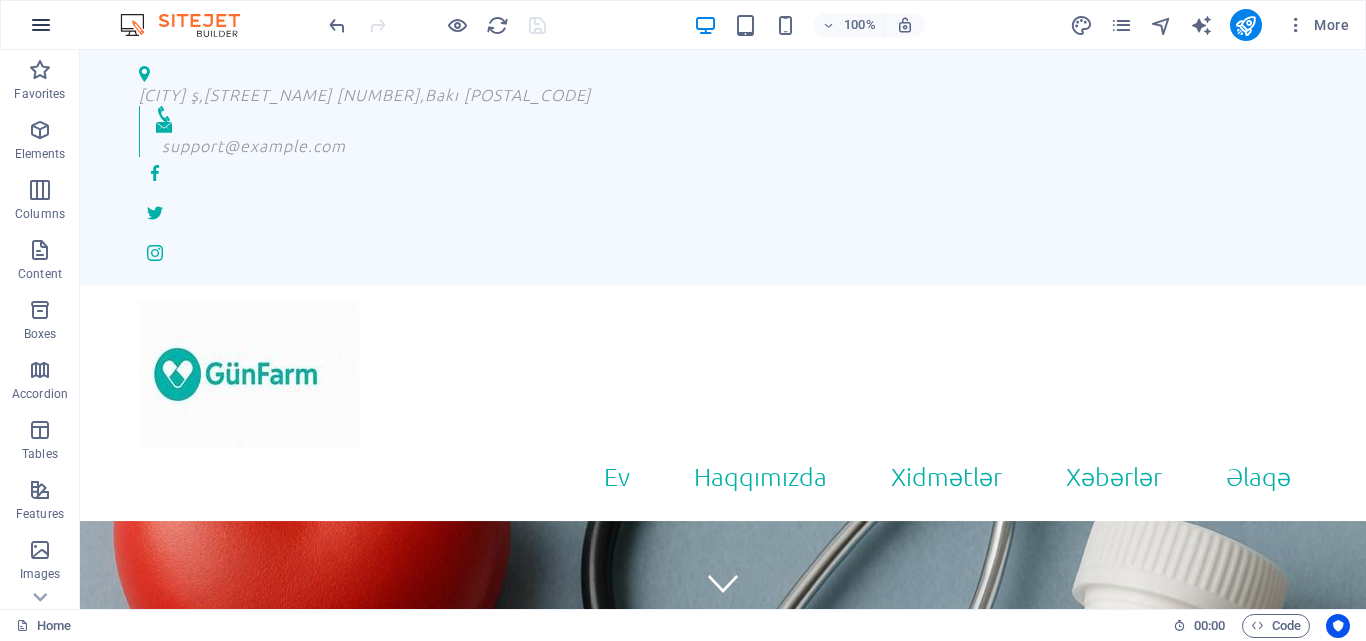click at bounding box center [41, 25] 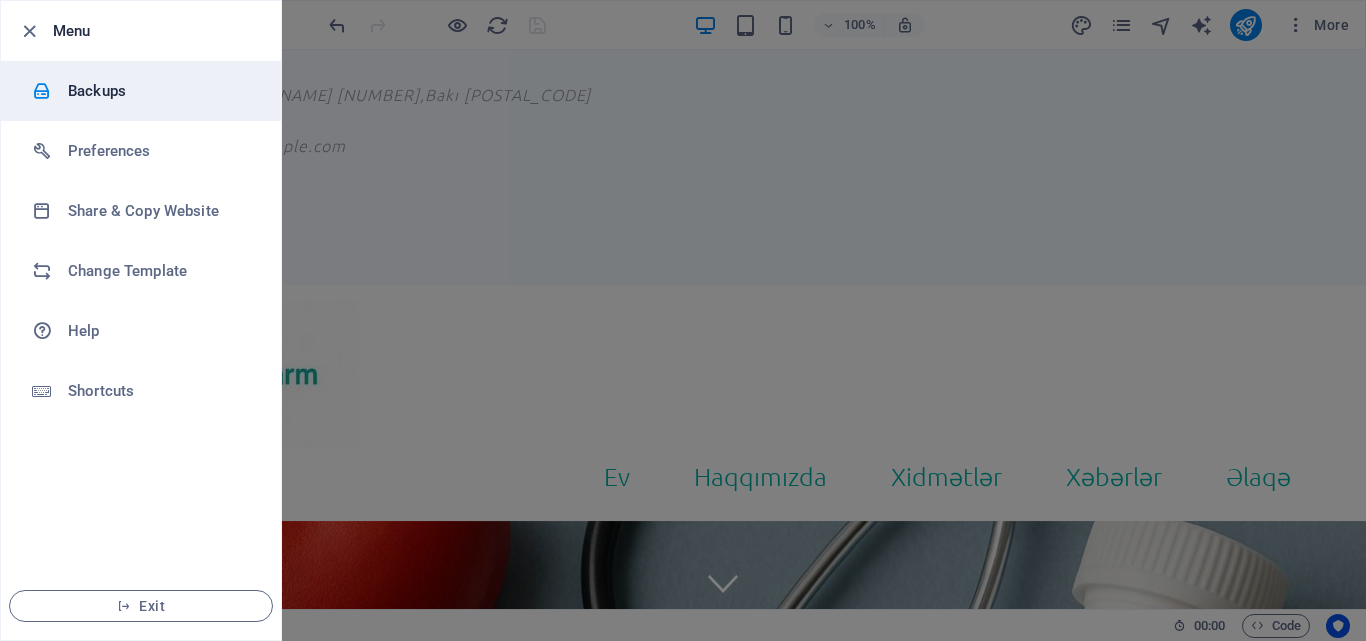 click on "Backups" at bounding box center (160, 91) 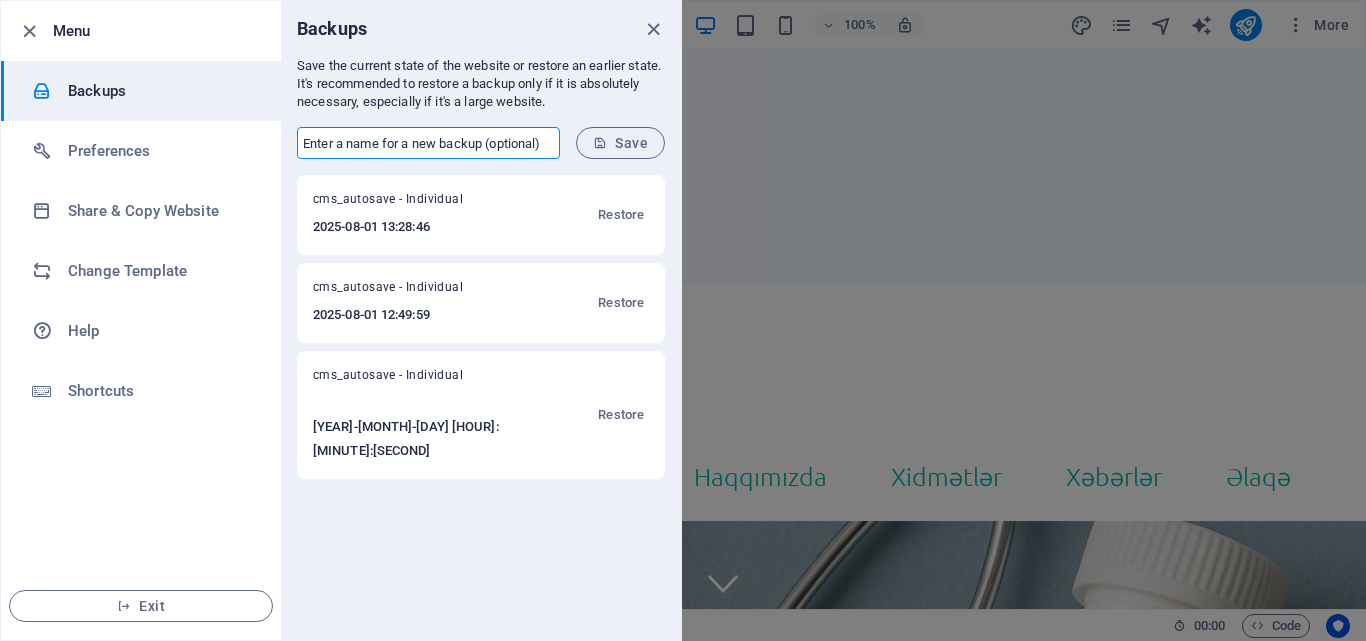 click at bounding box center (428, 143) 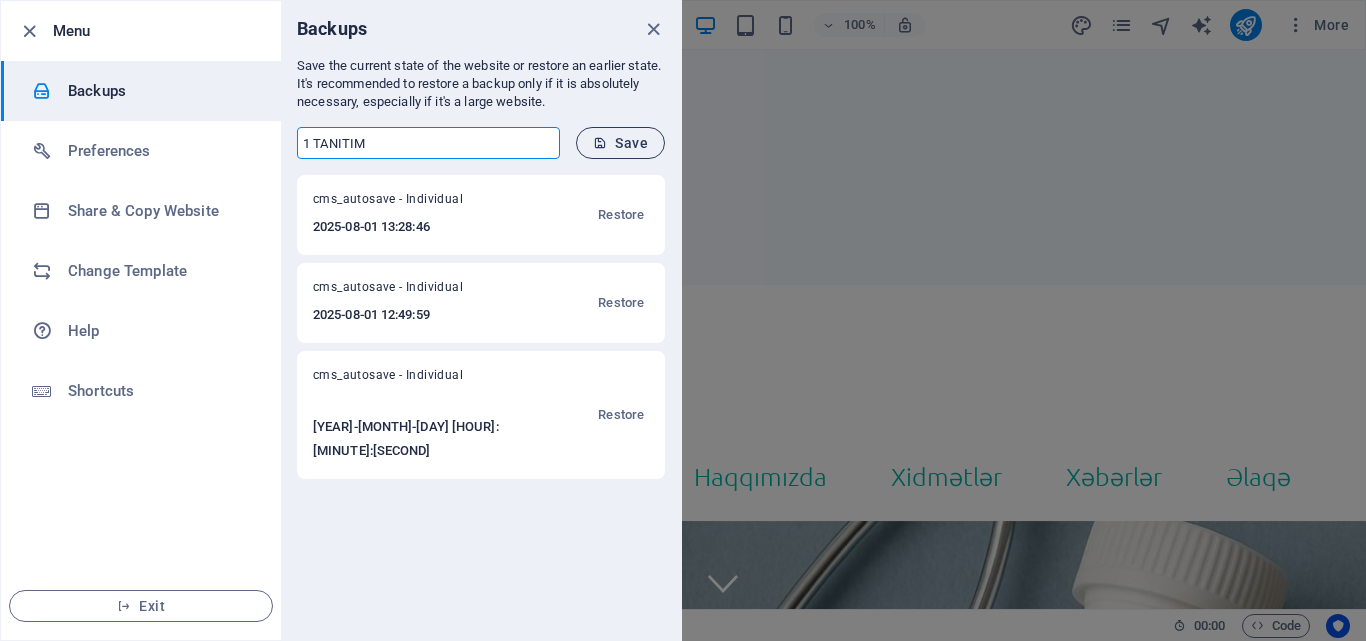 click on "Save" at bounding box center (620, 143) 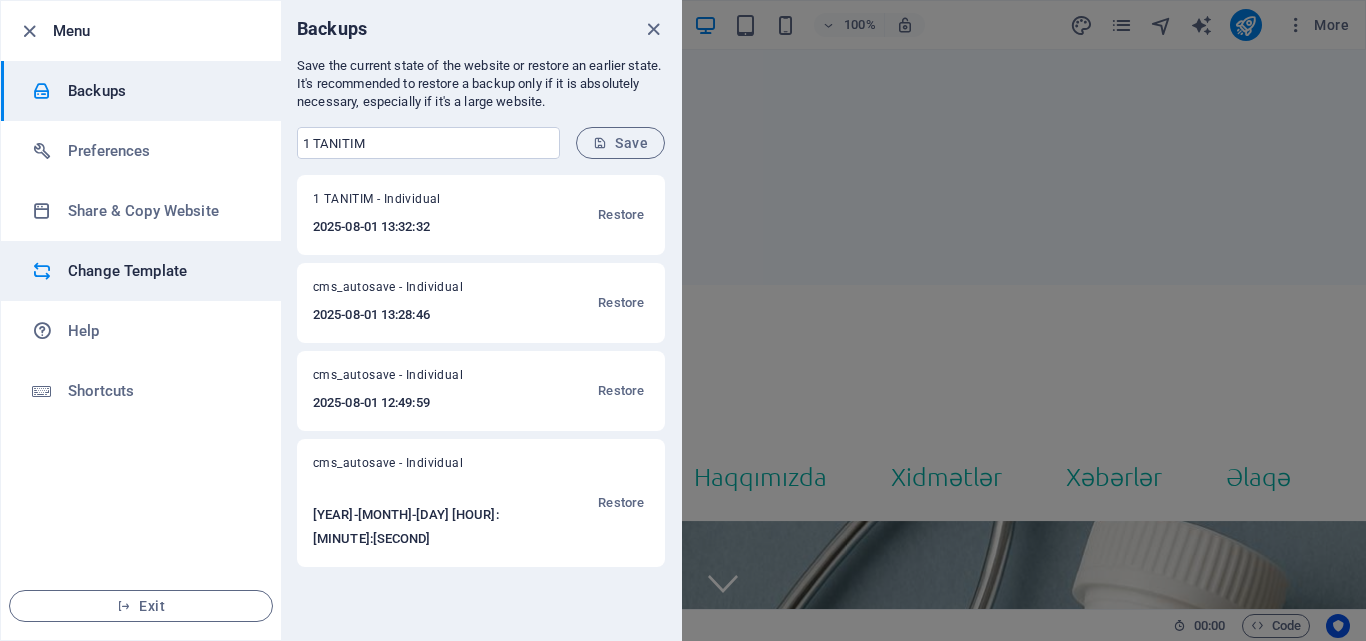 click on "Change Template" at bounding box center (160, 271) 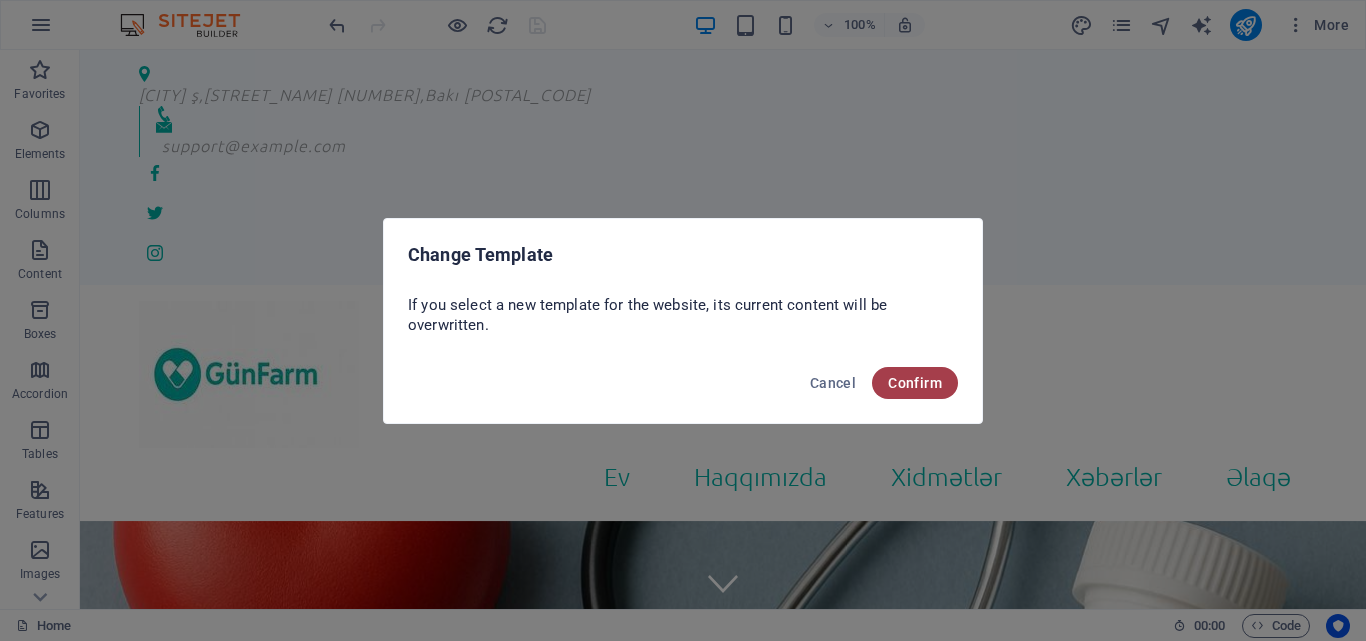 click on "Confirm" at bounding box center (915, 383) 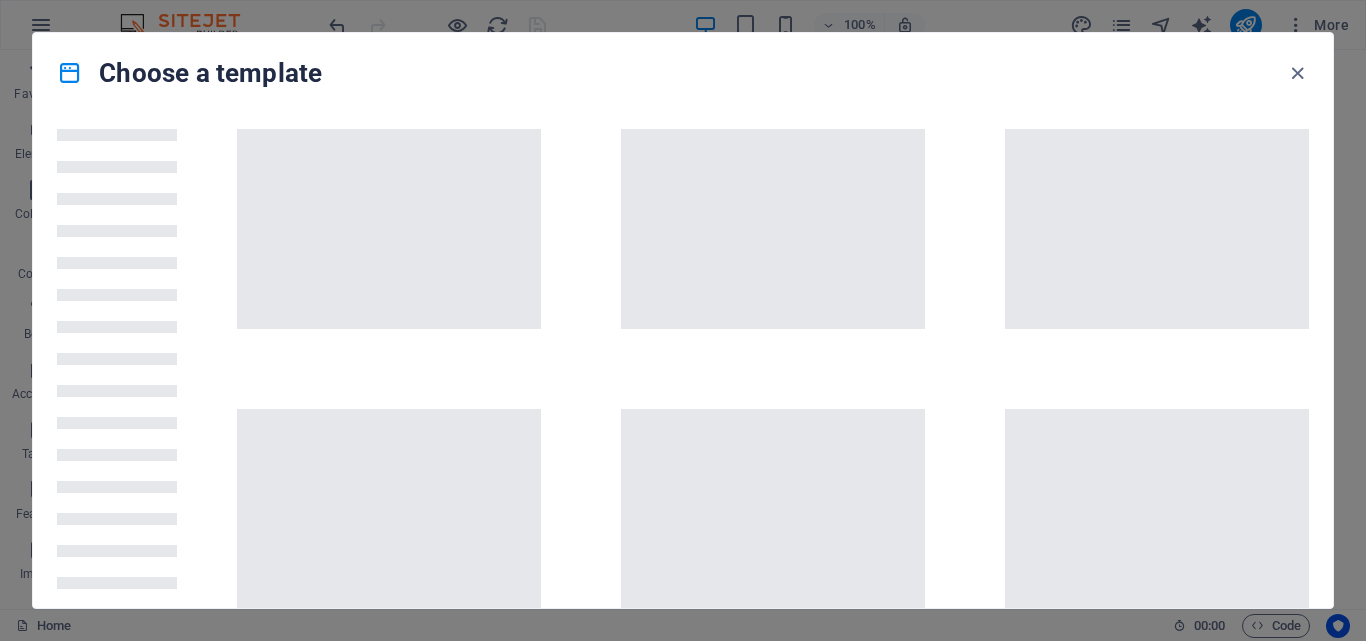 scroll, scrollTop: 0, scrollLeft: 0, axis: both 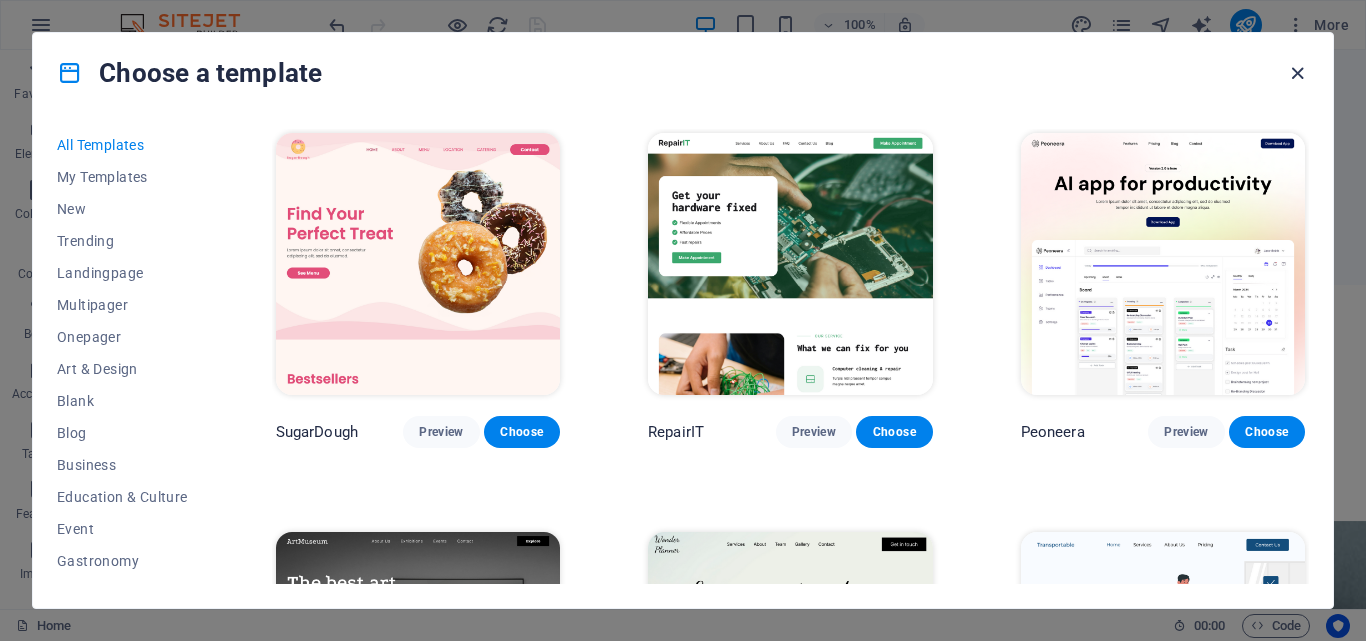 drag, startPoint x: 1302, startPoint y: 69, endPoint x: 877, endPoint y: 154, distance: 433.41666 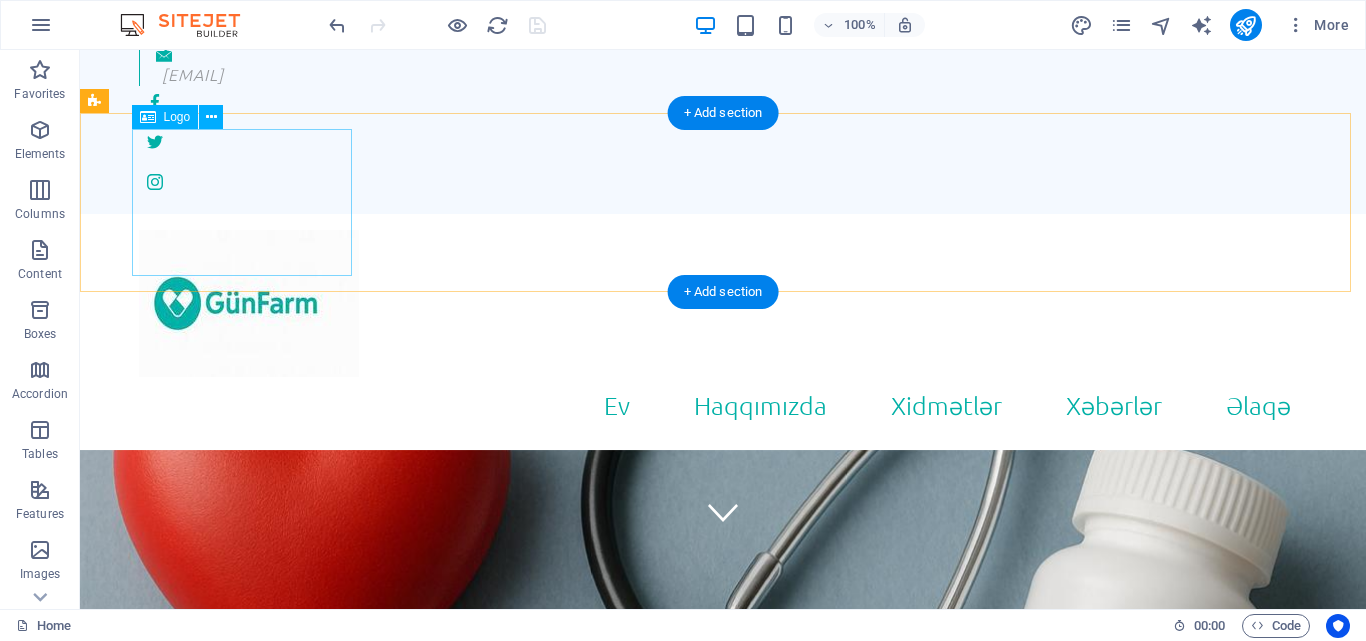 scroll, scrollTop: 0, scrollLeft: 0, axis: both 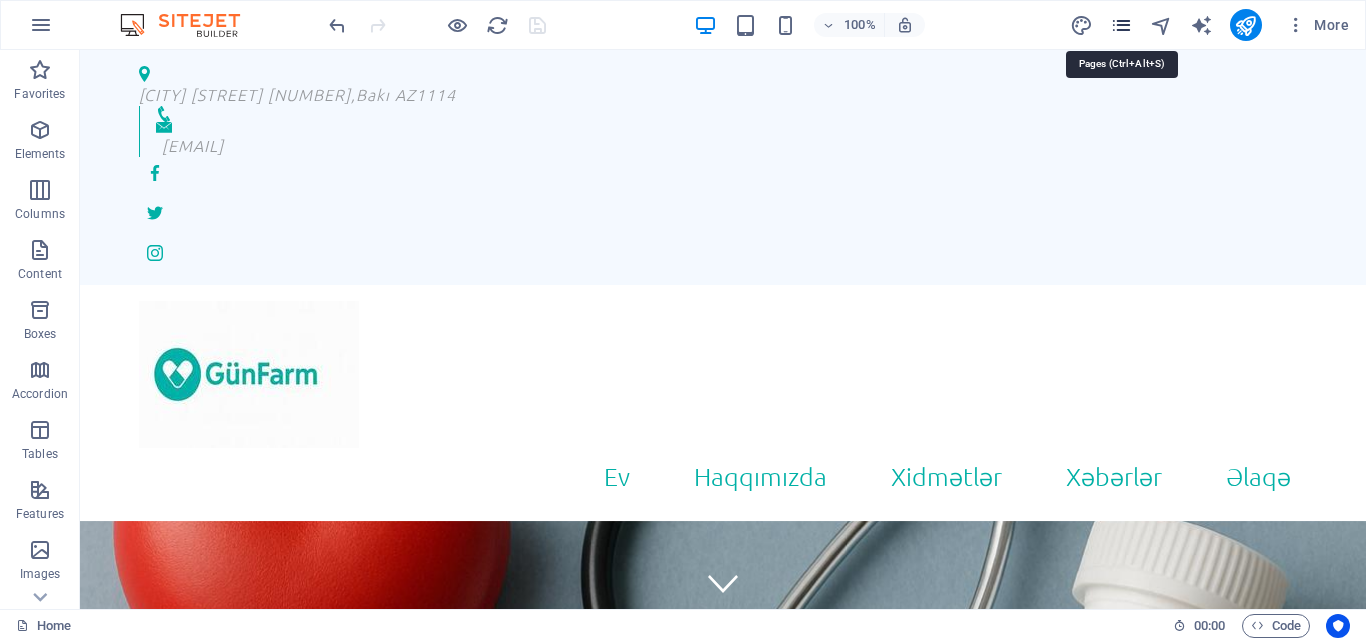 click at bounding box center [1121, 25] 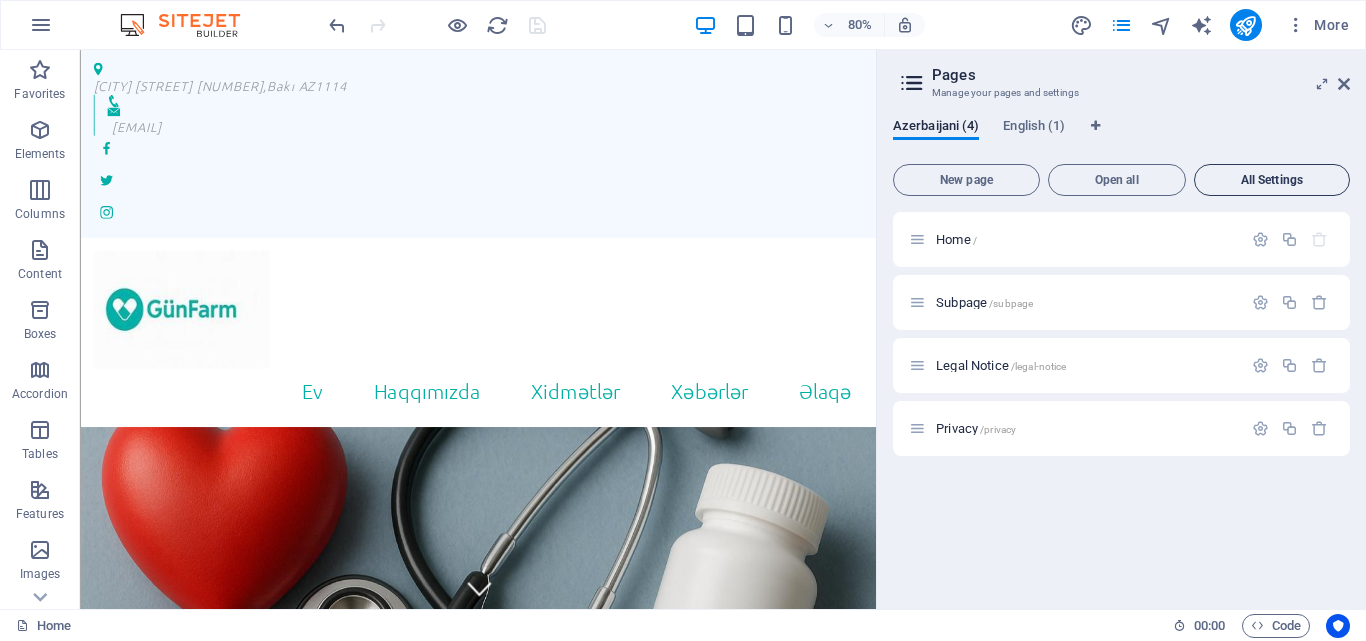 click on "All Settings" at bounding box center (1272, 180) 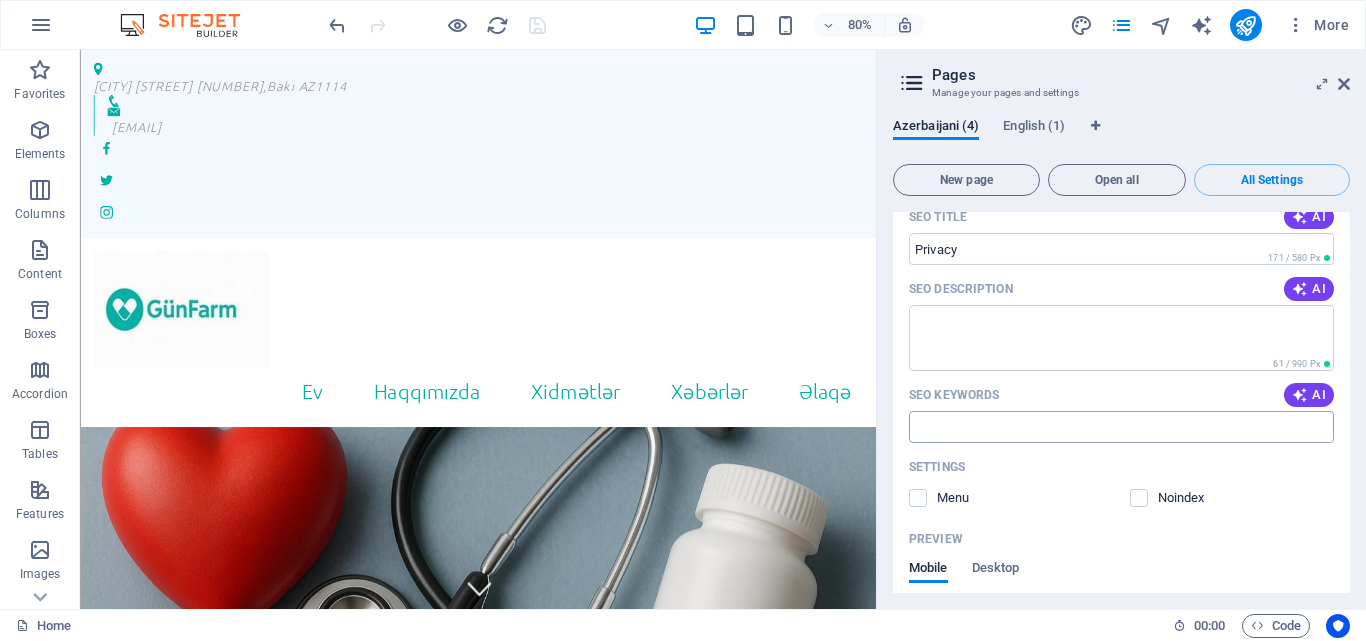 scroll, scrollTop: 2638, scrollLeft: 0, axis: vertical 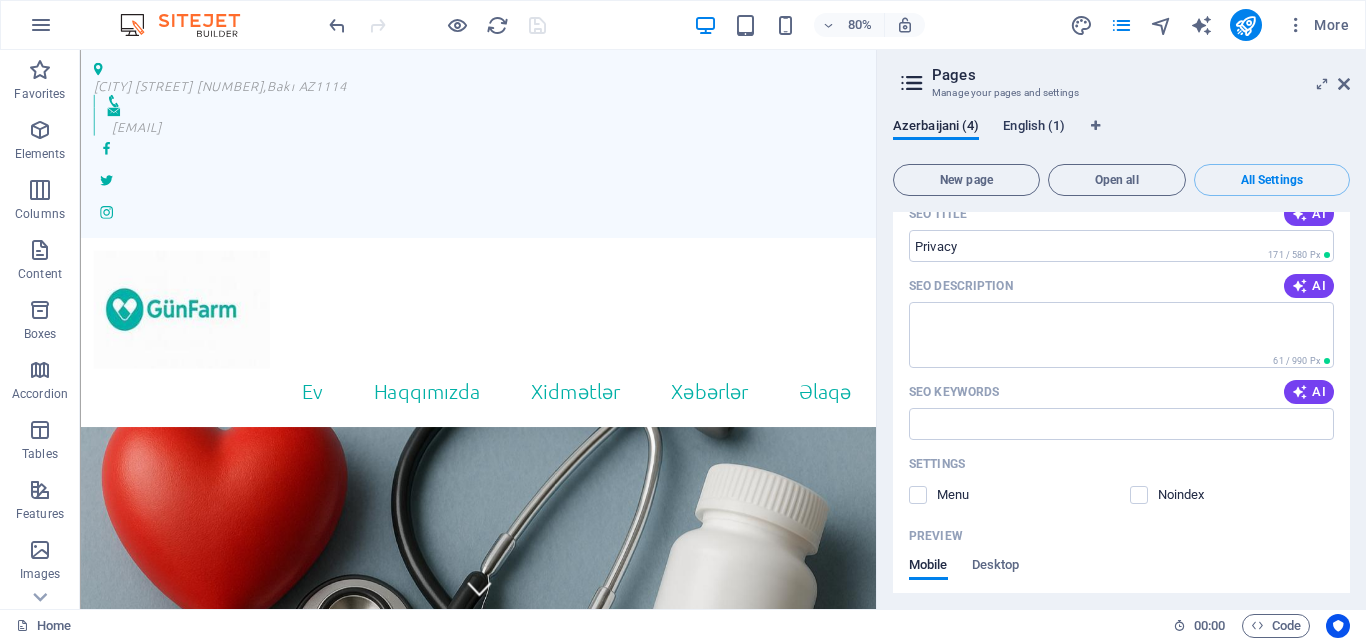 click on "English (1)" at bounding box center [1034, 128] 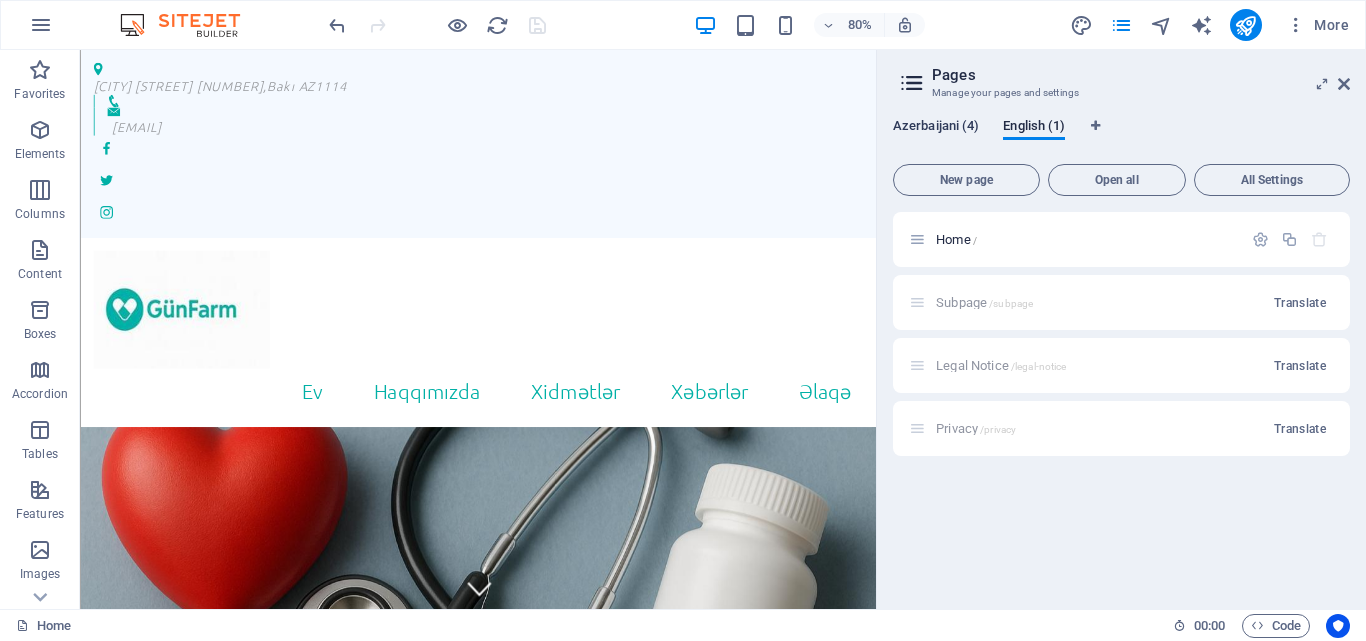 click on "Azerbaijani (4)" at bounding box center [936, 128] 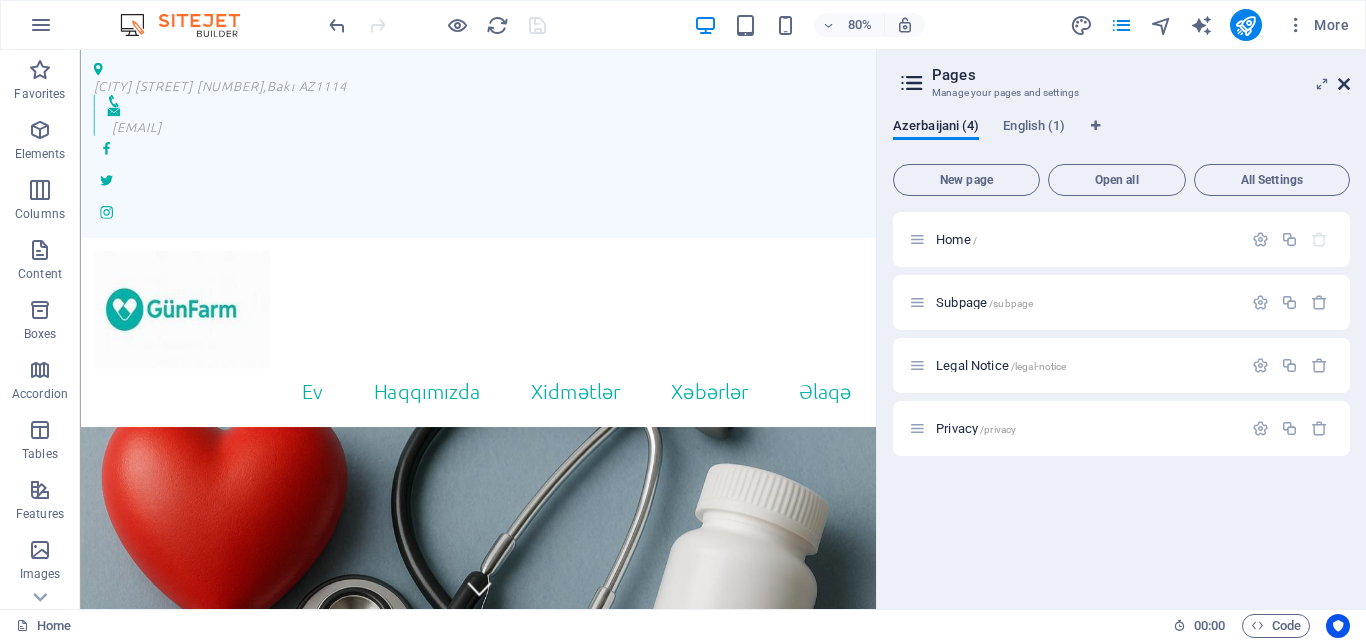 drag, startPoint x: 1343, startPoint y: 82, endPoint x: 1256, endPoint y: 35, distance: 98.88377 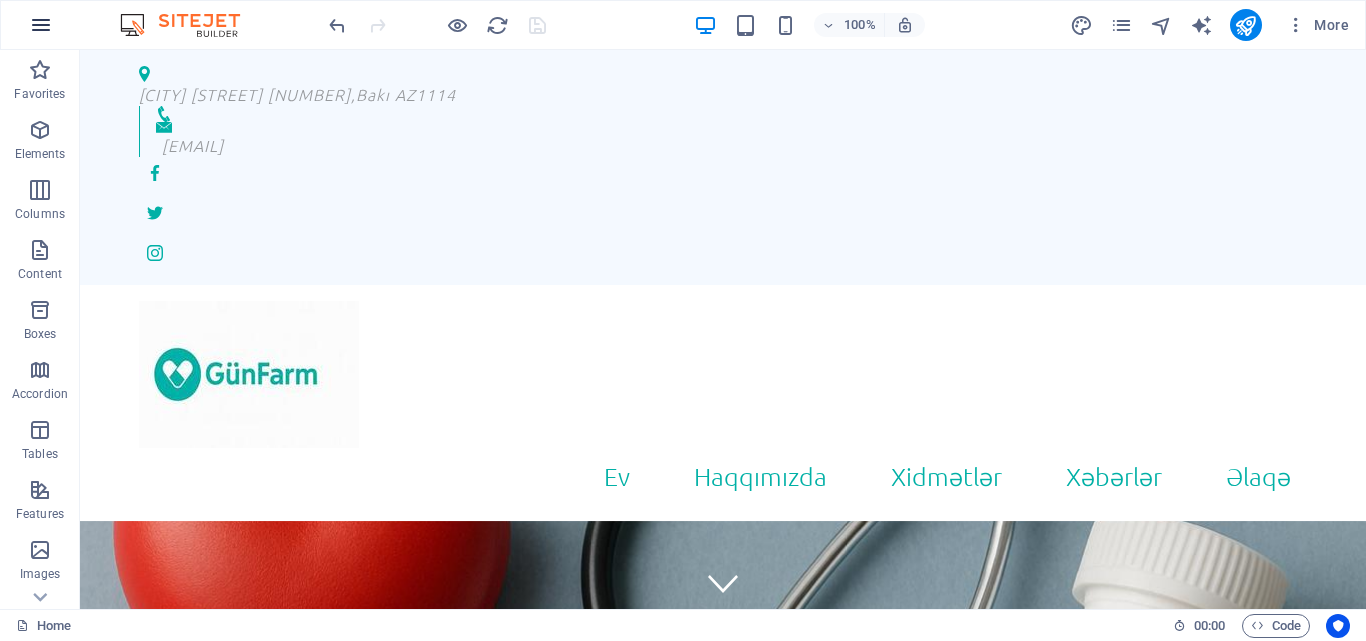 click at bounding box center [41, 25] 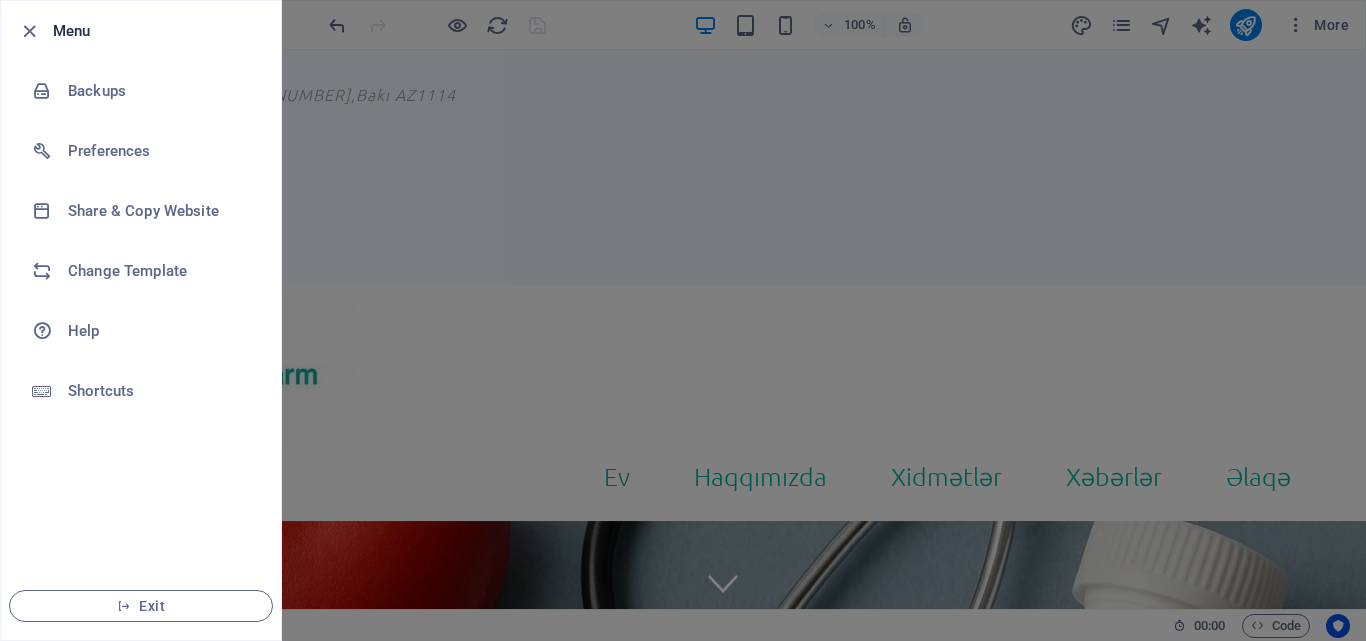 click at bounding box center (683, 320) 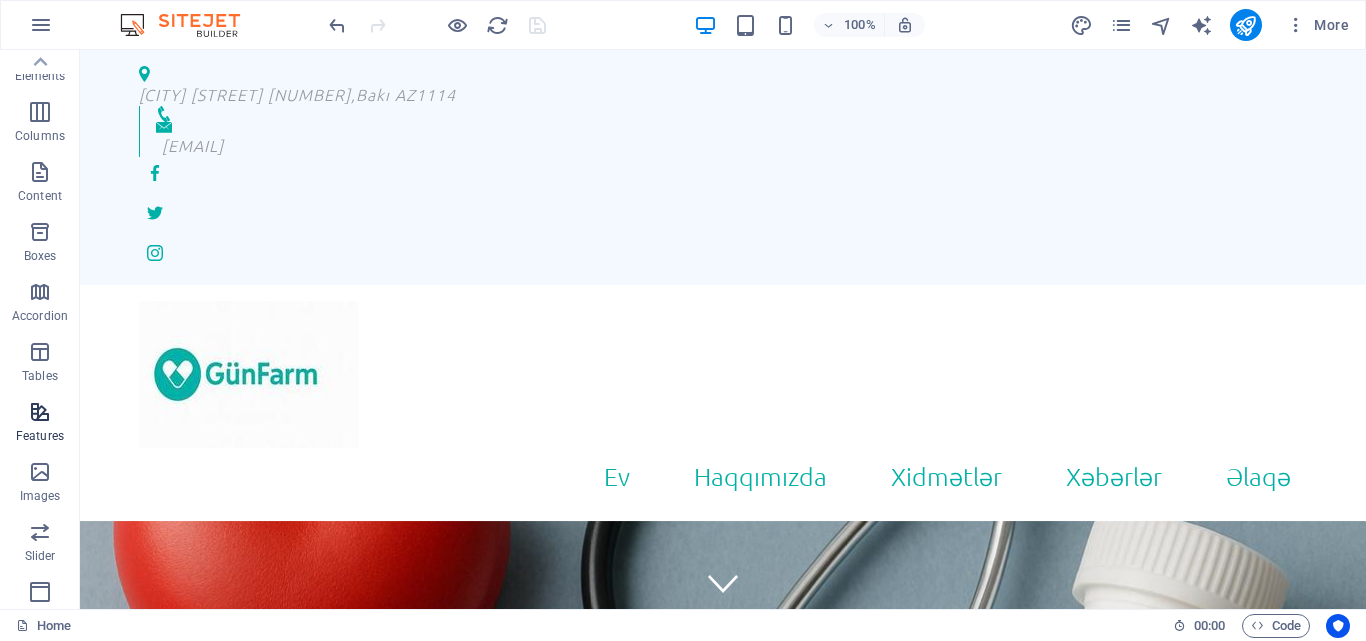 scroll, scrollTop: 0, scrollLeft: 0, axis: both 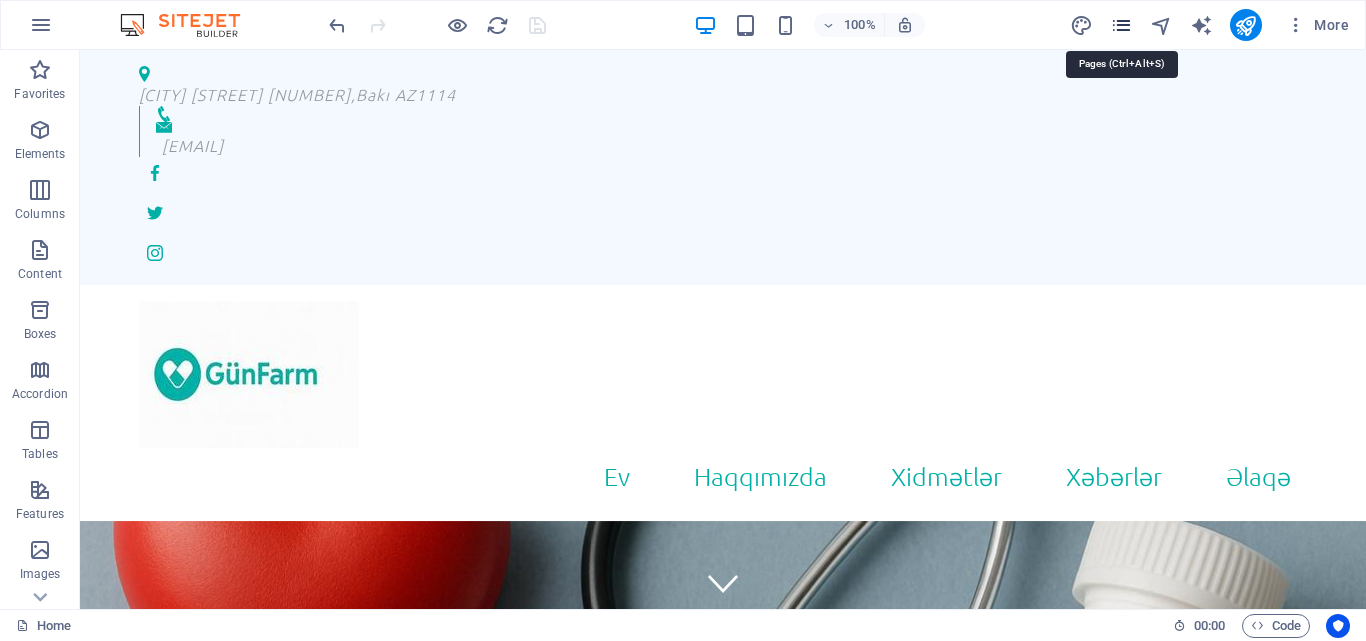 click at bounding box center (1121, 25) 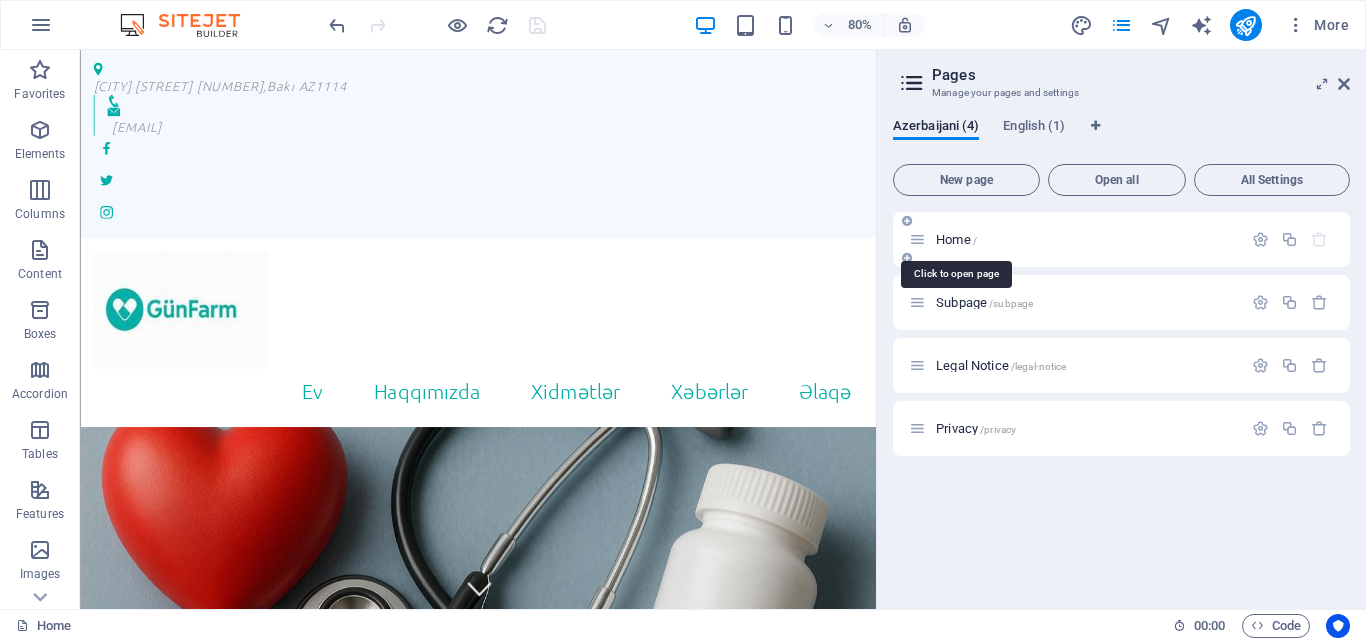 click on "Home /" at bounding box center [956, 239] 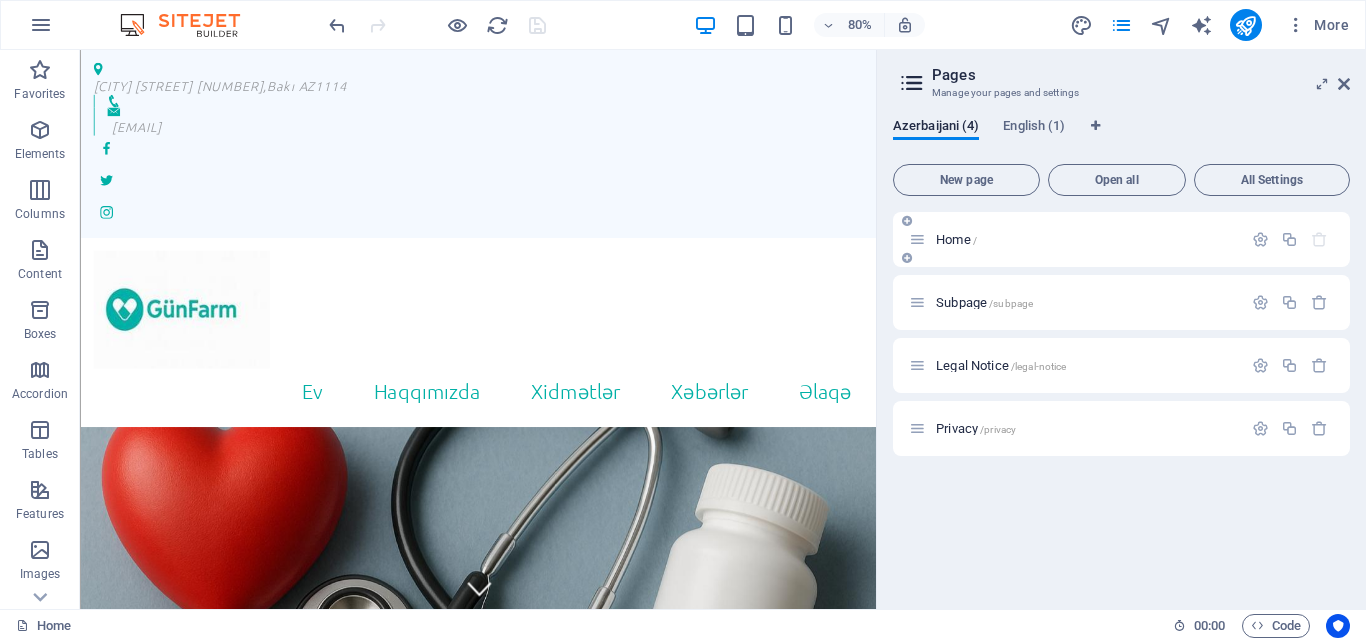 click at bounding box center (917, 239) 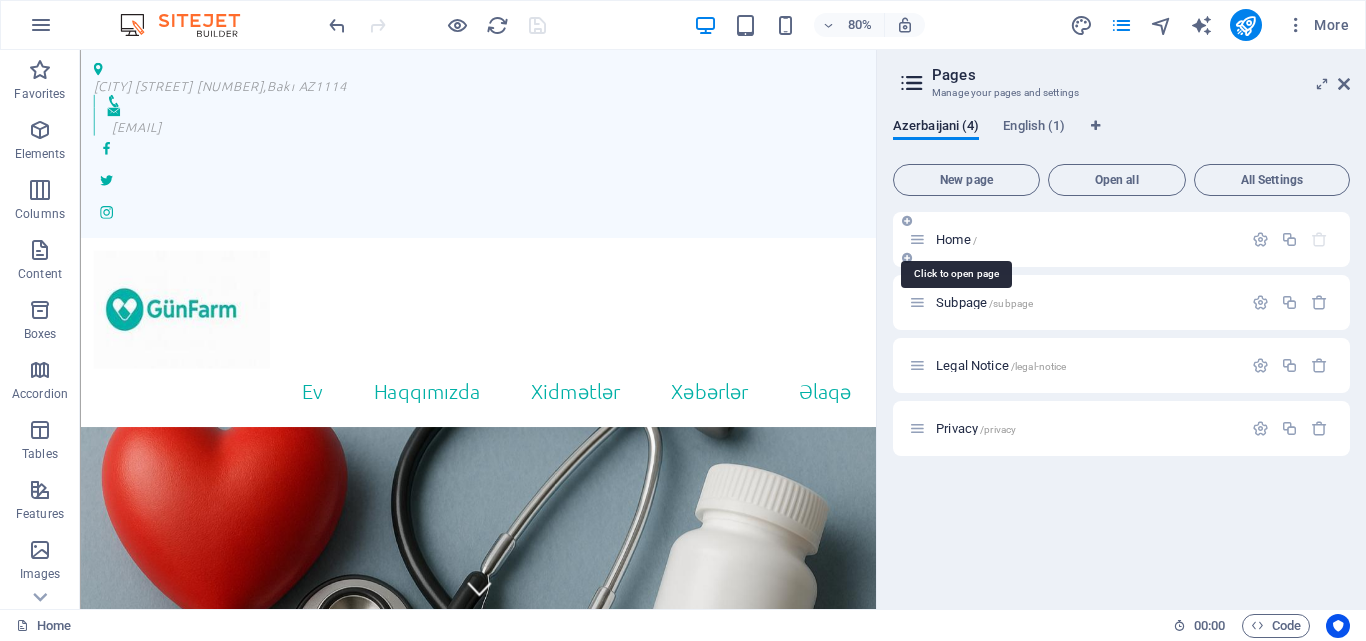 click on "Home /" at bounding box center (956, 239) 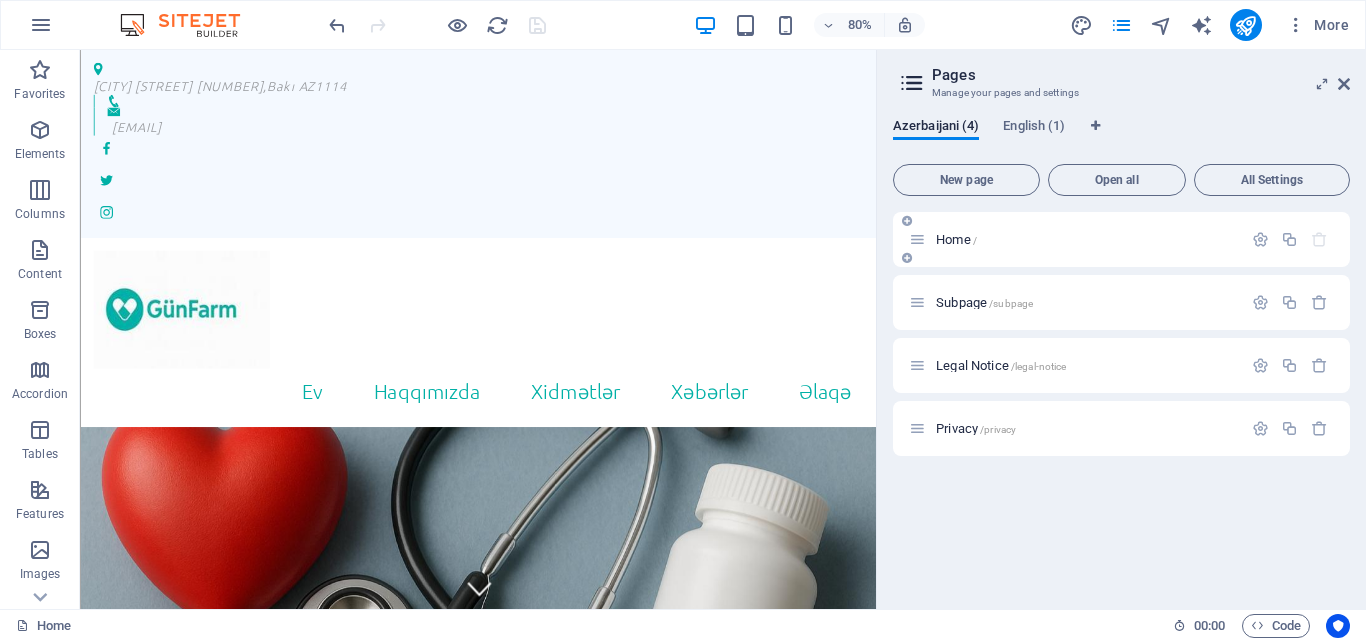 click at bounding box center (917, 239) 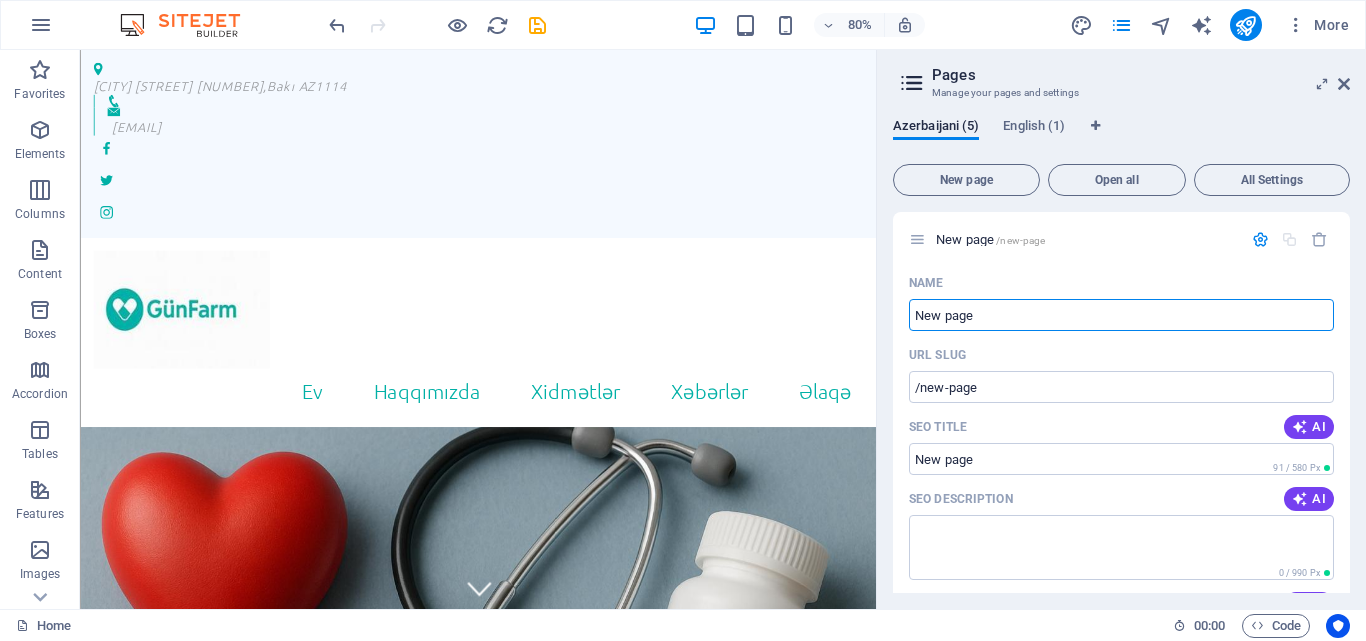 click at bounding box center (1319, 239) 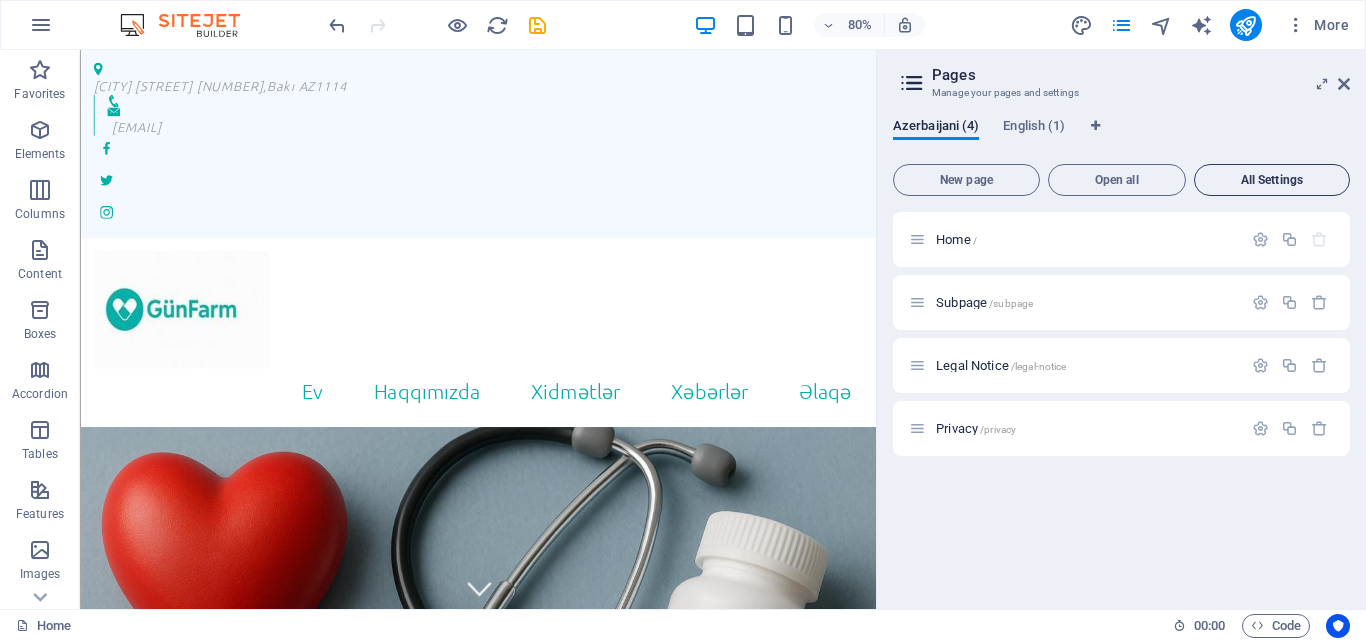 click on "All Settings" at bounding box center [1272, 180] 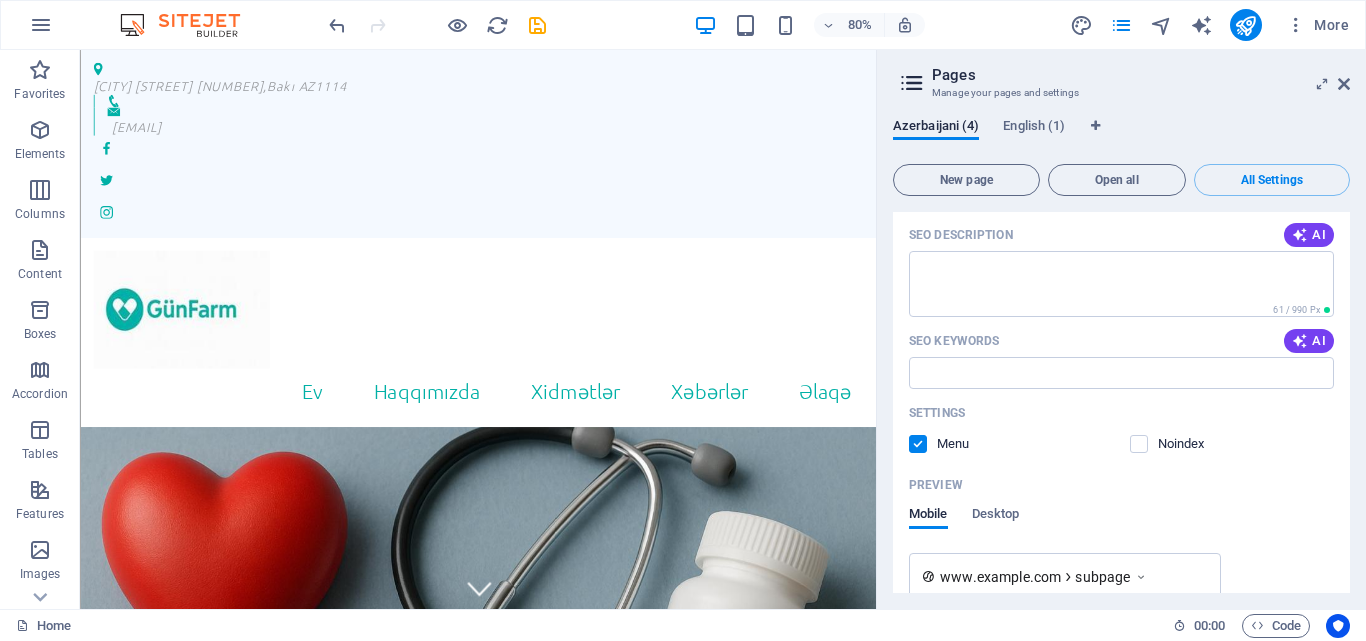 scroll, scrollTop: 1053, scrollLeft: 0, axis: vertical 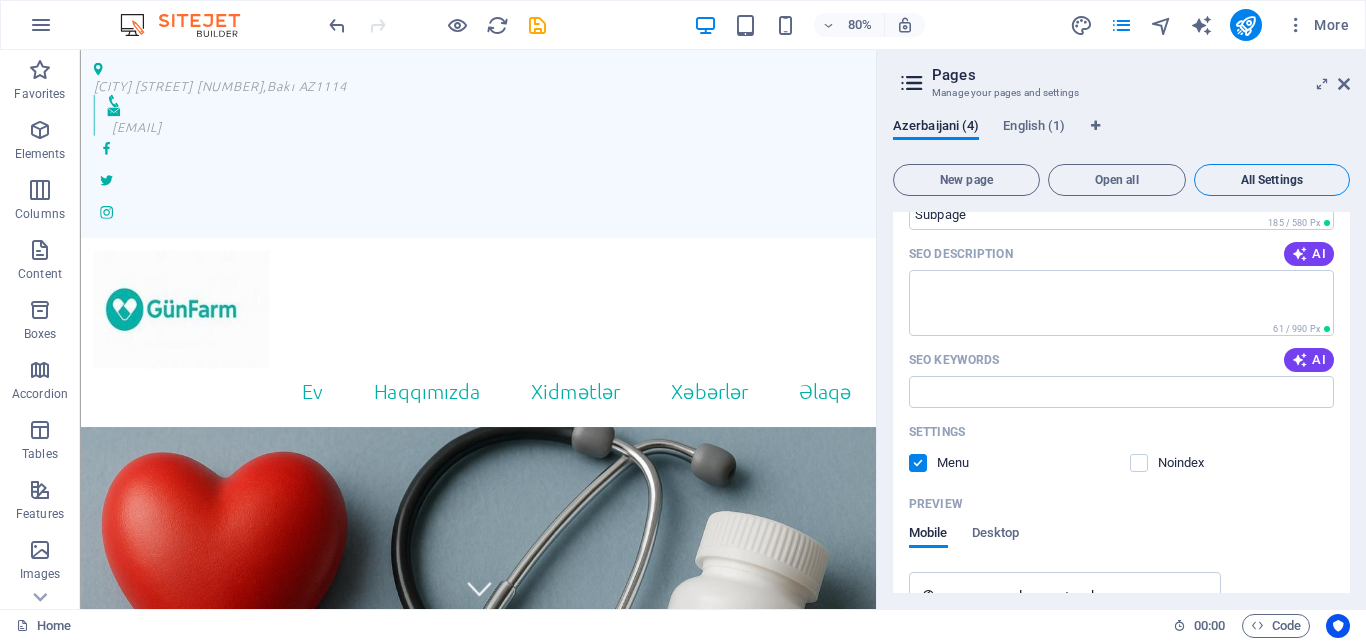 click on "All Settings" at bounding box center [1272, 180] 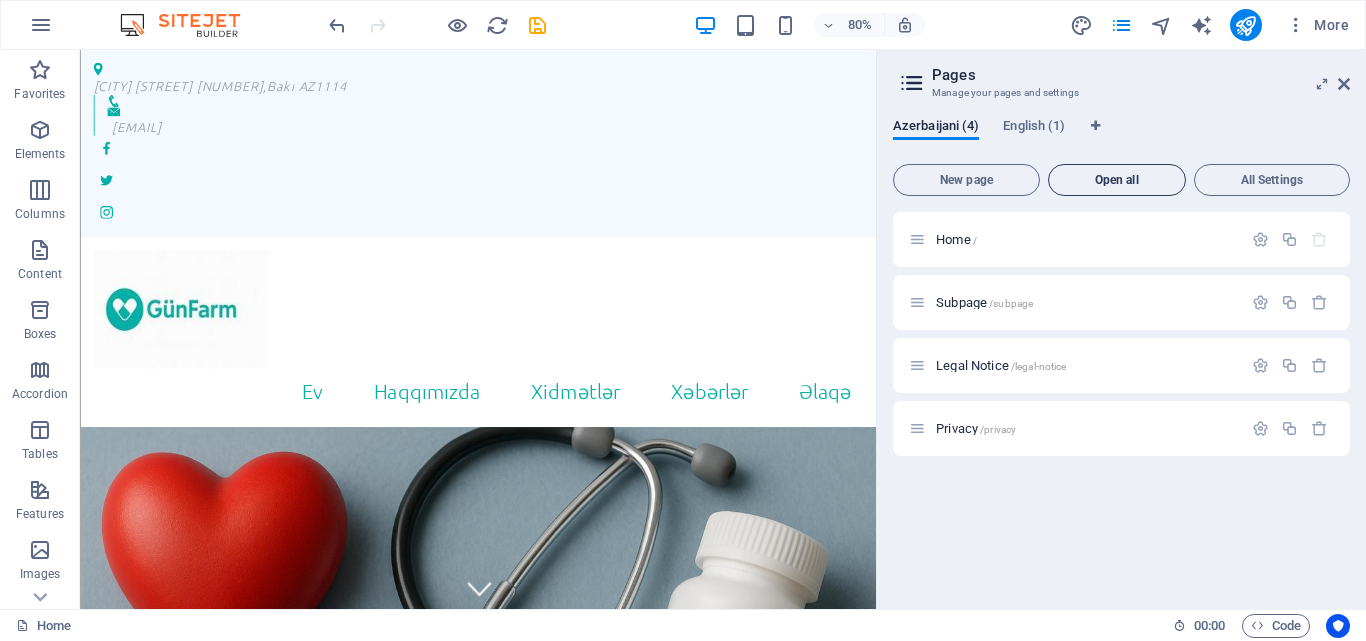 scroll, scrollTop: 0, scrollLeft: 0, axis: both 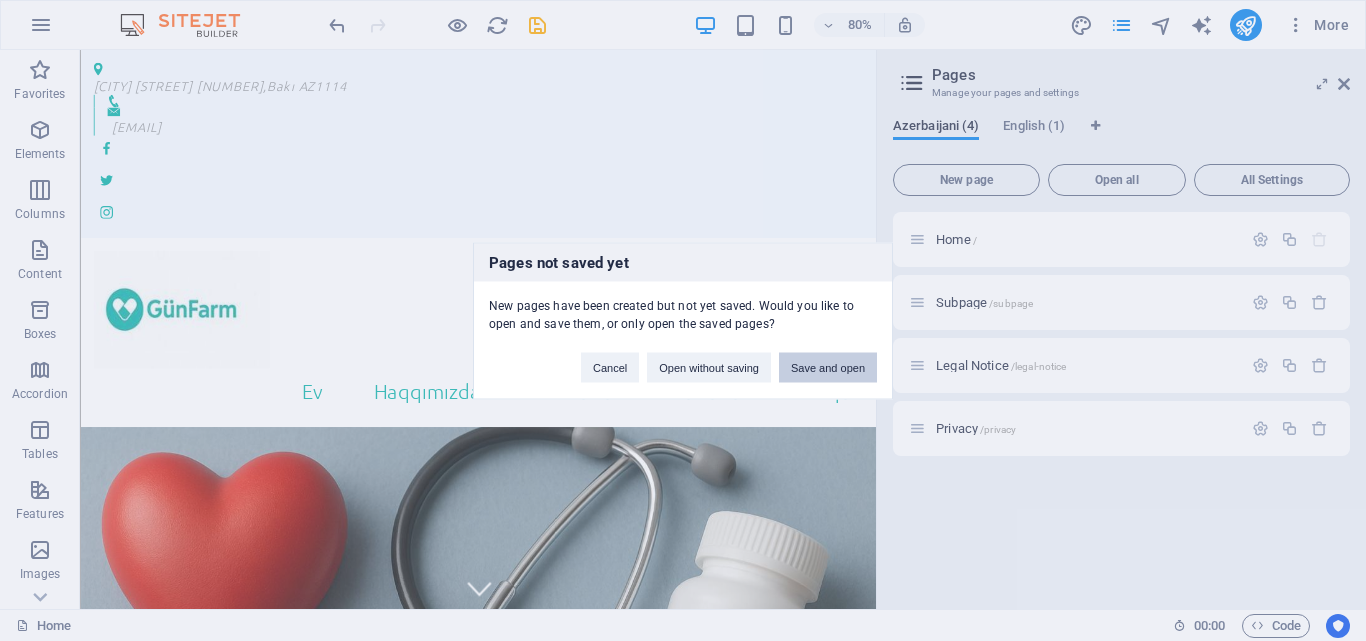 click on "Save and open" at bounding box center [828, 367] 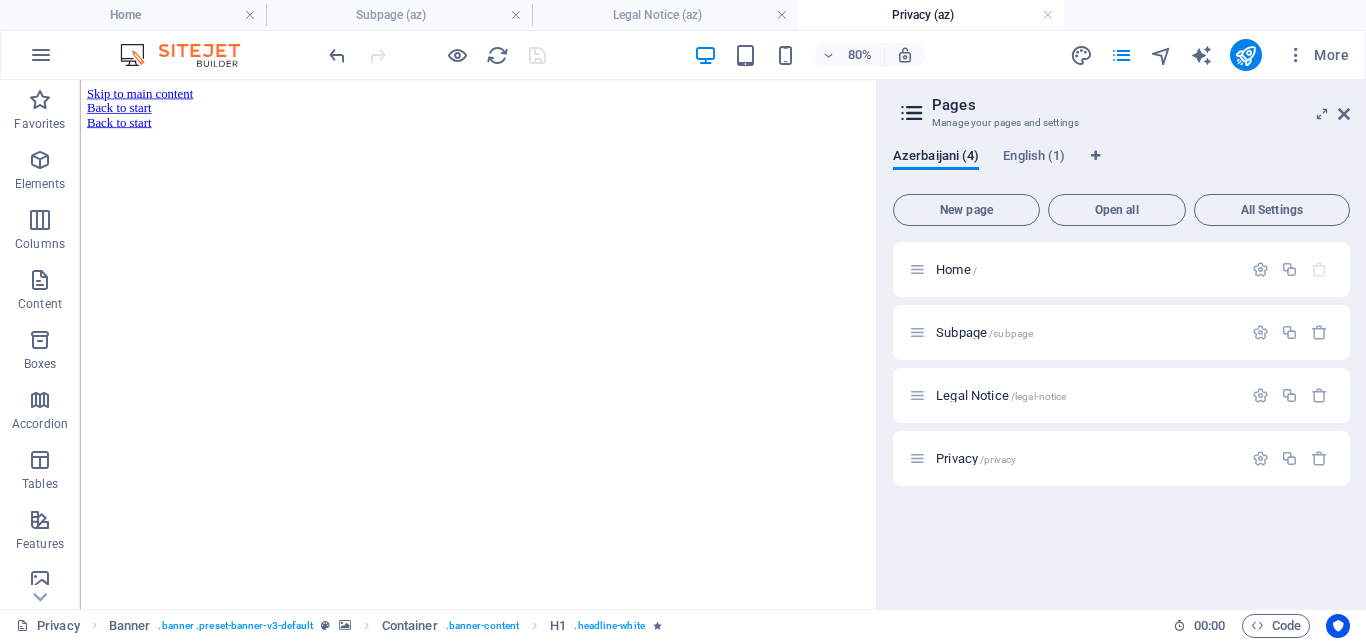 scroll, scrollTop: 0, scrollLeft: 0, axis: both 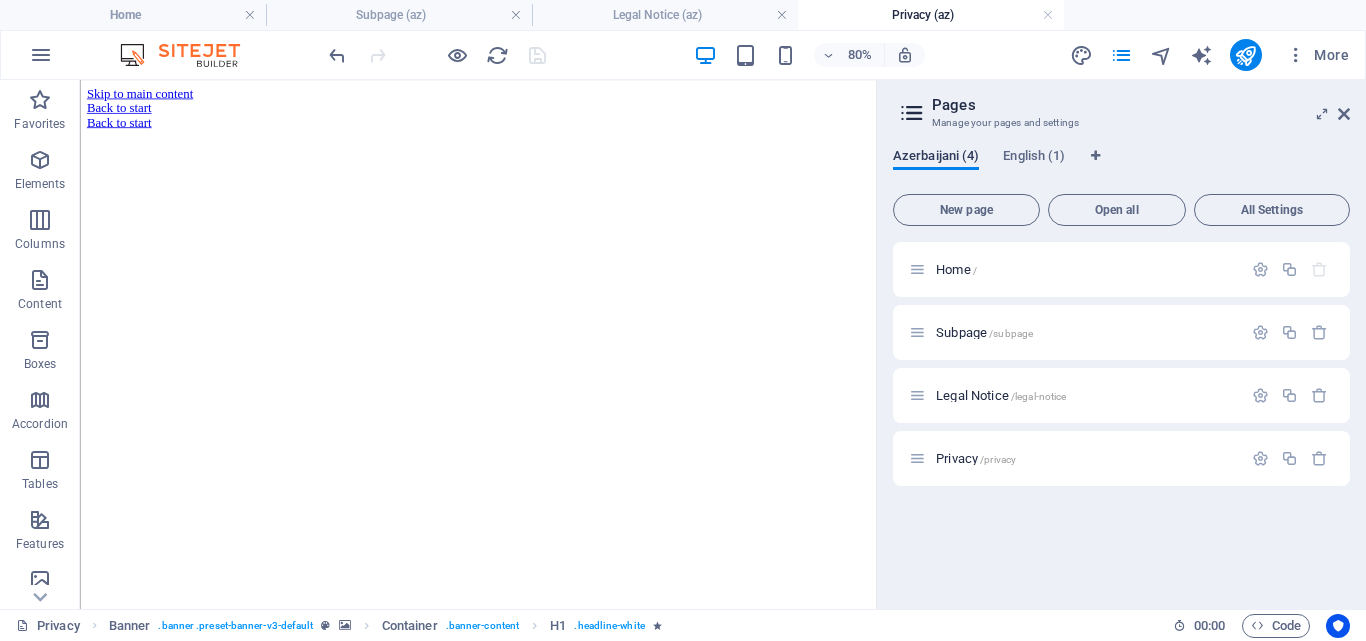 click on "Azerbaijani (4)" at bounding box center [936, 158] 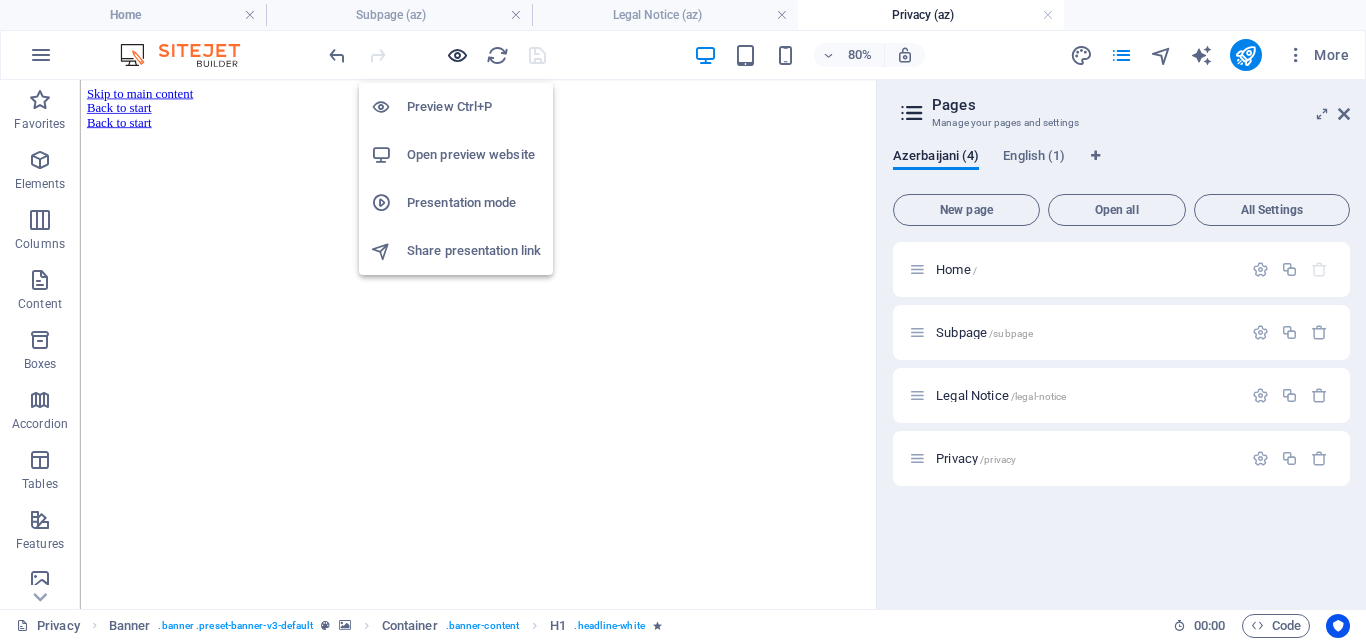 click at bounding box center [457, 55] 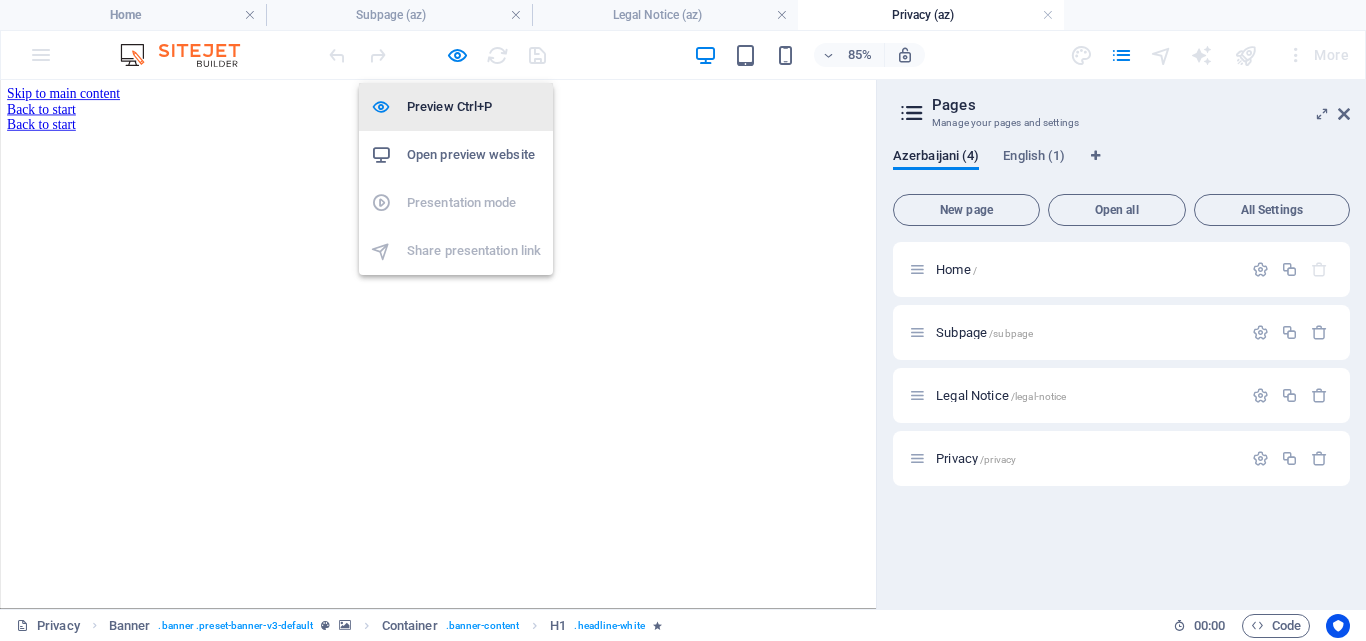 click on "Preview Ctrl+P" at bounding box center [474, 107] 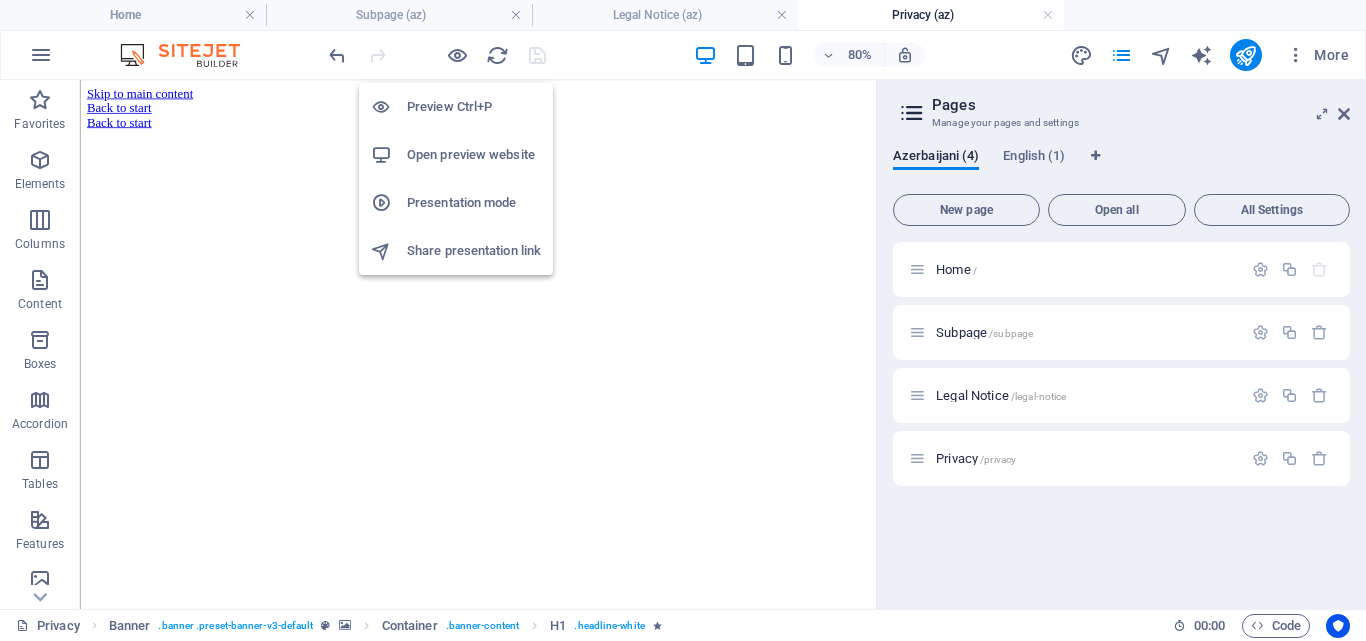 click on "Preview Ctrl+P" at bounding box center (474, 107) 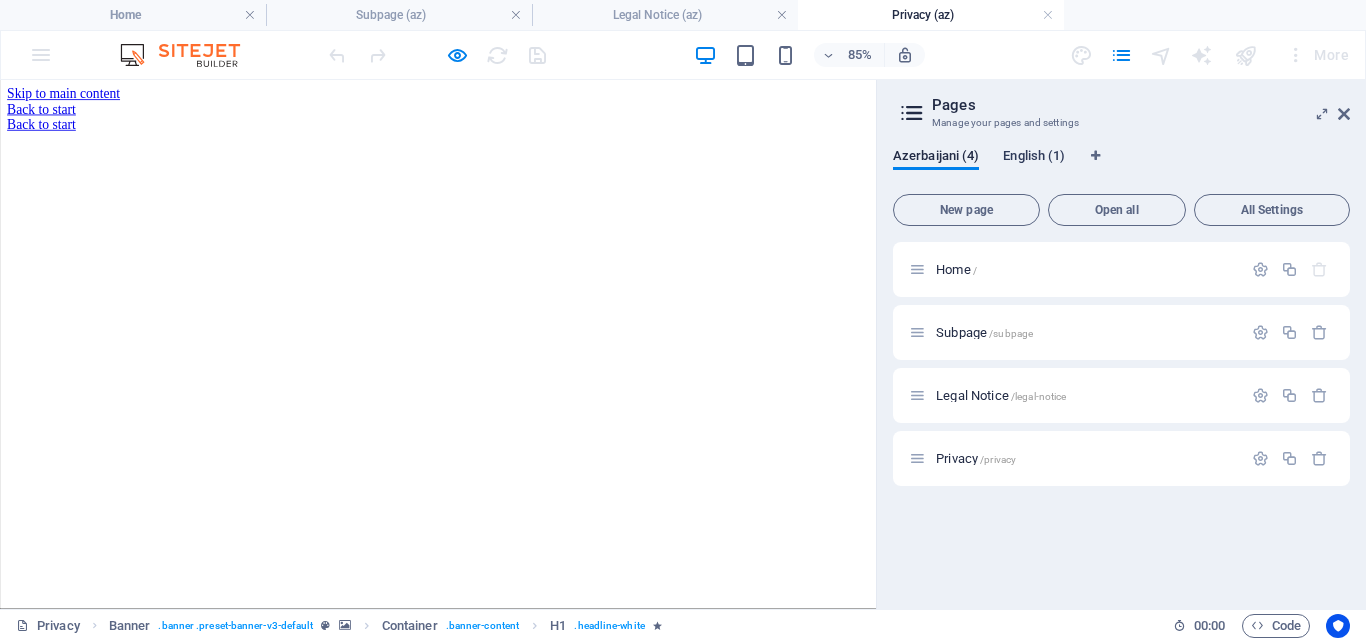 click on "English (1)" at bounding box center [1034, 158] 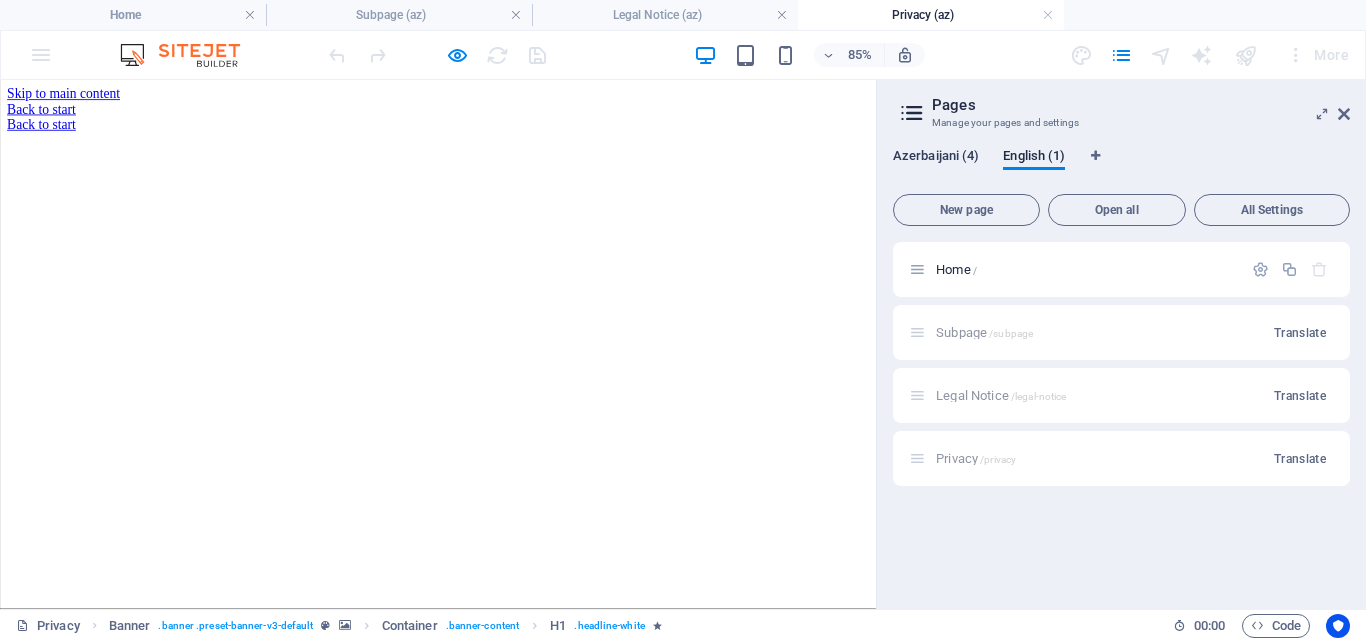 click on "Azerbaijani (4)" at bounding box center [936, 158] 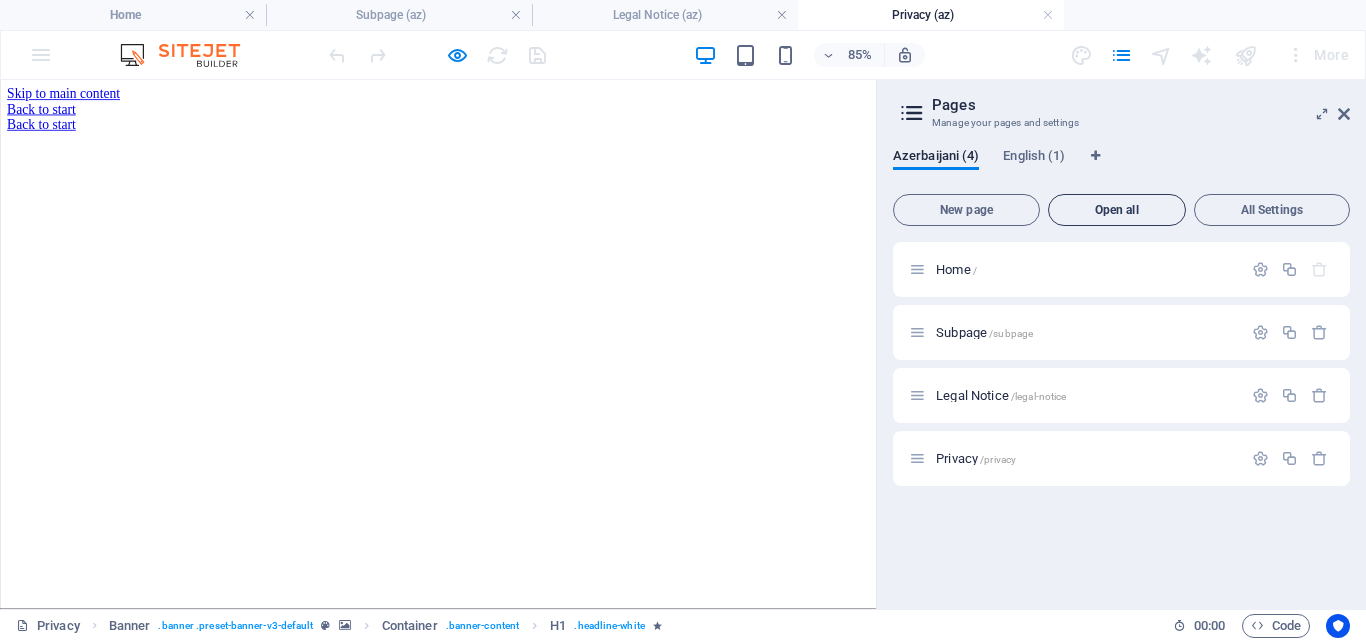 click on "Open all" at bounding box center (1117, 210) 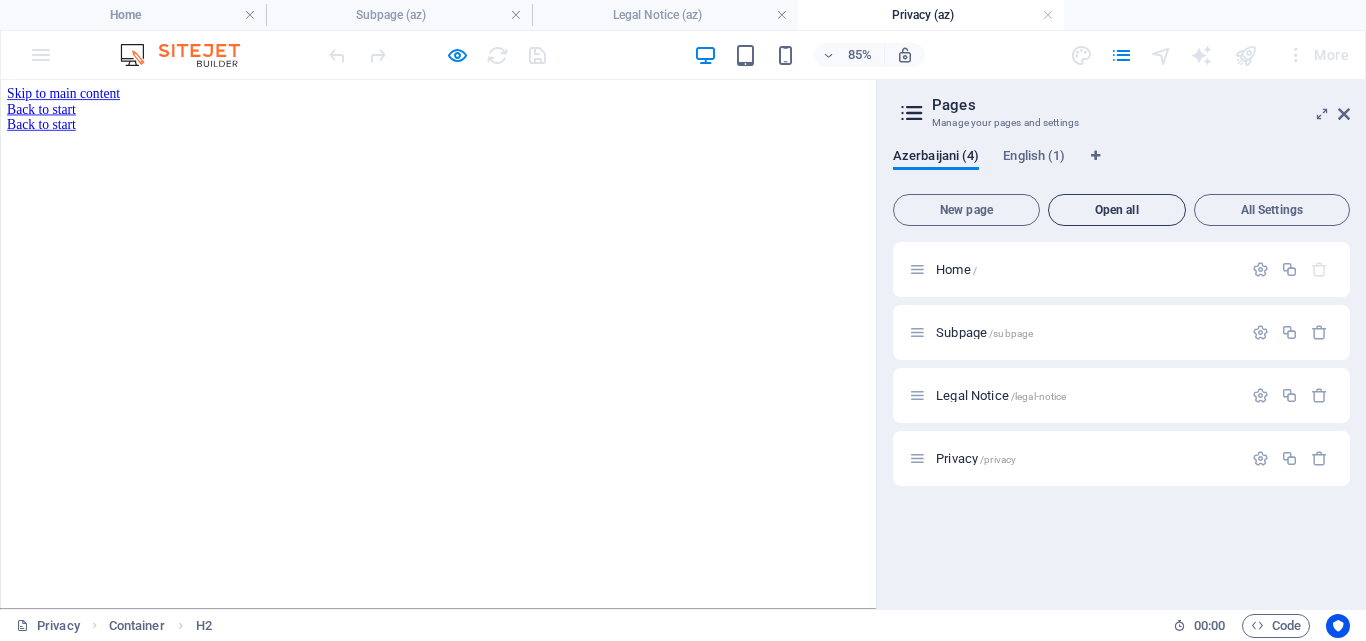 click on "Open all" at bounding box center [1117, 210] 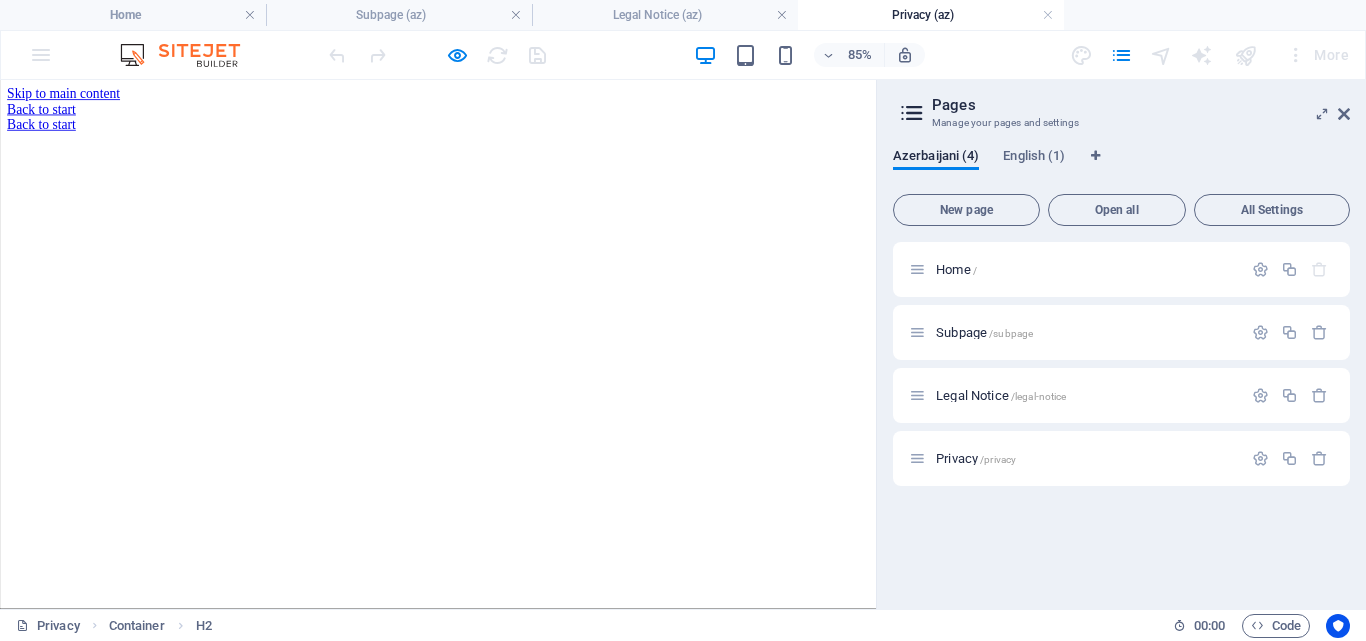drag, startPoint x: 1279, startPoint y: 211, endPoint x: 1132, endPoint y: 239, distance: 149.64291 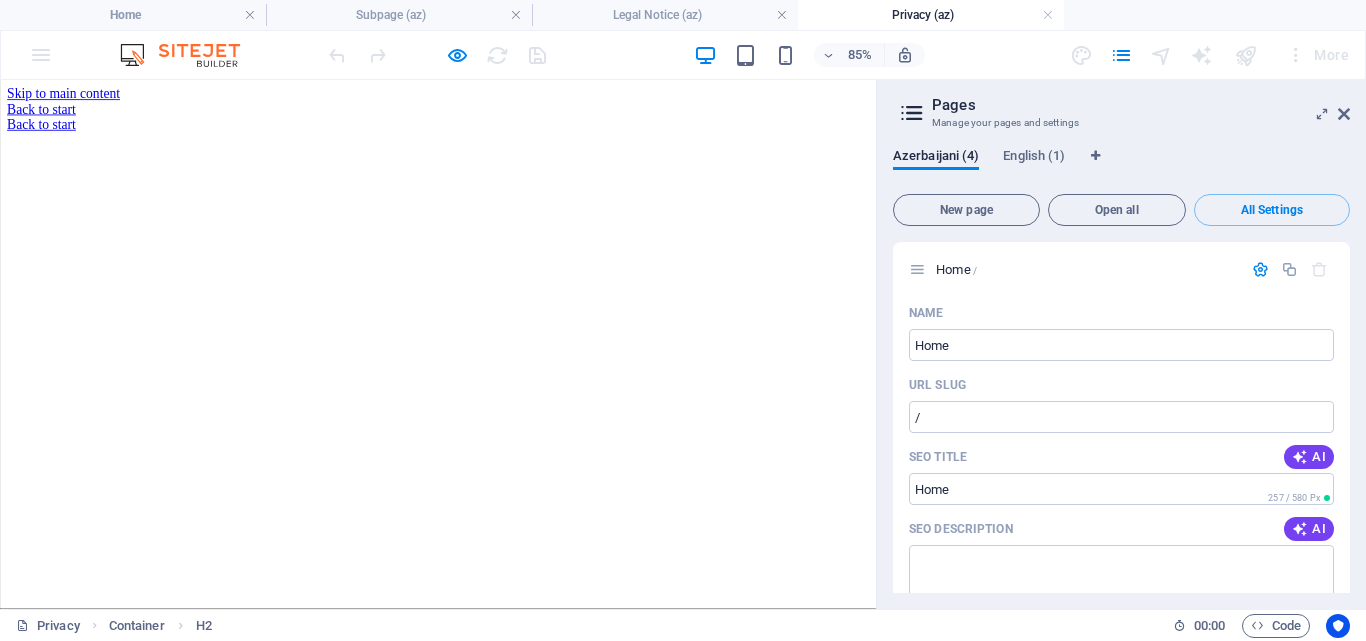 scroll, scrollTop: 2353, scrollLeft: 0, axis: vertical 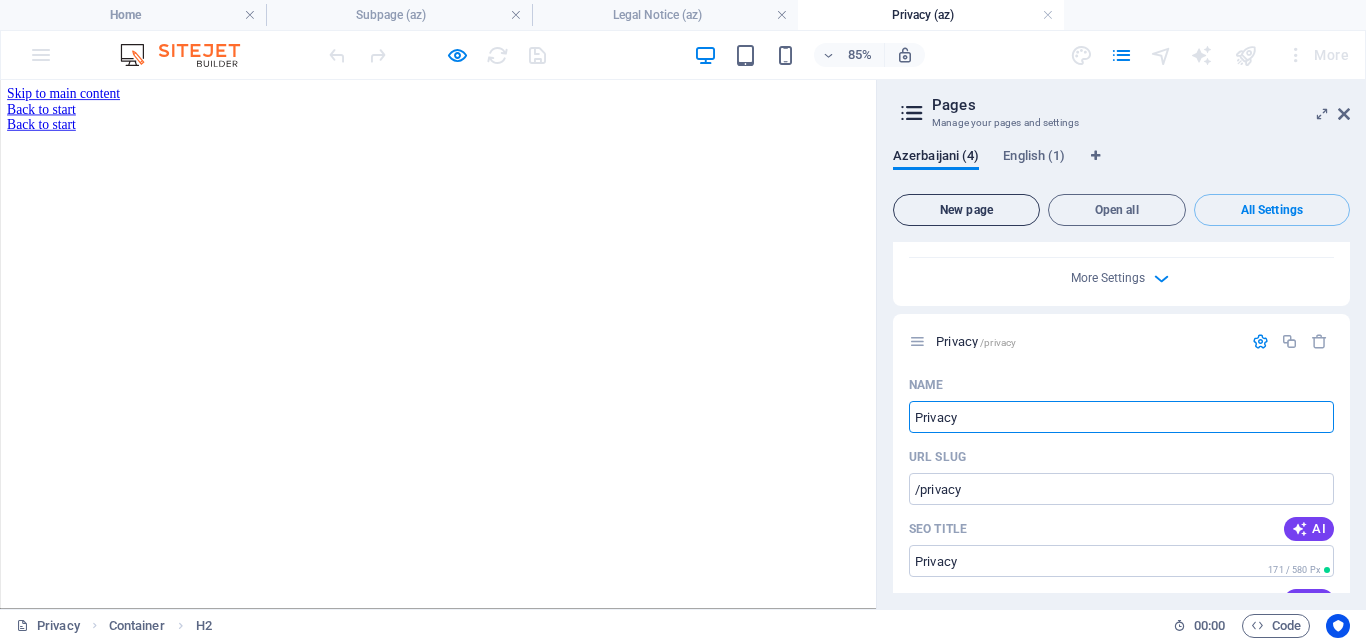 click on "New page" at bounding box center (966, 210) 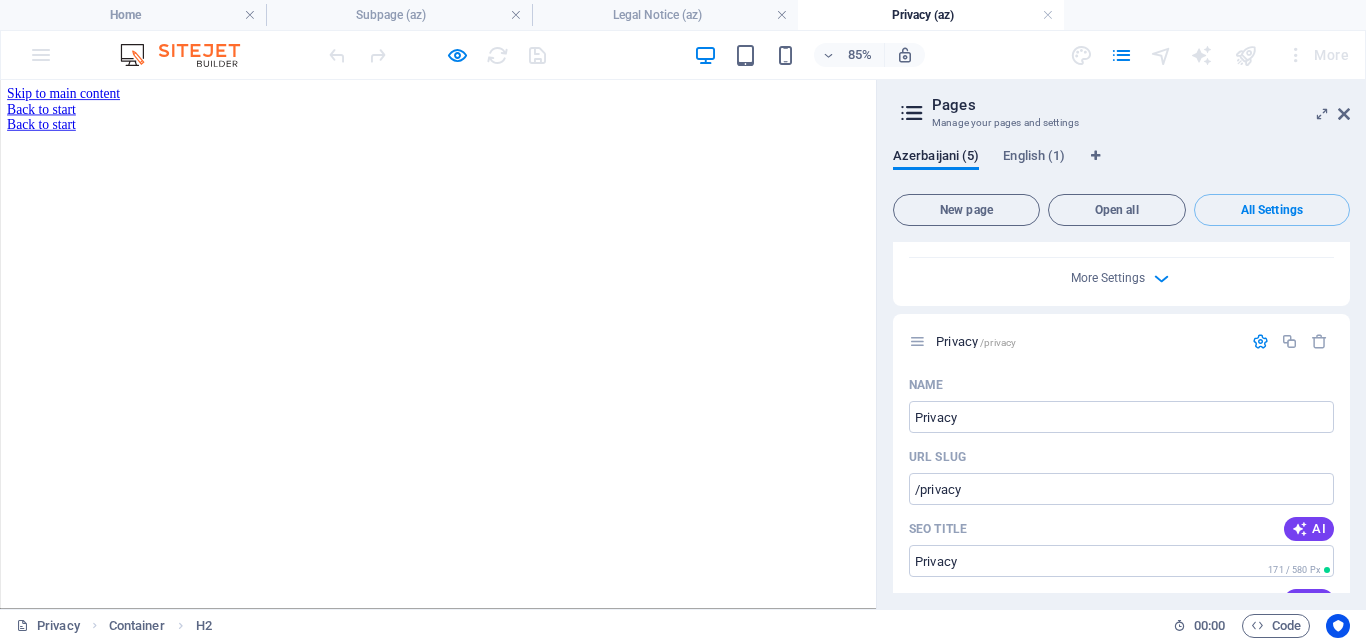 scroll, scrollTop: 3161, scrollLeft: 0, axis: vertical 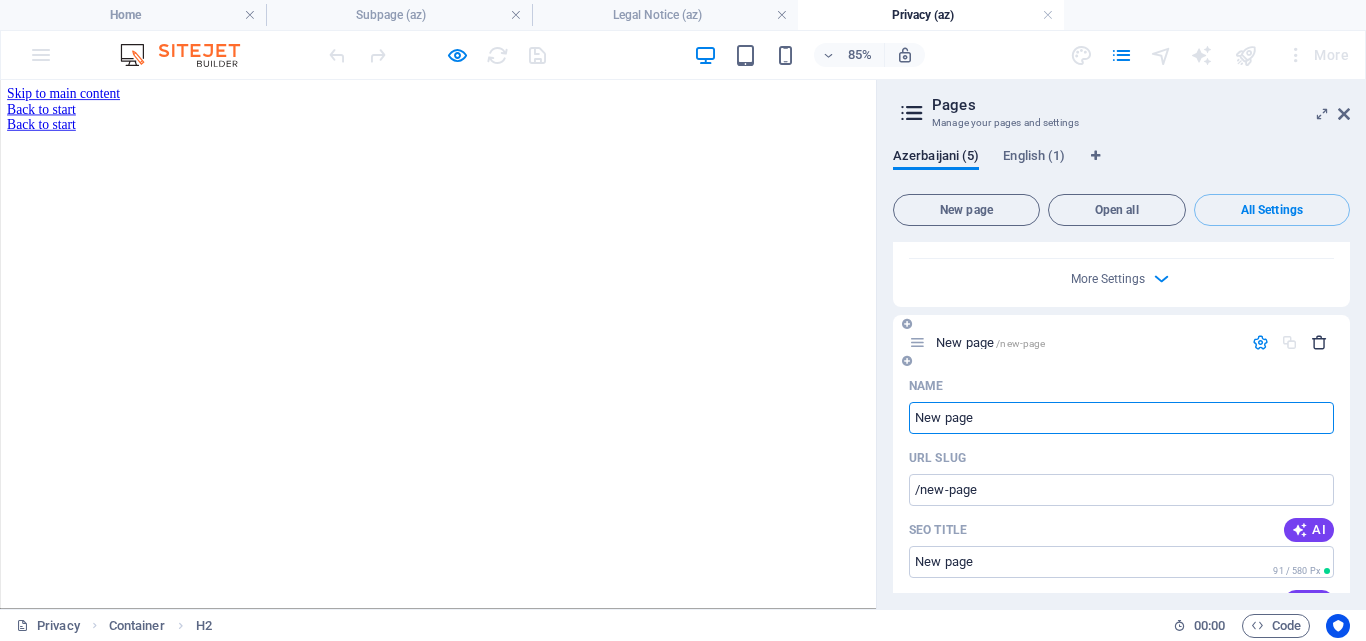 click at bounding box center (1319, 342) 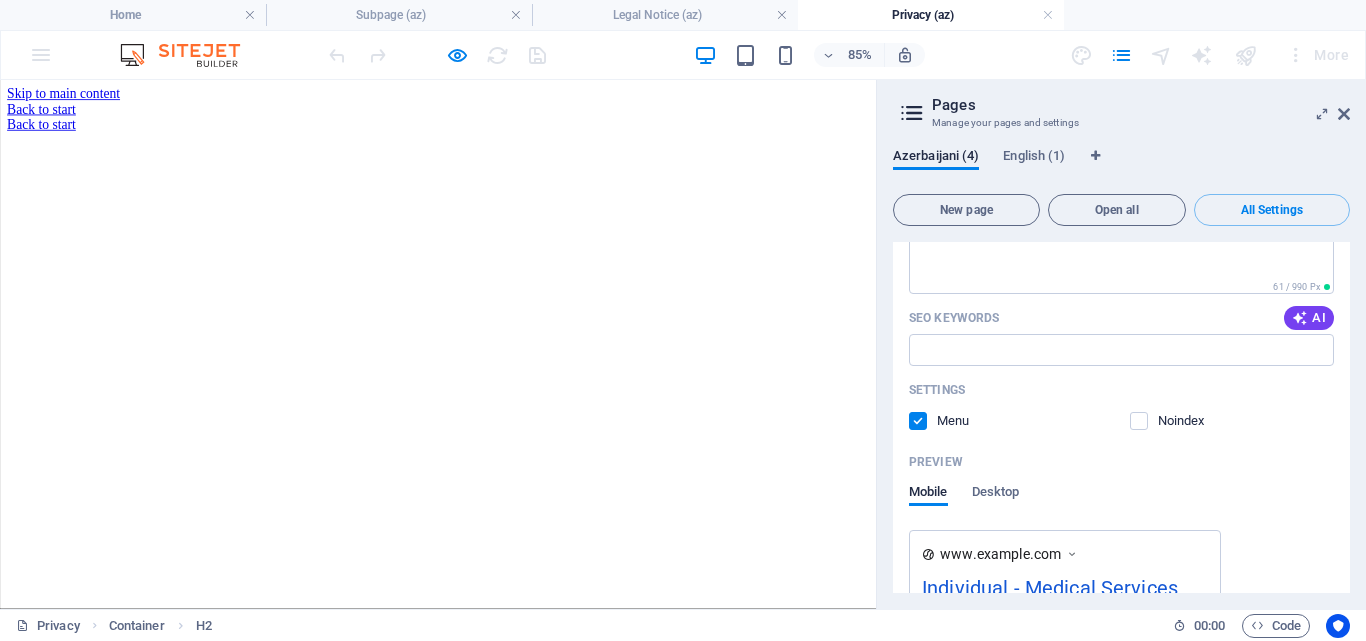 scroll, scrollTop: 0, scrollLeft: 0, axis: both 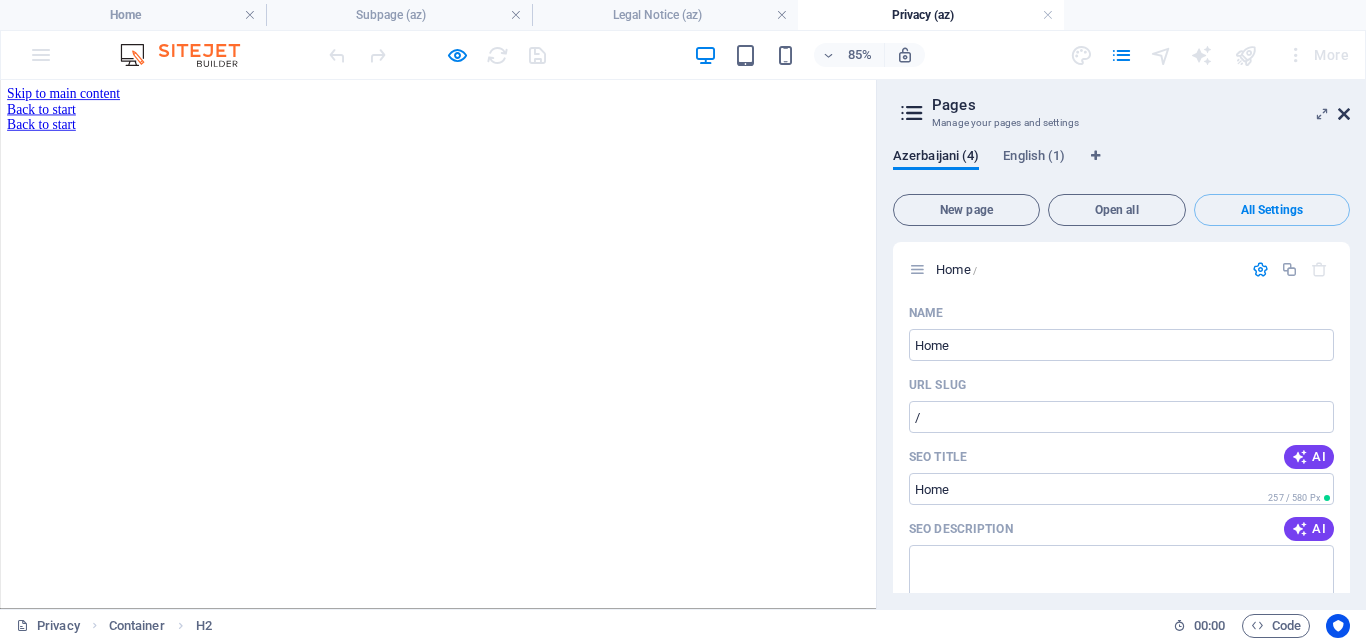 drag, startPoint x: 1344, startPoint y: 112, endPoint x: 1248, endPoint y: 65, distance: 106.887794 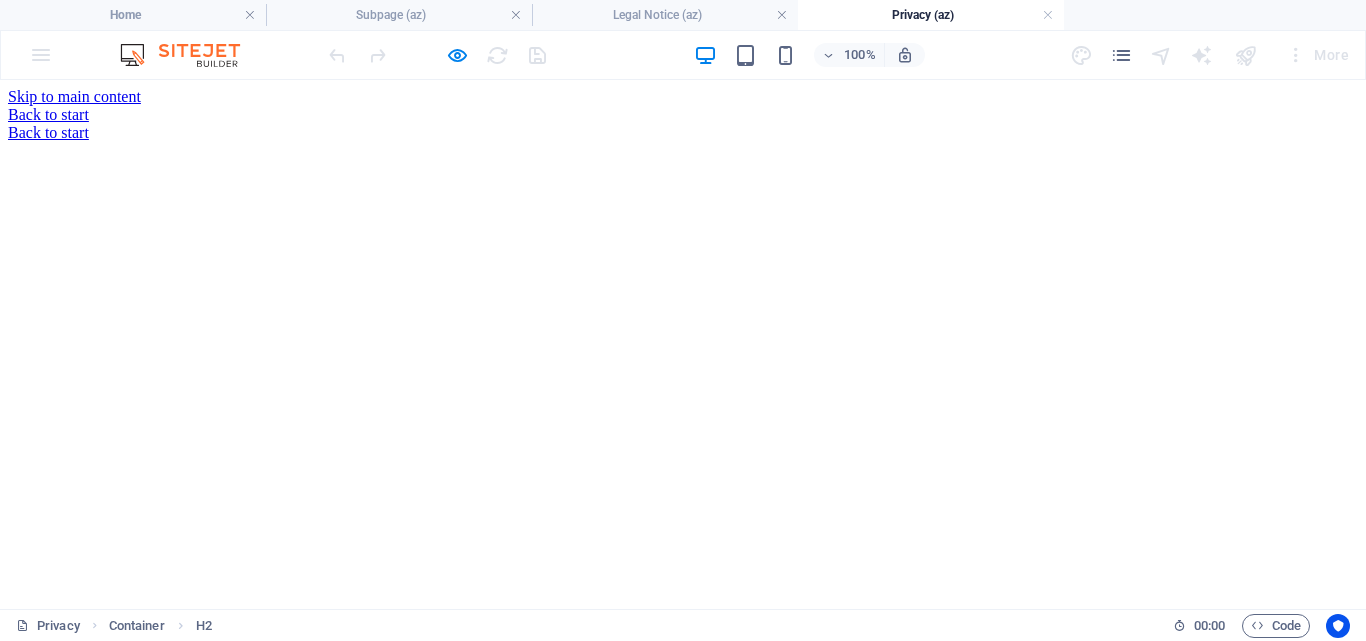 click at bounding box center (190, 55) 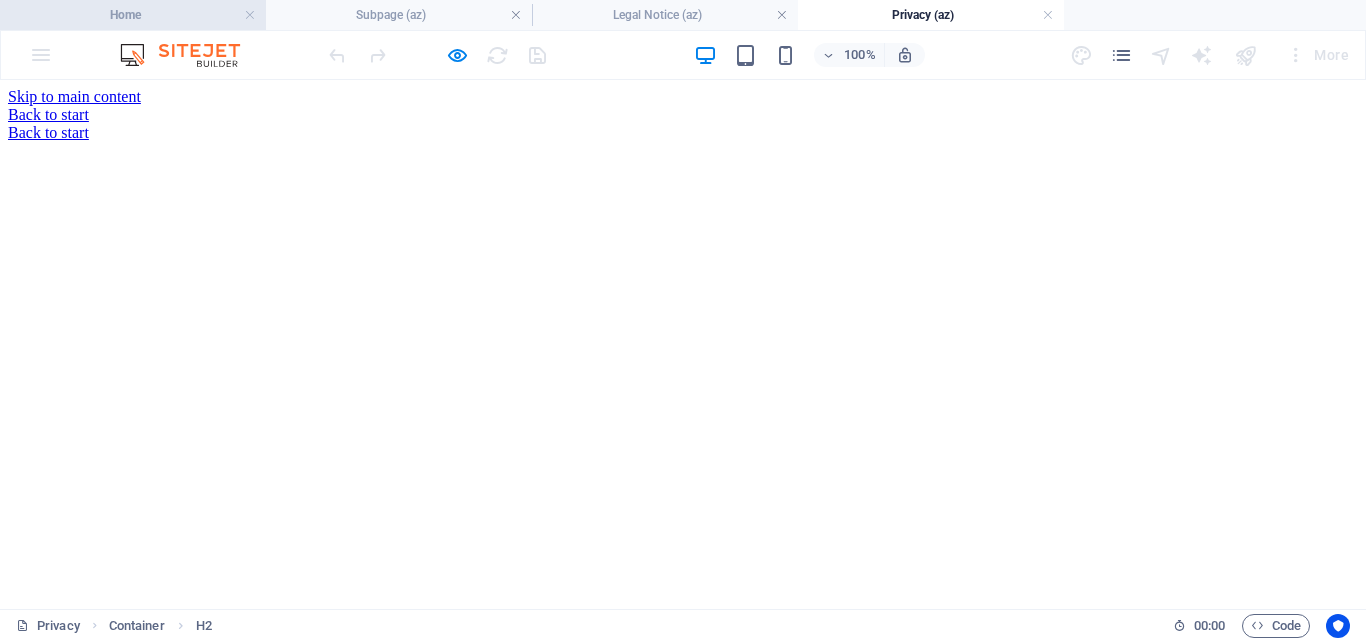 click on "Home" at bounding box center (133, 15) 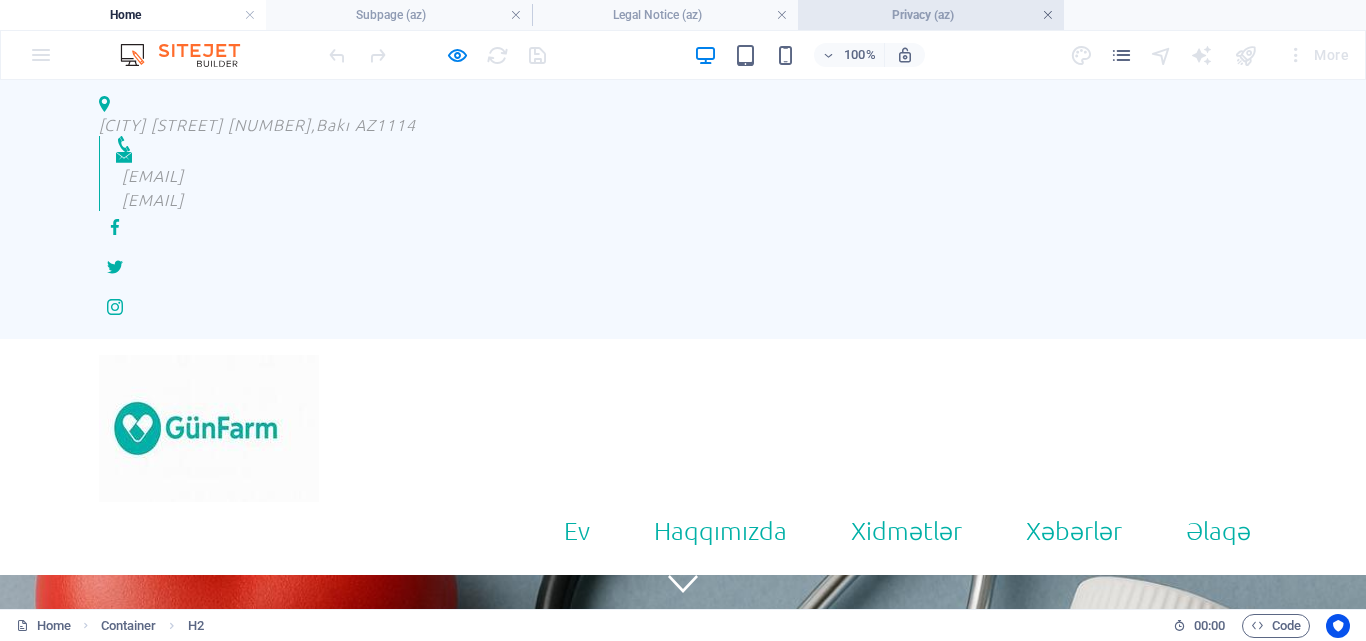 click at bounding box center [1048, 15] 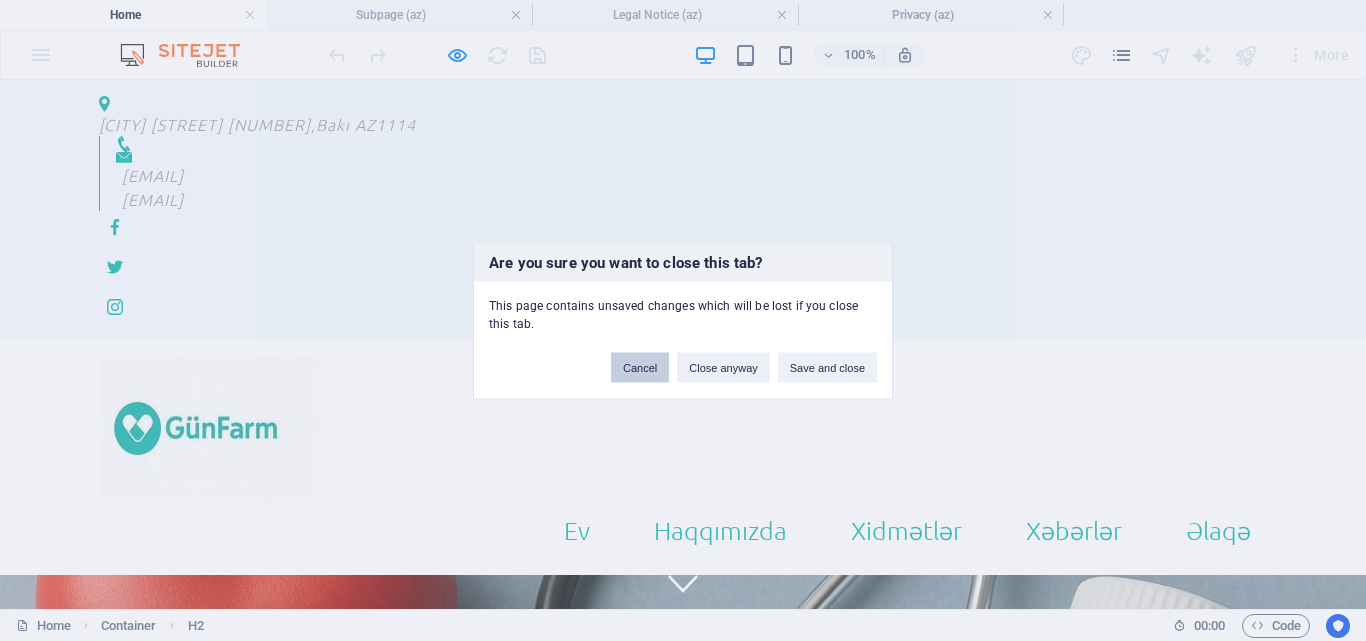drag, startPoint x: 647, startPoint y: 364, endPoint x: 650, endPoint y: 282, distance: 82.05486 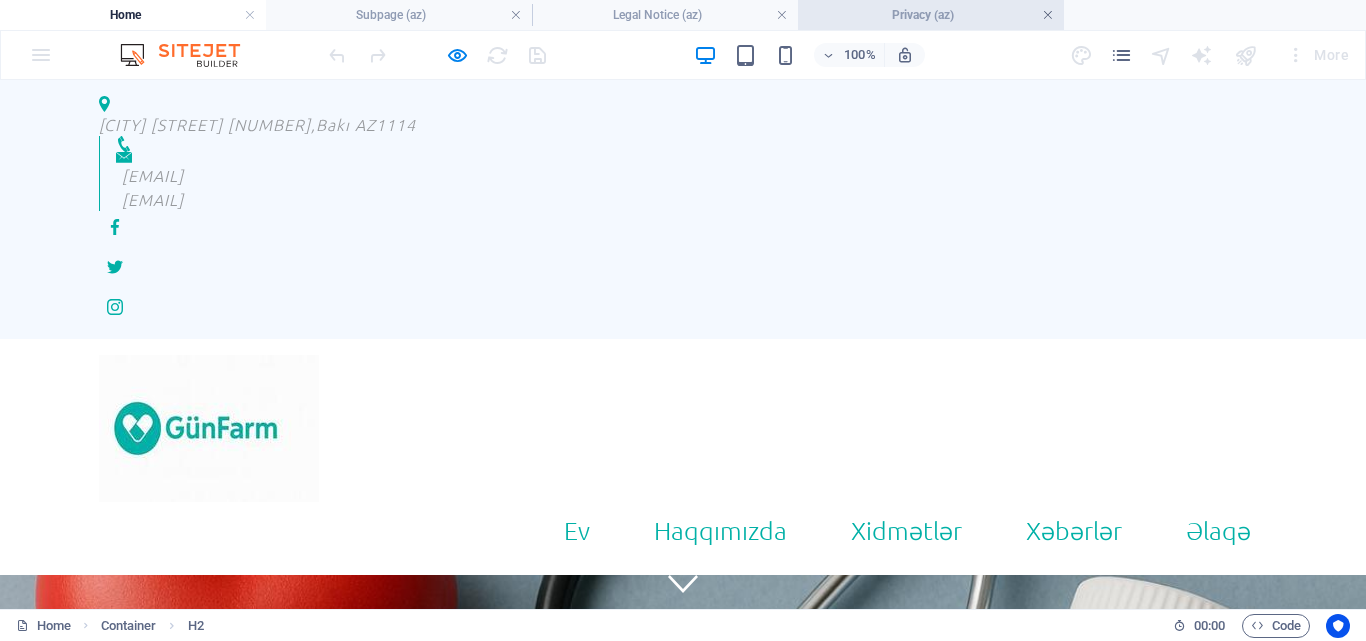click at bounding box center (1048, 15) 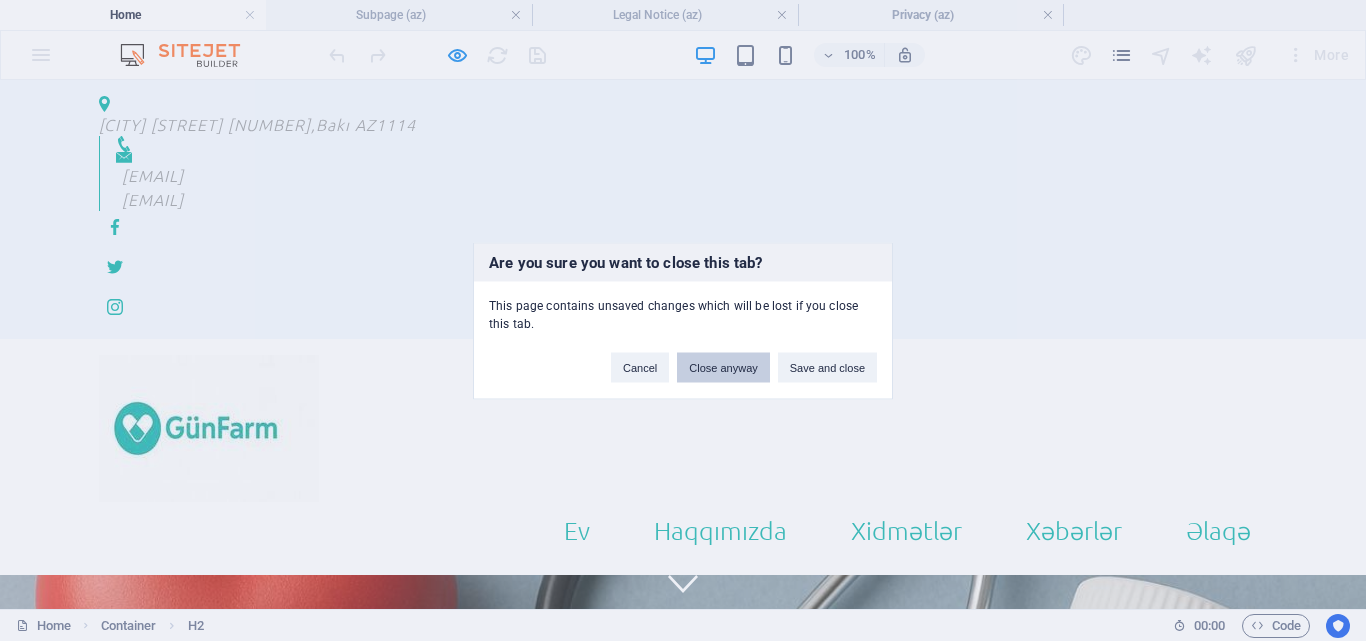 click on "Close anyway" at bounding box center (723, 367) 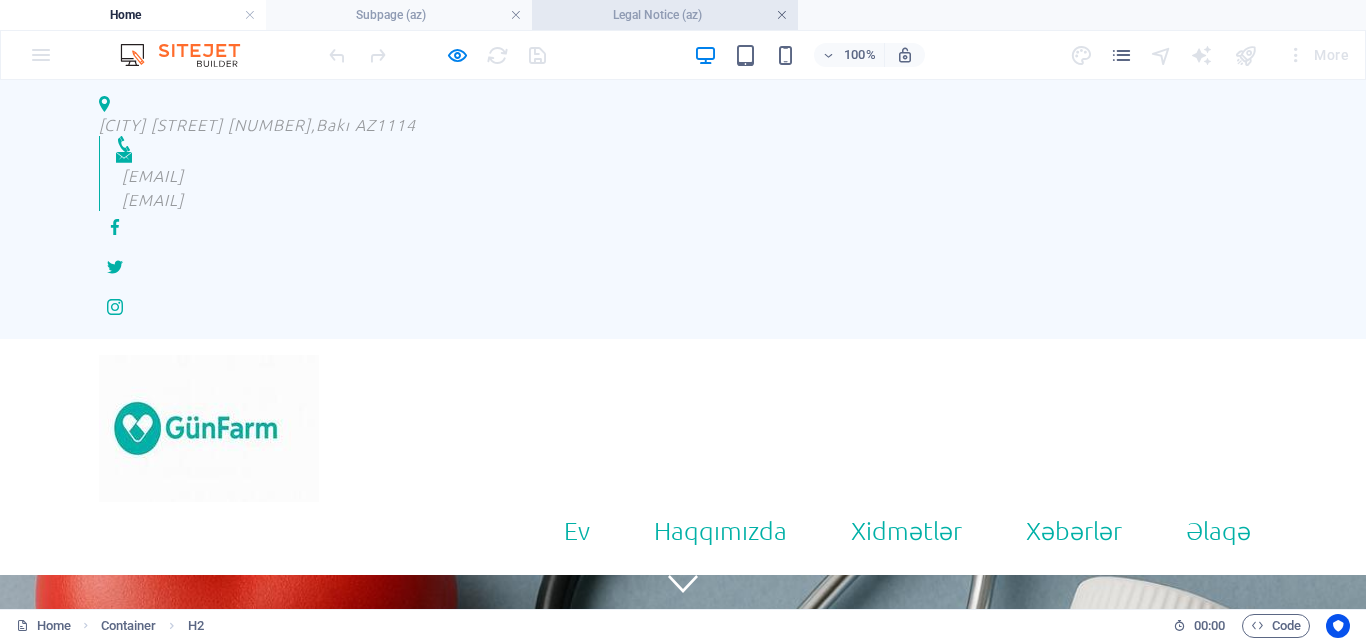 click at bounding box center (782, 15) 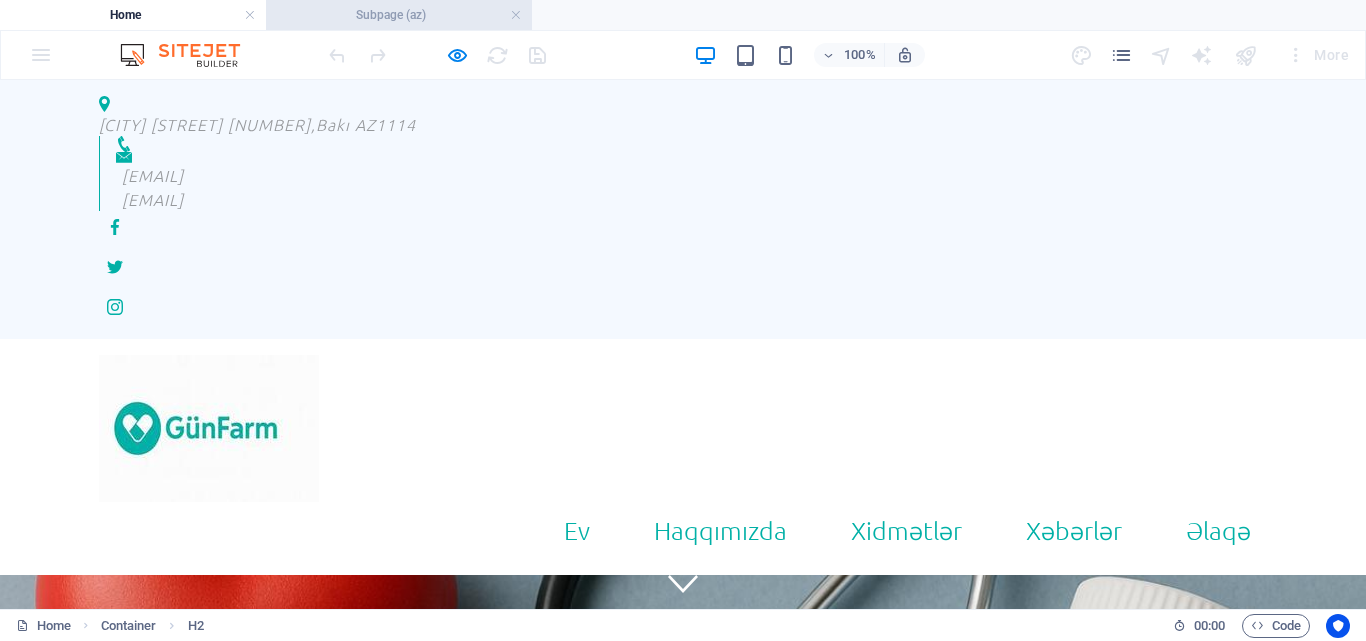 click on "Subpage (az)" at bounding box center [399, 15] 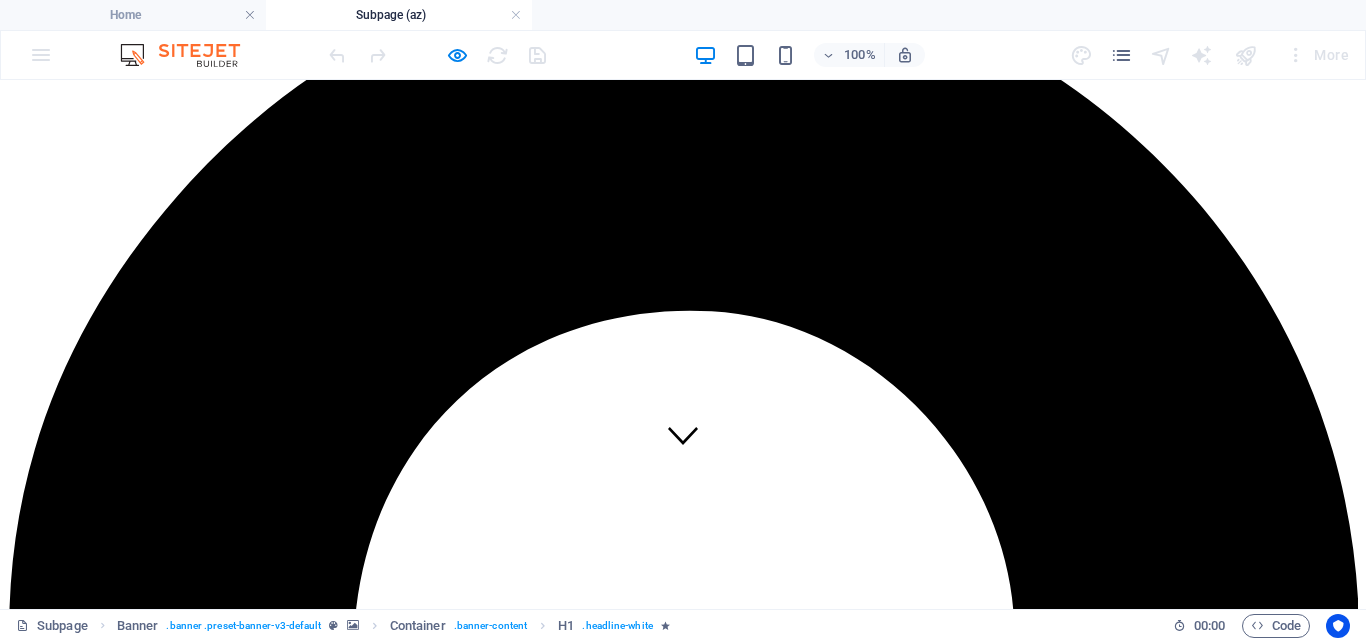 scroll, scrollTop: 0, scrollLeft: 0, axis: both 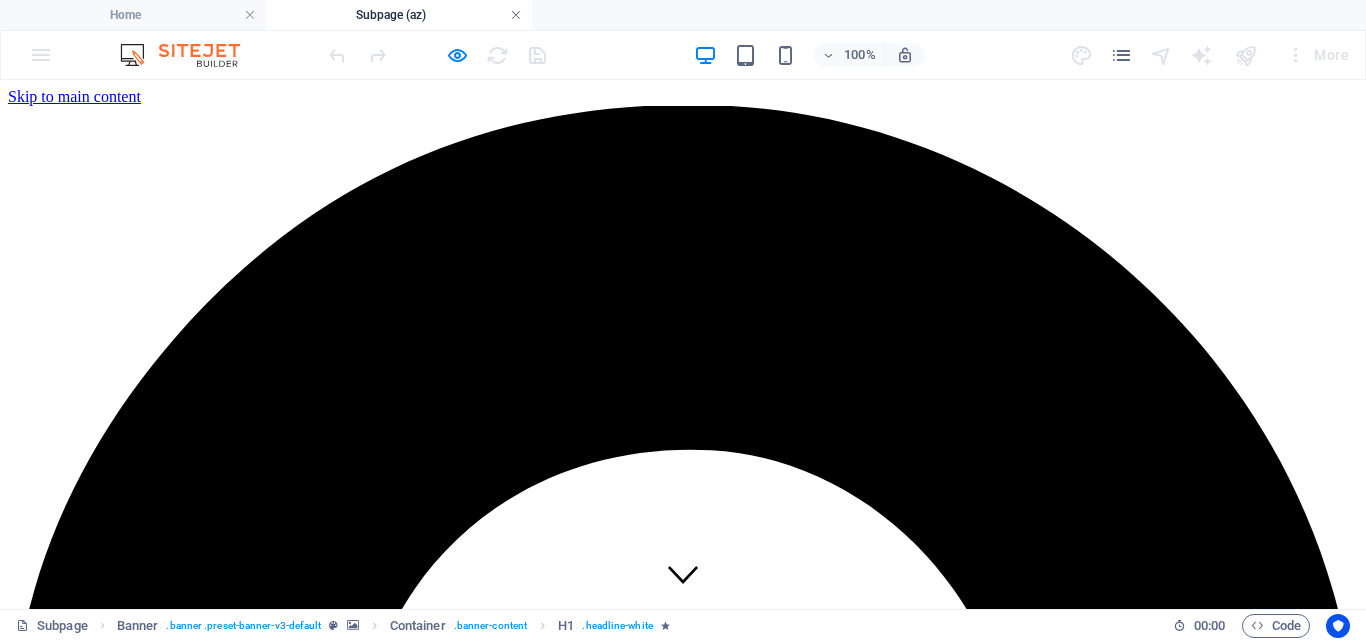 click at bounding box center (516, 15) 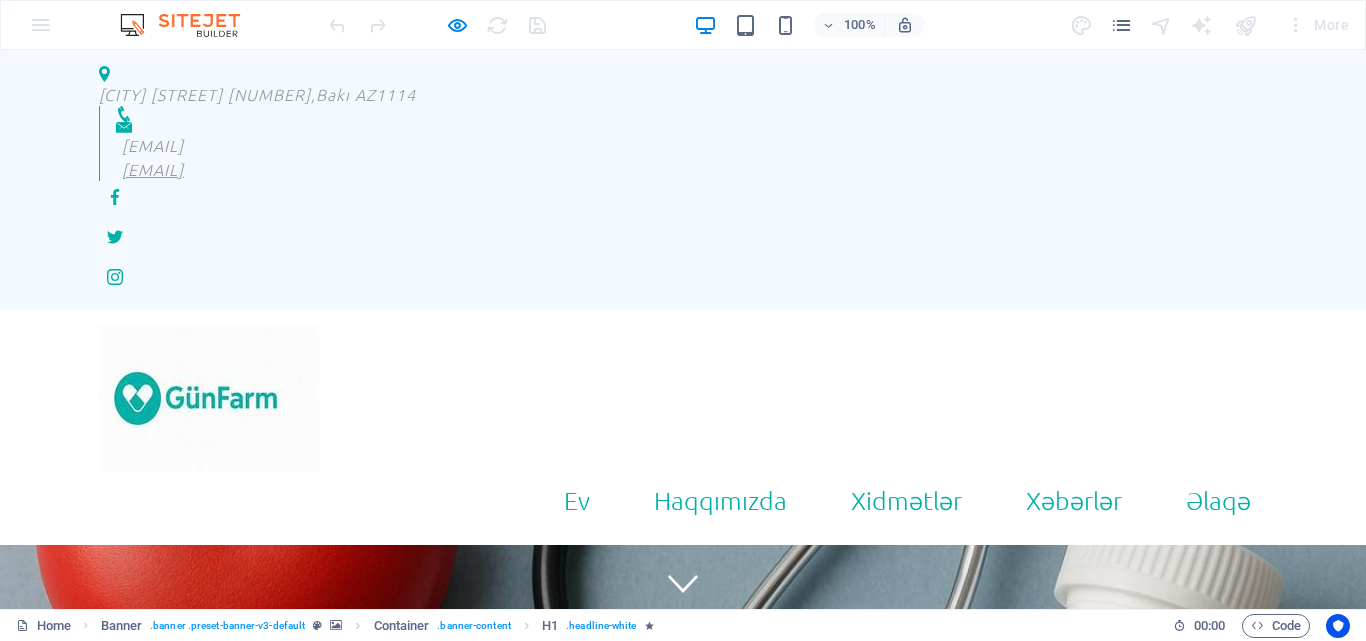 click on "support@example.com" at bounding box center [153, 169] 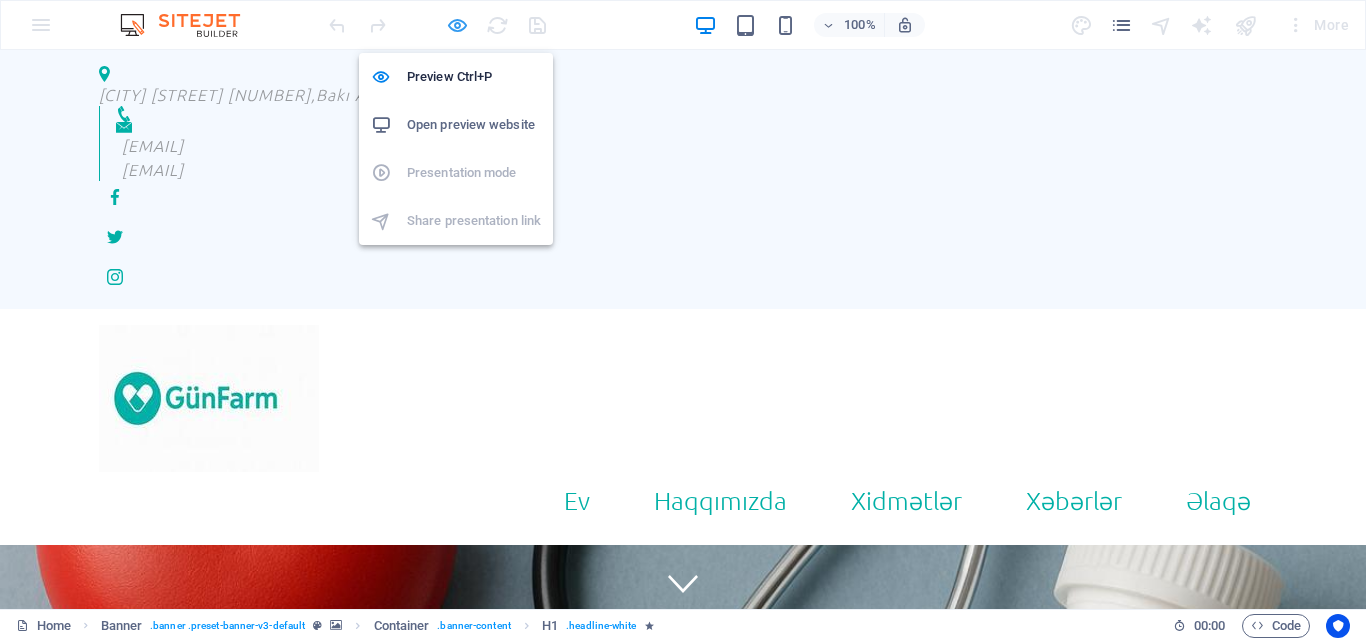 click at bounding box center [457, 25] 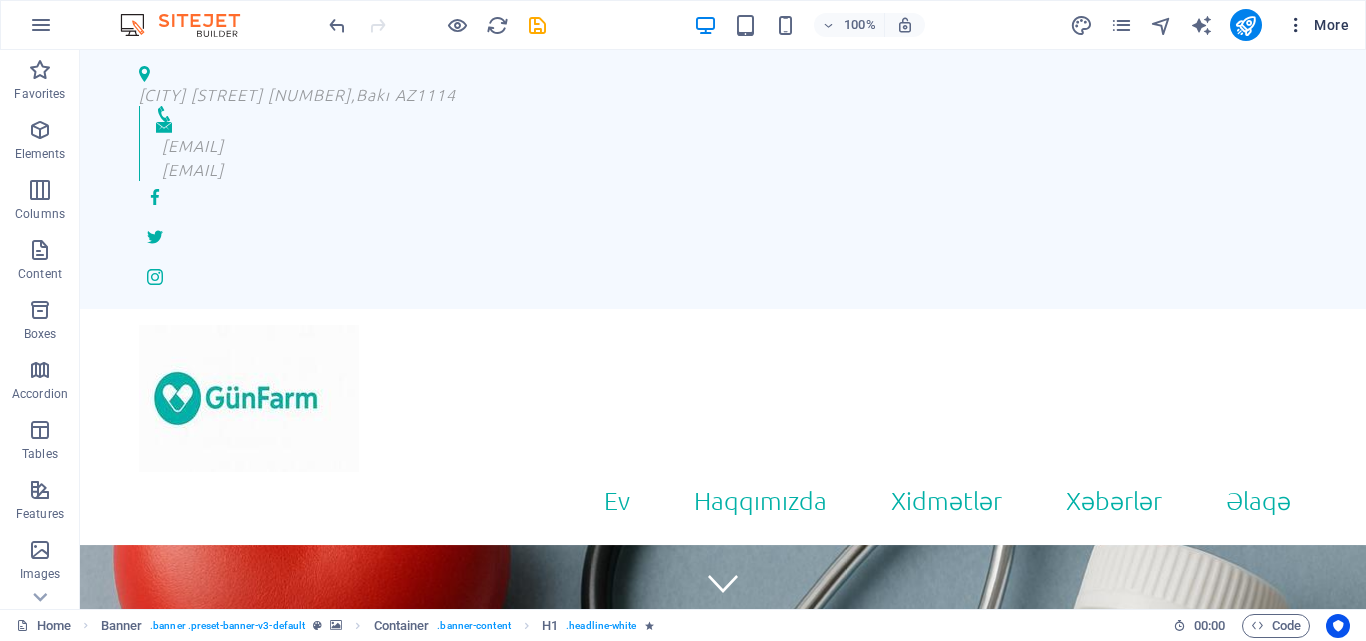 click on "More" at bounding box center (1317, 25) 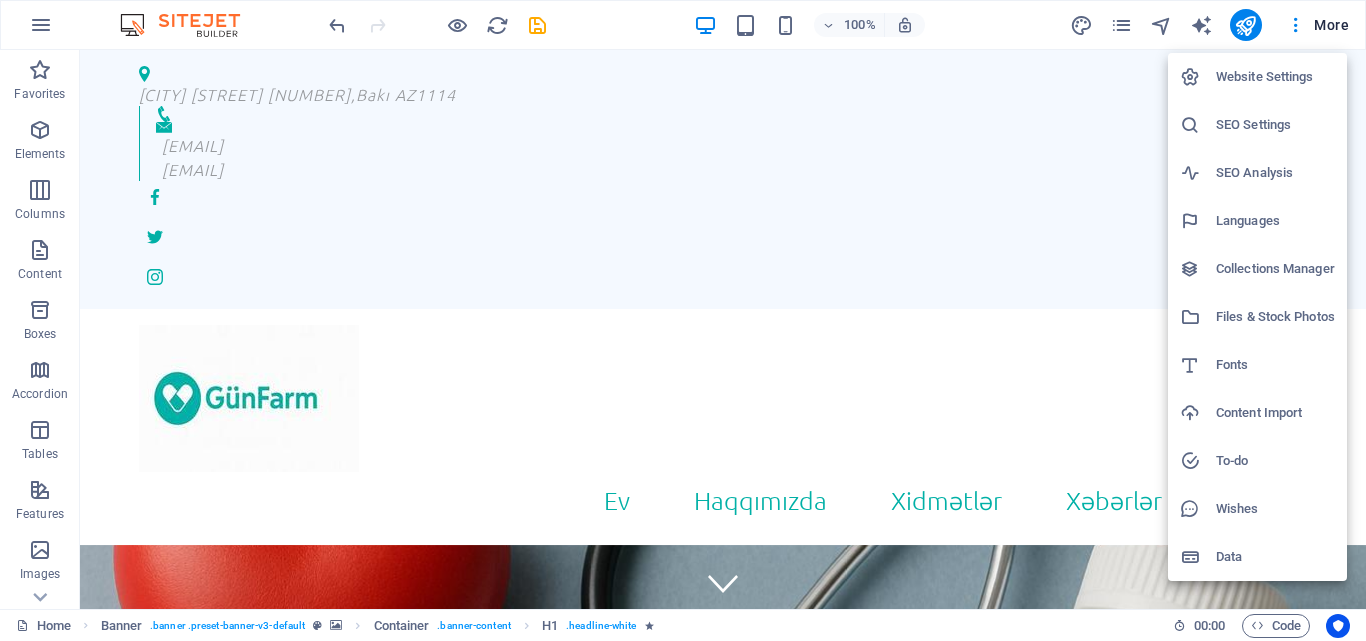 click on "Website Settings" at bounding box center [1275, 77] 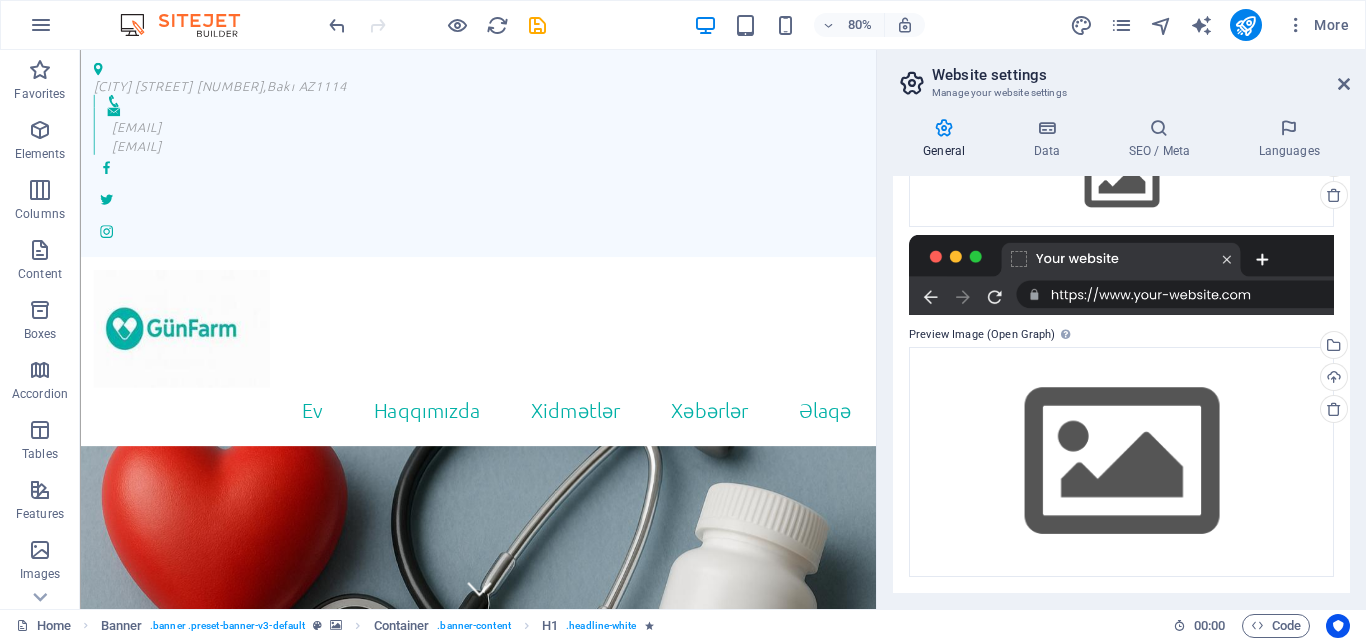 scroll, scrollTop: 0, scrollLeft: 0, axis: both 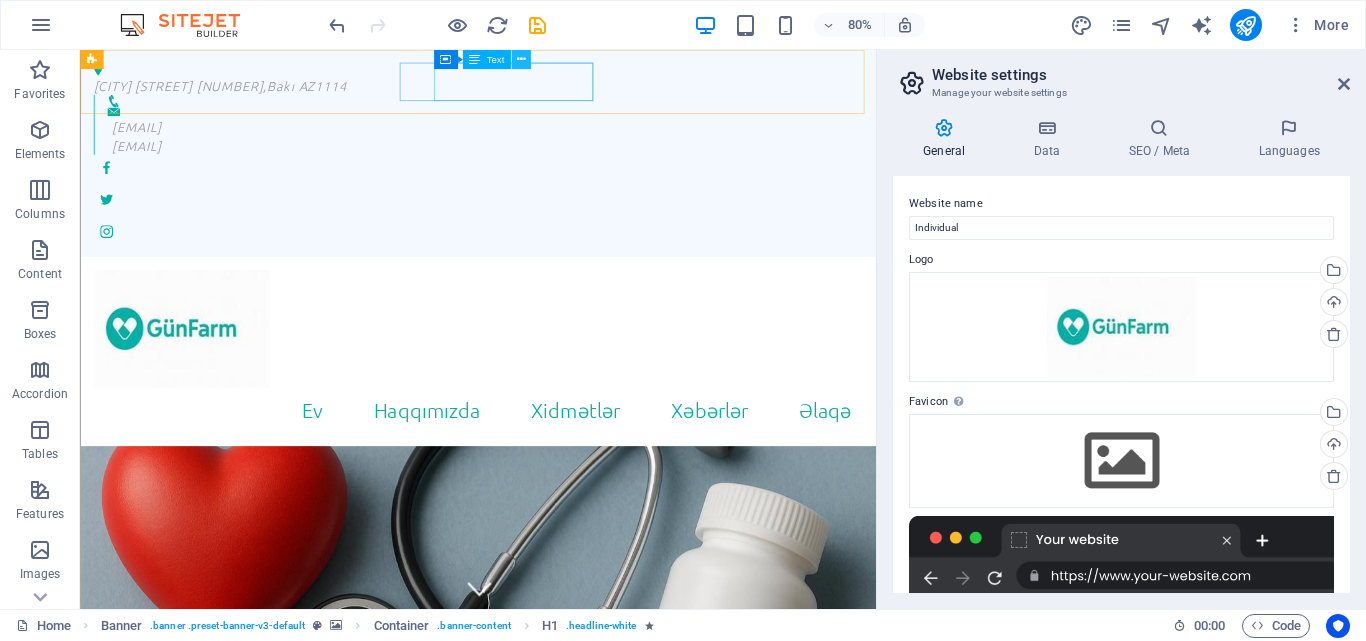 click at bounding box center [520, 59] 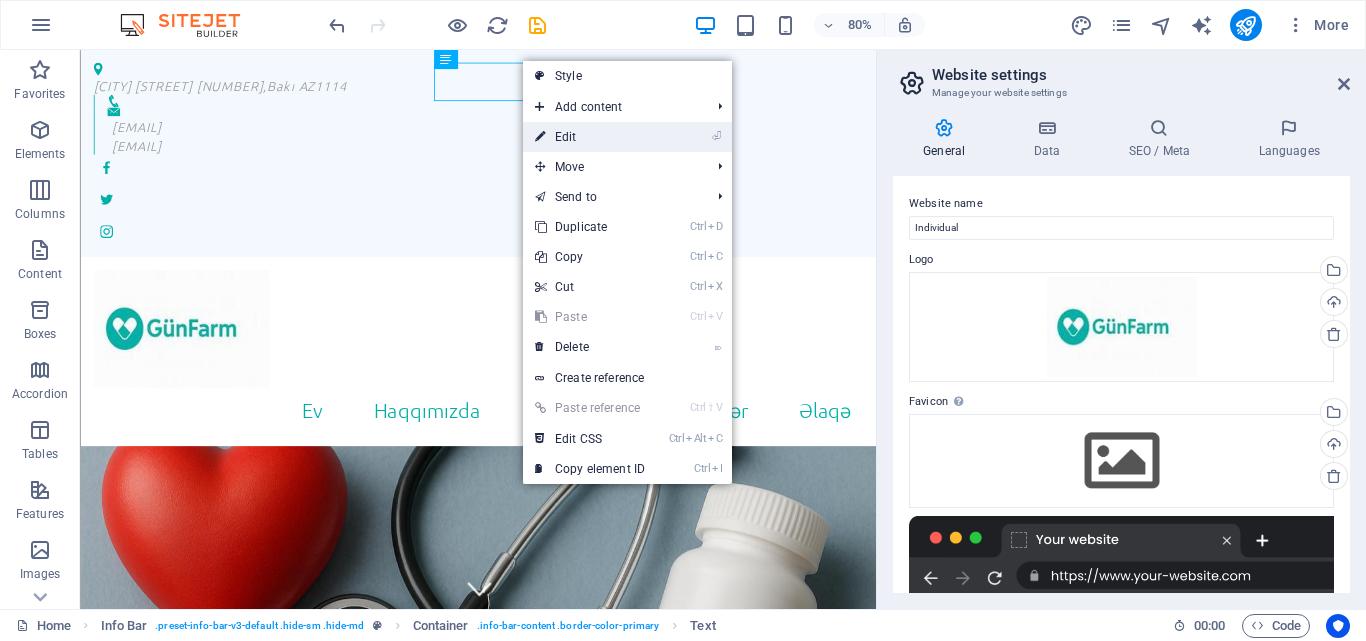 click on "⏎  Edit" at bounding box center (590, 137) 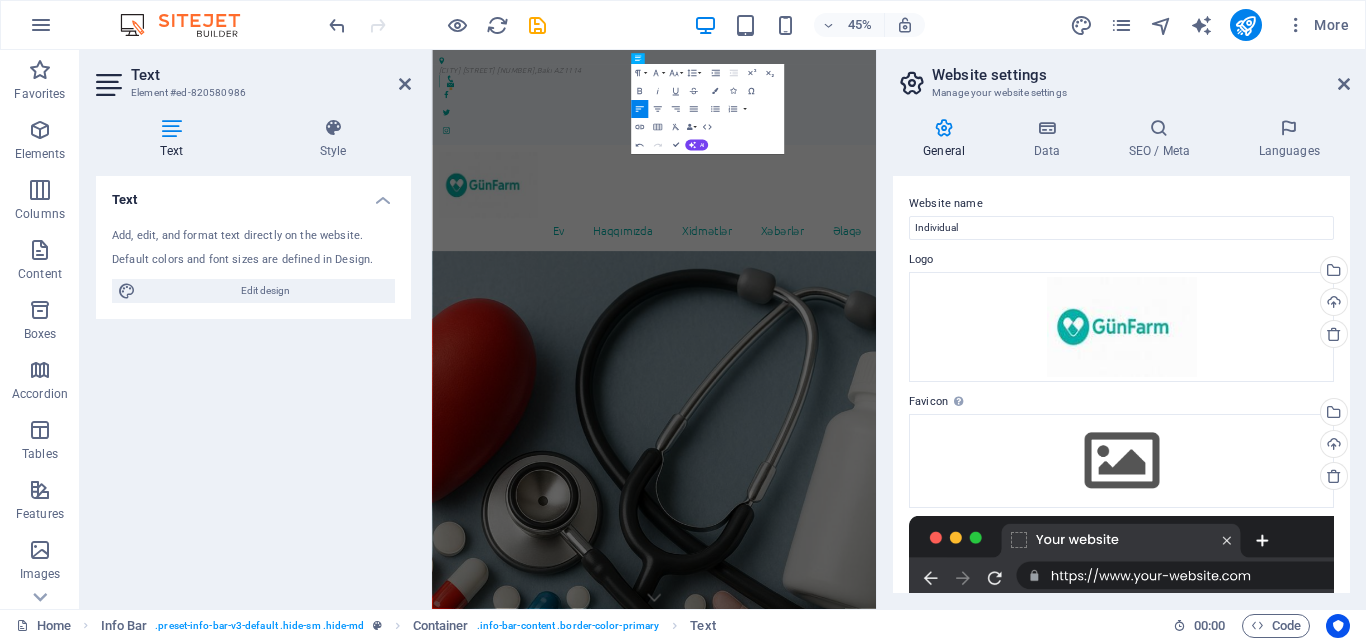 click on "45% More" at bounding box center (841, 25) 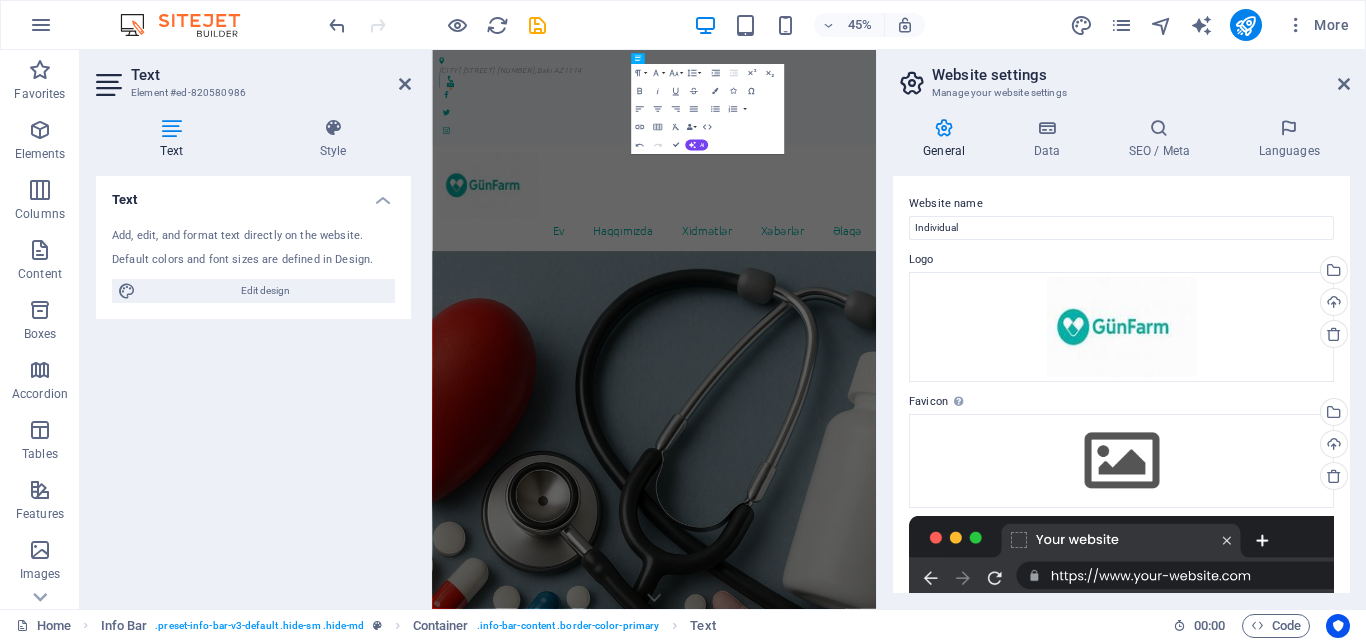 click on "45% More" at bounding box center [841, 25] 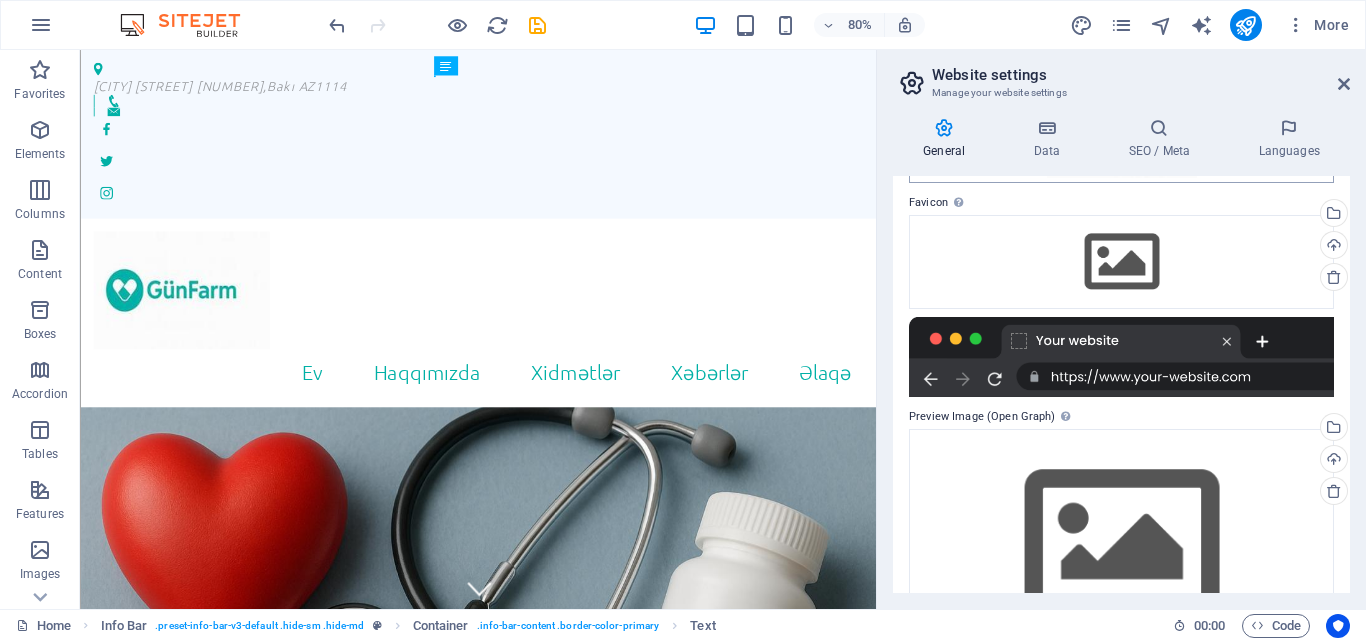 scroll, scrollTop: 0, scrollLeft: 0, axis: both 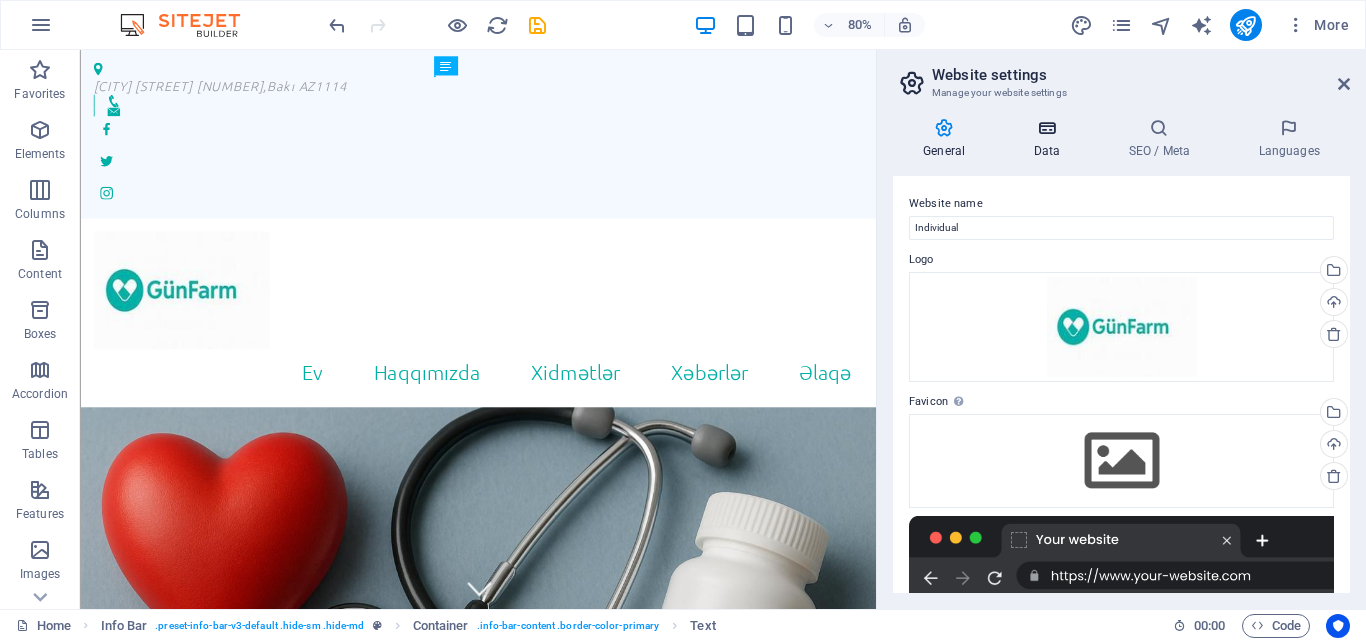 click at bounding box center [1046, 128] 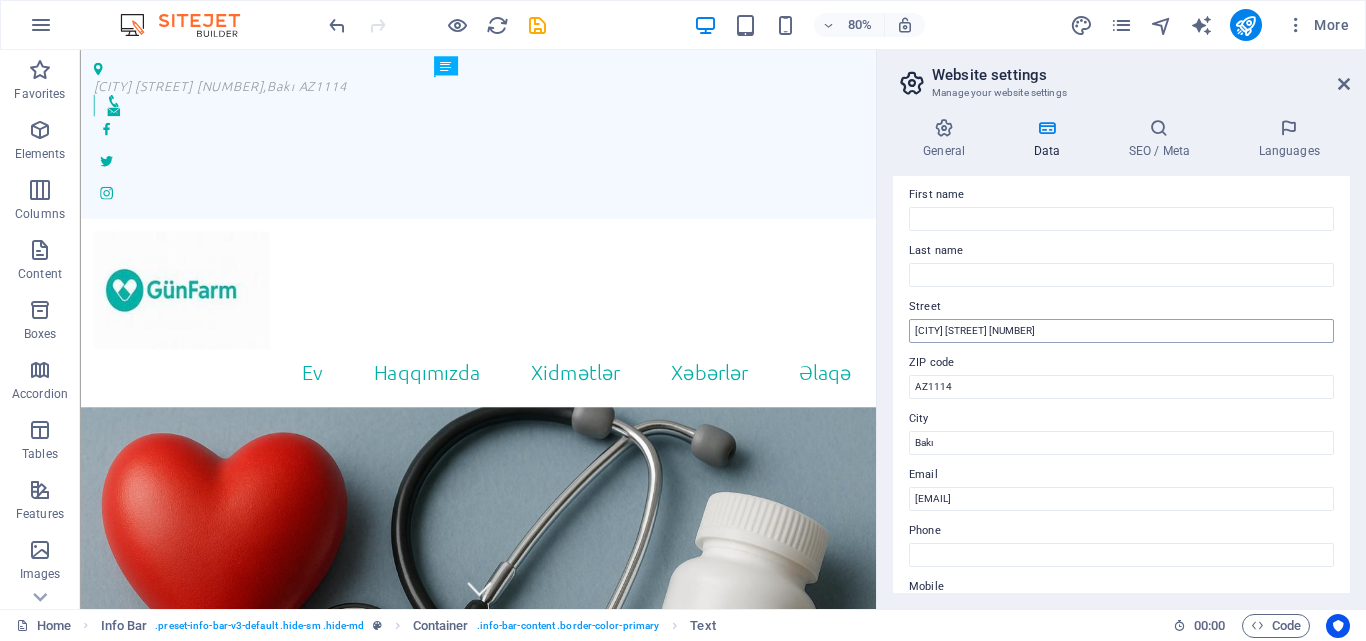 scroll, scrollTop: 200, scrollLeft: 0, axis: vertical 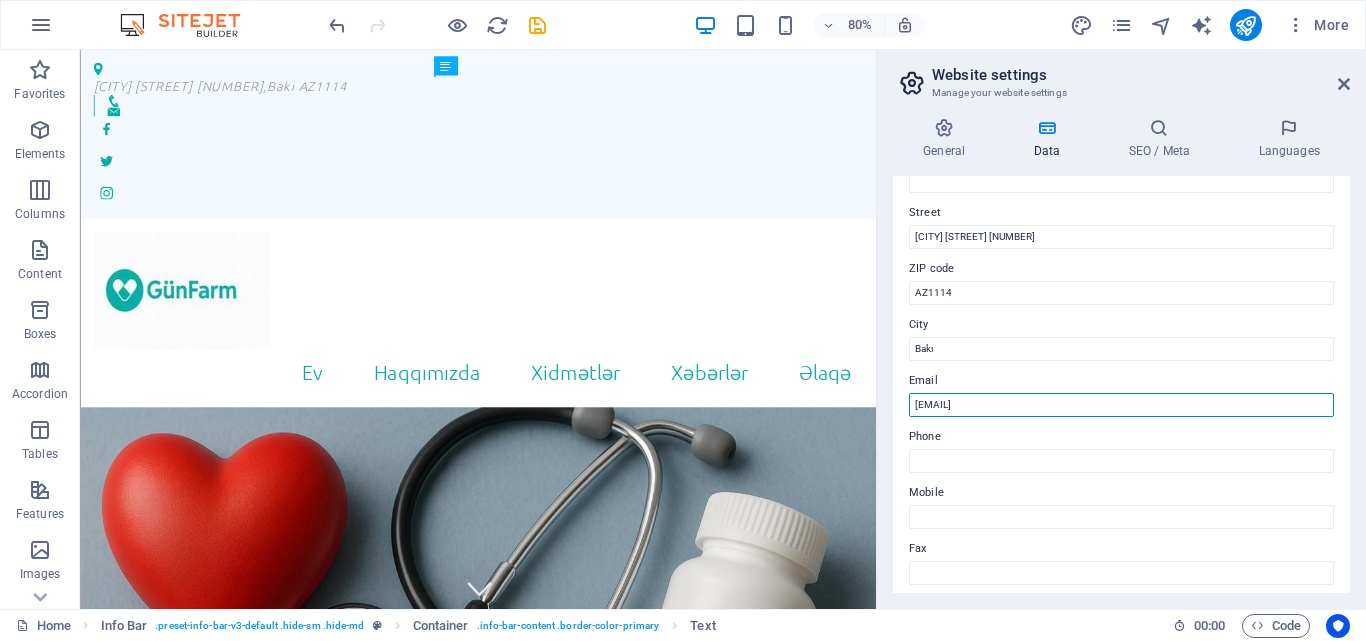 click on "support@example.com" at bounding box center [1121, 405] 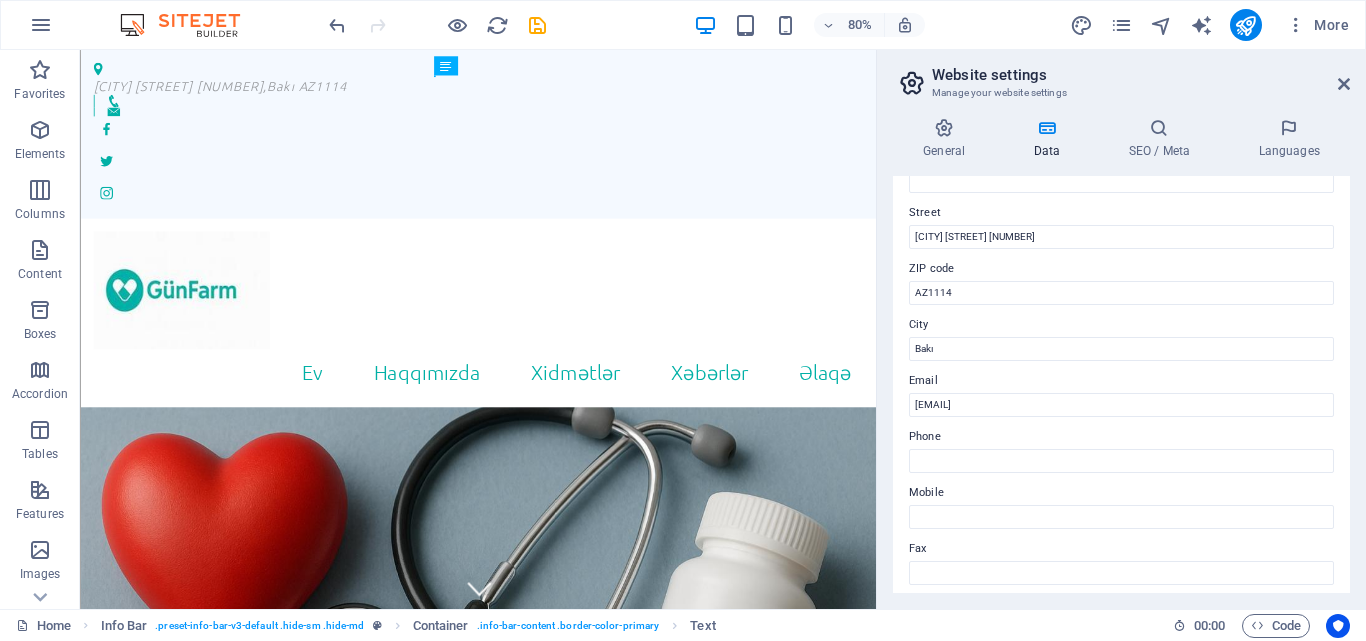click on "Email" at bounding box center [1121, 381] 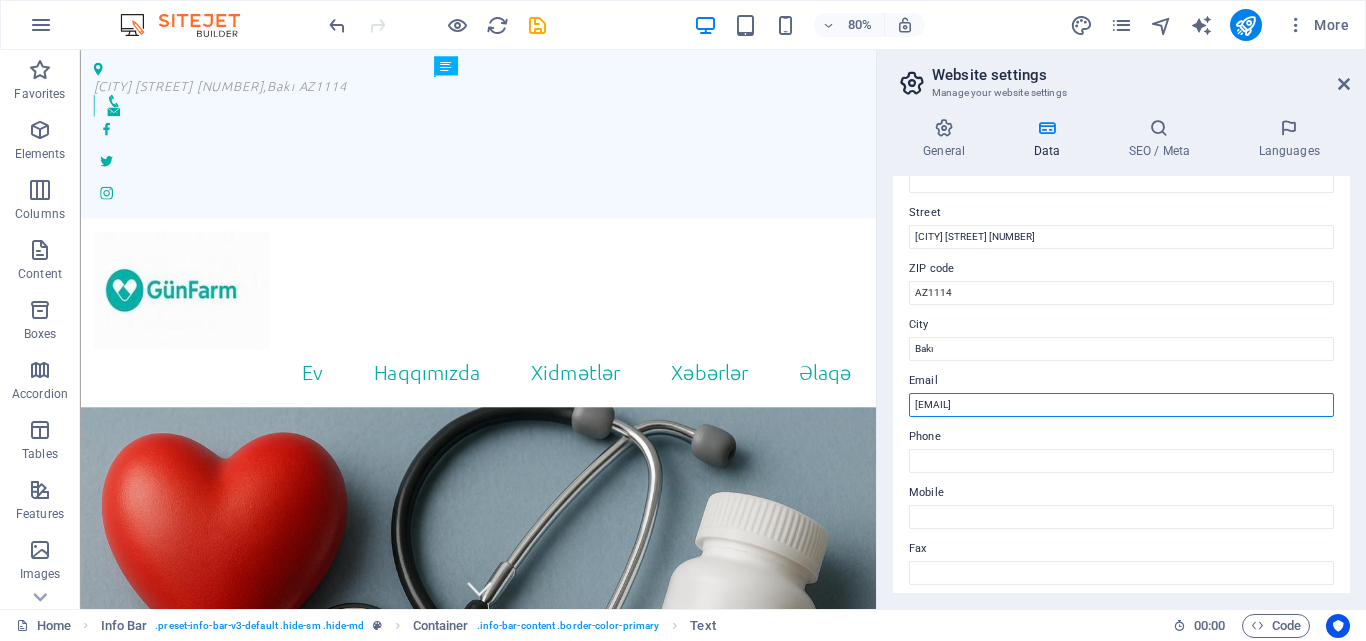 click on "support@example.com" at bounding box center (1121, 405) 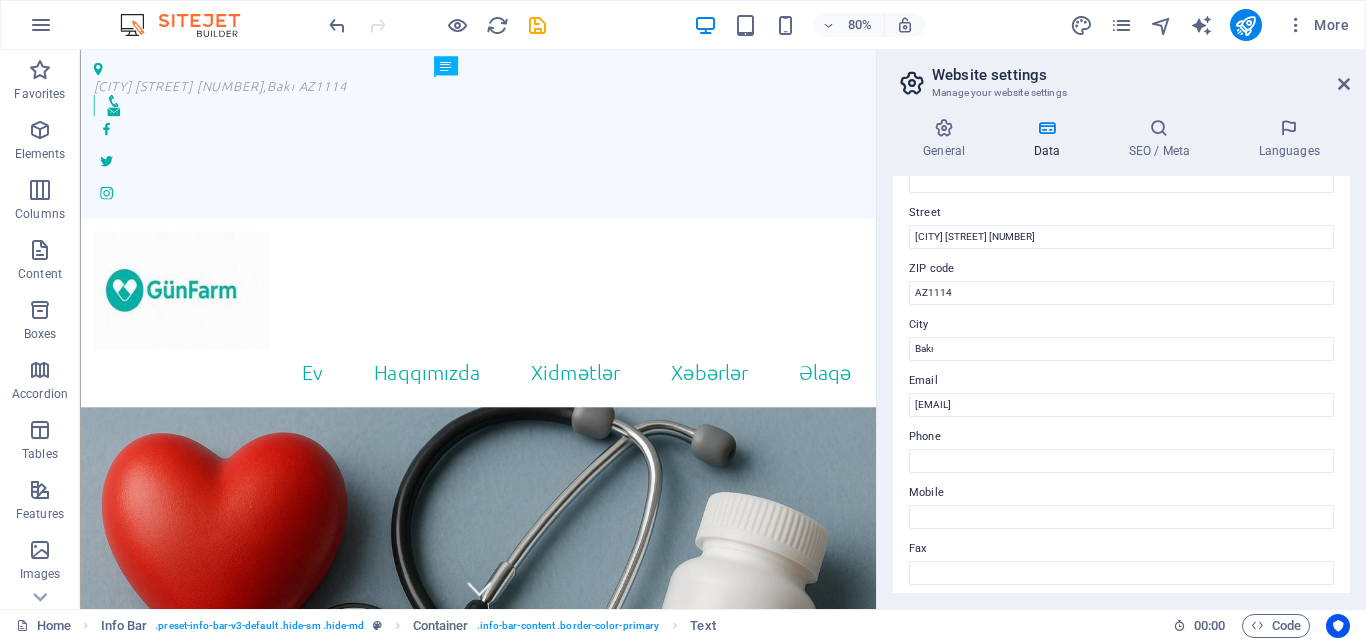 click on "Phone" at bounding box center (1121, 437) 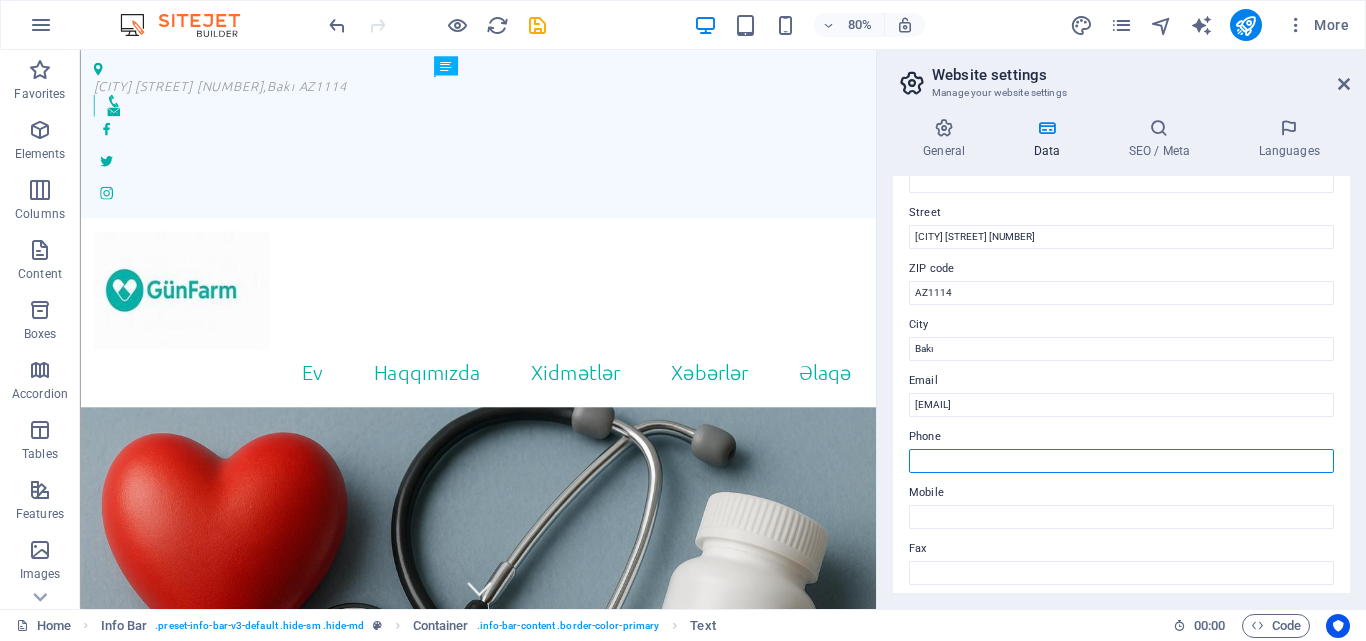click on "Phone" at bounding box center (1121, 461) 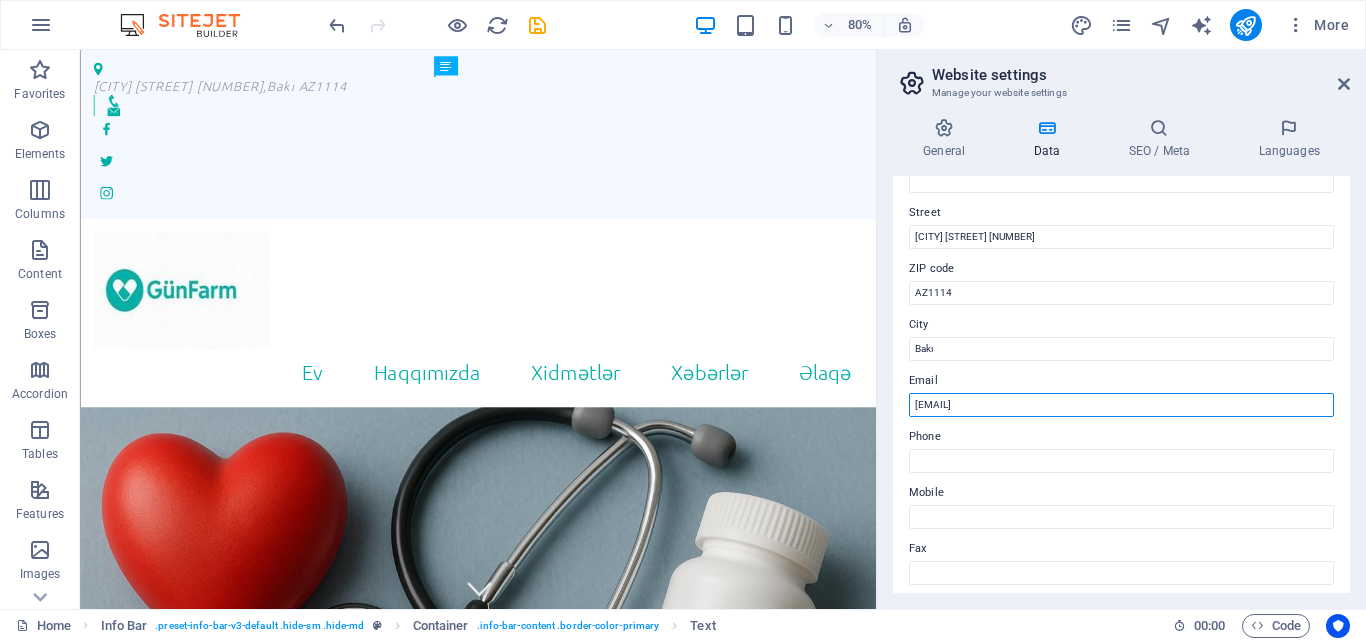 click on "support@example.com" at bounding box center [1121, 405] 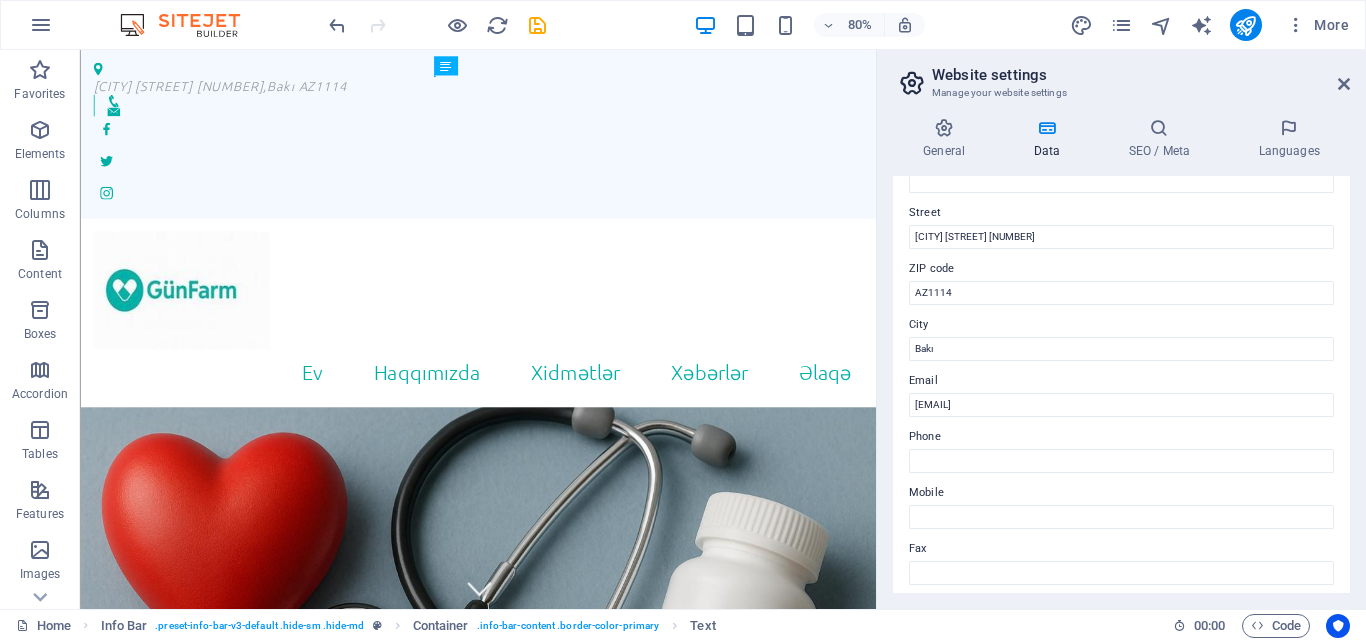 click on "Phone" at bounding box center [1121, 437] 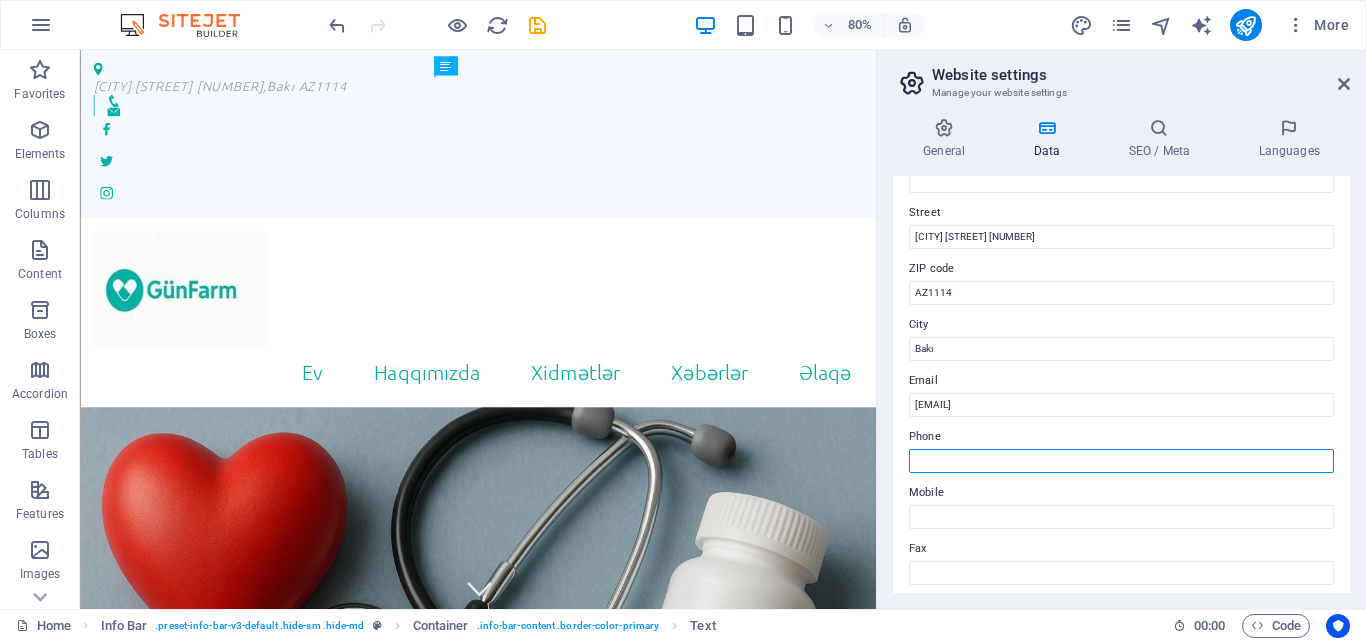 click on "Phone" at bounding box center [1121, 461] 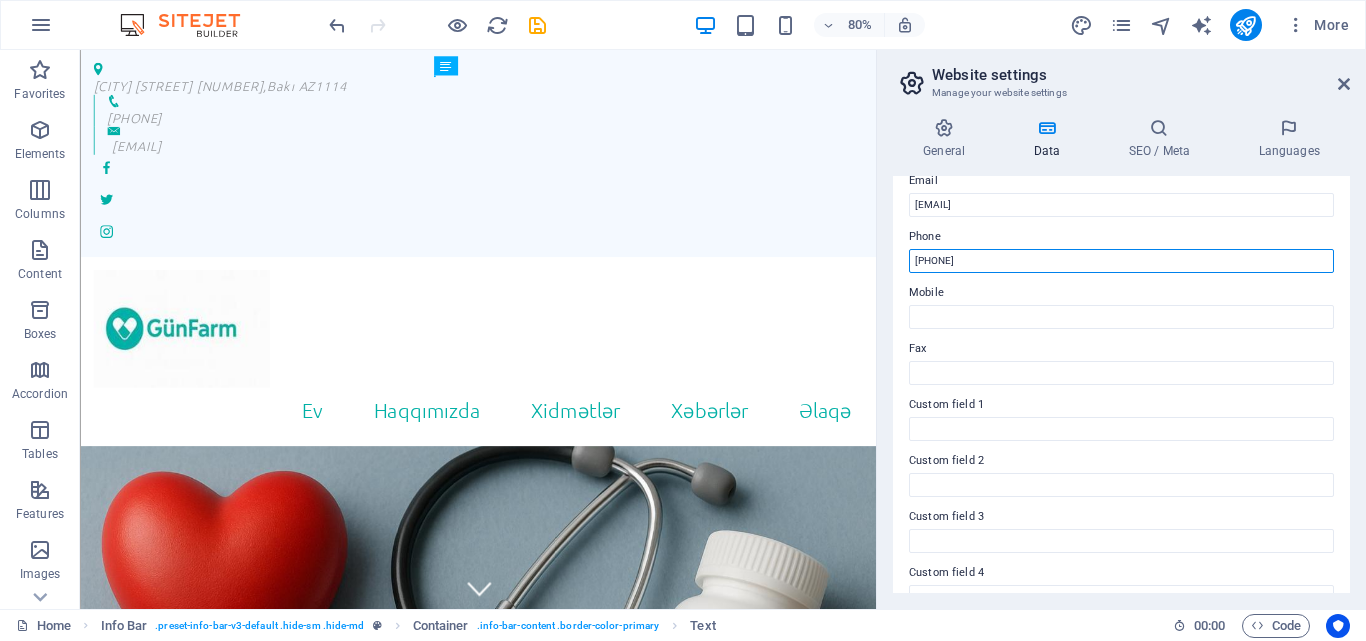 scroll, scrollTop: 100, scrollLeft: 0, axis: vertical 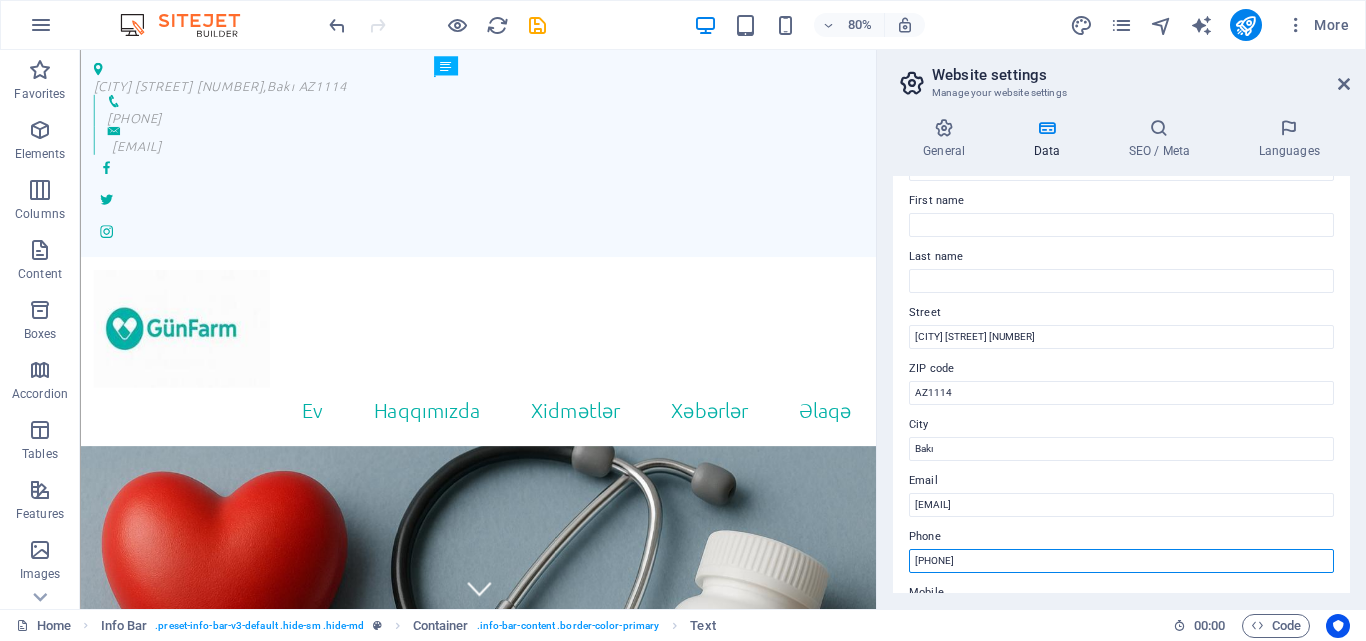 type on "[PHONE]" 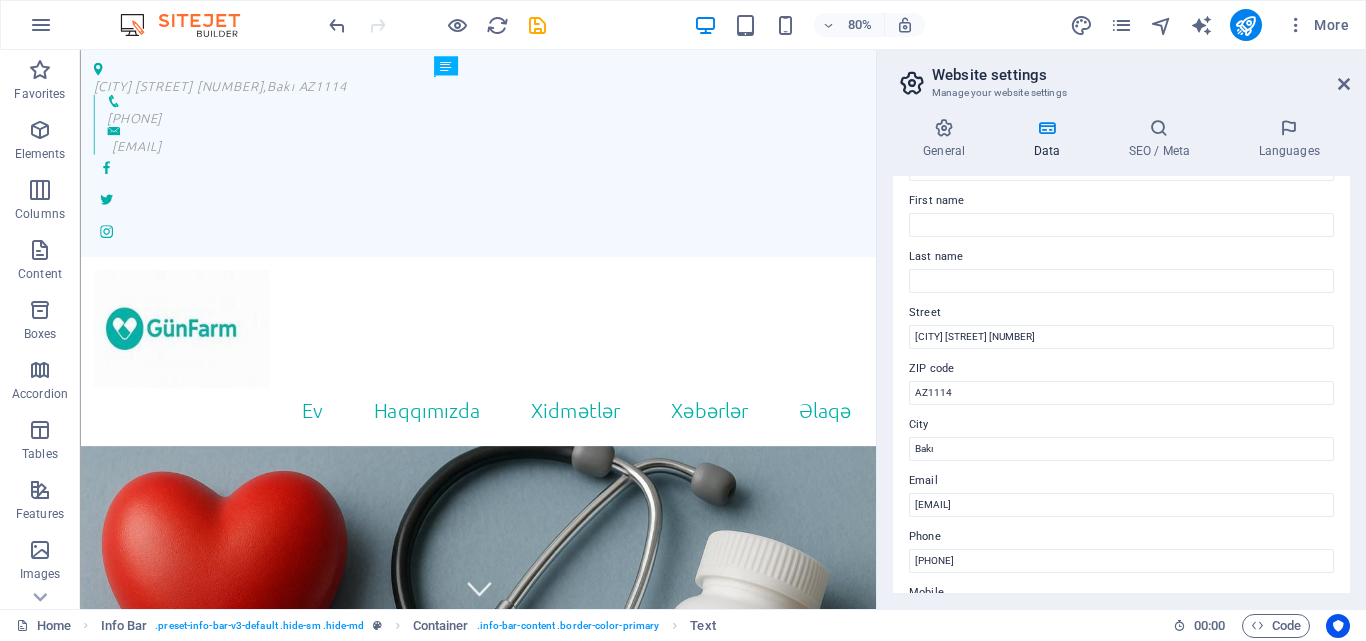 click on "Contact data for this website. This can be used everywhere on the website and will update automatically. Company GünFarm LLC First name Last name Street Bakı ş,M.Kazımovski 32 ZIP code AZ1114 City Bakı Email support@gunpharm.com Phone +994515122465 Mobile Fax Custom field 1 Custom field 2 Custom field 3 Custom field 4 Custom field 5 Custom field 6" at bounding box center [1121, 384] 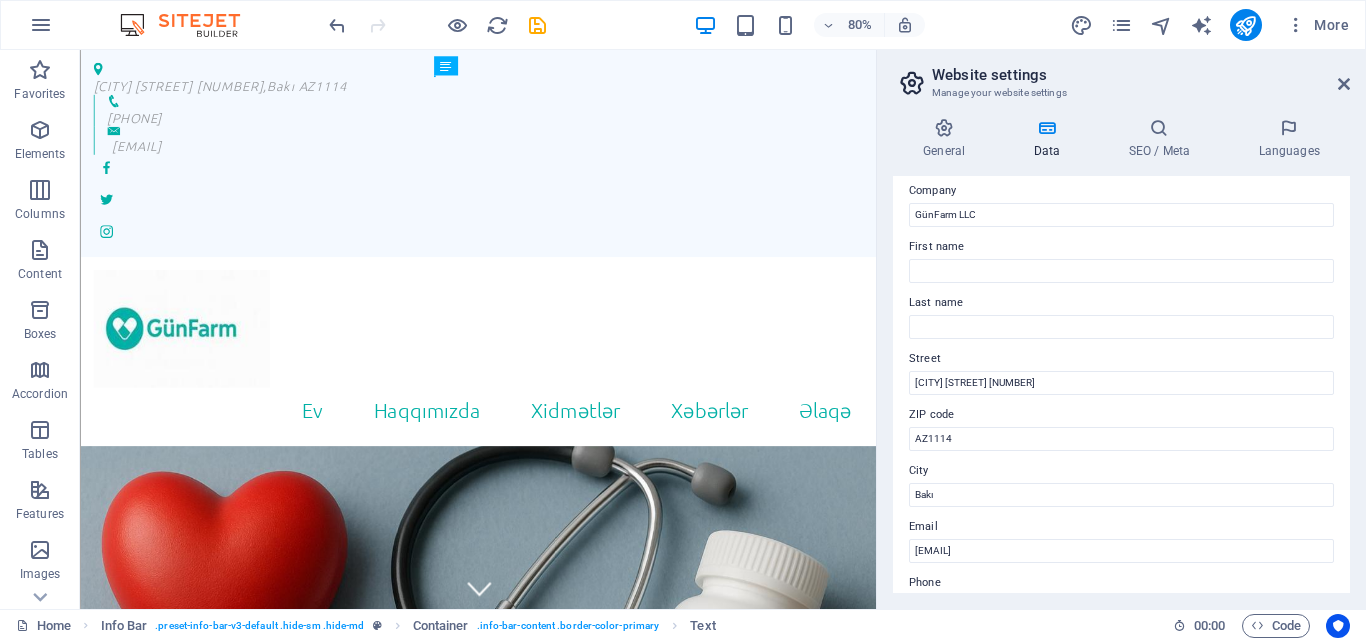 scroll, scrollTop: 0, scrollLeft: 0, axis: both 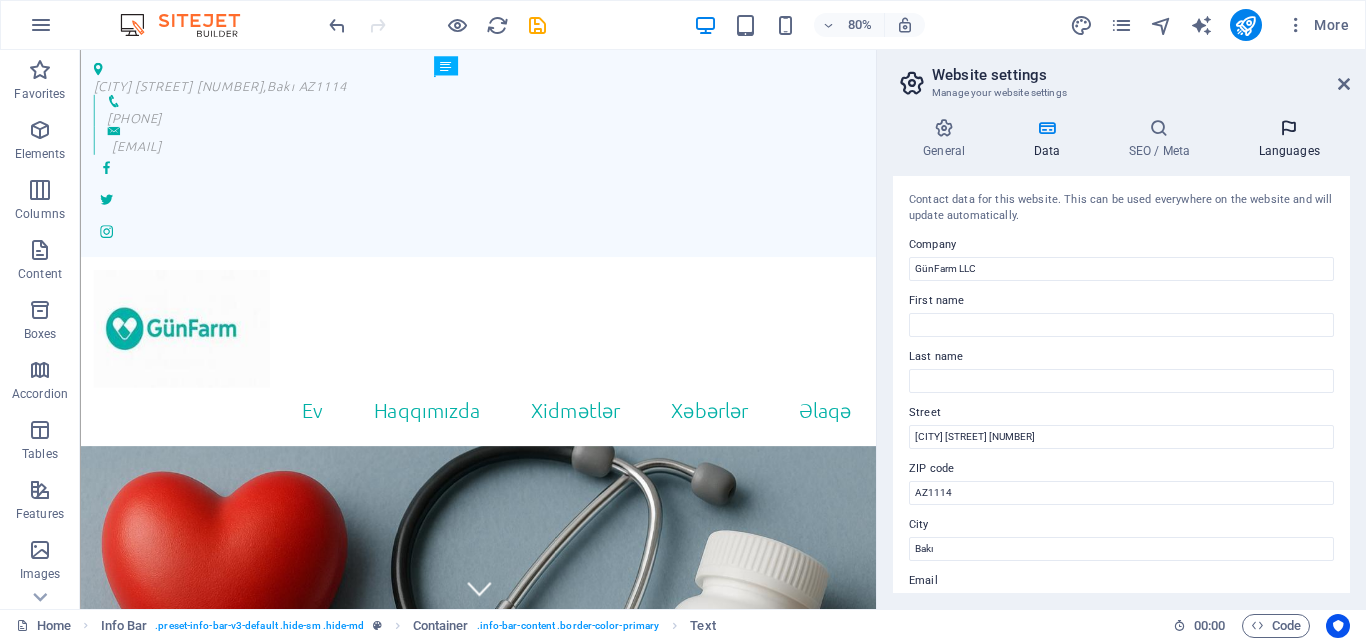 click at bounding box center [1289, 128] 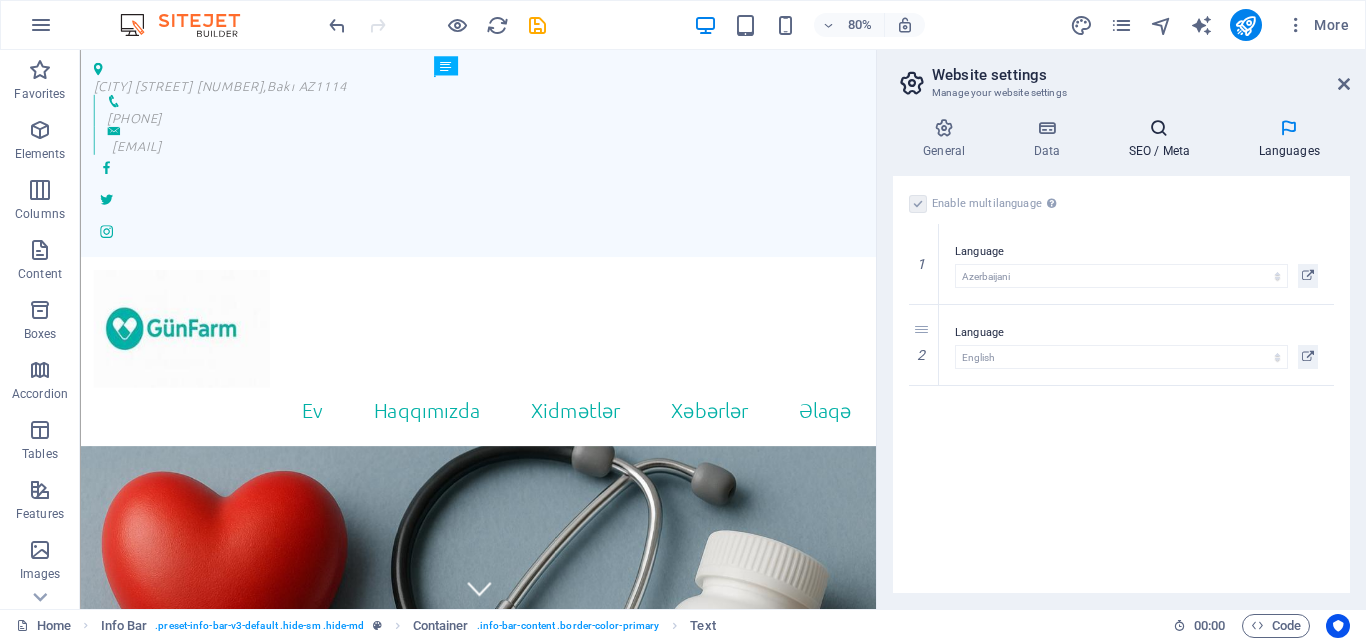 click at bounding box center [1159, 128] 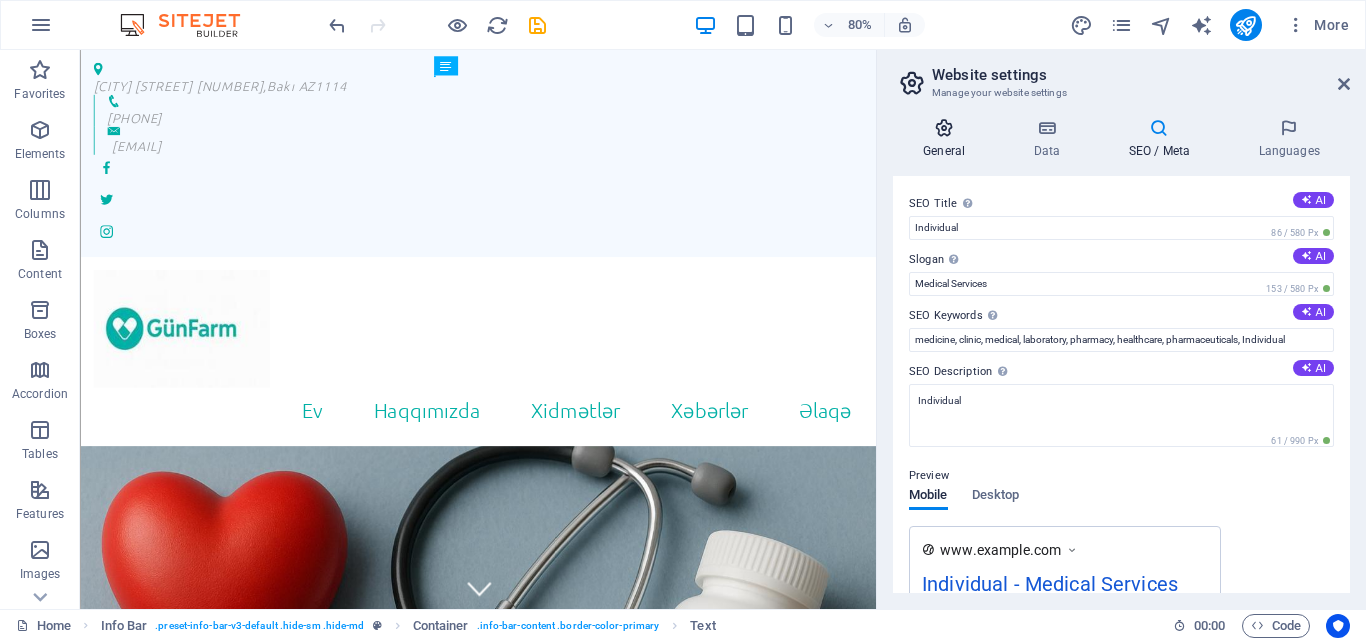 click at bounding box center [944, 128] 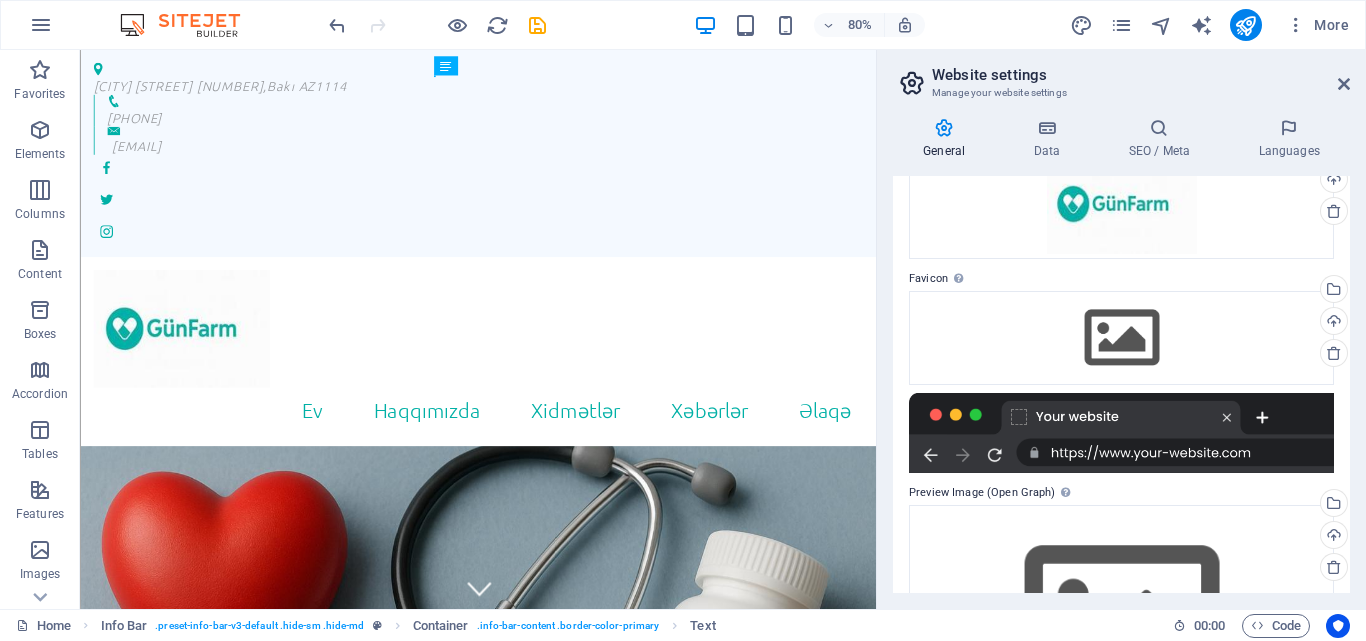scroll, scrollTop: 0, scrollLeft: 0, axis: both 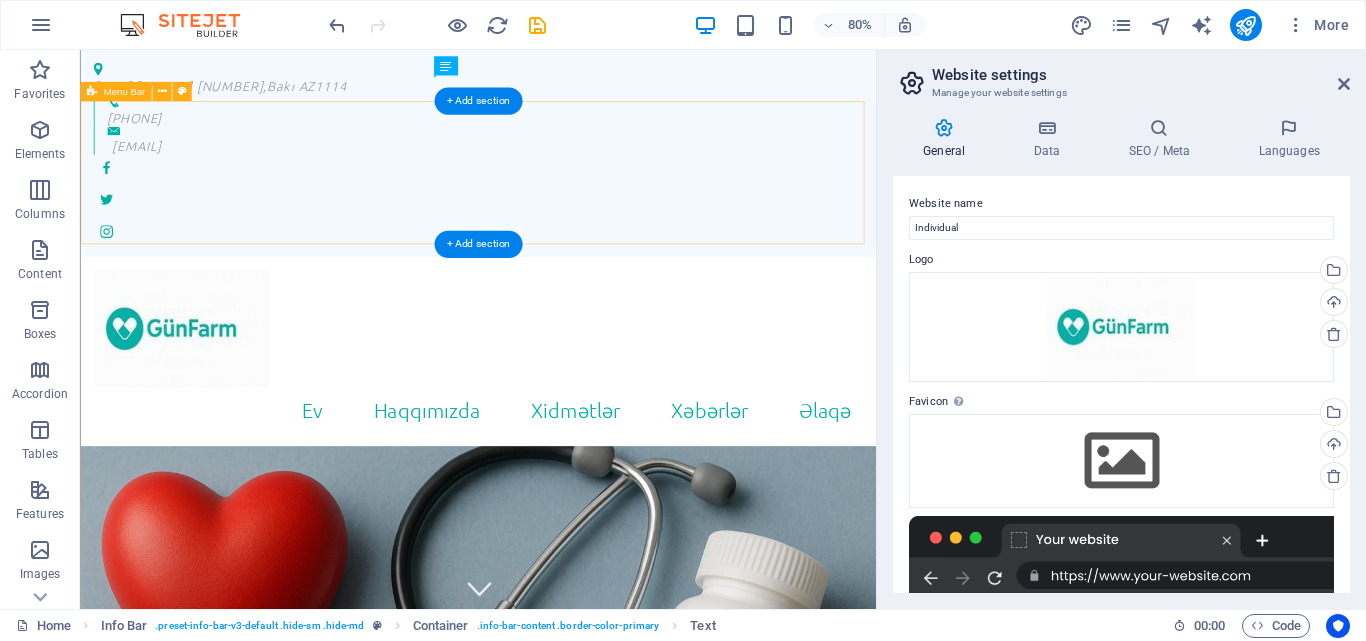 click on "Ev Haqqımızda Xidmətlər Xəbərlər Əlaqə" at bounding box center [577, 427] 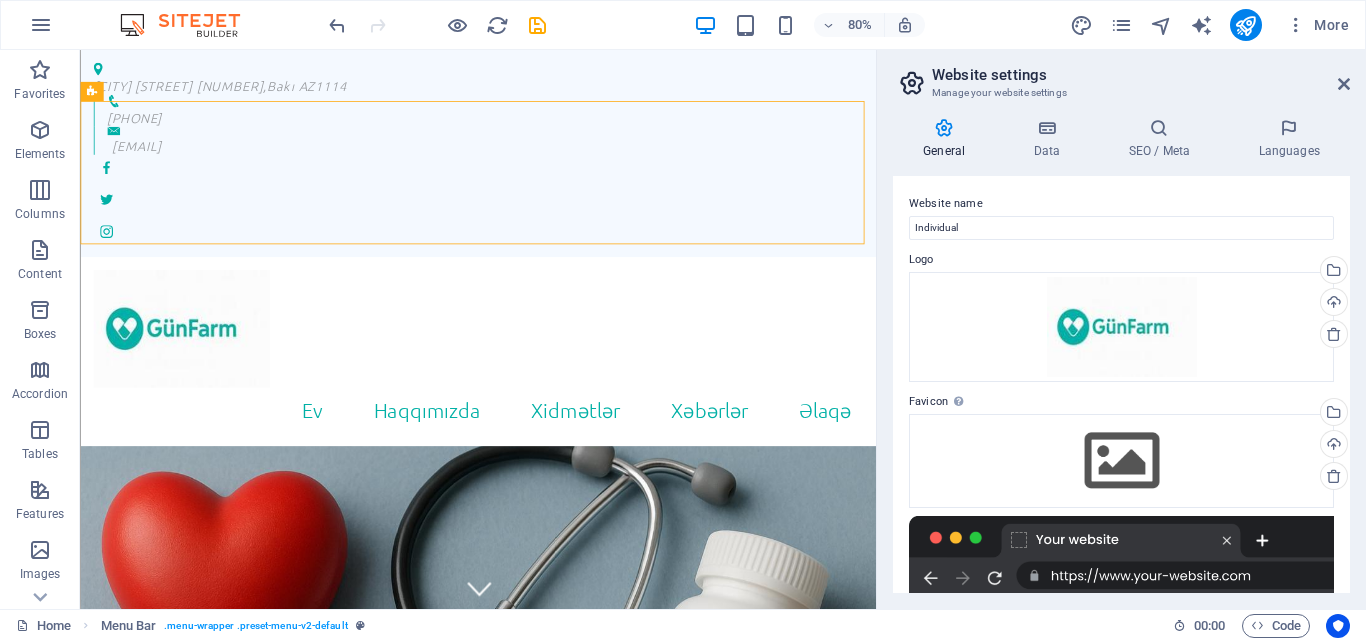 select on "header" 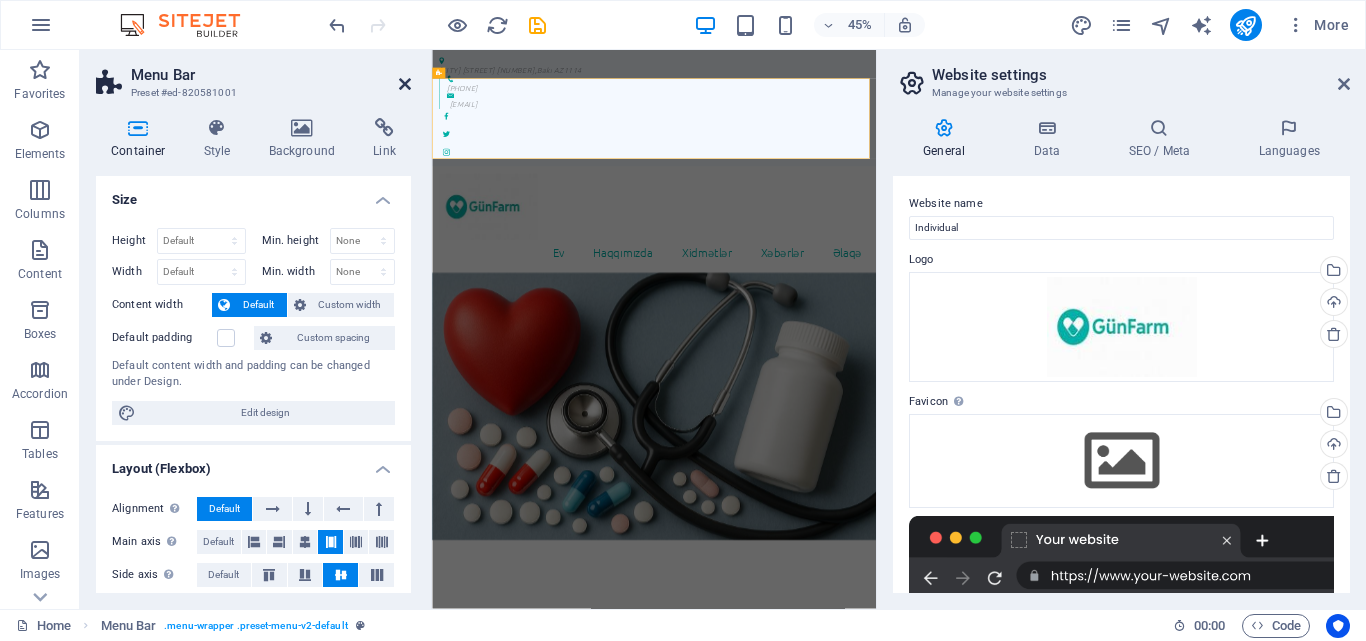 drag, startPoint x: 404, startPoint y: 81, endPoint x: 426, endPoint y: 56, distance: 33.30165 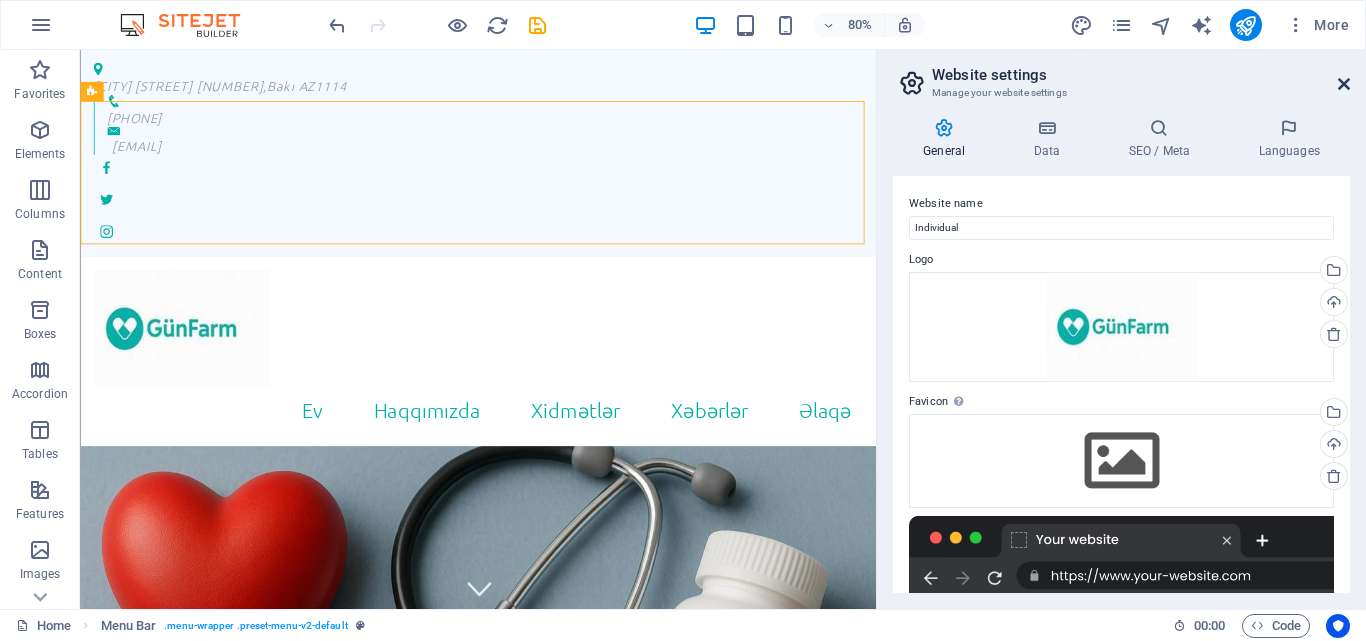 drag, startPoint x: 1343, startPoint y: 78, endPoint x: 903, endPoint y: 189, distance: 453.7852 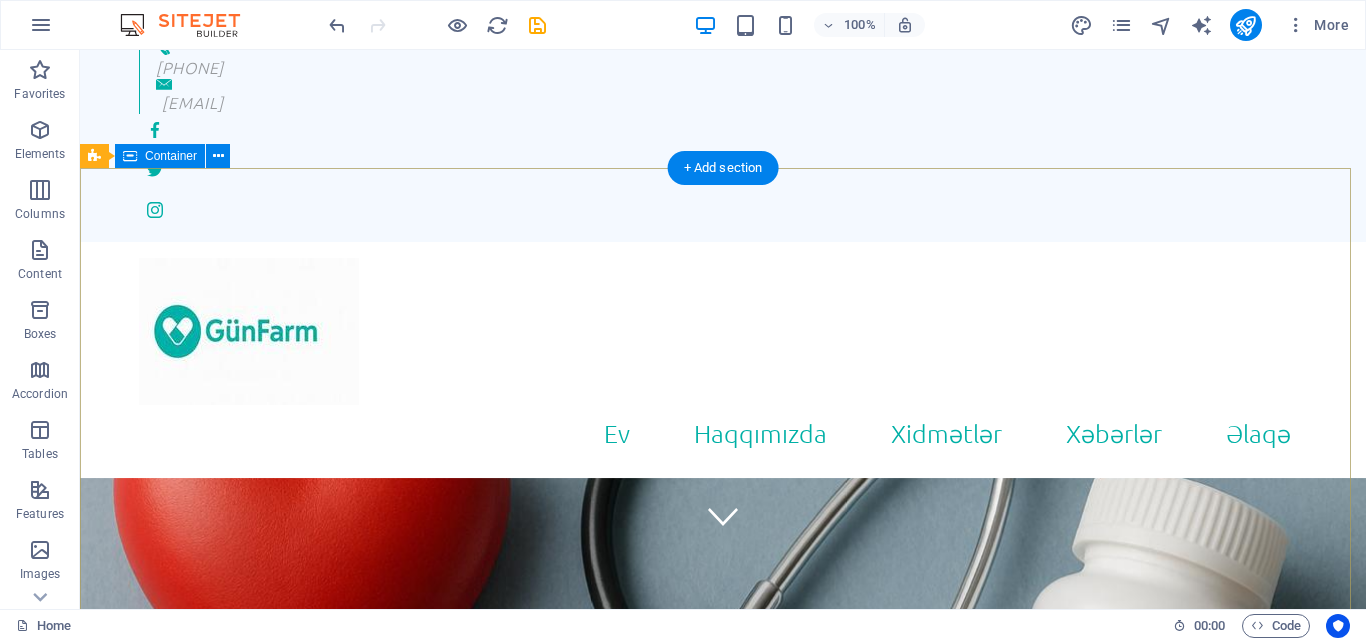 scroll, scrollTop: 0, scrollLeft: 0, axis: both 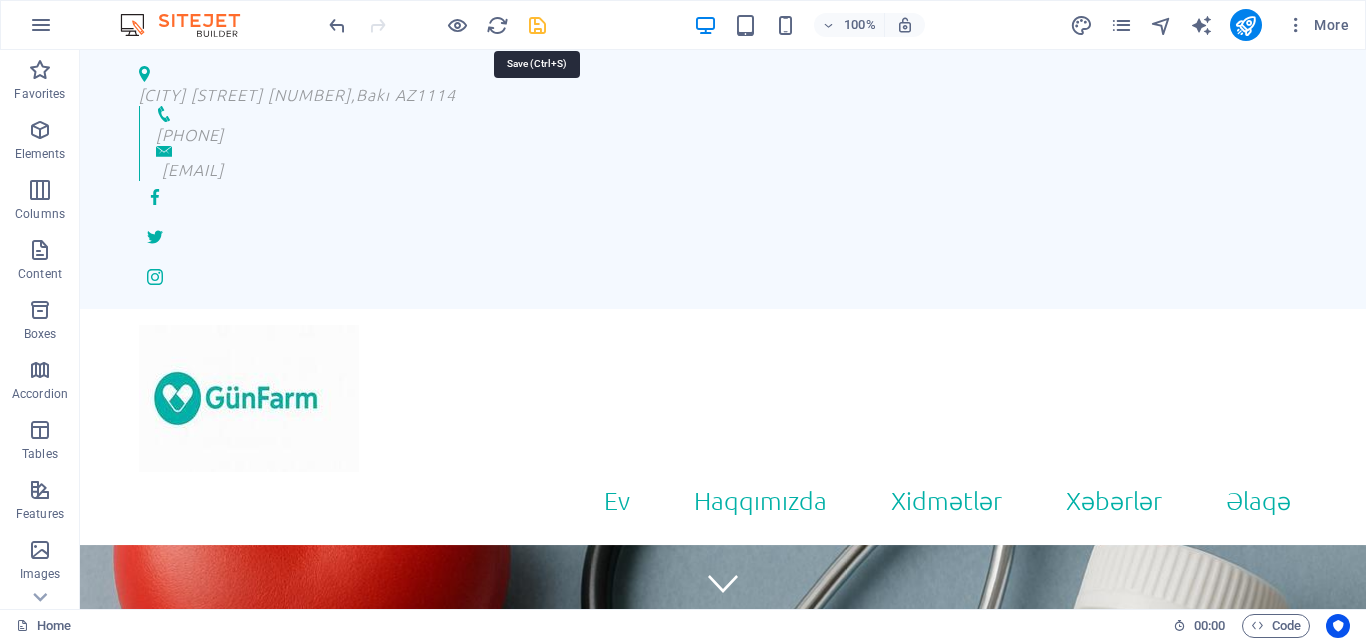 click at bounding box center [537, 25] 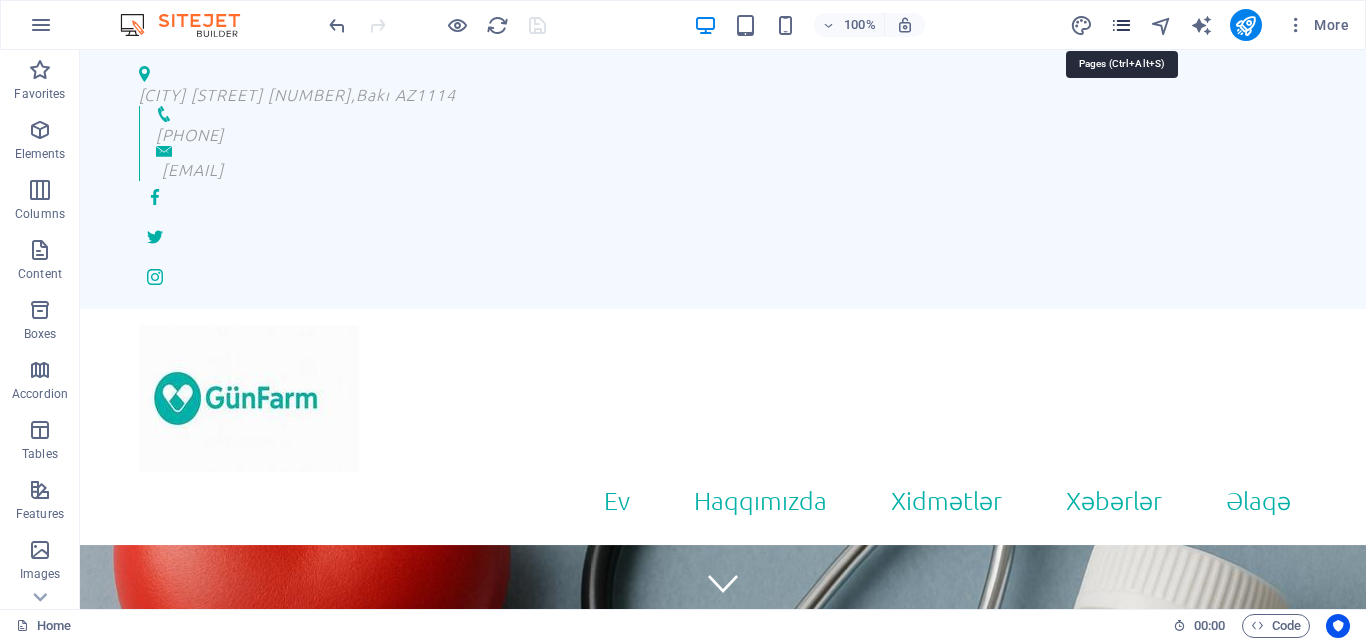click at bounding box center (1121, 25) 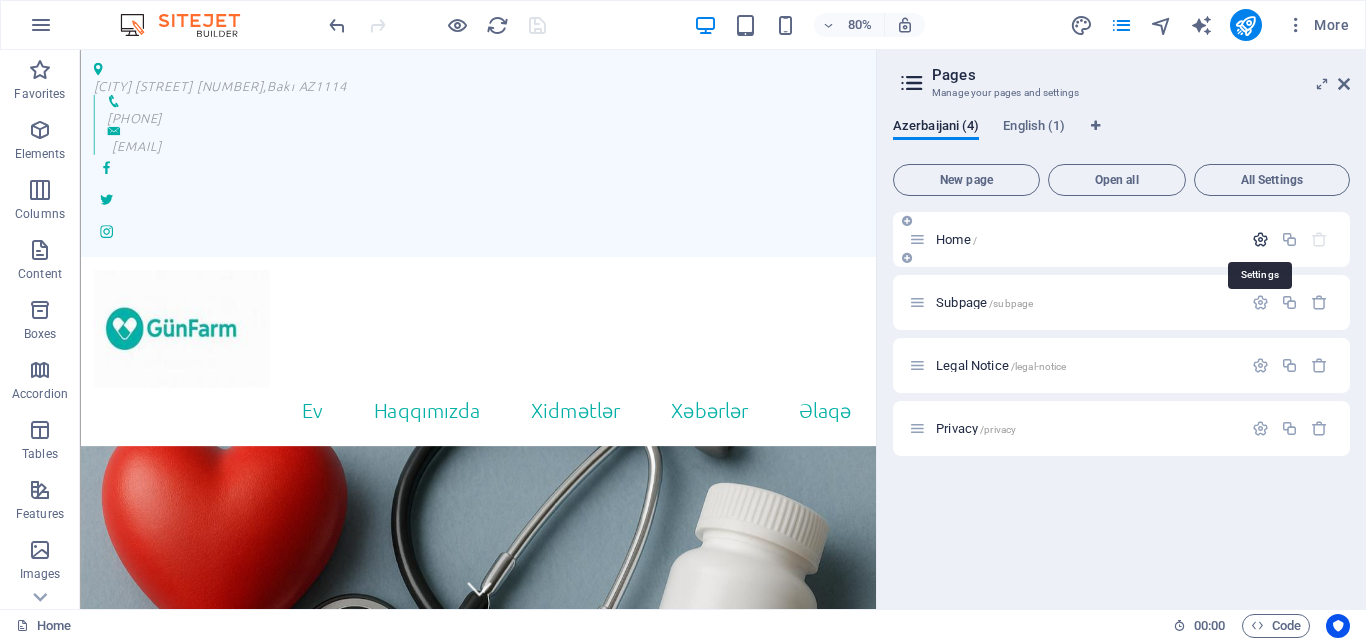 click at bounding box center [1260, 239] 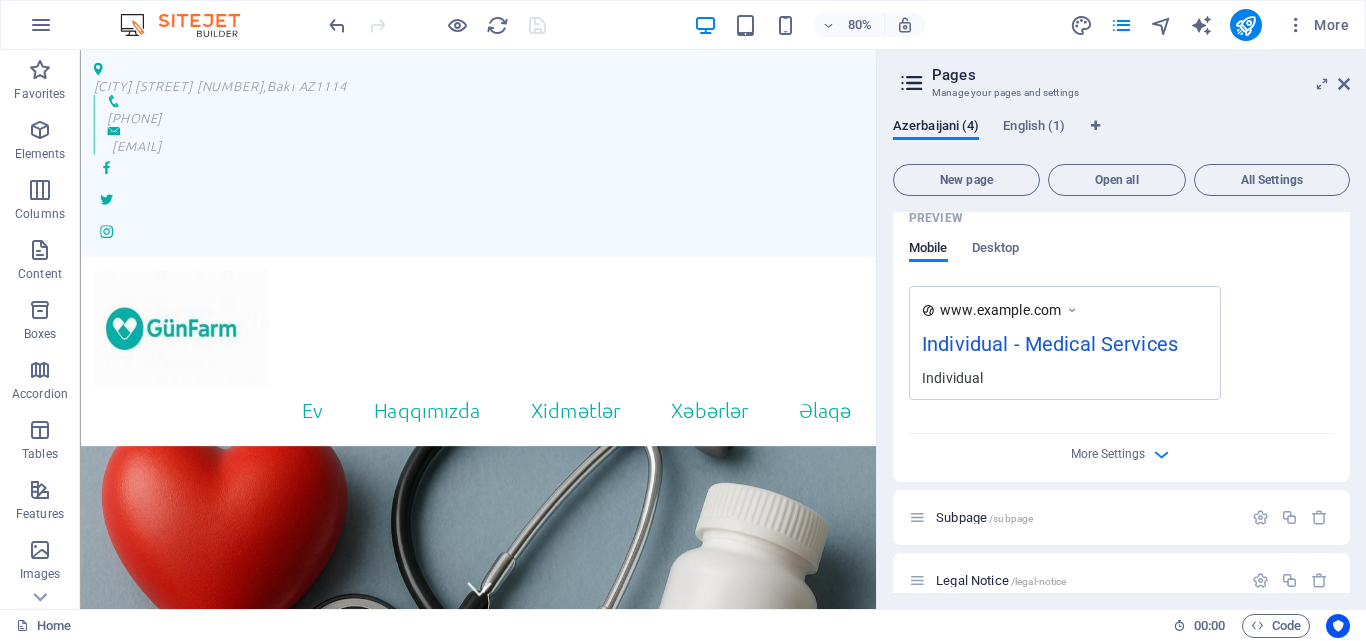 scroll, scrollTop: 416, scrollLeft: 0, axis: vertical 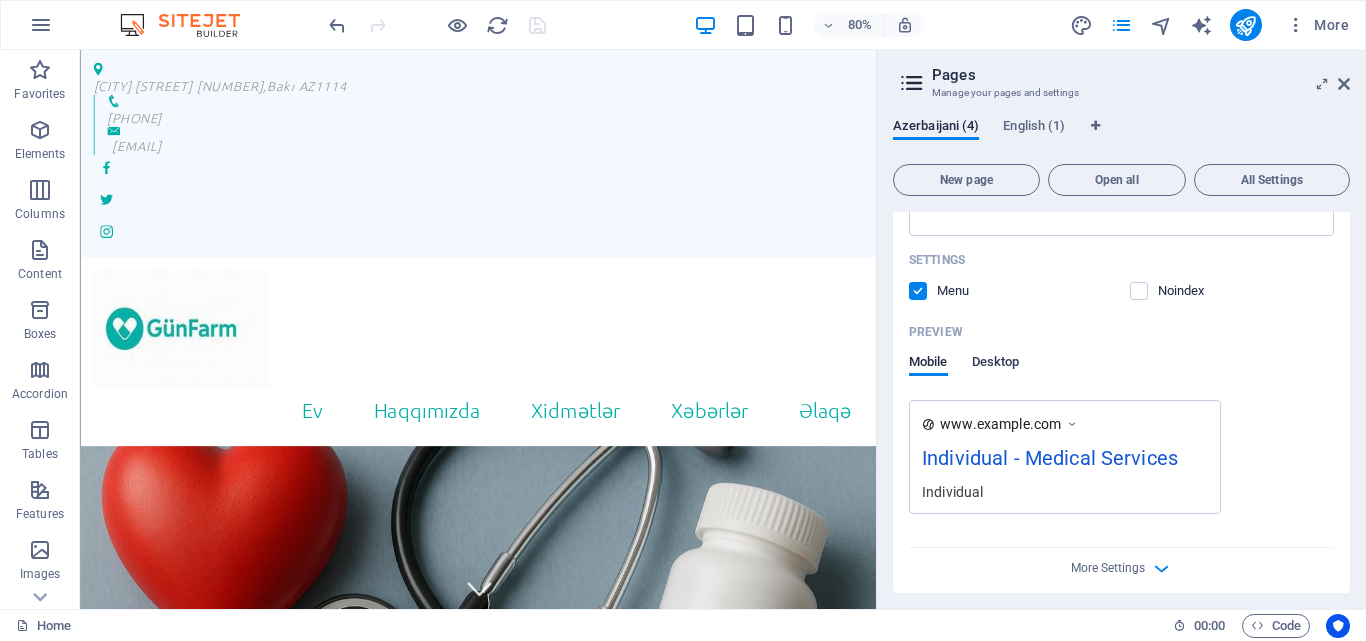 click on "Desktop" at bounding box center (996, 364) 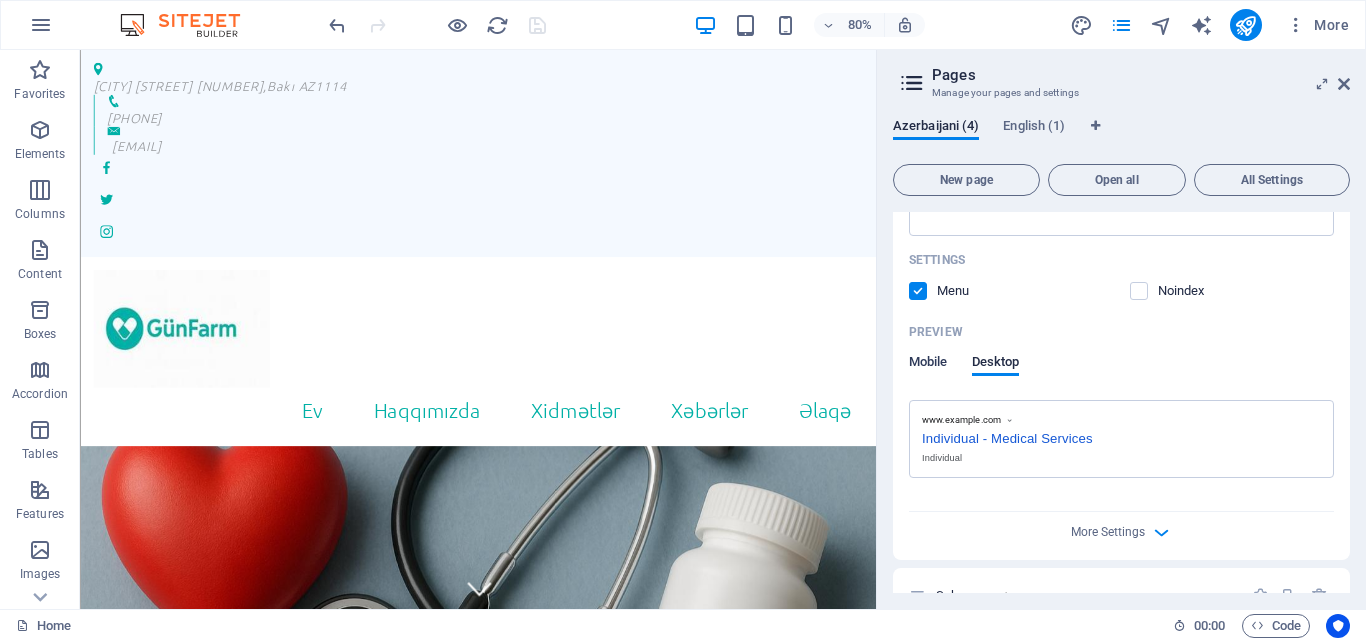 click on "Mobile" at bounding box center [928, 364] 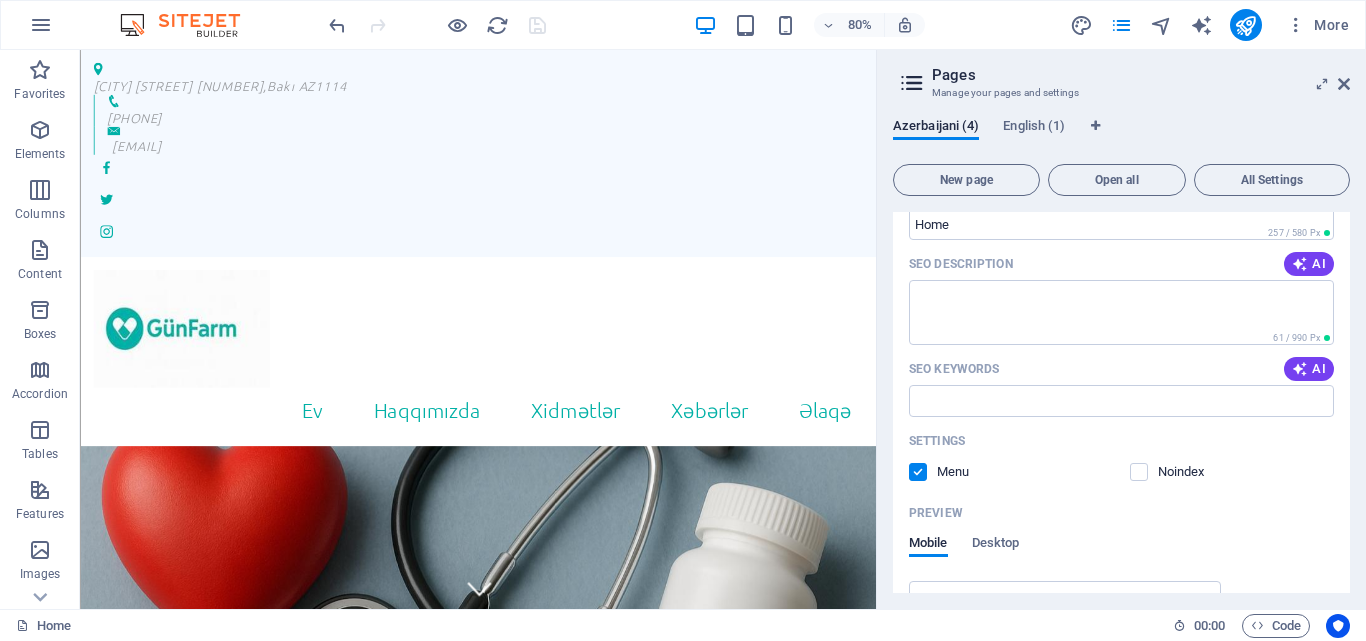 scroll, scrollTop: 0, scrollLeft: 0, axis: both 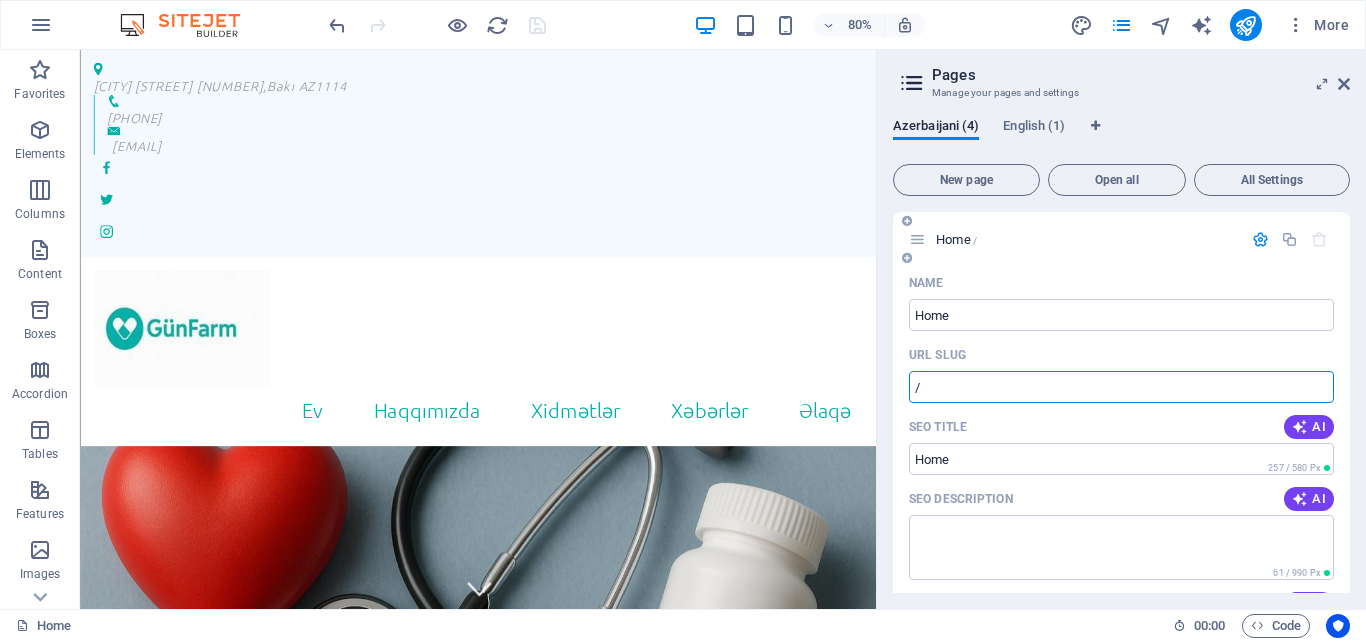 click on "/" at bounding box center [1121, 387] 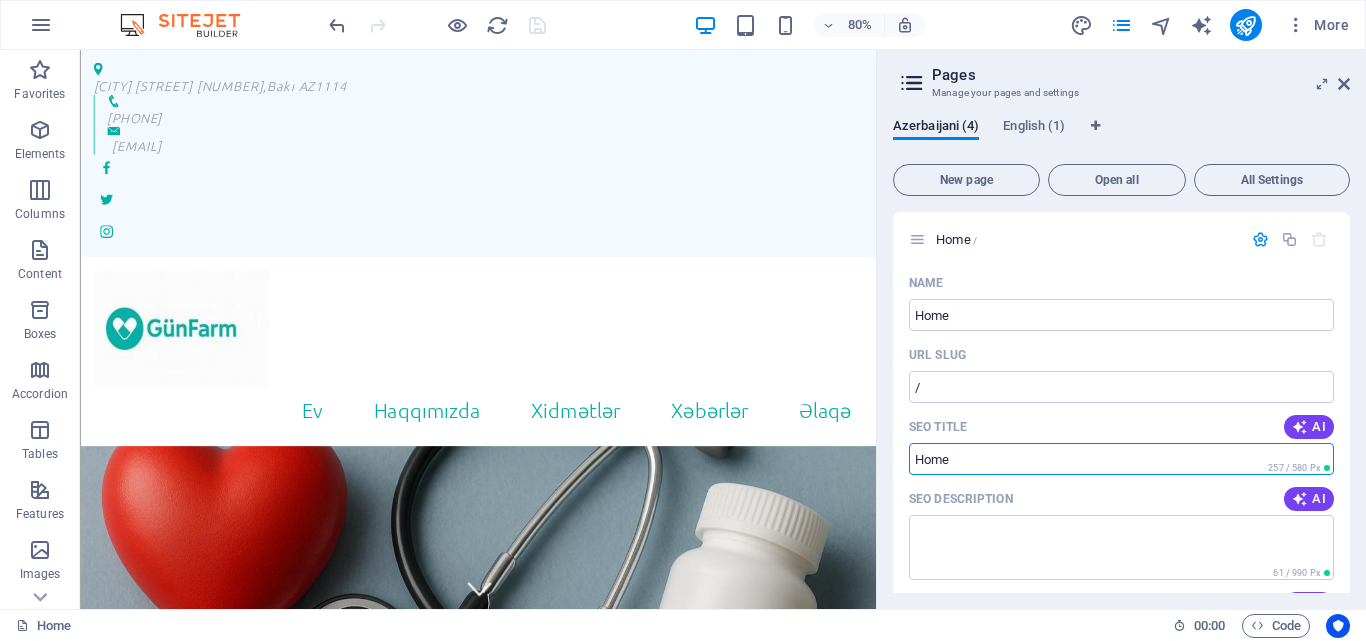 drag, startPoint x: 1037, startPoint y: 509, endPoint x: 1060, endPoint y: 572, distance: 67.06713 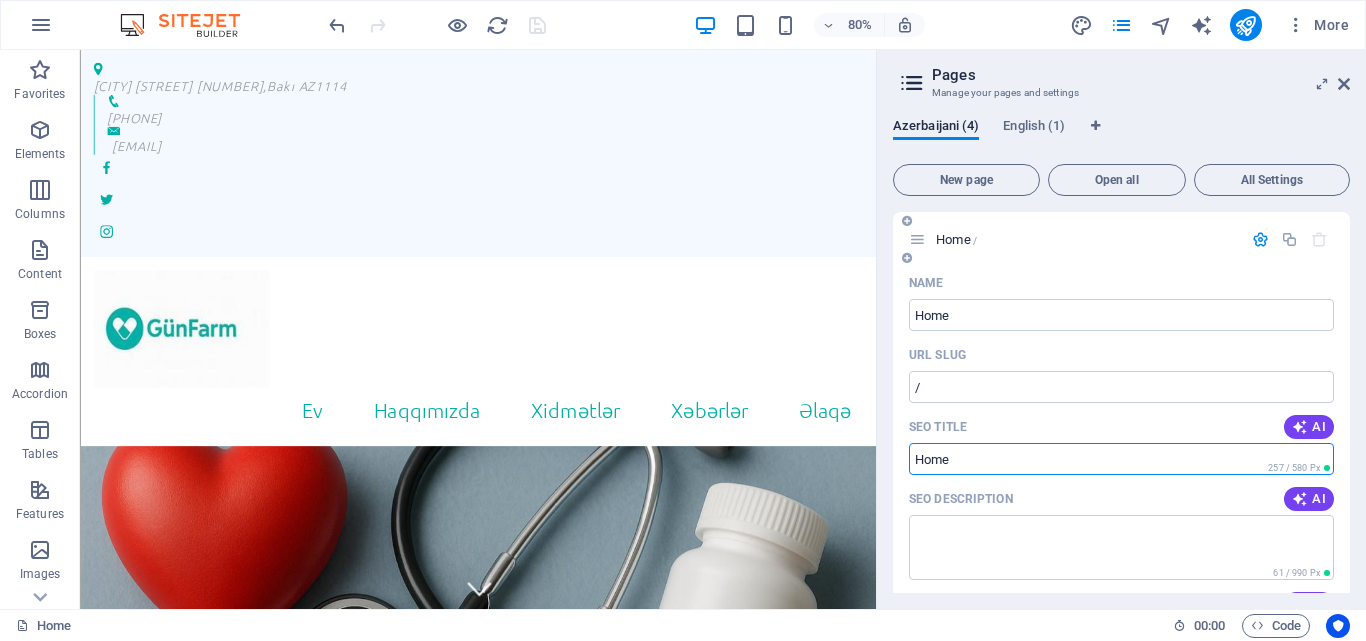 click on "SEO Title" at bounding box center (1121, 459) 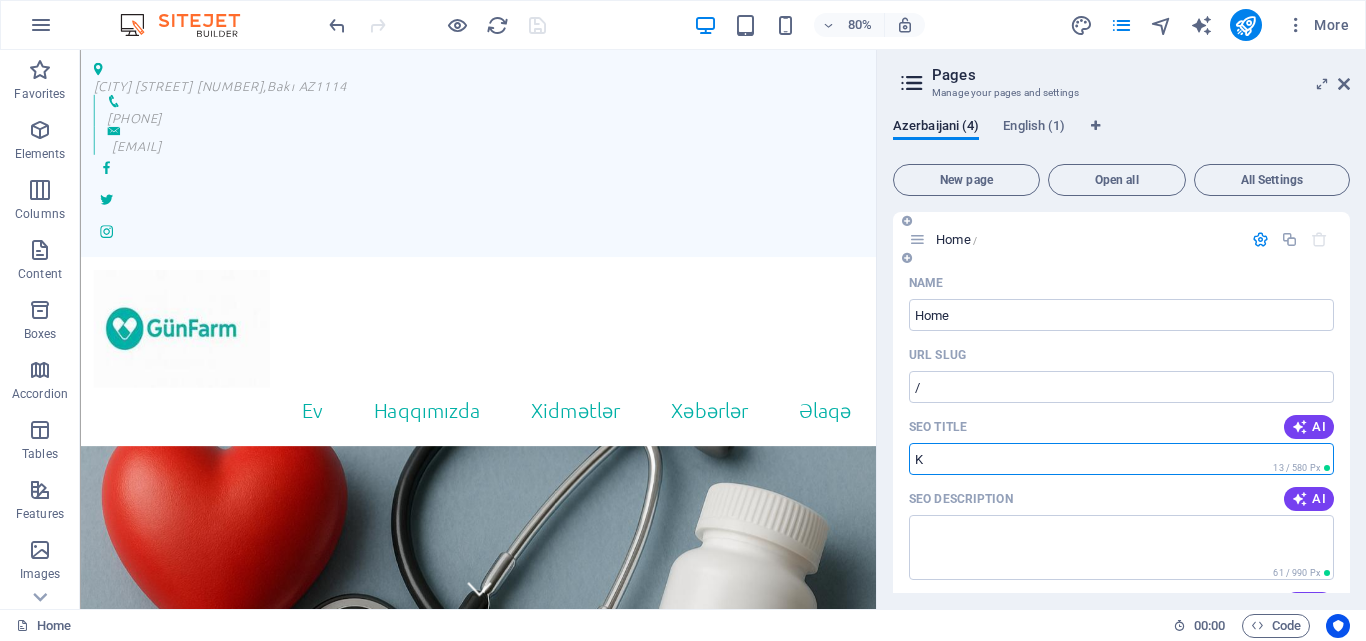 type on "K" 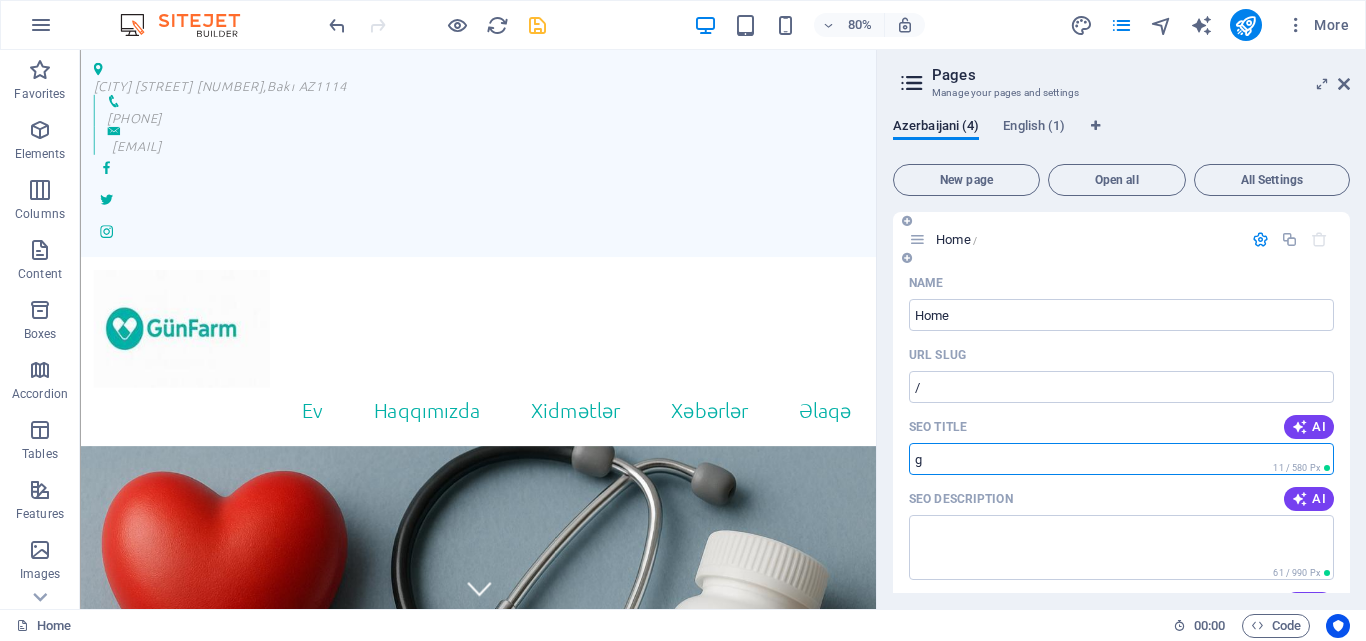 type on "g" 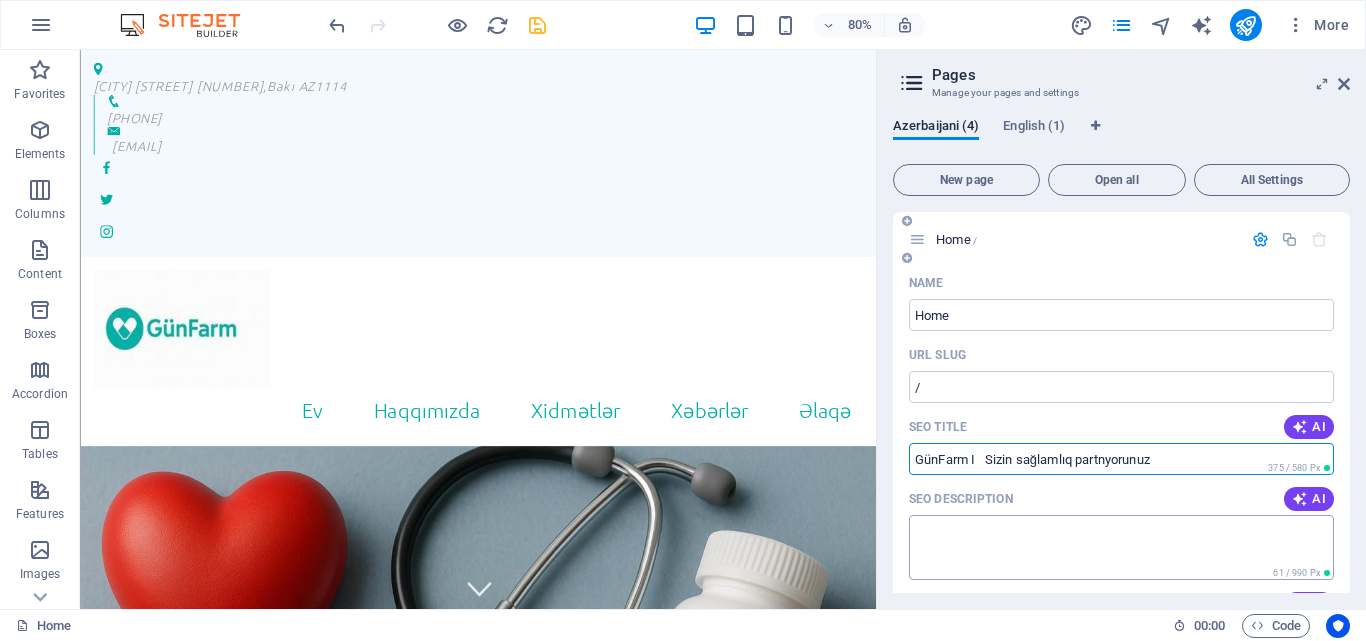 type on "GünFarm I   Sizin sağlamlıq partnyorunuz" 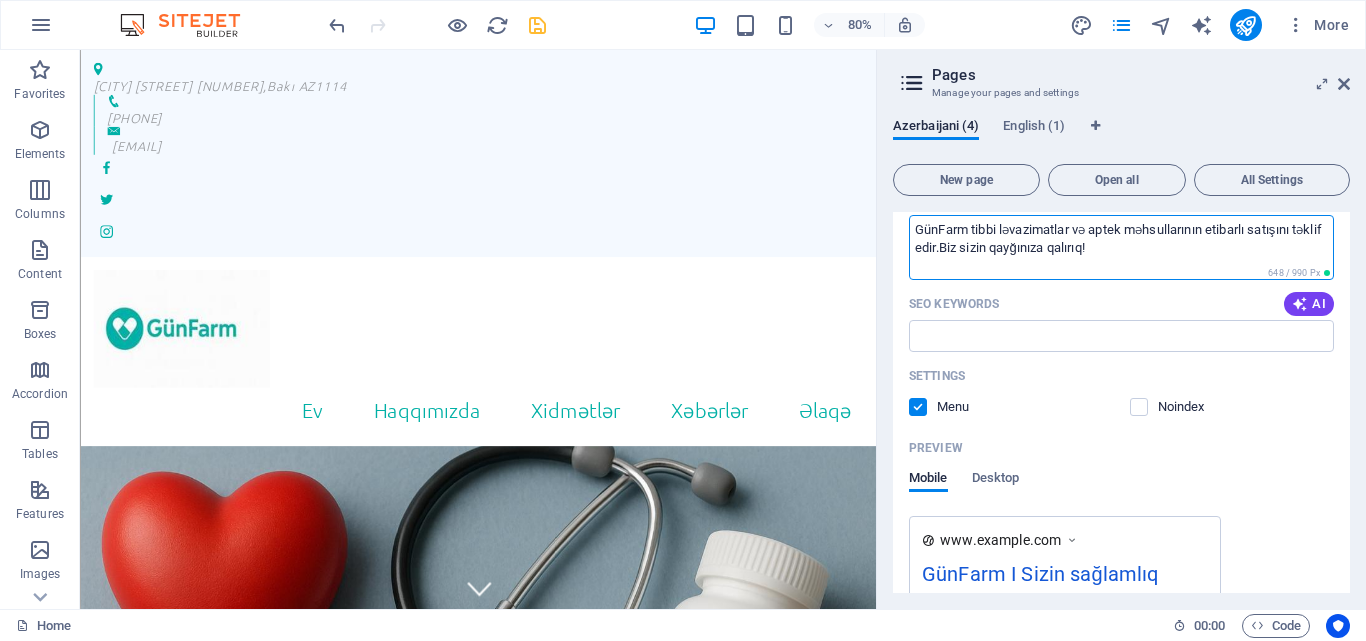 scroll, scrollTop: 684, scrollLeft: 0, axis: vertical 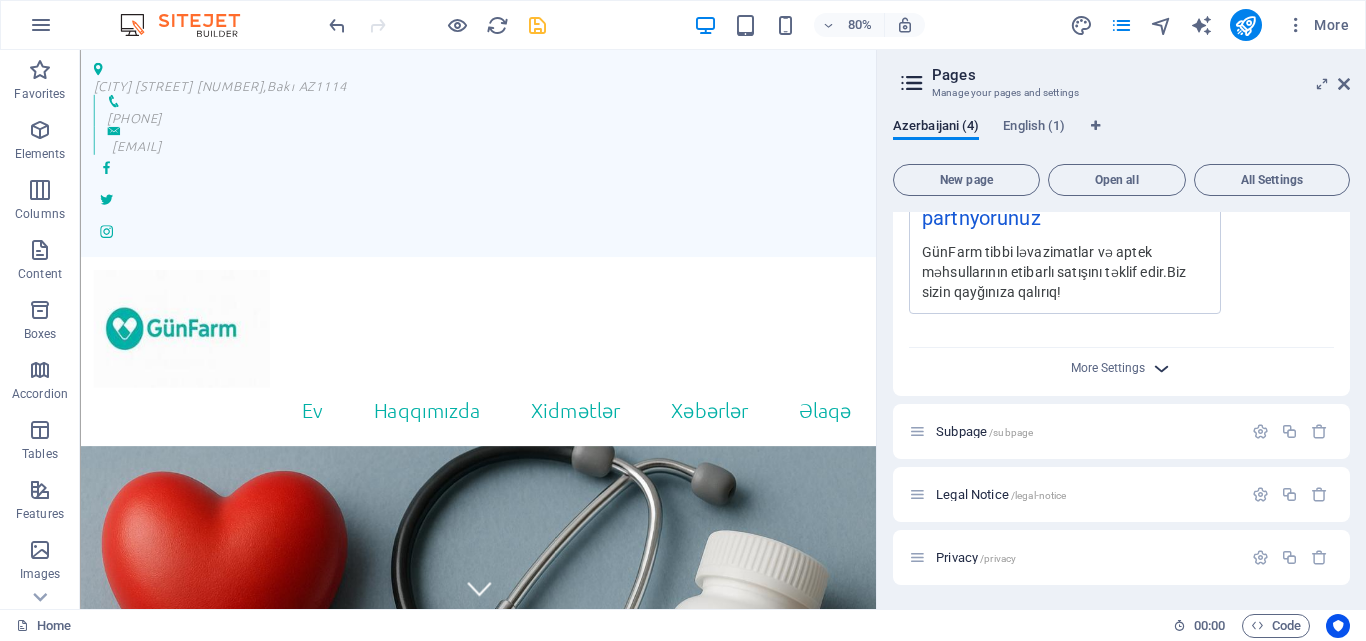 type on "GünFarm tibbi ləvazimatlar və aptek məhsullarının etibarlı satışını təklif edir.Biz sizin qayğınıza qalırıq!" 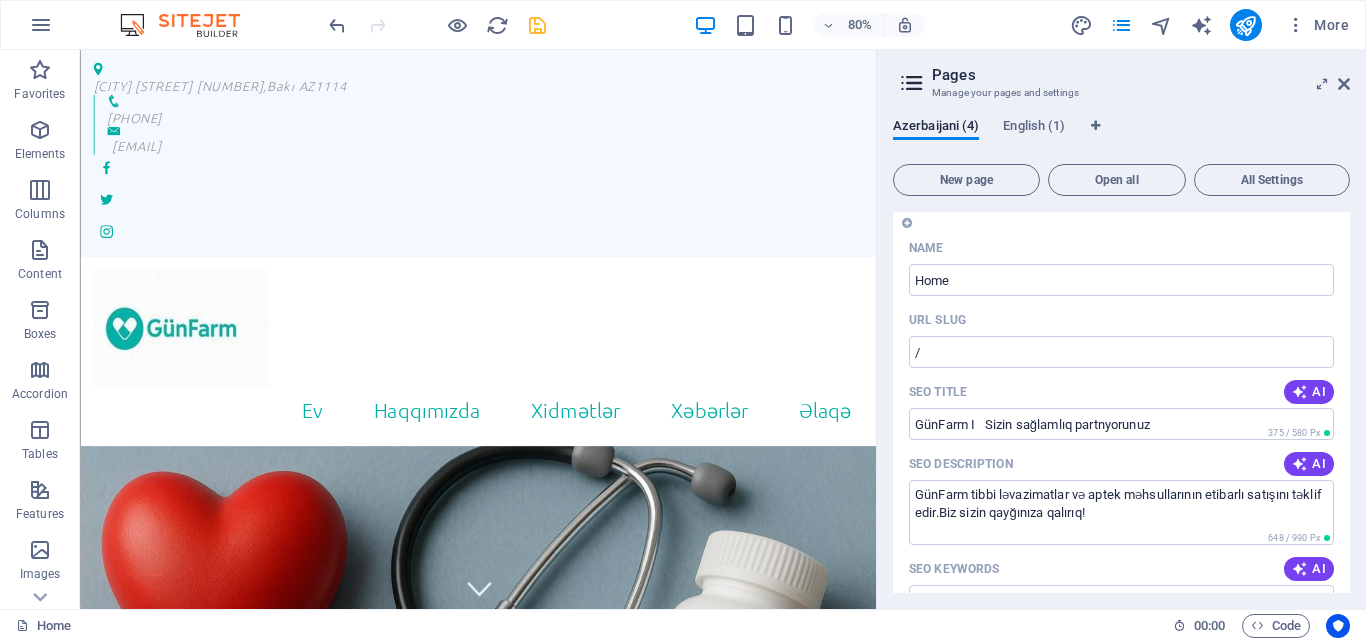scroll, scrollTop: 0, scrollLeft: 0, axis: both 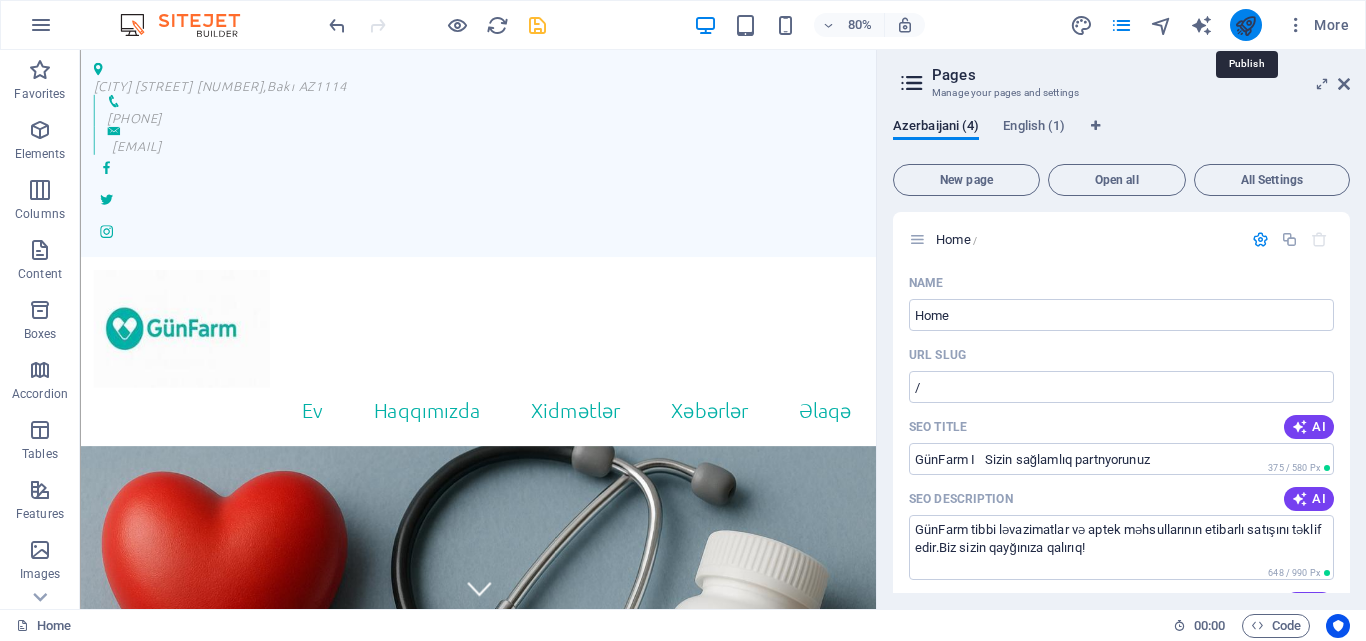 click at bounding box center [1245, 25] 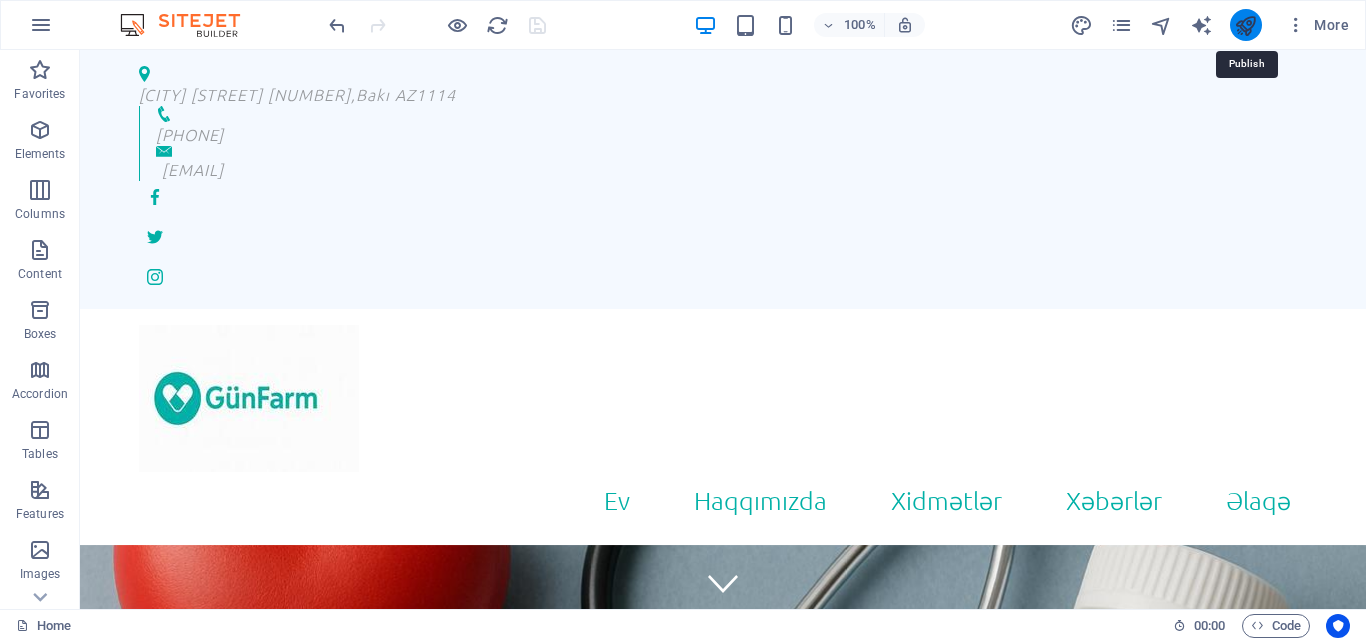 click at bounding box center (1245, 25) 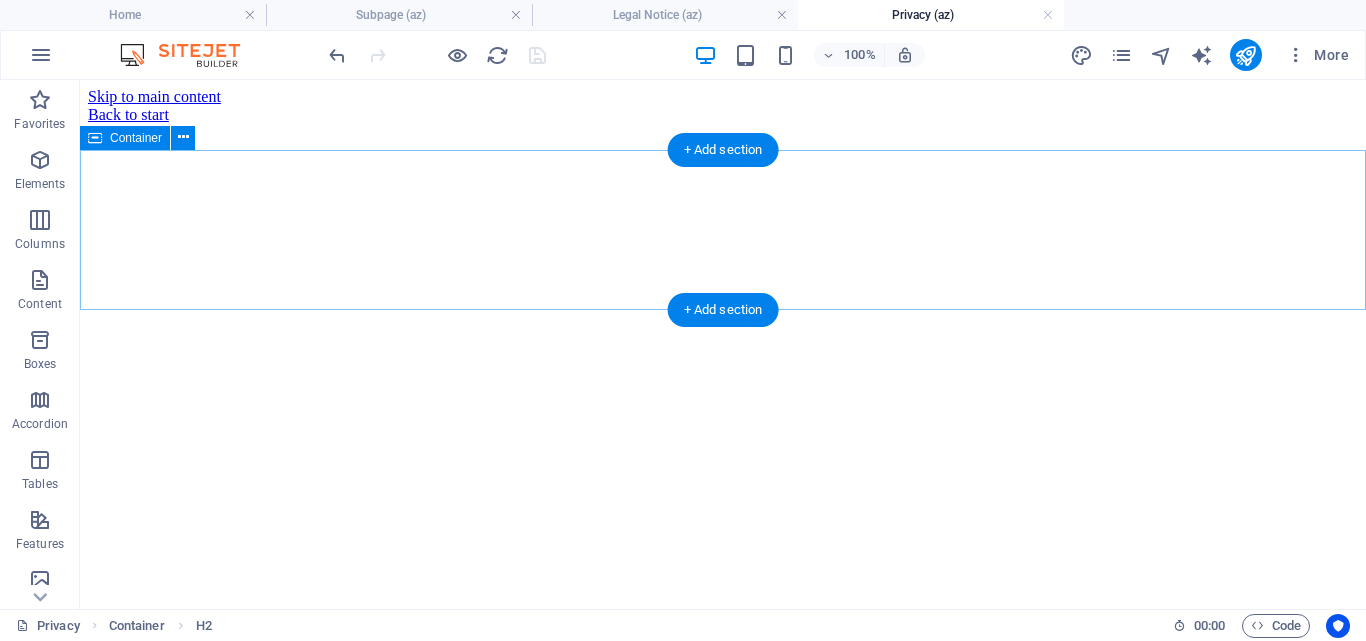 scroll, scrollTop: 0, scrollLeft: 0, axis: both 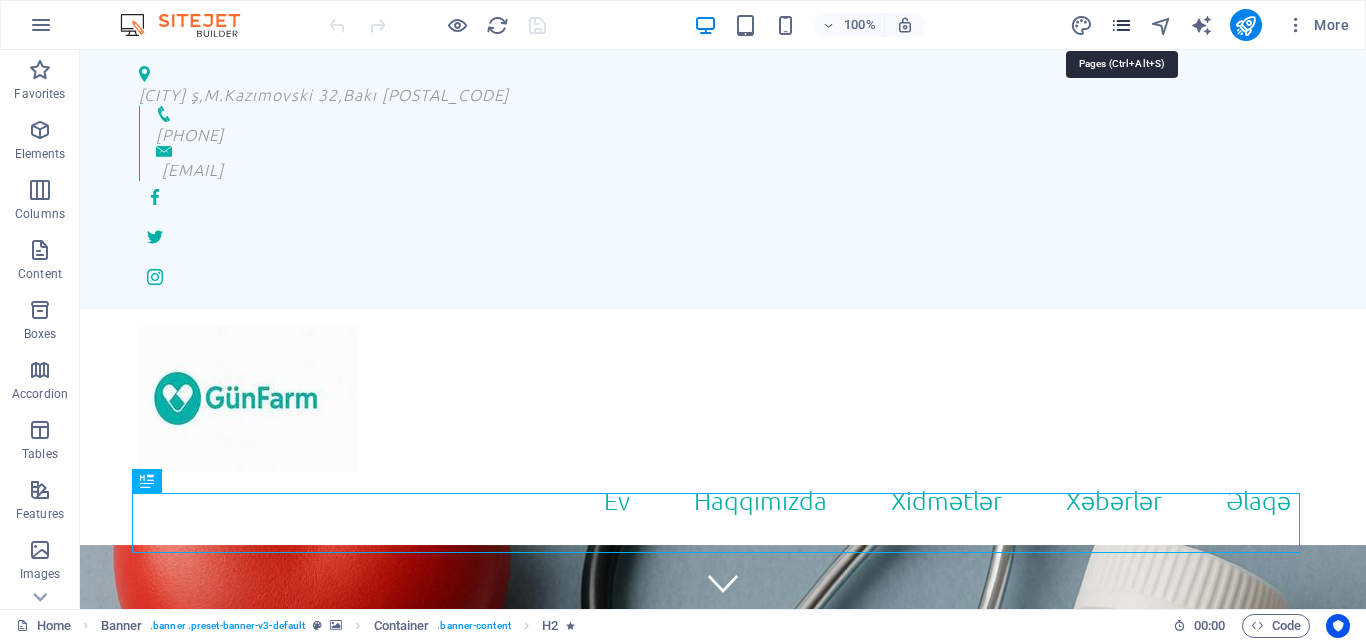 drag, startPoint x: 1123, startPoint y: 23, endPoint x: 1121, endPoint y: 34, distance: 11.18034 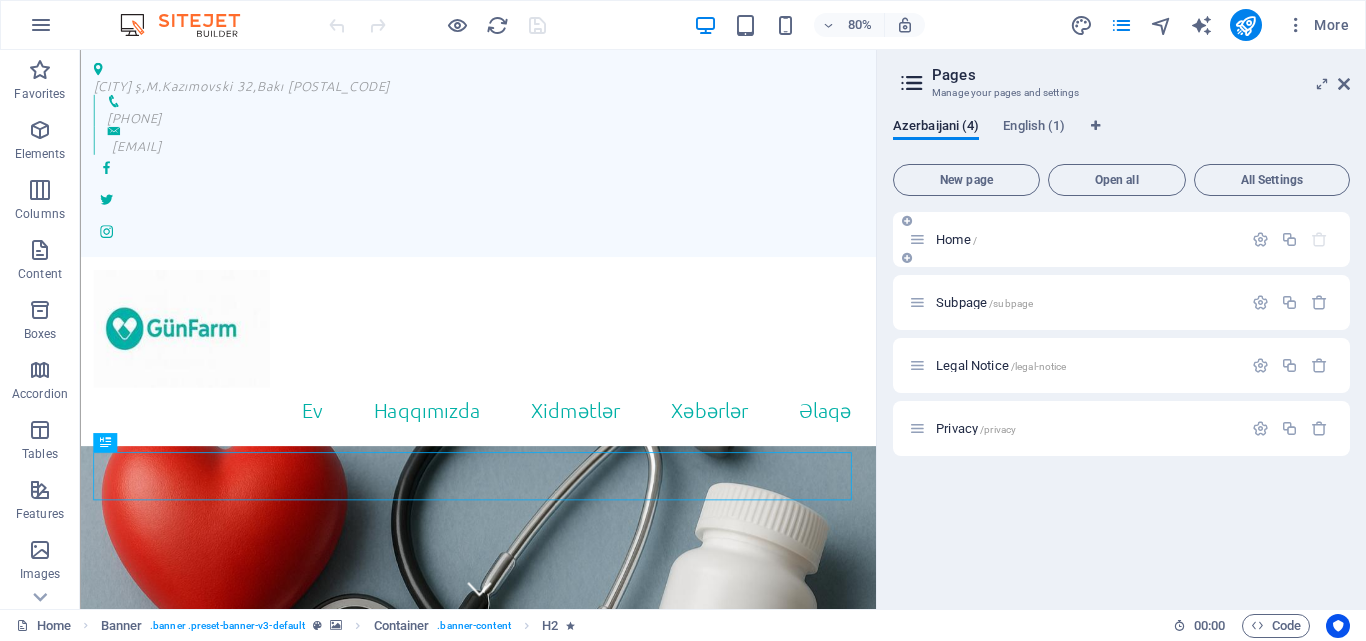 click on "Home /" at bounding box center [956, 239] 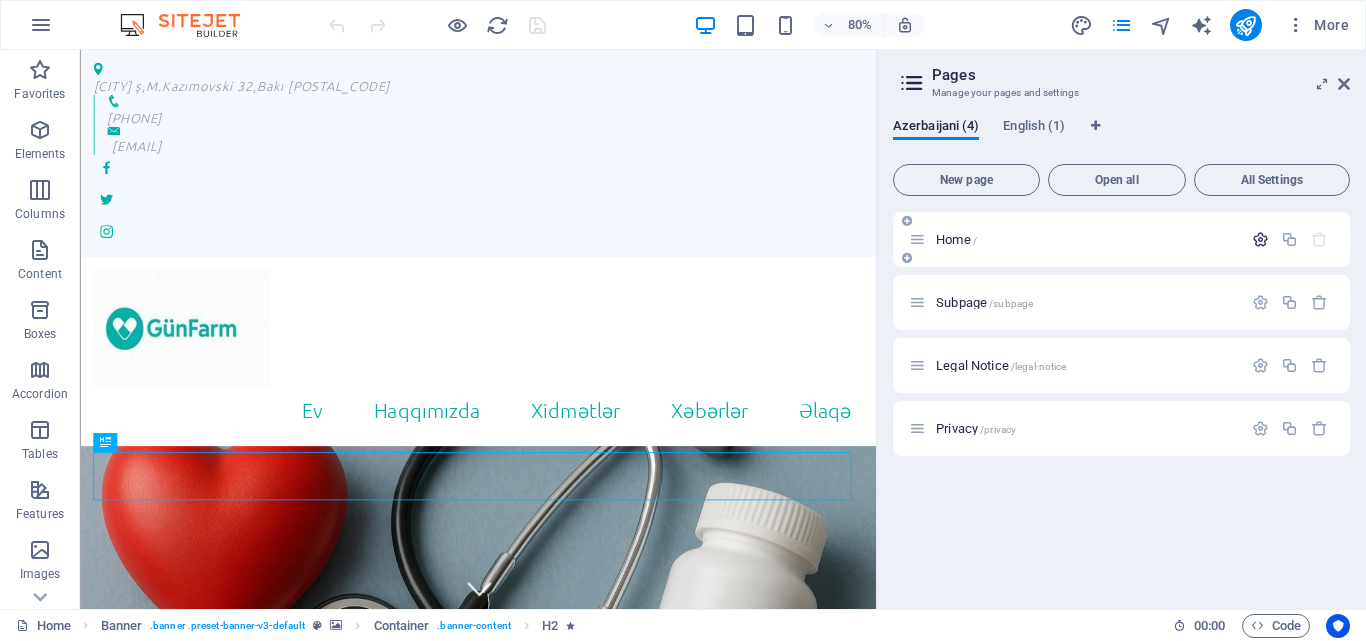 click at bounding box center (1260, 239) 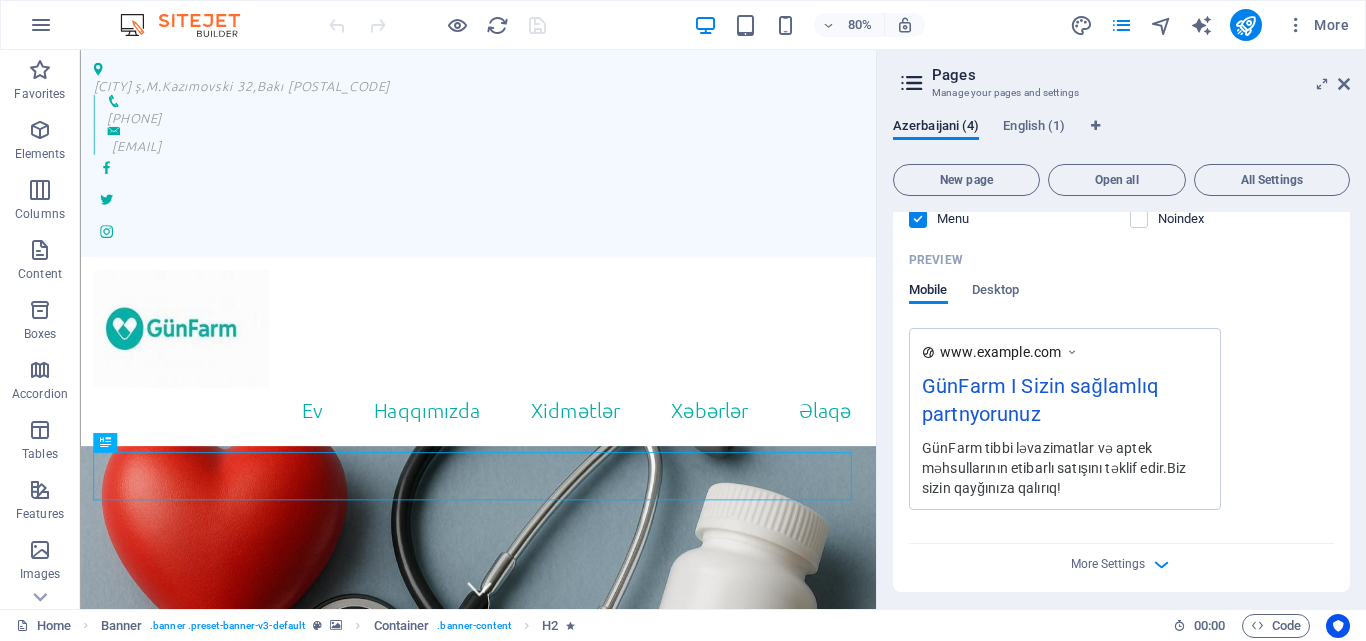 scroll, scrollTop: 484, scrollLeft: 0, axis: vertical 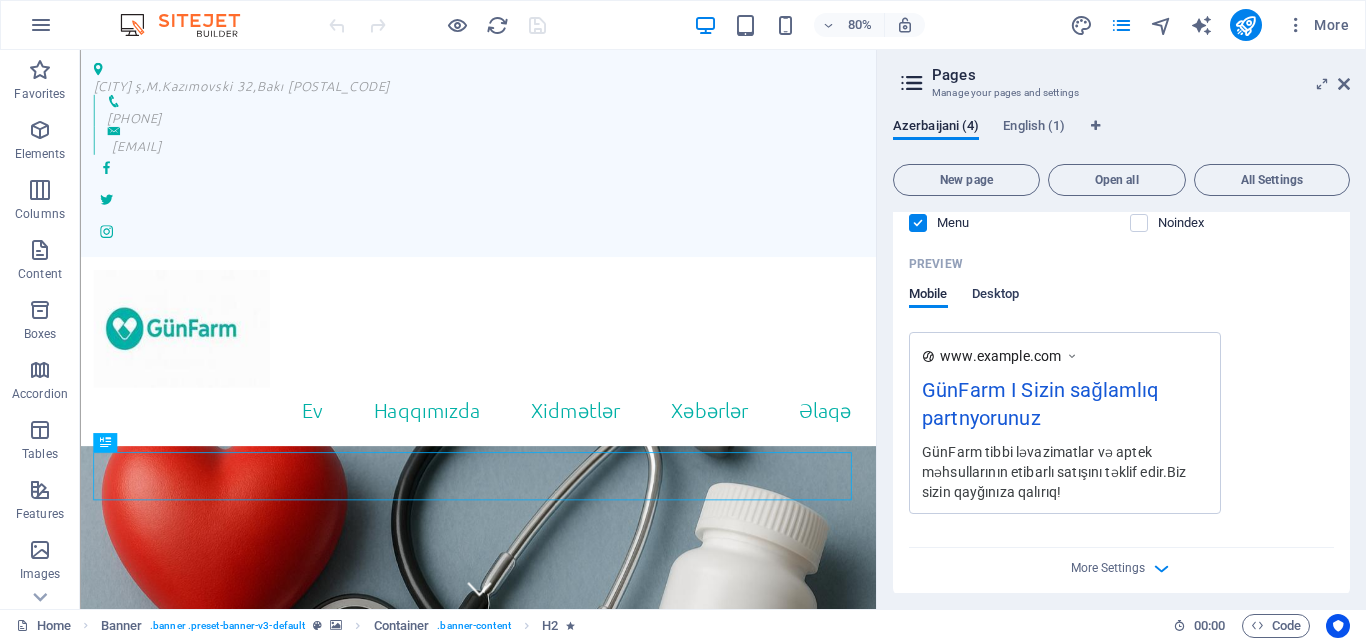 click on "Desktop" at bounding box center (996, 296) 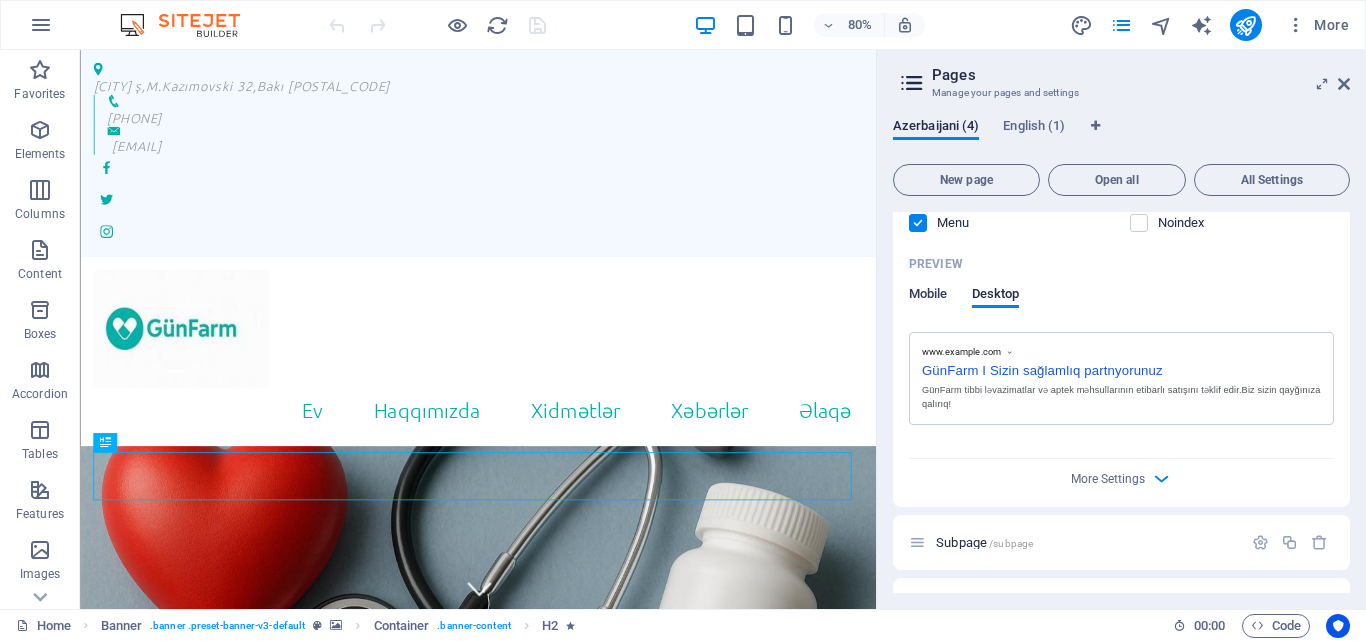 click on "Mobile" at bounding box center (928, 296) 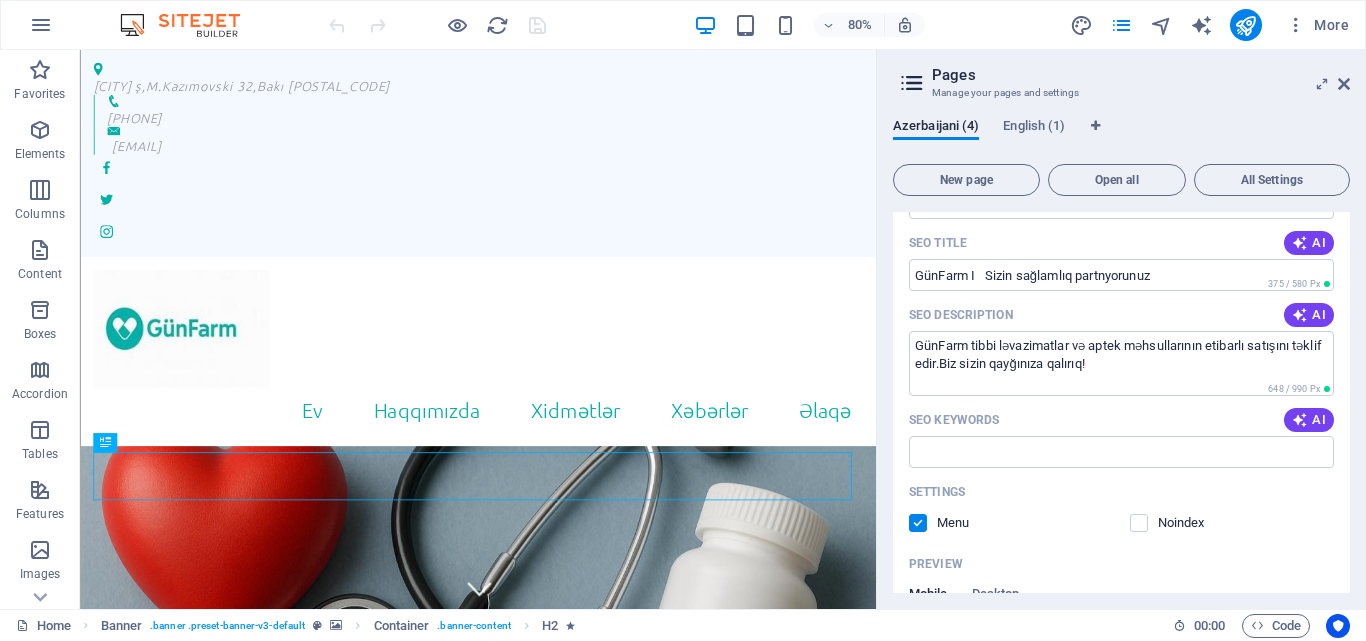scroll, scrollTop: 0, scrollLeft: 0, axis: both 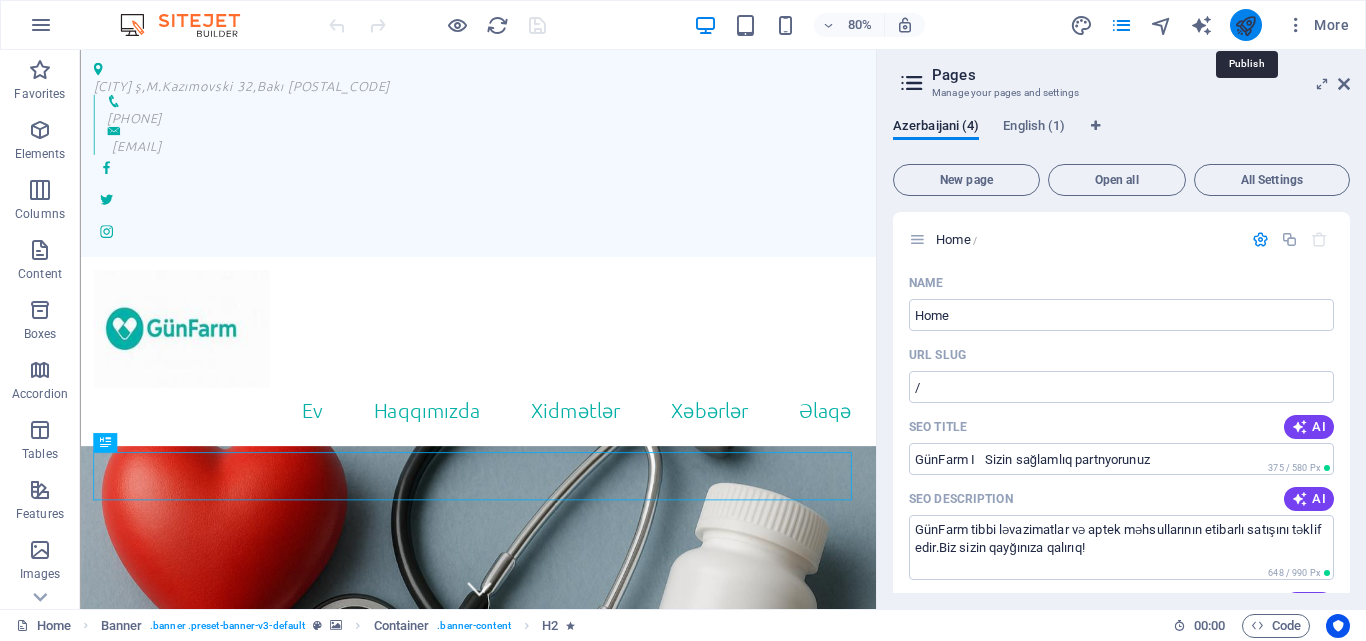 click at bounding box center [1245, 25] 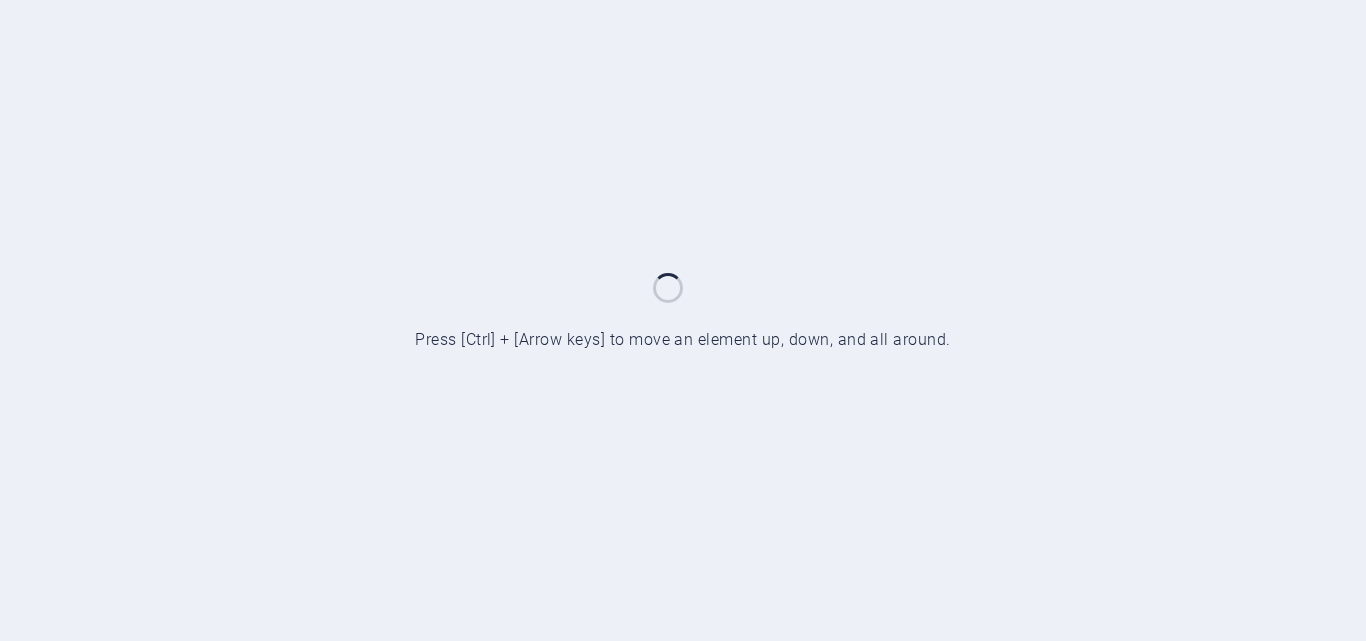 scroll, scrollTop: 0, scrollLeft: 0, axis: both 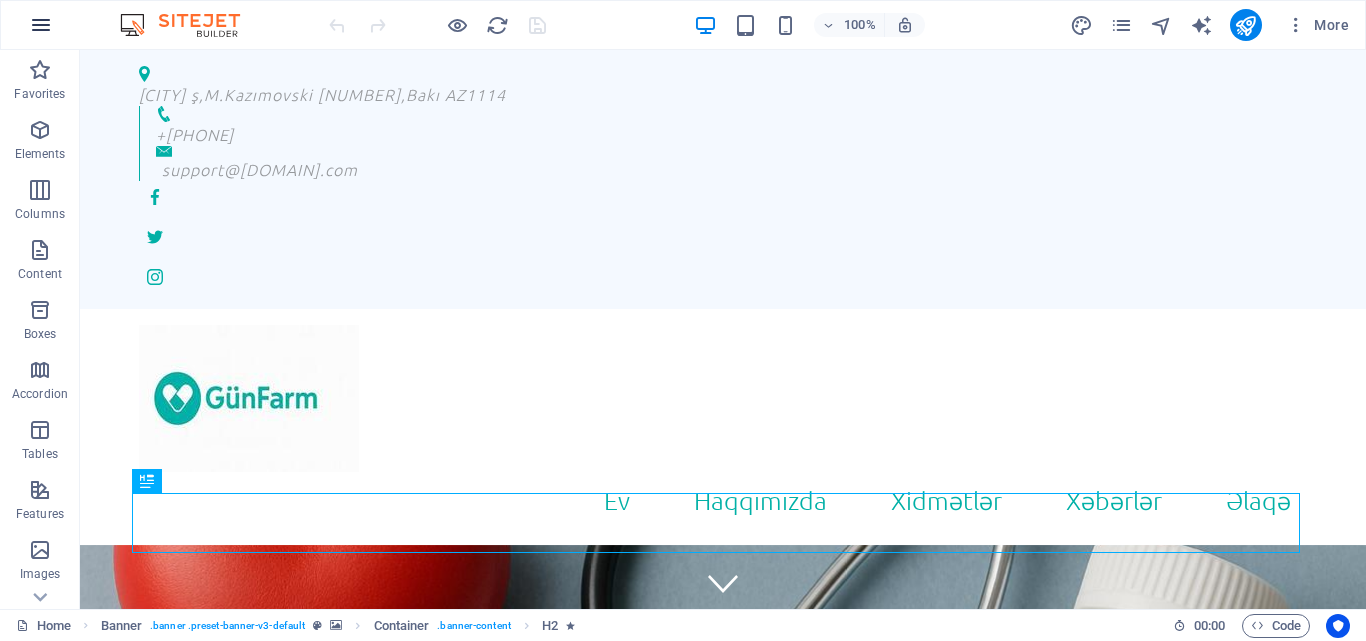 click at bounding box center (41, 25) 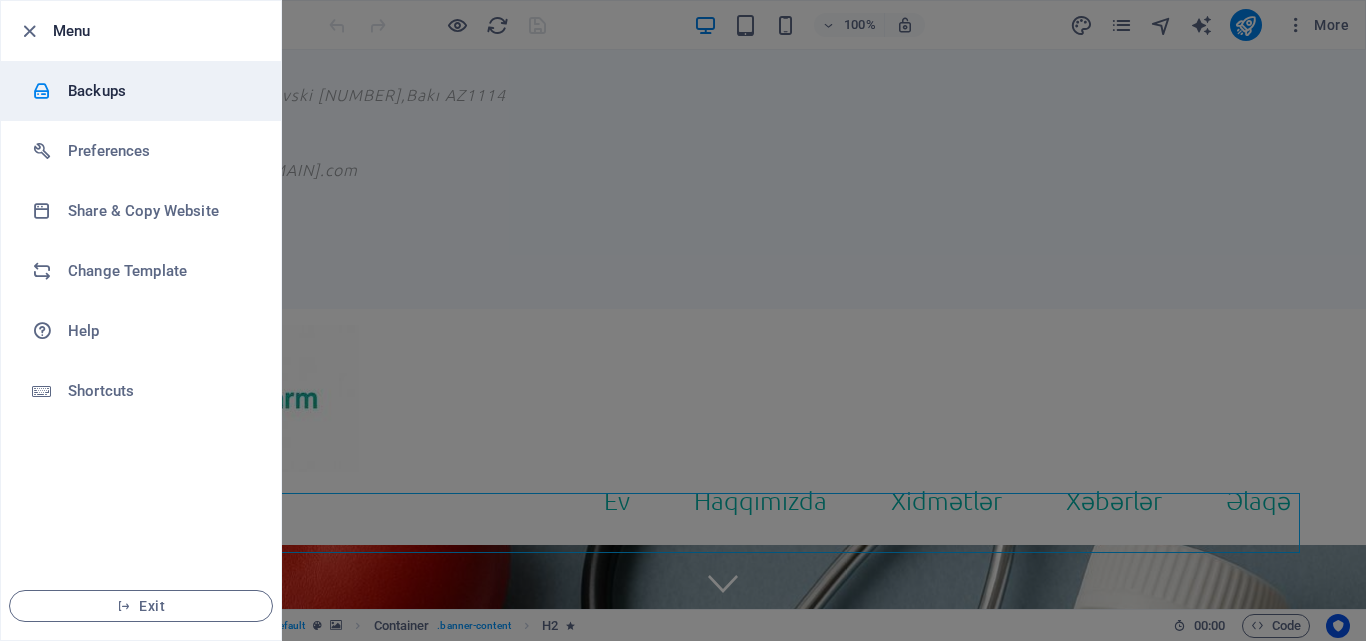 click on "Backups" at bounding box center (160, 91) 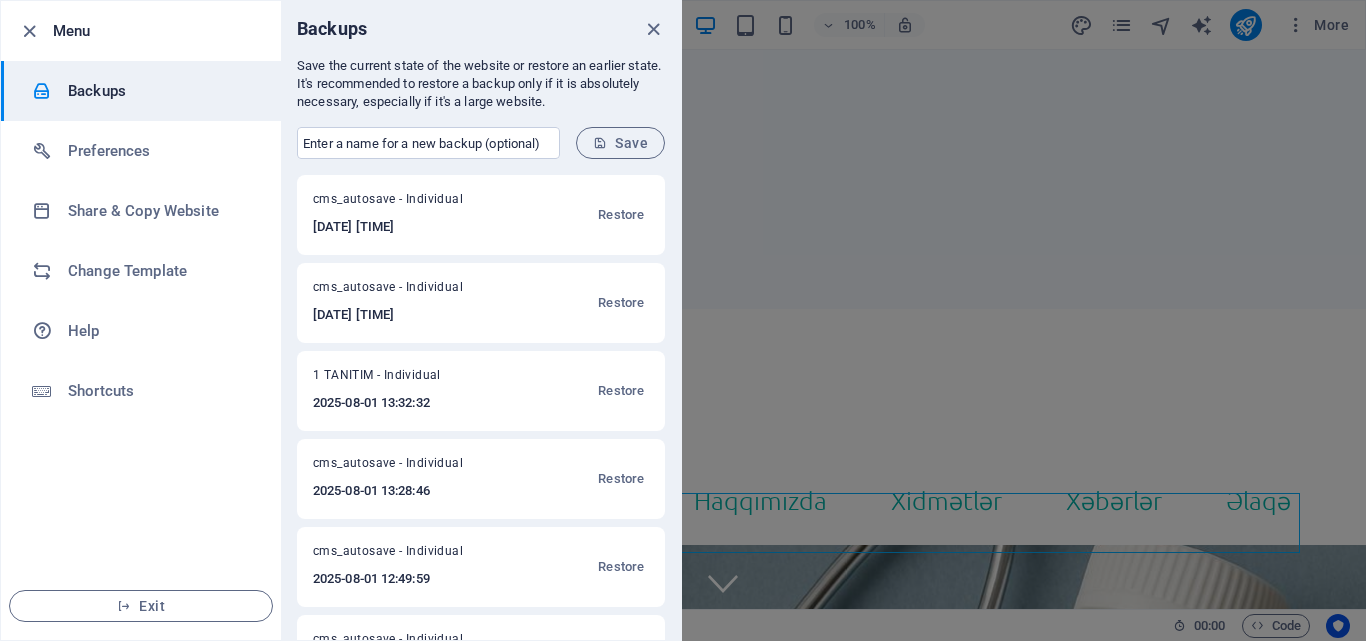 click on "1 TANITIM - Individual" at bounding box center (405, 379) 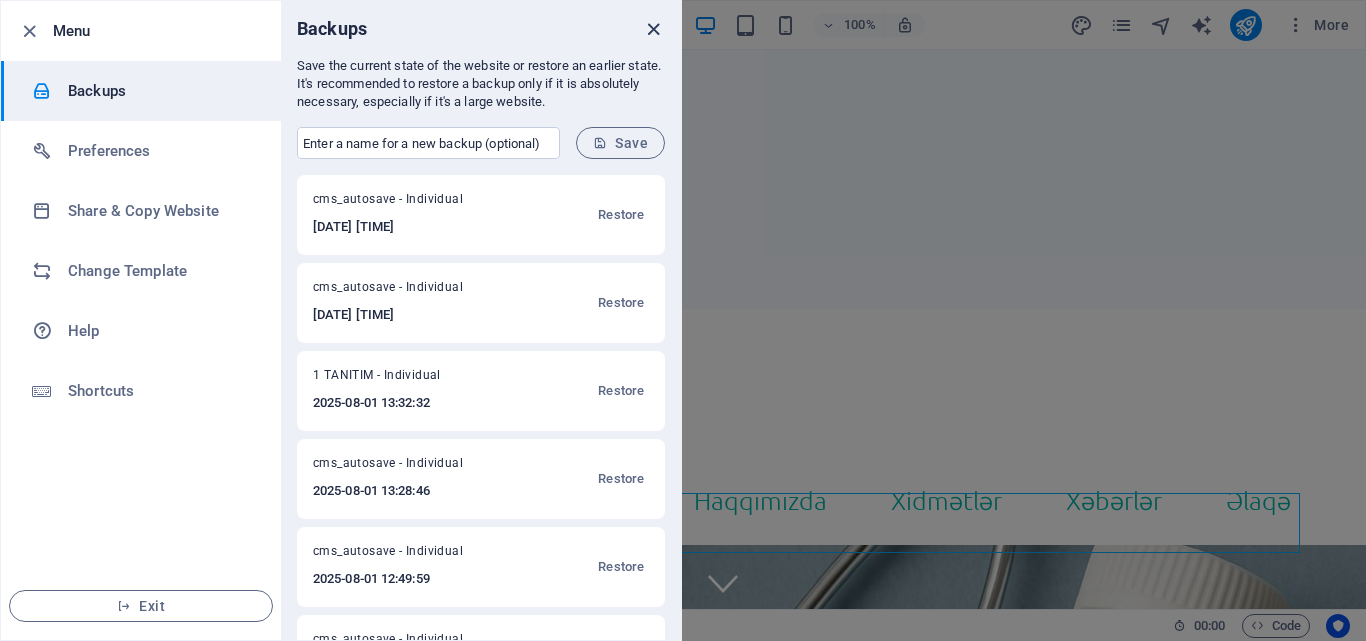 click at bounding box center (653, 29) 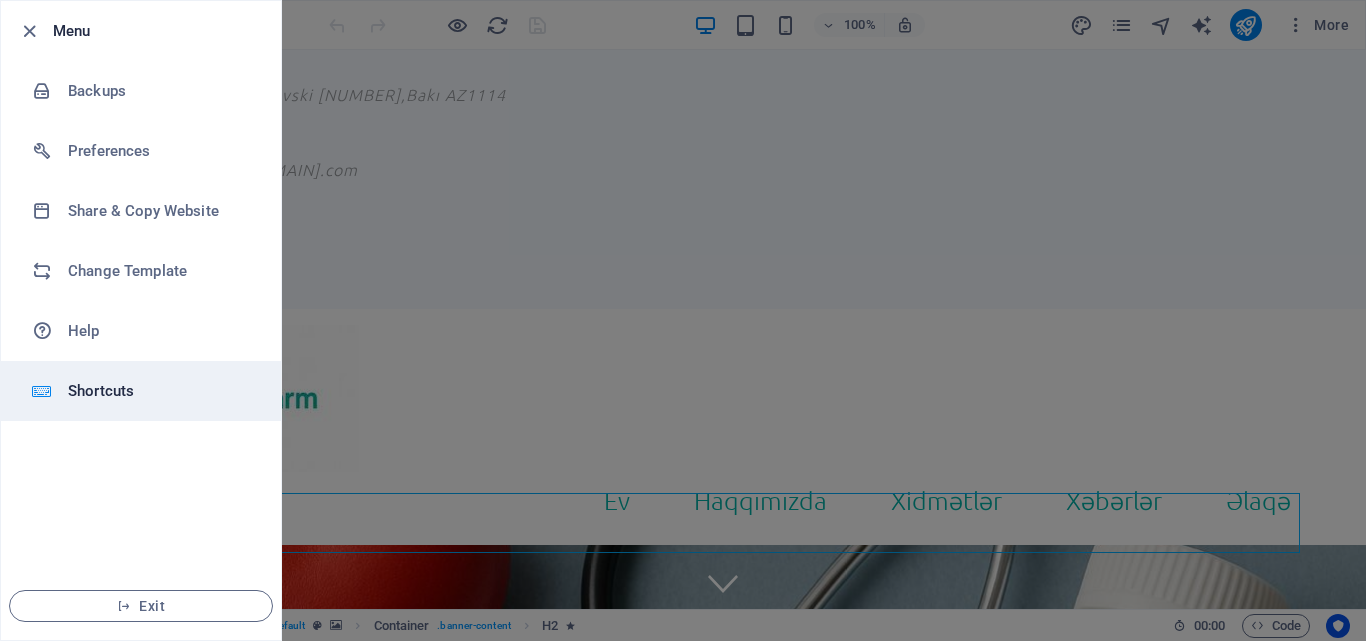 click on "Shortcuts" at bounding box center [160, 391] 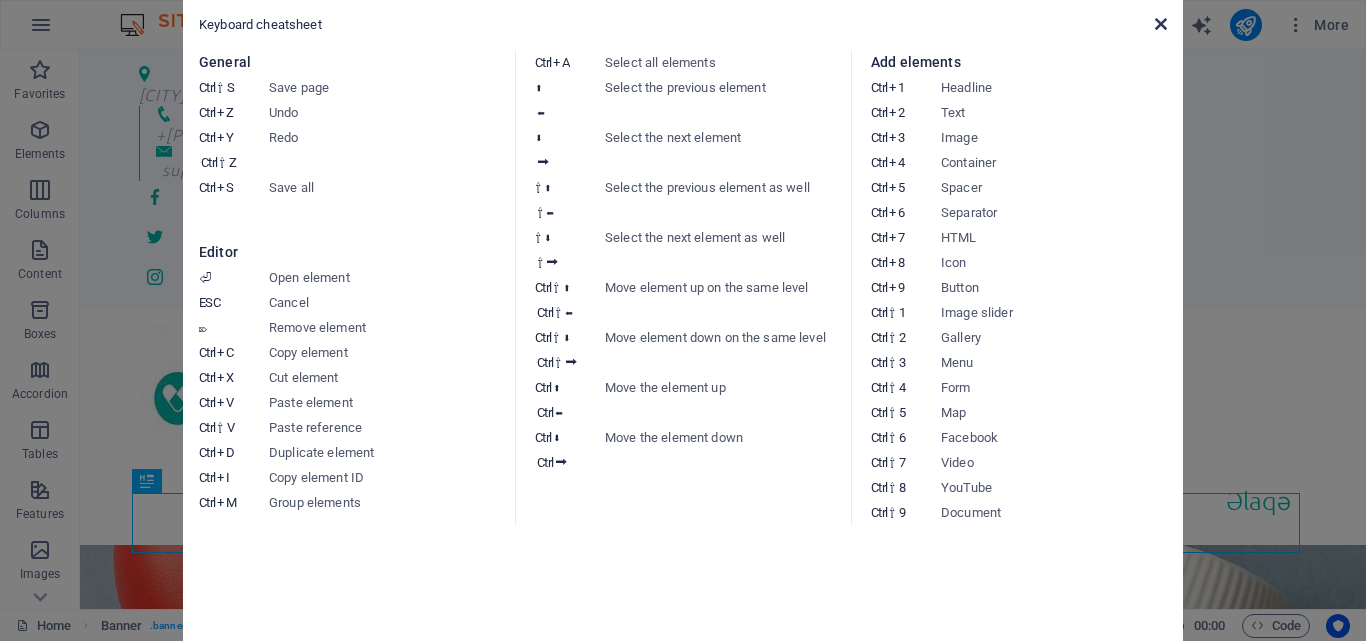 click at bounding box center [1161, 24] 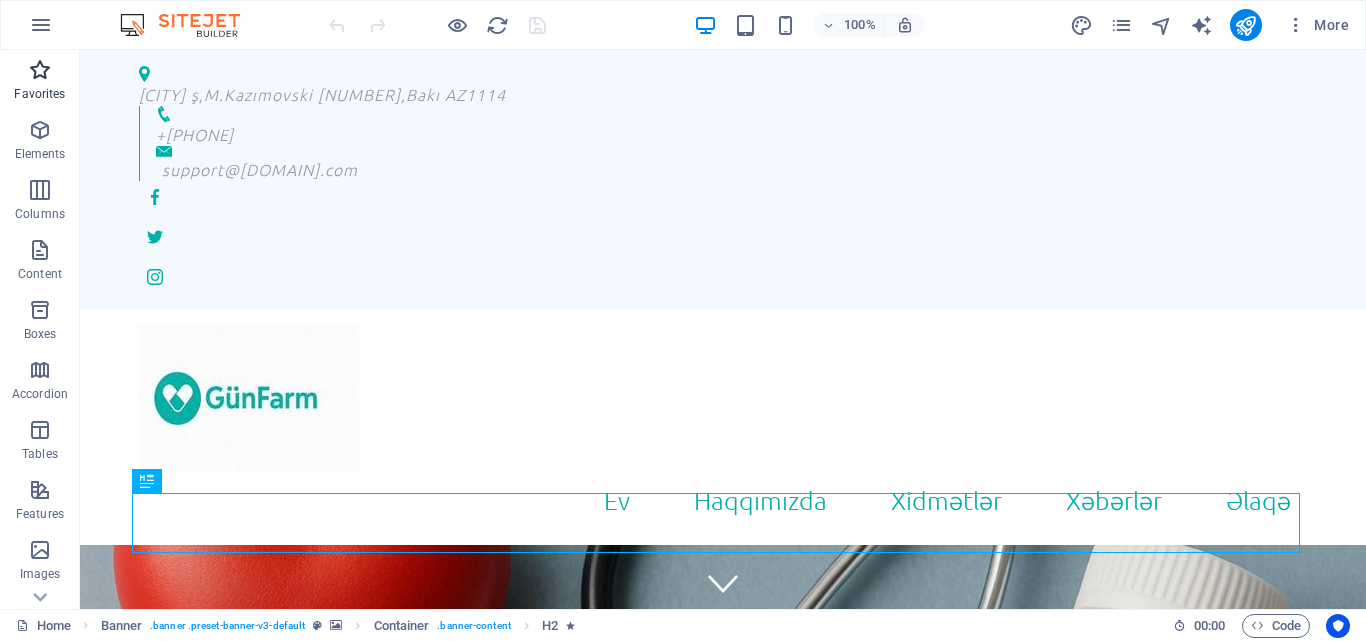 click at bounding box center [40, 70] 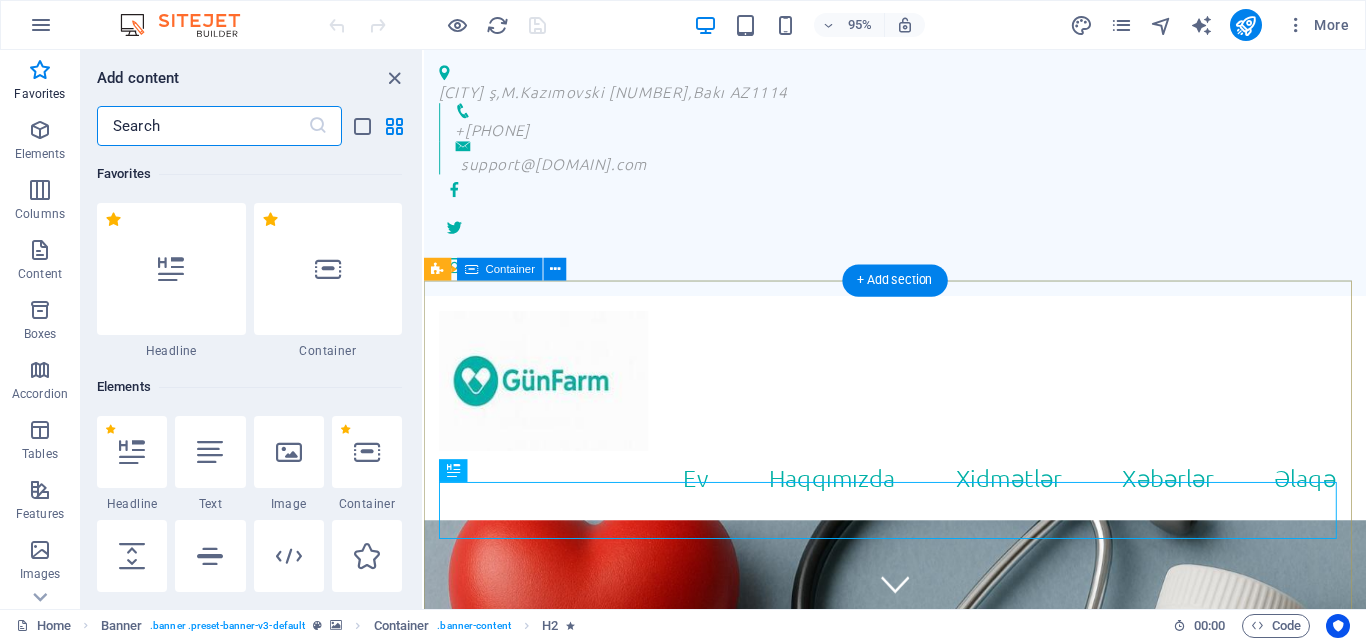 click on "Biz sizin qayğınıza qalırıq!" at bounding box center (920, 1137) 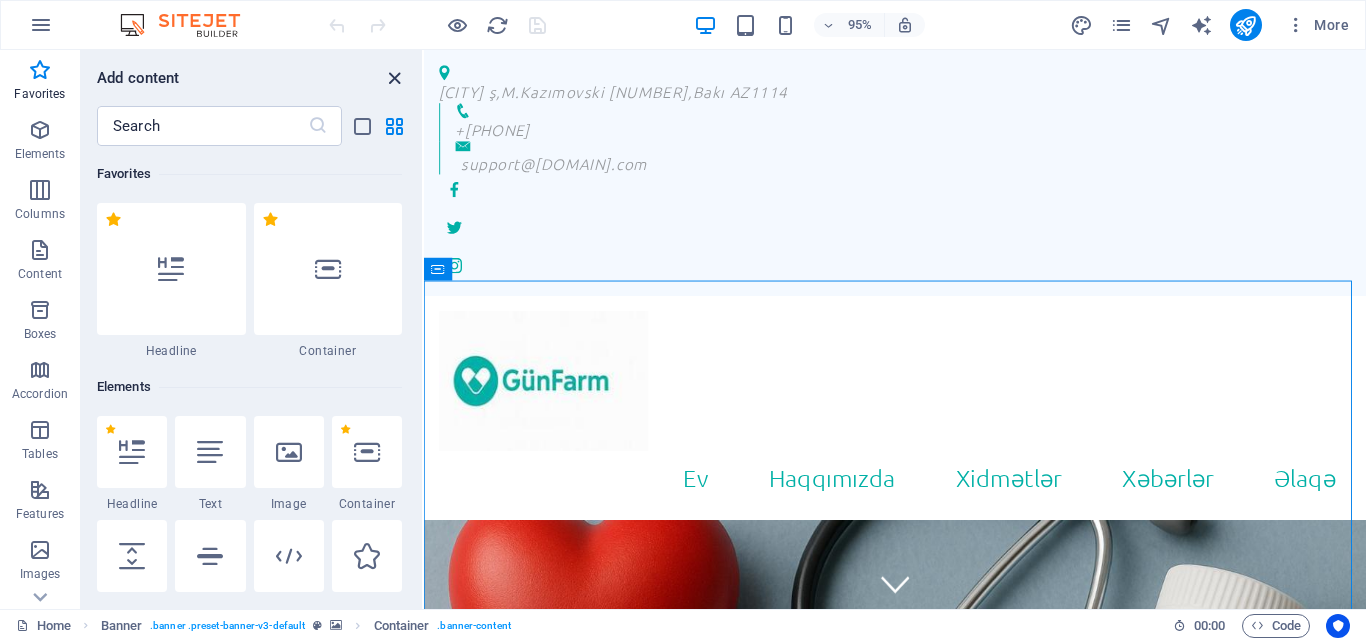 click at bounding box center [394, 78] 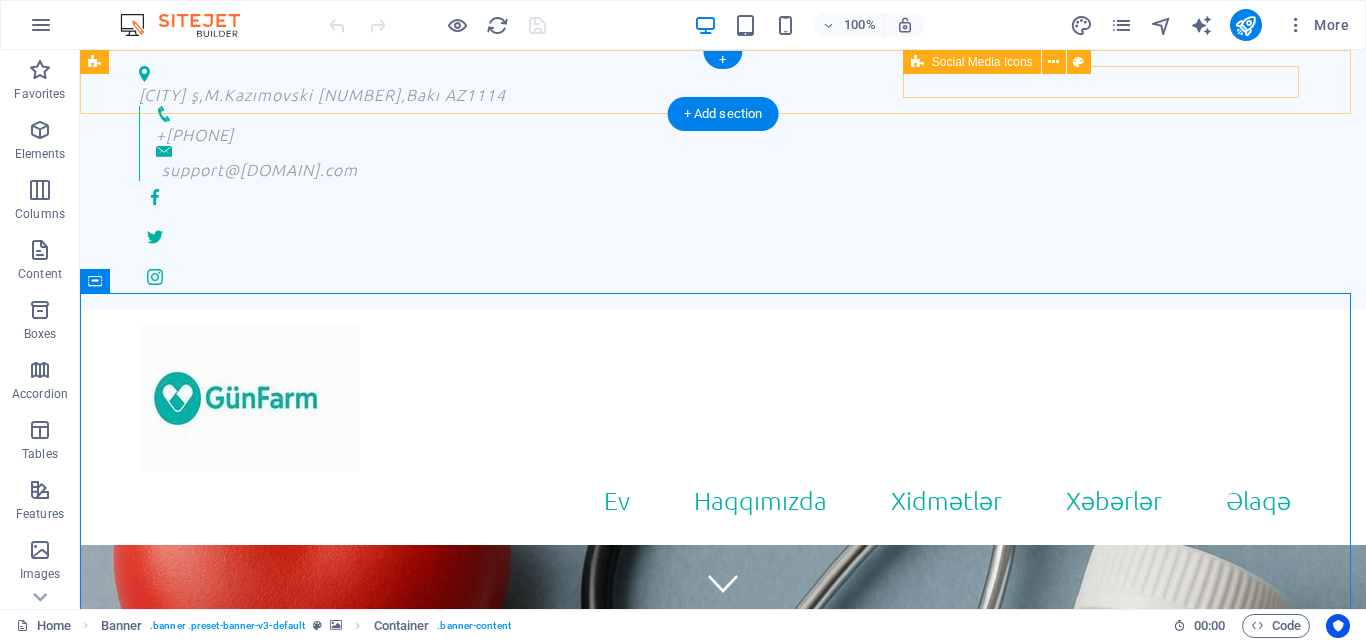 click at bounding box center (723, 237) 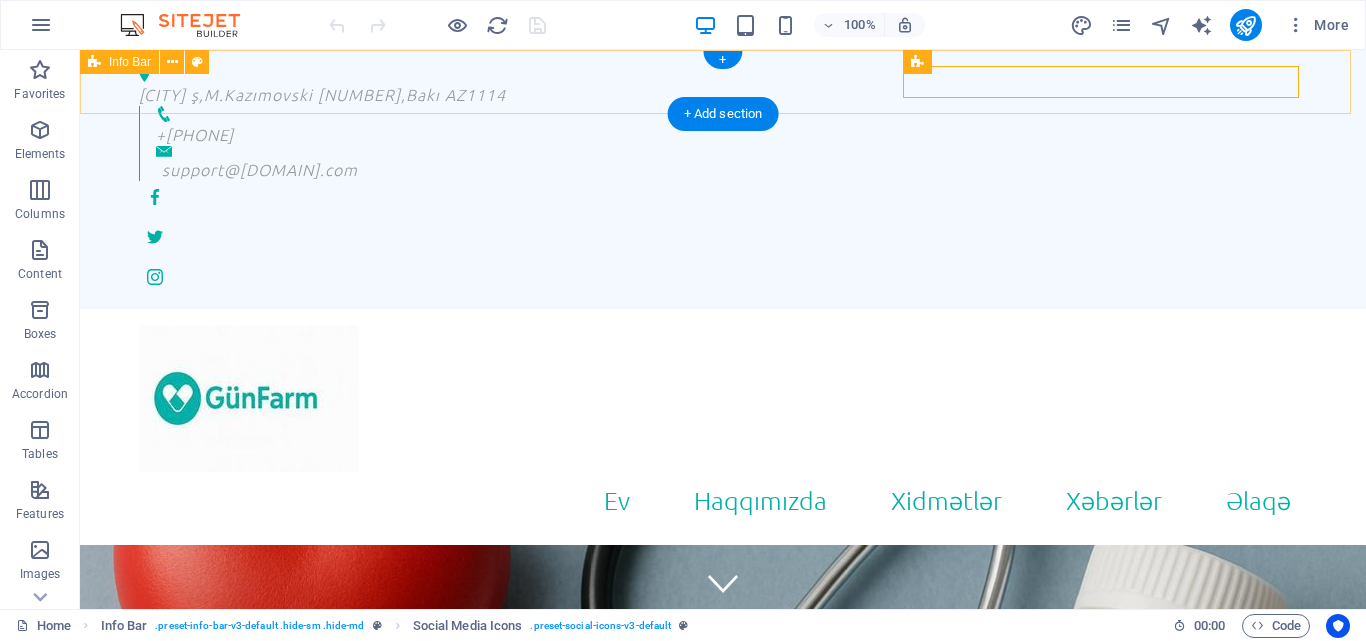 click on "Bakı ş,M.Kazımovski 32 ,  Bakı   AZ1114 +994515122465 +994515122465 support@gunpharm.com" at bounding box center (723, 179) 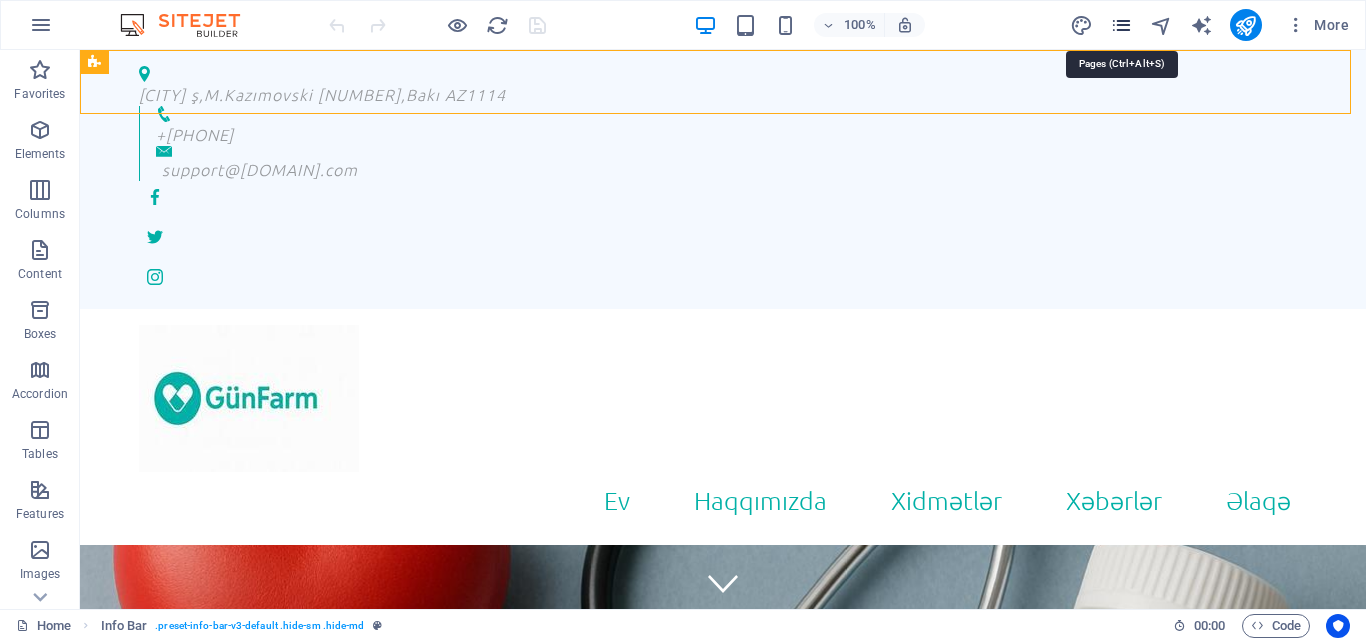 click at bounding box center (1121, 25) 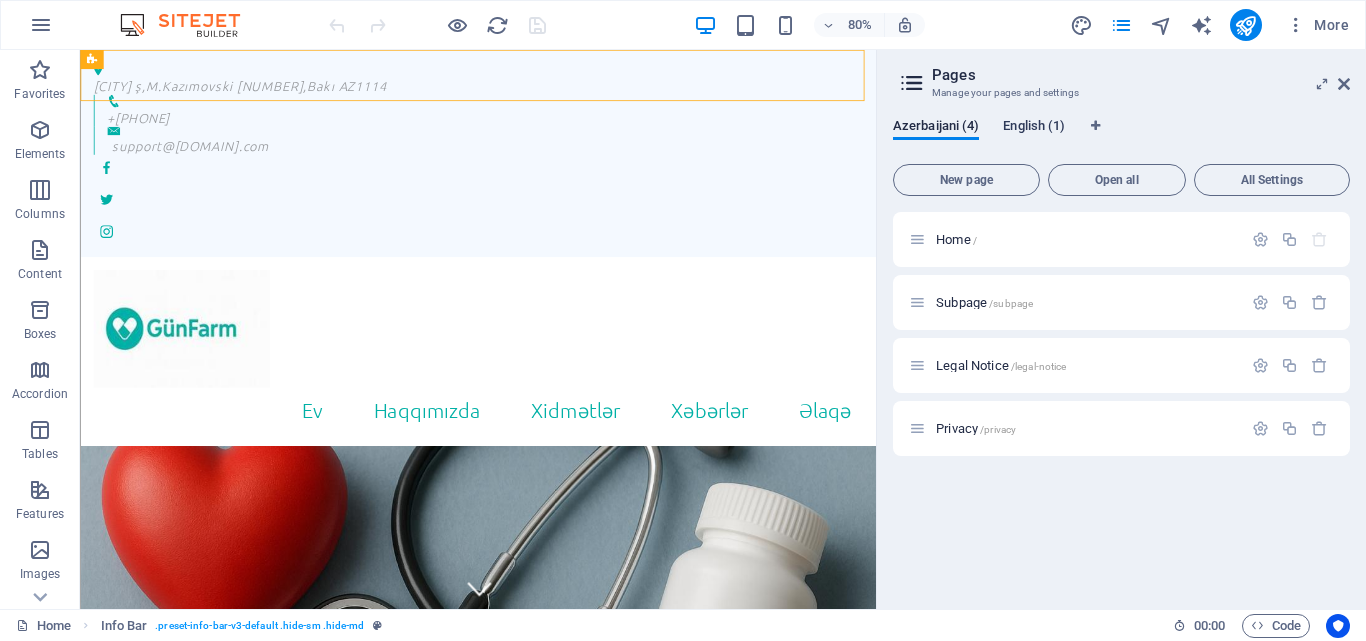click on "English (1)" at bounding box center (1034, 128) 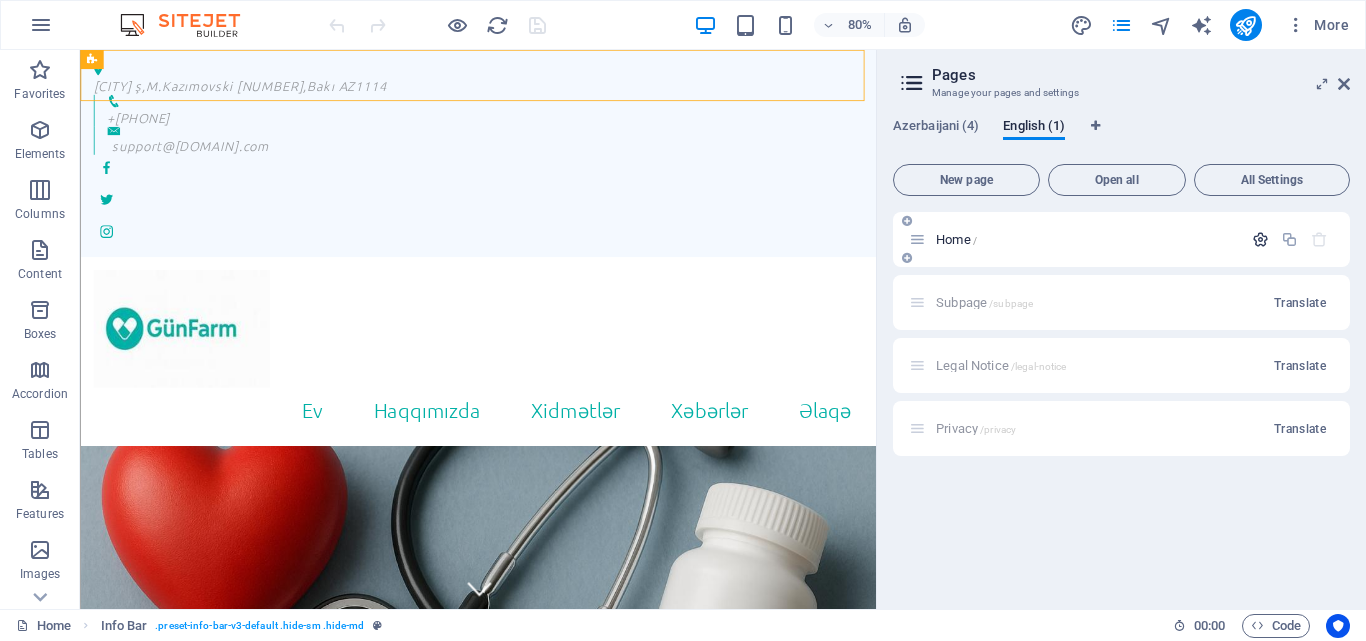 click at bounding box center [1260, 239] 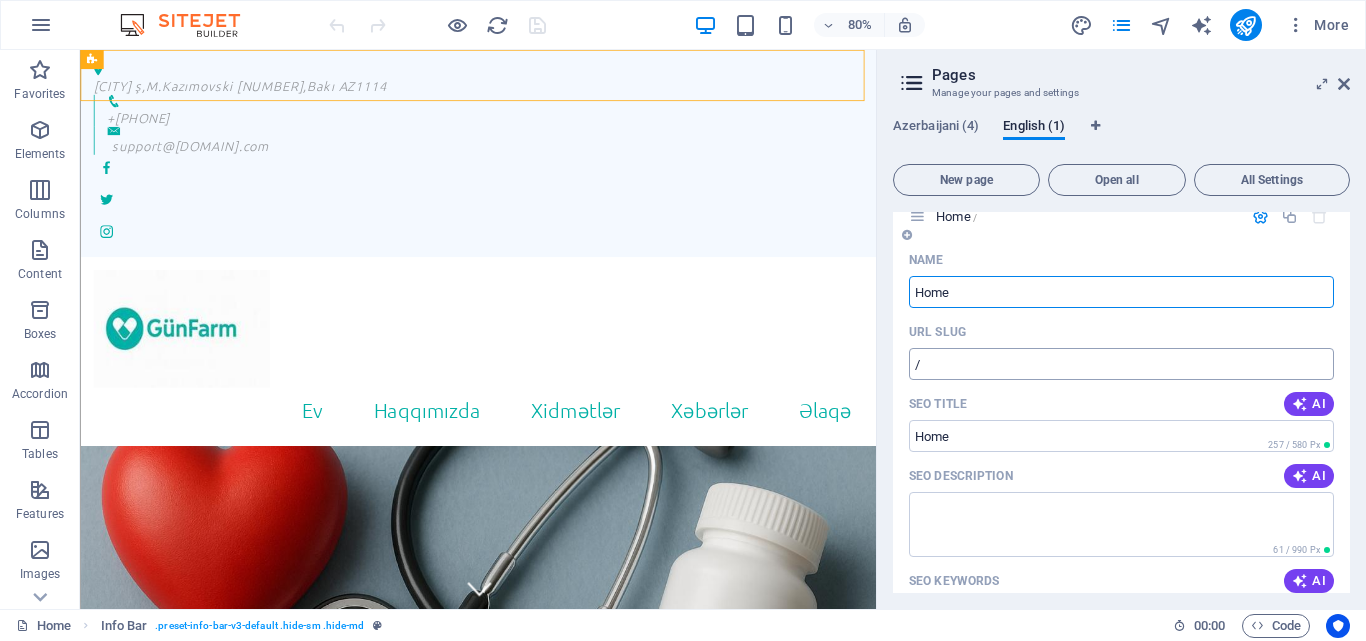 scroll, scrollTop: 0, scrollLeft: 0, axis: both 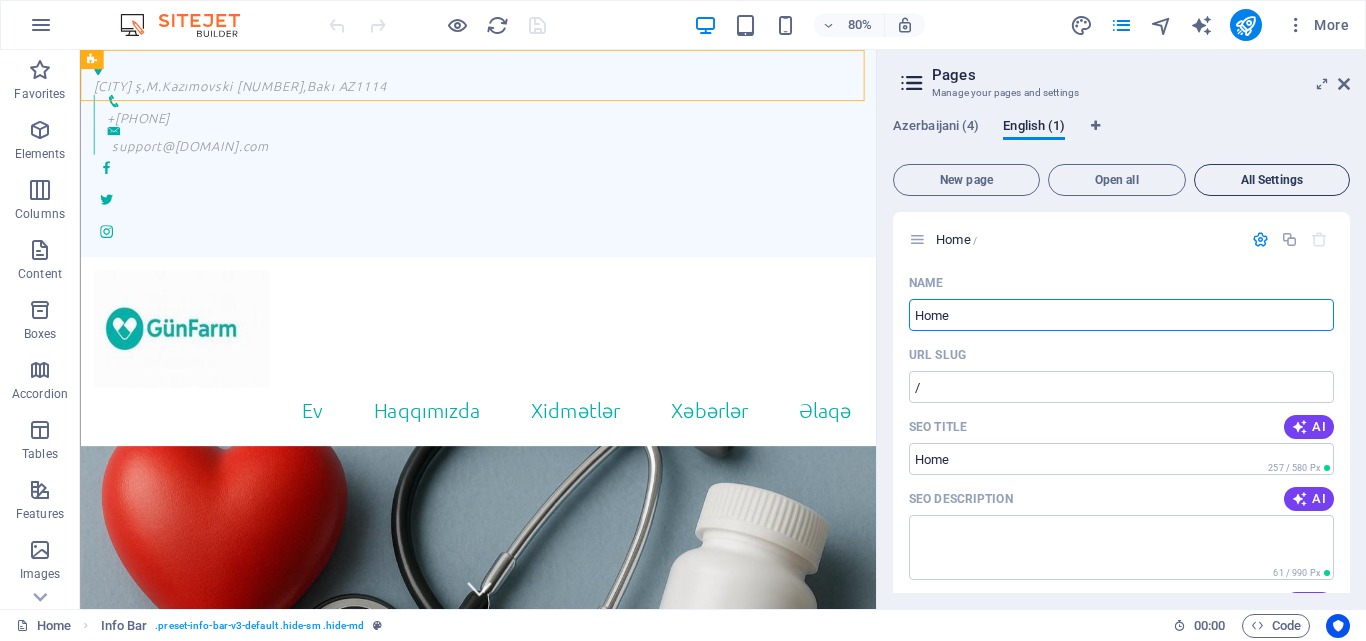 click on "All Settings" at bounding box center [1272, 180] 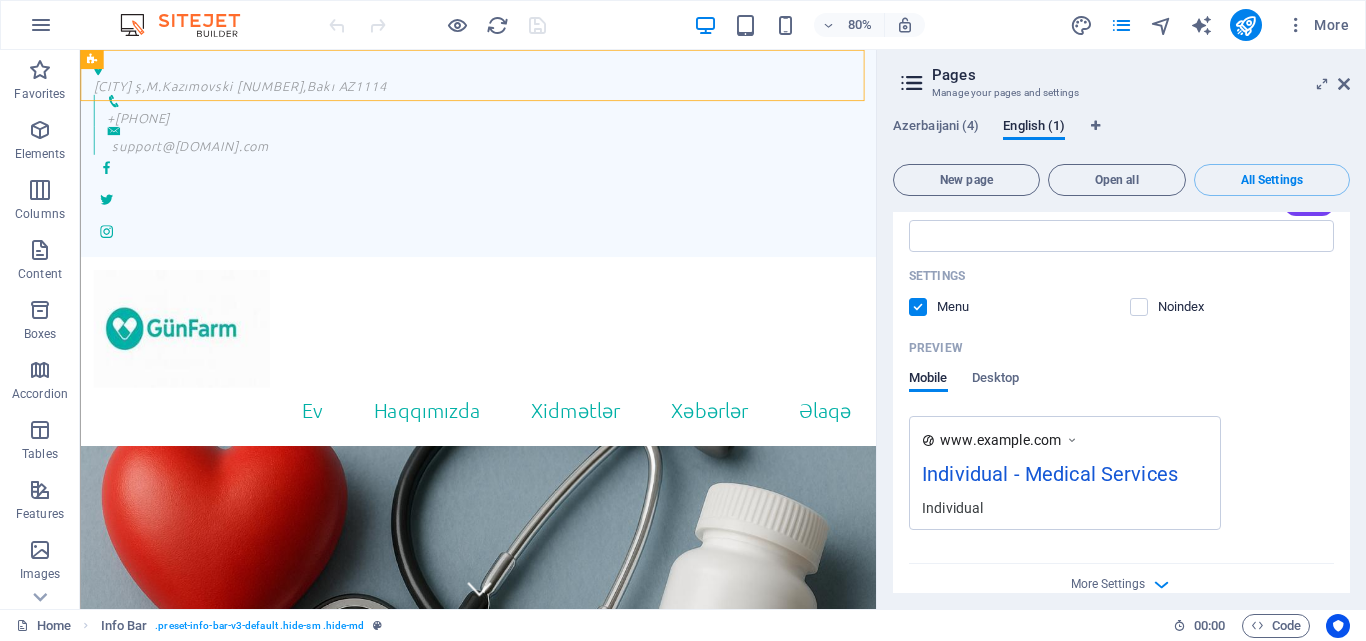 scroll, scrollTop: 0, scrollLeft: 0, axis: both 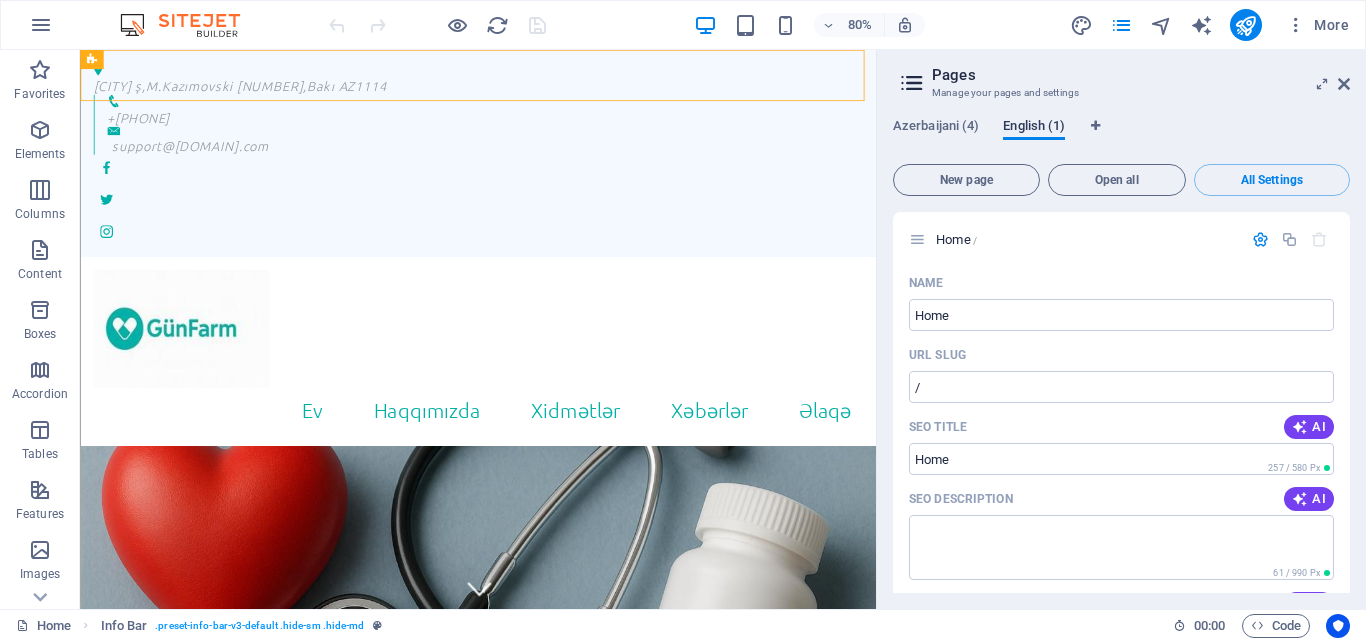 click on "English (1)" at bounding box center (1034, 128) 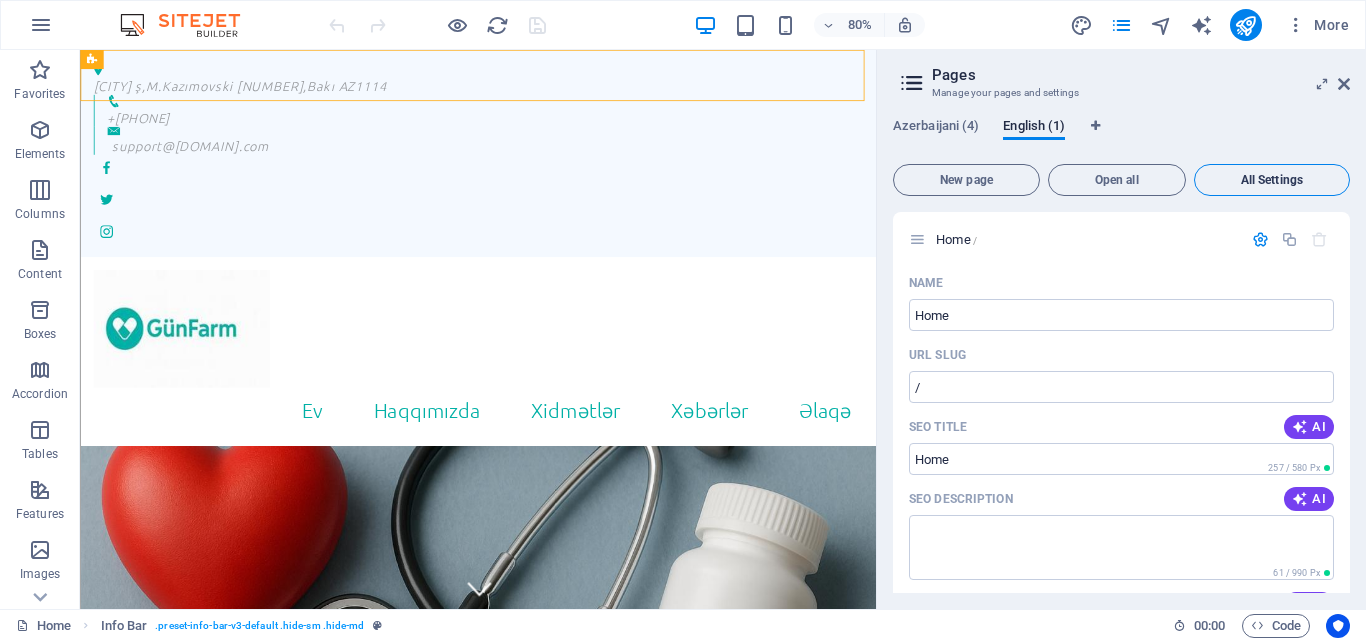 click on "All Settings" at bounding box center [1272, 180] 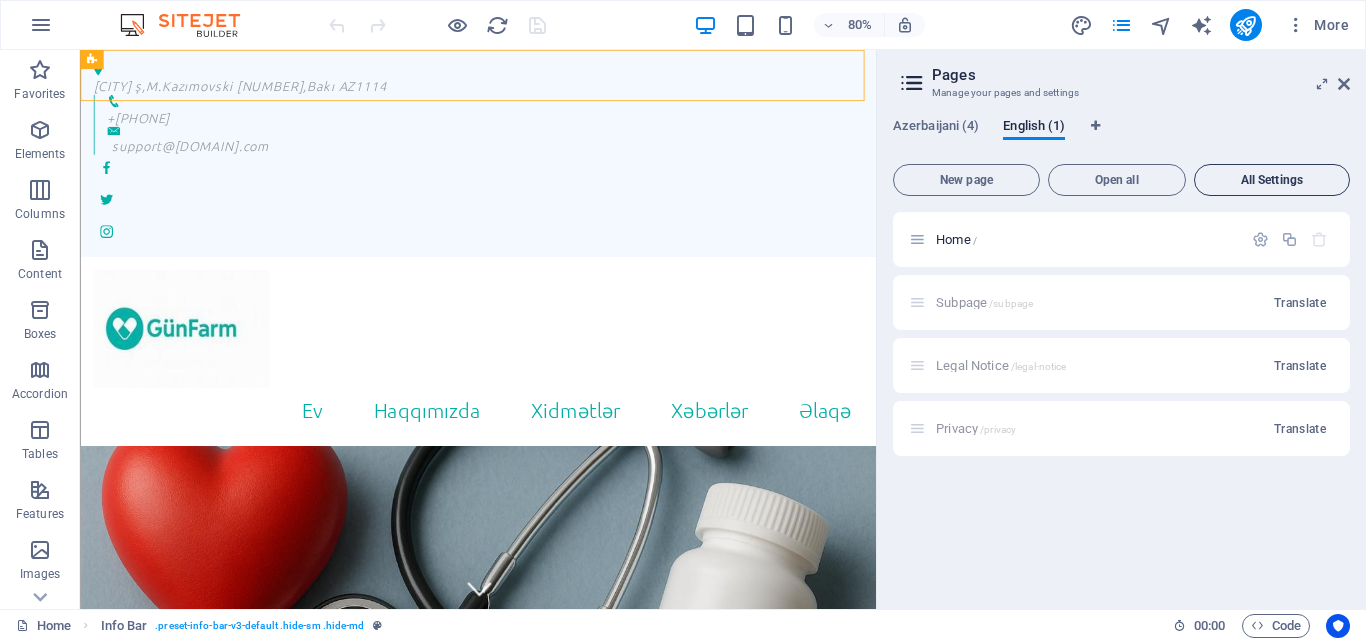 click on "All Settings" at bounding box center (1272, 180) 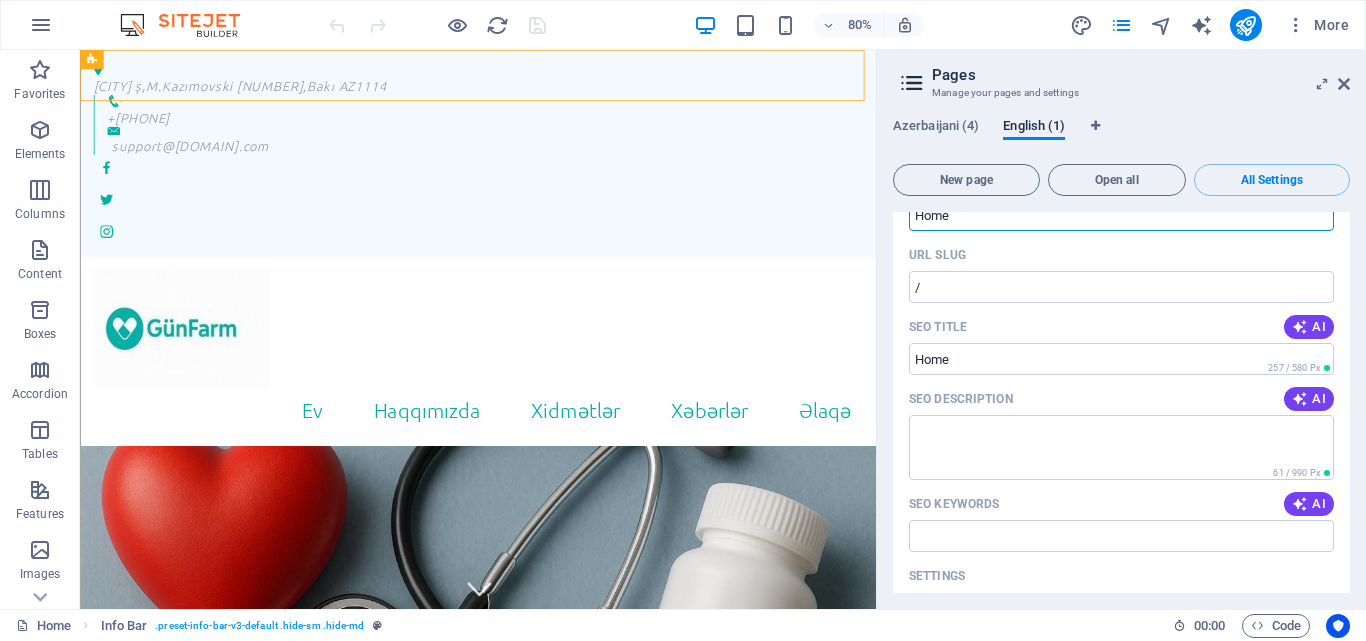 scroll, scrollTop: 0, scrollLeft: 0, axis: both 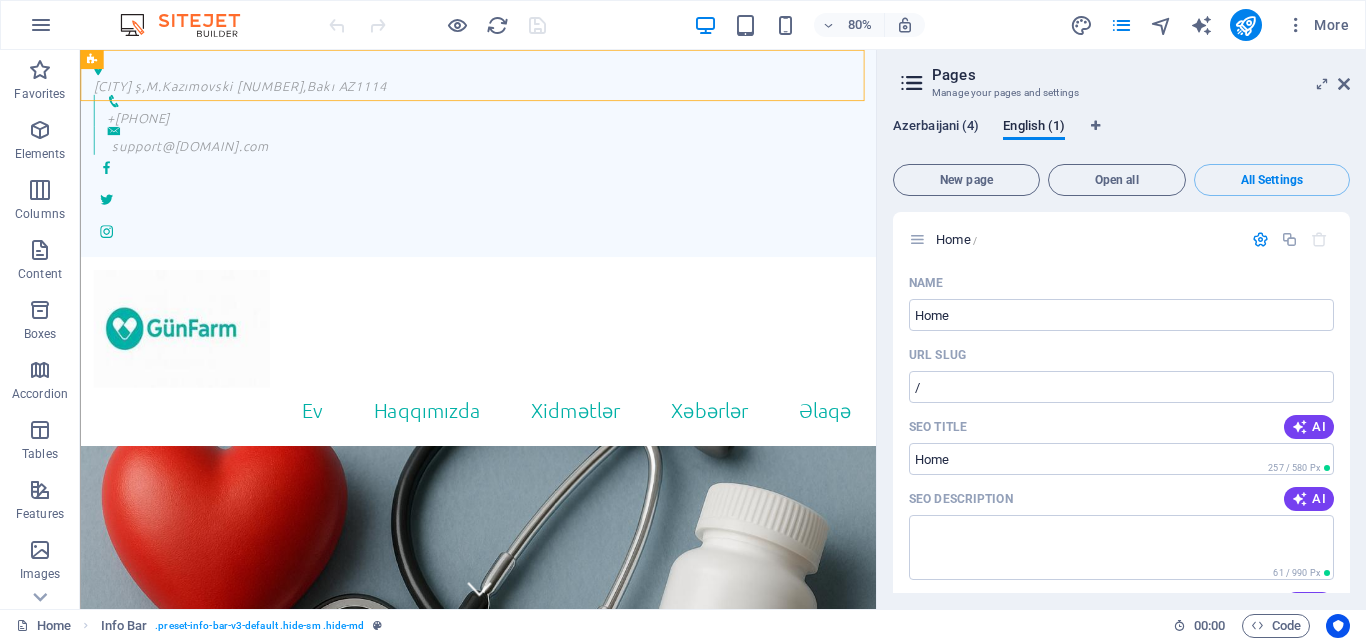click on "Azerbaijani (4)" at bounding box center (936, 128) 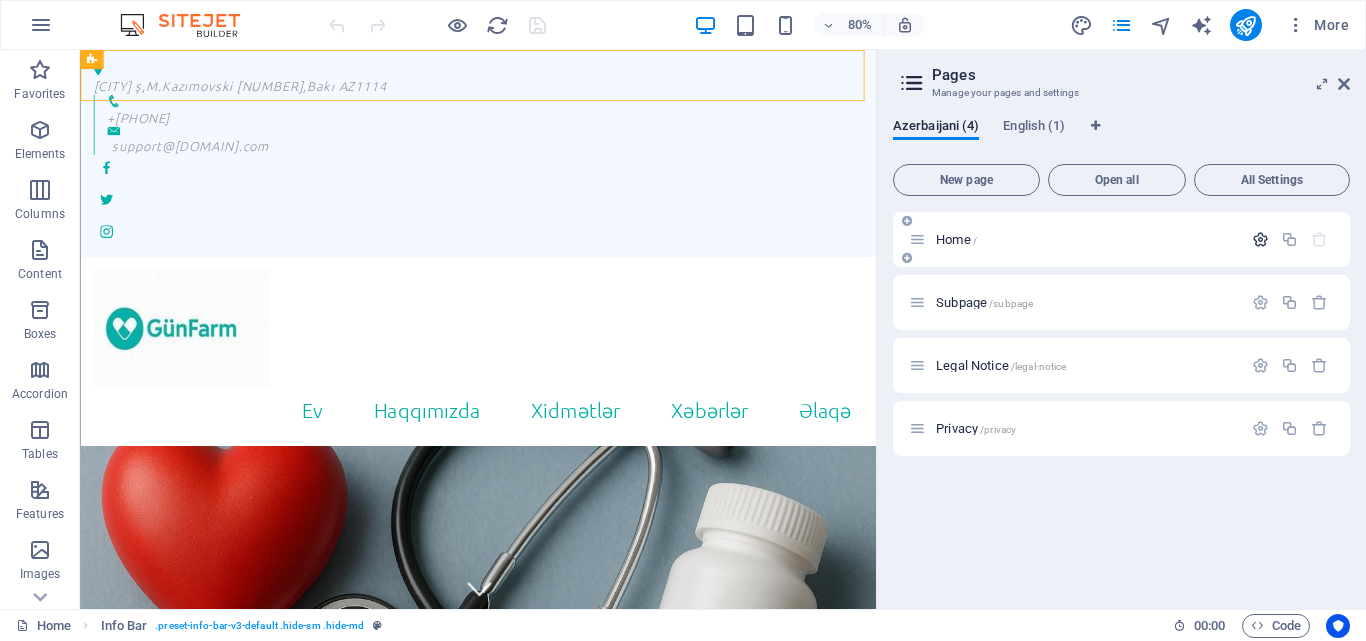 click at bounding box center [1260, 239] 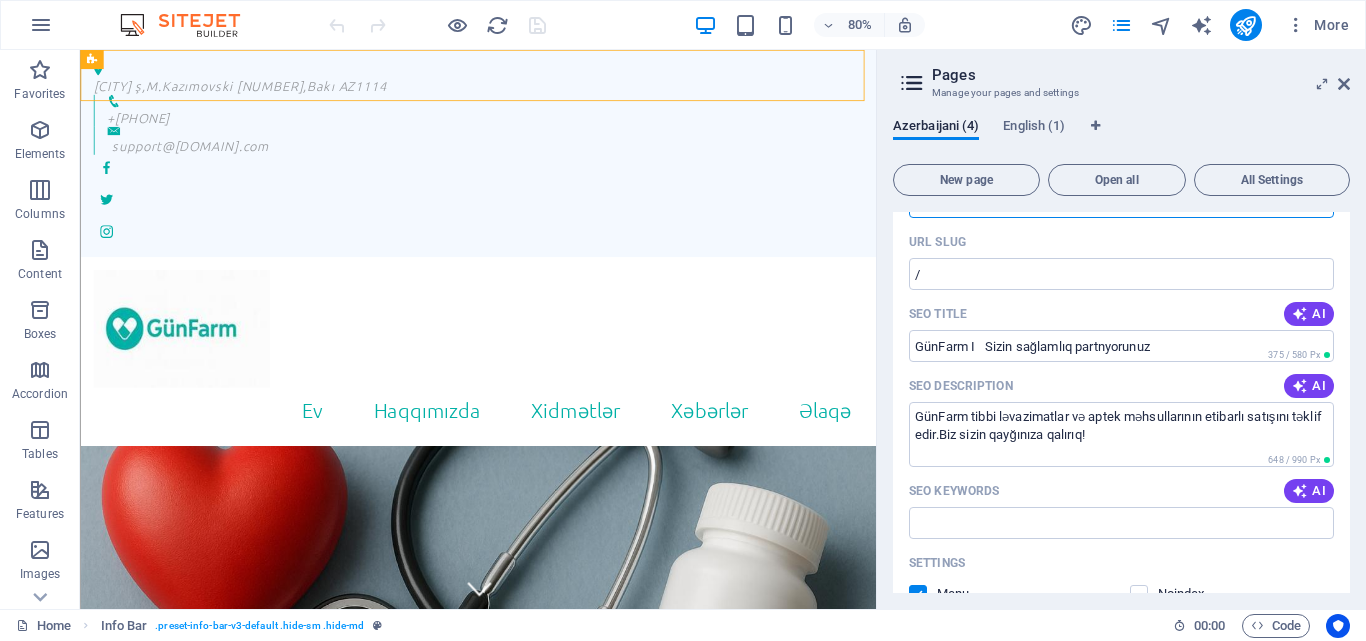 scroll, scrollTop: 0, scrollLeft: 0, axis: both 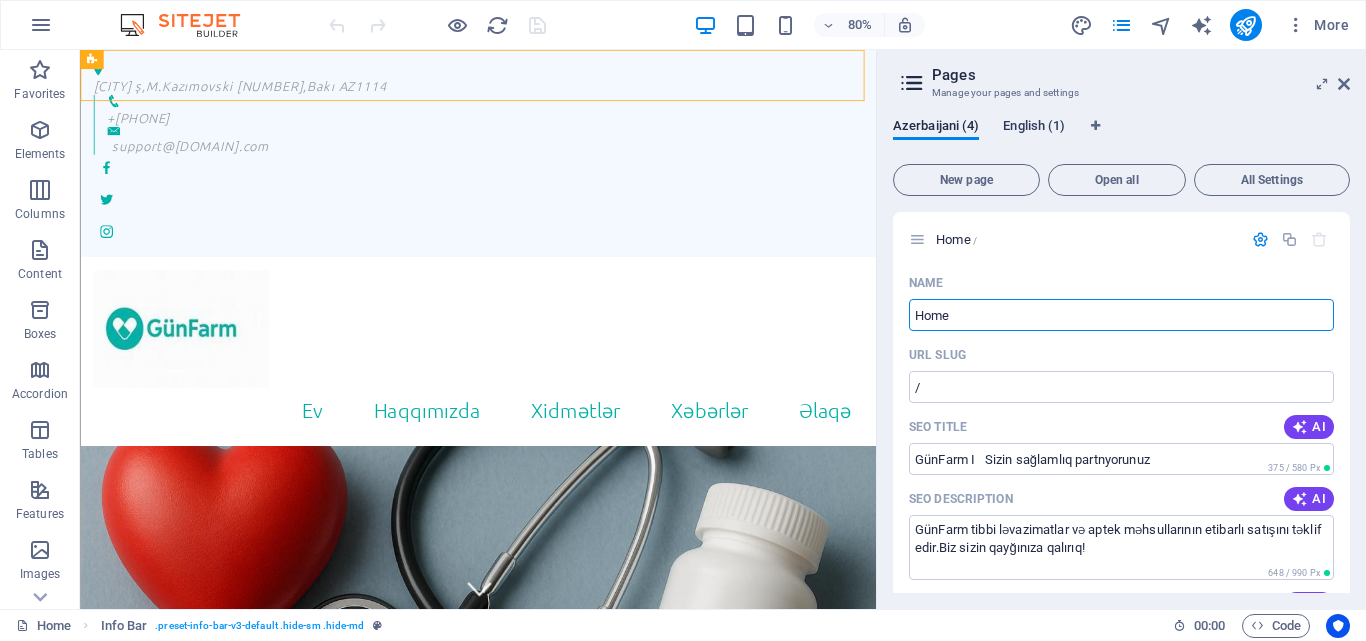 click on "English (1)" at bounding box center (1034, 128) 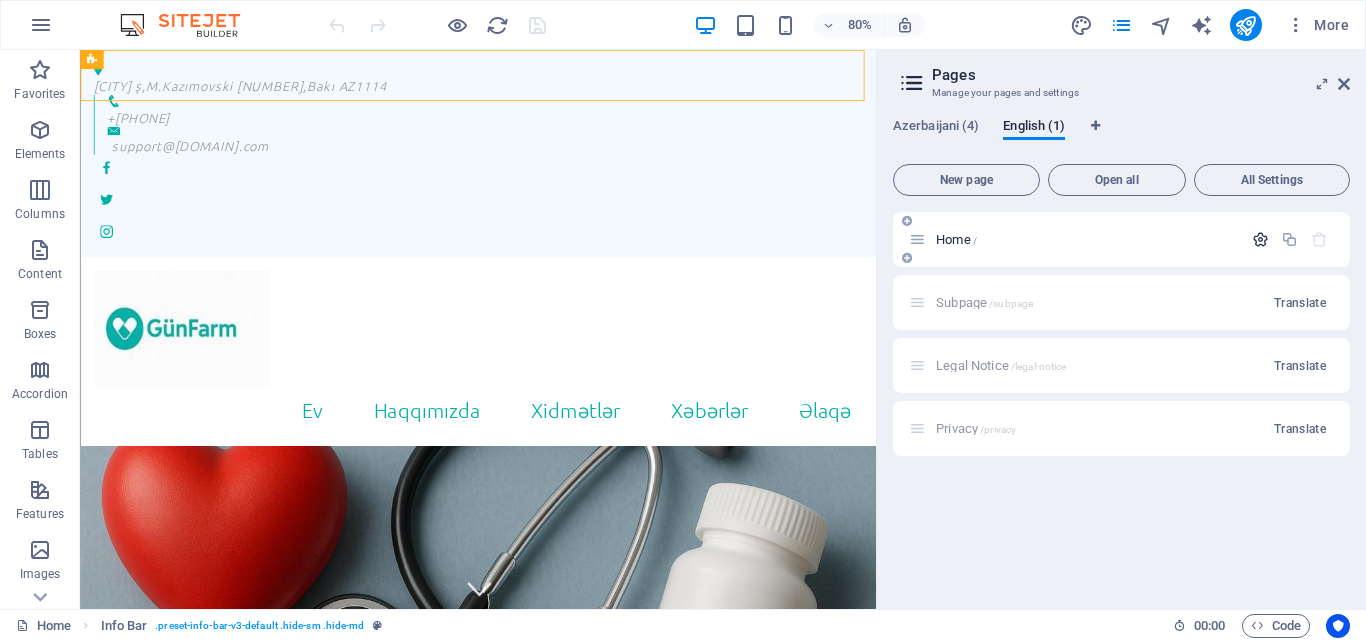 click at bounding box center [1260, 239] 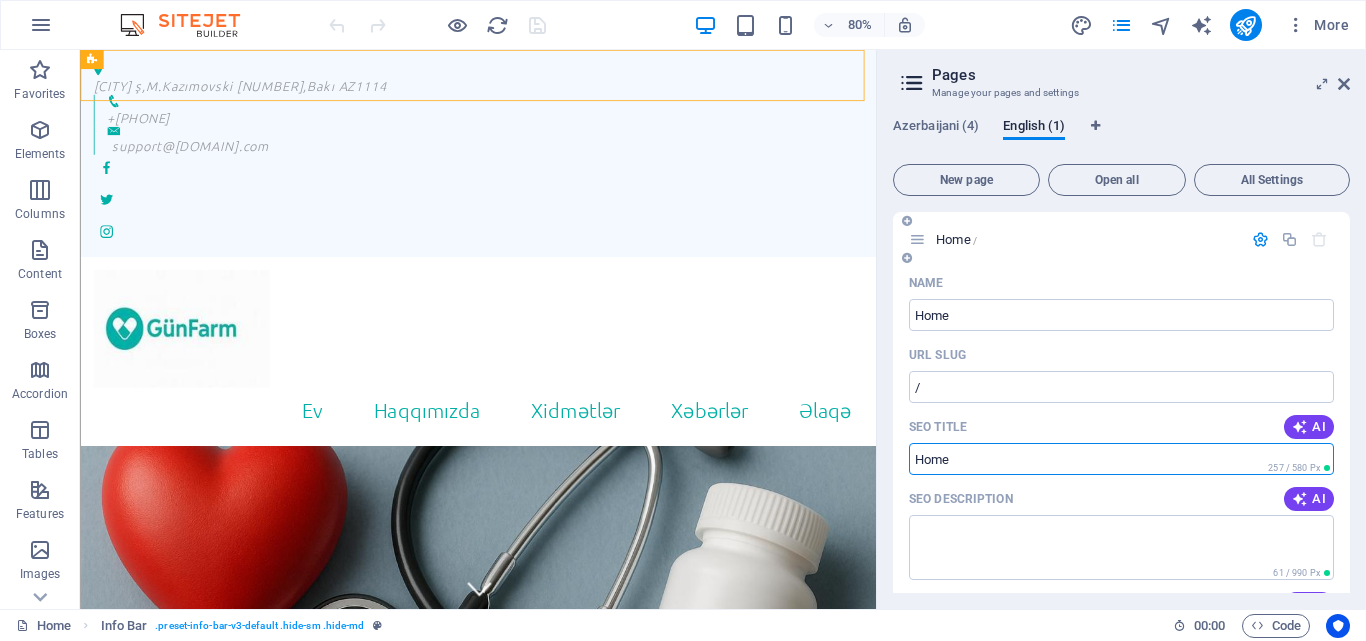 drag, startPoint x: 969, startPoint y: 460, endPoint x: 897, endPoint y: 459, distance: 72.00694 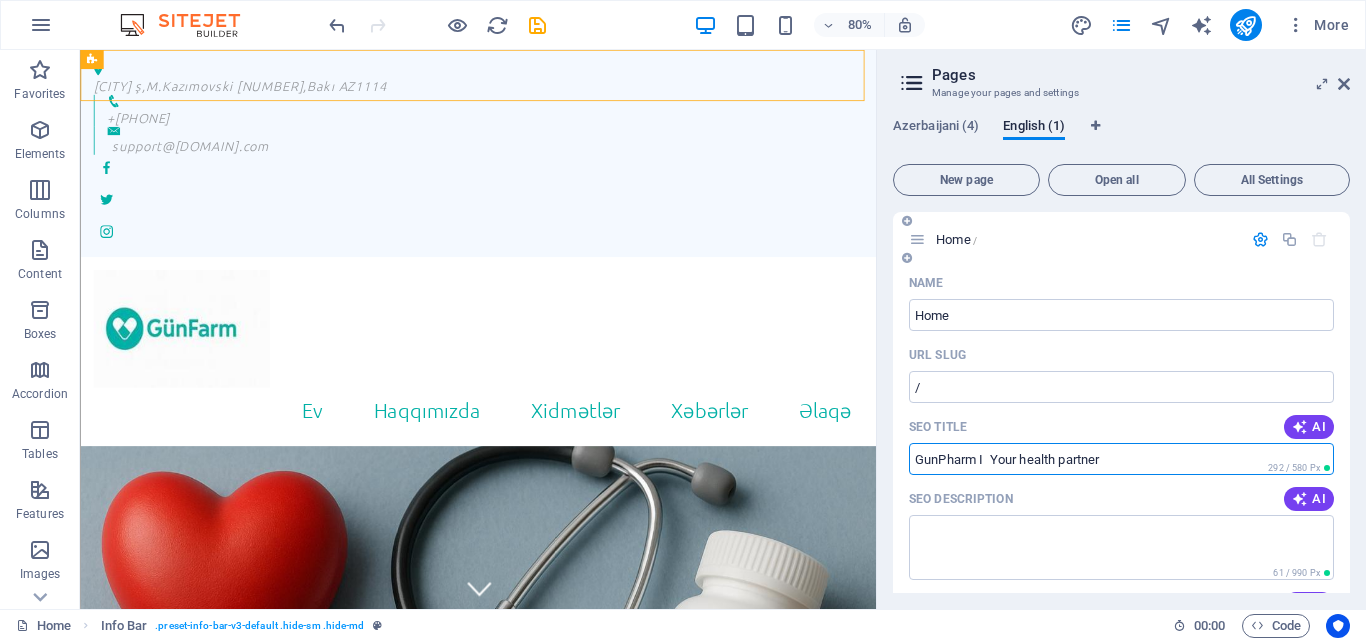 click on "GunPharm I  Your health partner" at bounding box center (1121, 459) 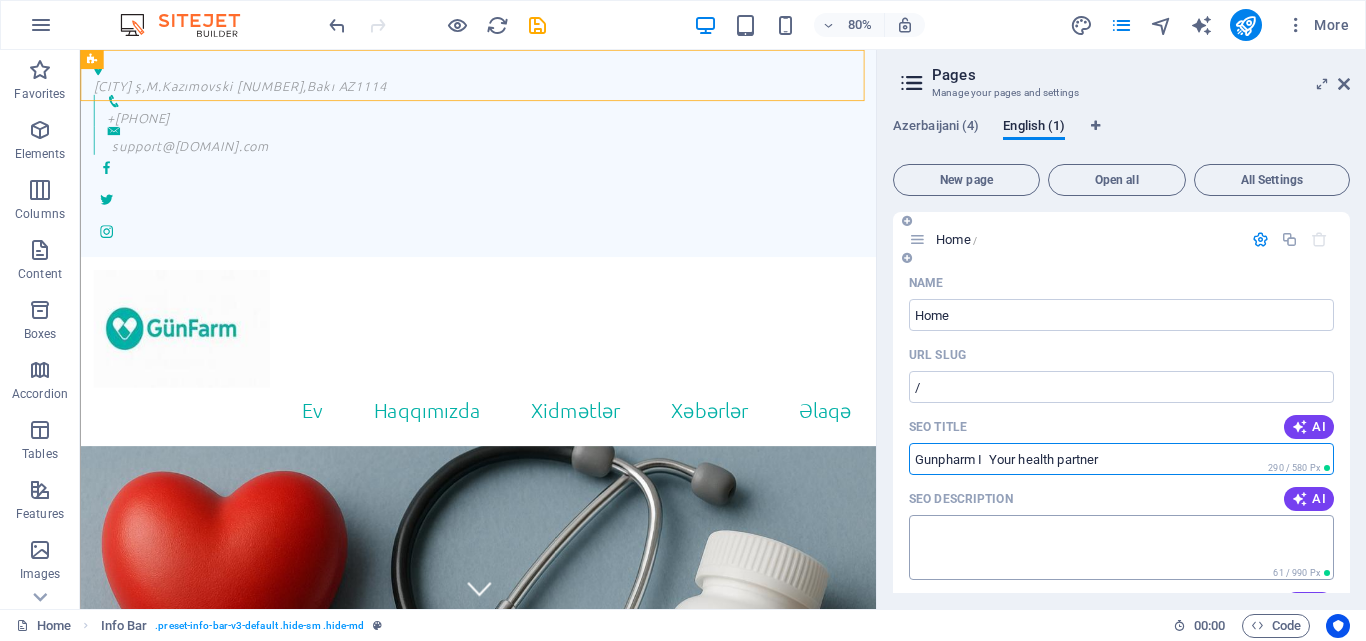 type on "Gunpharm I  Your health partner" 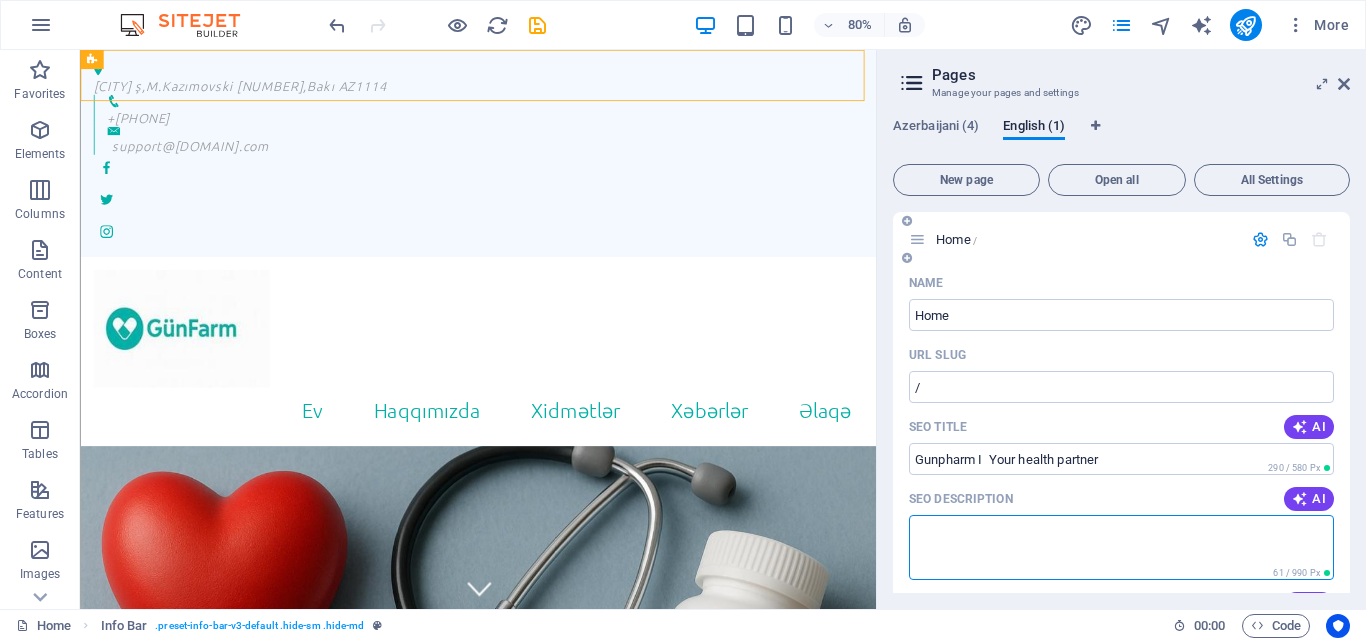click on "SEO Description" at bounding box center (1121, 547) 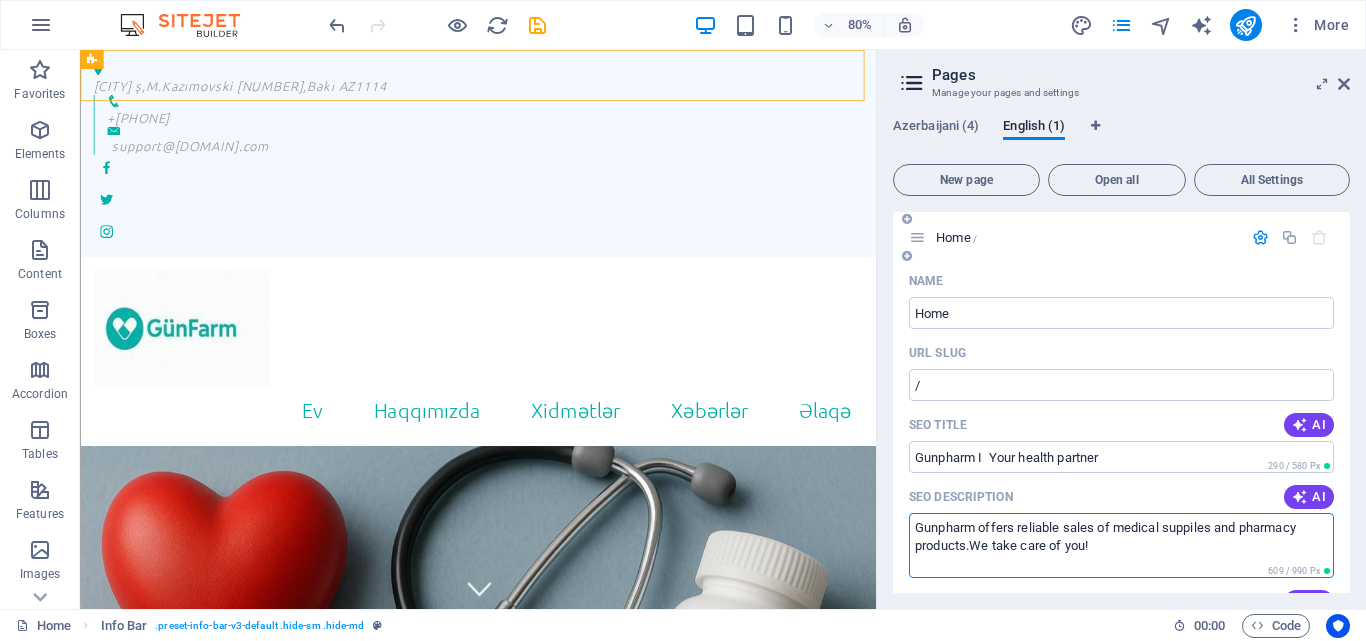 scroll, scrollTop: 0, scrollLeft: 0, axis: both 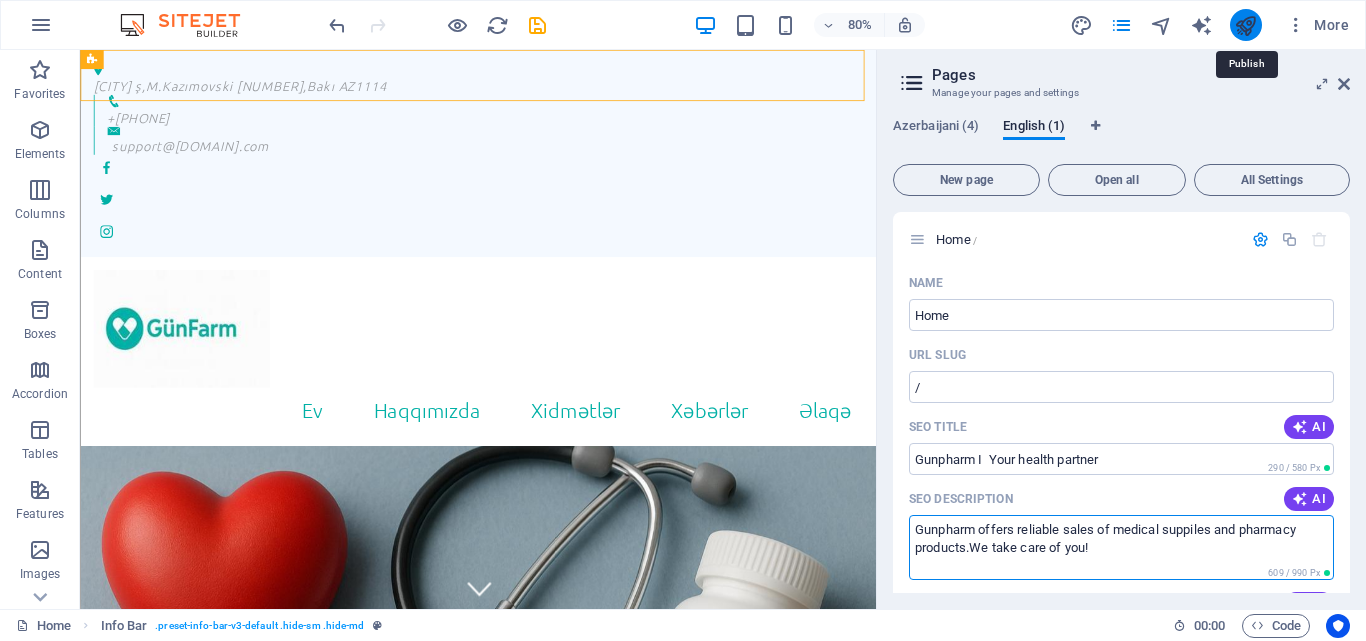 type on "Gunpharm offers reliable sales of medical suppiles and pharmacy products.We take care of you!" 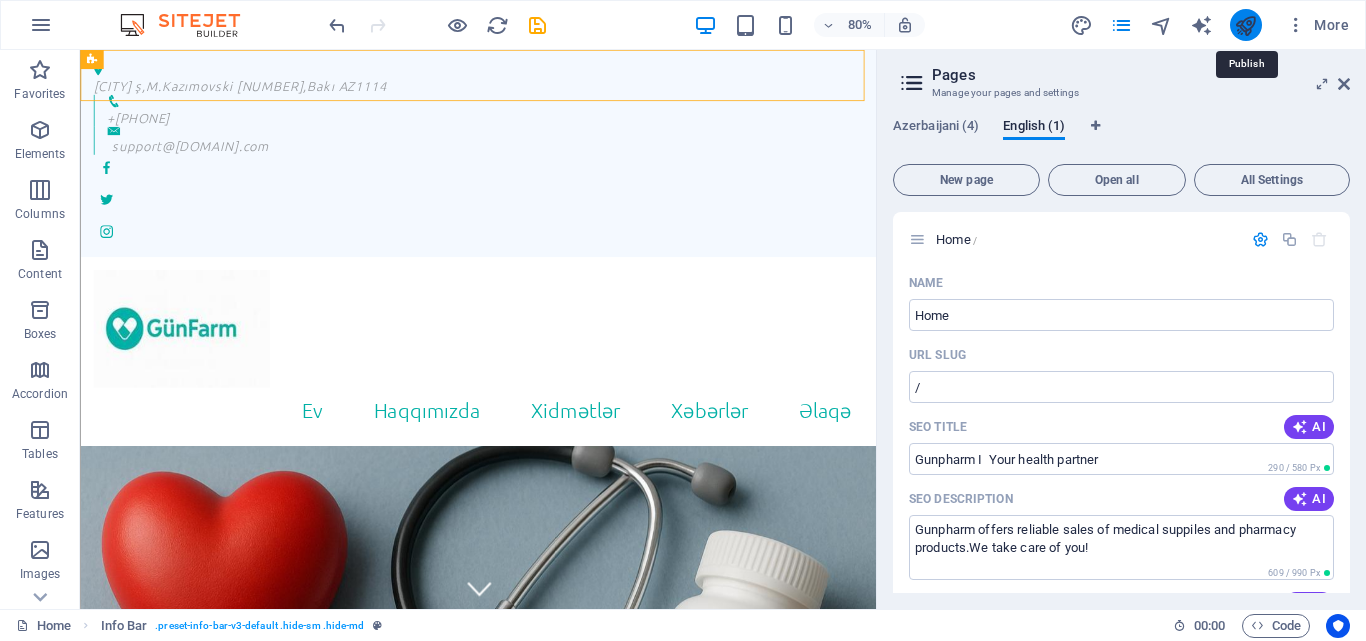 drag, startPoint x: 1249, startPoint y: 17, endPoint x: 1147, endPoint y: 14, distance: 102.044106 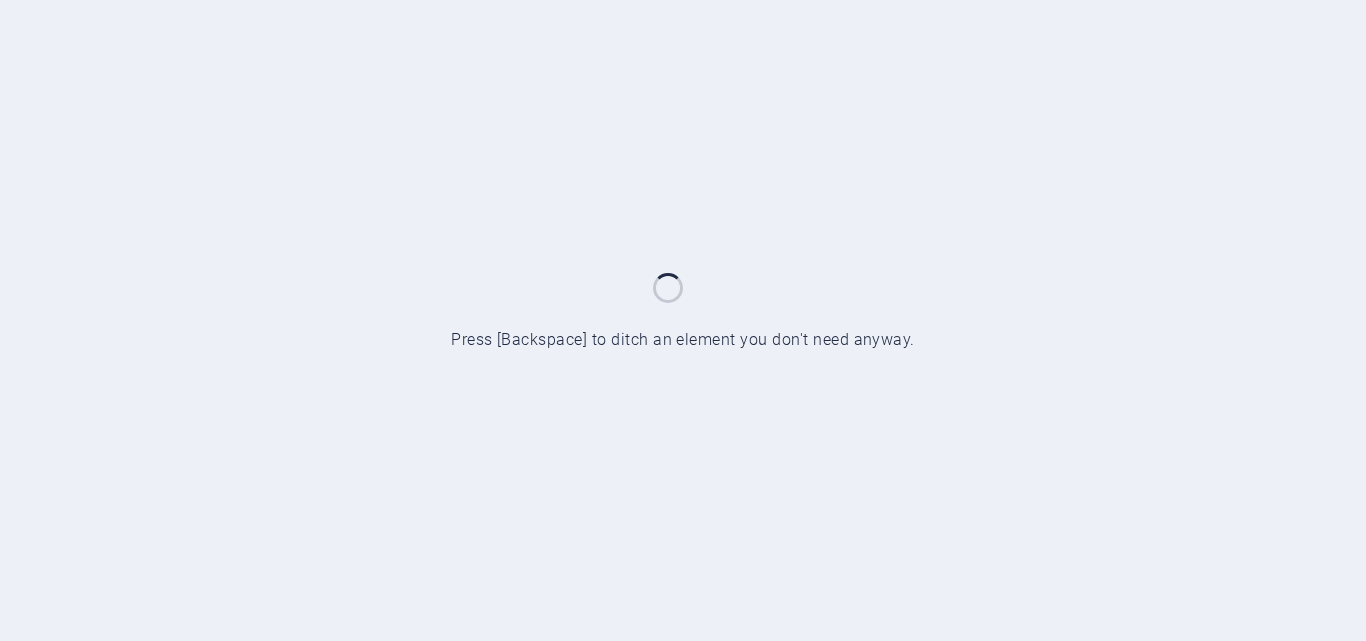 scroll, scrollTop: 0, scrollLeft: 0, axis: both 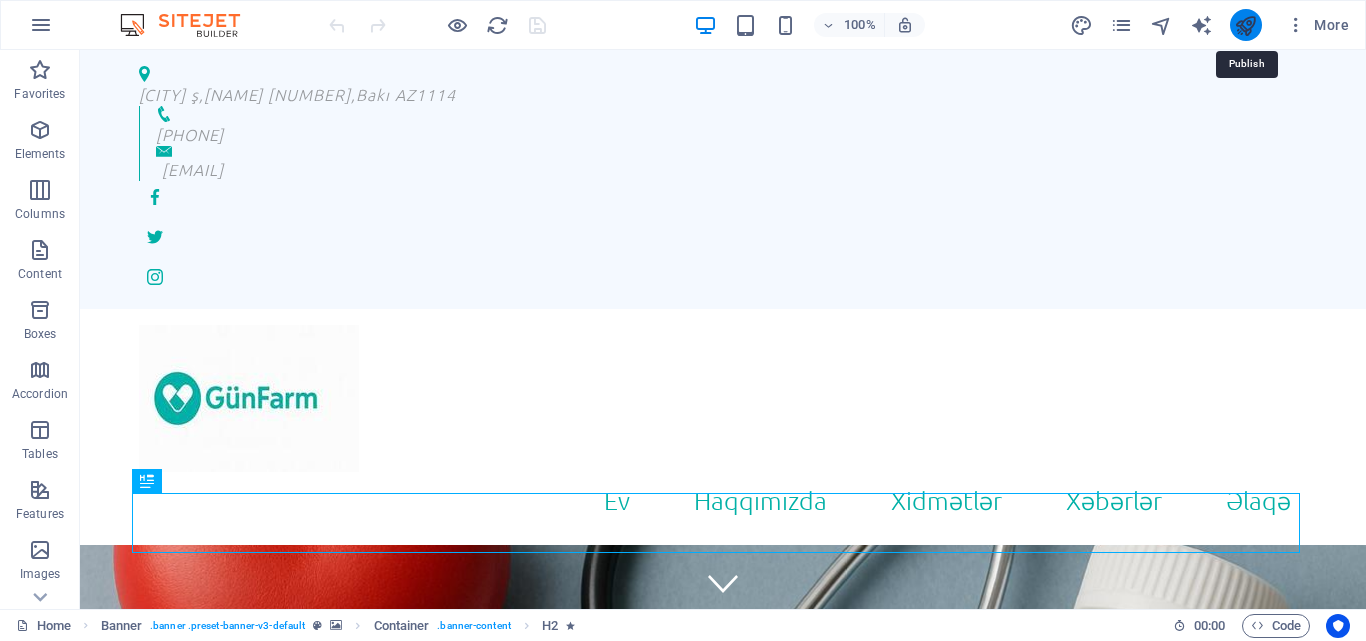 click at bounding box center [1245, 25] 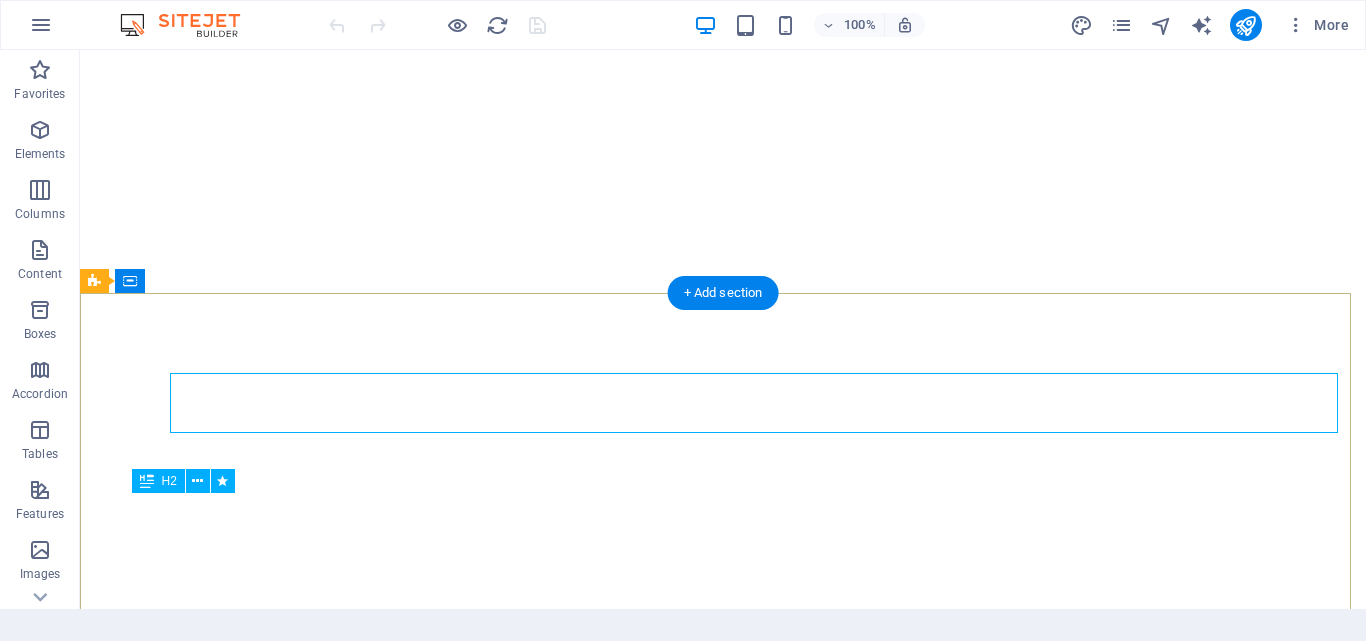 scroll, scrollTop: 0, scrollLeft: 0, axis: both 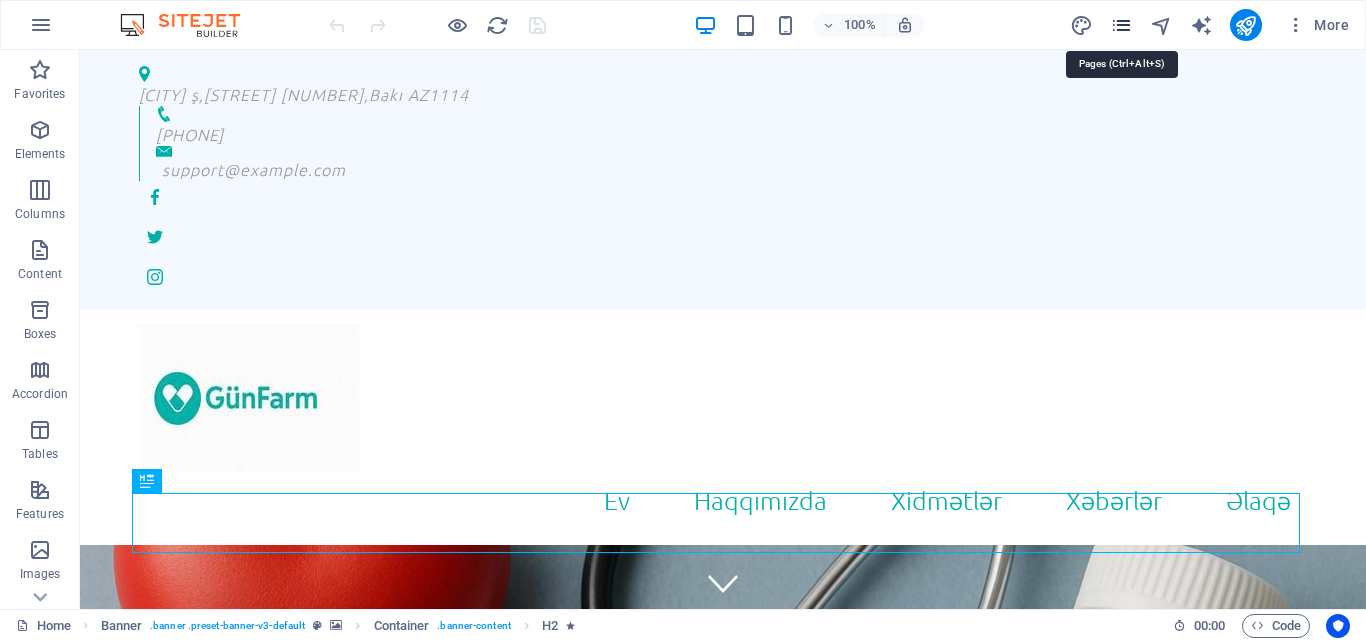 click at bounding box center (1121, 25) 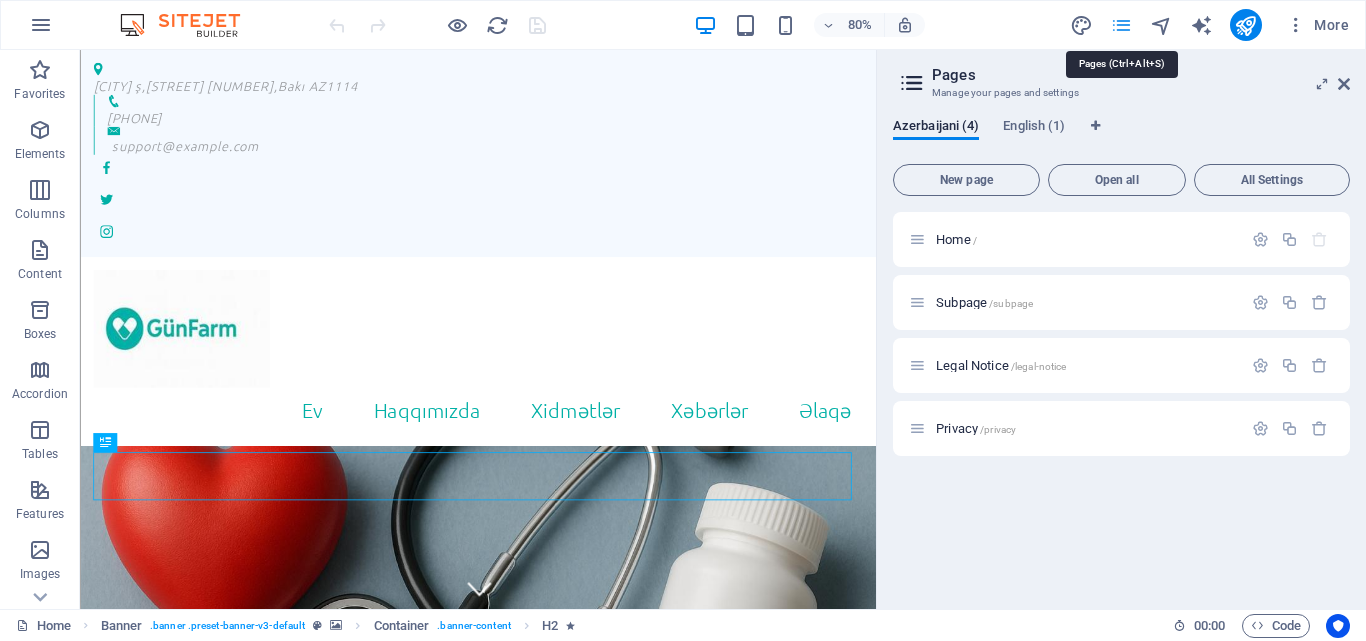 click at bounding box center [1121, 25] 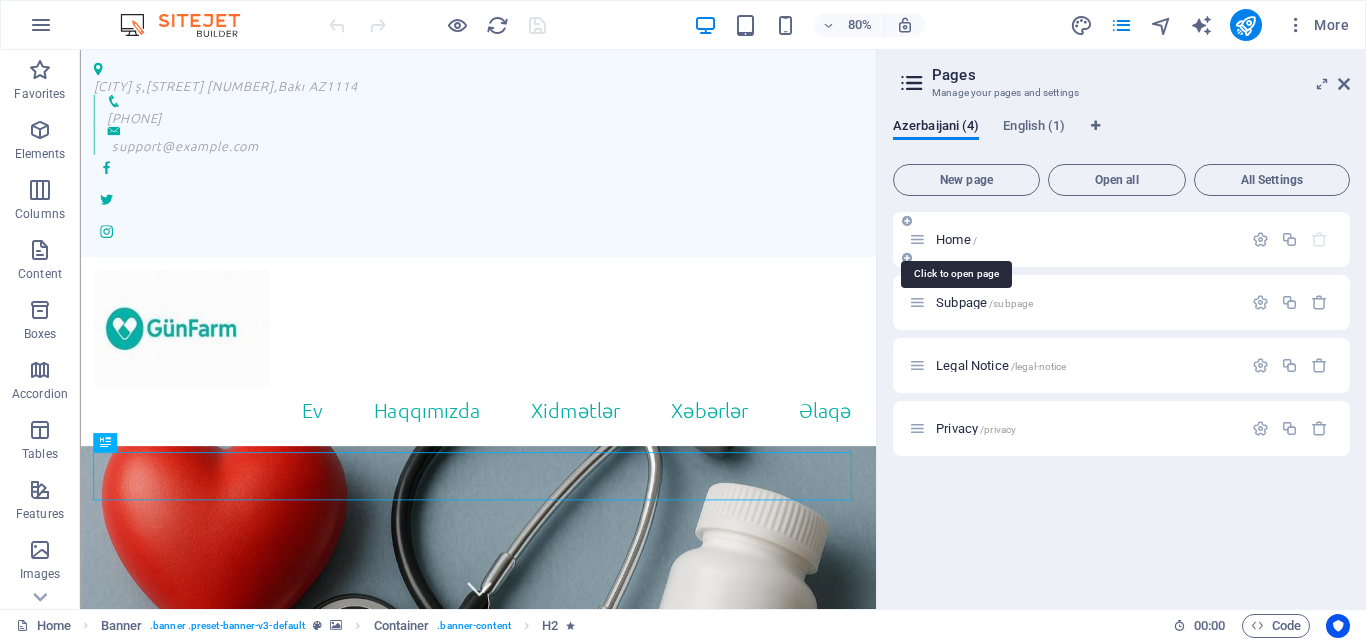 click on "Home /" at bounding box center (956, 239) 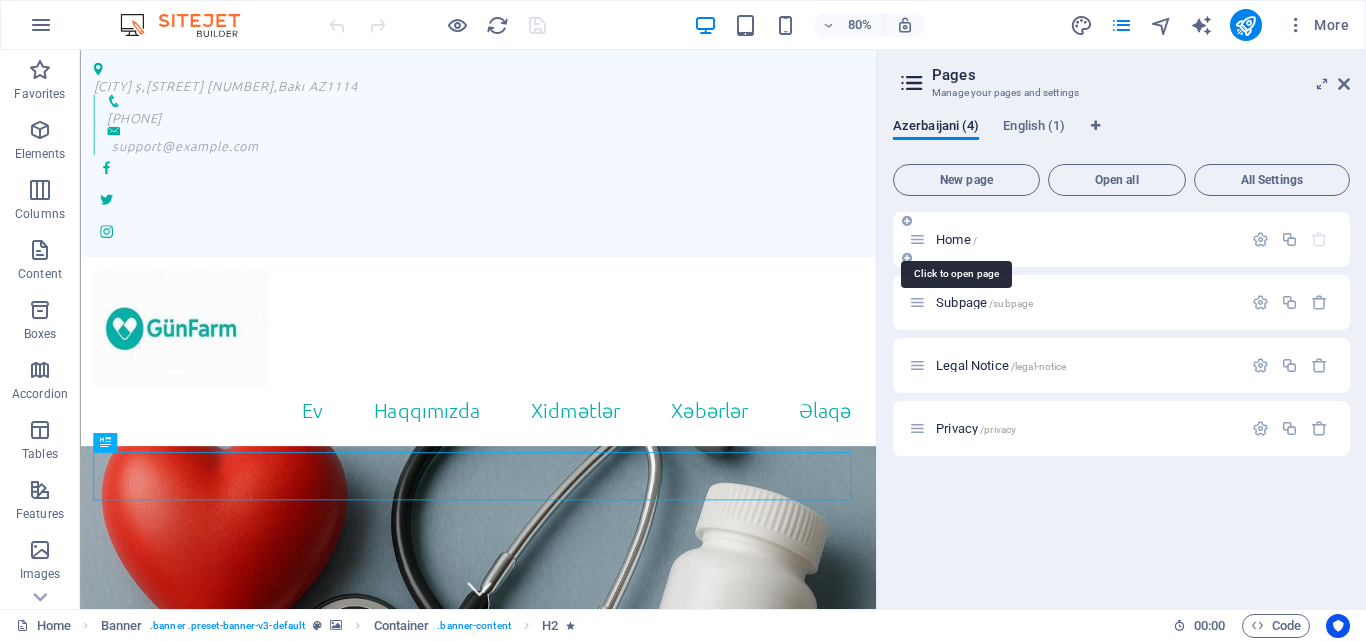 click on "Home /" at bounding box center [956, 239] 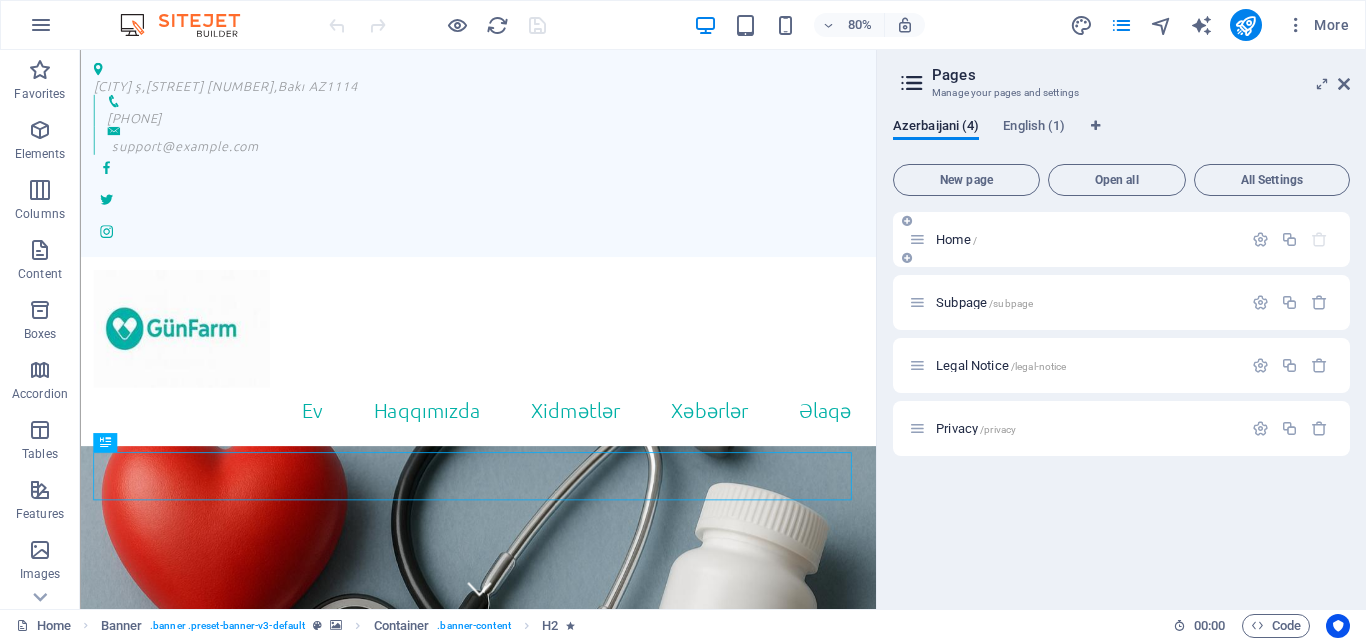 click at bounding box center (917, 239) 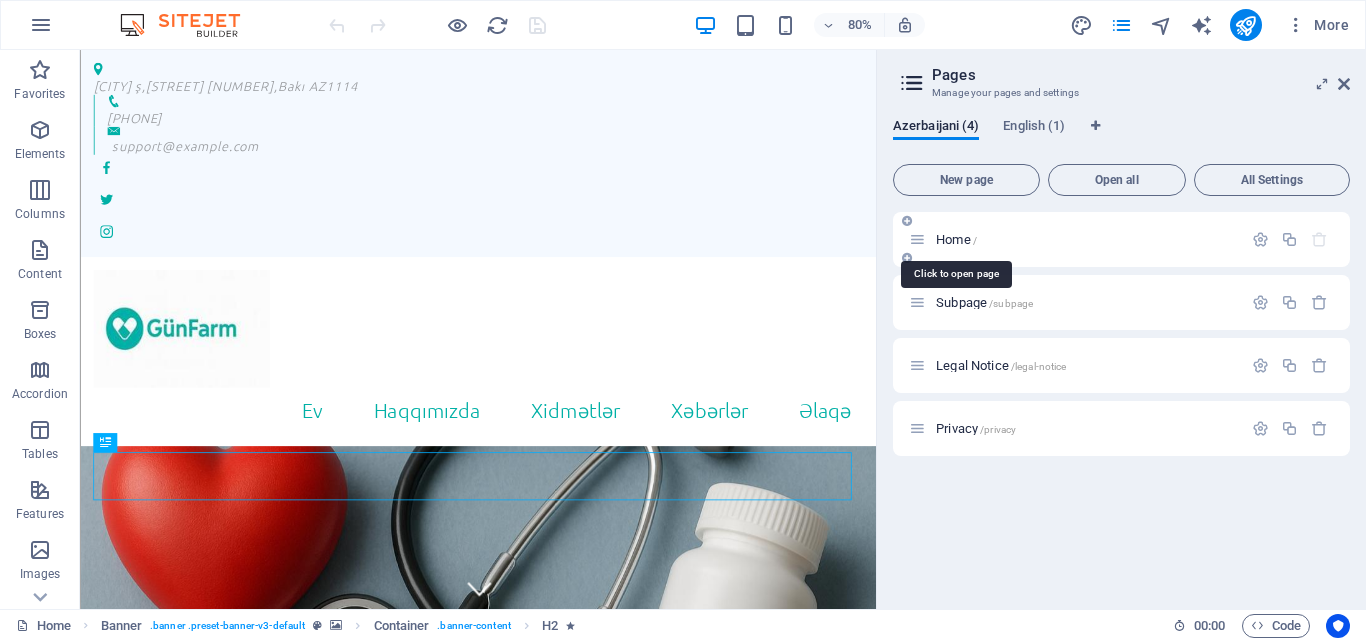click on "Home /" at bounding box center [956, 239] 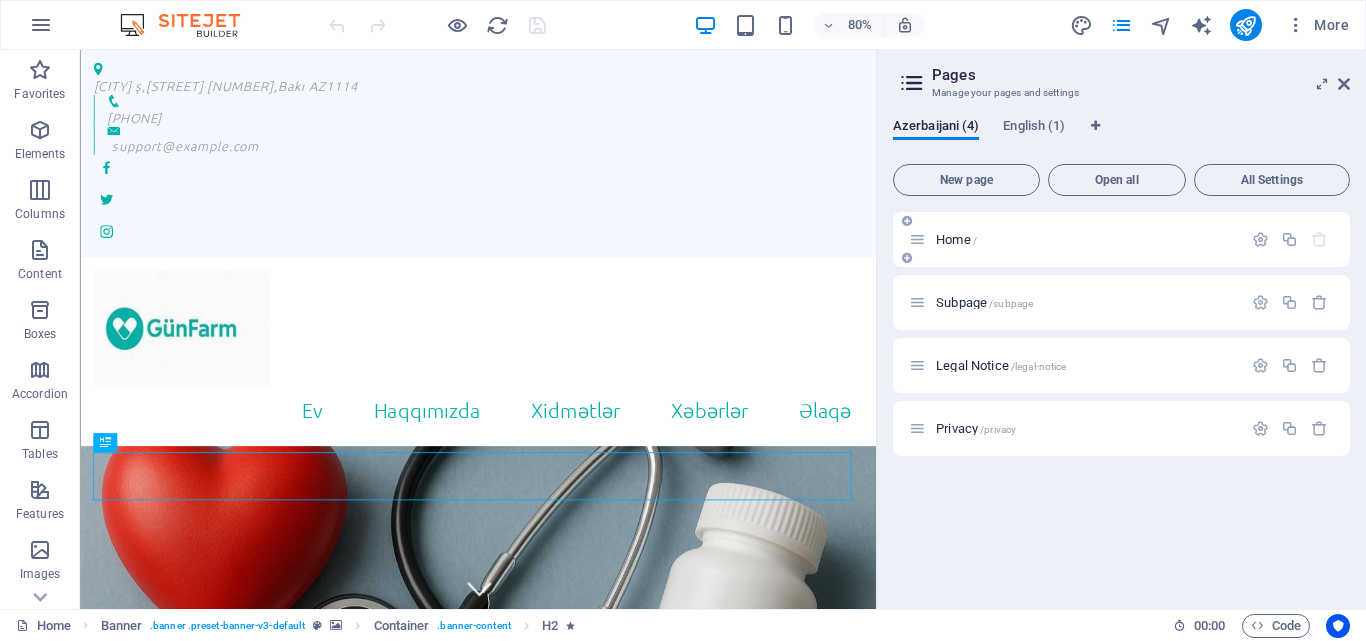 click at bounding box center [917, 239] 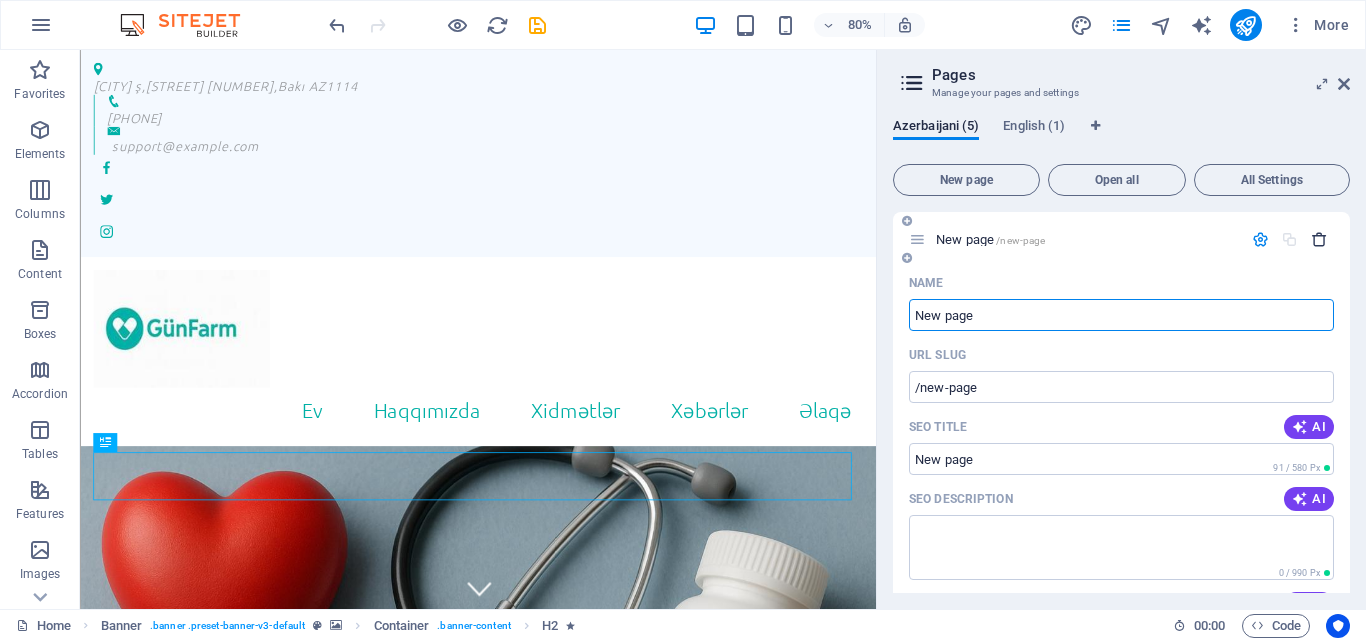 click at bounding box center [1319, 239] 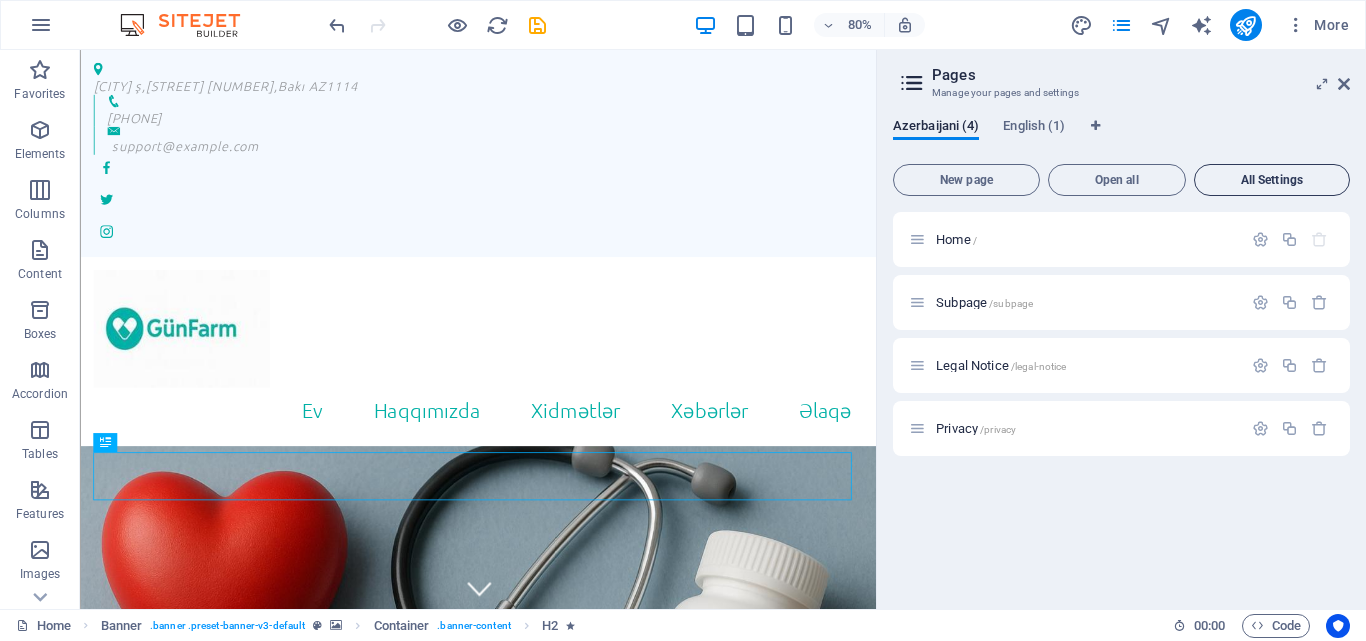 click on "All Settings" at bounding box center [1272, 180] 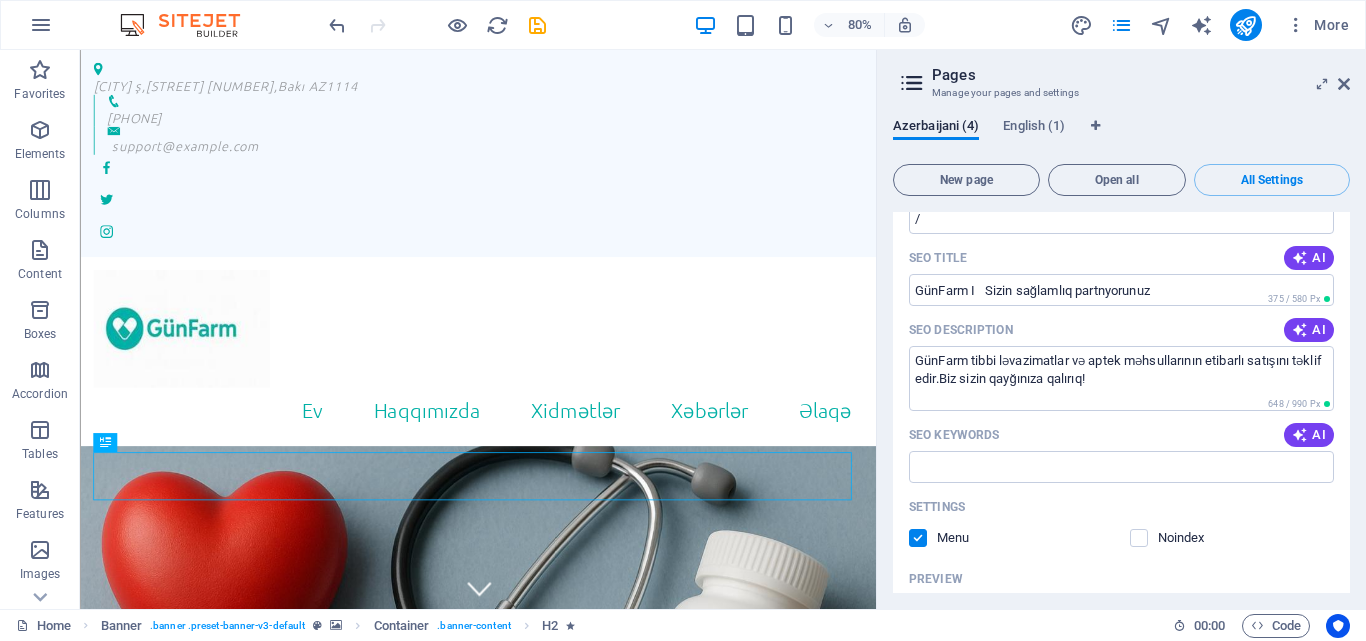 scroll, scrollTop: 0, scrollLeft: 0, axis: both 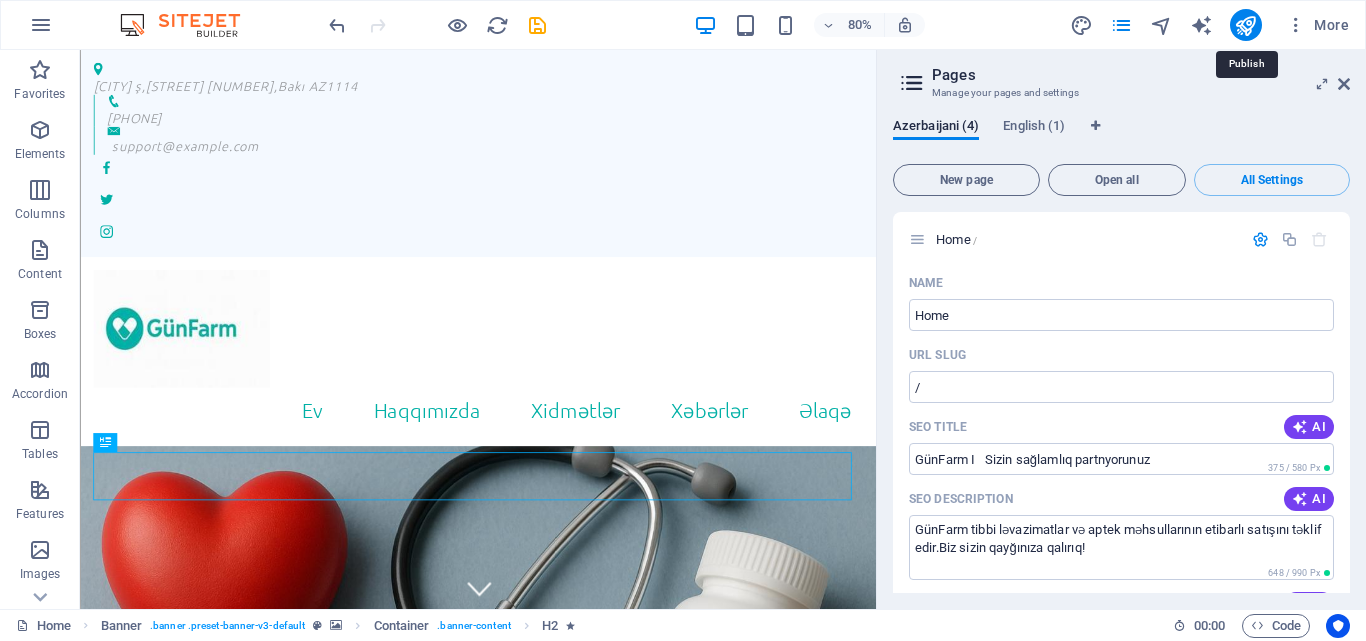 drag, startPoint x: 1250, startPoint y: 14, endPoint x: 1212, endPoint y: 49, distance: 51.662365 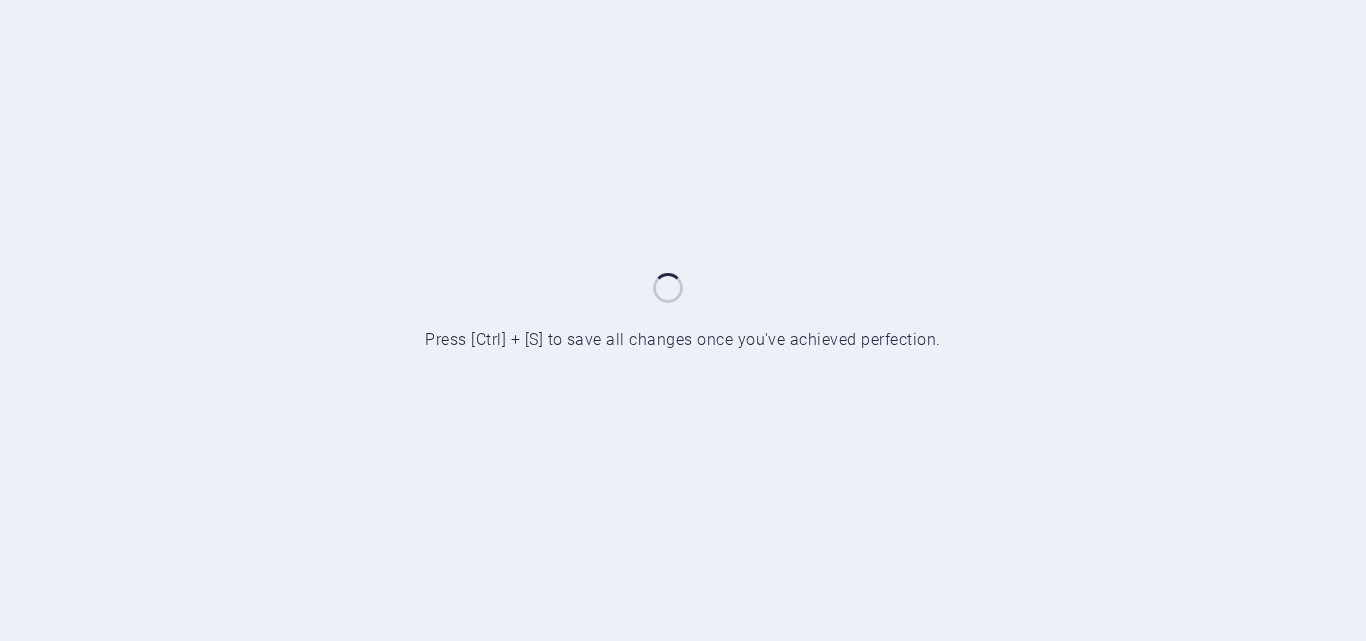 scroll, scrollTop: 0, scrollLeft: 0, axis: both 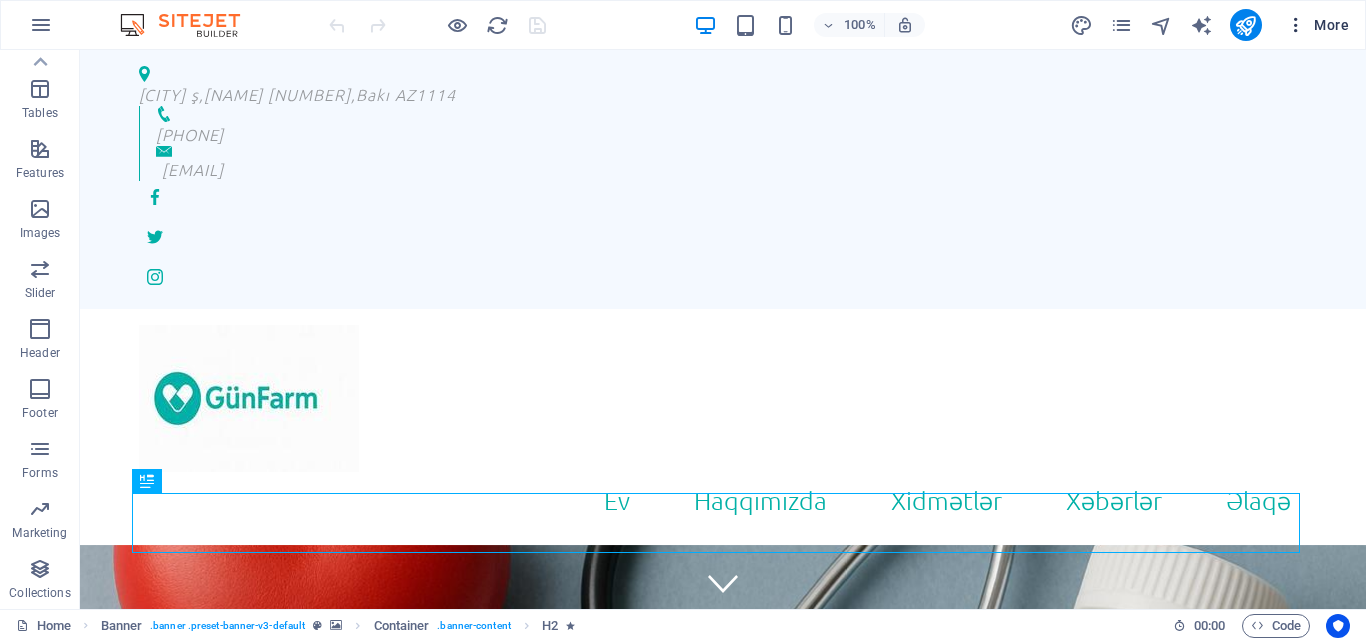 click at bounding box center [1296, 25] 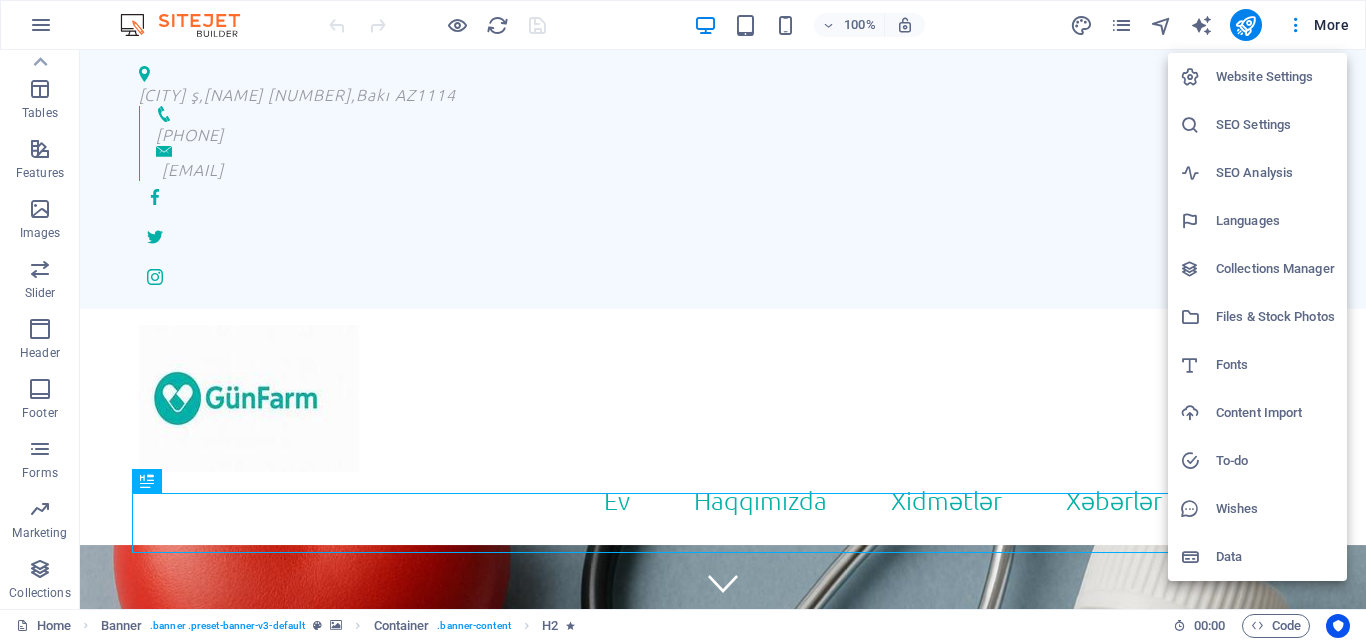 click on "Website Settings" at bounding box center (1275, 77) 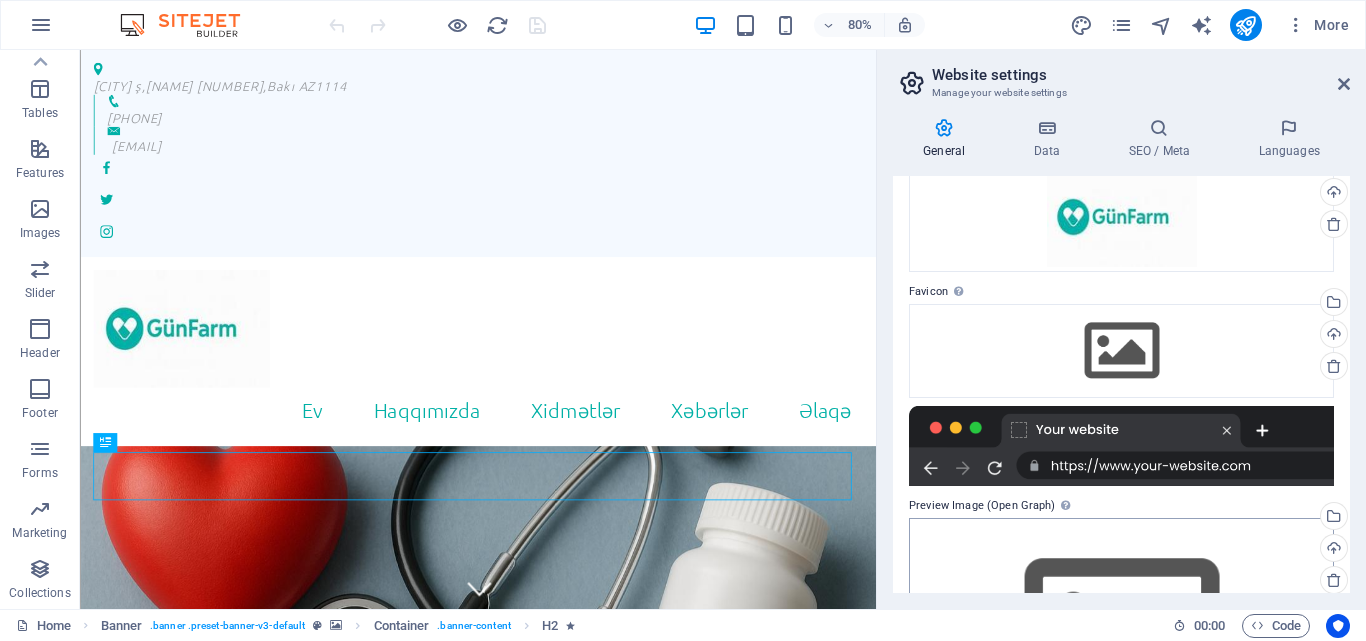 scroll, scrollTop: 281, scrollLeft: 0, axis: vertical 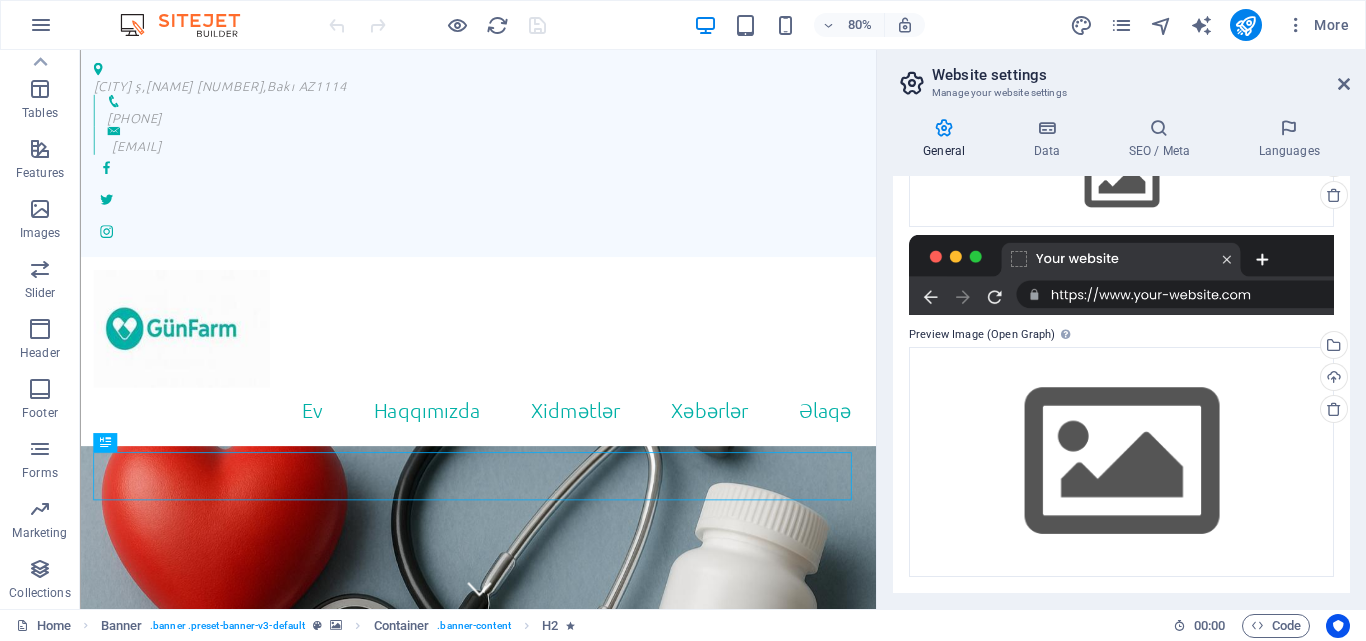 click at bounding box center [1121, 275] 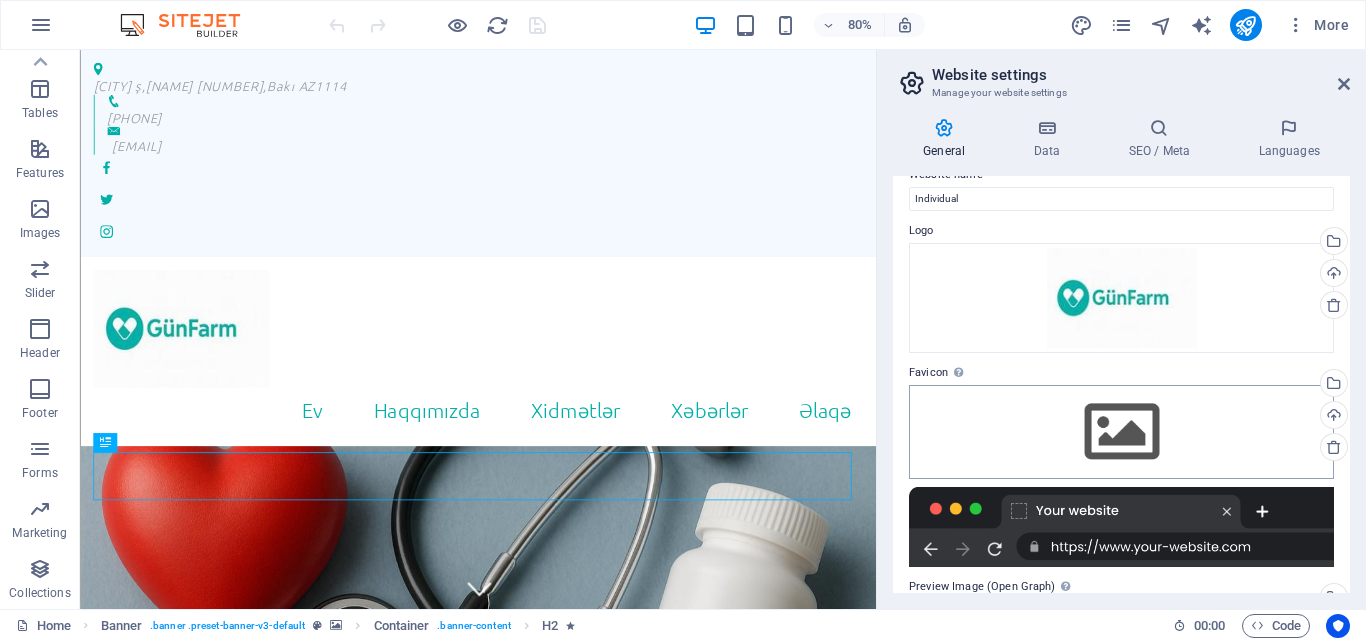 scroll, scrollTop: 0, scrollLeft: 0, axis: both 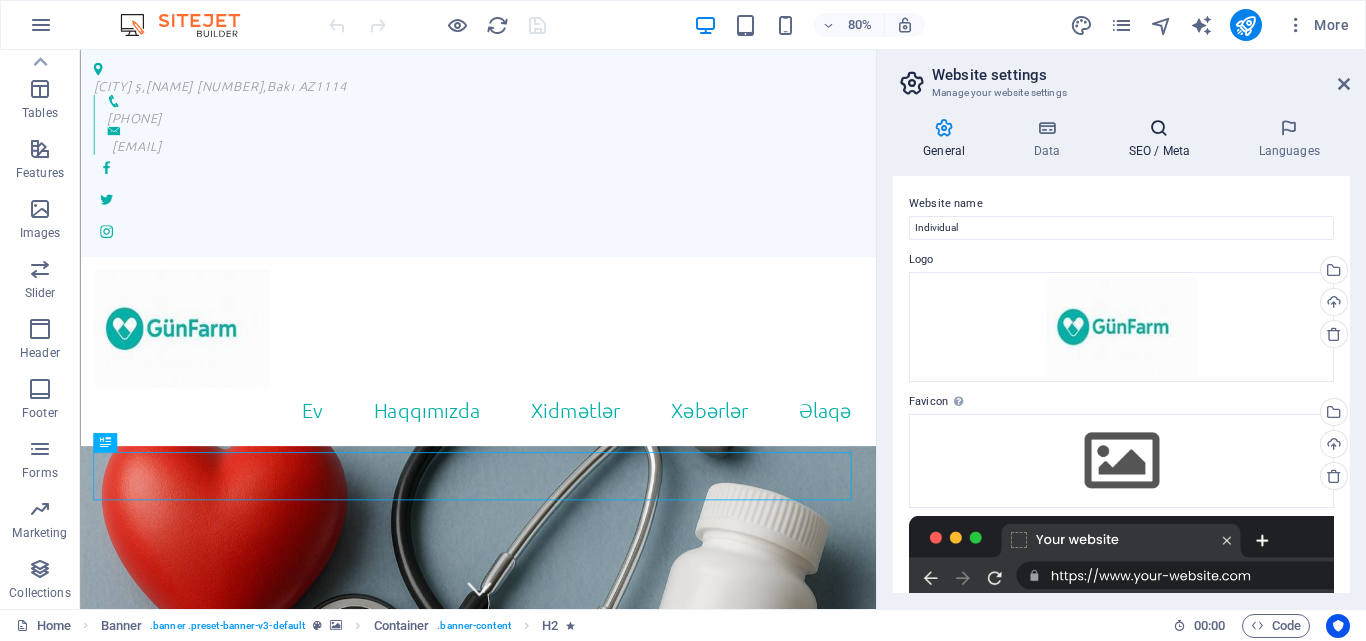 click on "SEO / Meta" at bounding box center (1163, 139) 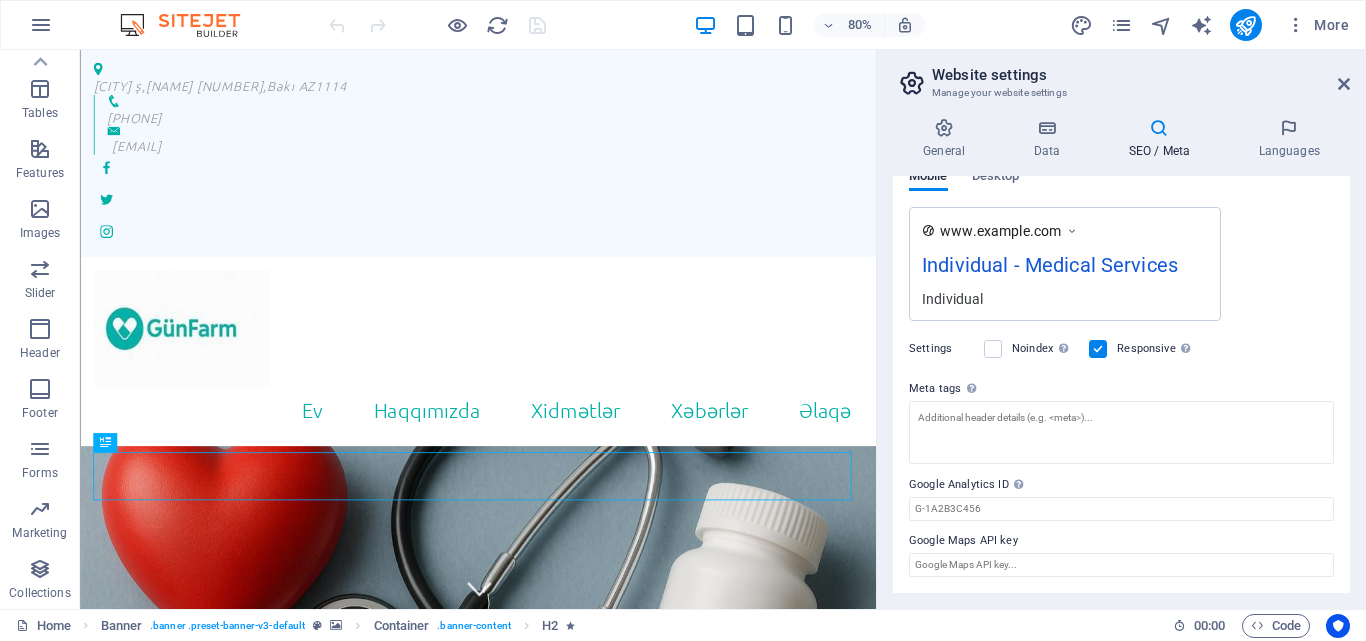 scroll, scrollTop: 0, scrollLeft: 0, axis: both 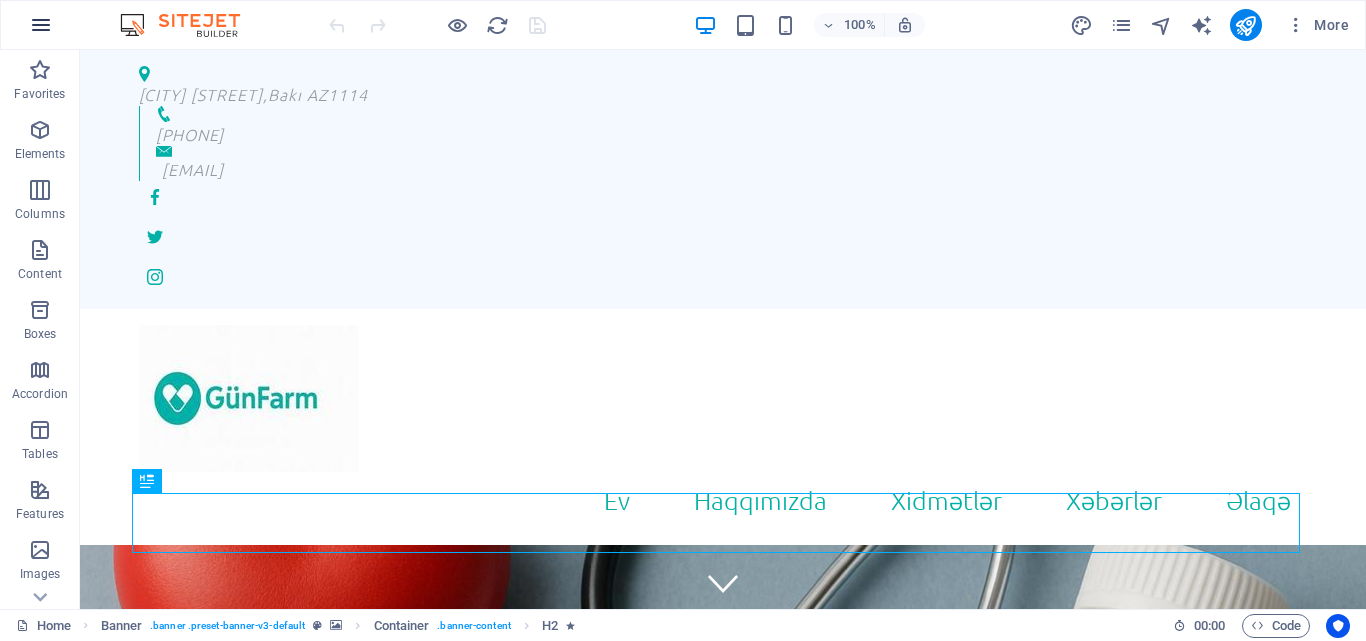 click at bounding box center [41, 25] 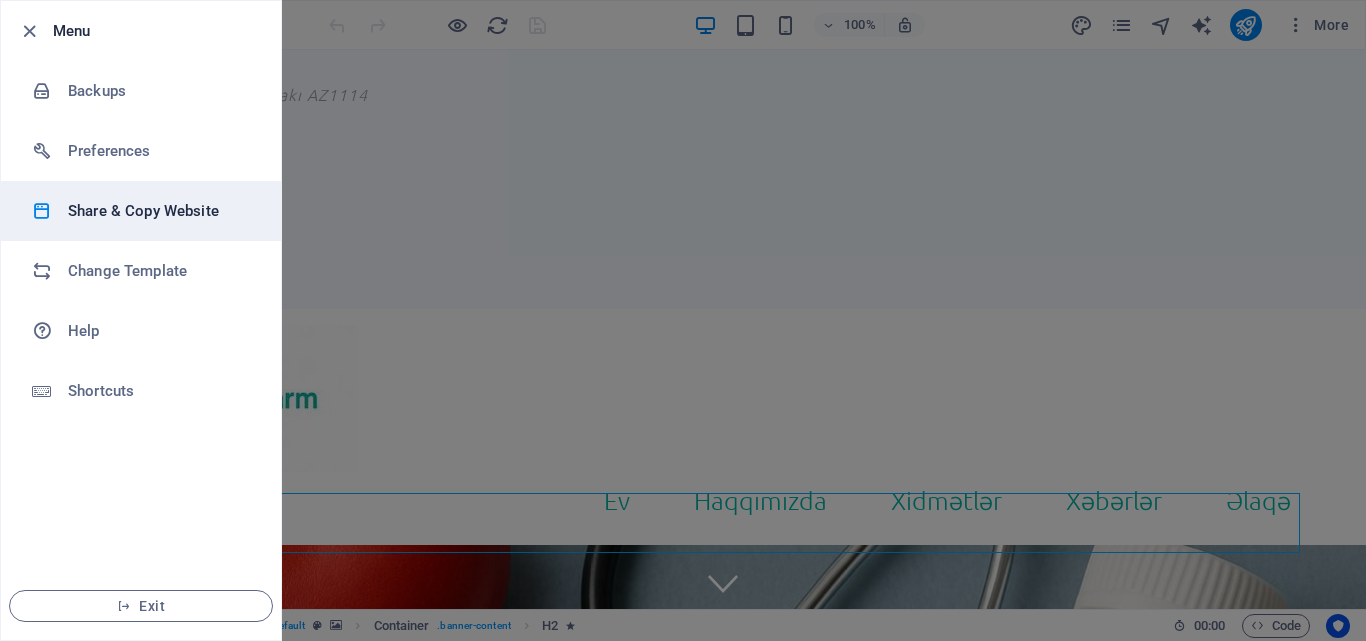 click on "Share & Copy Website" at bounding box center (160, 211) 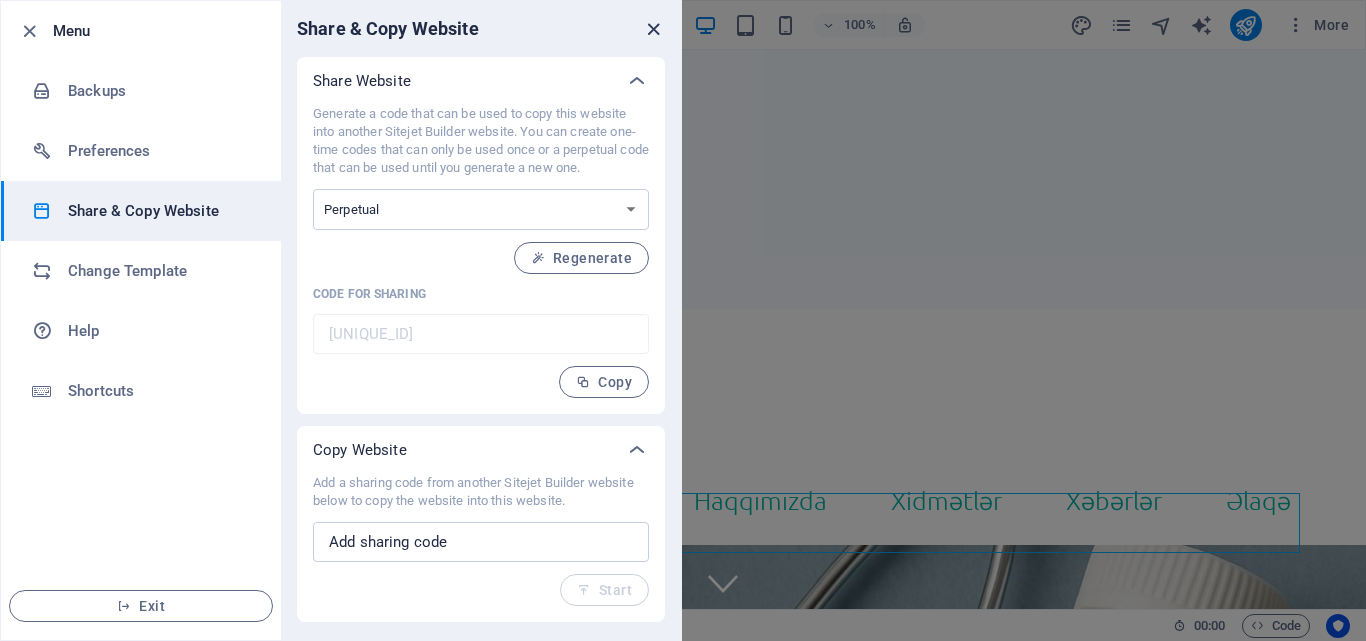 click at bounding box center [653, 29] 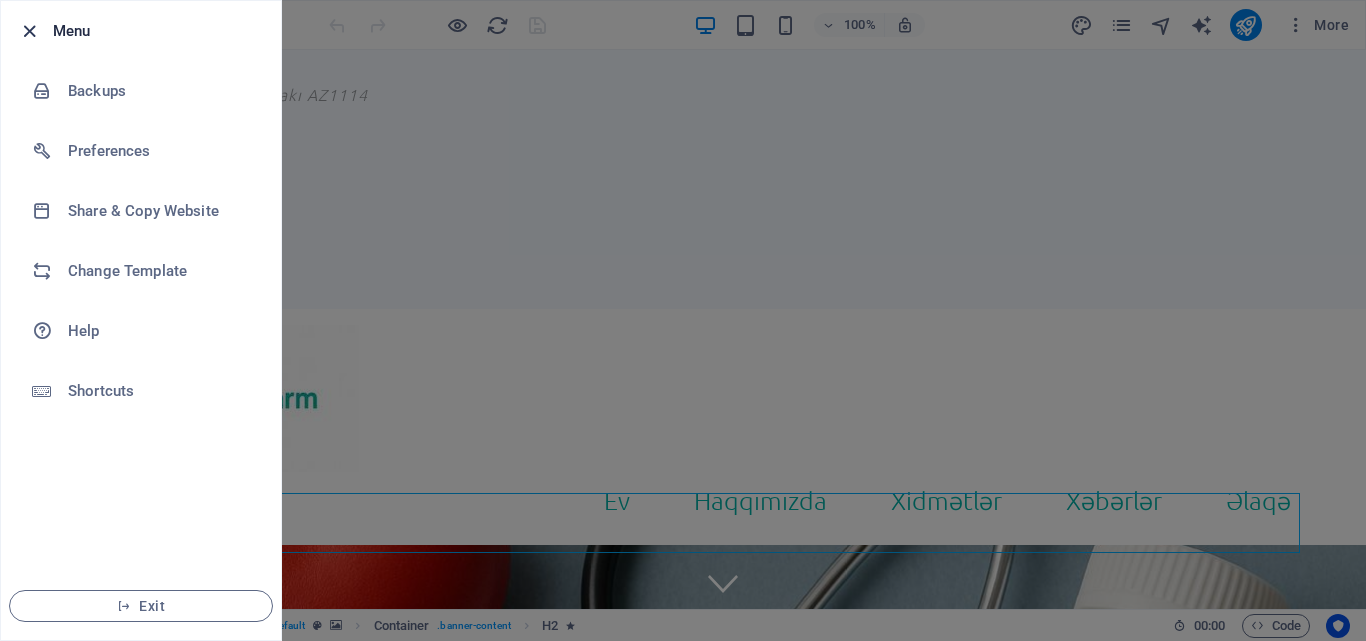 click at bounding box center (29, 31) 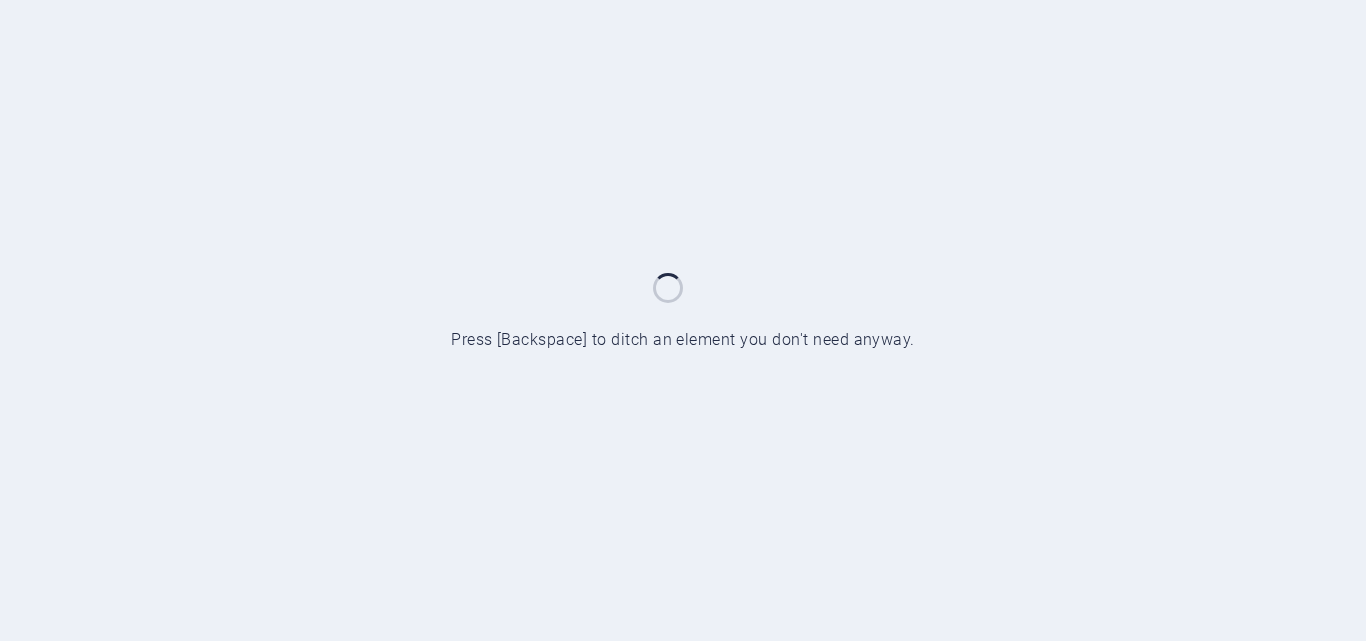 scroll, scrollTop: 0, scrollLeft: 0, axis: both 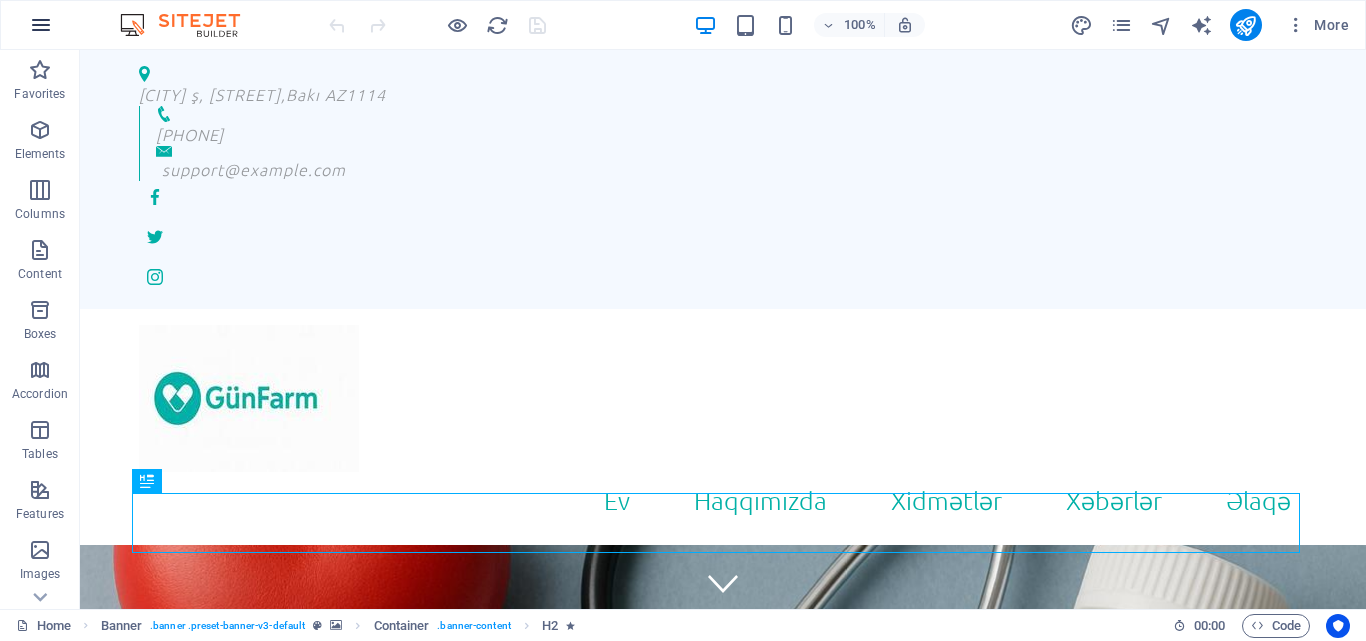 click at bounding box center (41, 25) 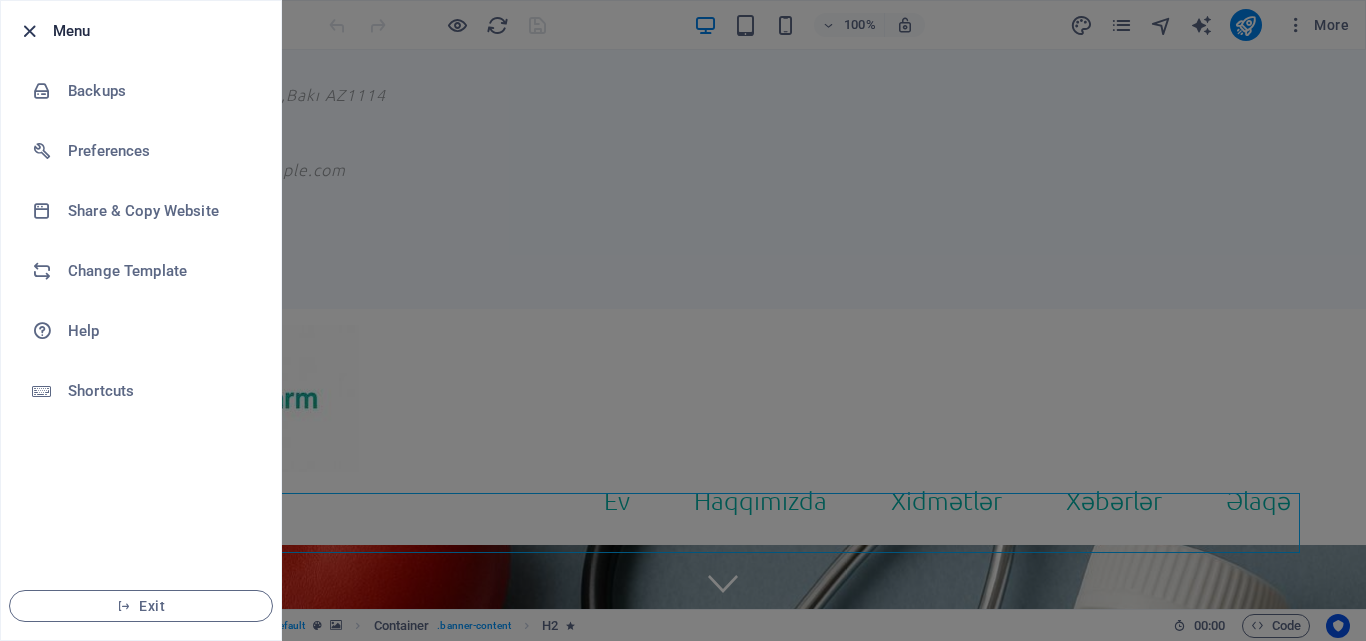 click at bounding box center (29, 31) 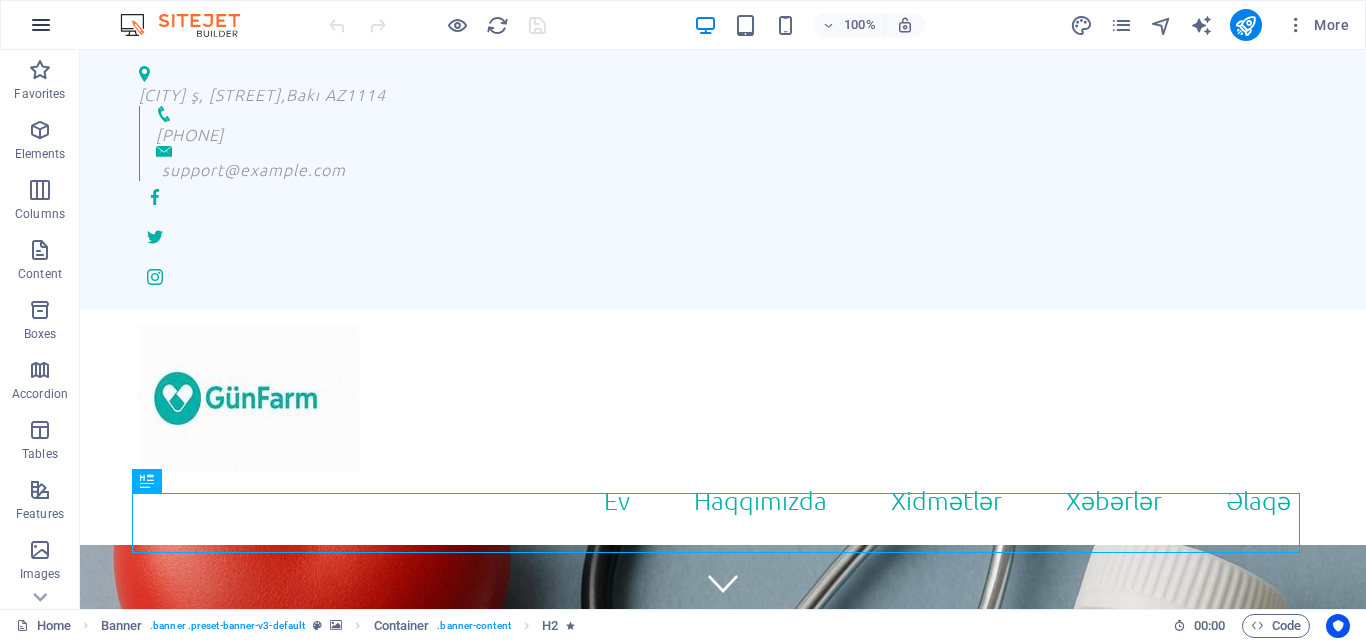 click at bounding box center [41, 25] 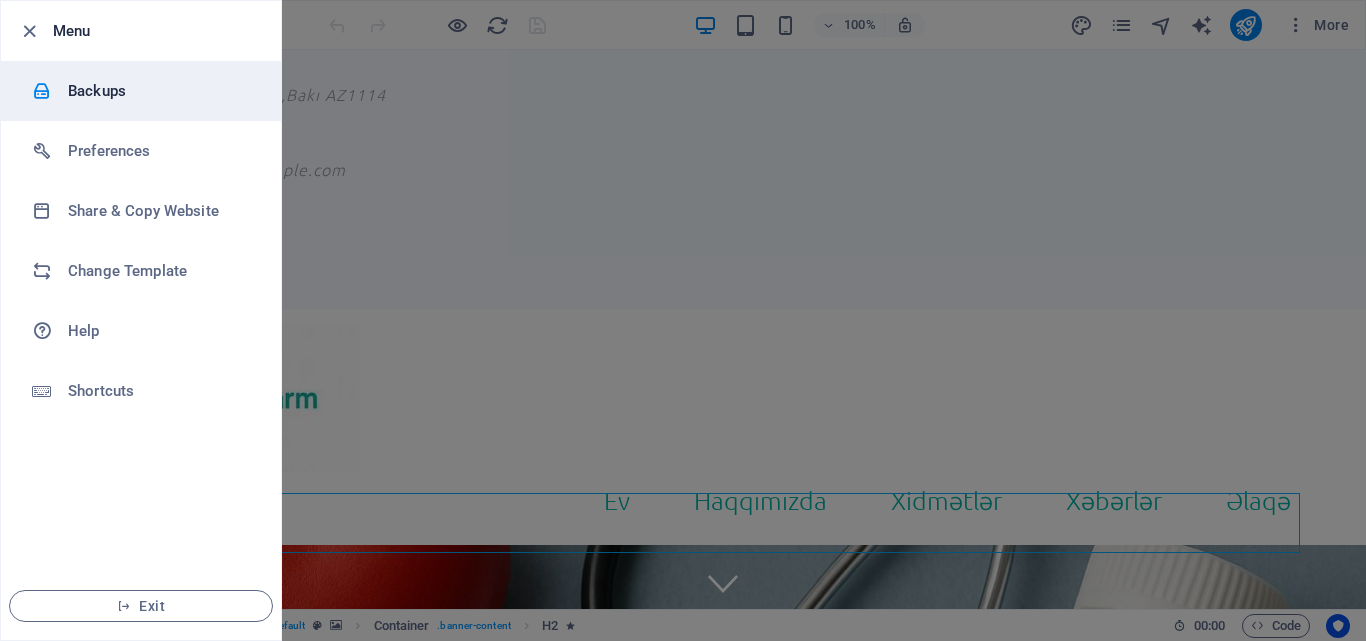 click on "Backups" at bounding box center [160, 91] 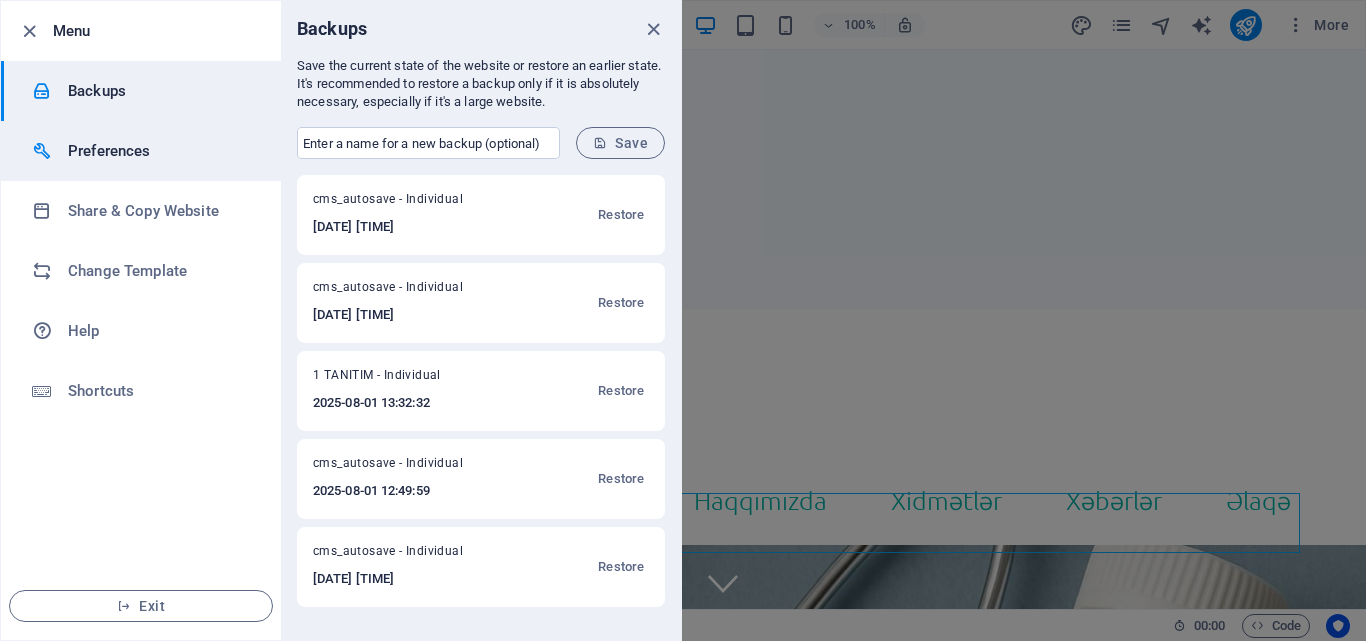 click on "Preferences" at bounding box center (160, 151) 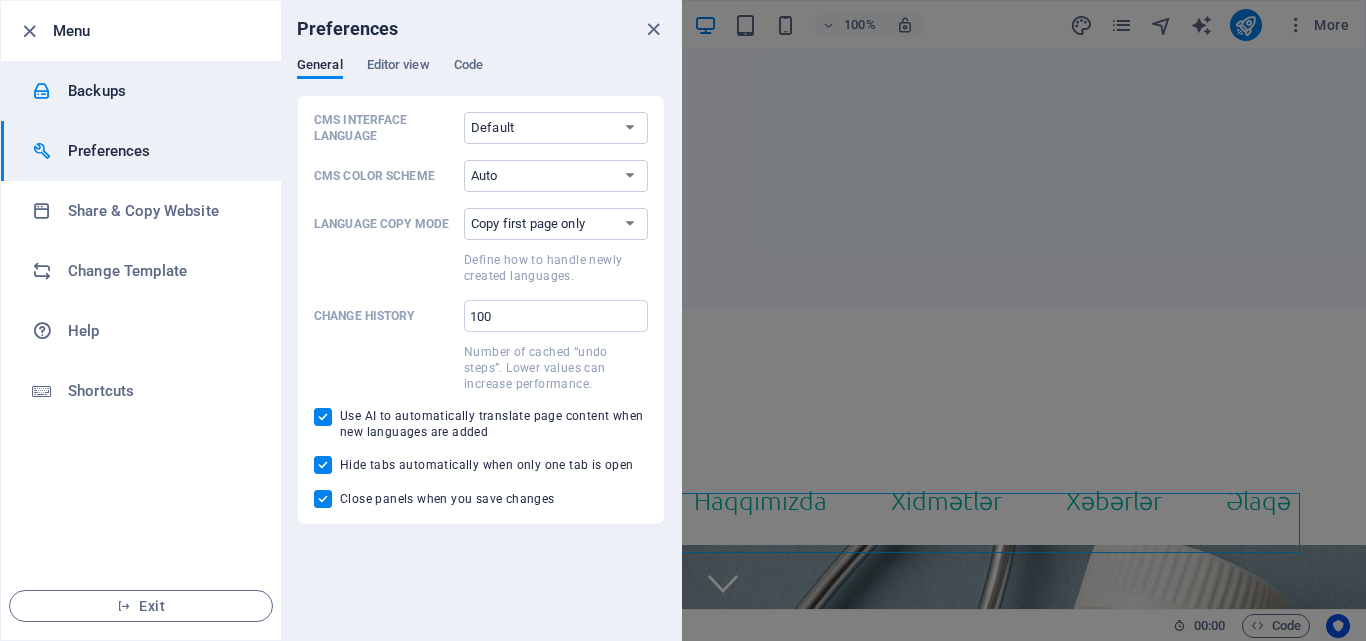 click on "Backups" at bounding box center (160, 91) 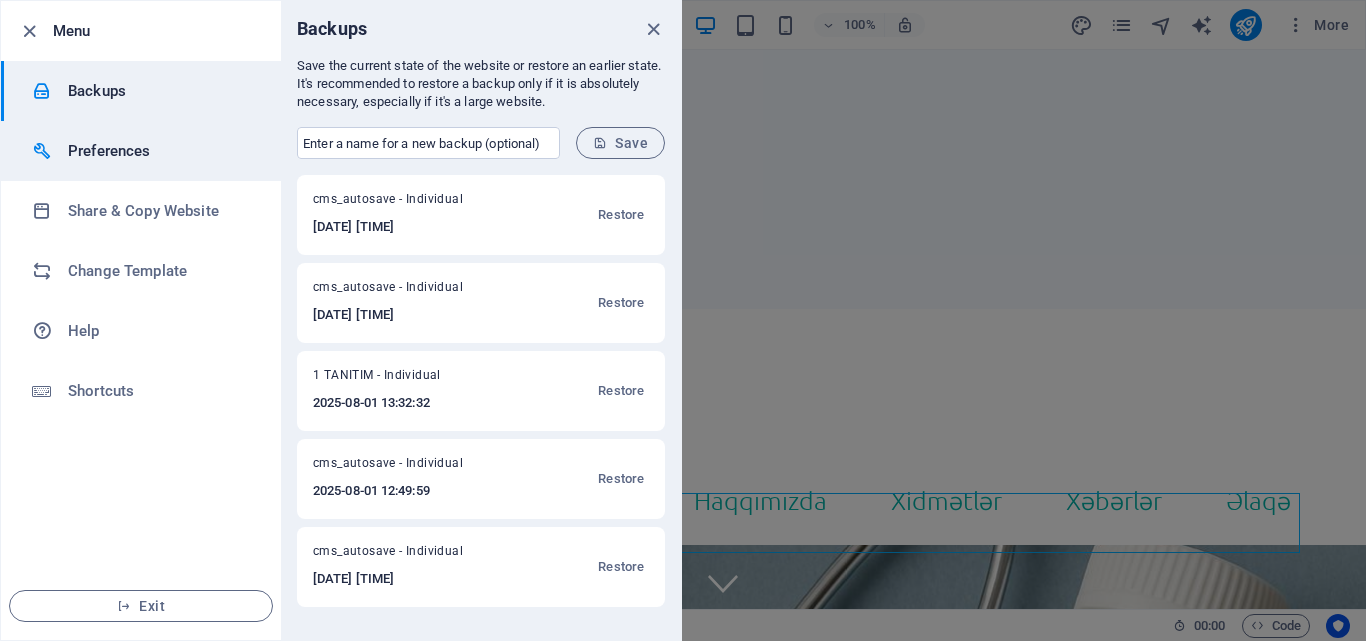 click on "Preferences" at bounding box center (160, 151) 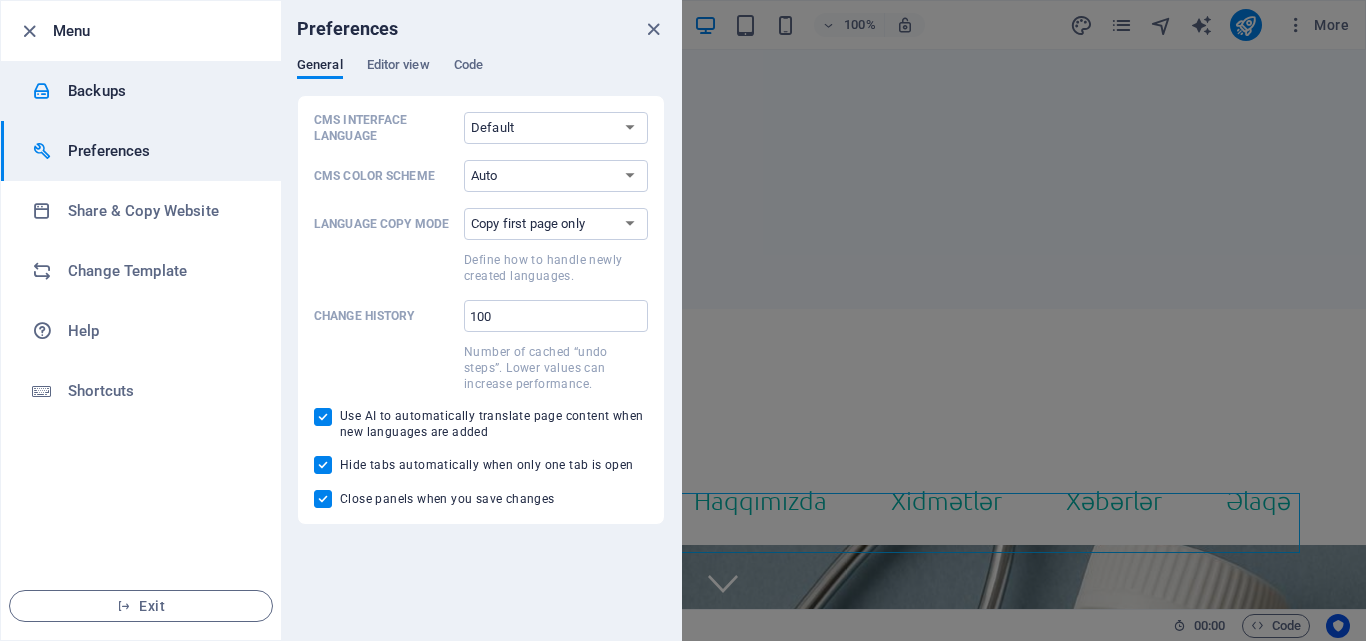 click on "Backups" at bounding box center (160, 91) 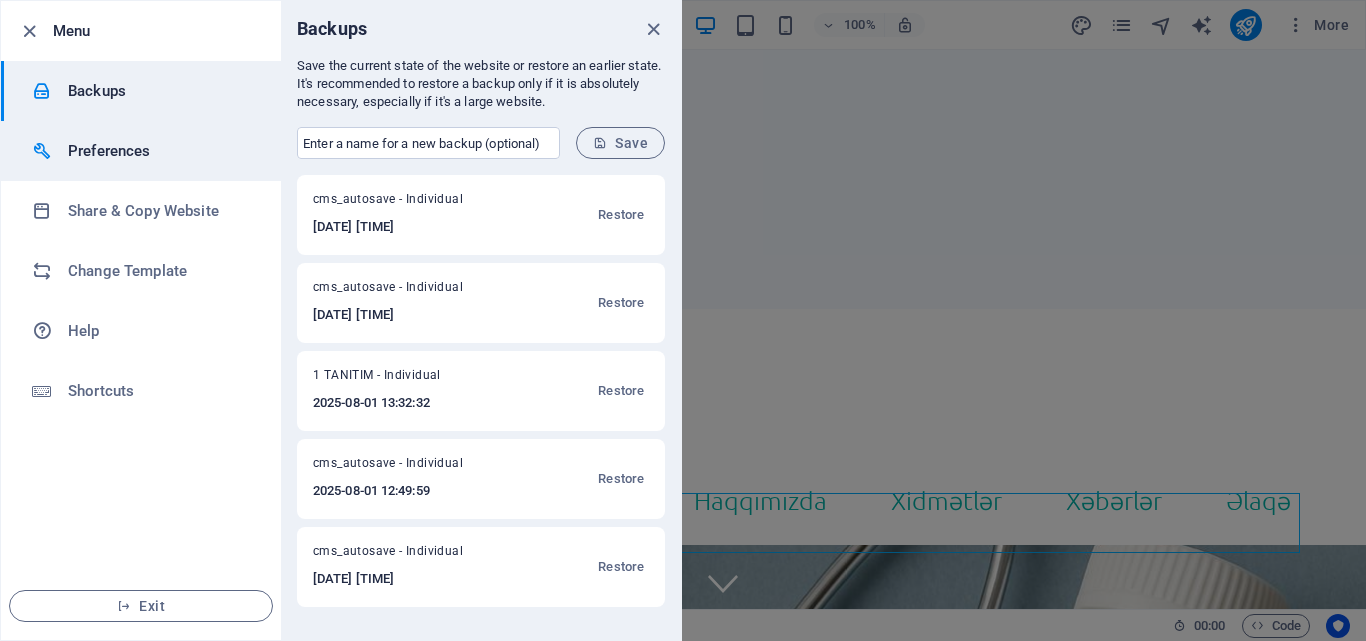click on "Preferences" at bounding box center (160, 151) 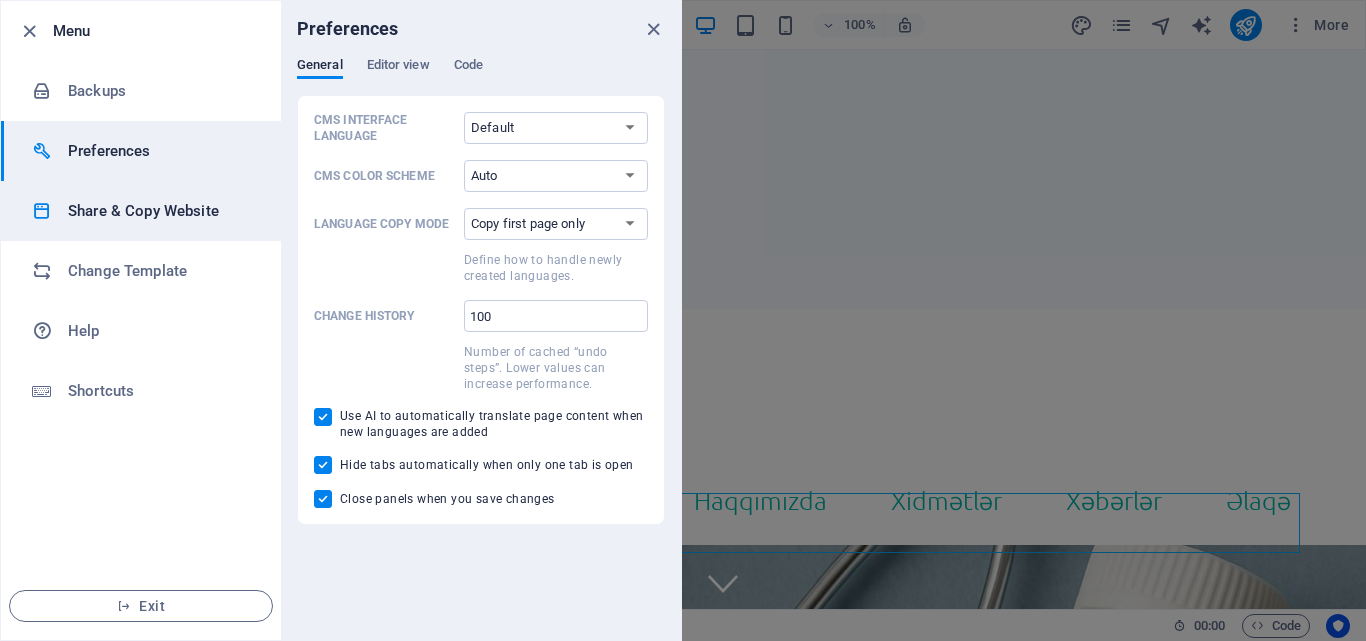 click on "Share & Copy Website" at bounding box center [160, 211] 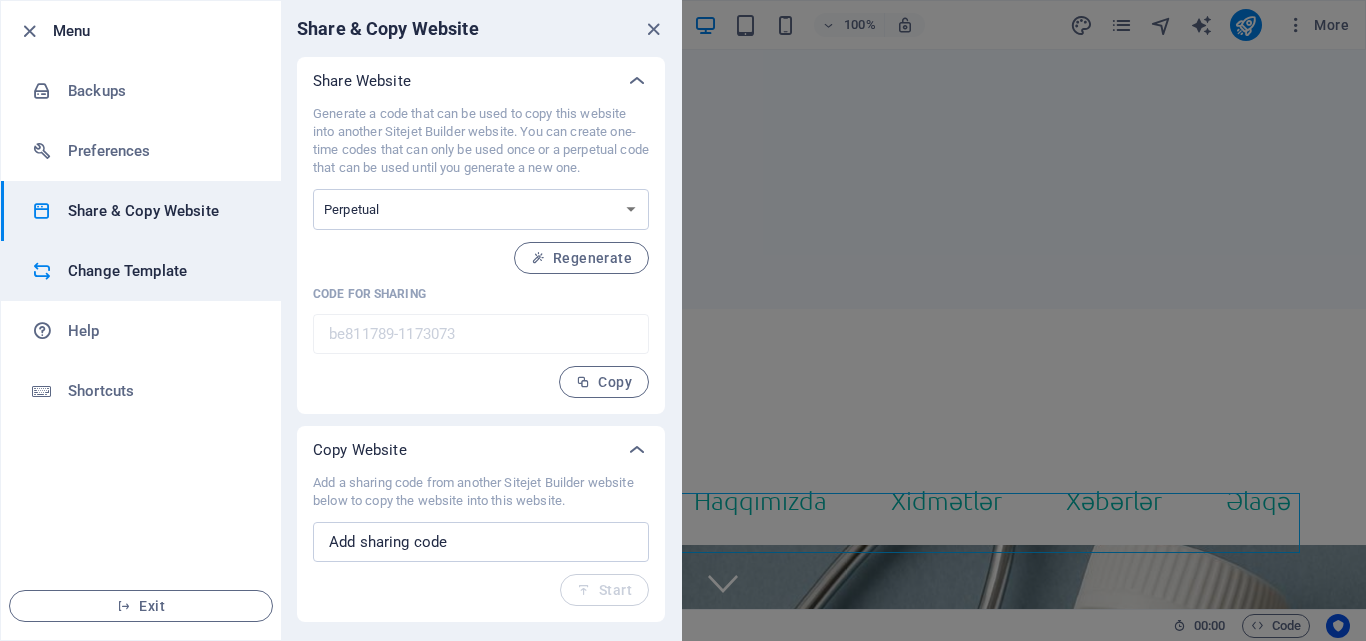 click on "Change Template" at bounding box center (160, 271) 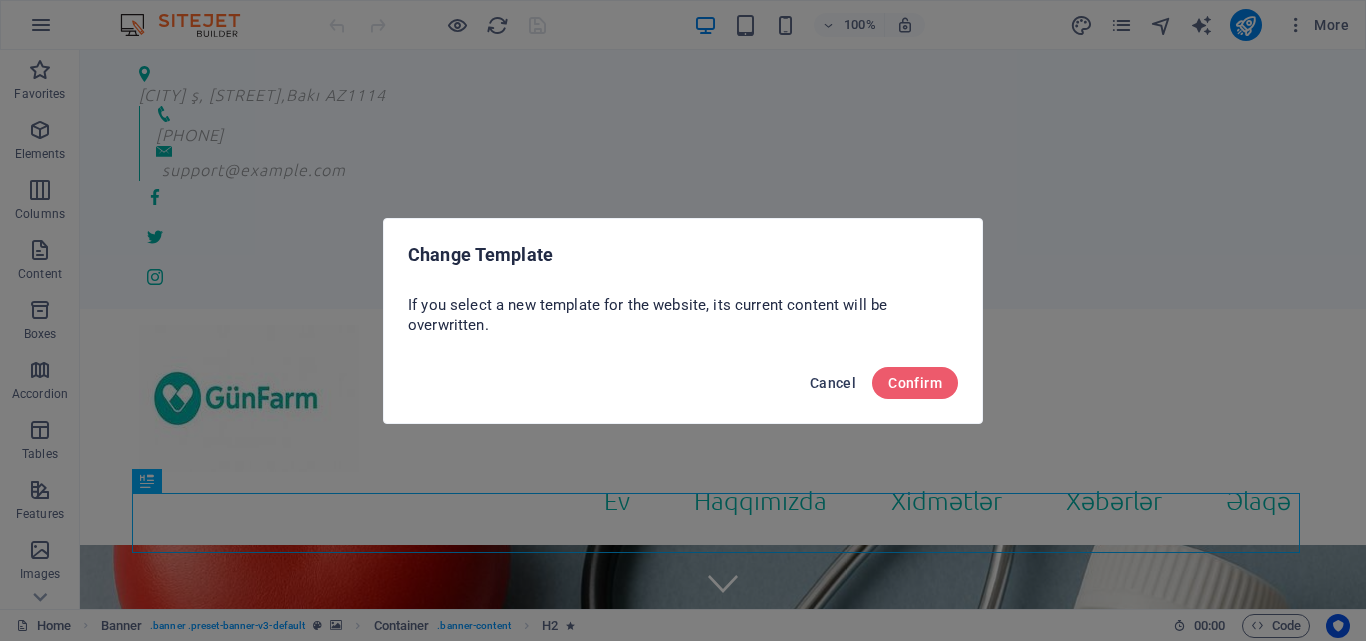 drag, startPoint x: 827, startPoint y: 372, endPoint x: 502, endPoint y: 293, distance: 334.46375 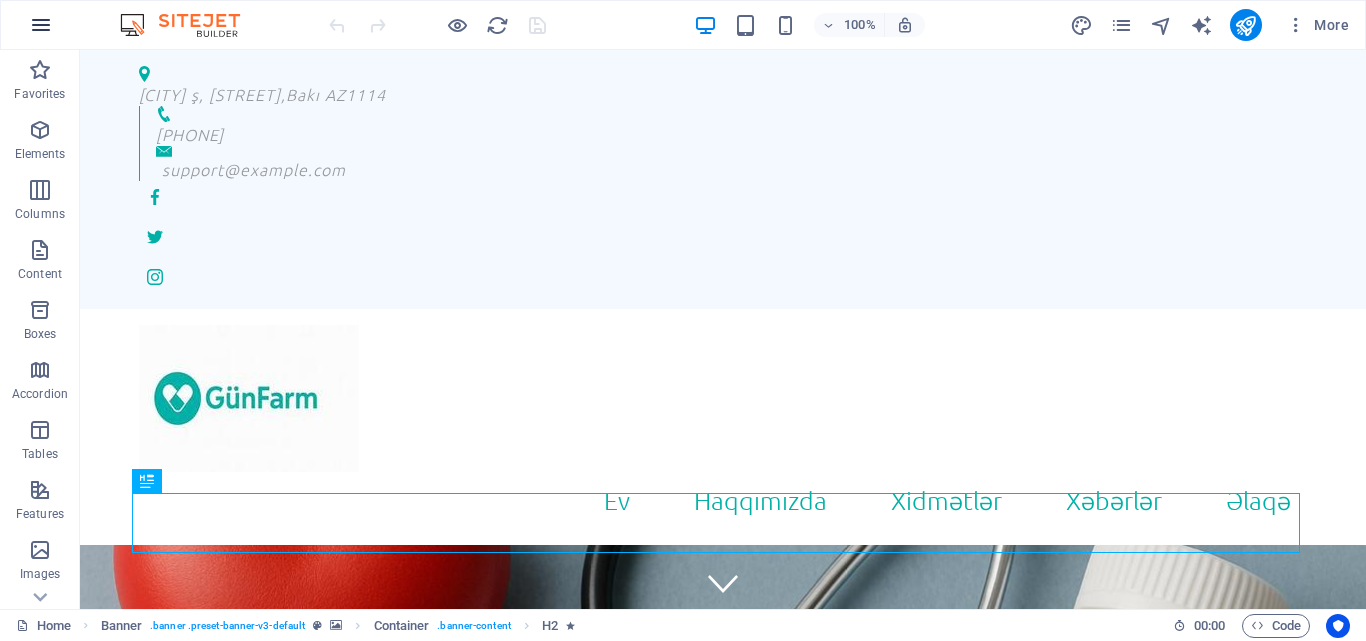 click at bounding box center [41, 25] 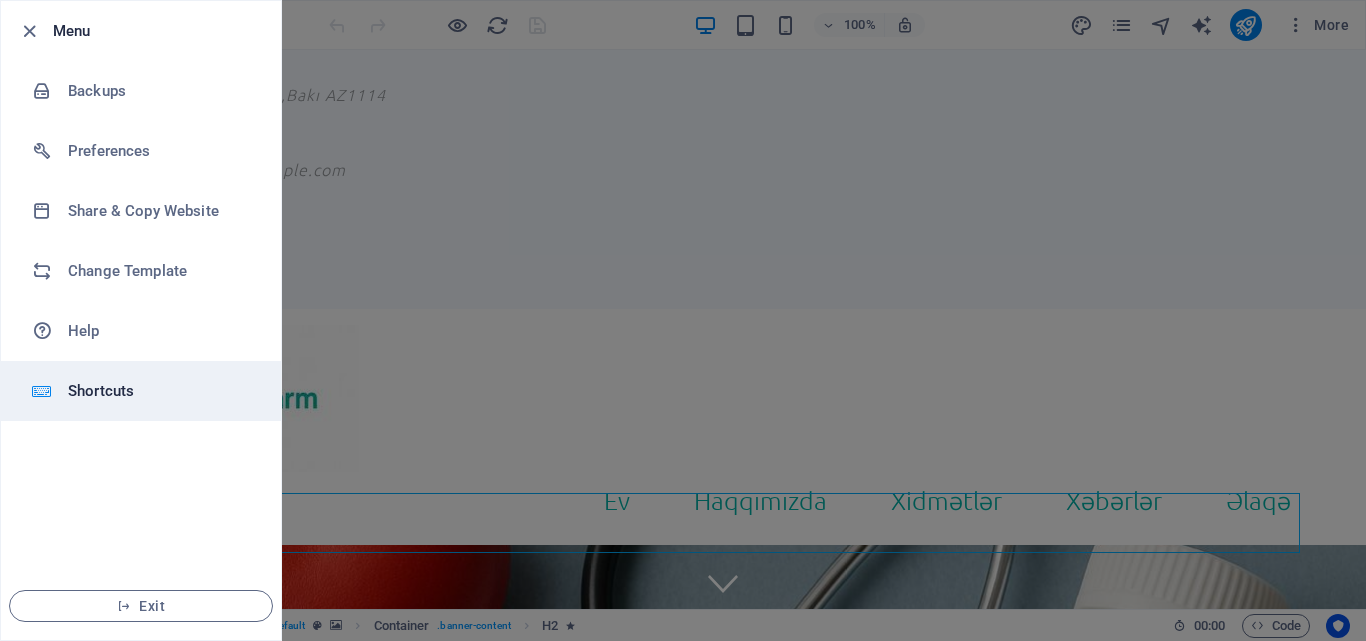 click on "Shortcuts" at bounding box center (160, 391) 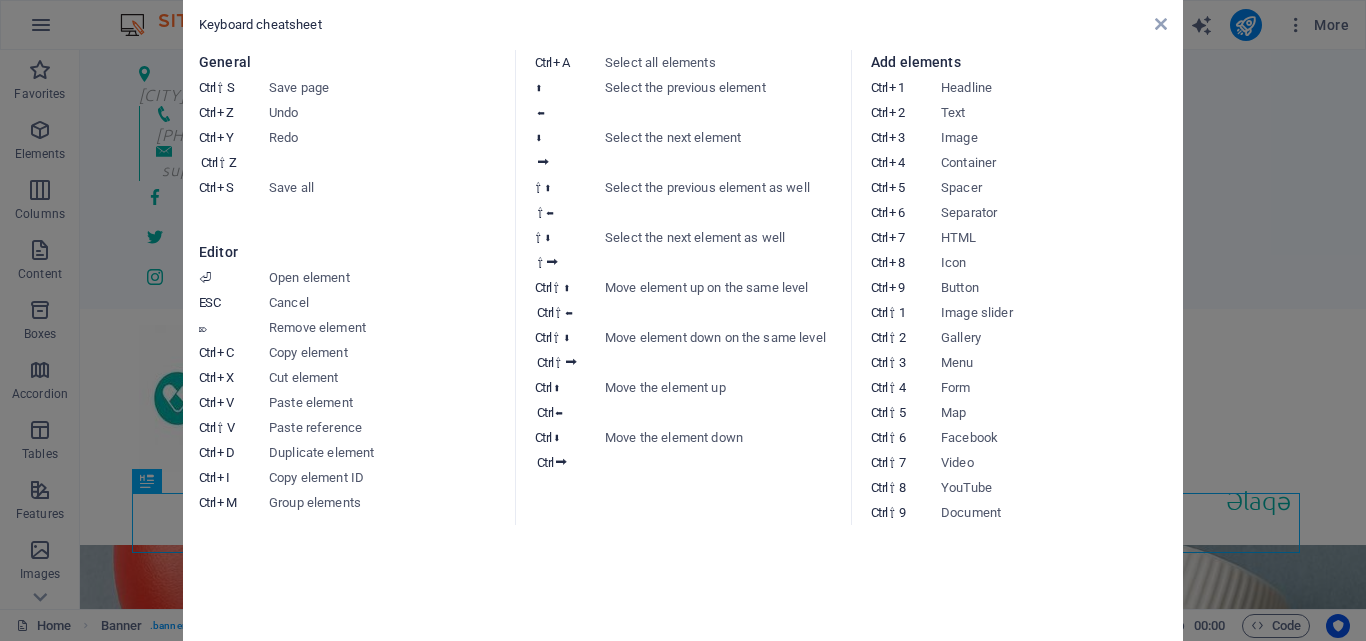 click at bounding box center (1161, 24) 